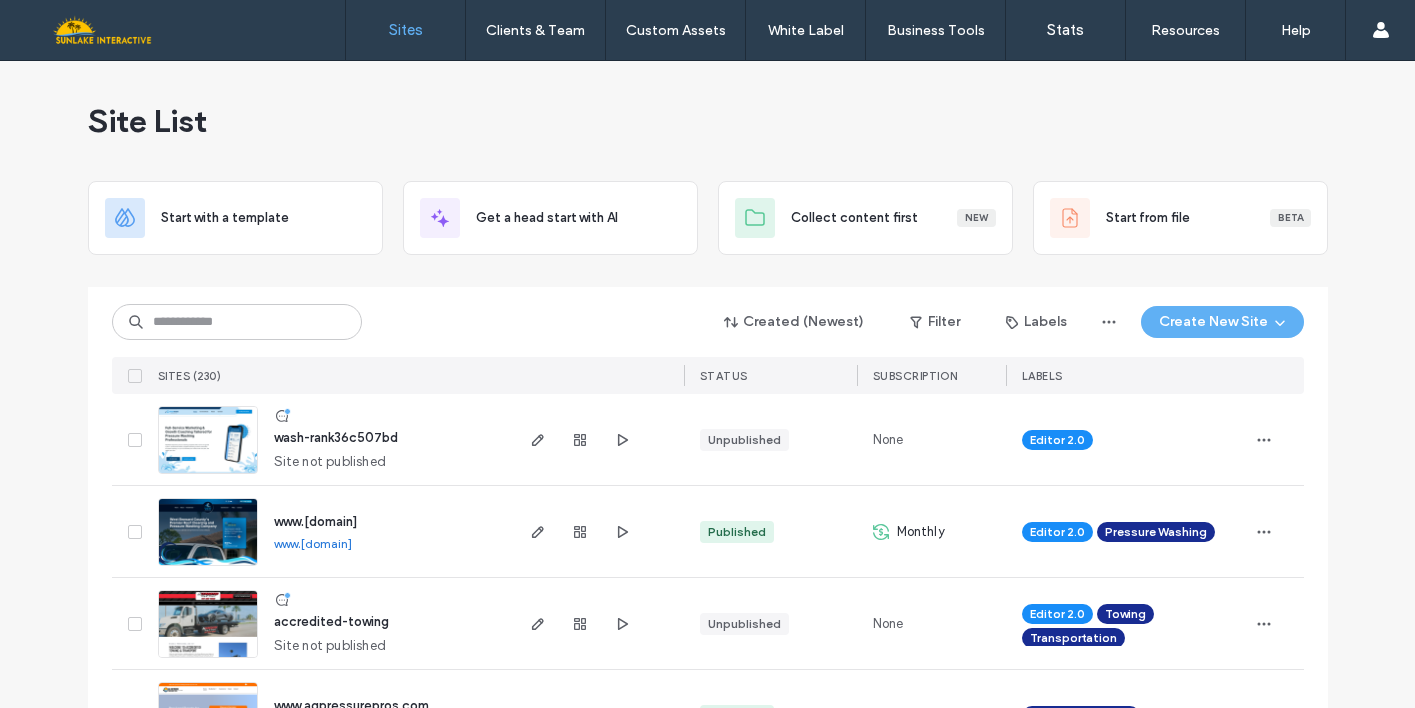 scroll, scrollTop: 0, scrollLeft: 0, axis: both 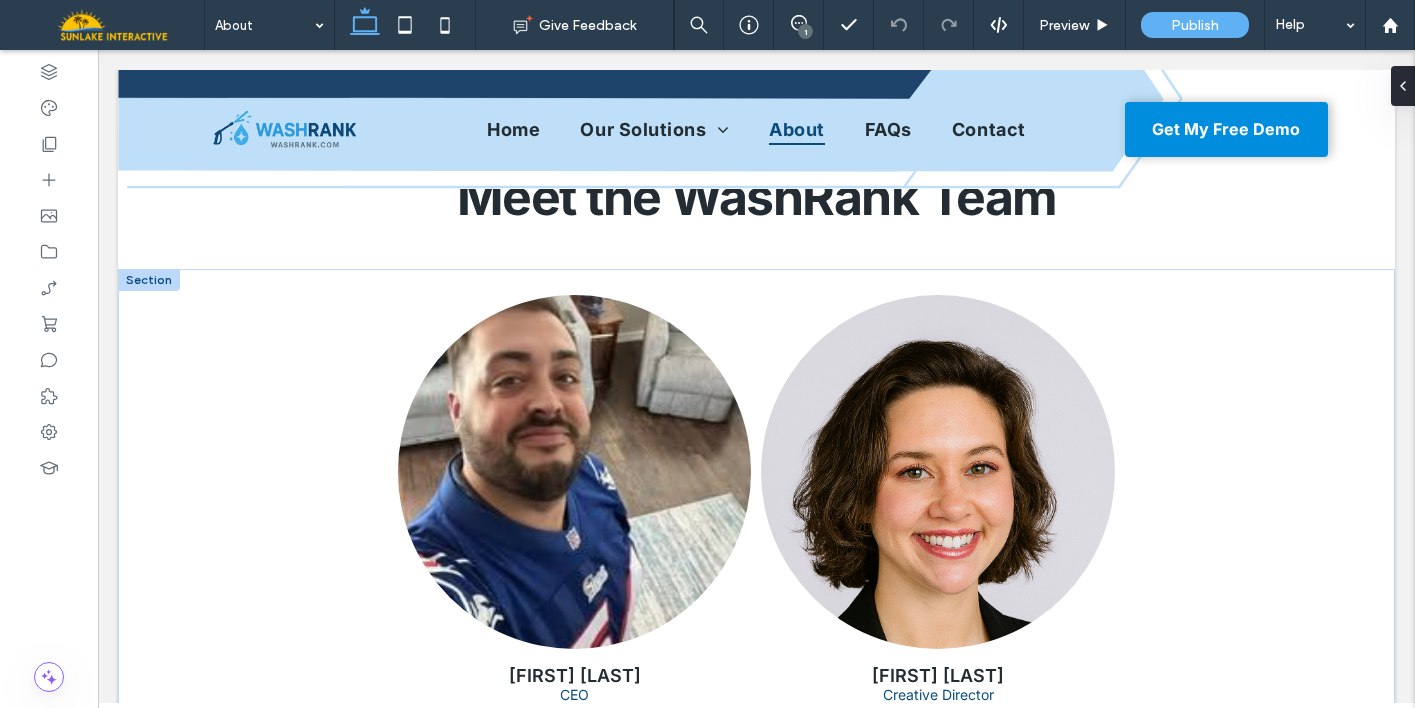 click at bounding box center [149, 280] 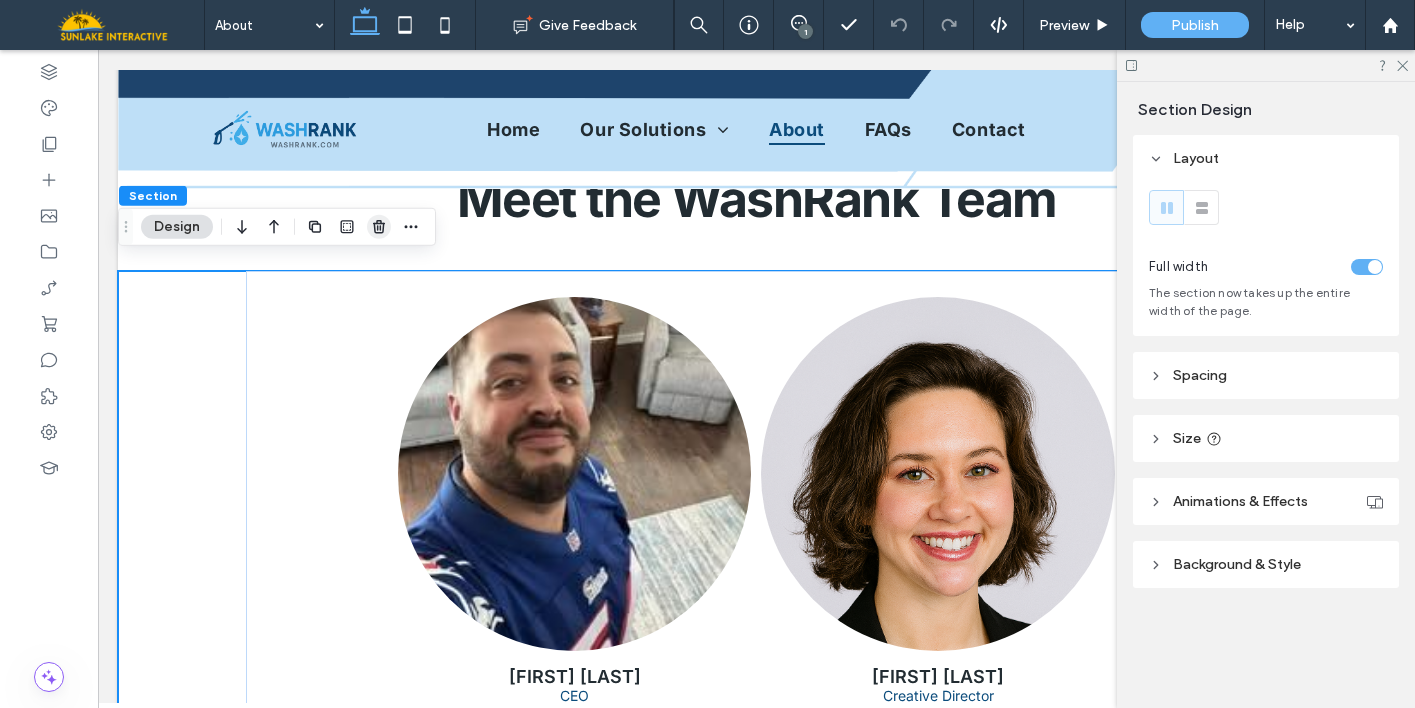 click 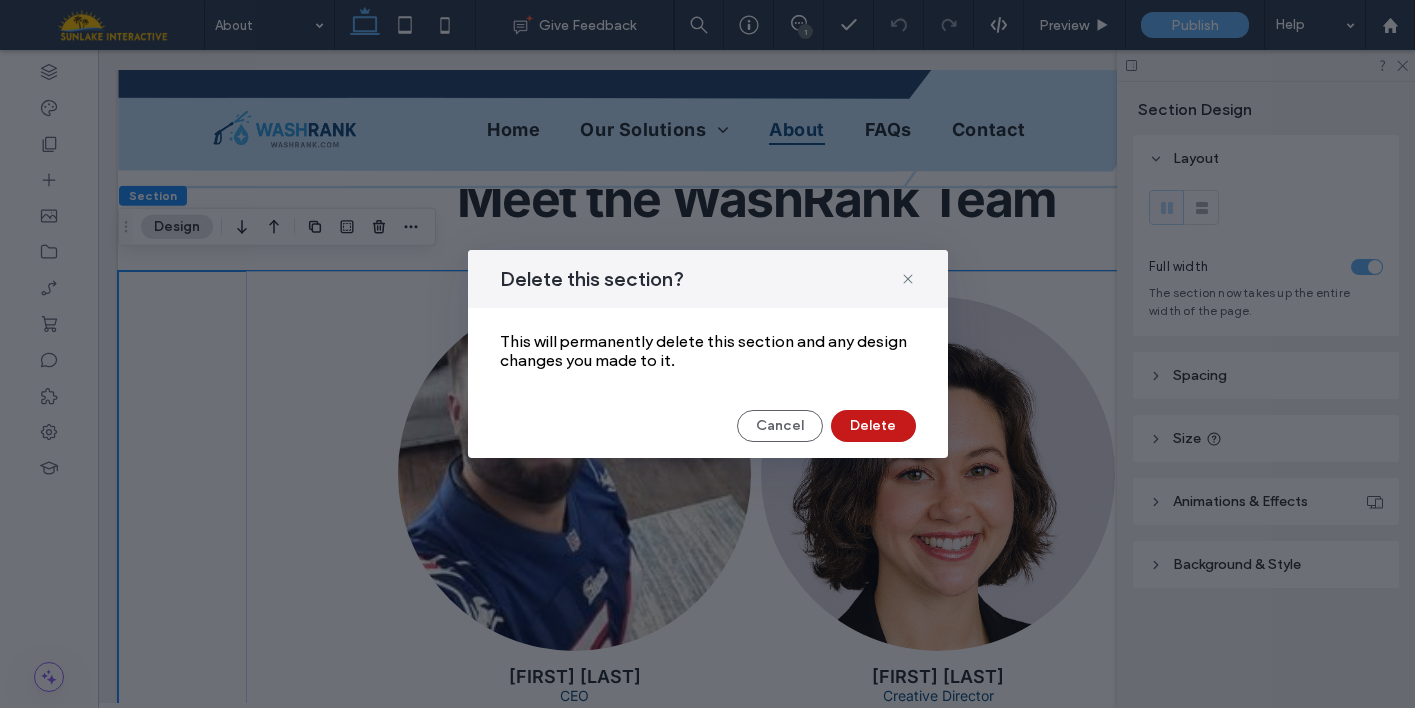 click on "Delete" at bounding box center (873, 426) 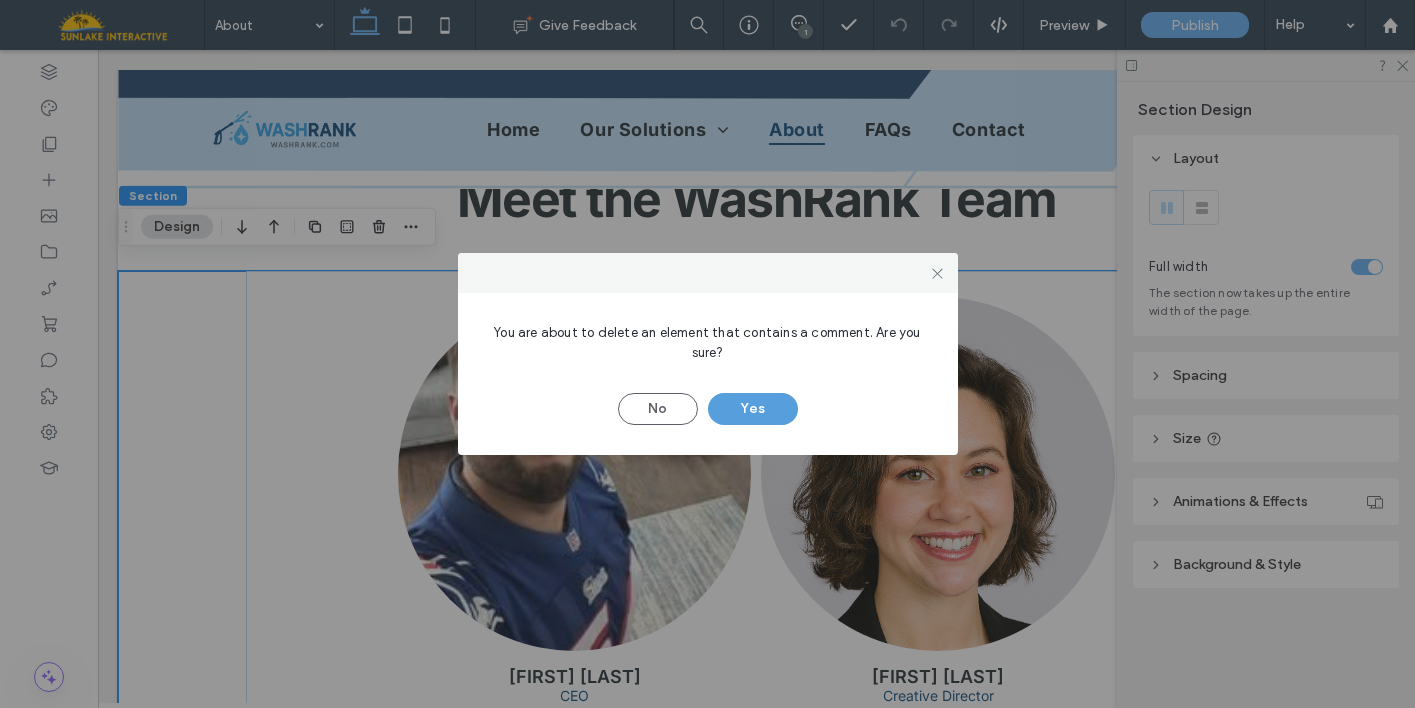 click on "Yes" at bounding box center [753, 409] 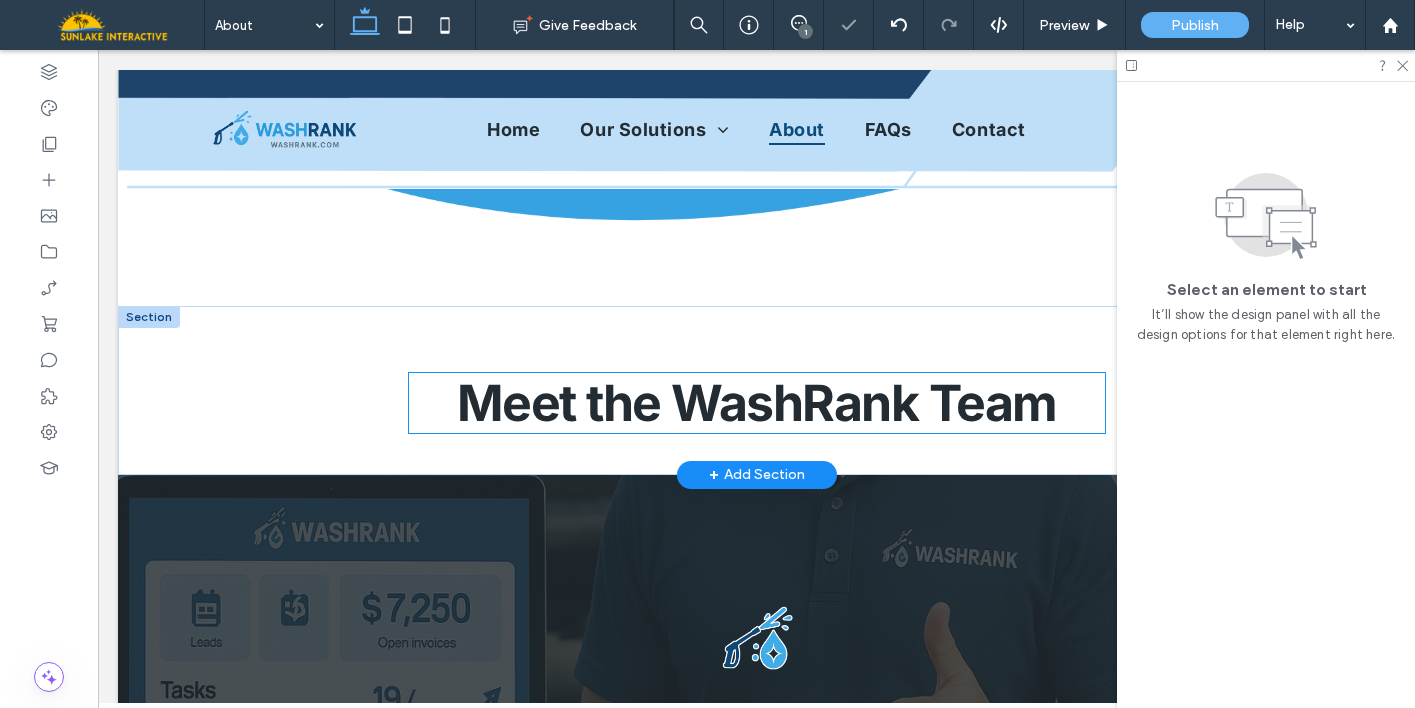 scroll, scrollTop: 2944, scrollLeft: 0, axis: vertical 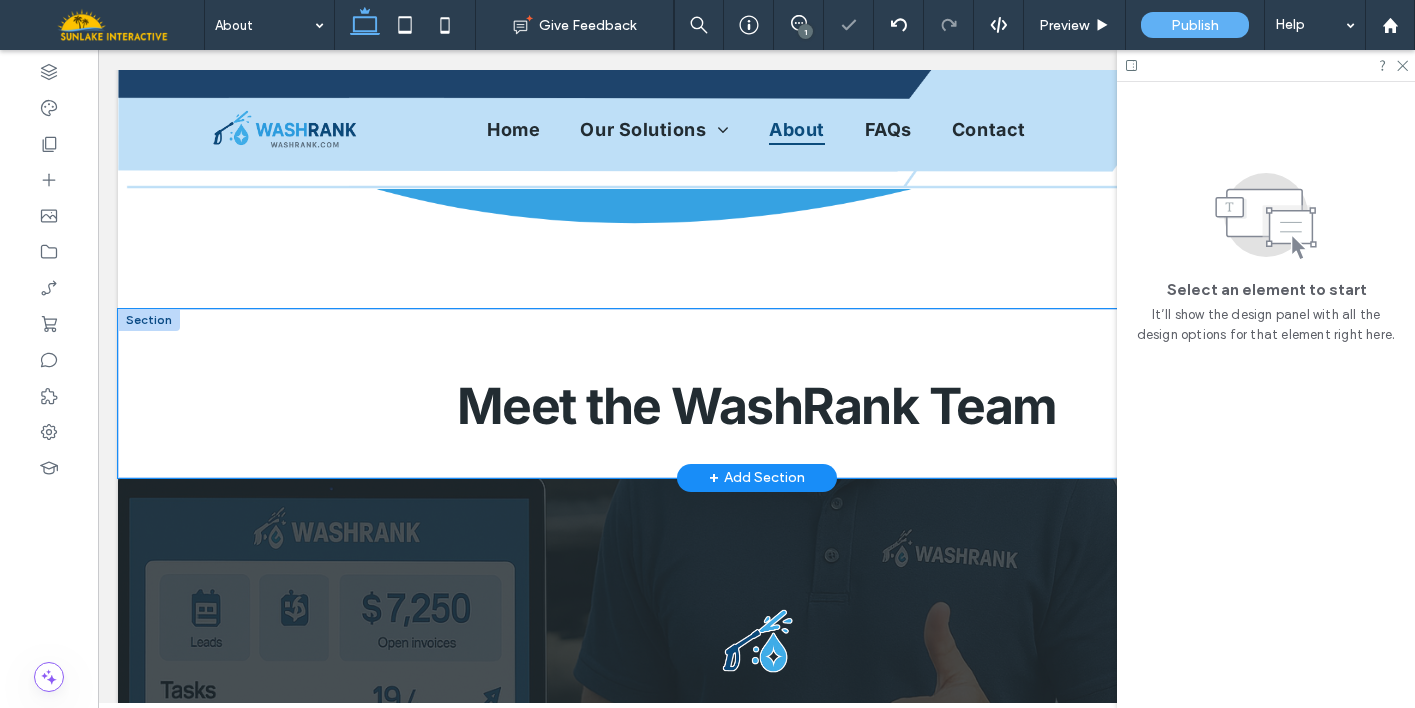 click on "Meet the WashRank Team" at bounding box center (756, 393) 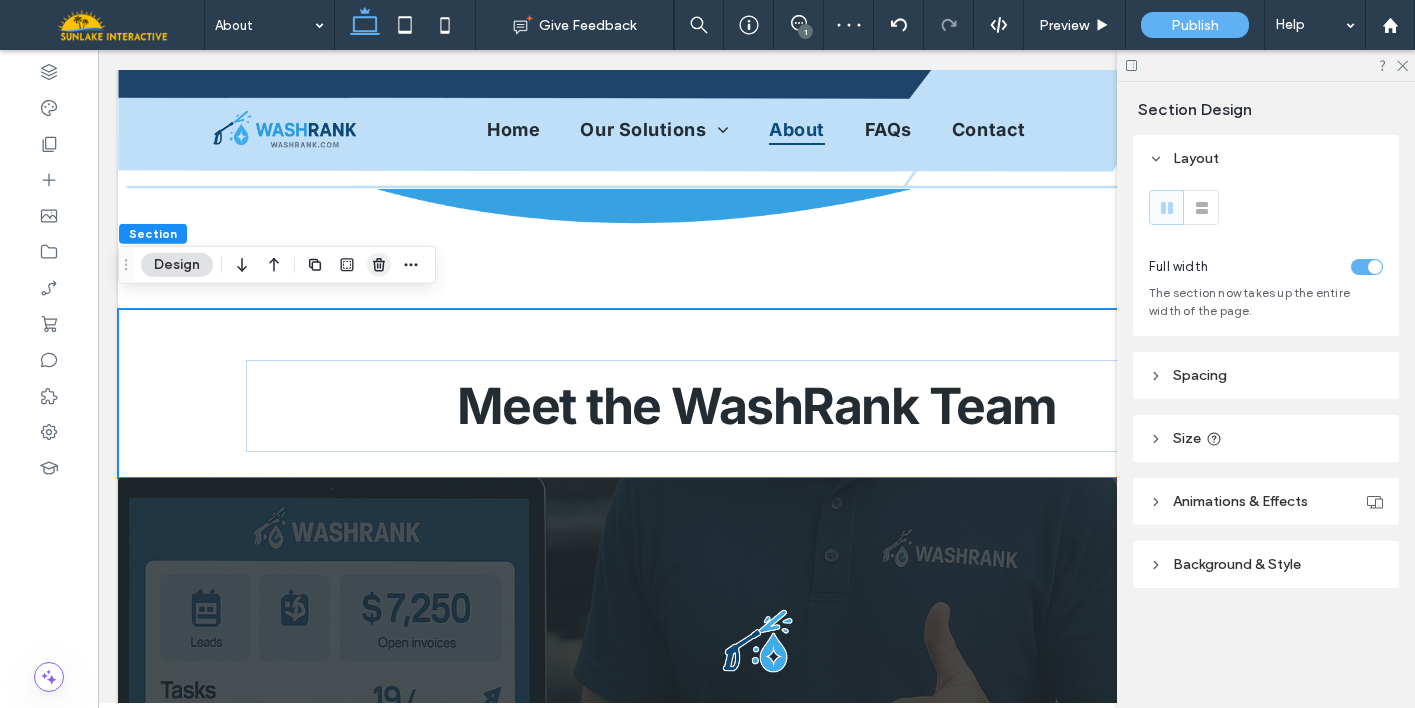 click 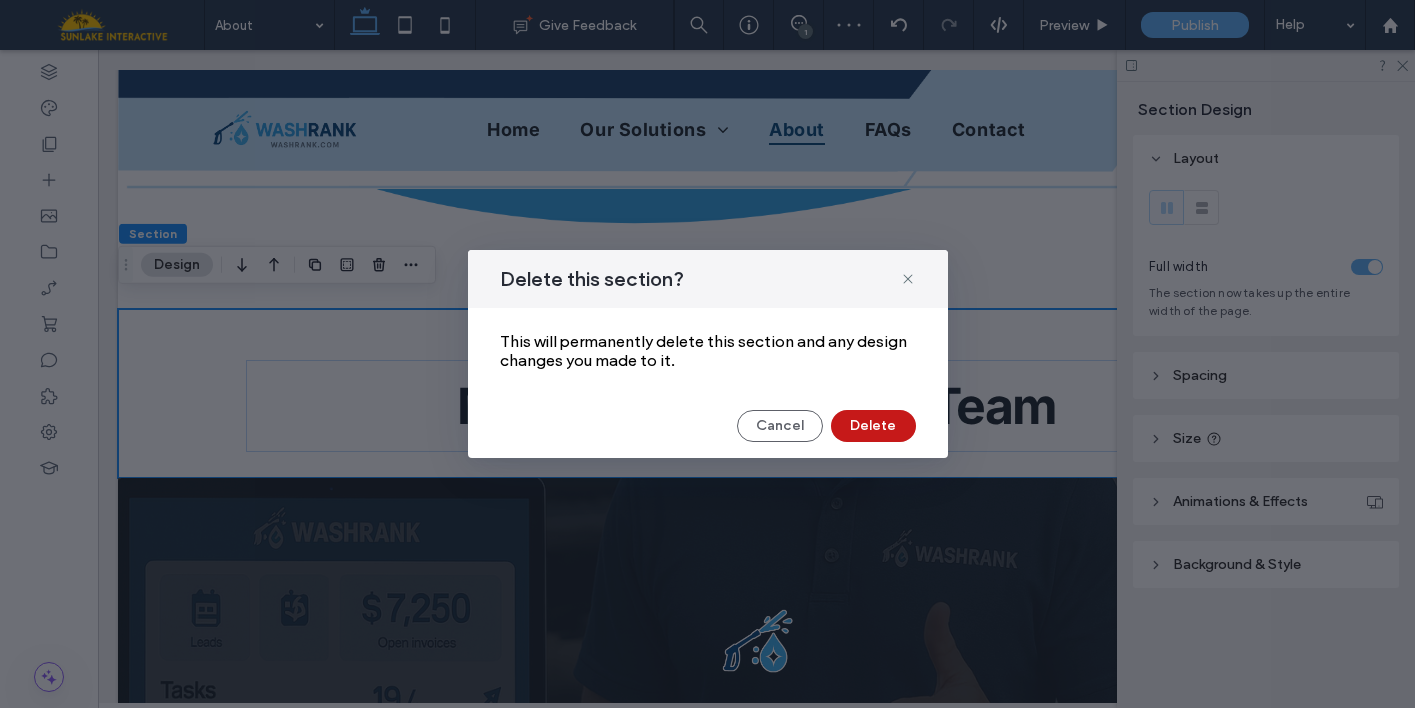 click on "Delete" at bounding box center (873, 426) 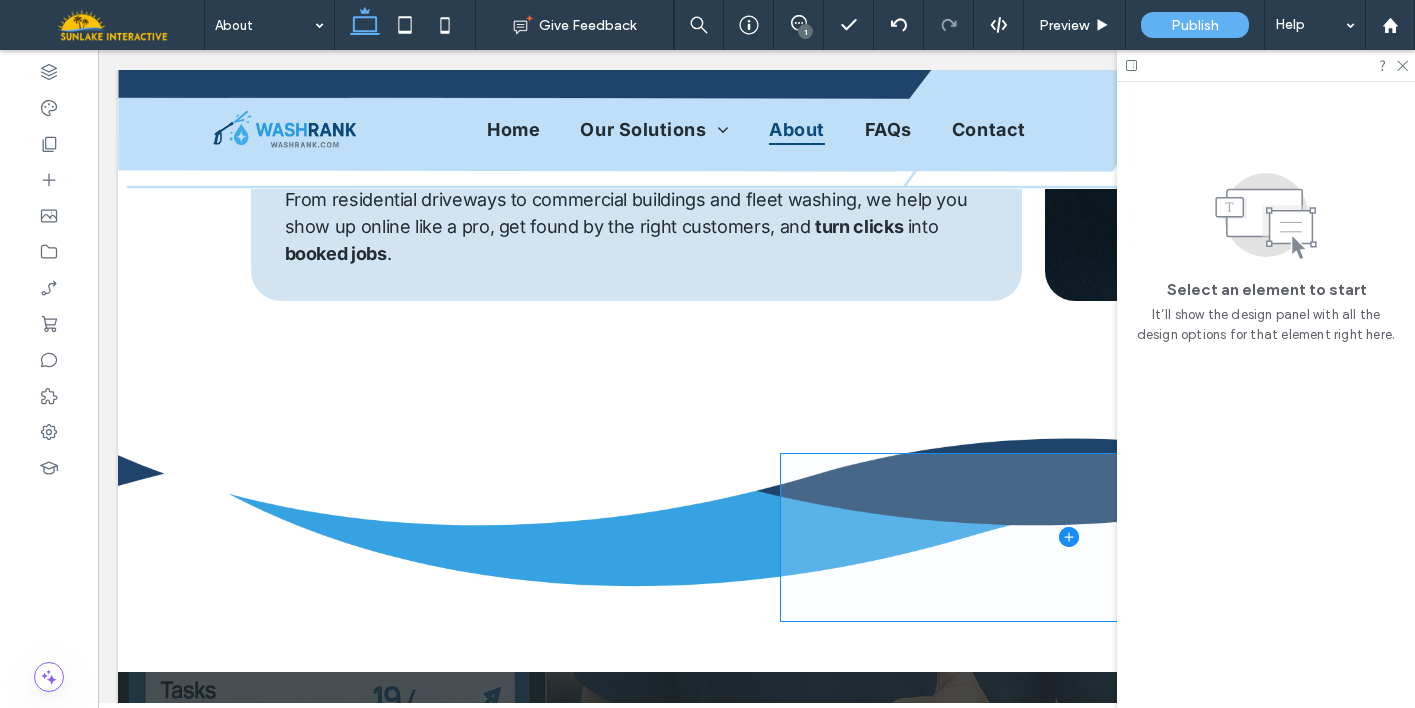 scroll, scrollTop: 2580, scrollLeft: 0, axis: vertical 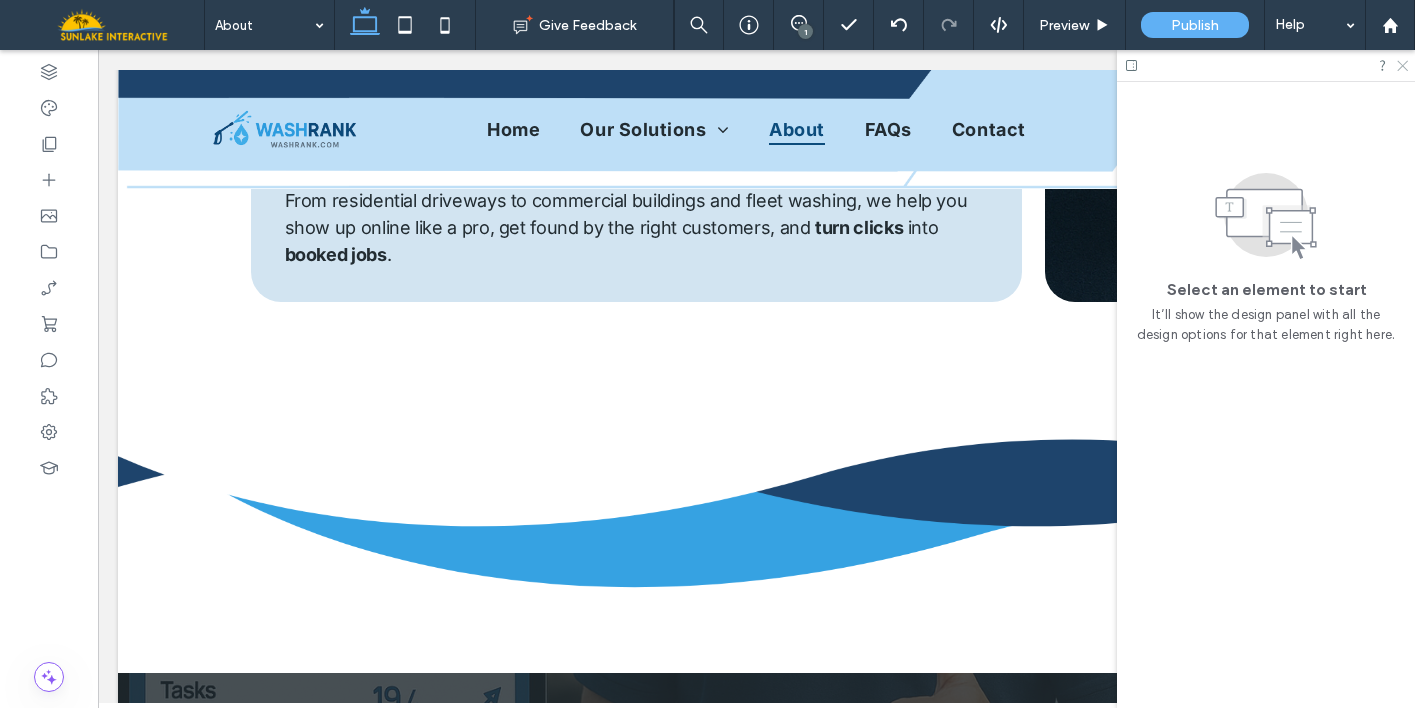 click 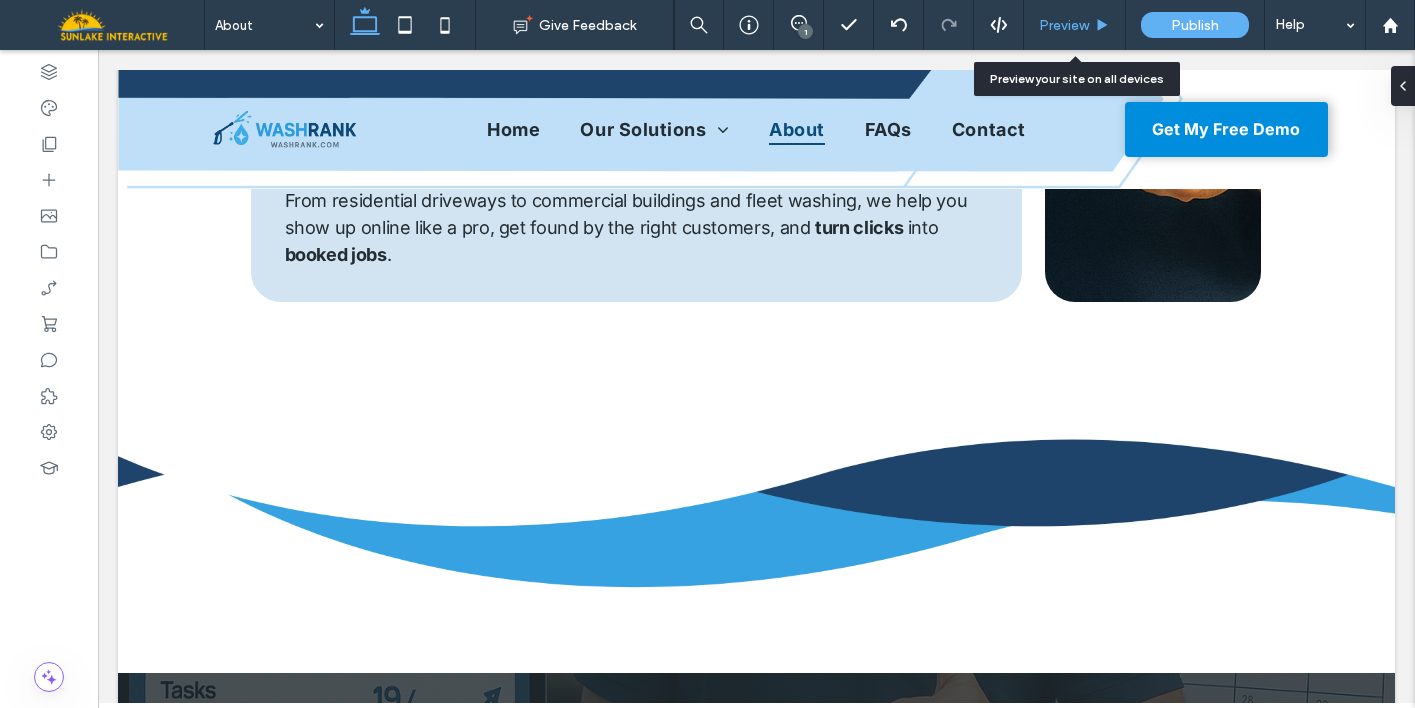 click 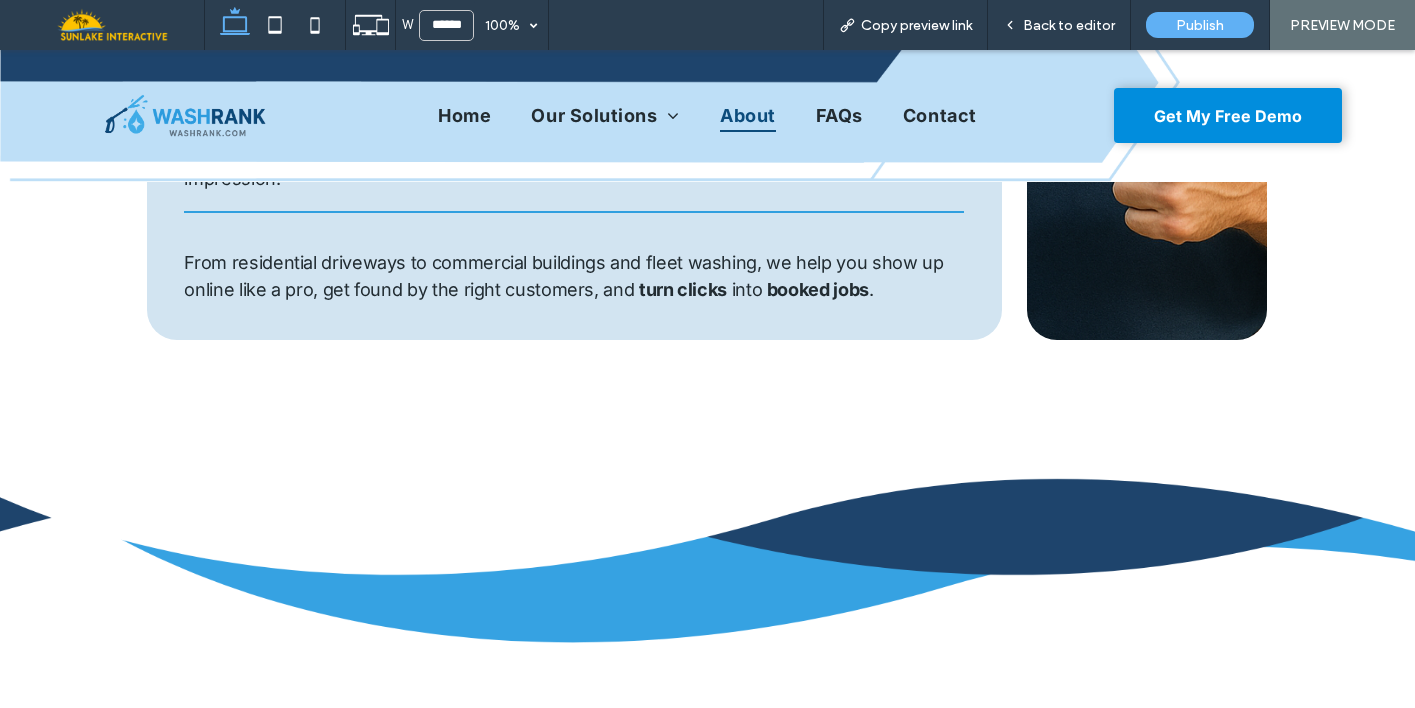 scroll, scrollTop: 2528, scrollLeft: 0, axis: vertical 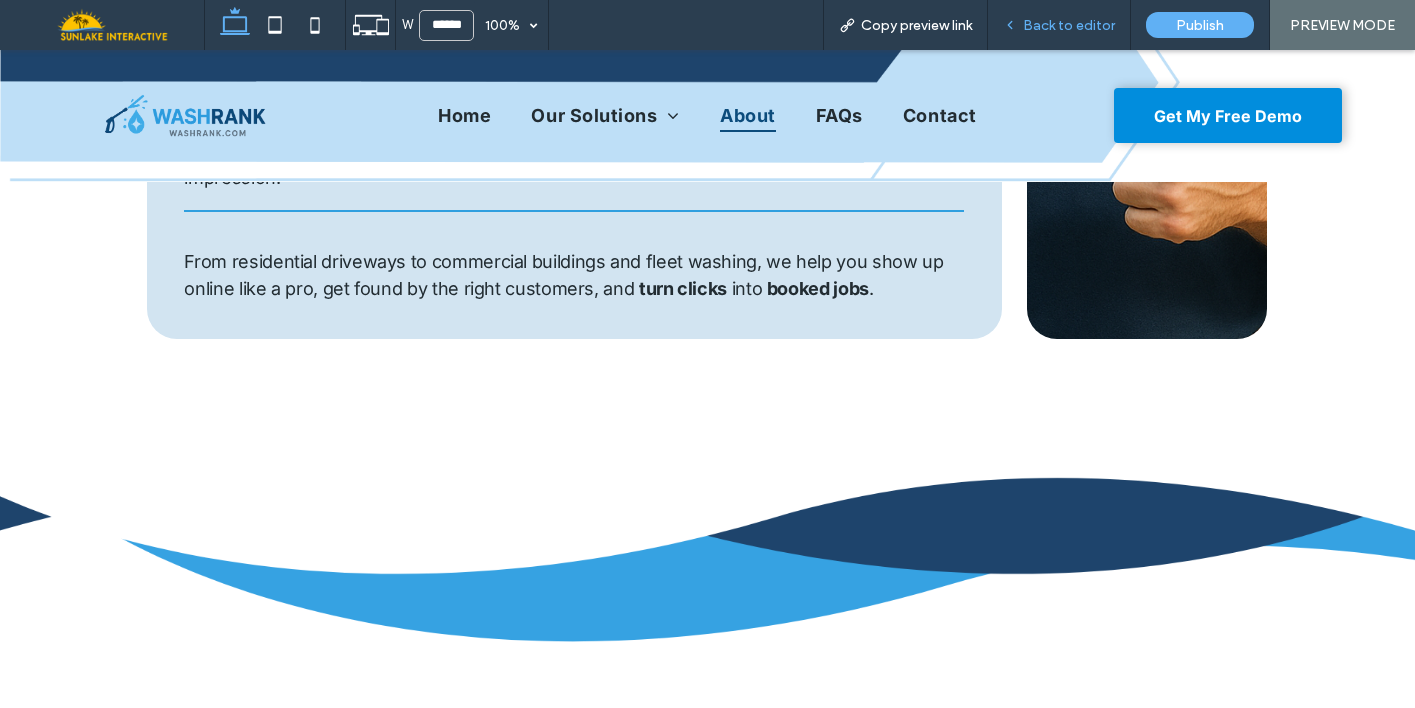 click on "Back to editor" at bounding box center [1069, 25] 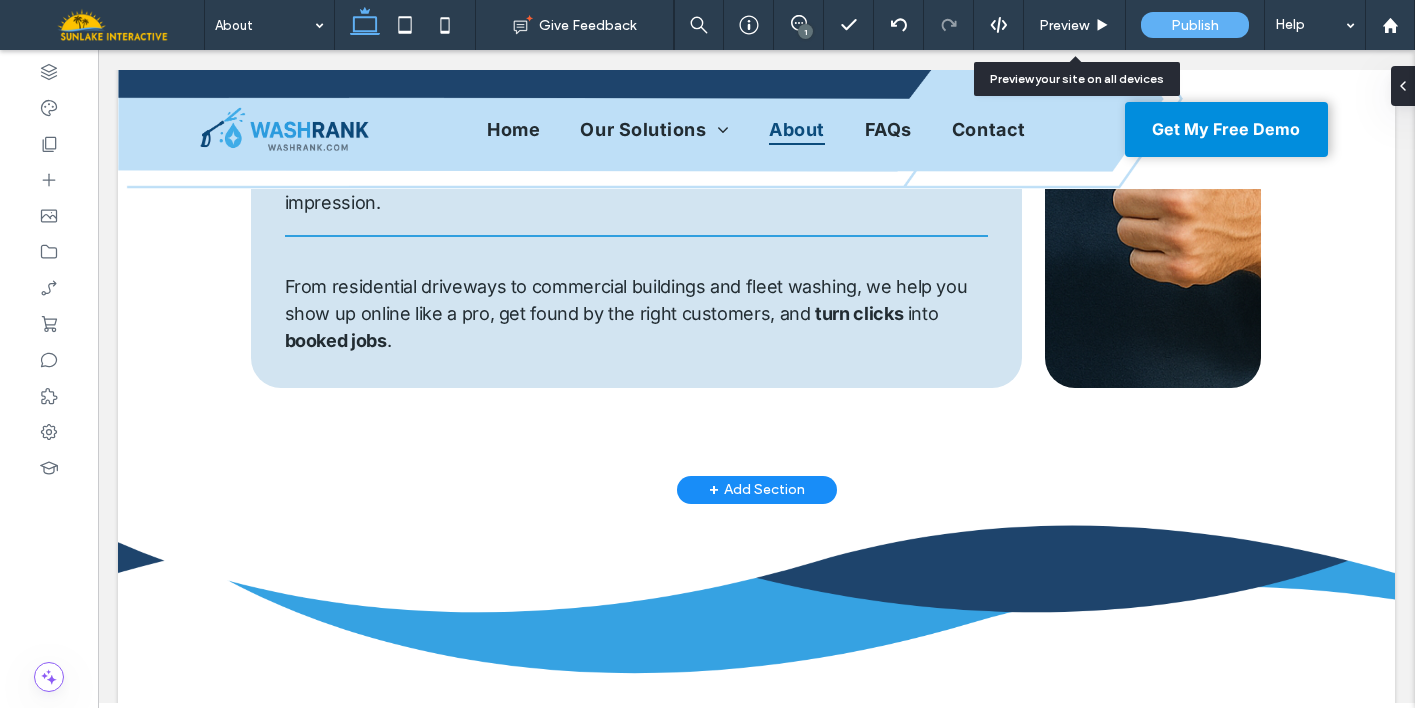 scroll, scrollTop: 2495, scrollLeft: 0, axis: vertical 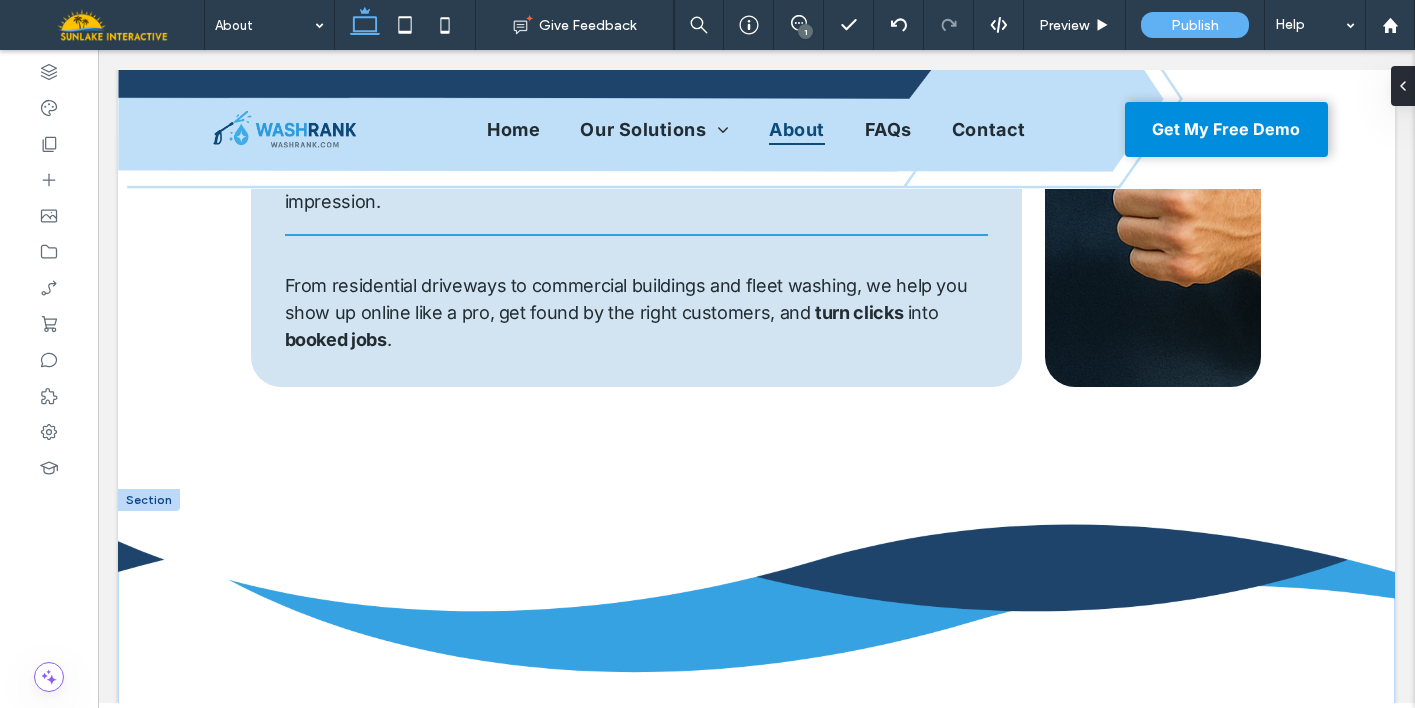 click at bounding box center [149, 500] 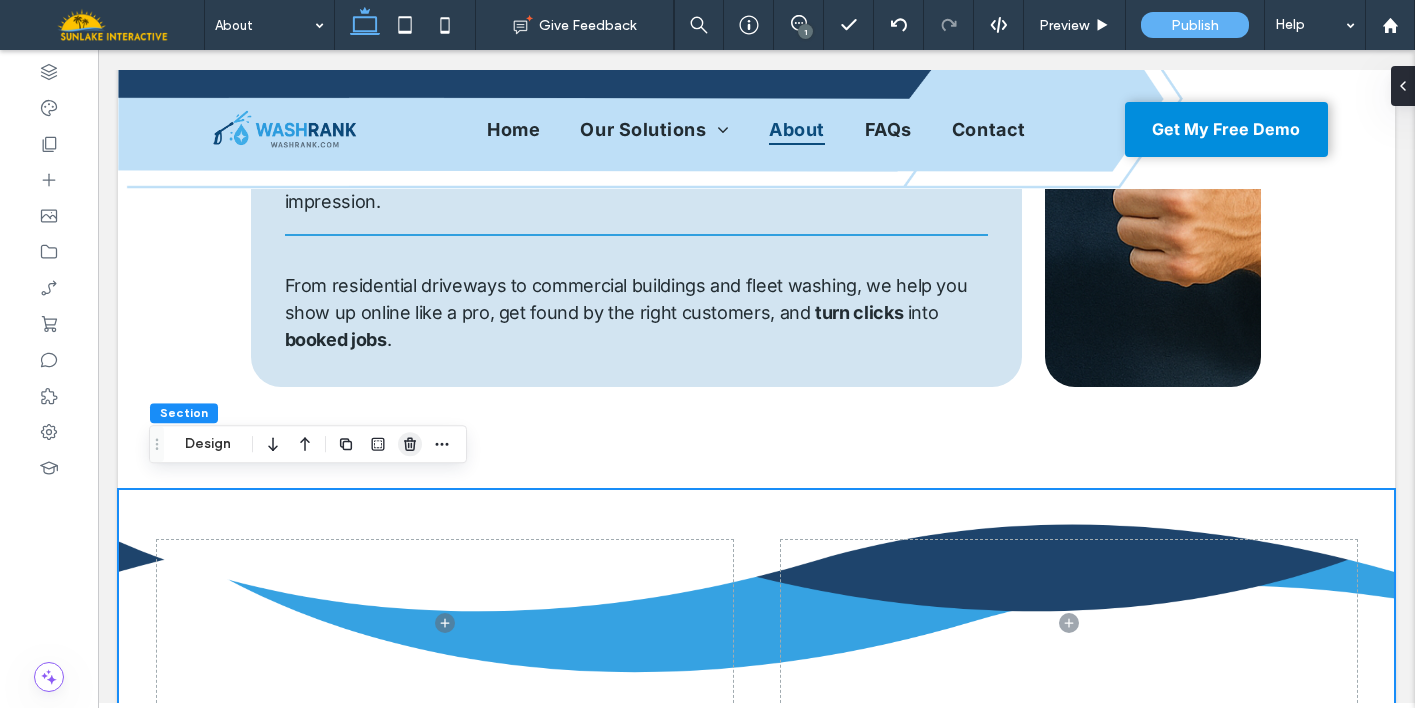 click 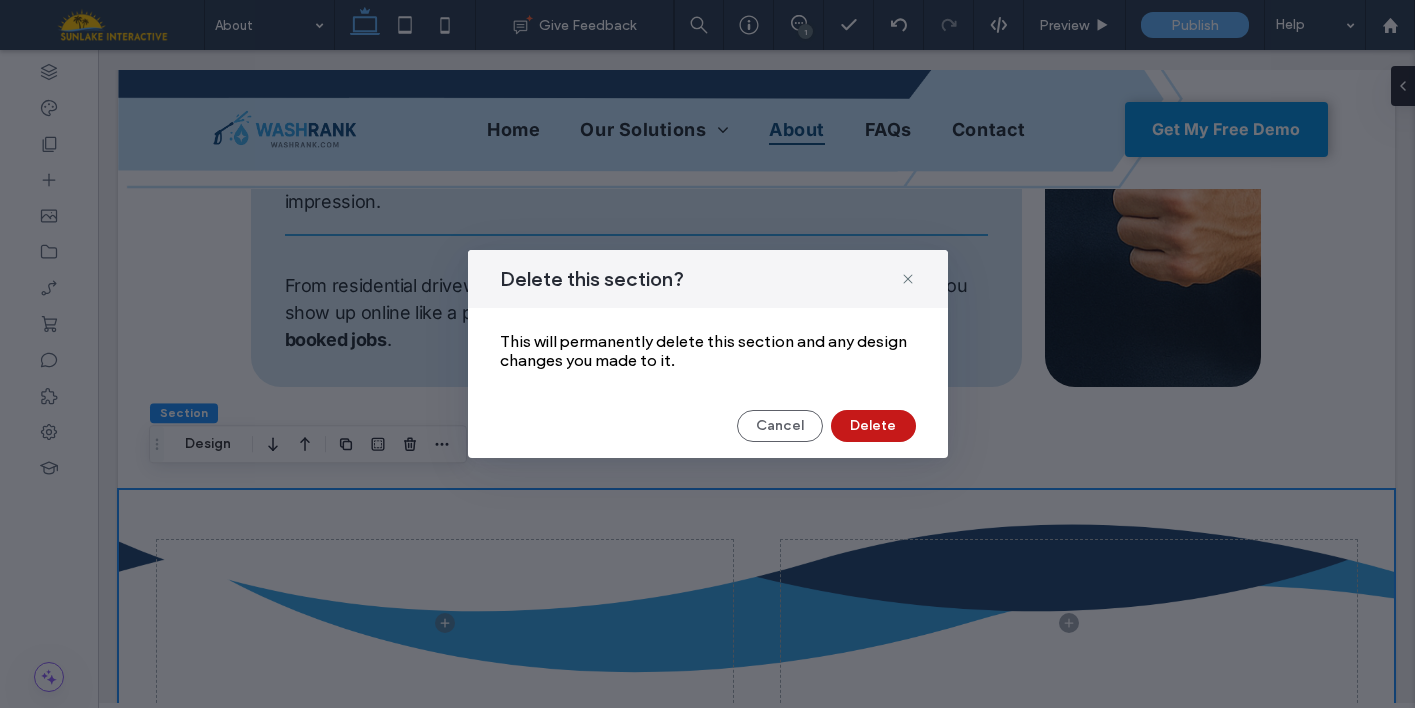 click on "Delete" at bounding box center (873, 426) 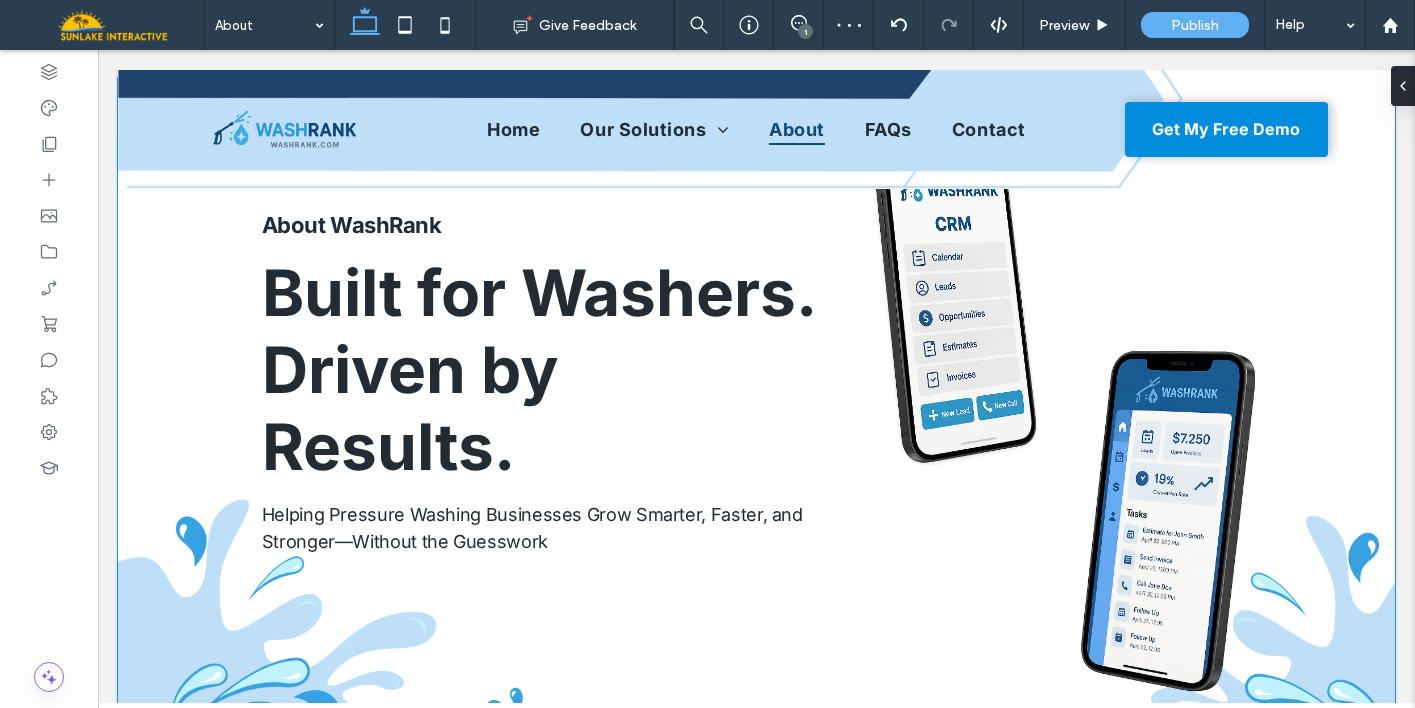 scroll, scrollTop: 0, scrollLeft: 0, axis: both 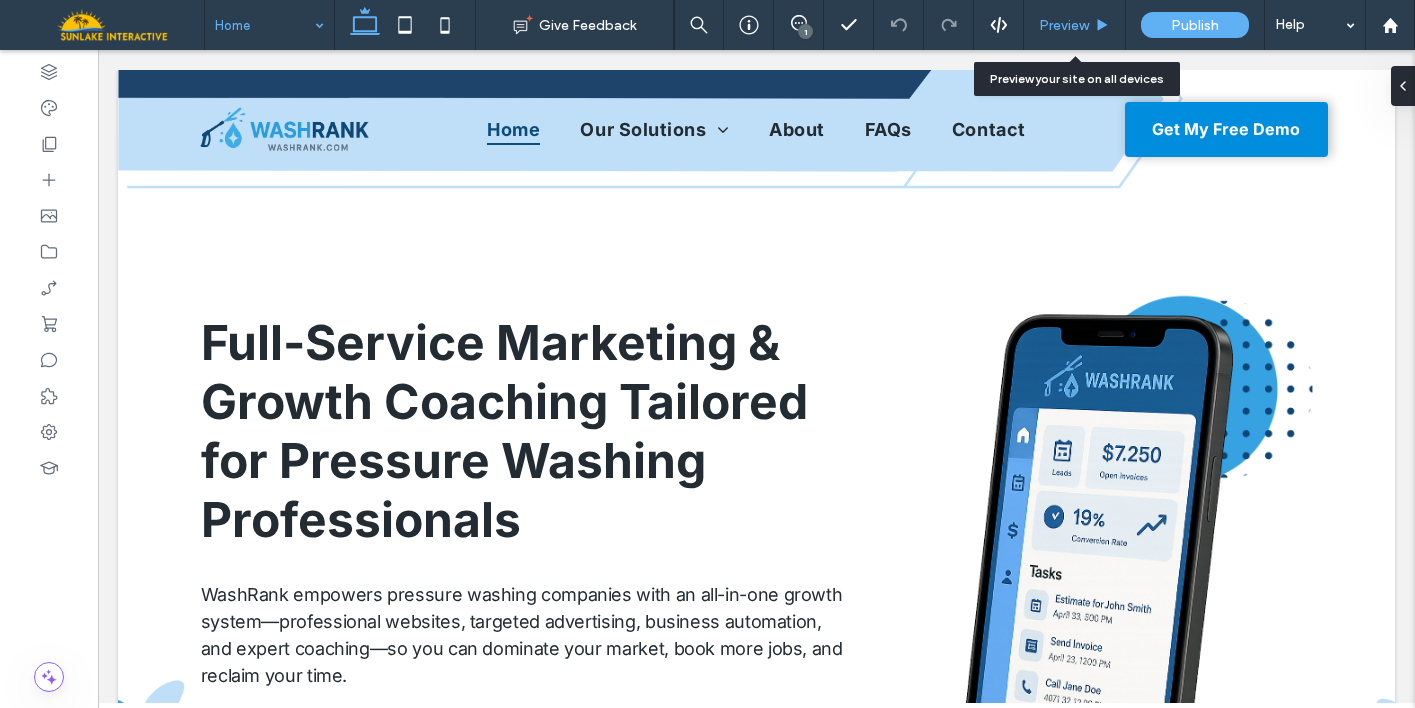 click on "Preview" at bounding box center (1075, 25) 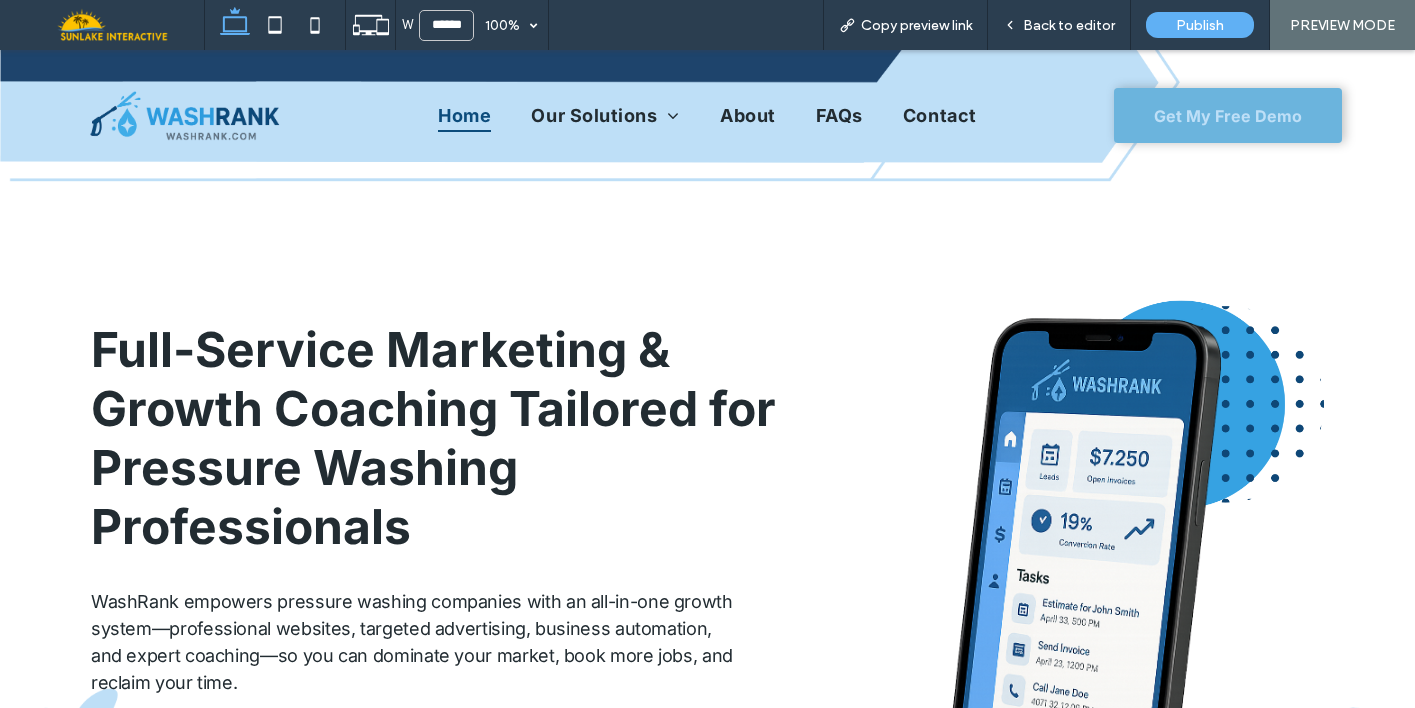click on "Get My Free Demo" at bounding box center [1228, 116] 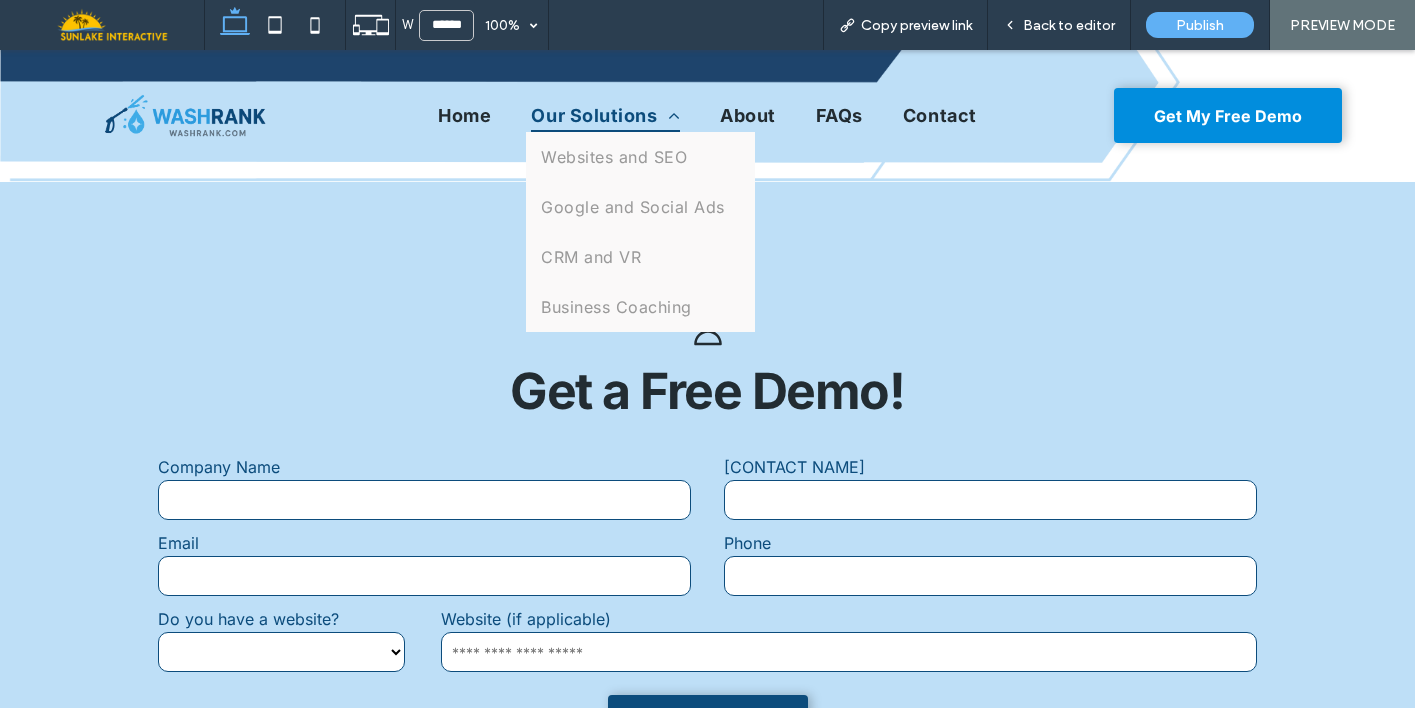 scroll, scrollTop: 835, scrollLeft: 0, axis: vertical 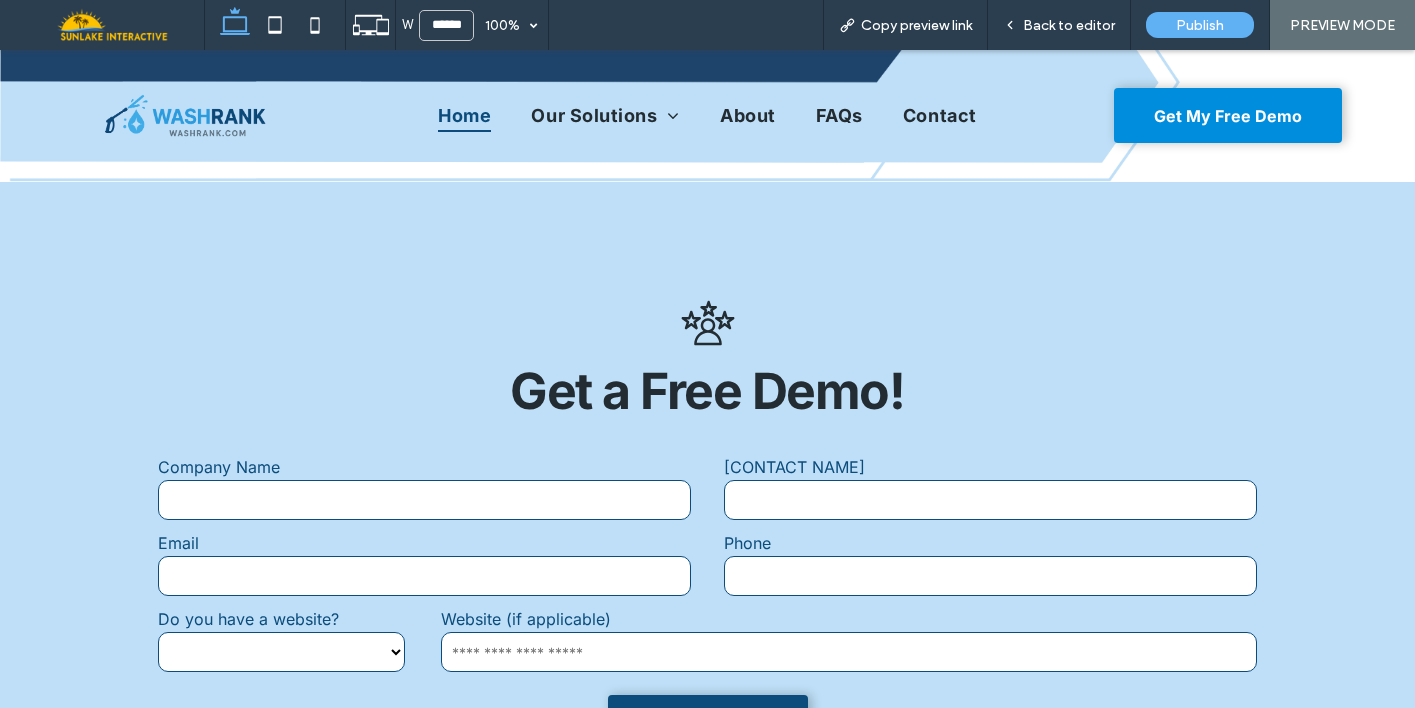 click on "Home" at bounding box center [464, 116] 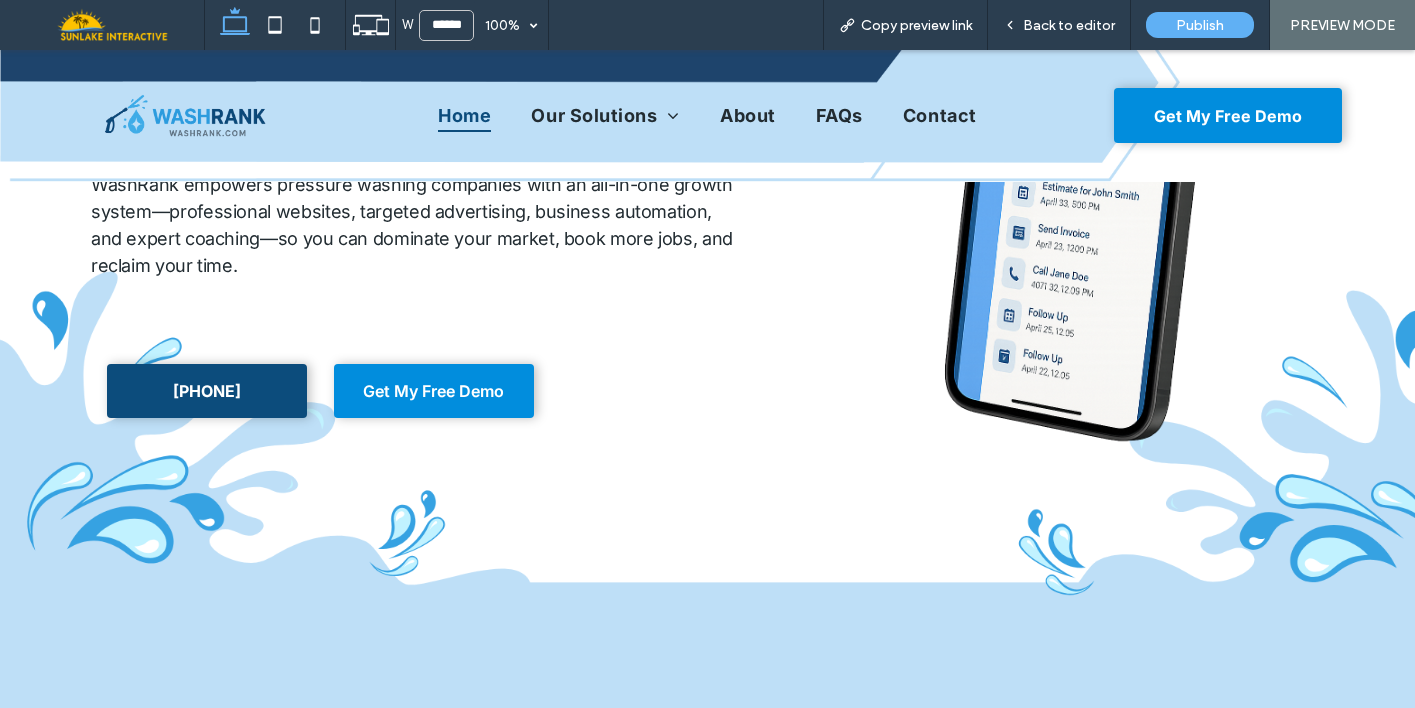 scroll, scrollTop: 429, scrollLeft: 0, axis: vertical 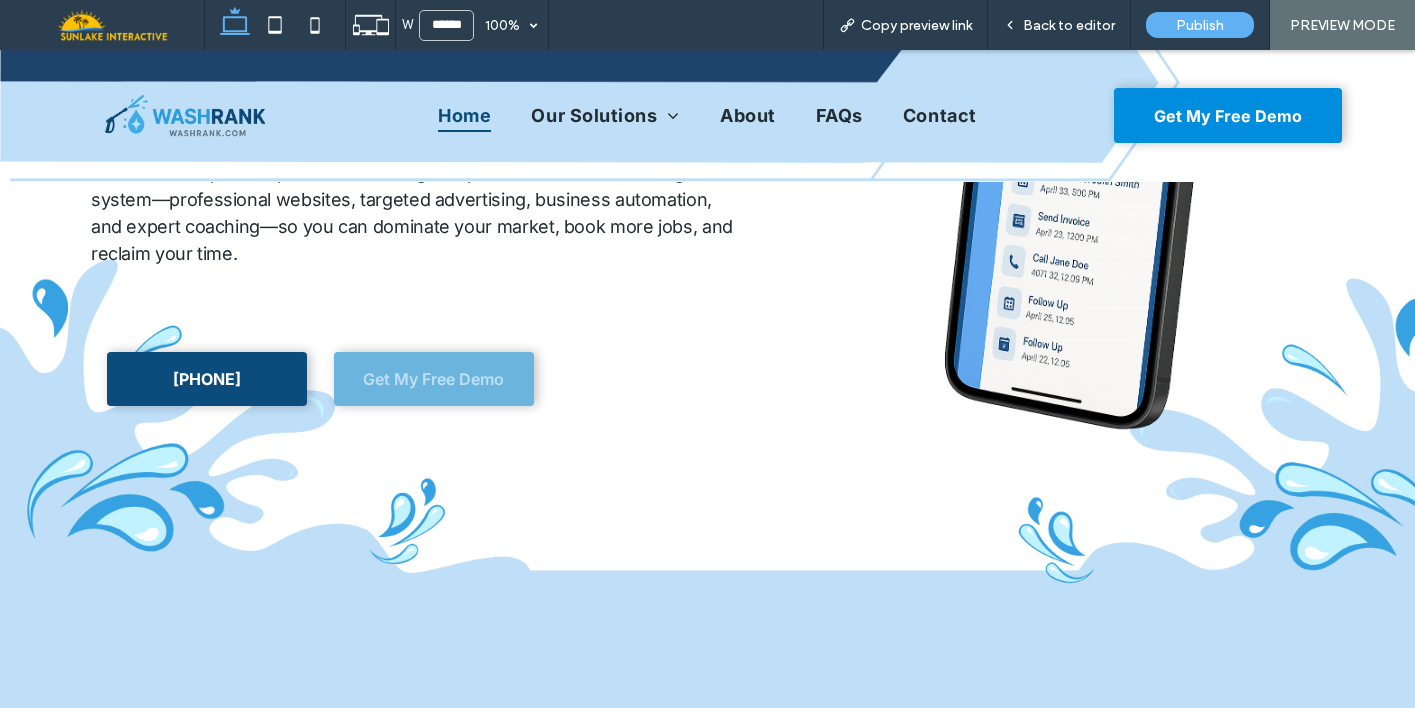 click on "Get My Free Demo" at bounding box center (433, 379) 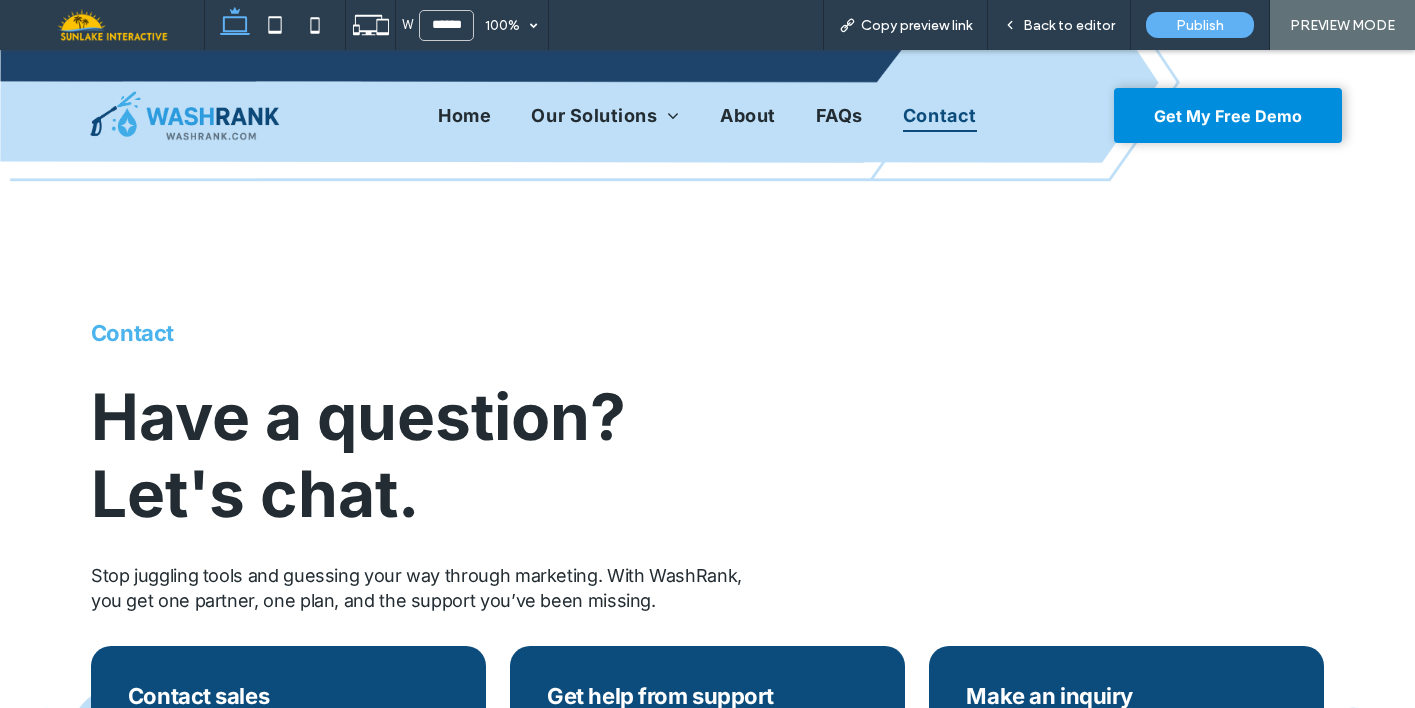 scroll, scrollTop: 0, scrollLeft: 0, axis: both 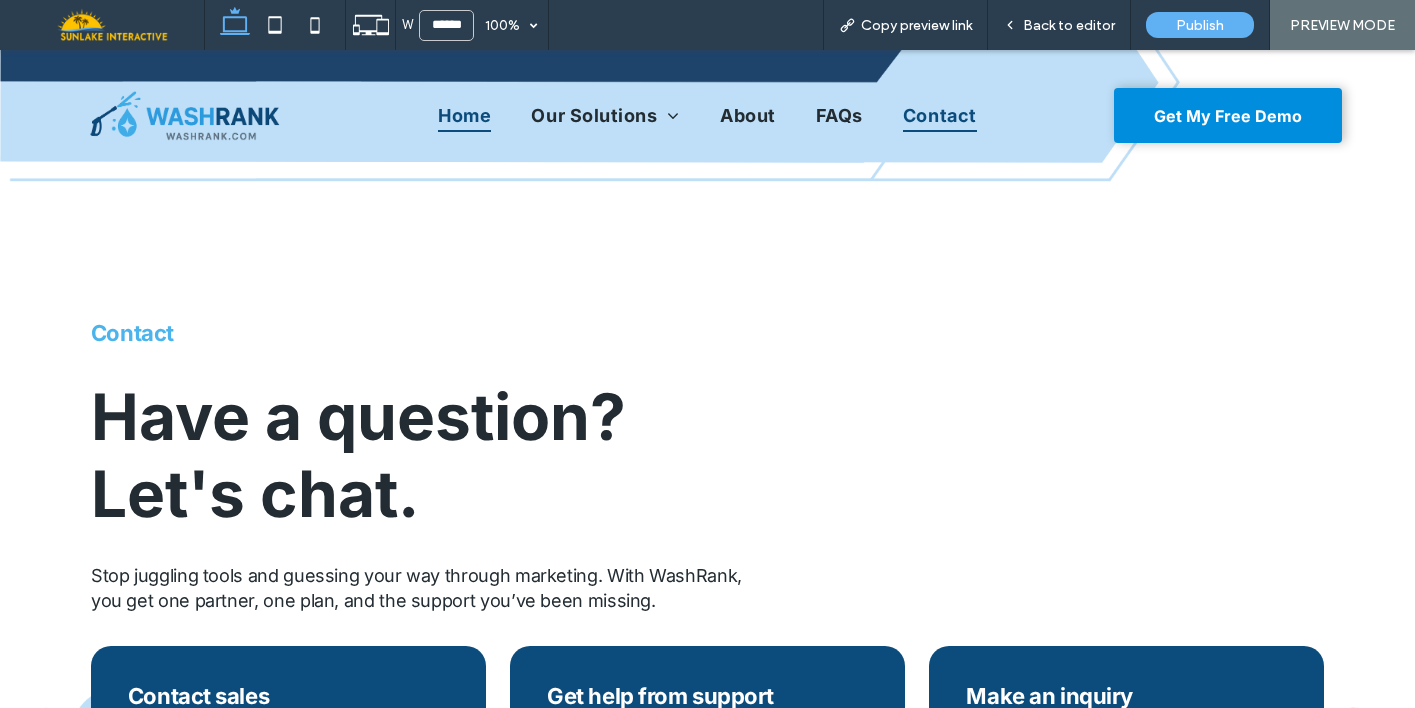 click on "Home" at bounding box center [464, 116] 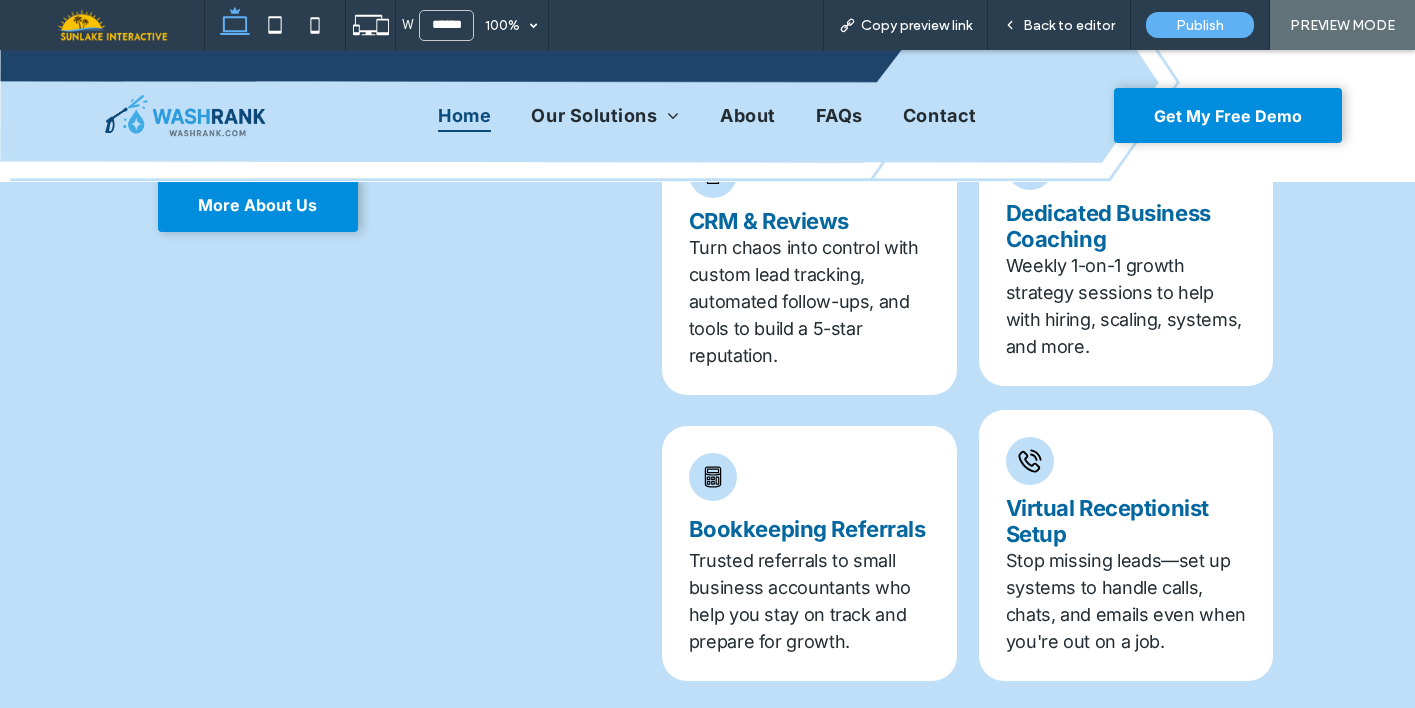 scroll, scrollTop: 1335, scrollLeft: 0, axis: vertical 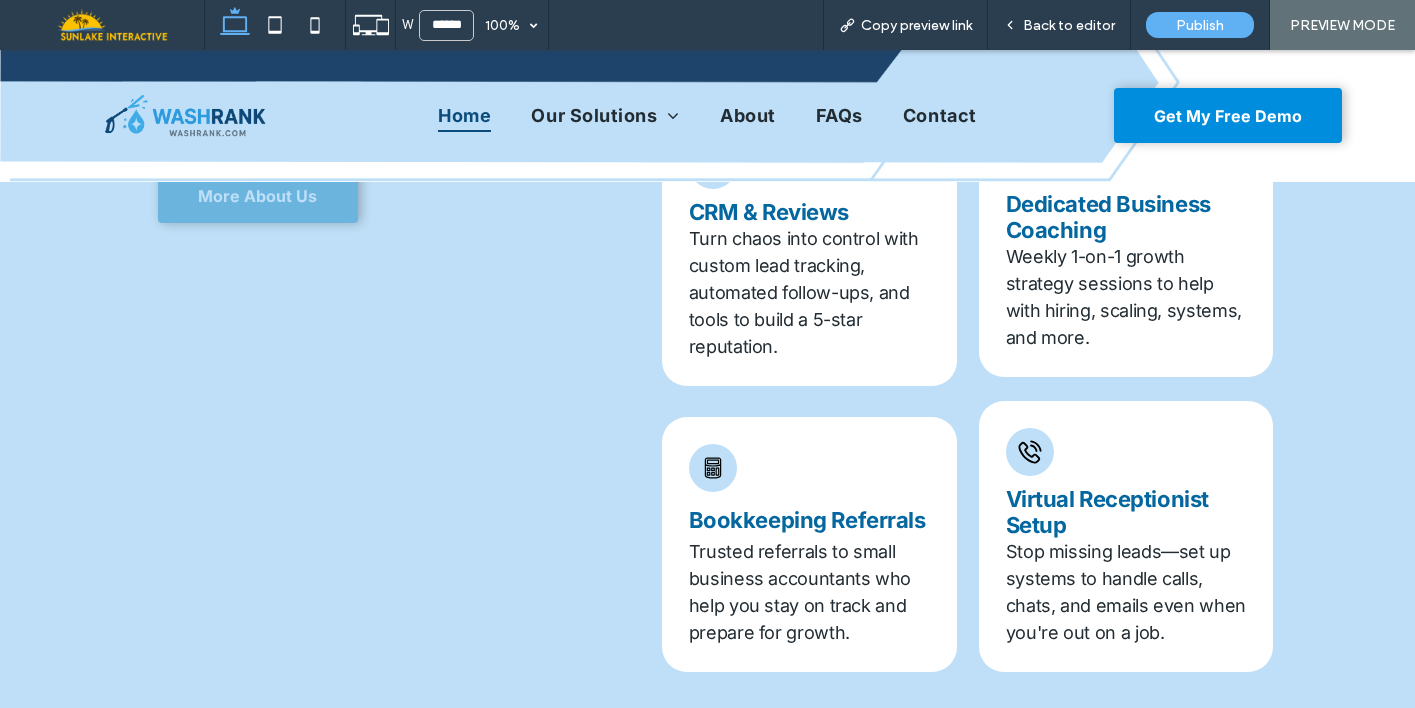 click on "More About Us" at bounding box center (257, 196) 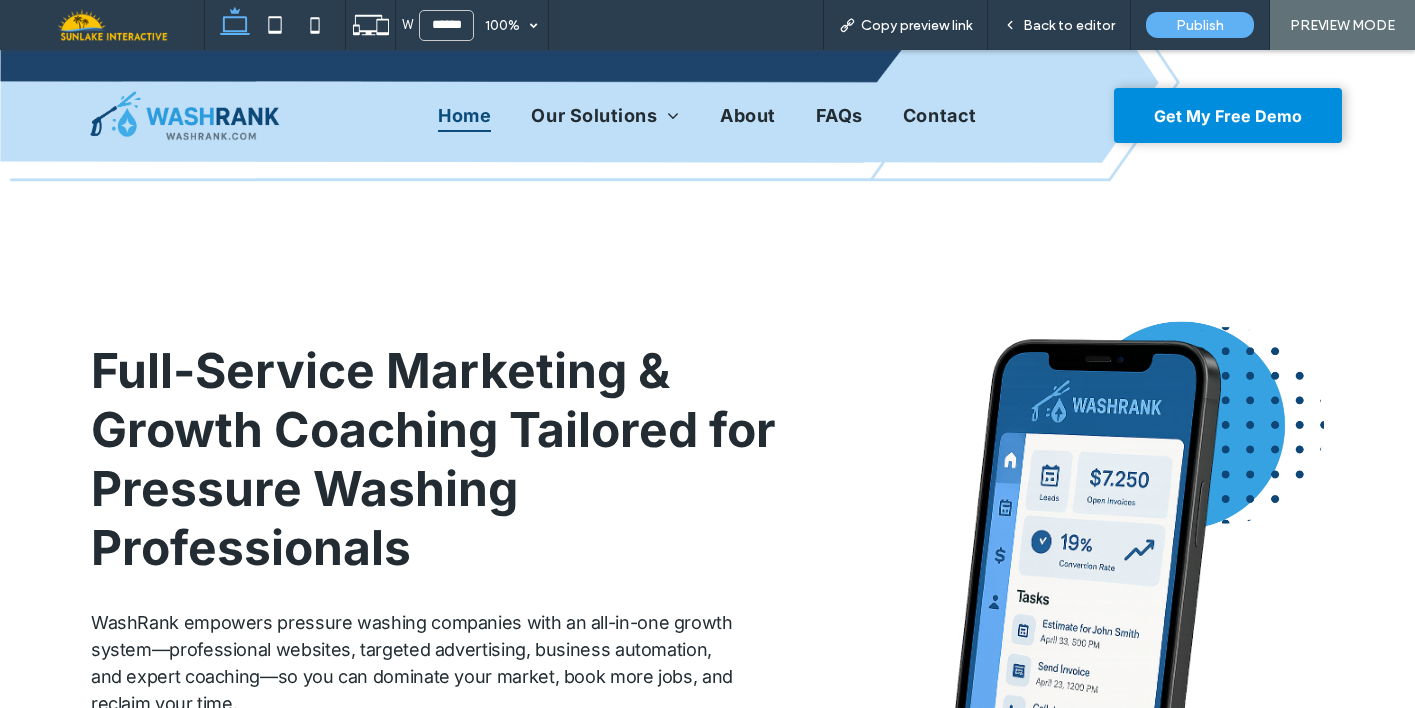 scroll, scrollTop: 0, scrollLeft: 0, axis: both 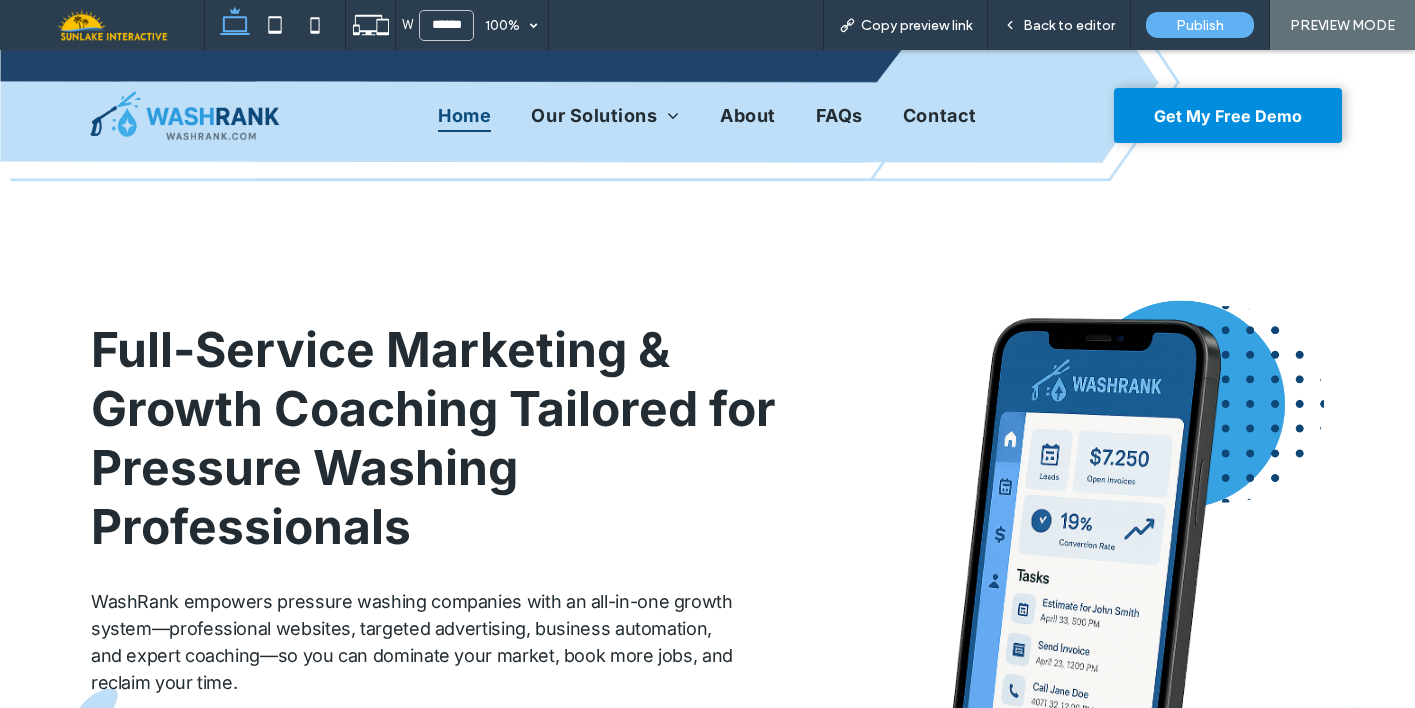 click on "Home" at bounding box center [464, 116] 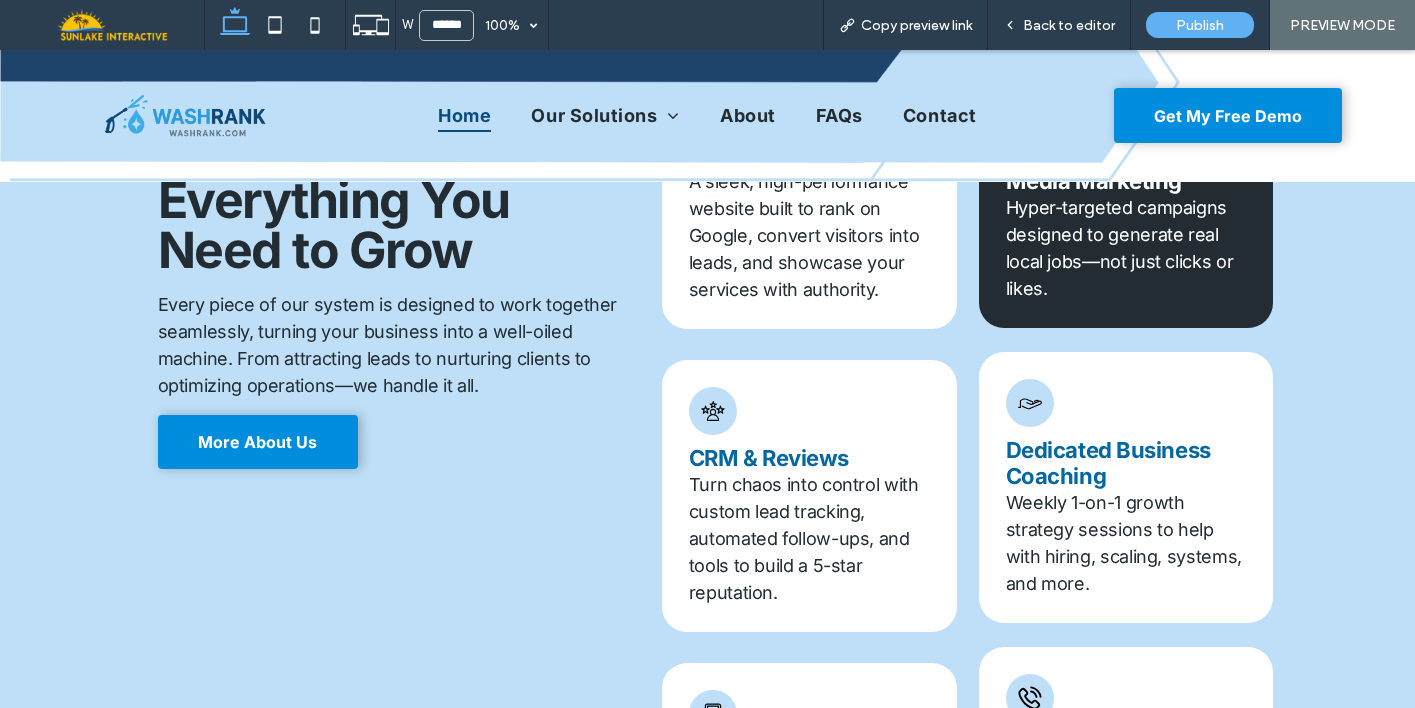 scroll, scrollTop: 1070, scrollLeft: 0, axis: vertical 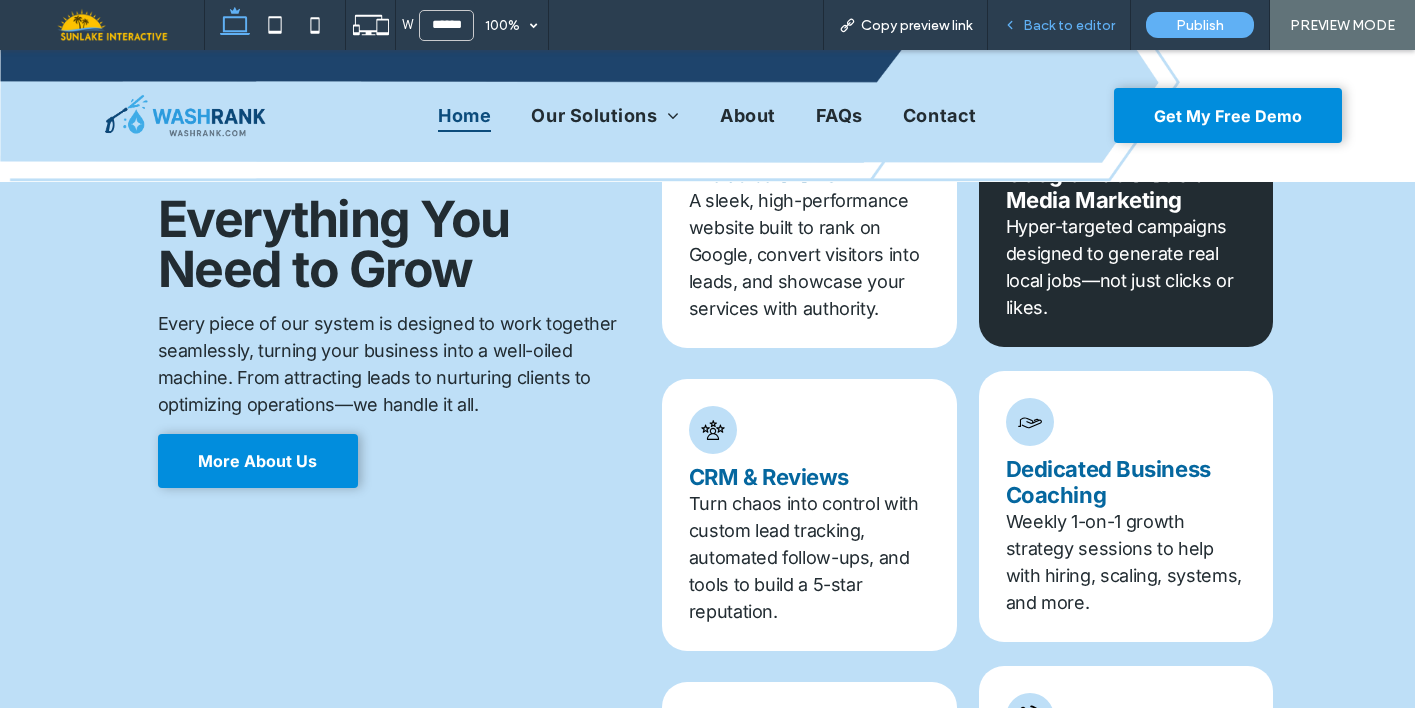 click on "Back to editor" at bounding box center [1059, 25] 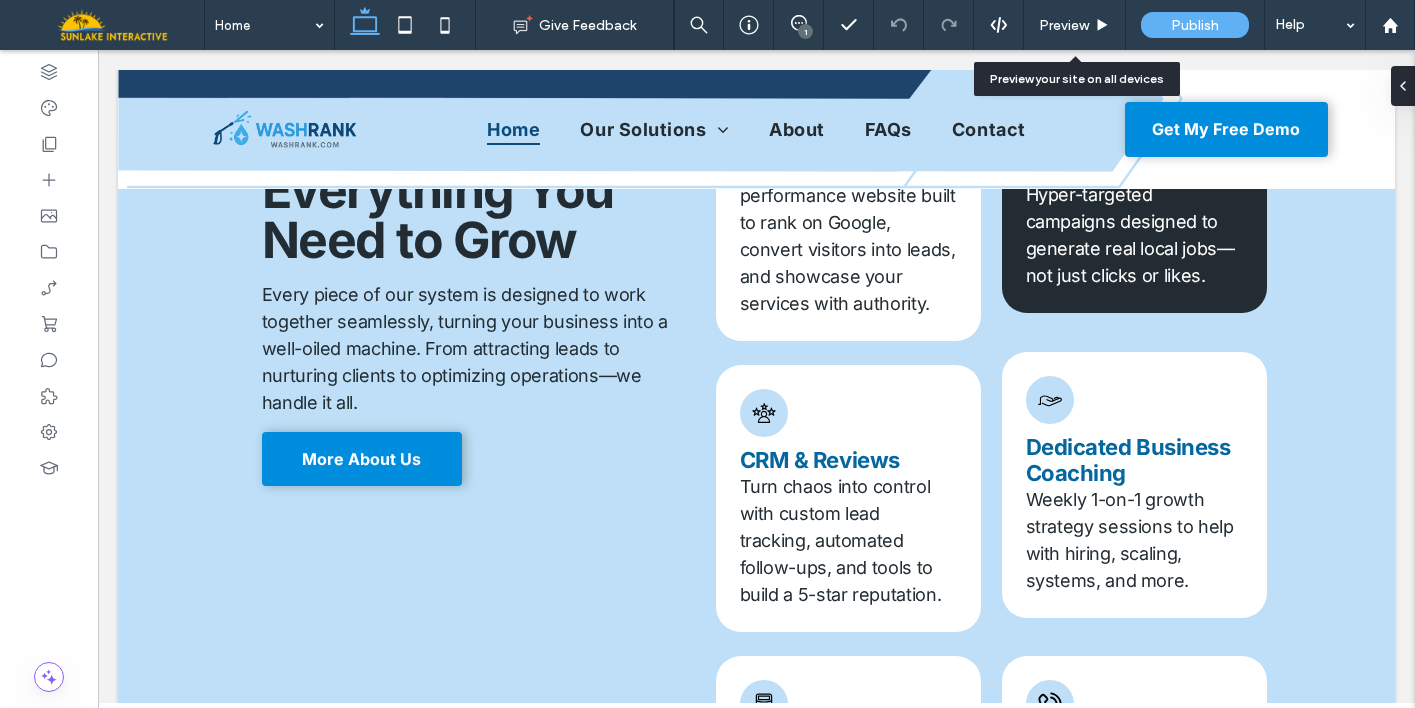 scroll, scrollTop: 1035, scrollLeft: 0, axis: vertical 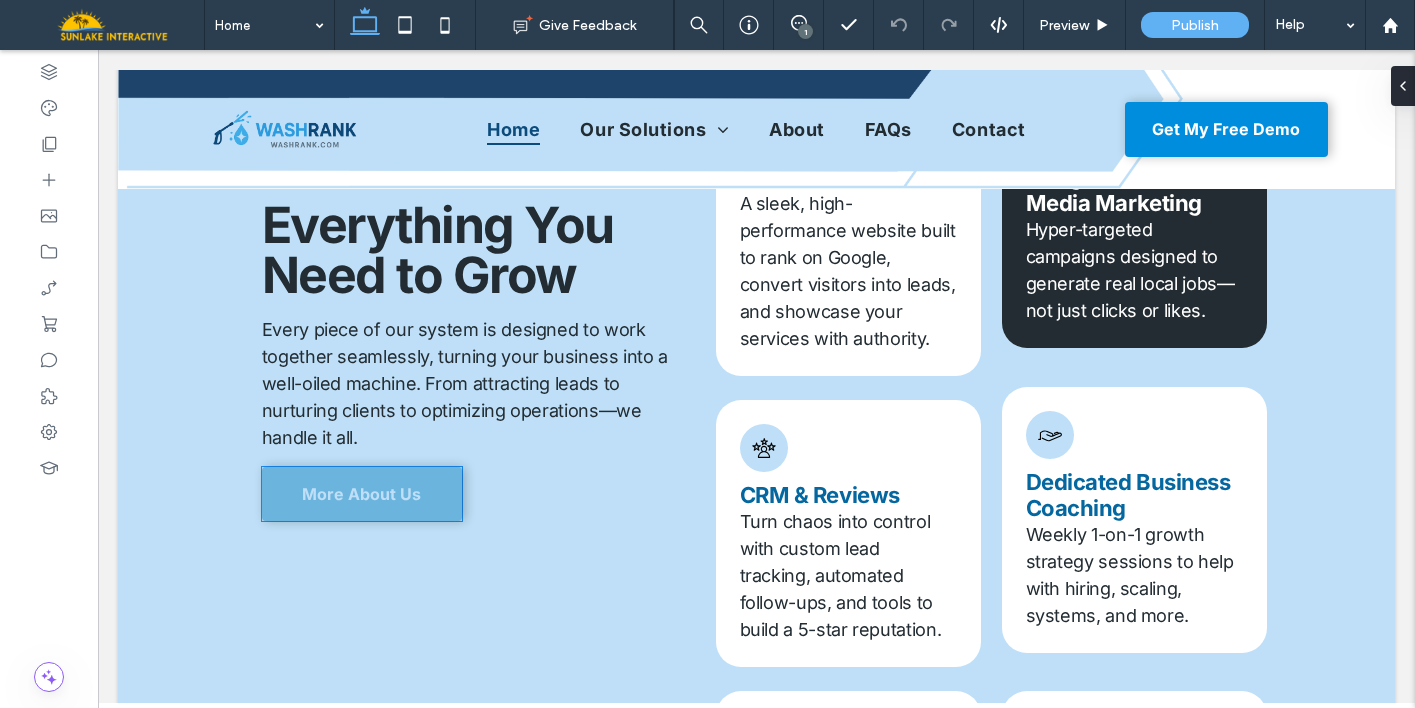 click on "More About Us" at bounding box center (361, 494) 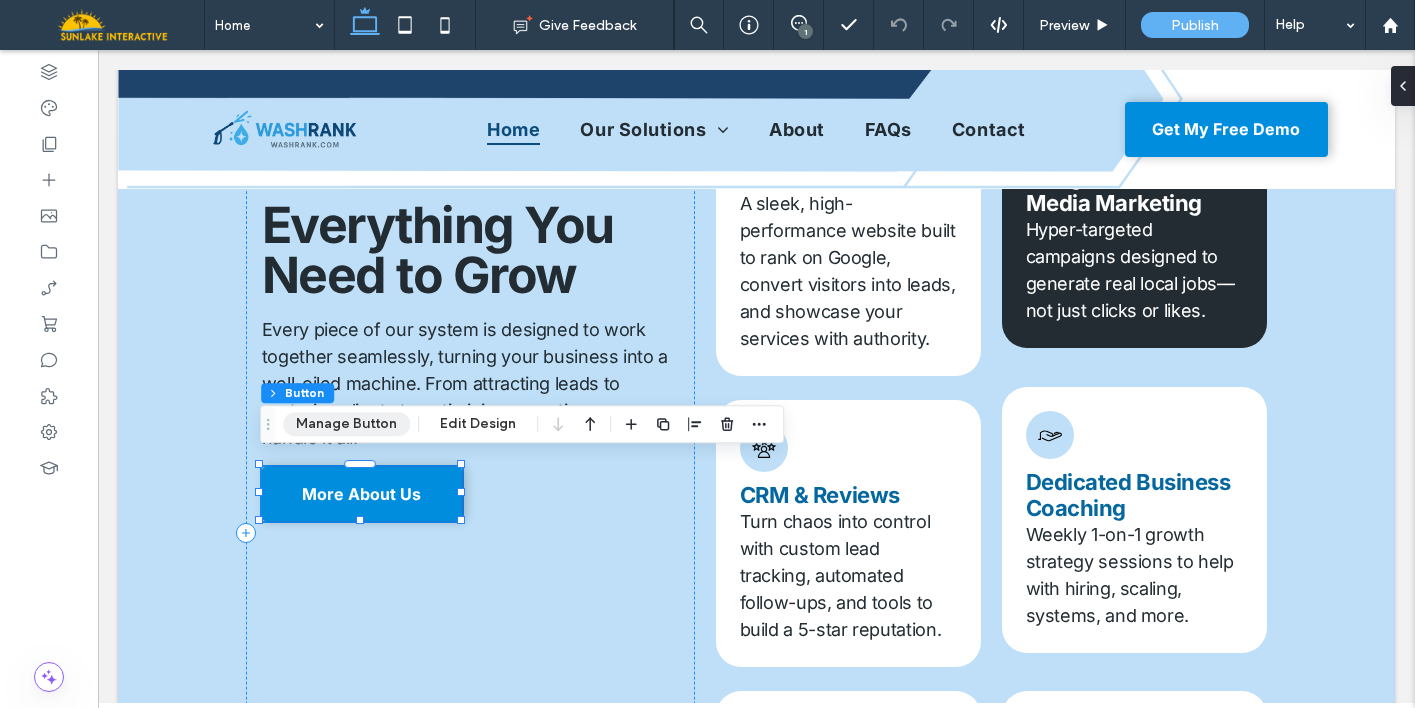 click on "Manage Button" at bounding box center (346, 424) 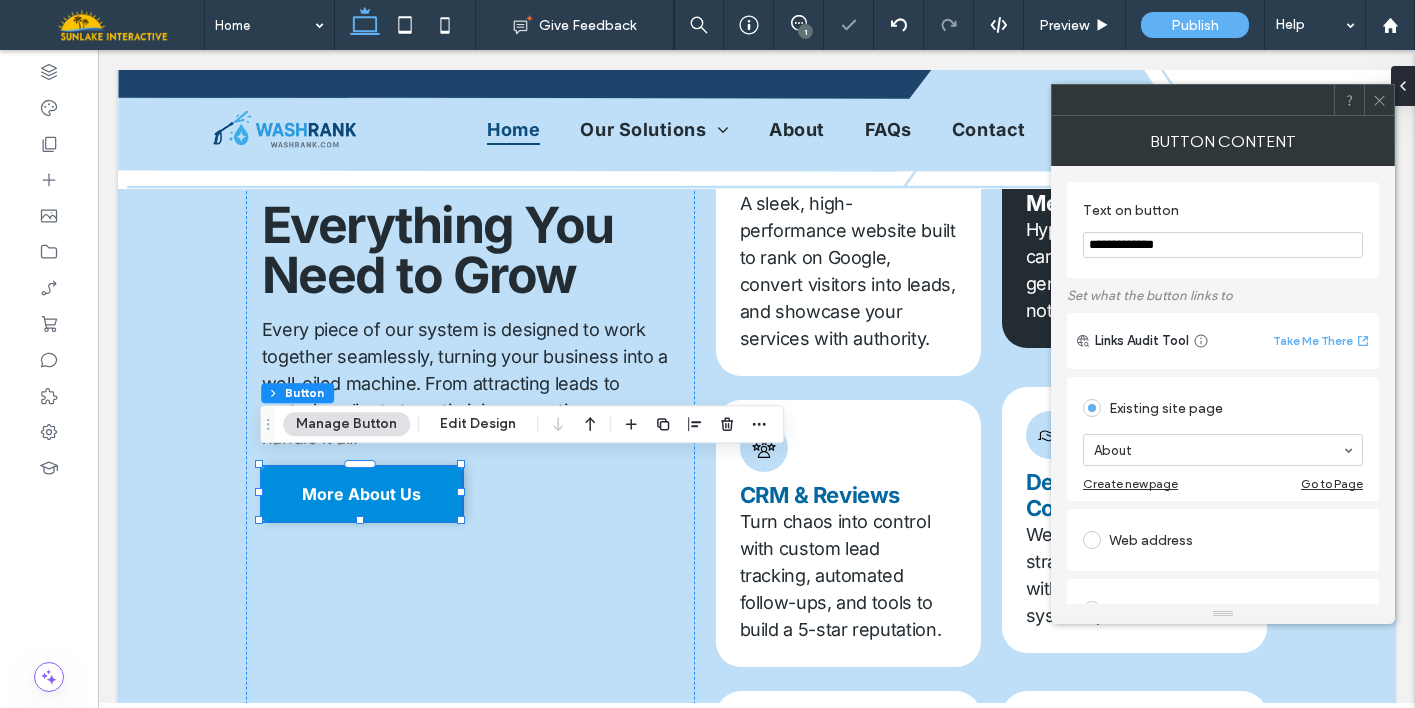 click at bounding box center (1379, 100) 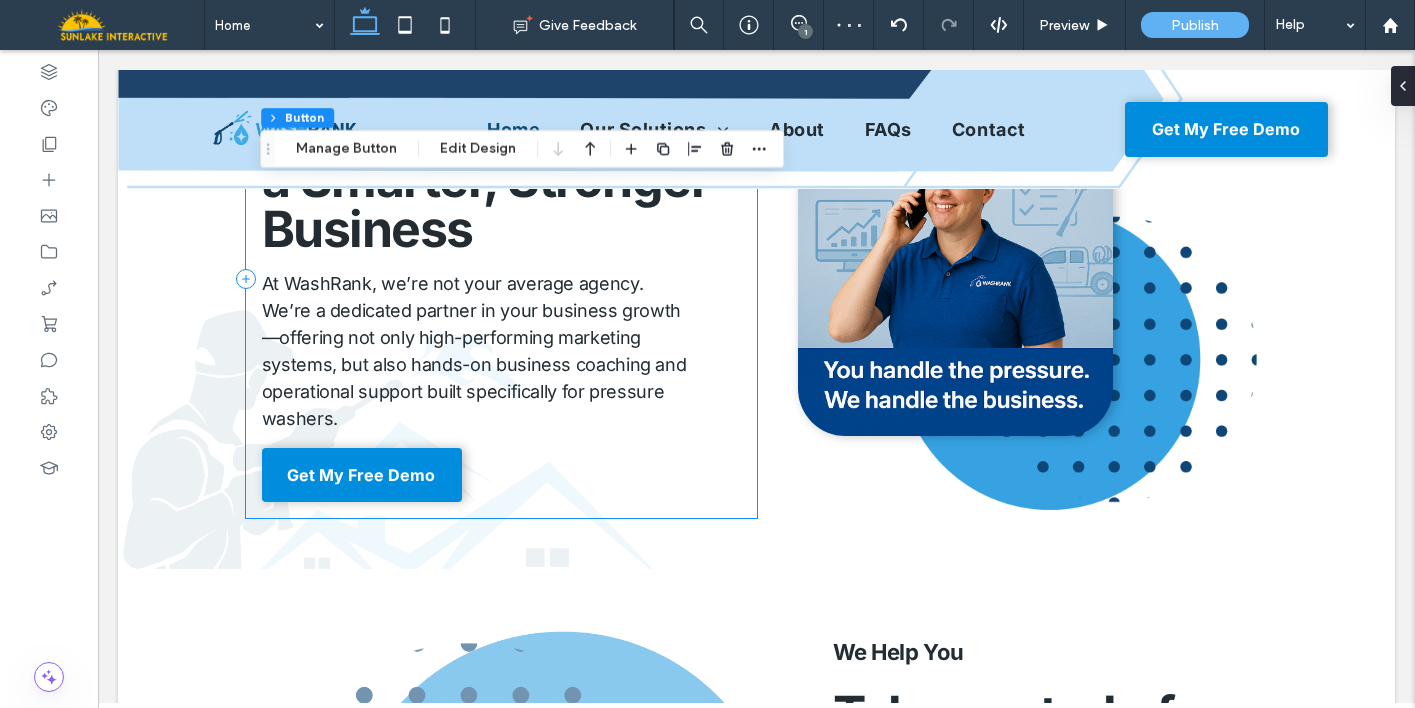 scroll, scrollTop: 2201, scrollLeft: 0, axis: vertical 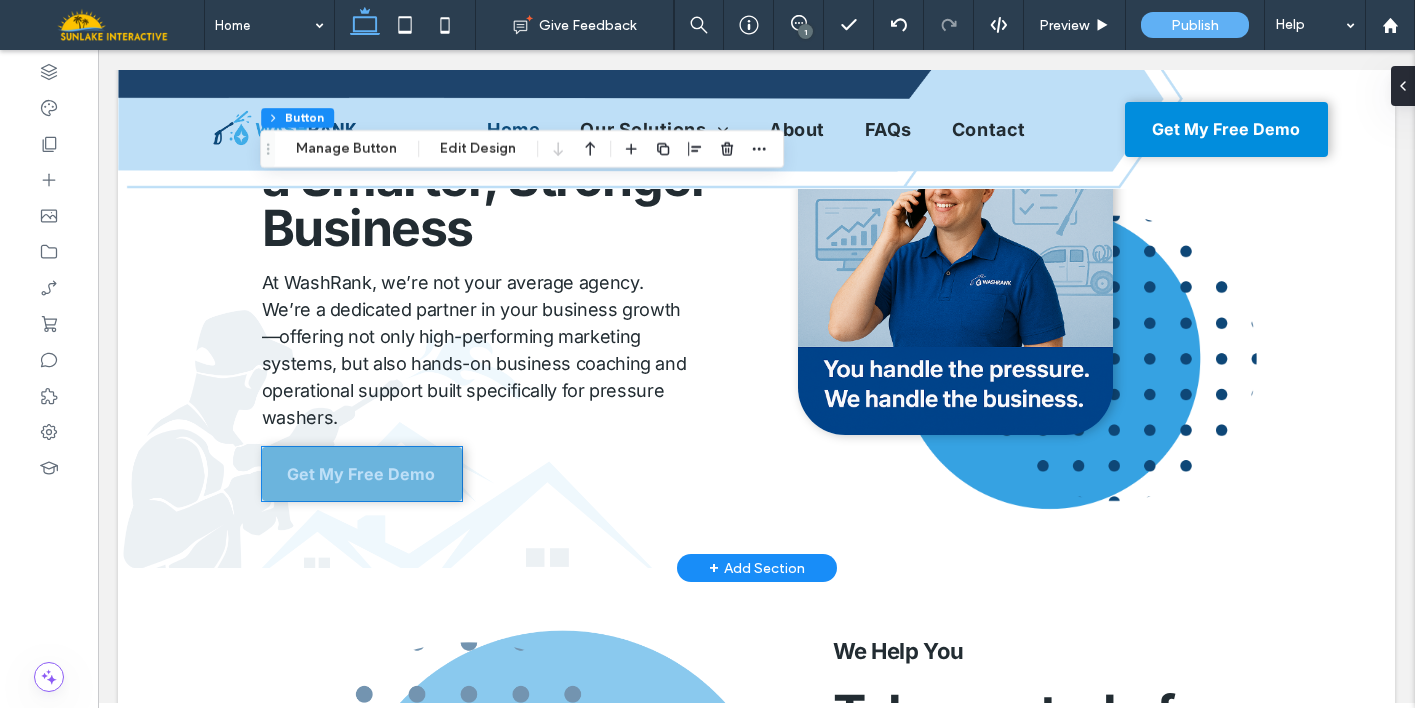 click on "Get My Free Demo" at bounding box center [361, 474] 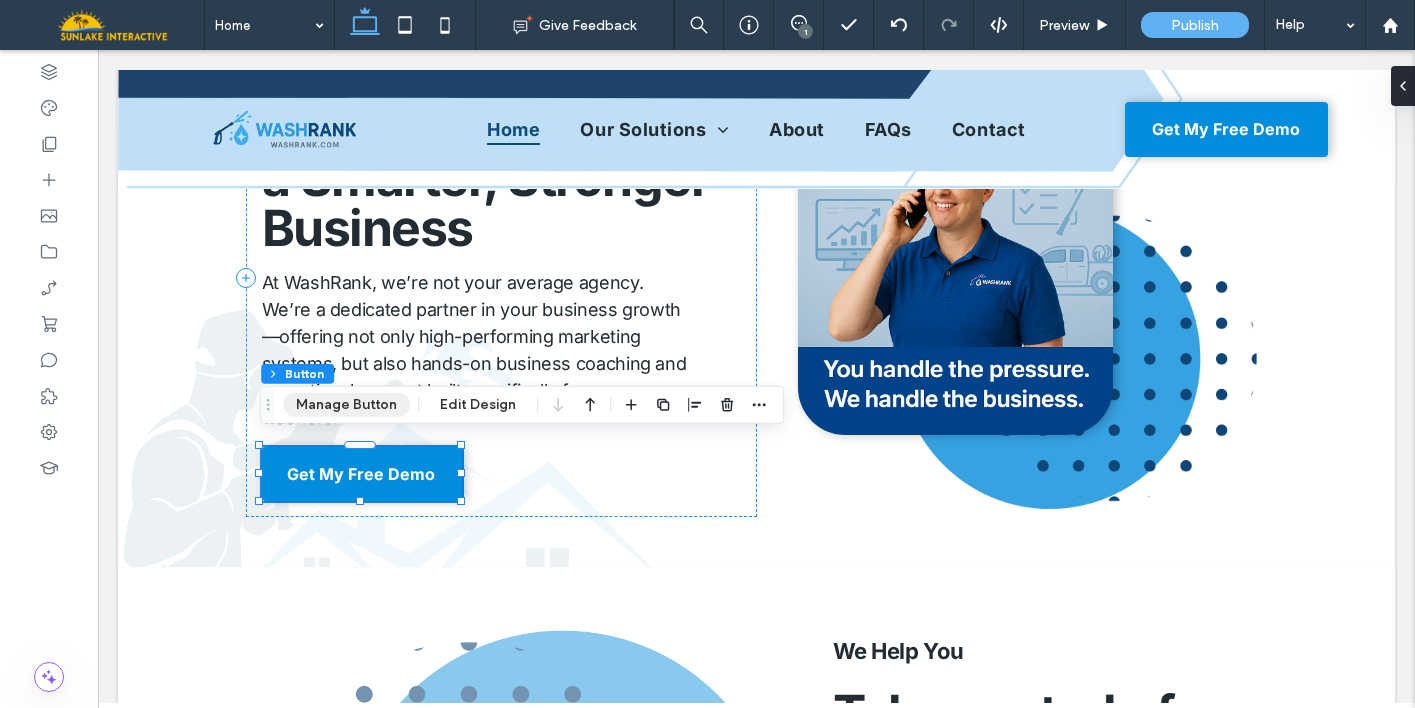 click on "Manage Button" at bounding box center [346, 405] 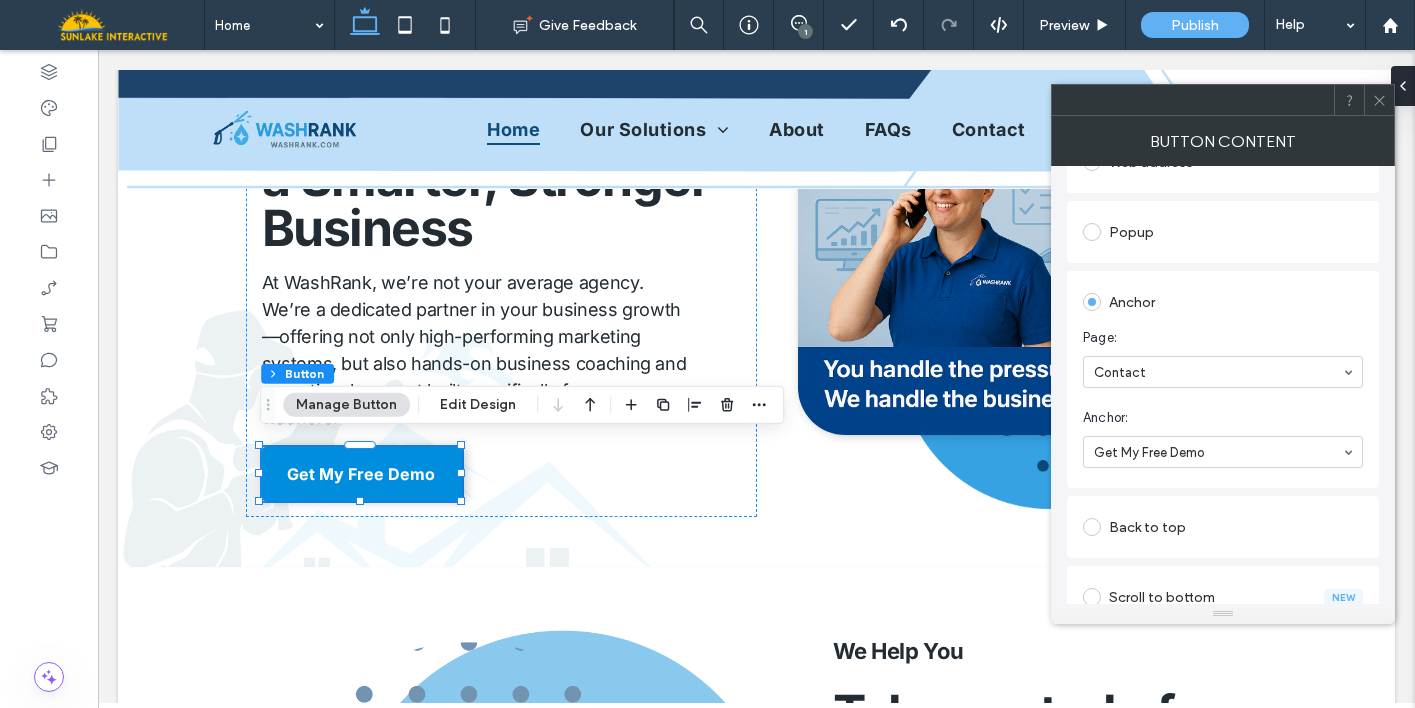 scroll, scrollTop: 337, scrollLeft: 0, axis: vertical 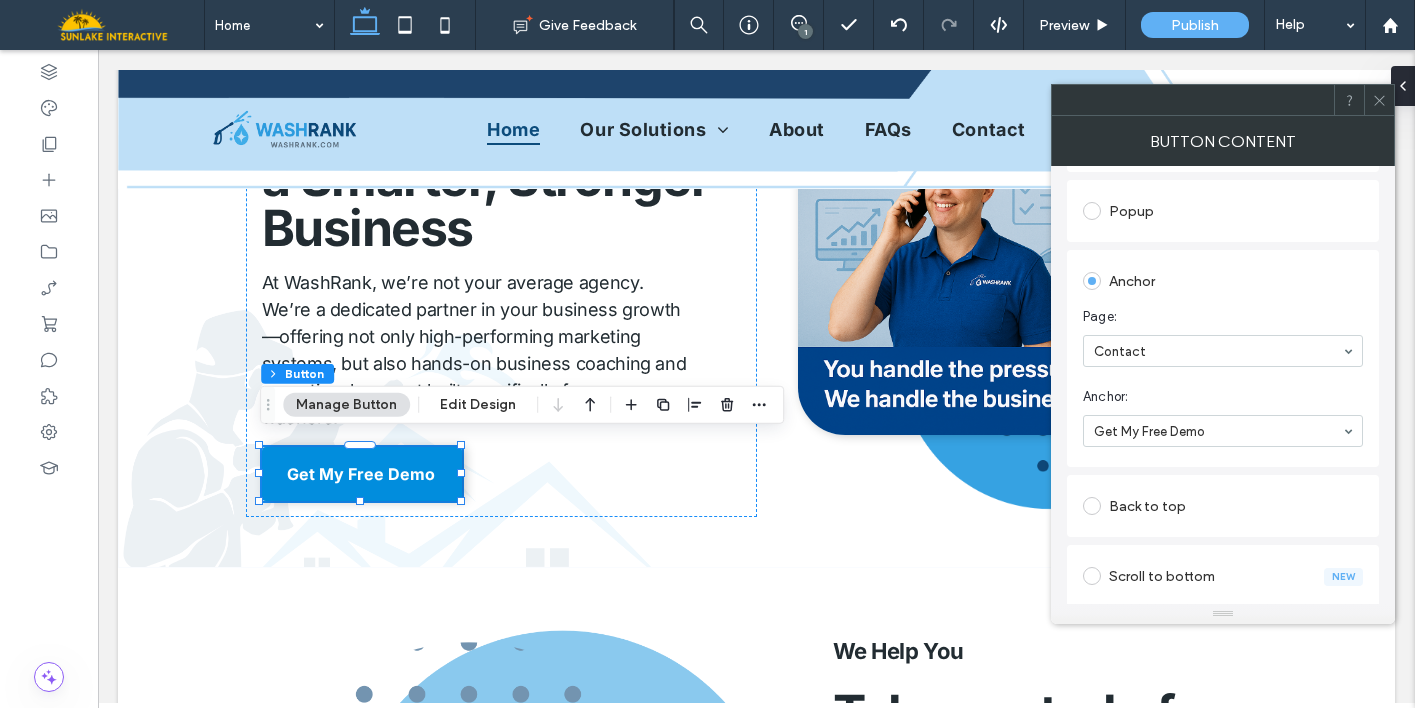click 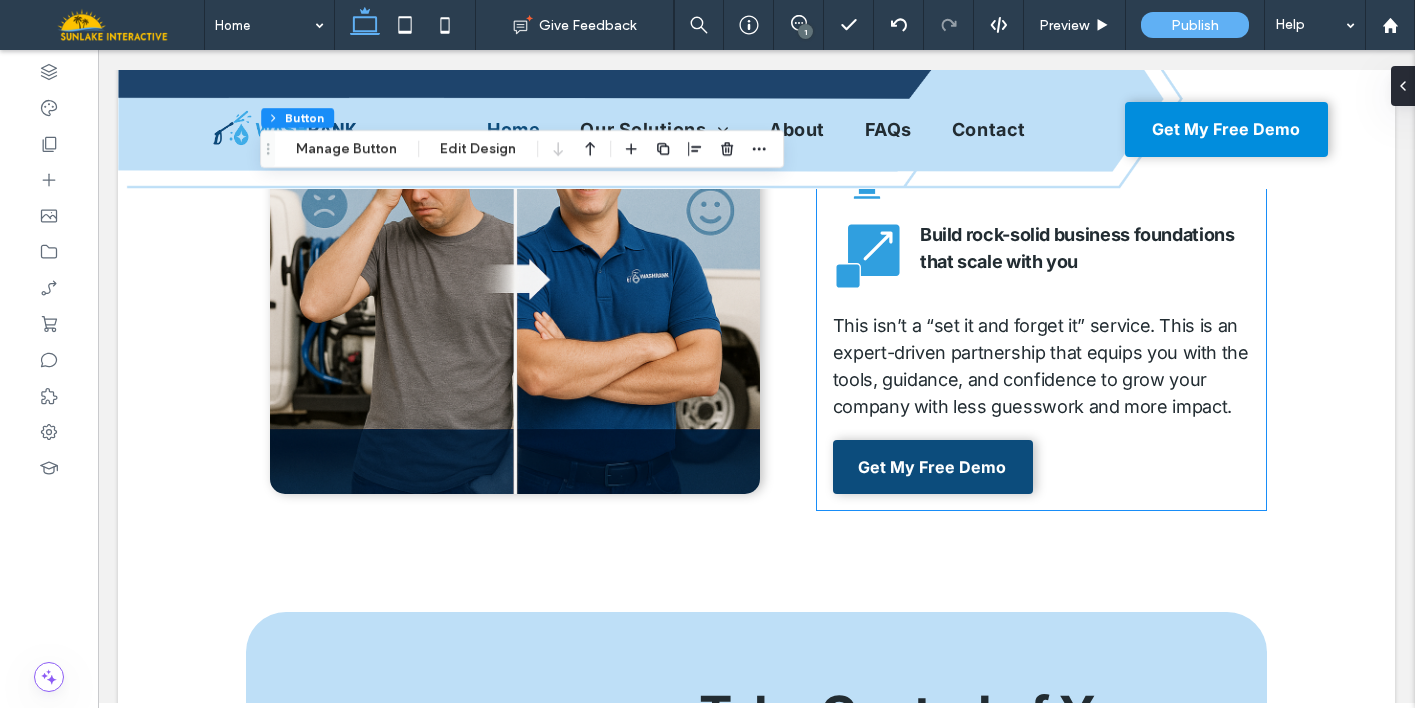 scroll, scrollTop: 3037, scrollLeft: 0, axis: vertical 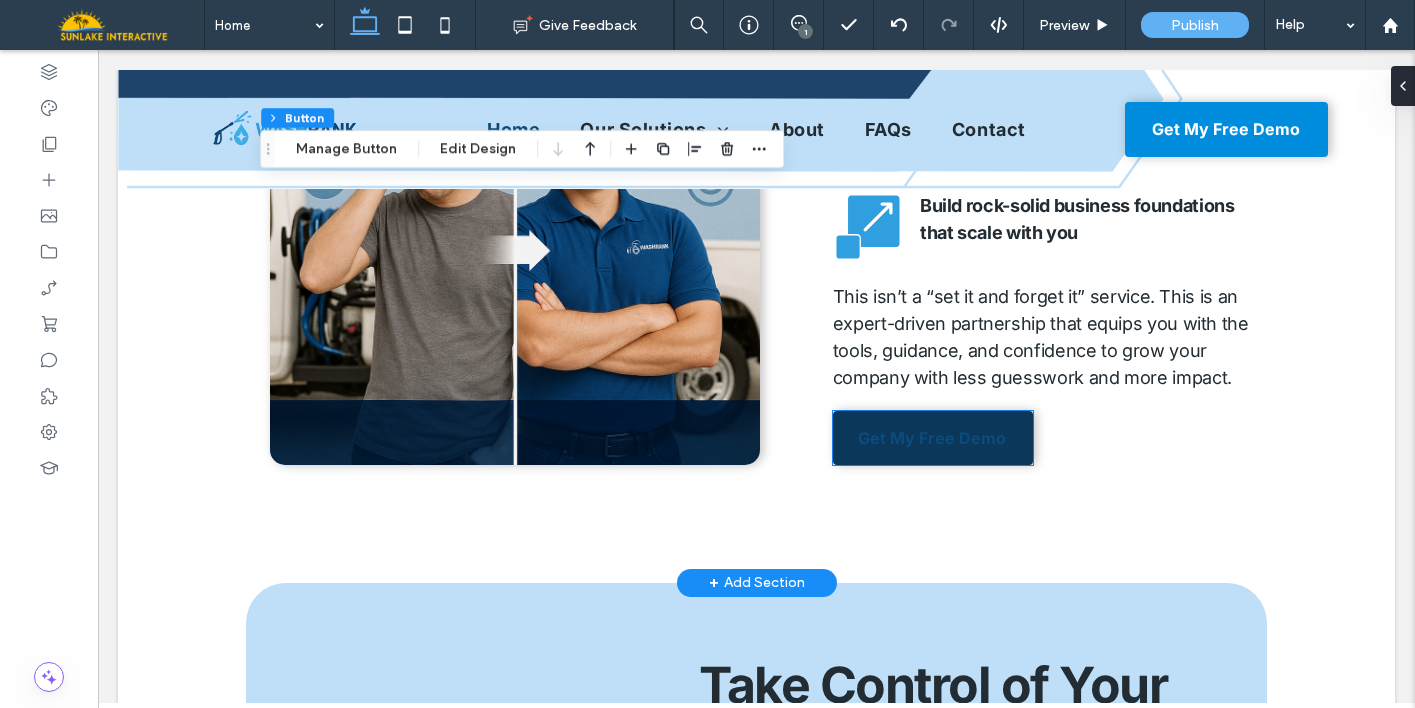 click on "Get My Free Demo" at bounding box center [932, 438] 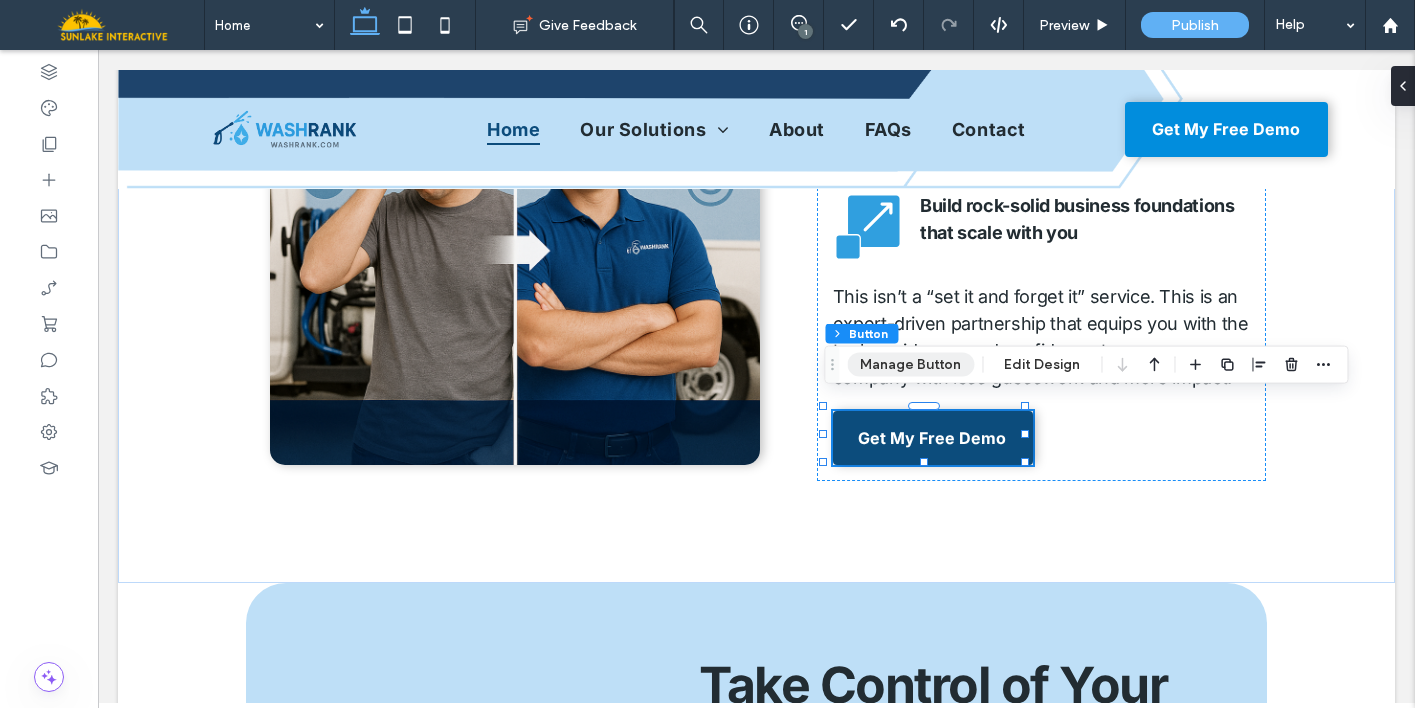 click on "Manage Button" at bounding box center (910, 365) 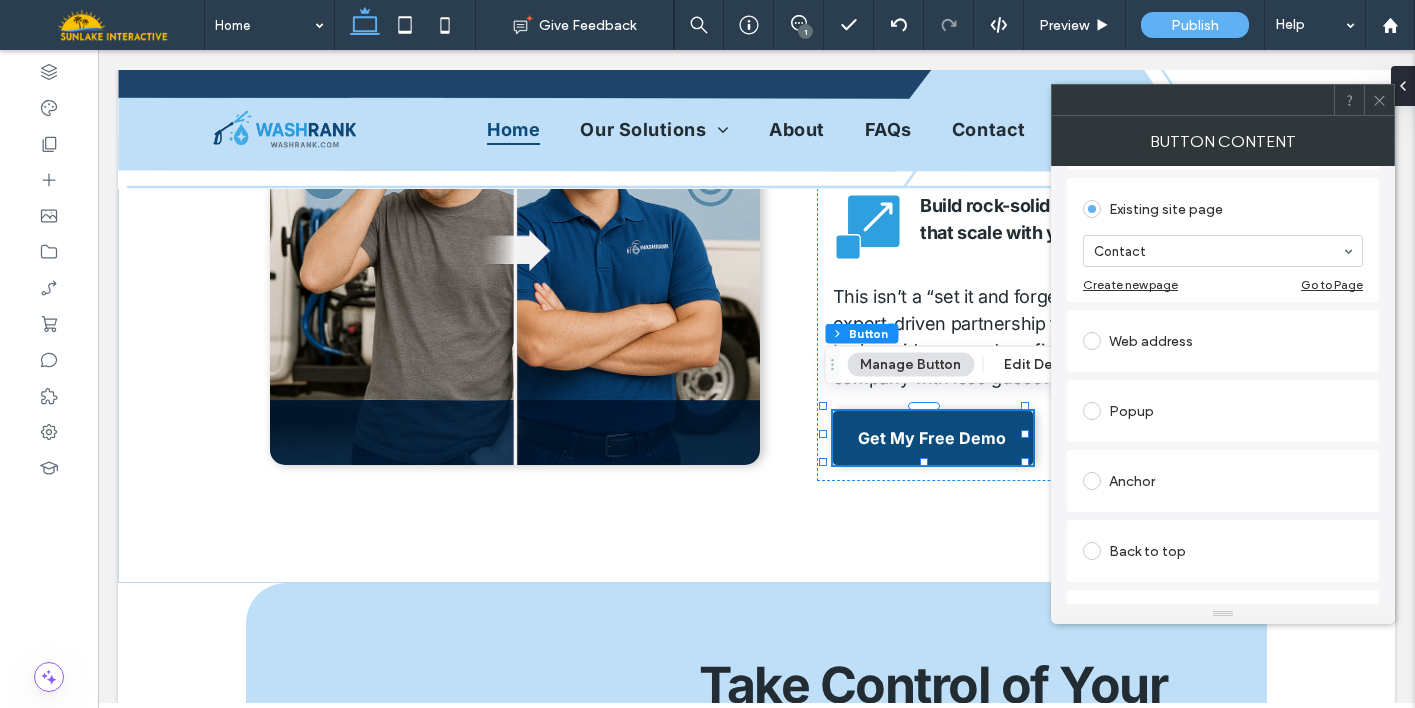 scroll, scrollTop: 220, scrollLeft: 0, axis: vertical 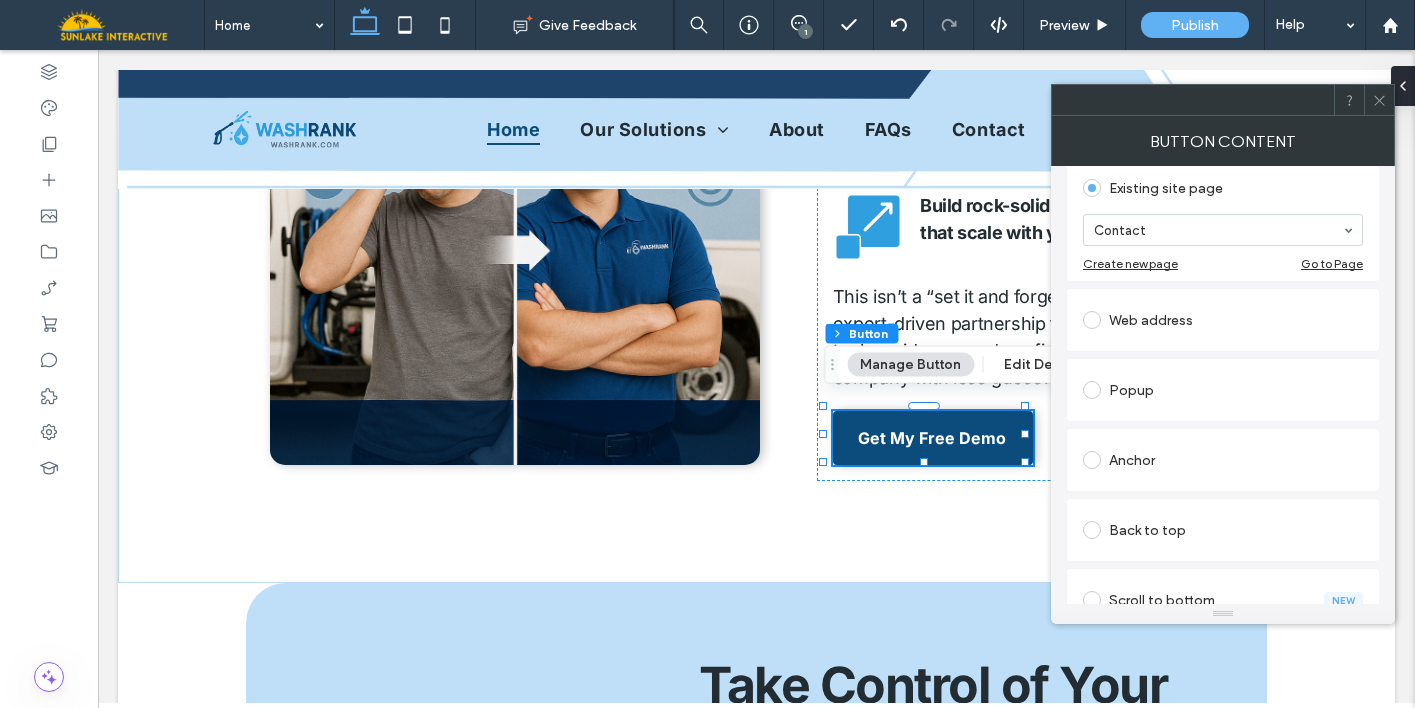 click 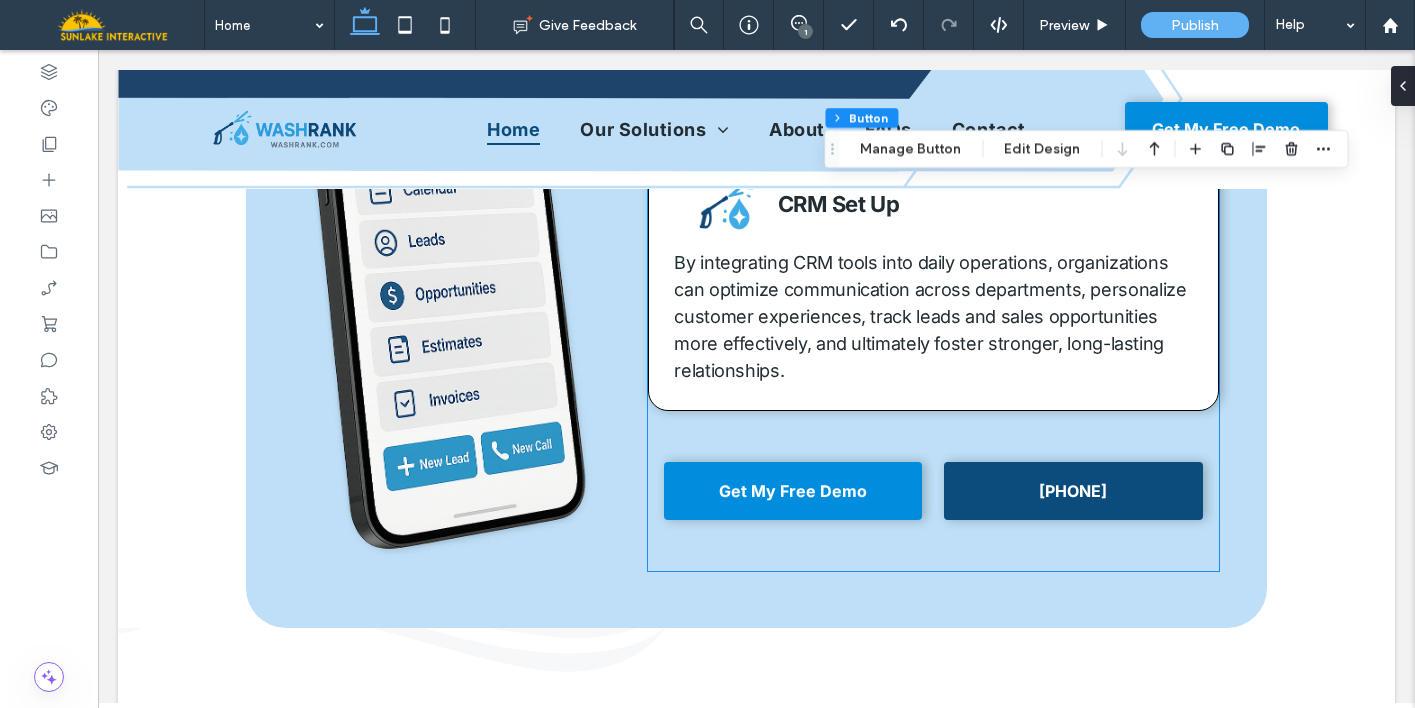 scroll, scrollTop: 3801, scrollLeft: 0, axis: vertical 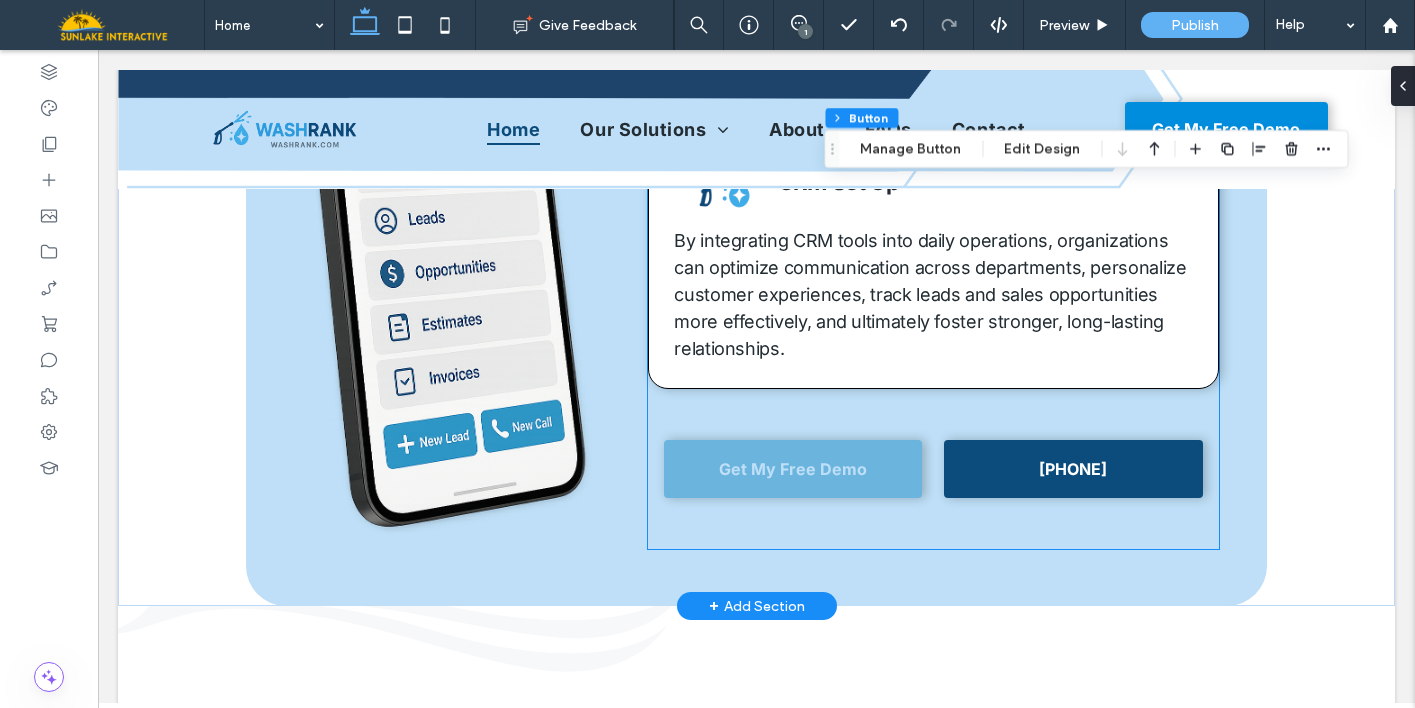 click on "Get My Free Demo" at bounding box center [793, 469] 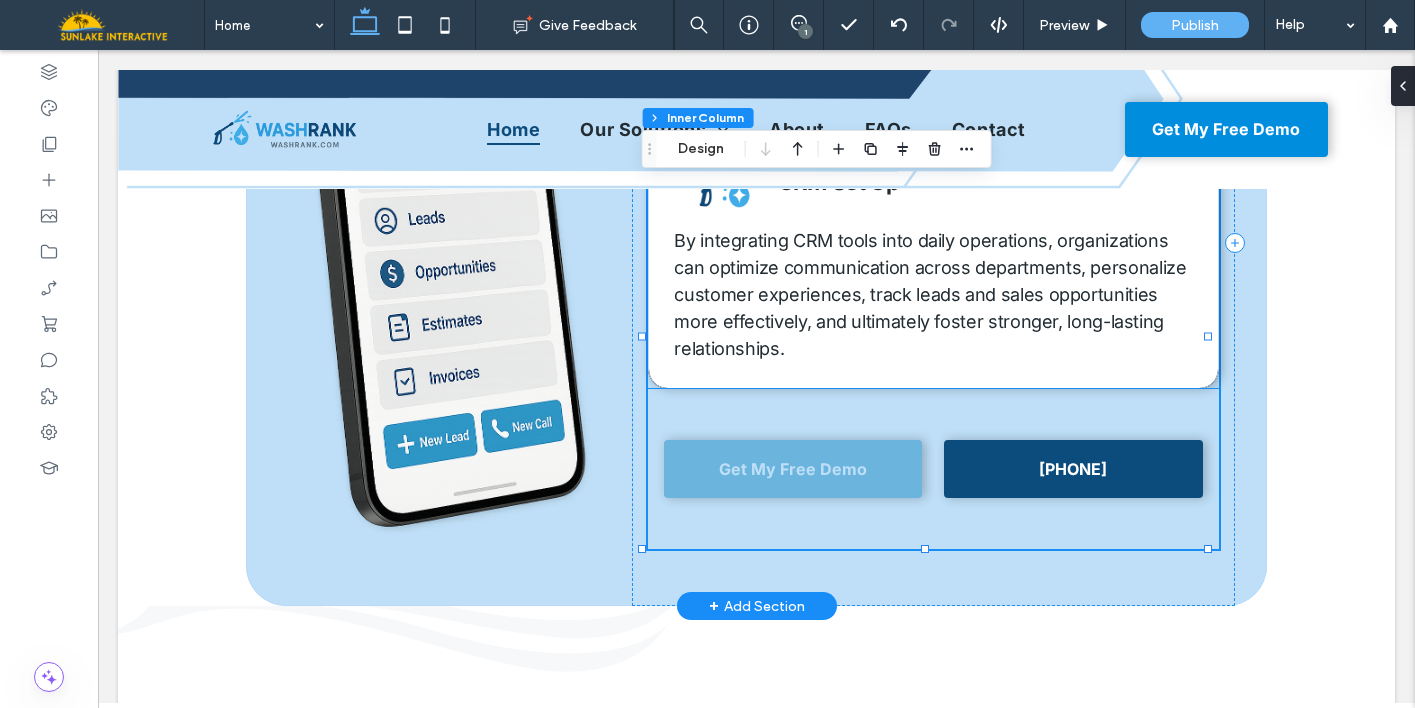 click on "Get My Free Demo" at bounding box center (793, 469) 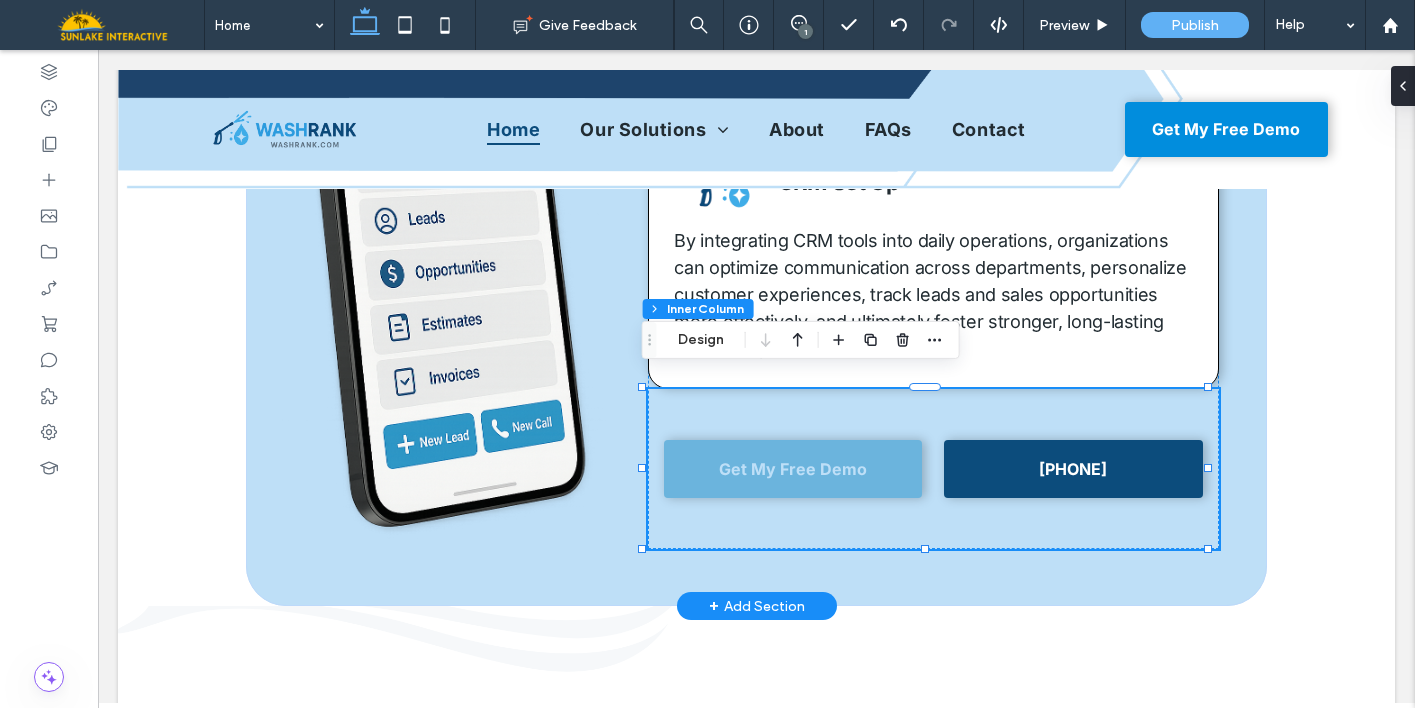 click on "Get My Free Demo" at bounding box center (793, 469) 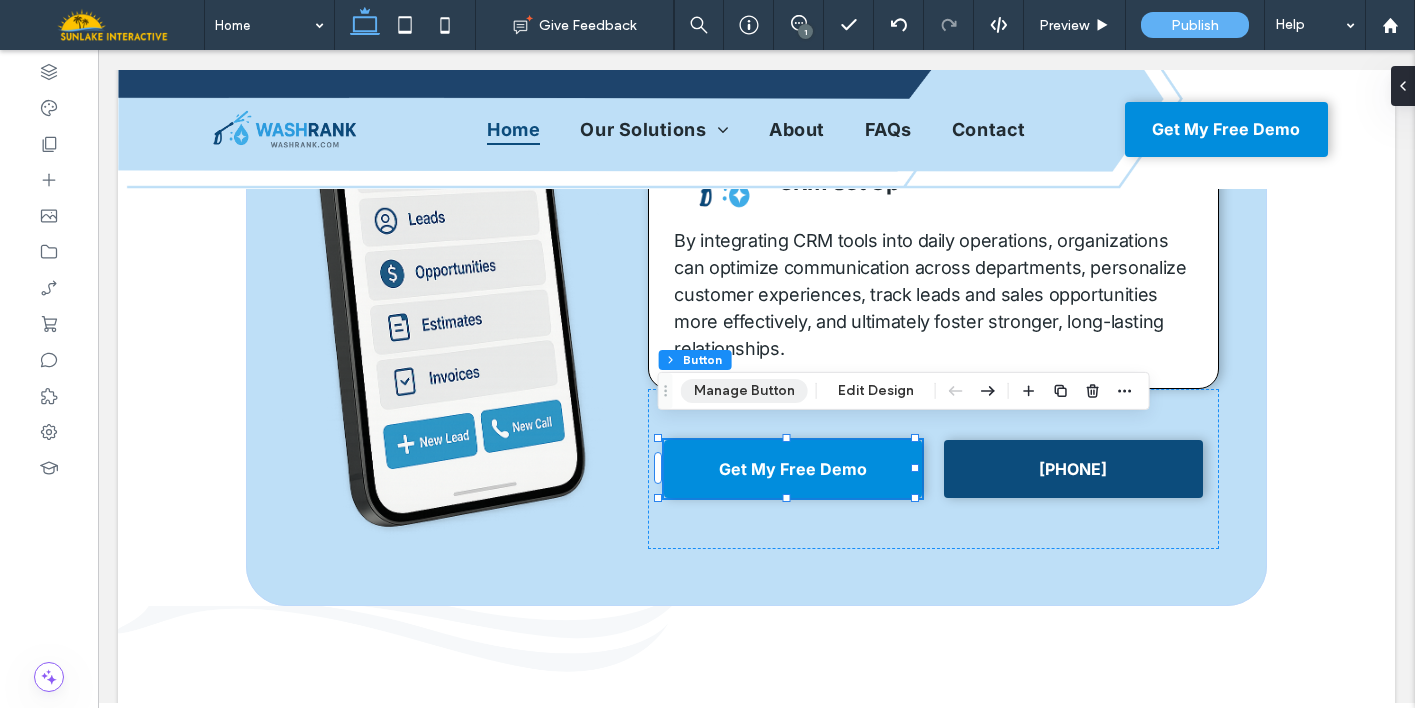 click on "Manage Button" at bounding box center (744, 391) 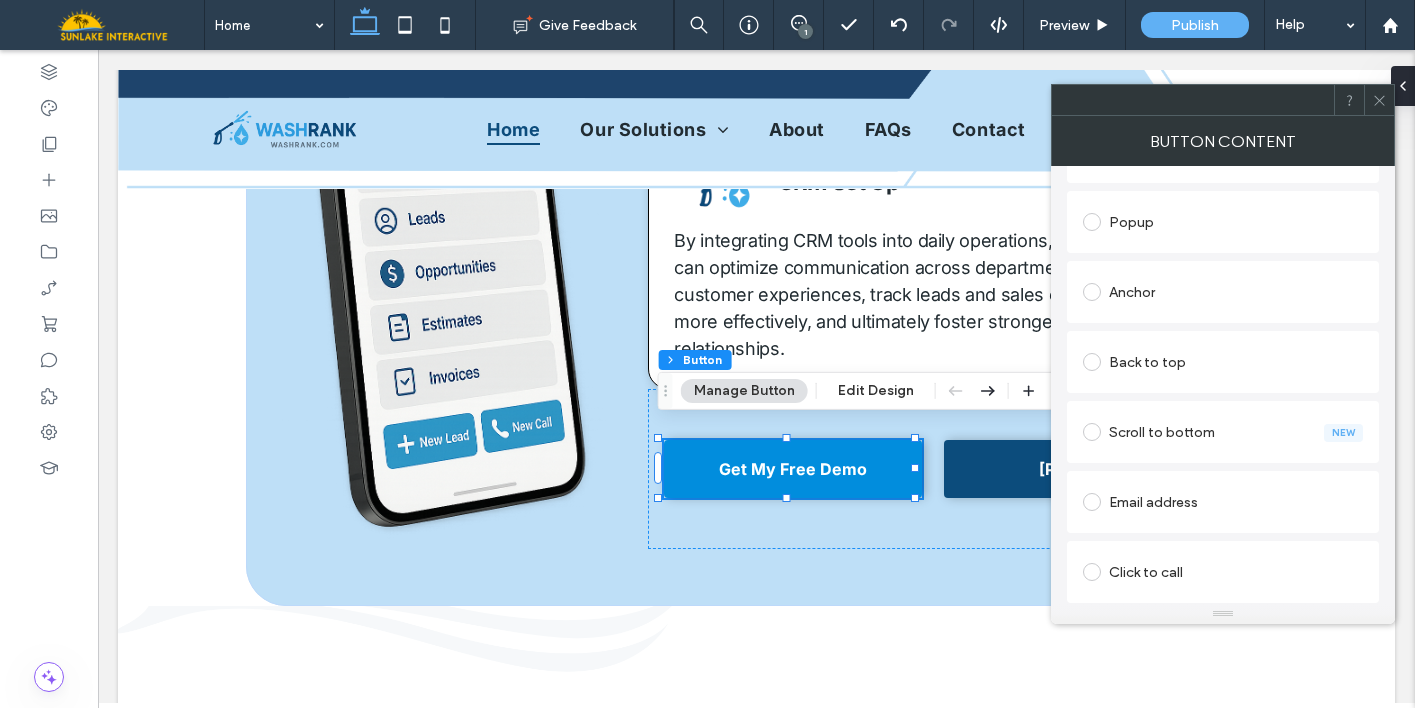 click on "Anchor" at bounding box center (1223, 292) 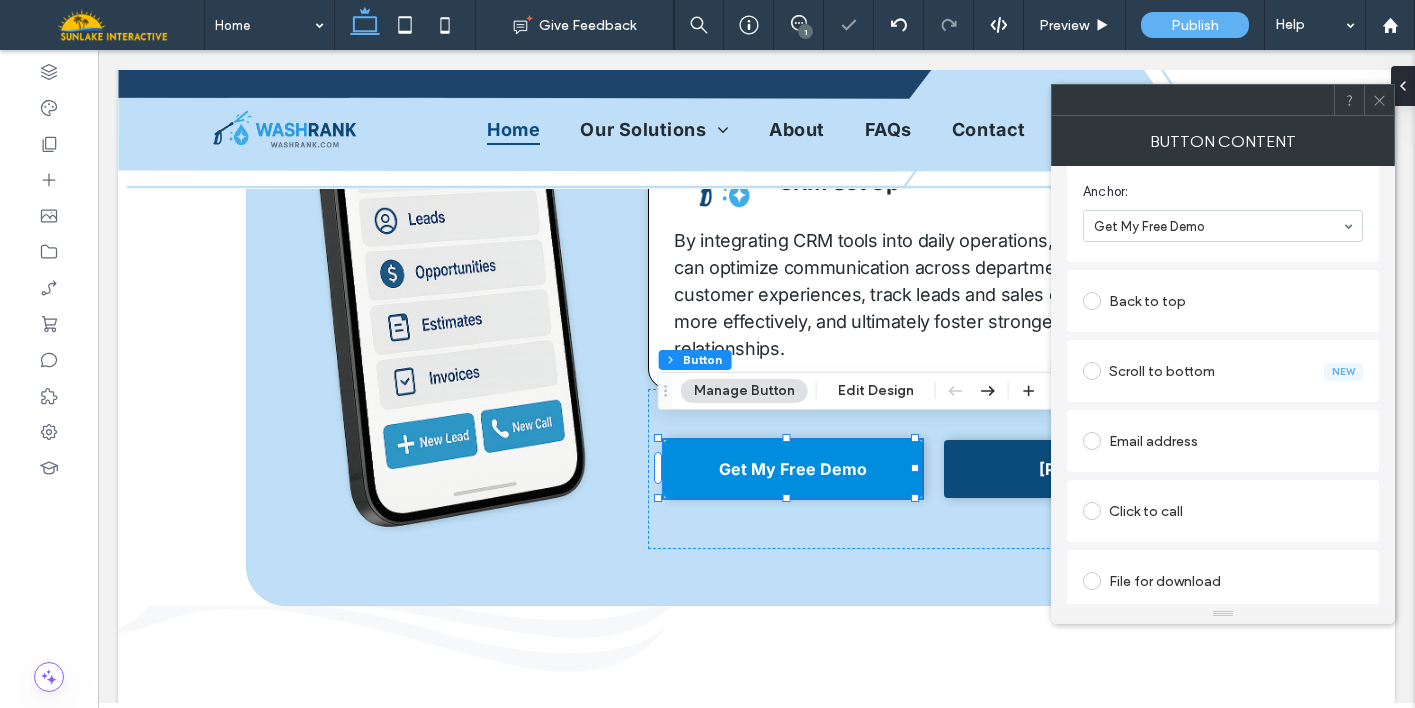 scroll, scrollTop: 553, scrollLeft: 0, axis: vertical 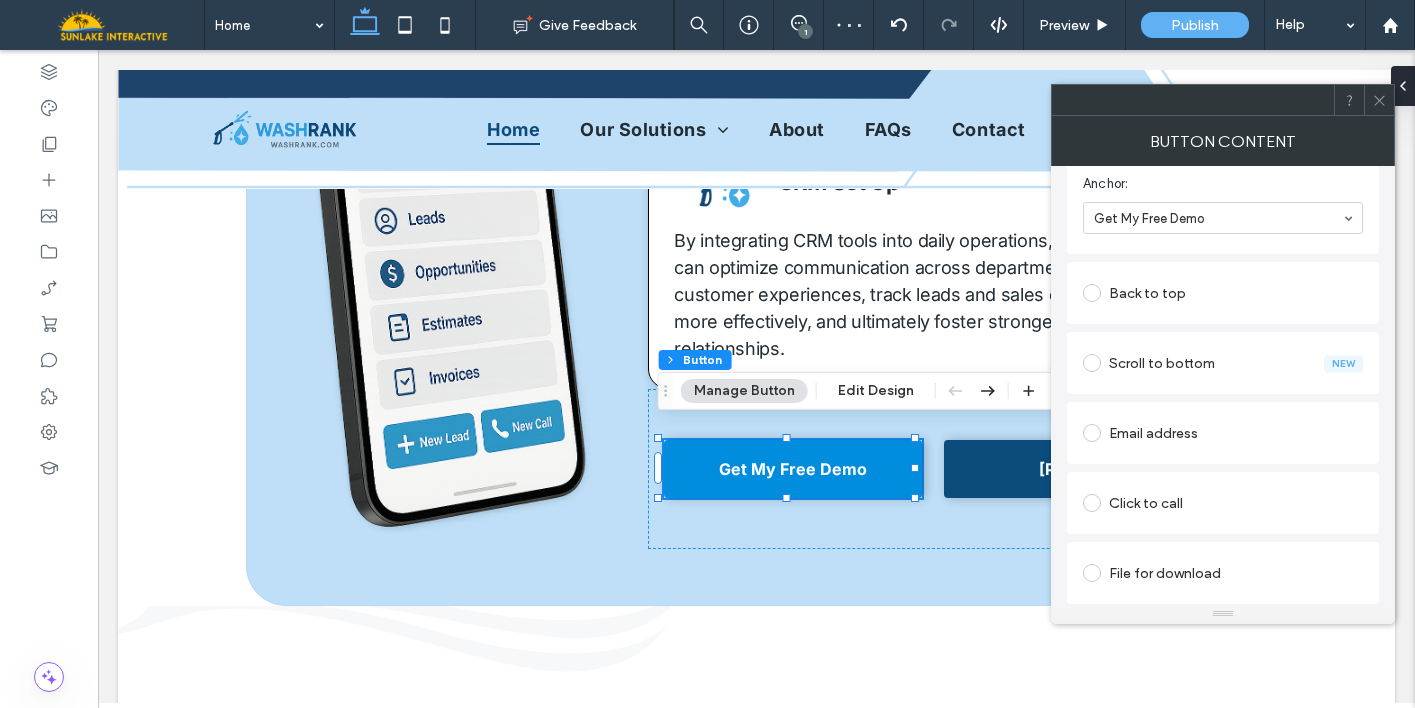 click on "Button Content" at bounding box center (1223, 141) 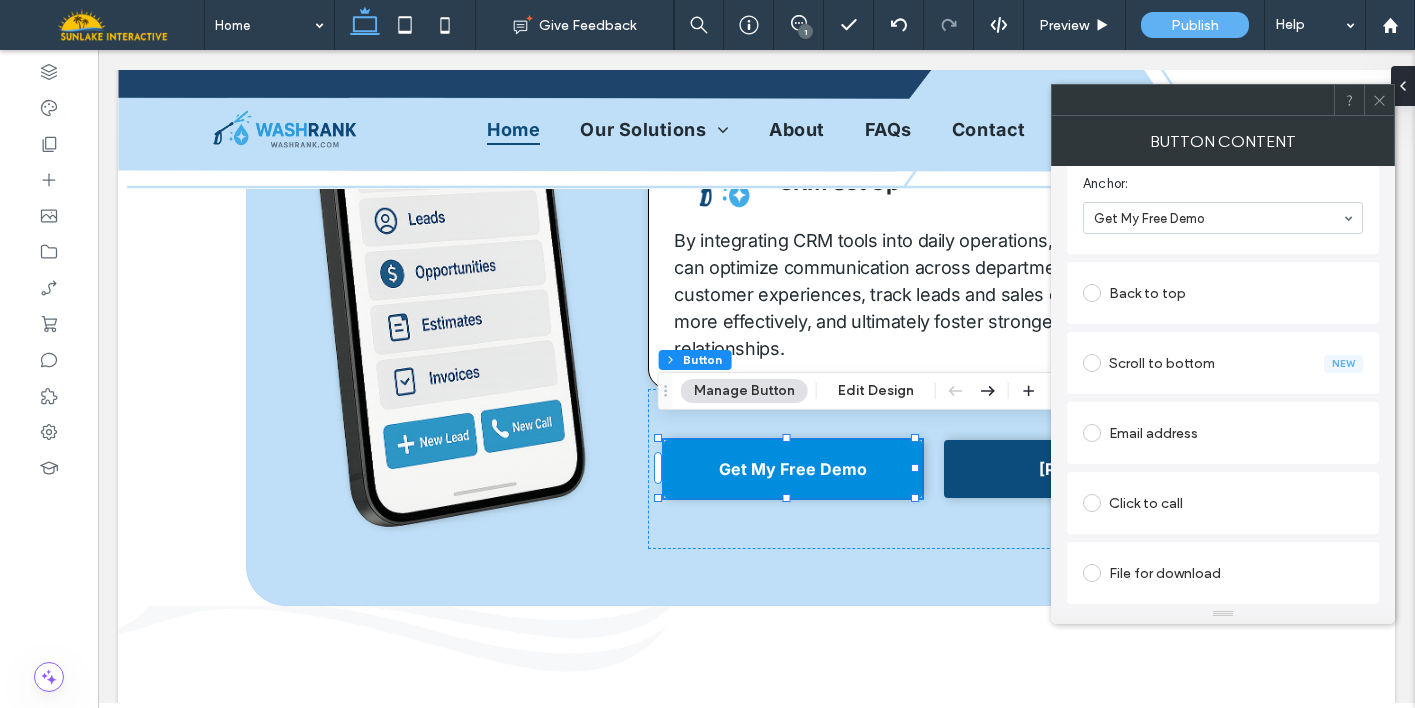 click 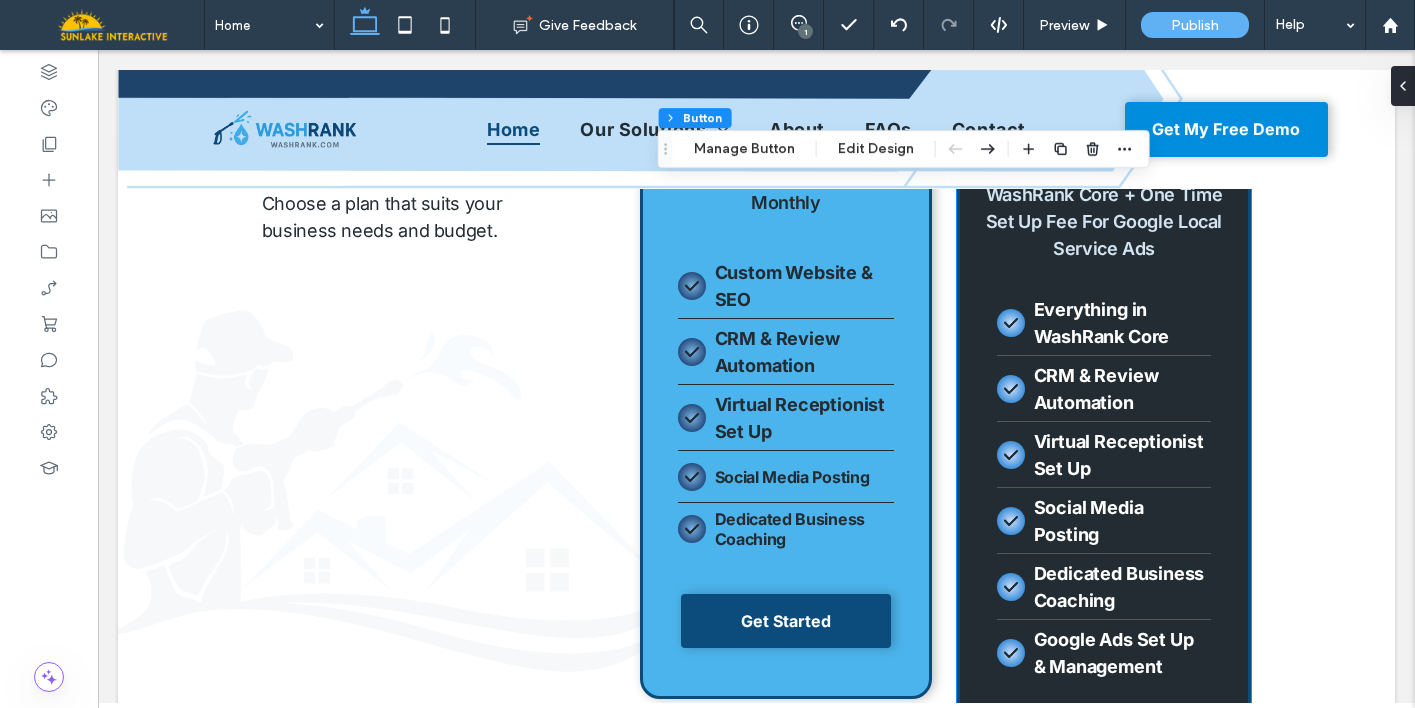 scroll, scrollTop: 4507, scrollLeft: 0, axis: vertical 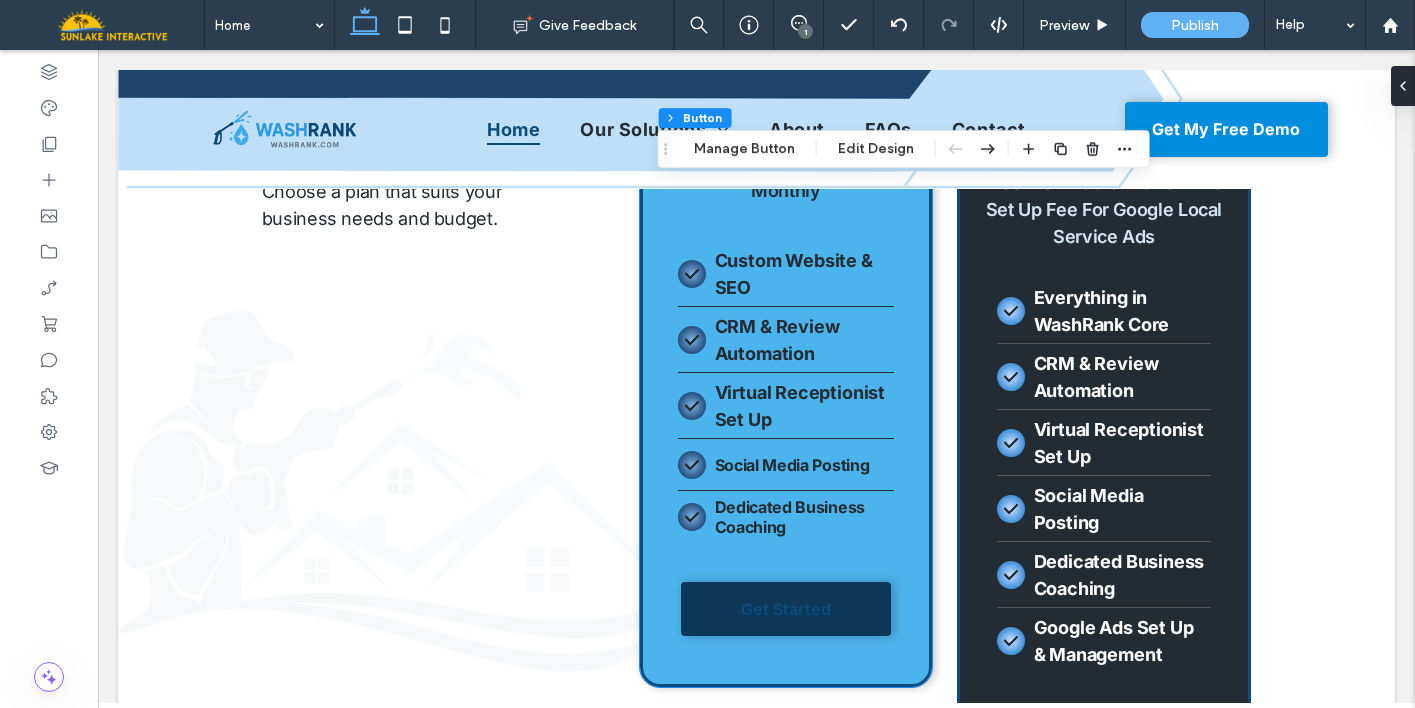 click on "Get Started" at bounding box center [786, 609] 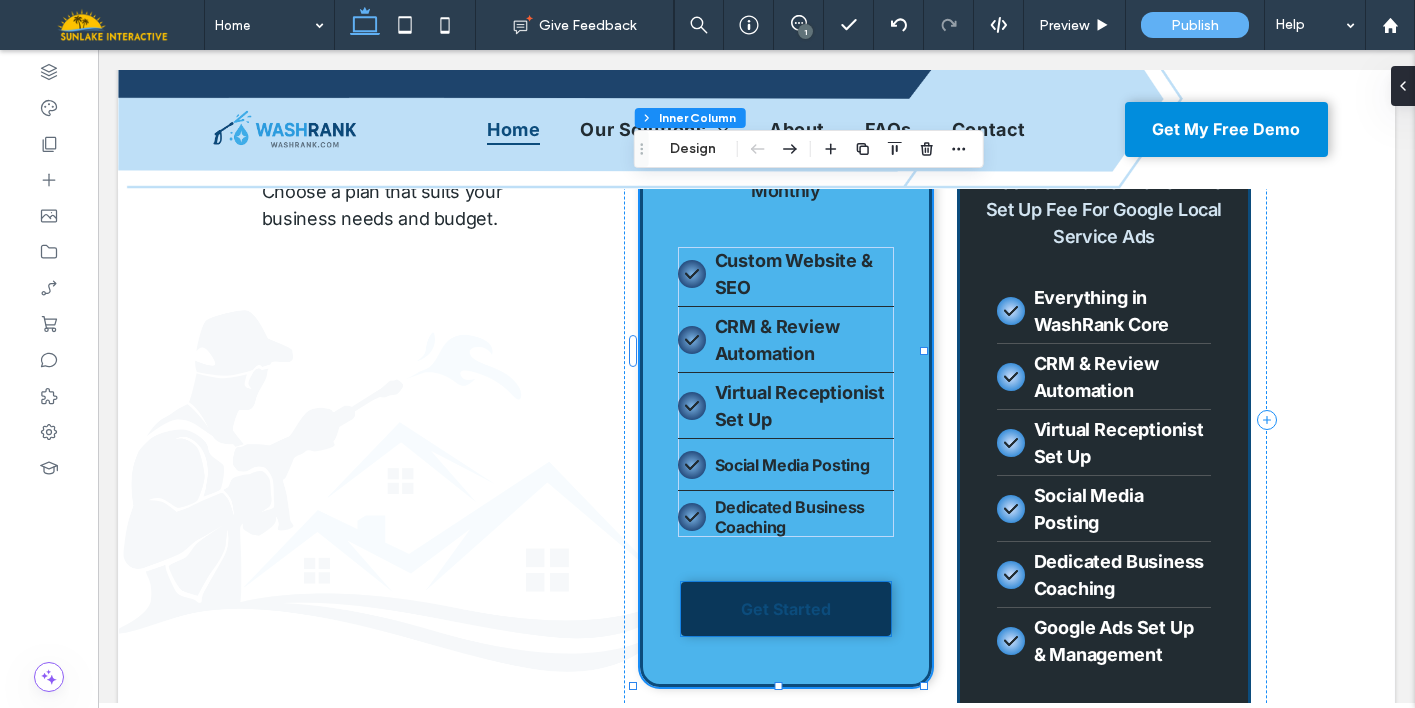 click on "Get Started" at bounding box center [786, 609] 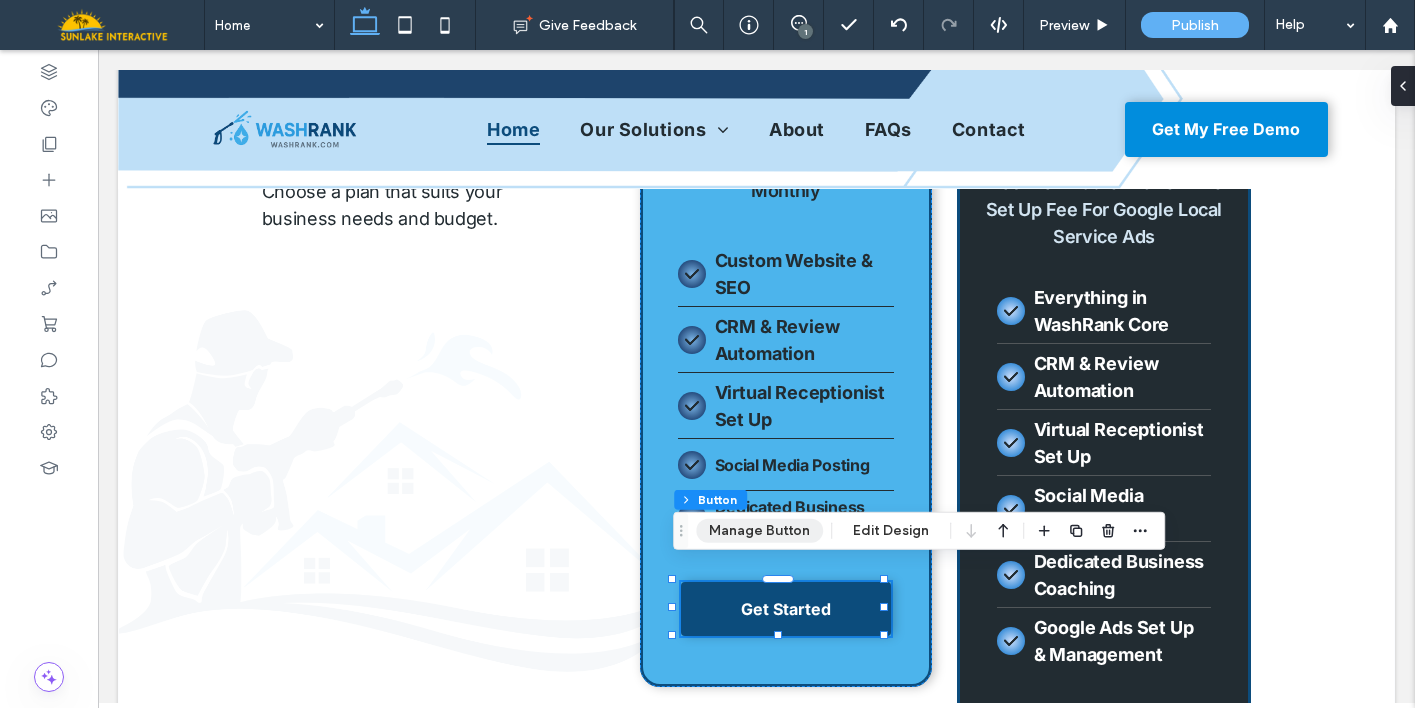 click on "Manage Button" at bounding box center [759, 531] 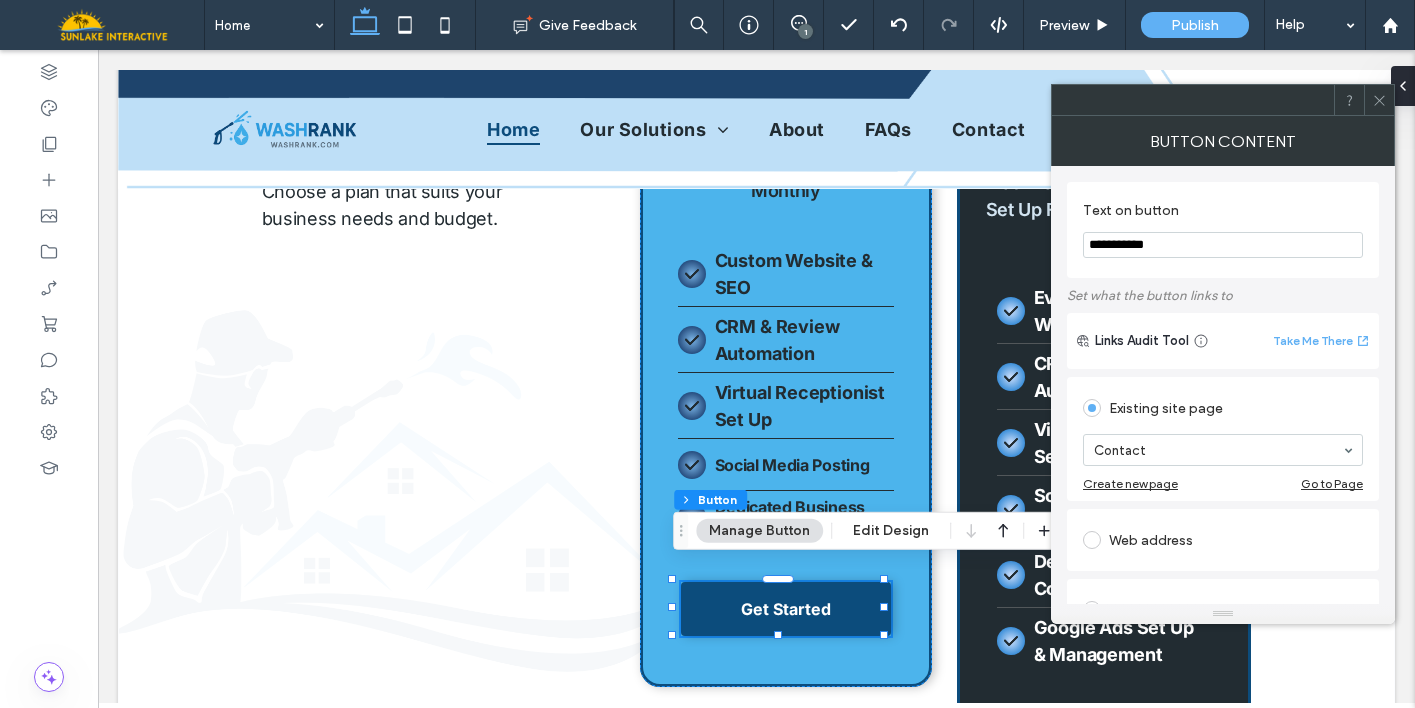 click 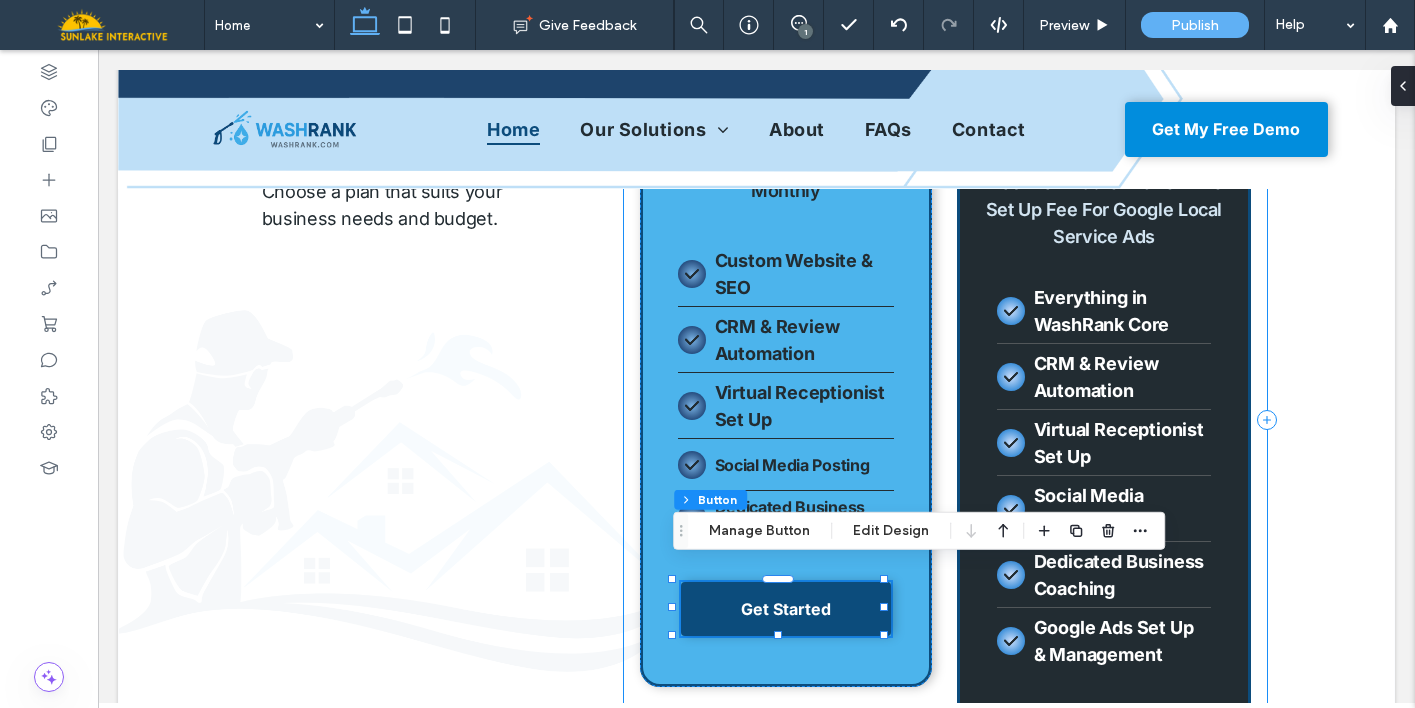 click on "WashRank Core
$500
Monthly
Custom Website & SEO
CRM & Review Automation
Virtual Receptionist Set Up
Social Media Posting
Dedicated Business Coaching
Get Started
Everything in WashRank Core
CRM & Review Automation
Virtual Receptionist Set Up
Social Media Posting
Dedicated Business Coaching" at bounding box center (946, 420) 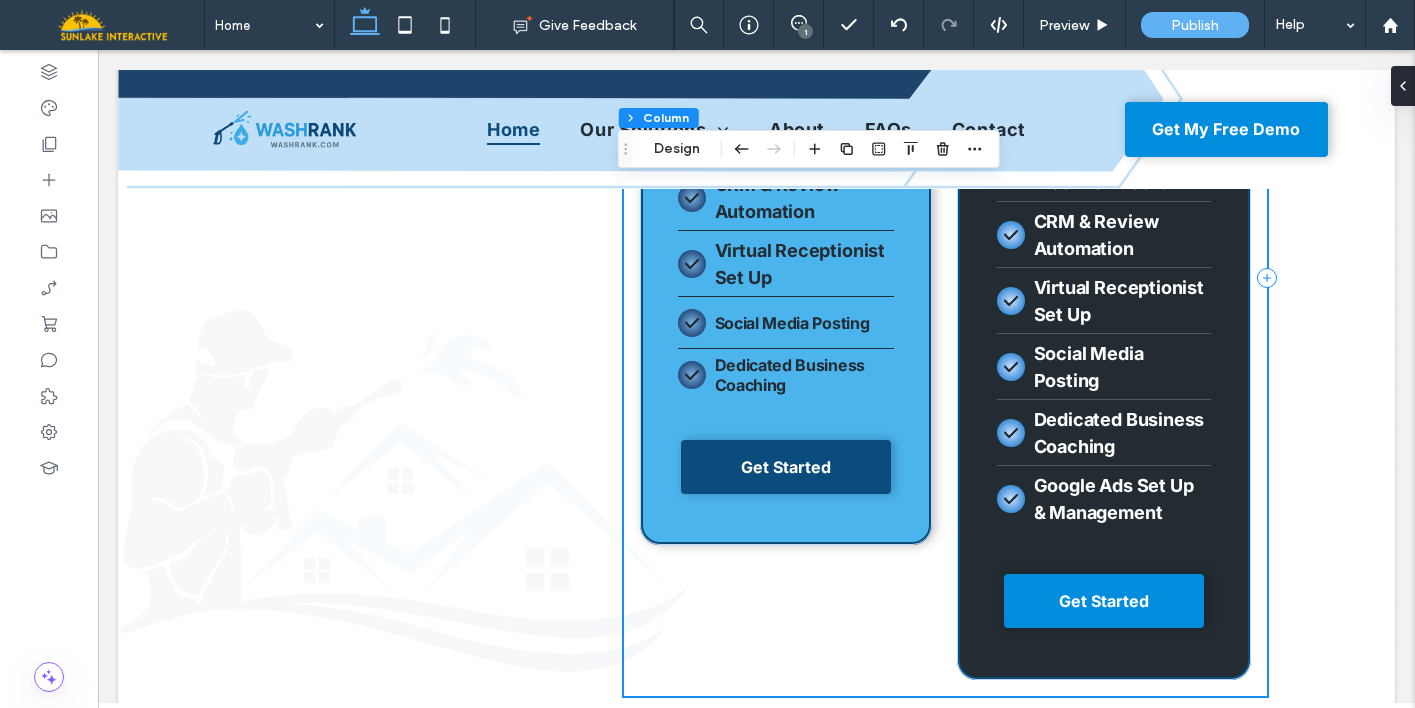 scroll, scrollTop: 4685, scrollLeft: 0, axis: vertical 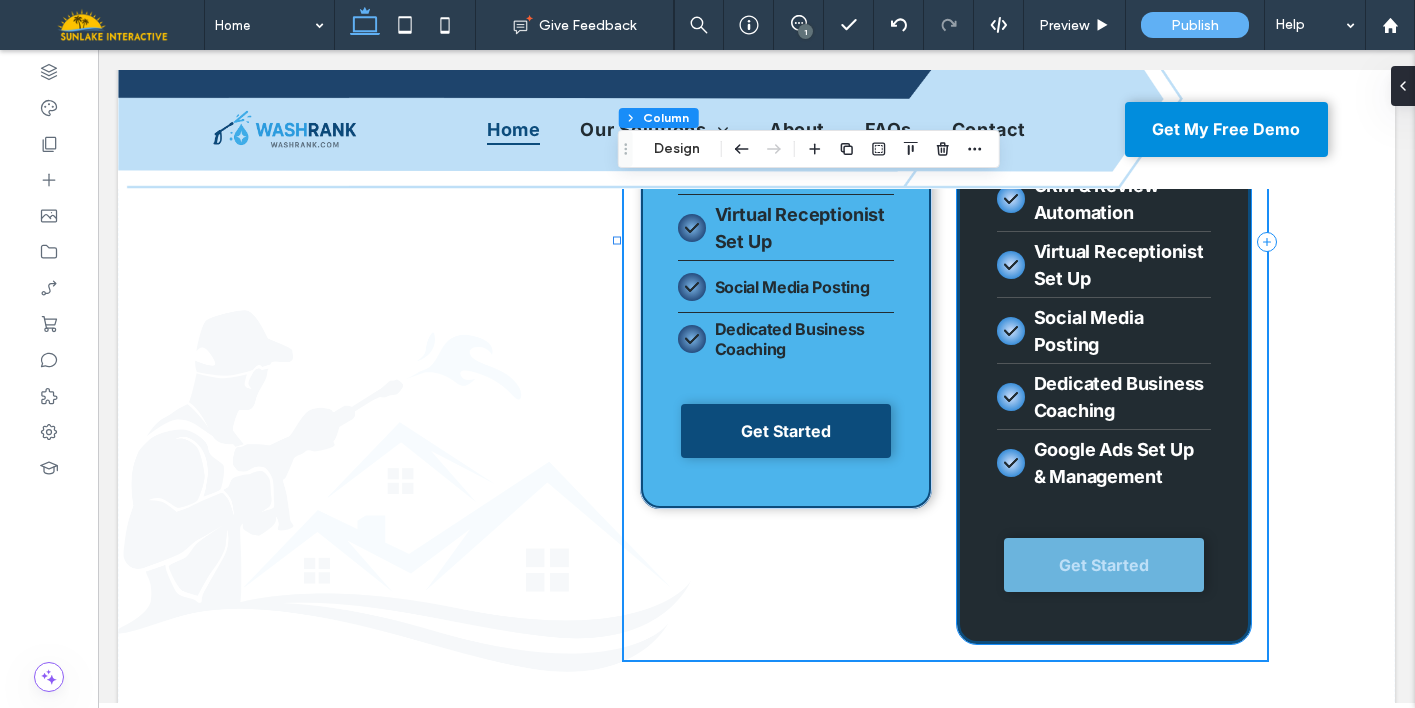 click on "Get Started" at bounding box center [1104, 565] 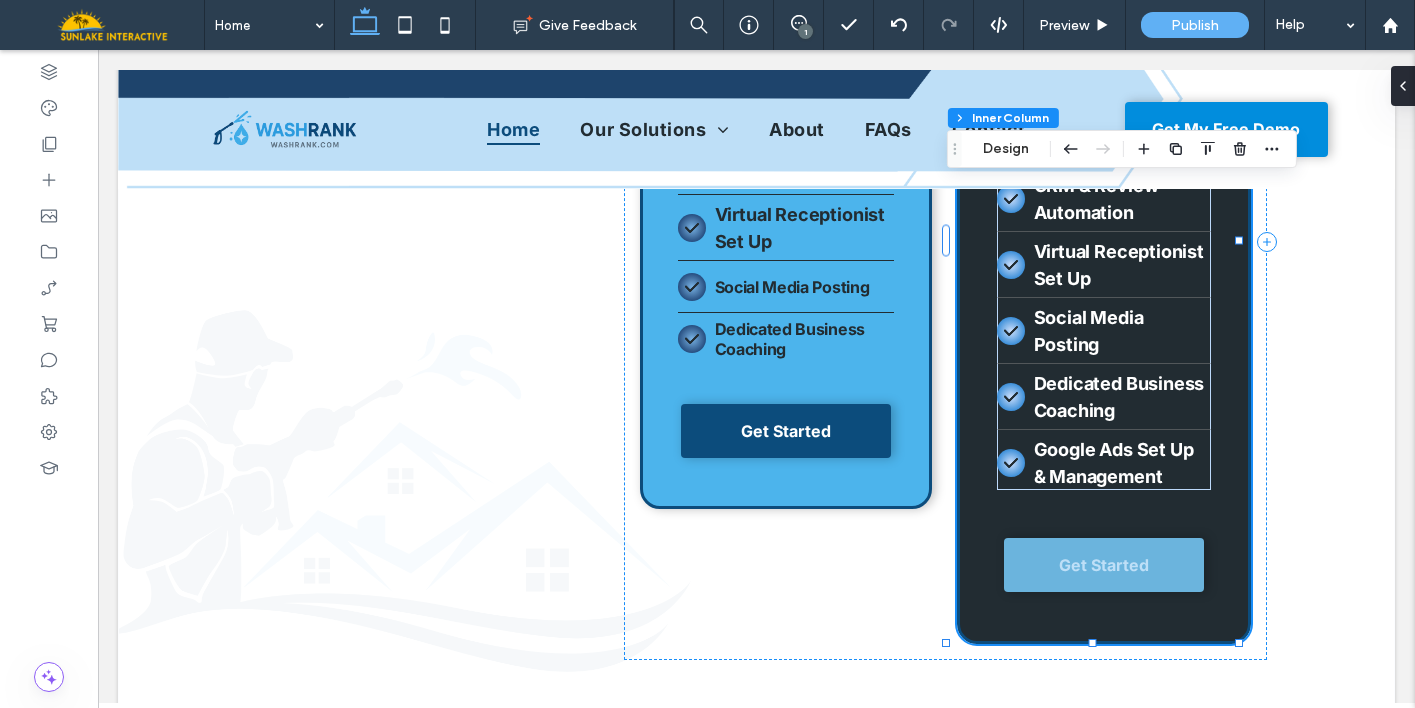 click on "Get Started" at bounding box center [1104, 565] 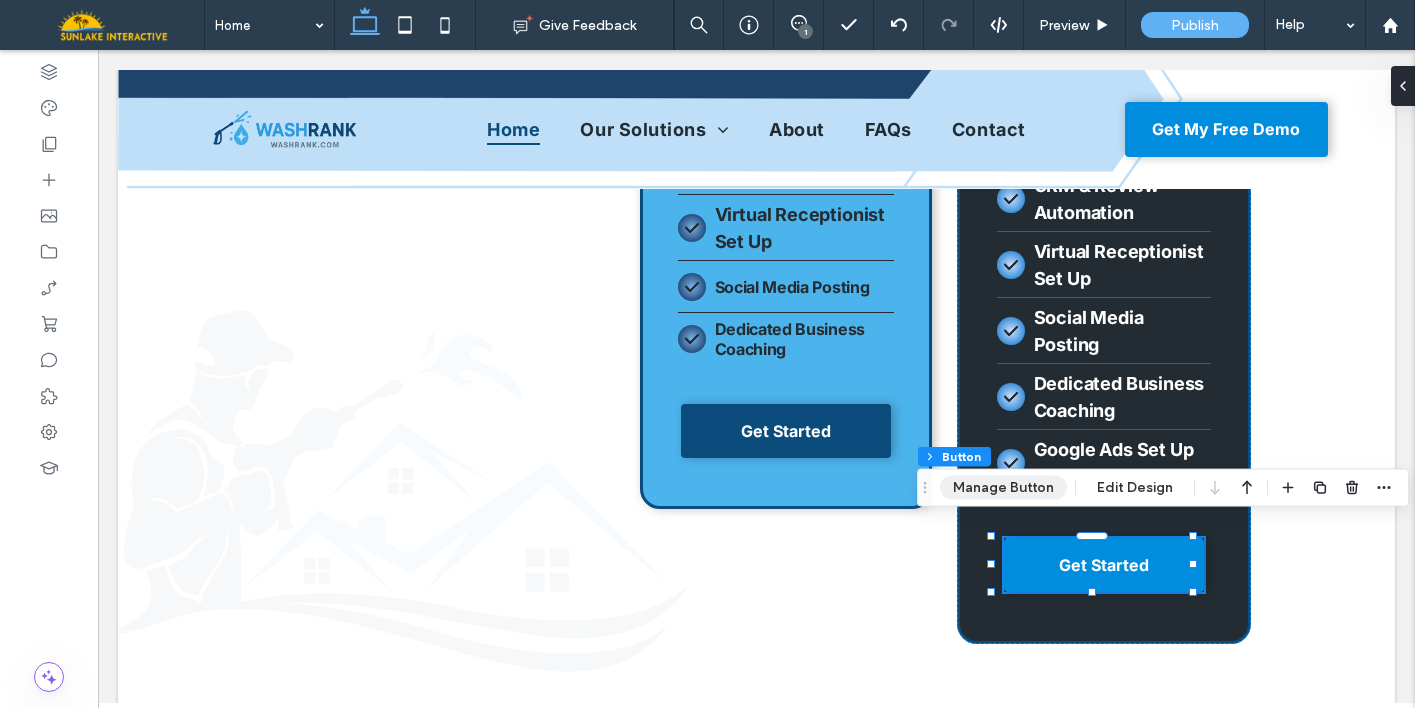 click on "Manage Button" at bounding box center (1003, 488) 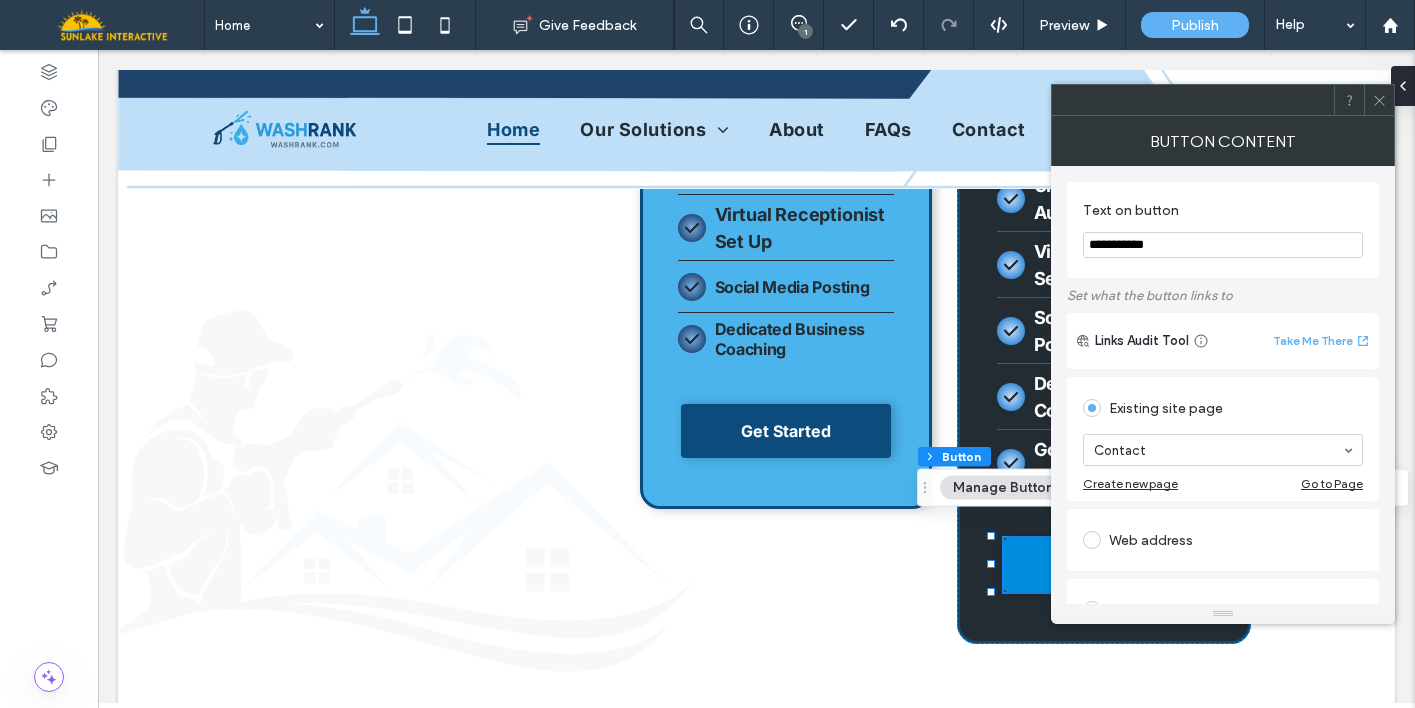 click at bounding box center (1379, 100) 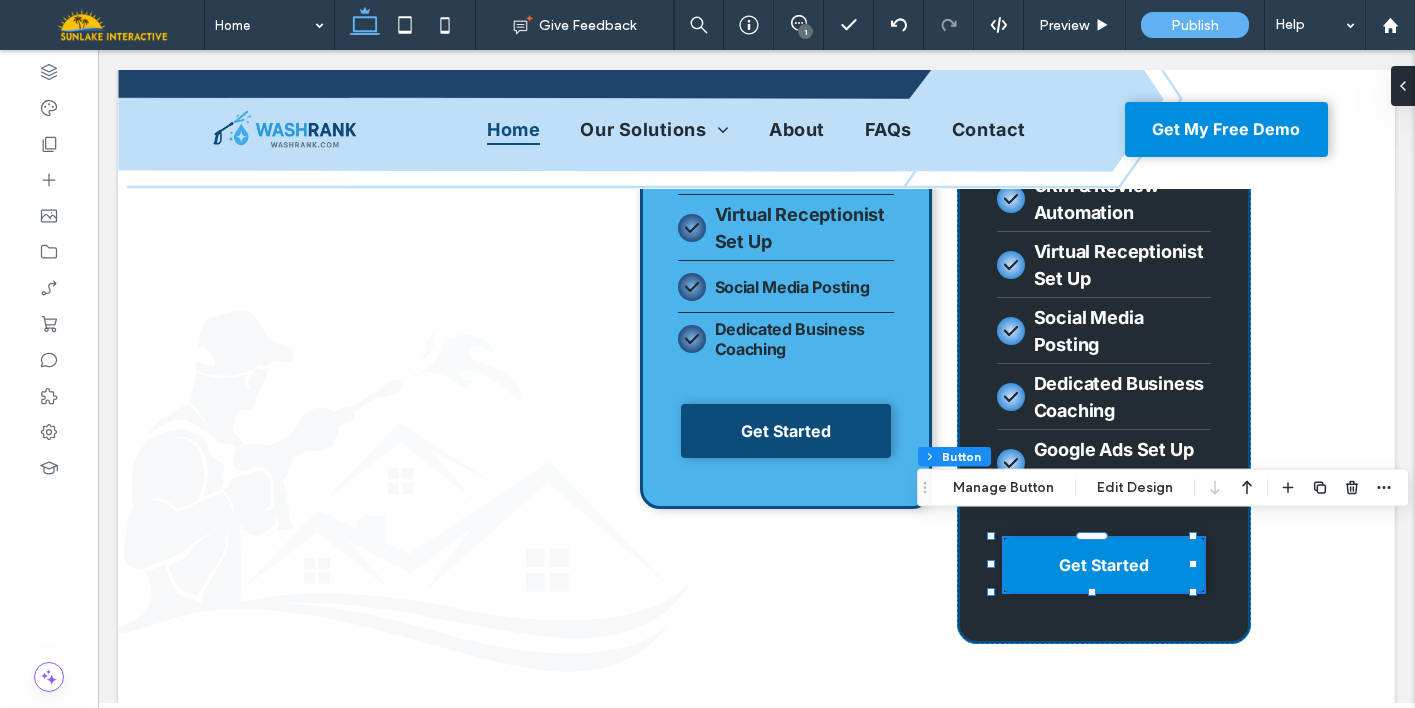 click on "WashRank Core
$500
Monthly
Custom Website & SEO
CRM & Review Automation
Virtual Receptionist Set Up
Social Media Posting
Dedicated Business Coaching
Get Started
Everything in WashRank Core
CRM & Review Automation
Virtual Receptionist Set Up
Social Media Posting
Dedicated Business Coaching" at bounding box center [756, 242] 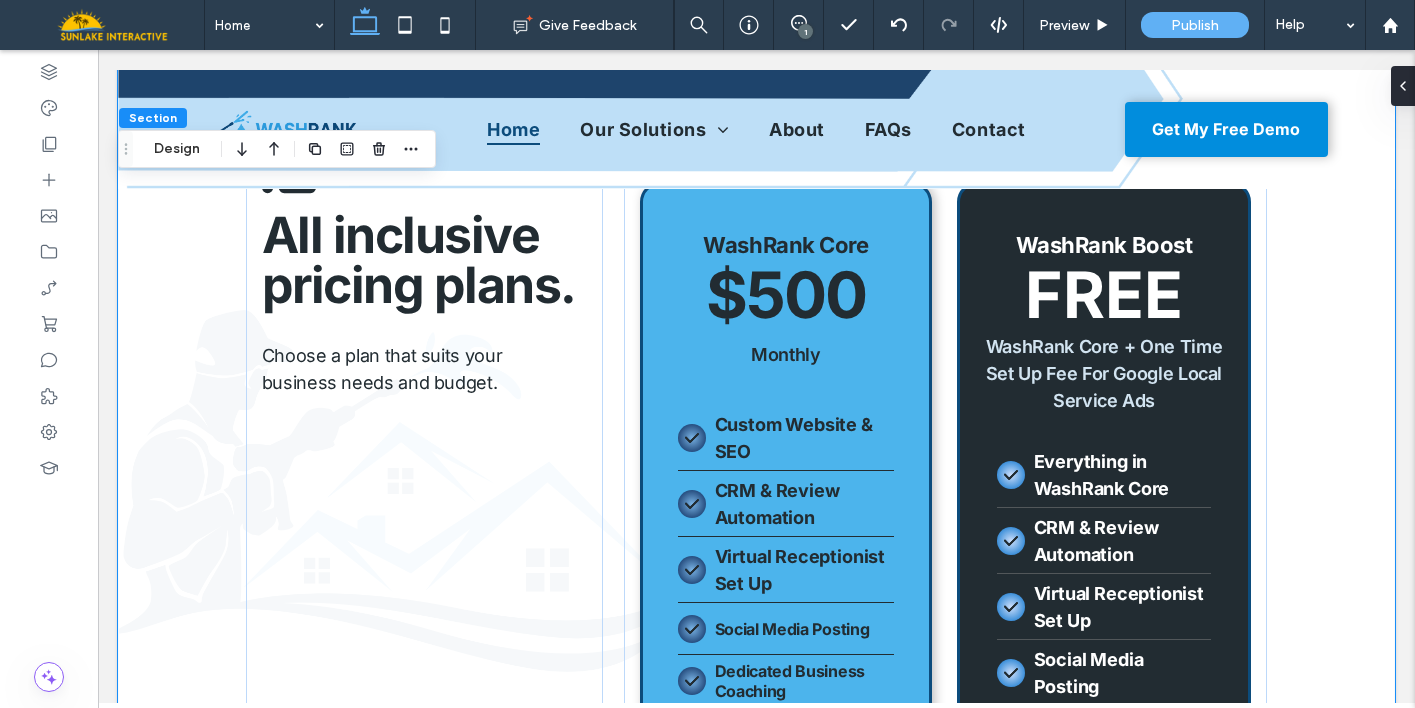 scroll, scrollTop: 4333, scrollLeft: 0, axis: vertical 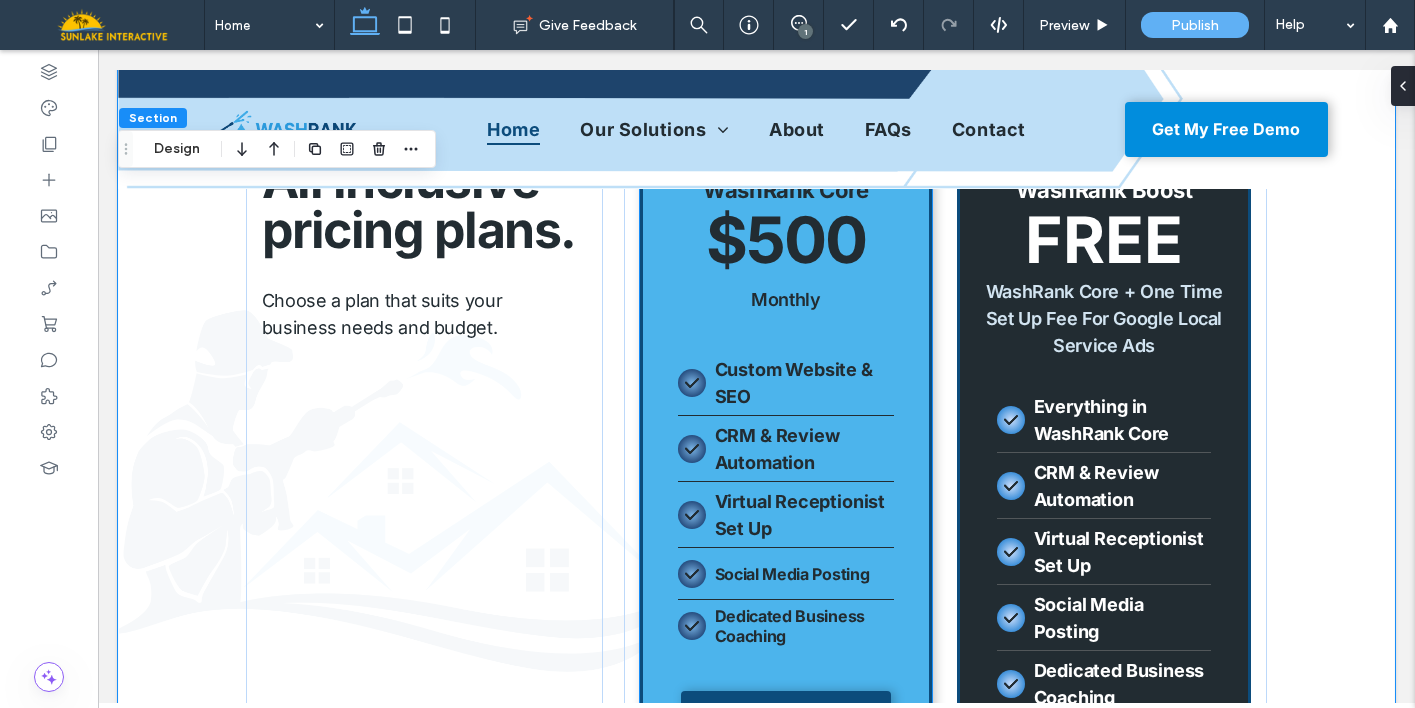 click on "WashRank Core
$500
Monthly
Custom Website & SEO
CRM & Review Automation
Virtual Receptionist Set Up
Social Media Posting
Dedicated Business Coaching
Get Started" at bounding box center [786, 461] 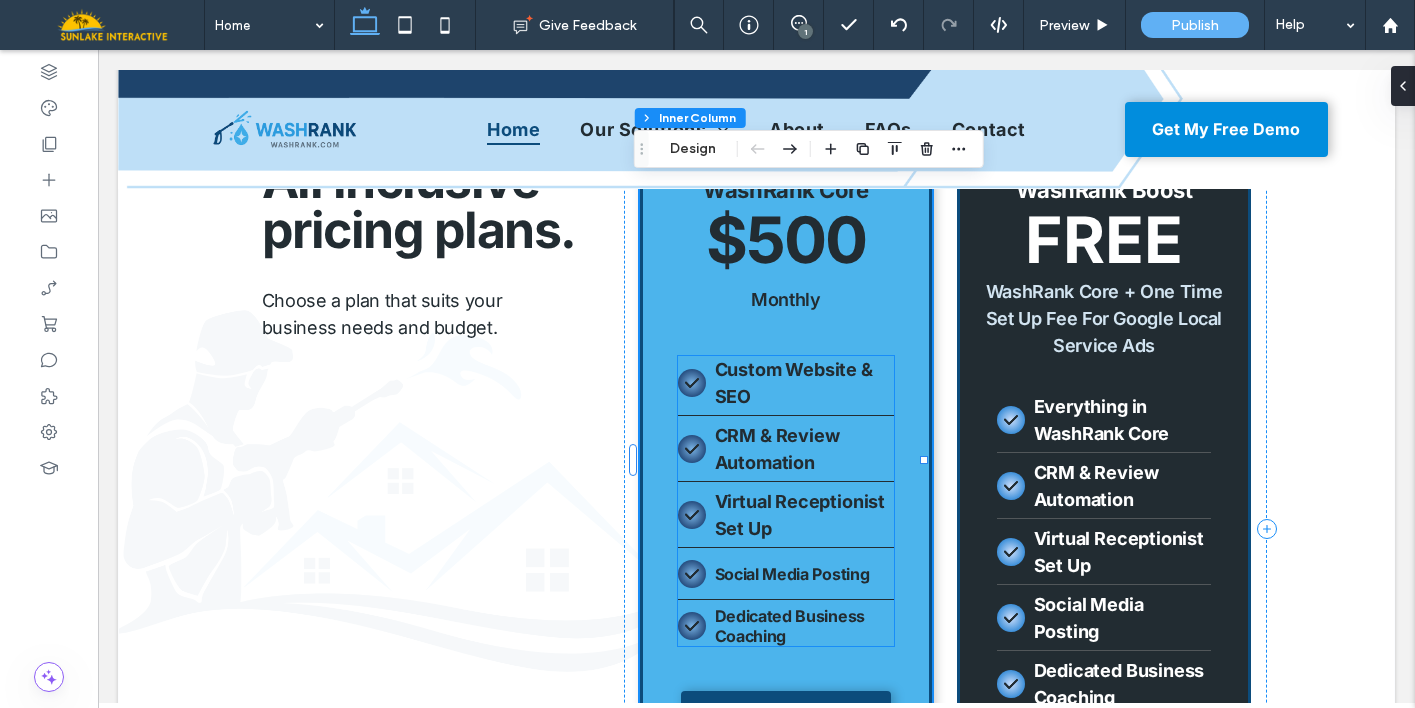 click on "CRM & Review Automation" at bounding box center (777, 449) 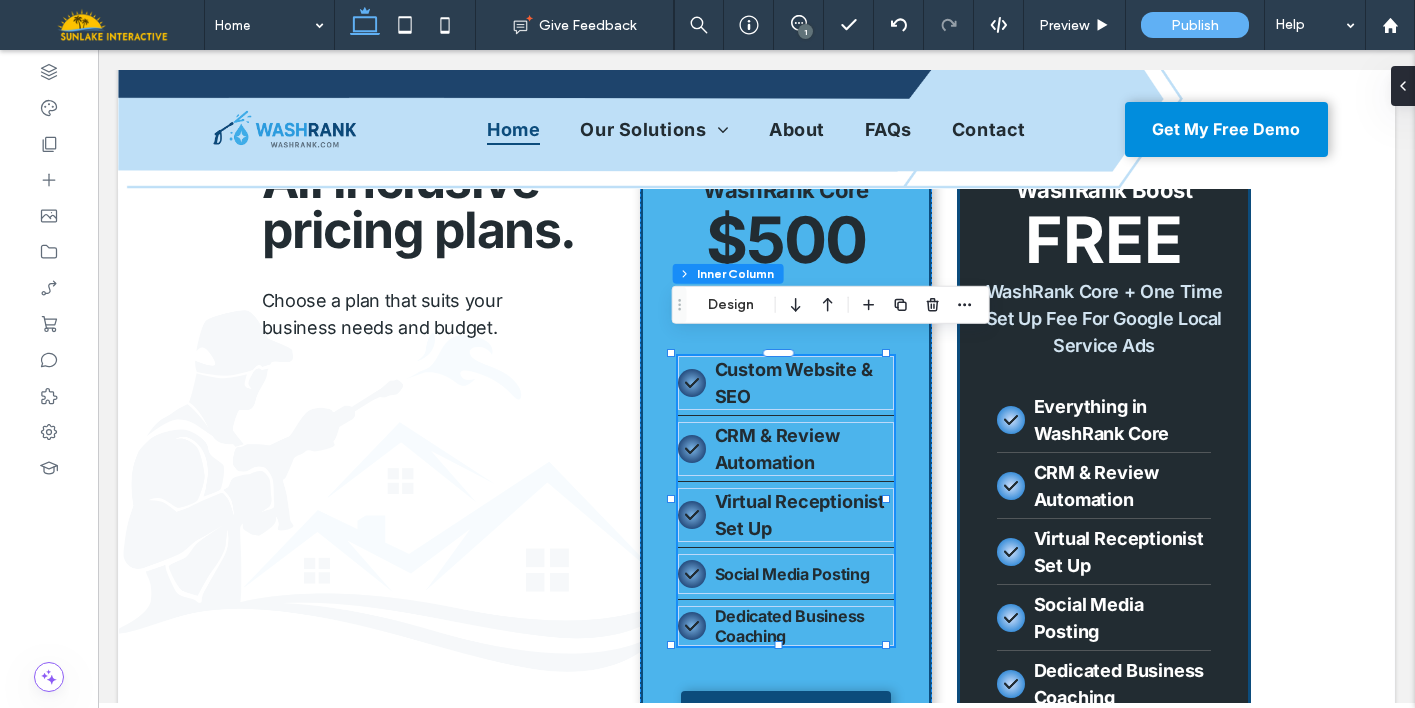 click on "CRM & Review Automation" at bounding box center [777, 449] 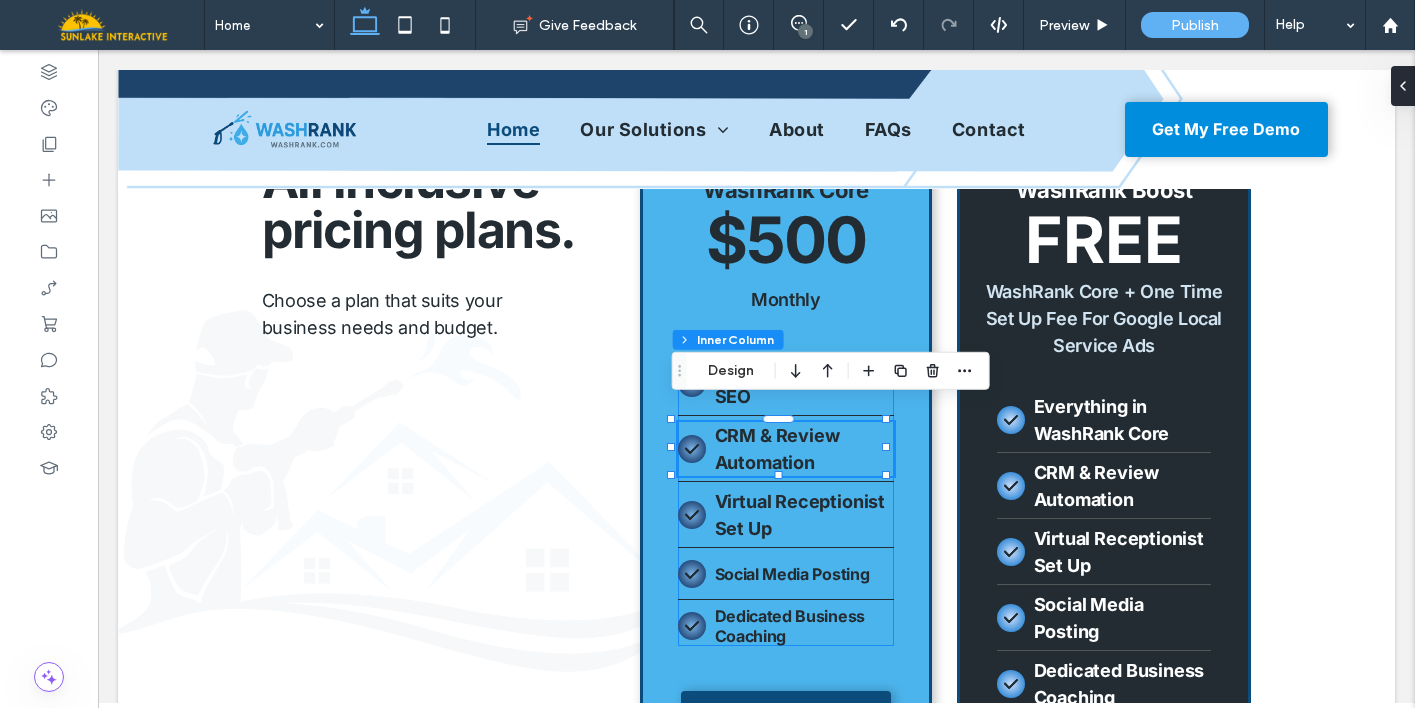click on "CRM & Review Automation" at bounding box center (777, 449) 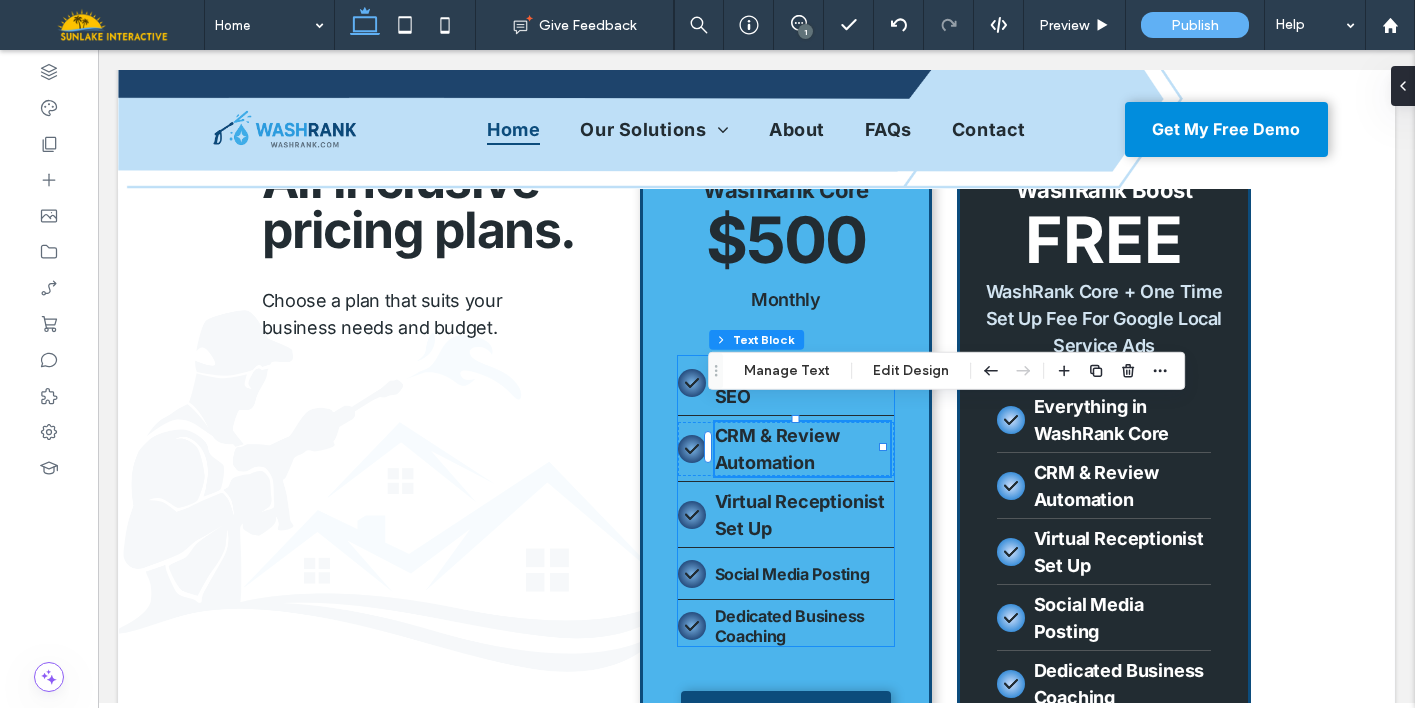 click on "CRM & Review Automation" at bounding box center (777, 449) 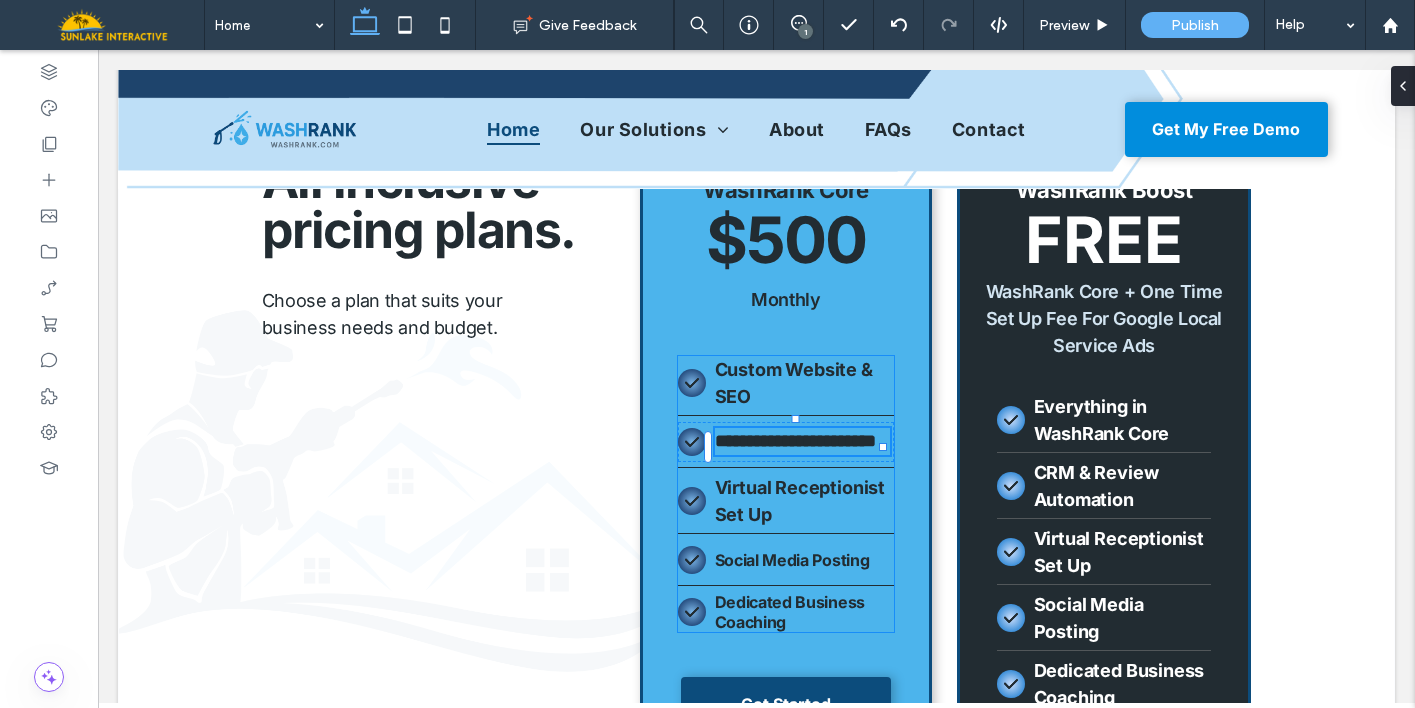 type on "*****" 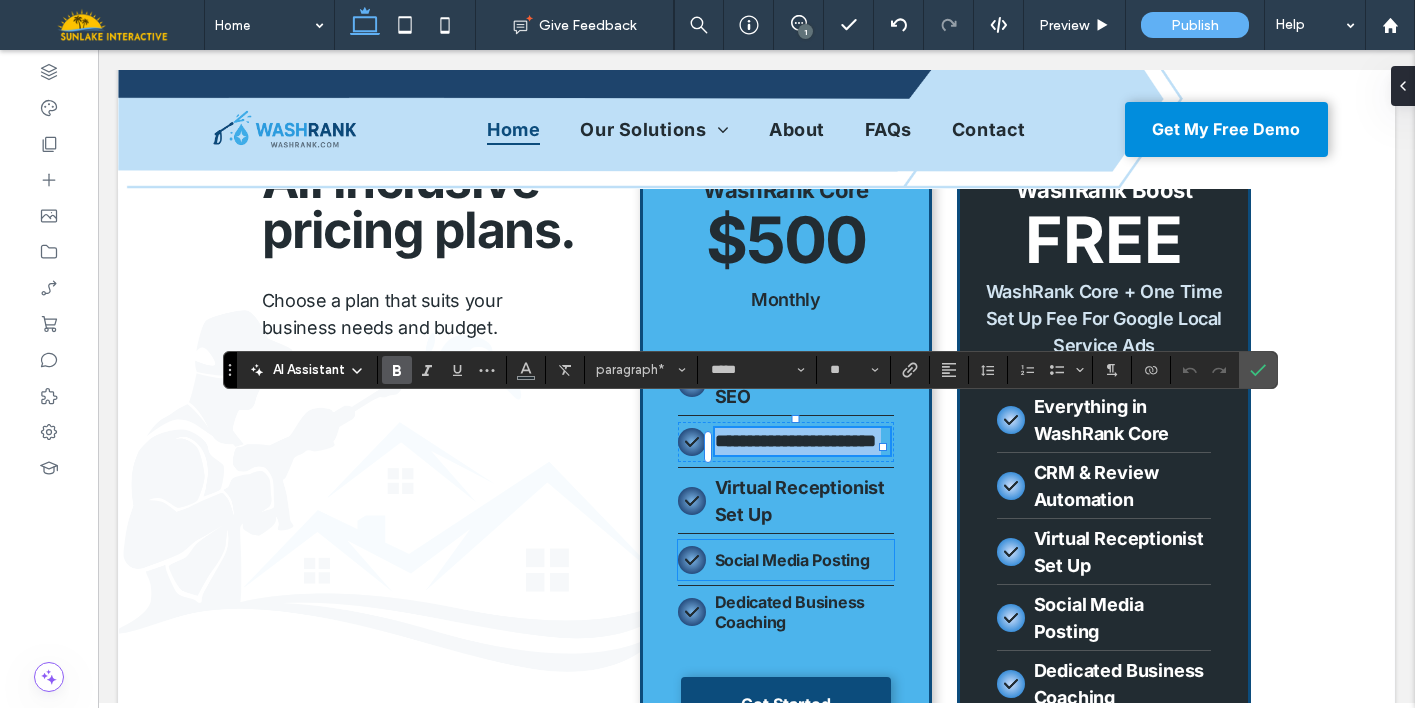 click on "Social Media Posting" at bounding box center (792, 560) 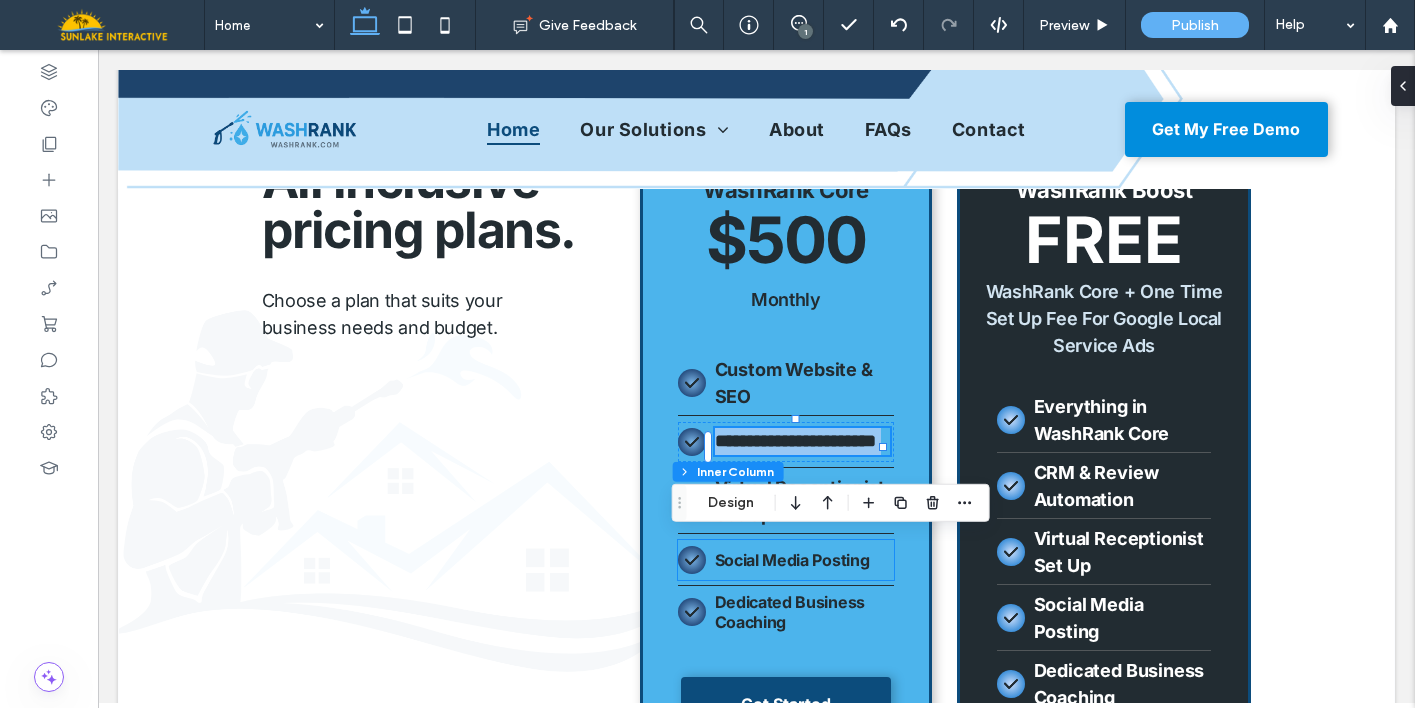 type on "**" 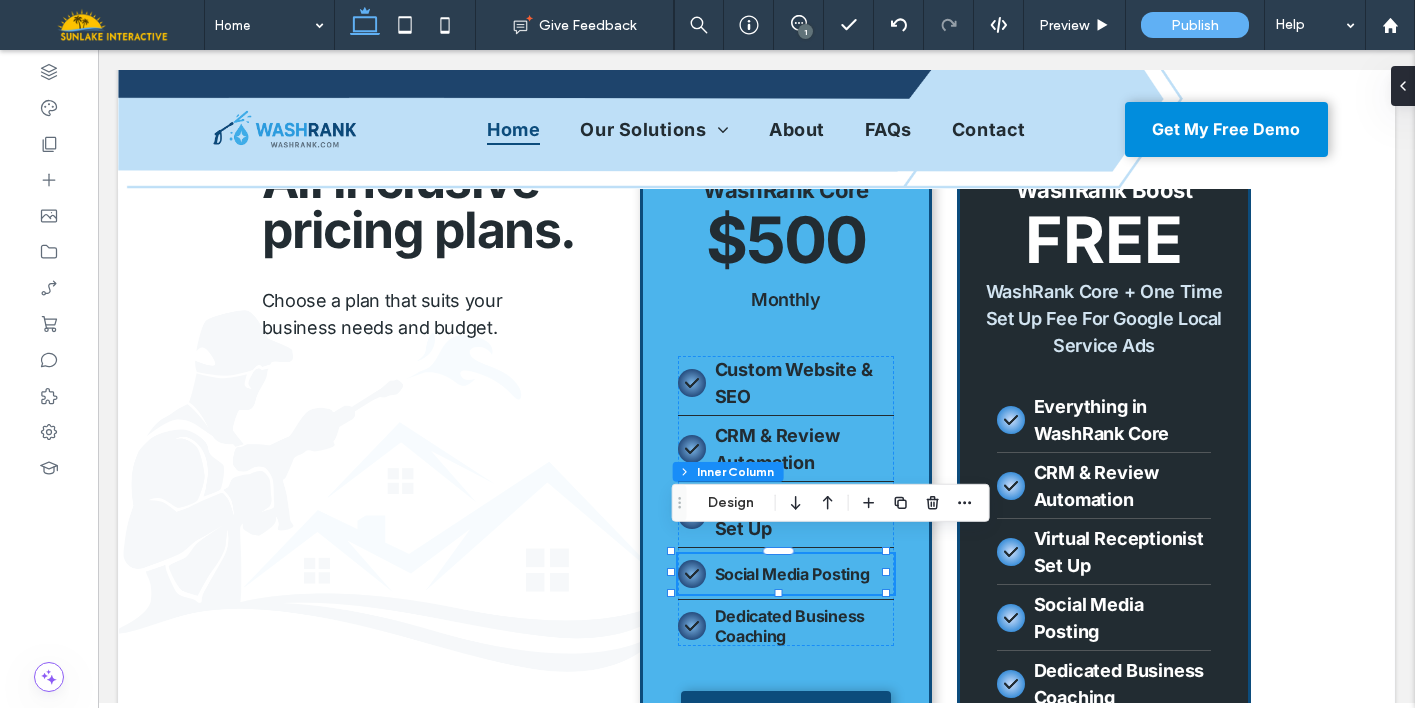 click on "Social Media Posting" at bounding box center (792, 574) 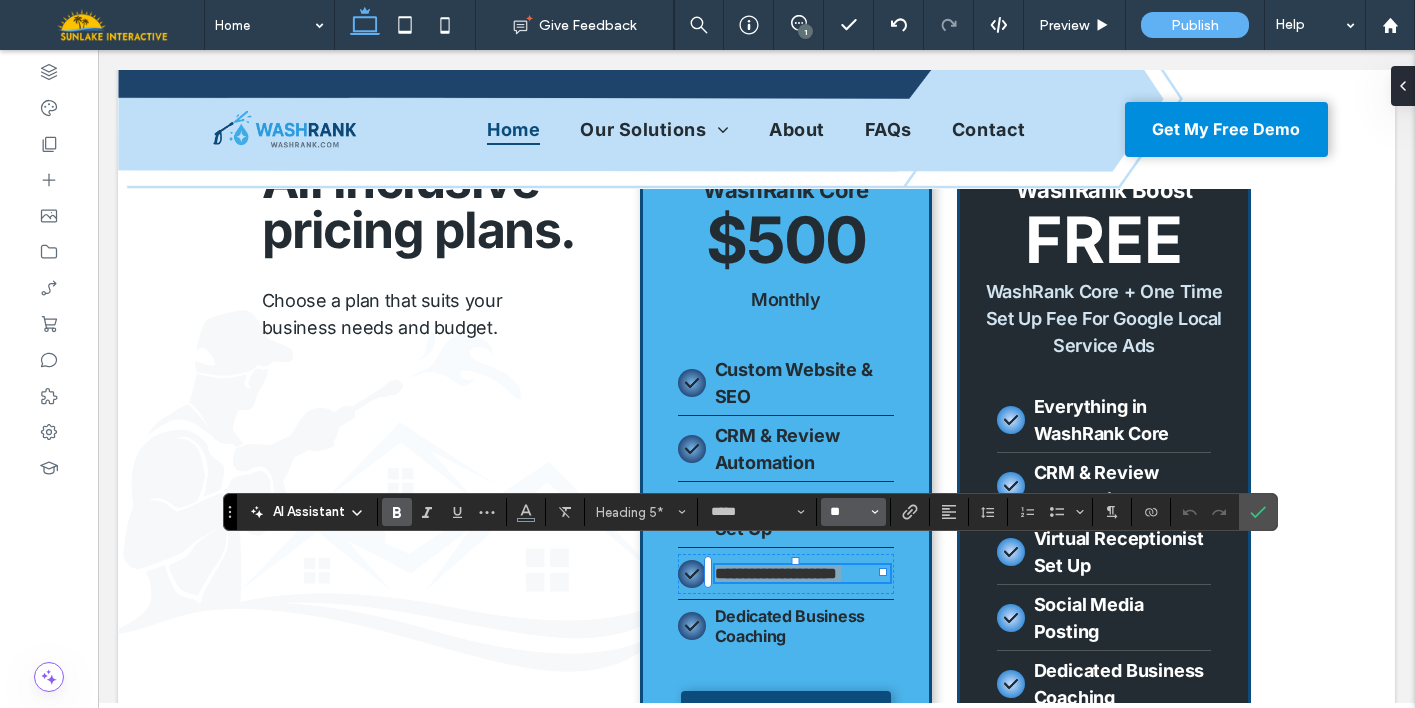 click on "**" at bounding box center (847, 512) 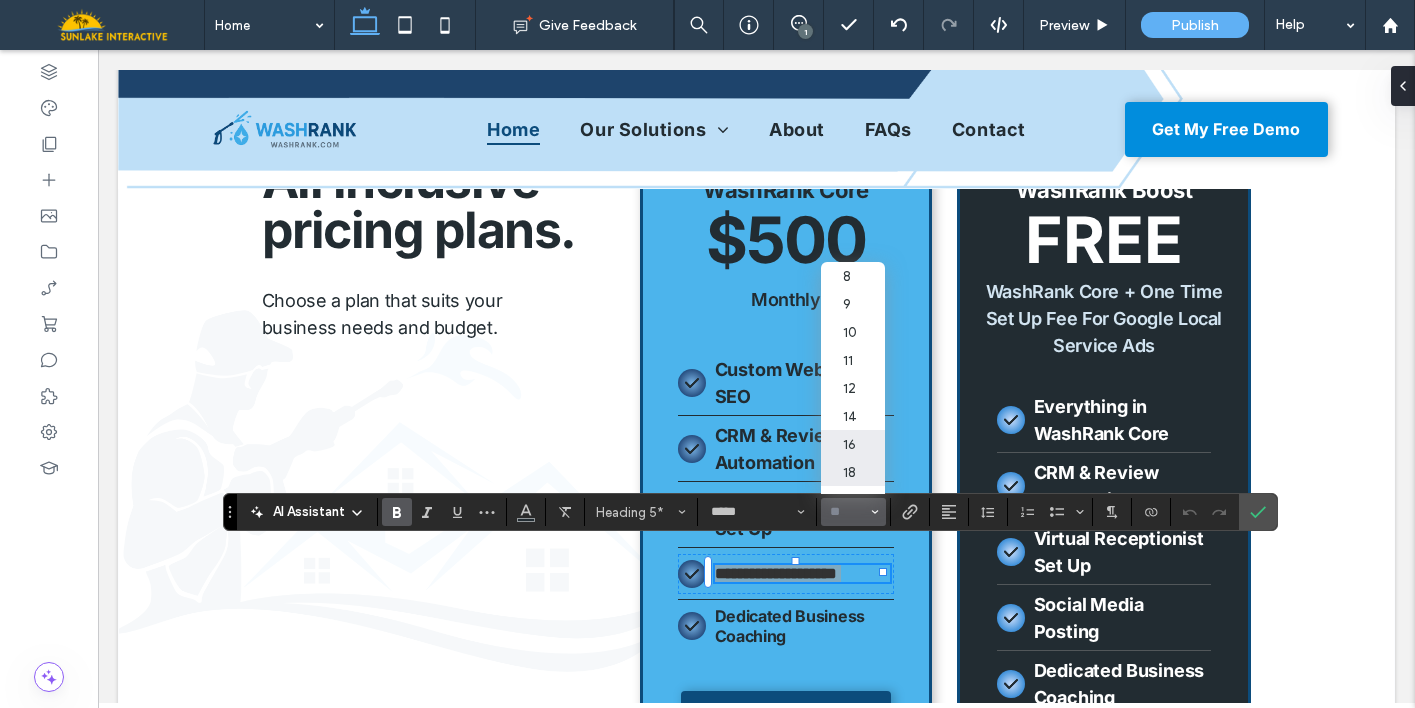 click on "18" at bounding box center [853, 472] 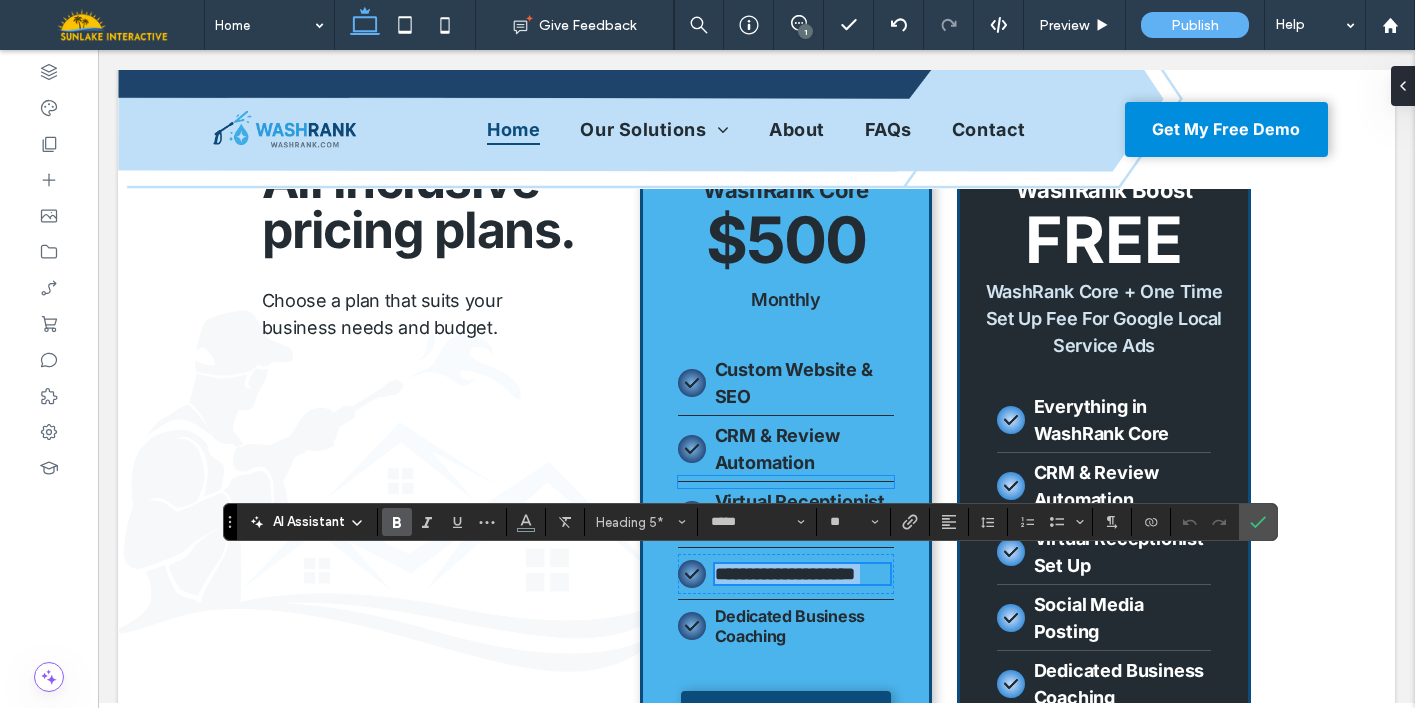 type on "**" 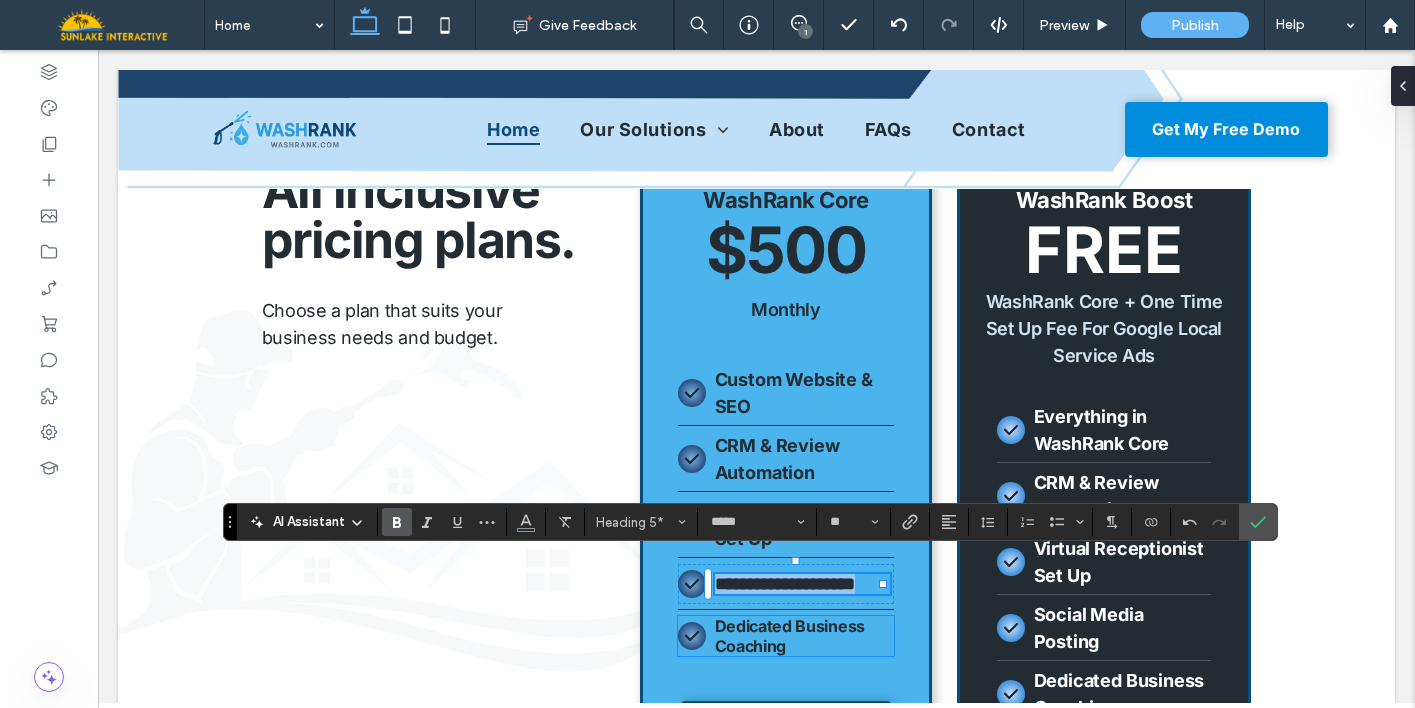 click on "Dedicated Business Coaching" at bounding box center [790, 636] 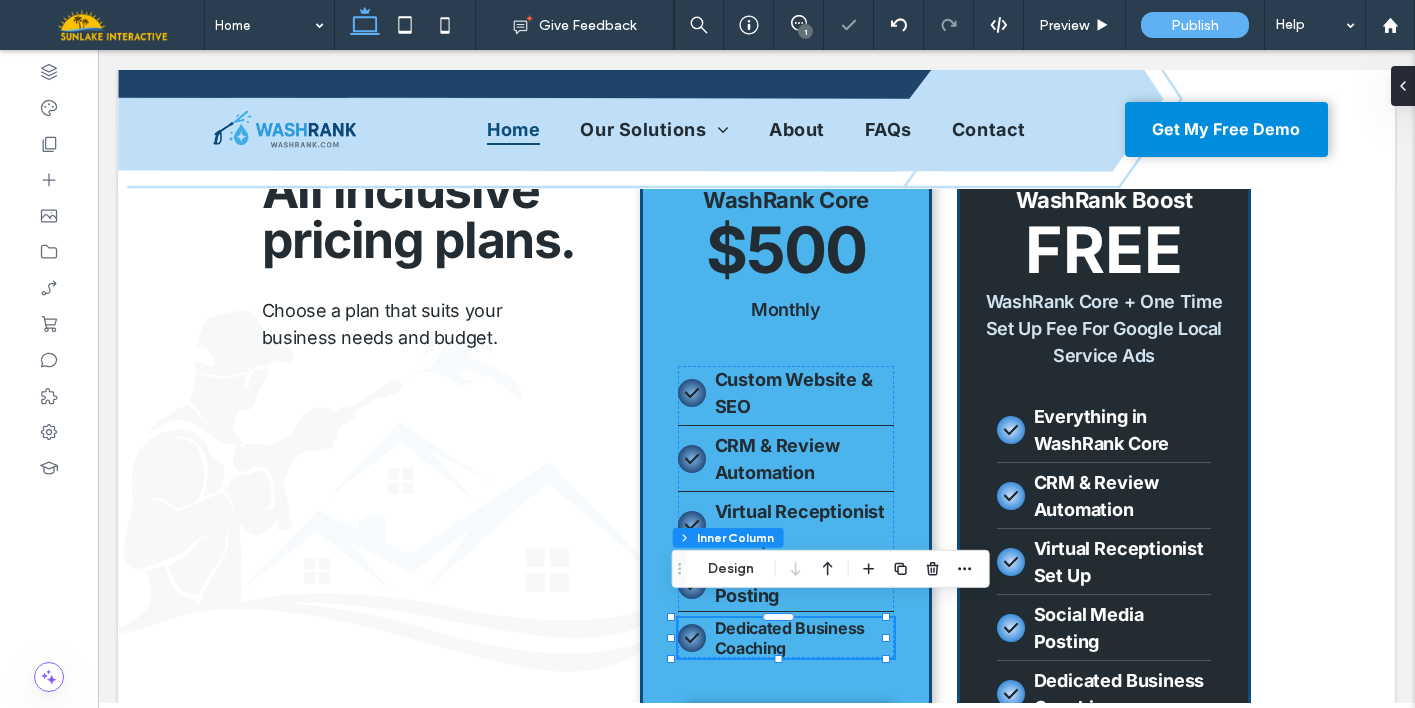 click on "Dedicated Business Coaching" at bounding box center [790, 638] 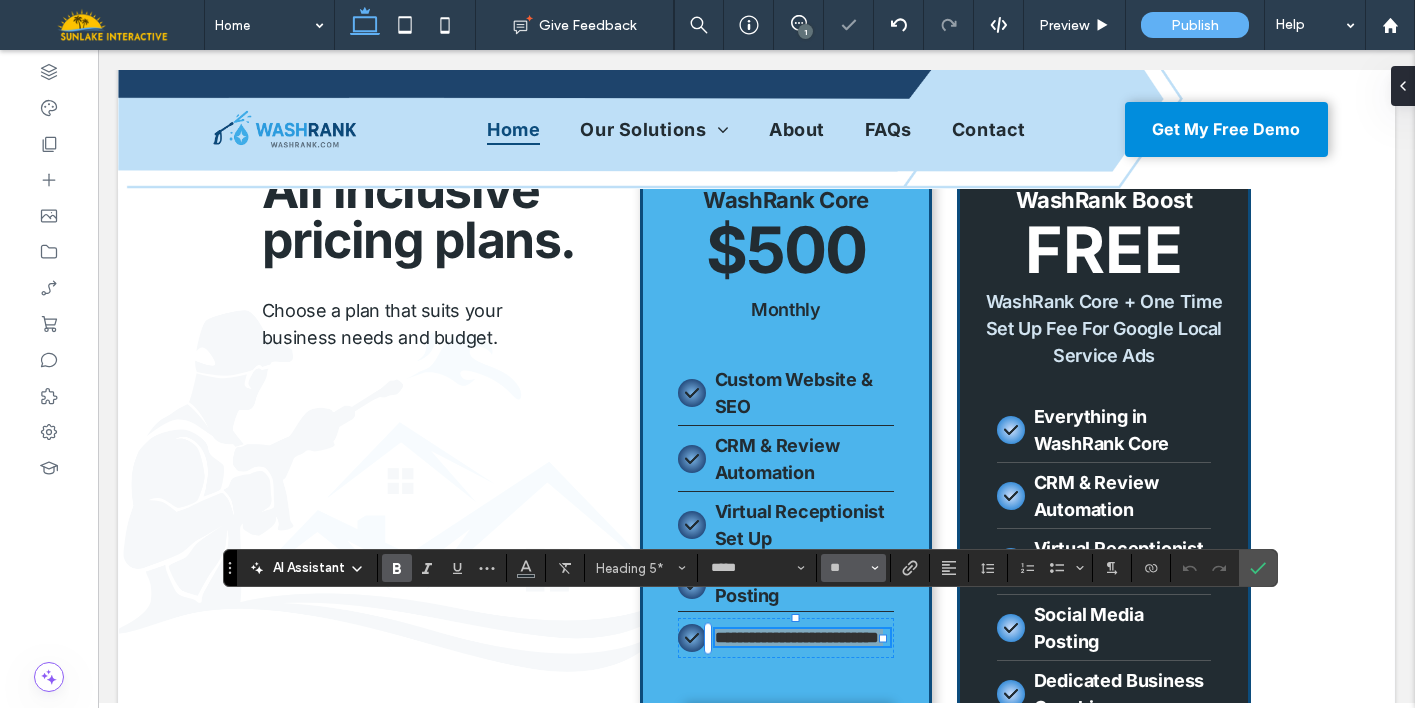 click on "**" at bounding box center (847, 568) 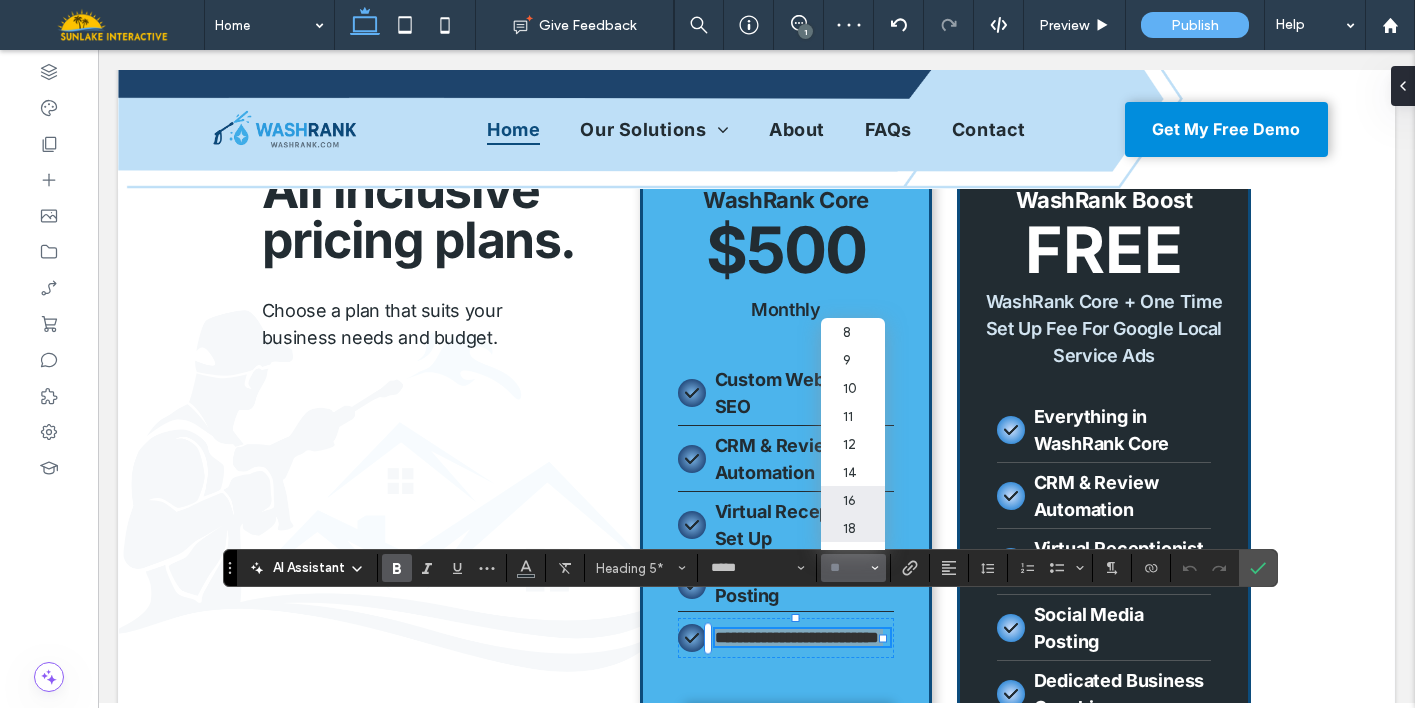 click on "18" at bounding box center (853, 528) 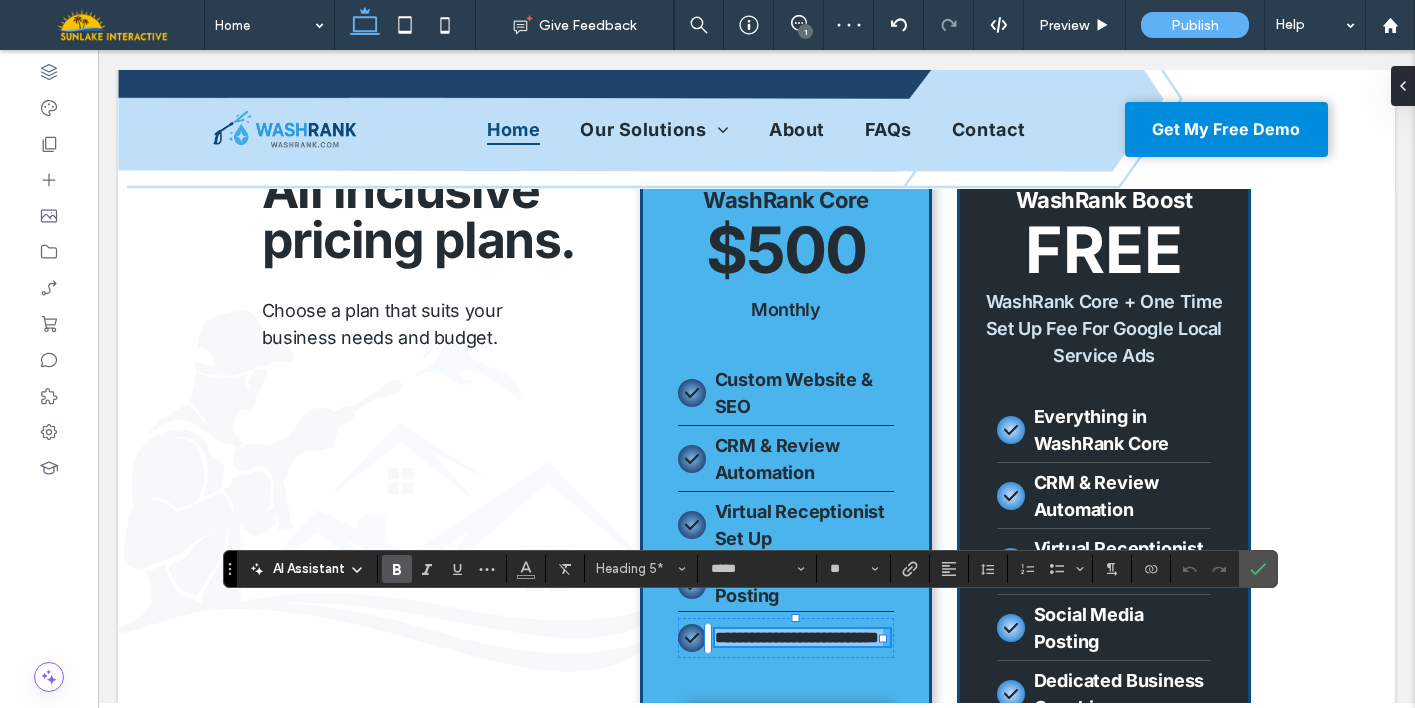 type on "**" 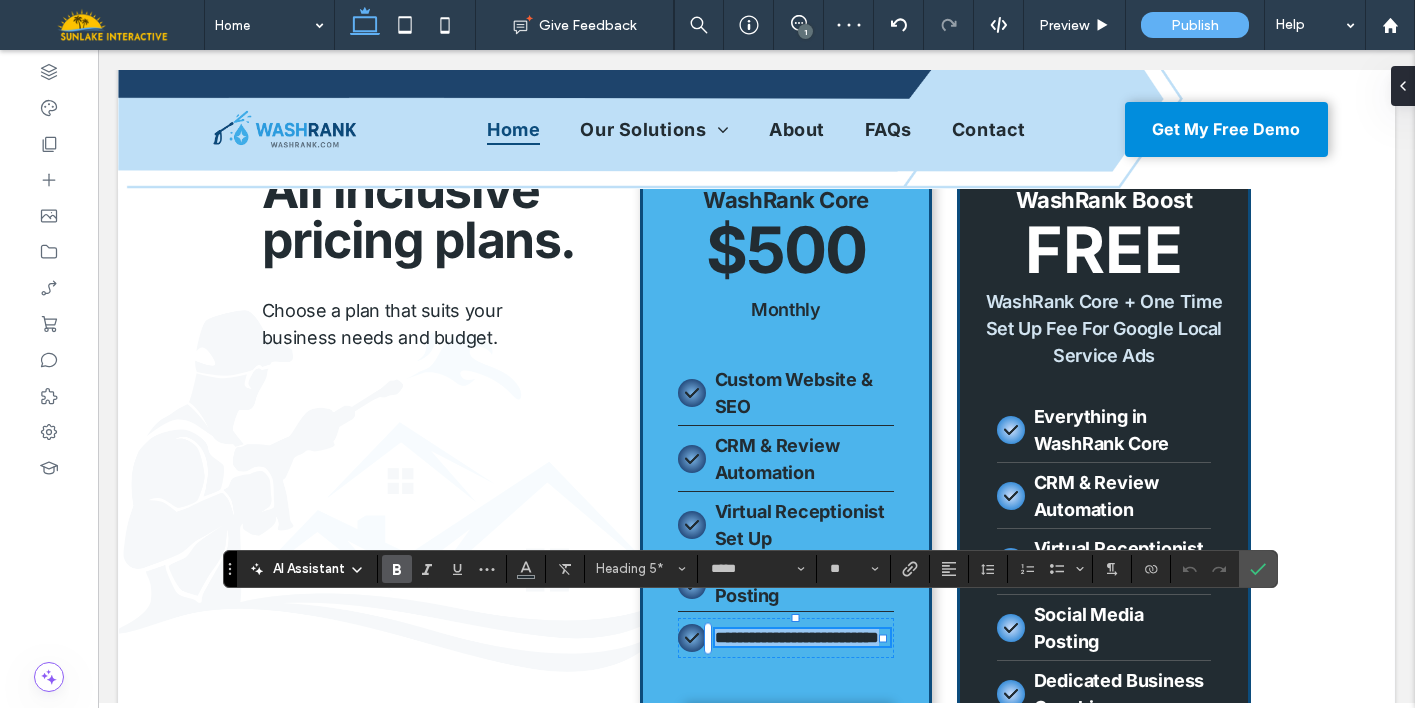 scroll, scrollTop: 4387, scrollLeft: 0, axis: vertical 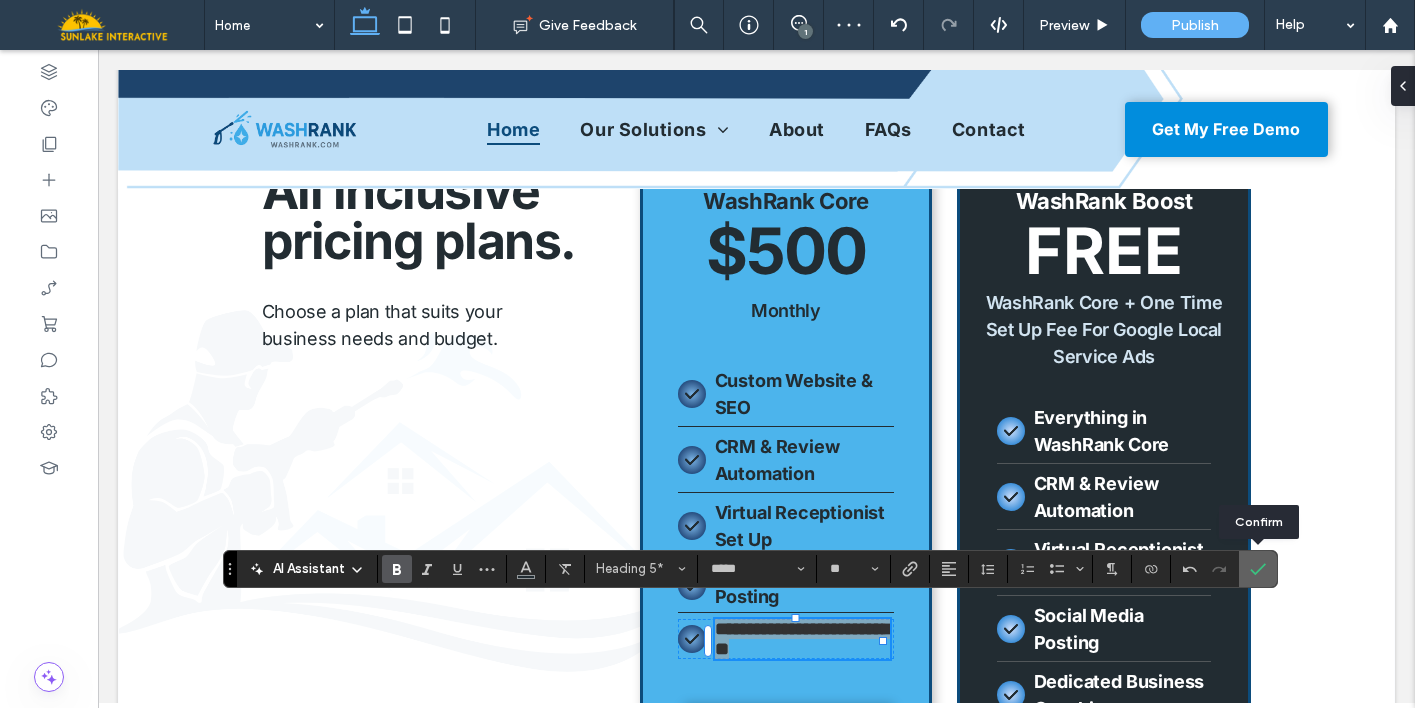 click 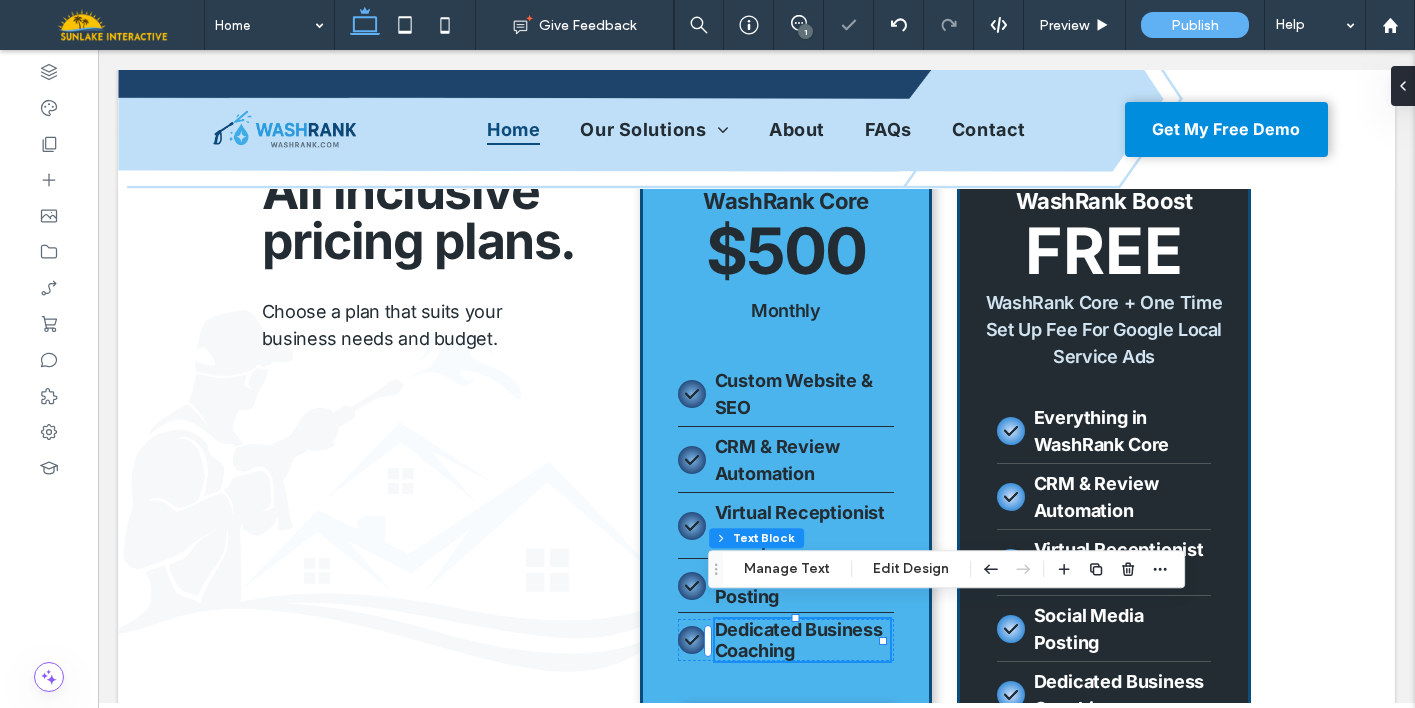 click on "WashRank Core
$500
Monthly
Custom Website & SEO
CRM & Review Automation
Virtual Receptionist Set Up
Social Media Posting
Dedicated Business Coaching
Get Started
Everything in WashRank Core
CRM & Review Automation
Virtual Receptionist Set Up
Social Media Posting
Dedicated Business Coaching" at bounding box center (756, 540) 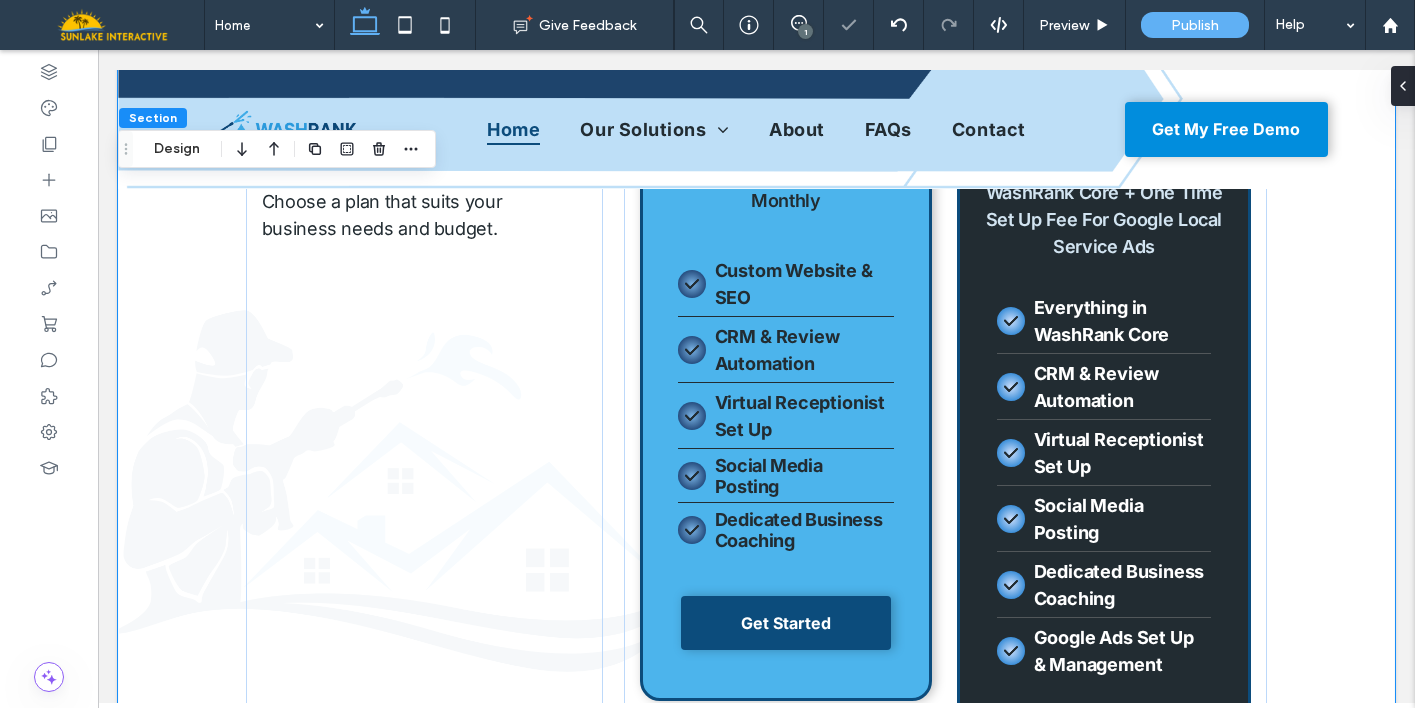 scroll, scrollTop: 4501, scrollLeft: 0, axis: vertical 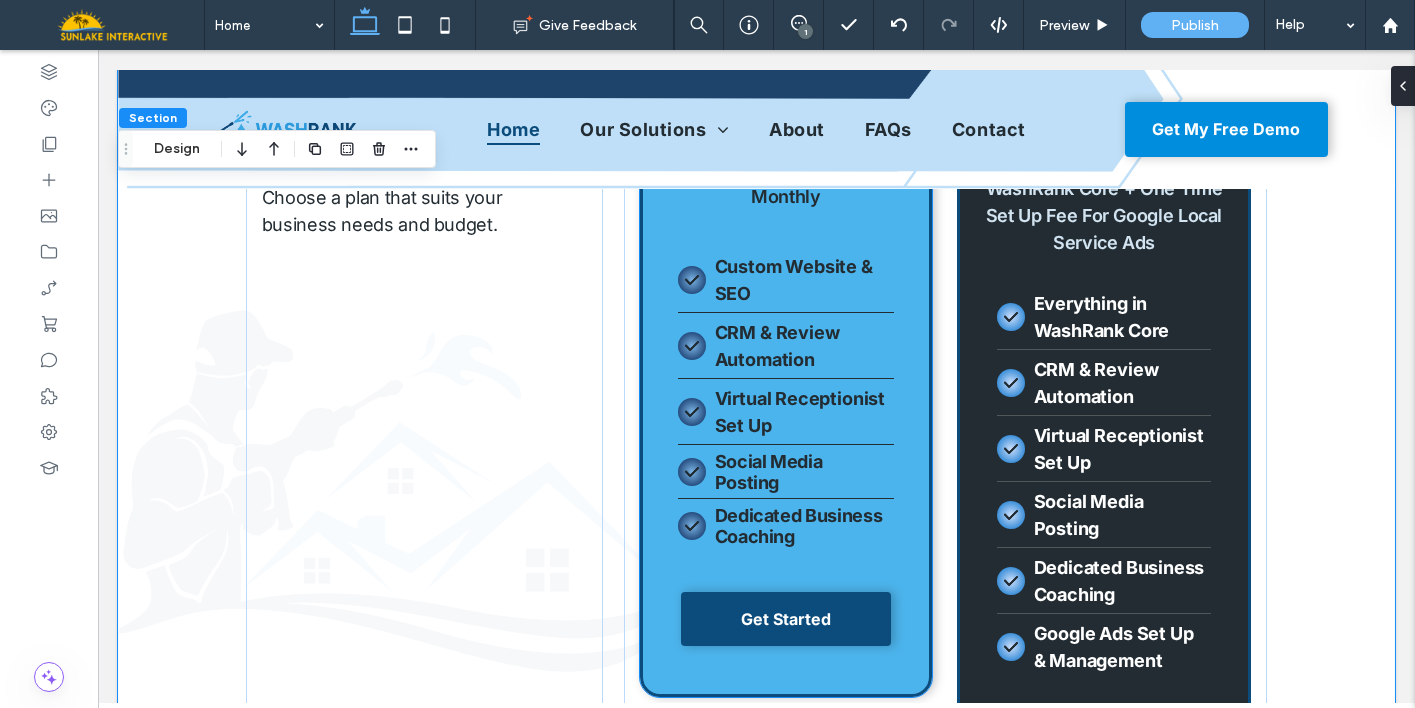 click on "Dedicated Business Coaching" at bounding box center (799, 526) 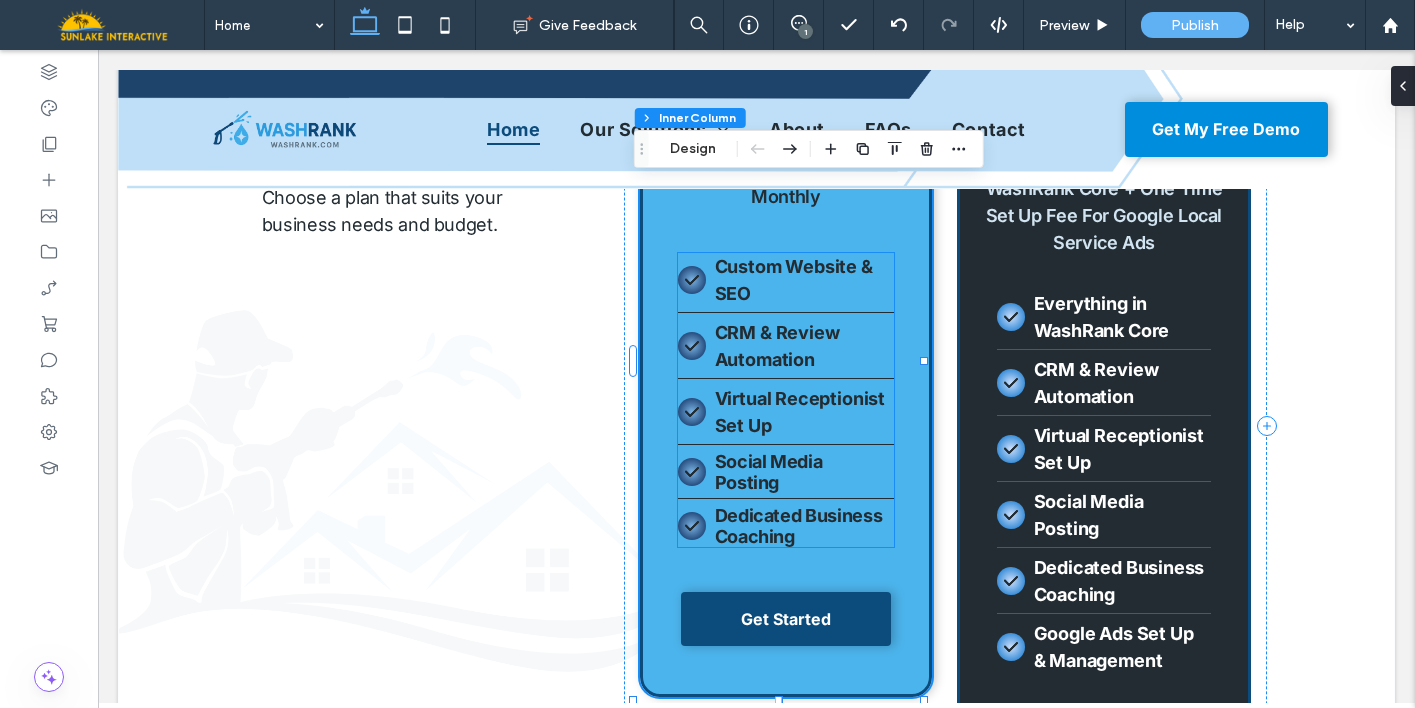 click on "Social Media Posting" at bounding box center (802, 472) 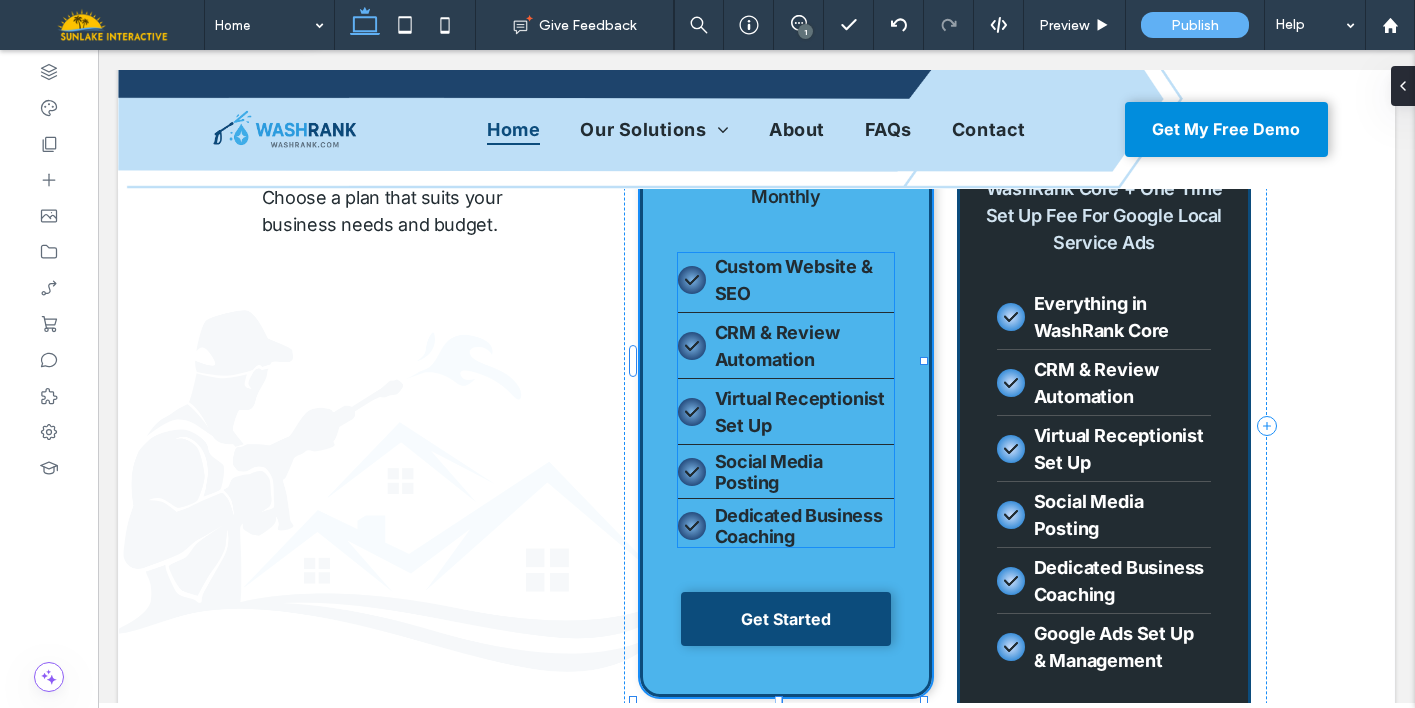 type on "**" 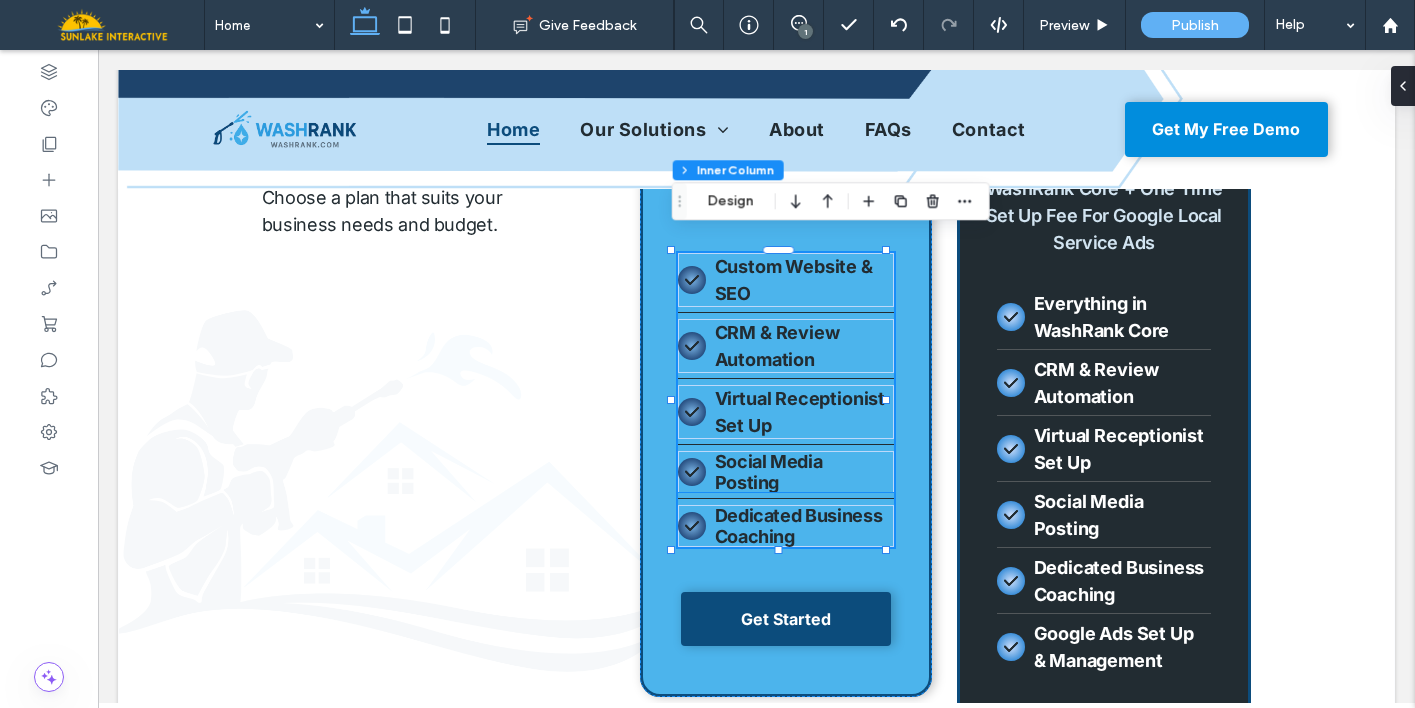 click at bounding box center (786, 499) 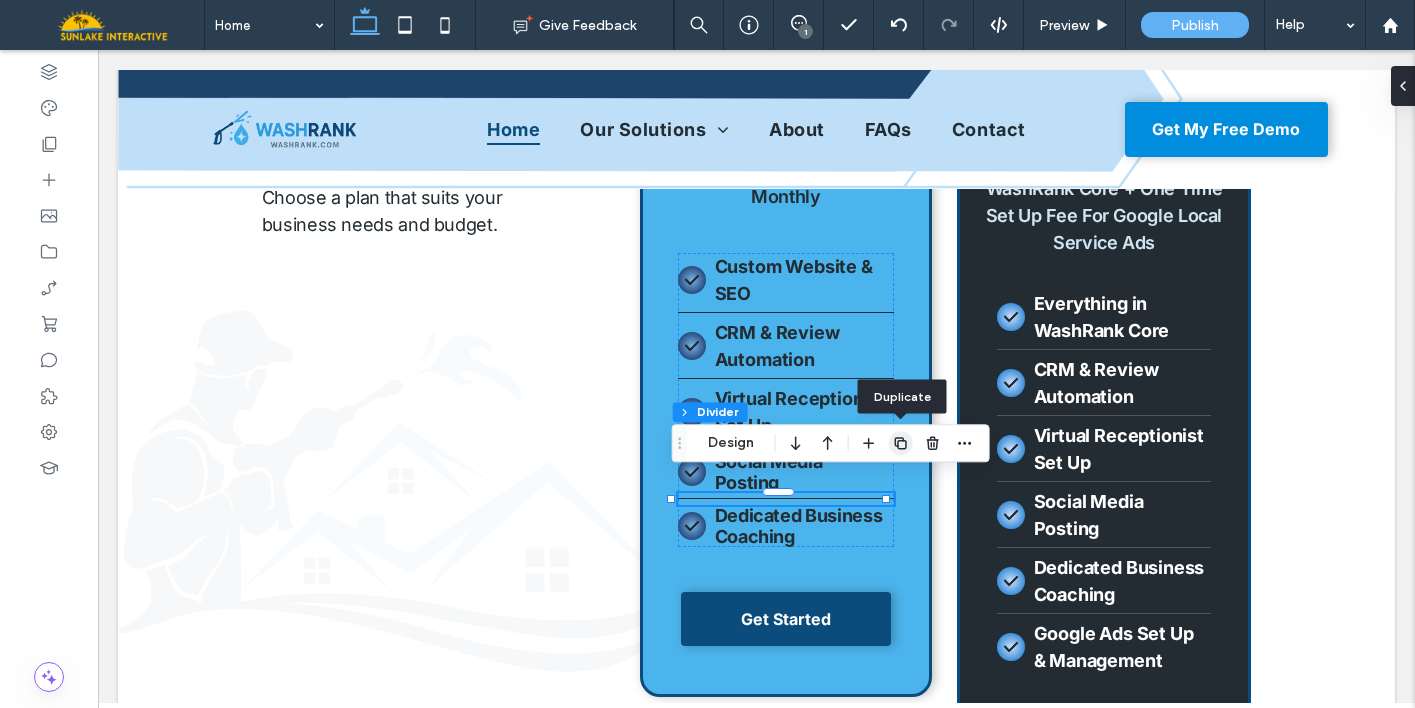 click 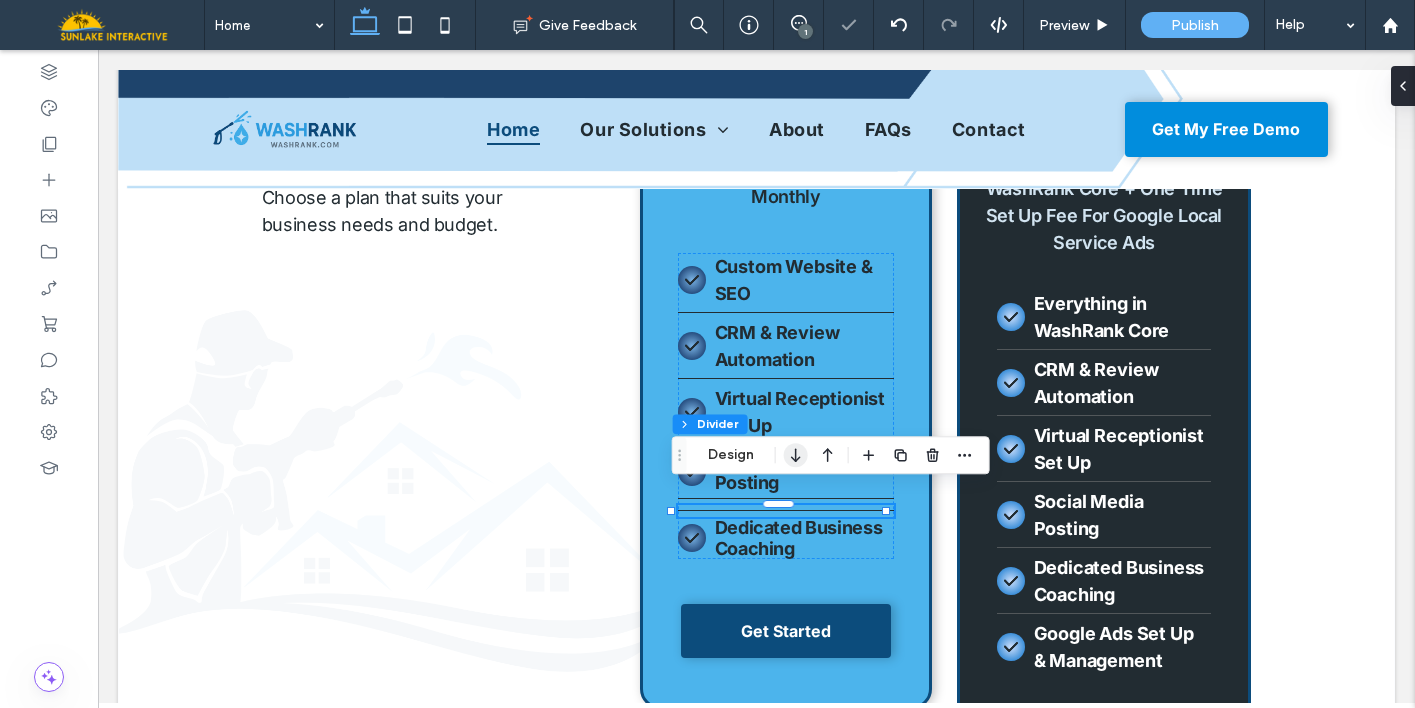 click 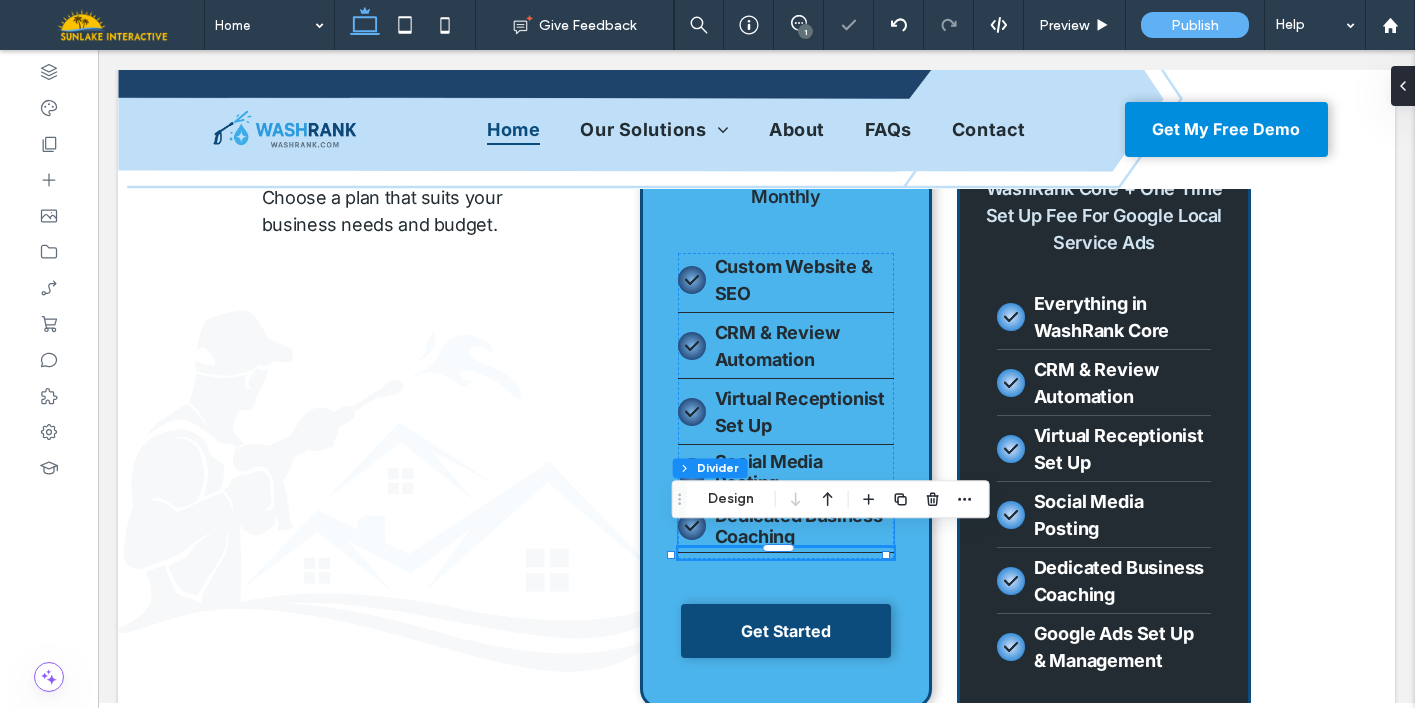 click on "Dedicated Business Coaching" at bounding box center (799, 526) 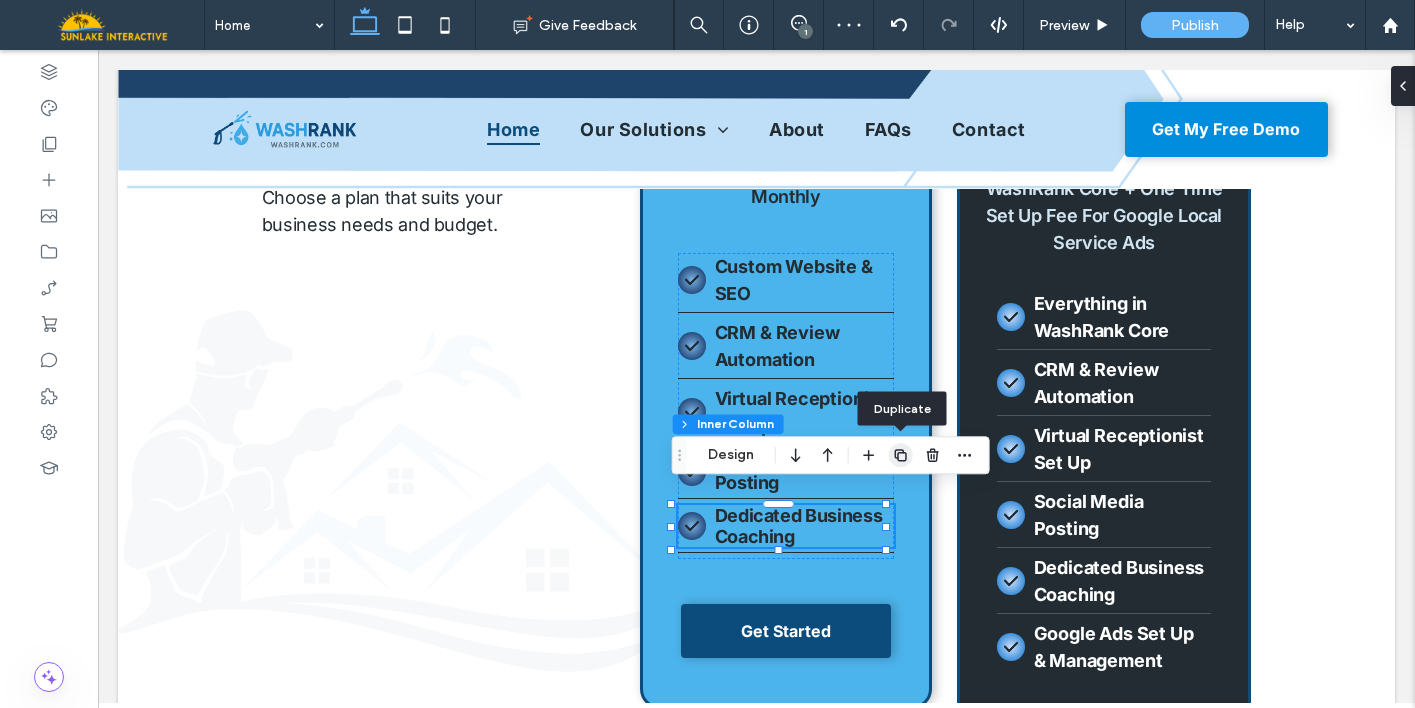 click 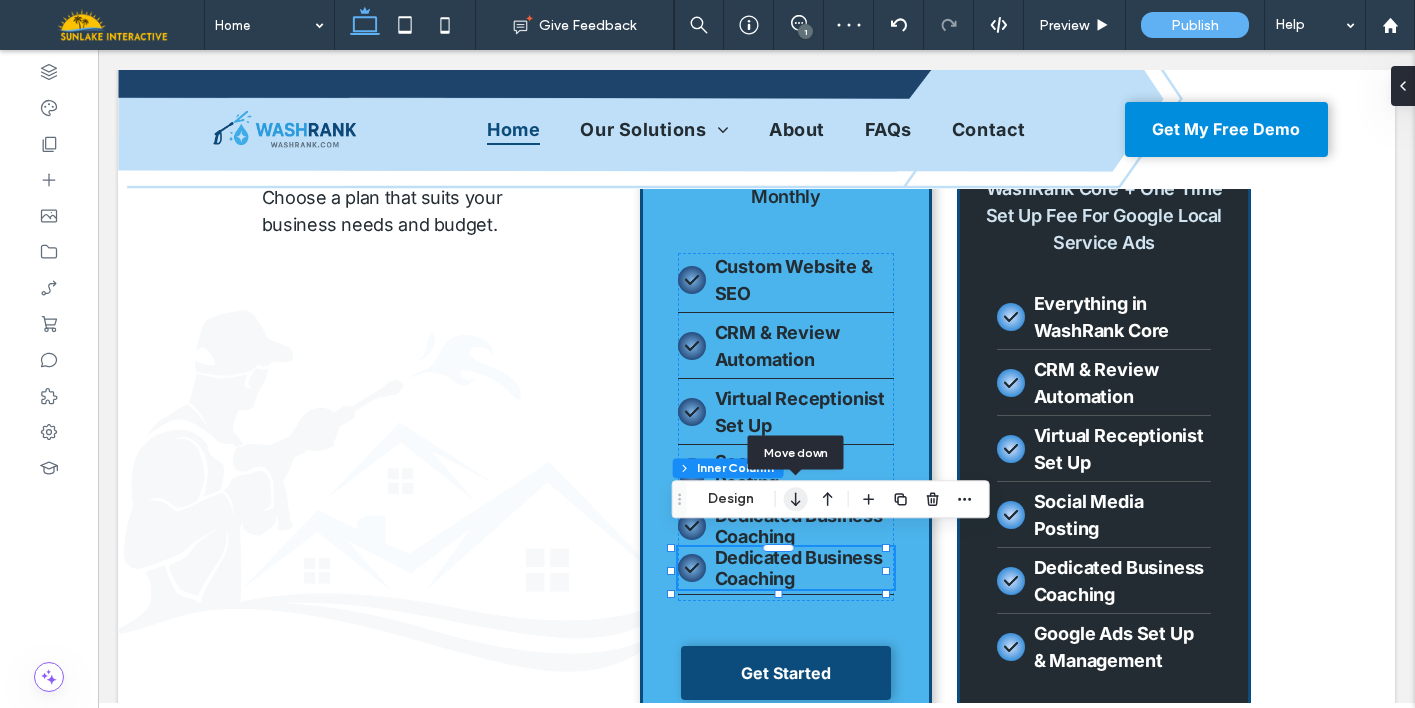 click 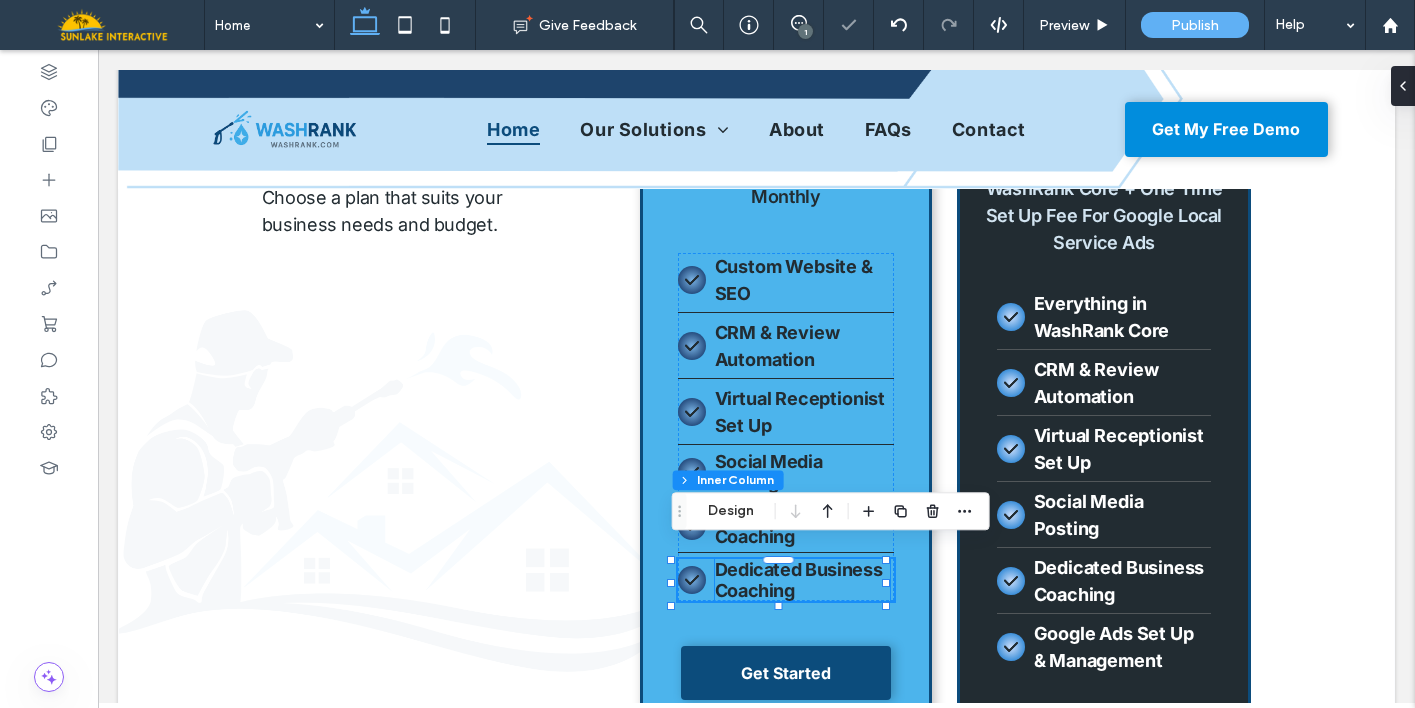 click on "Dedicated Business Coaching" at bounding box center [799, 580] 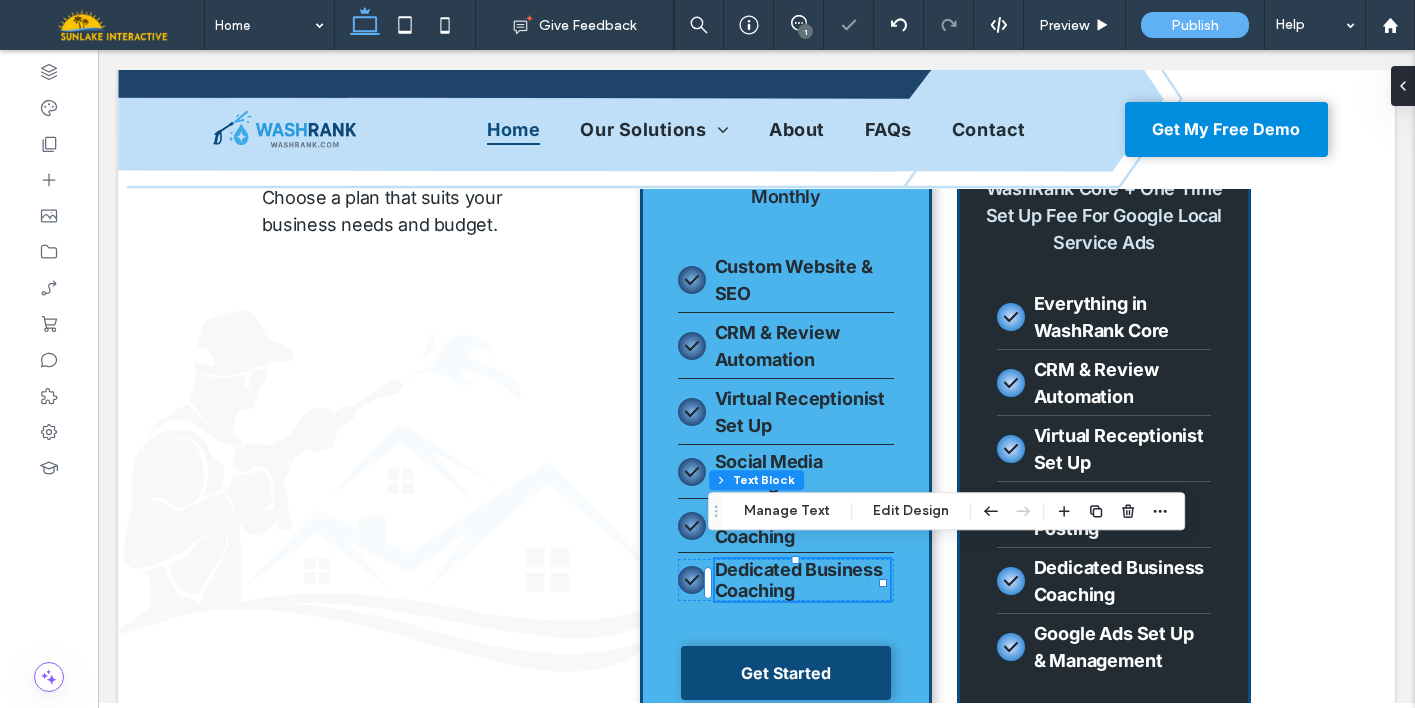 click on "Dedicated Business Coaching" at bounding box center [799, 580] 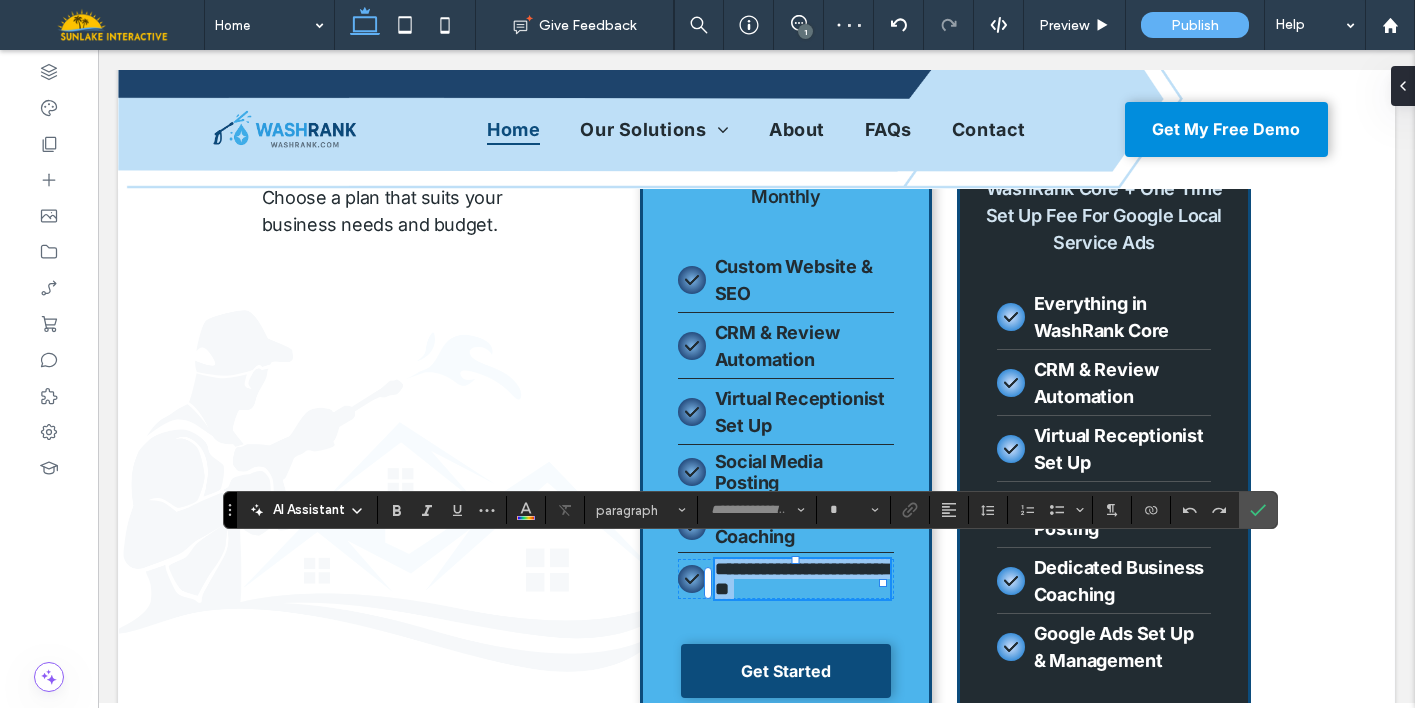 type on "*****" 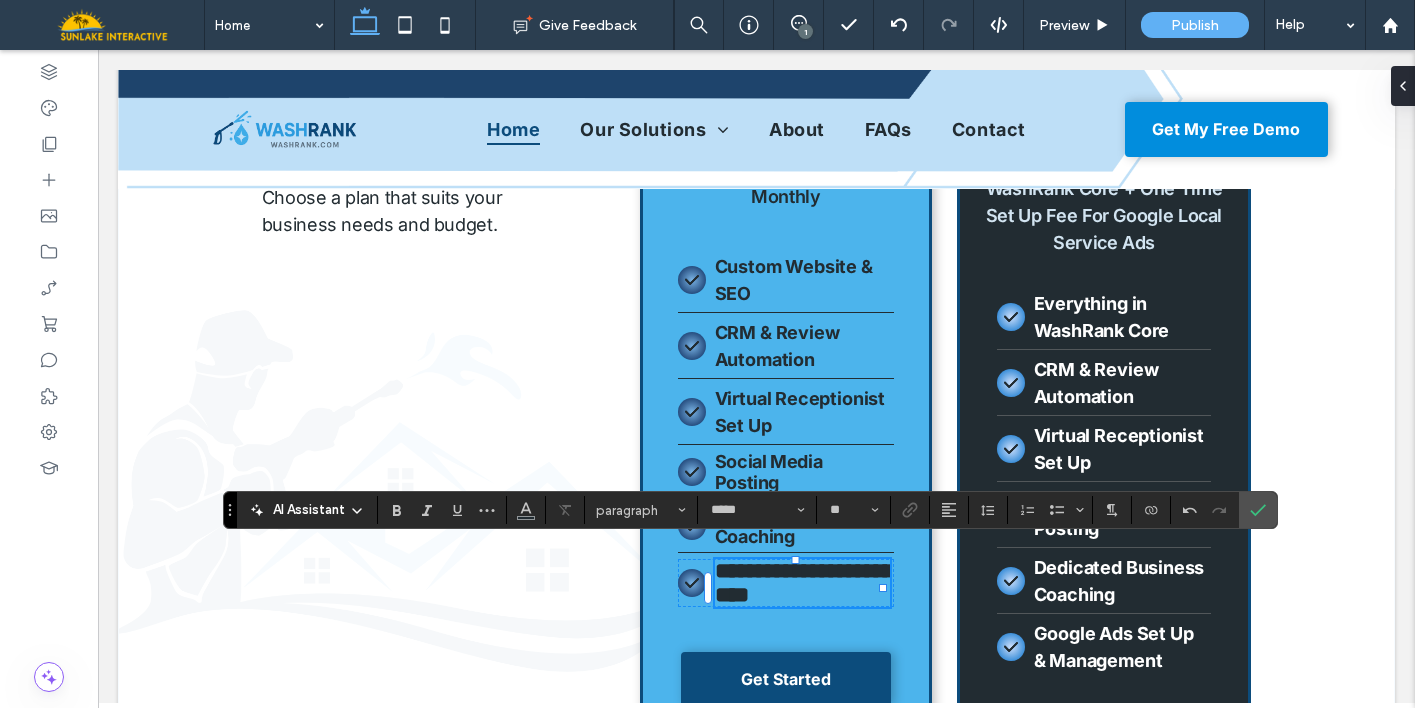 type on "**" 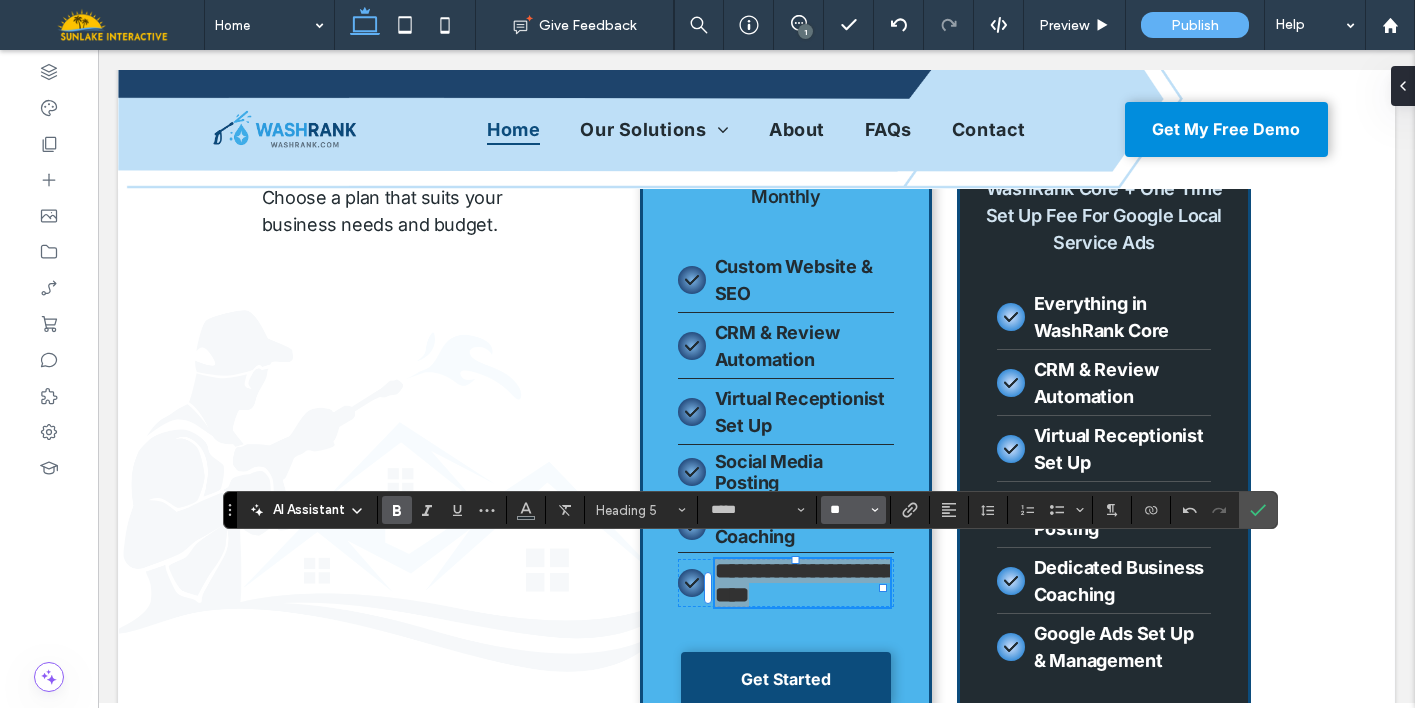 click on "**" at bounding box center [847, 510] 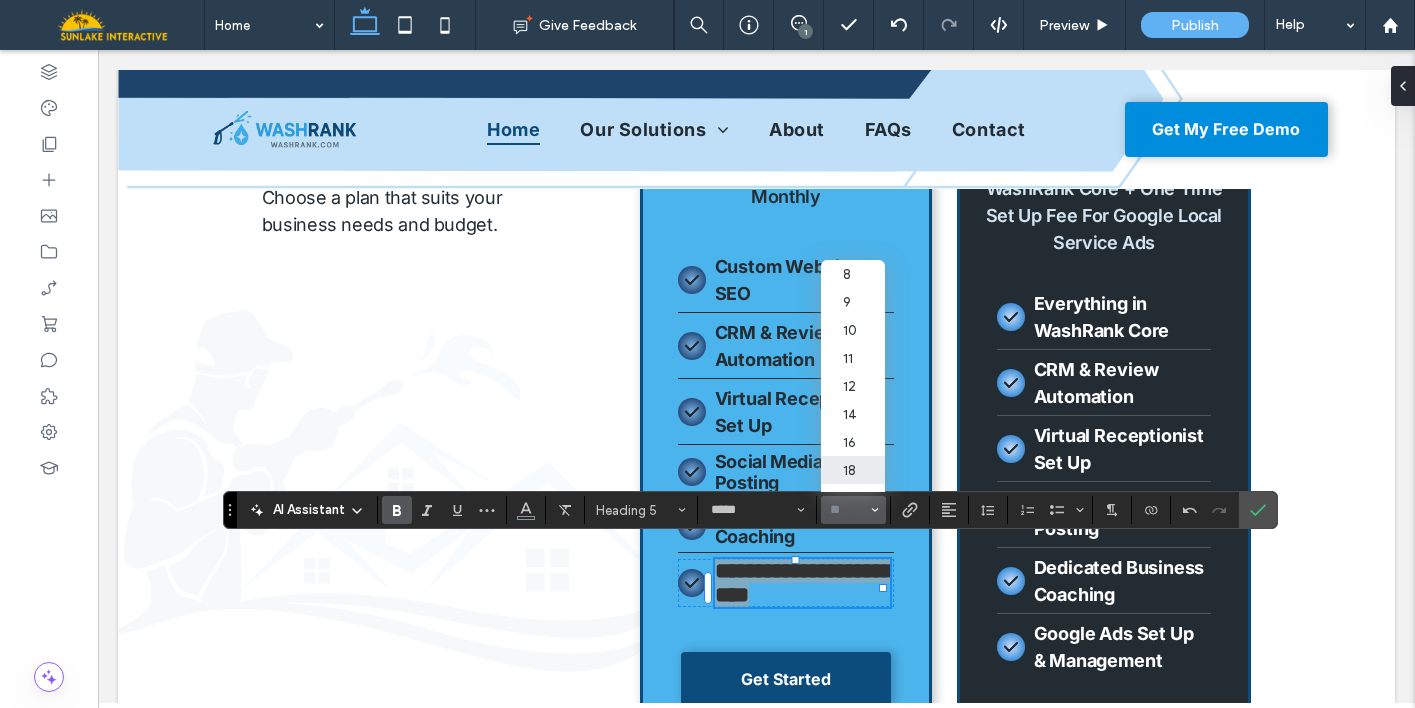 click on "18" at bounding box center [853, 470] 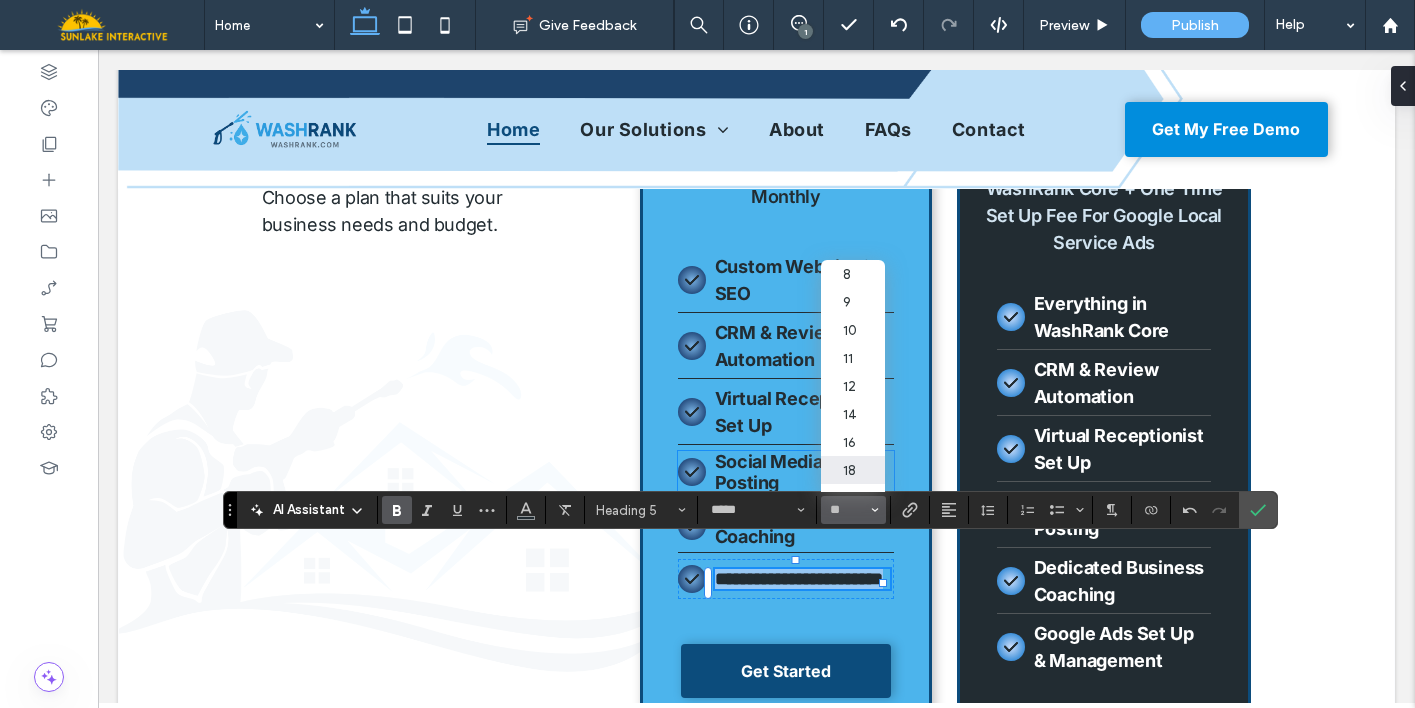 type on "**" 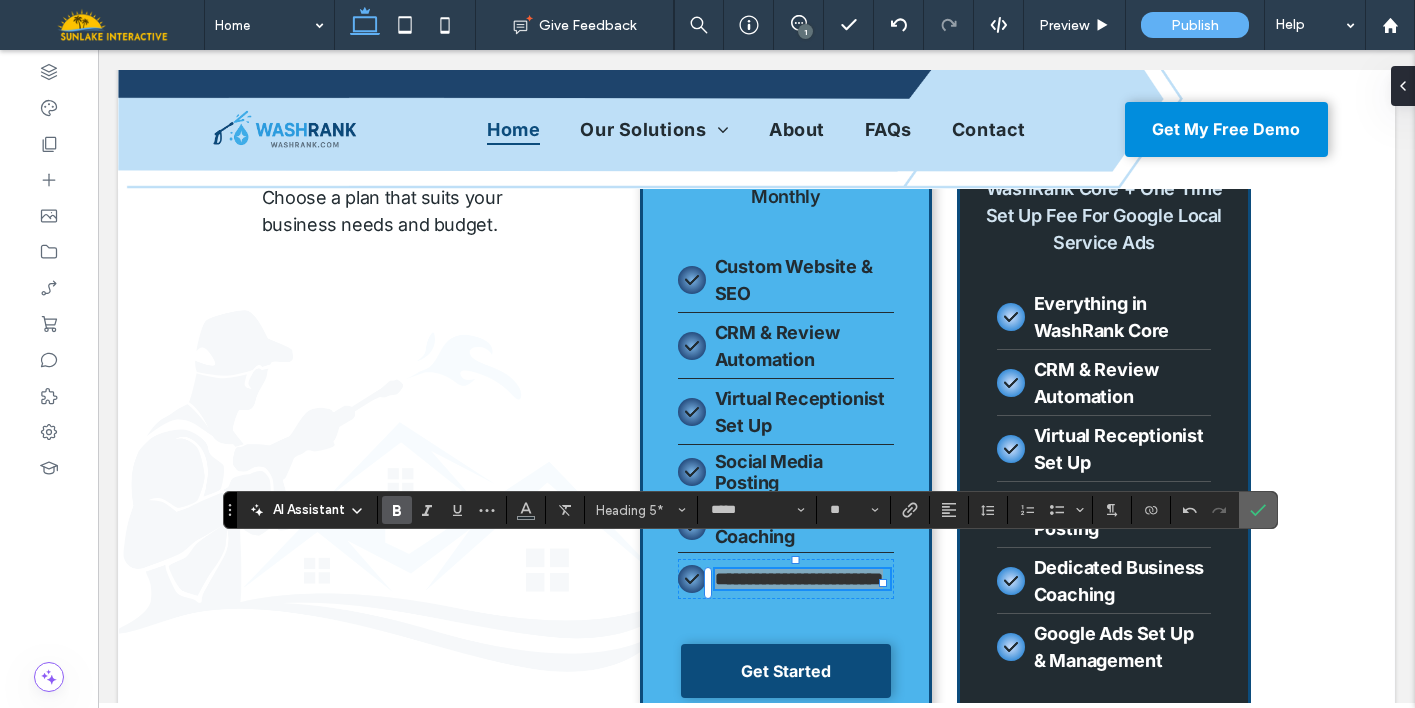 click 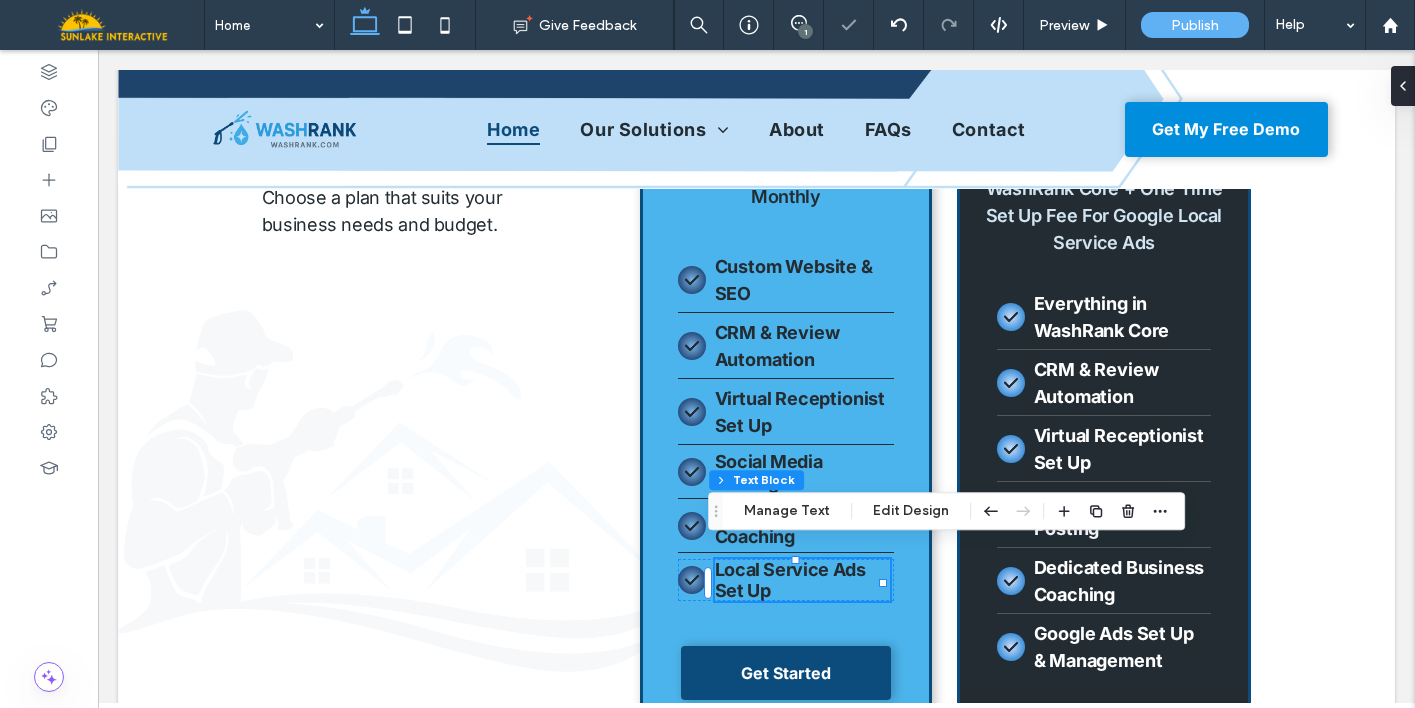 click on "WashRank Core
$500
Monthly
Custom Website & SEO
CRM & Review Automation
Virtual Receptionist Set Up
Social Media Posting
Dedicated Business Coaching
Local Service Ads Set Up
Get Started
Everything in WashRank Core
CRM & Review Automation
Virtual Receptionist Set Up
Social Media Posting
Dedicated Business Coaching" at bounding box center (756, 426) 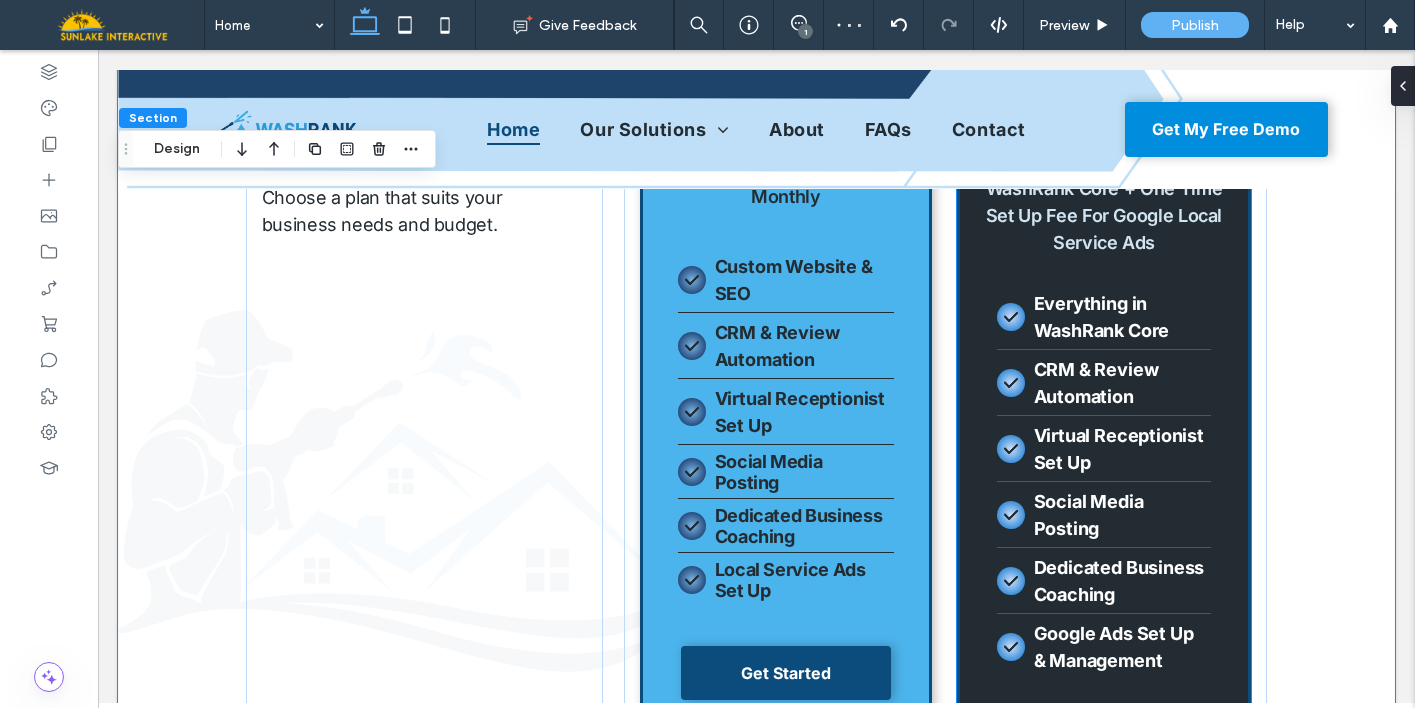 click on "CRM & Review Automation" at bounding box center [1120, 383] 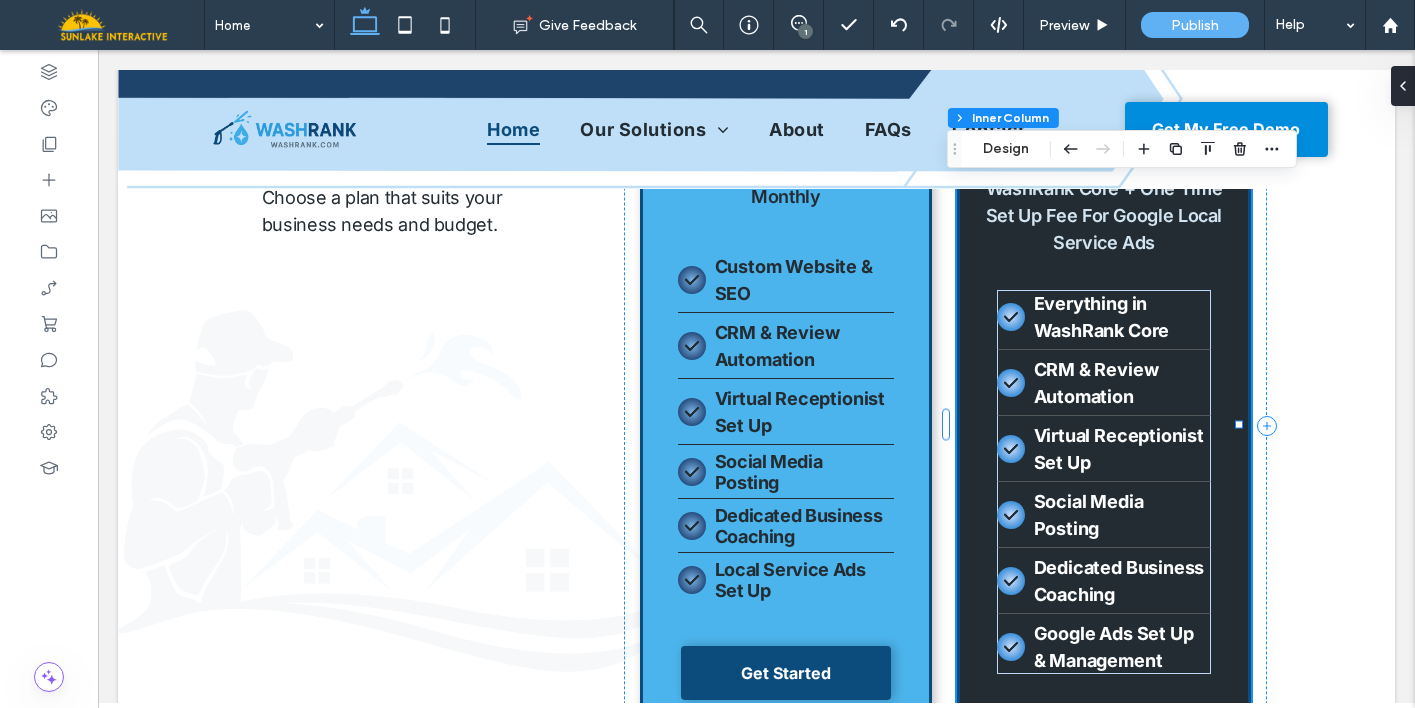 click on "CRM & Review Automation" at bounding box center (1120, 383) 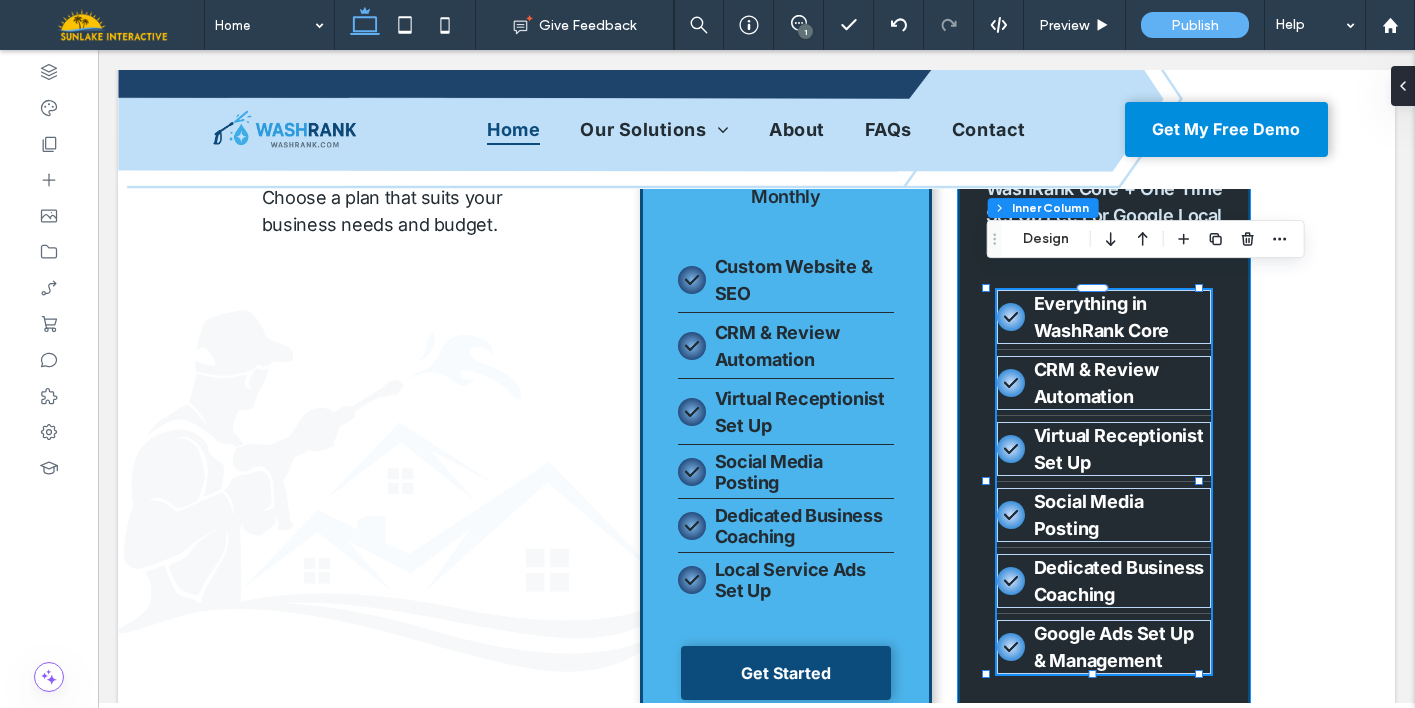 click on "CRM & Review Automation" at bounding box center (1120, 383) 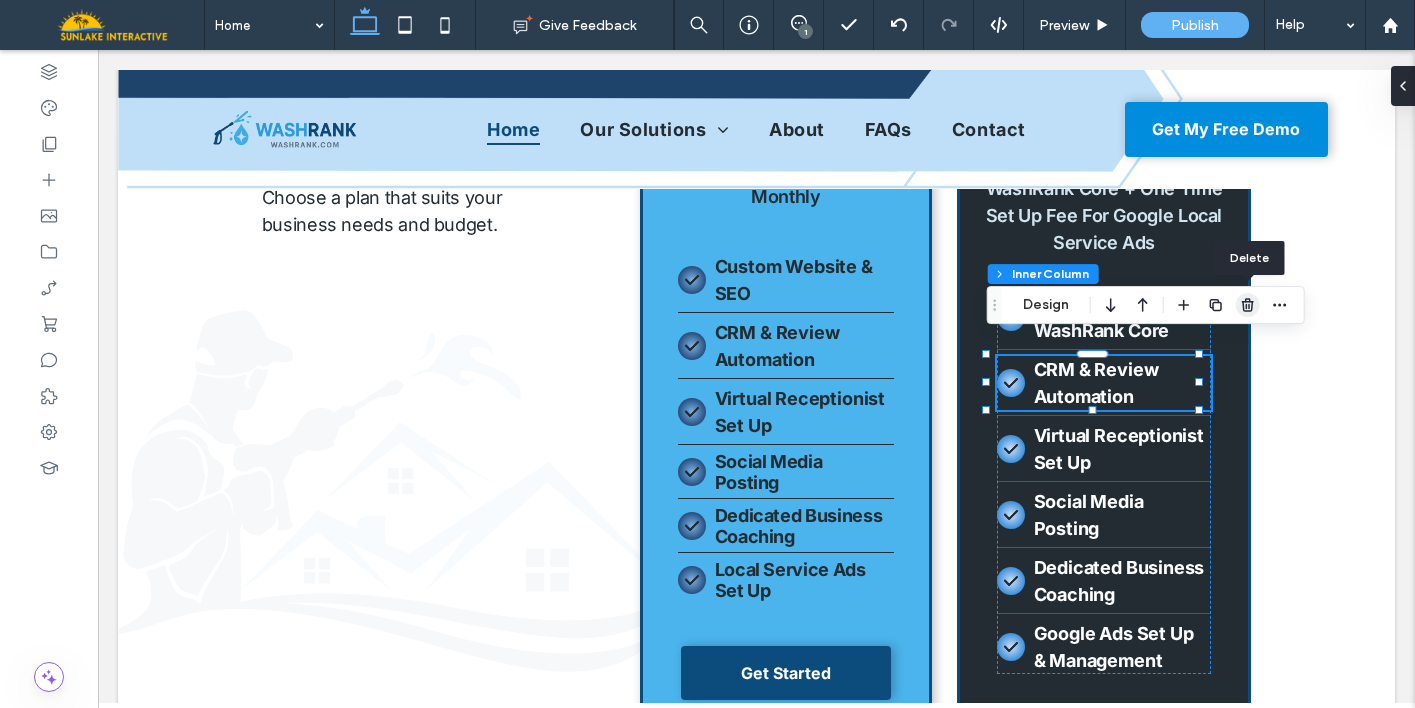 click 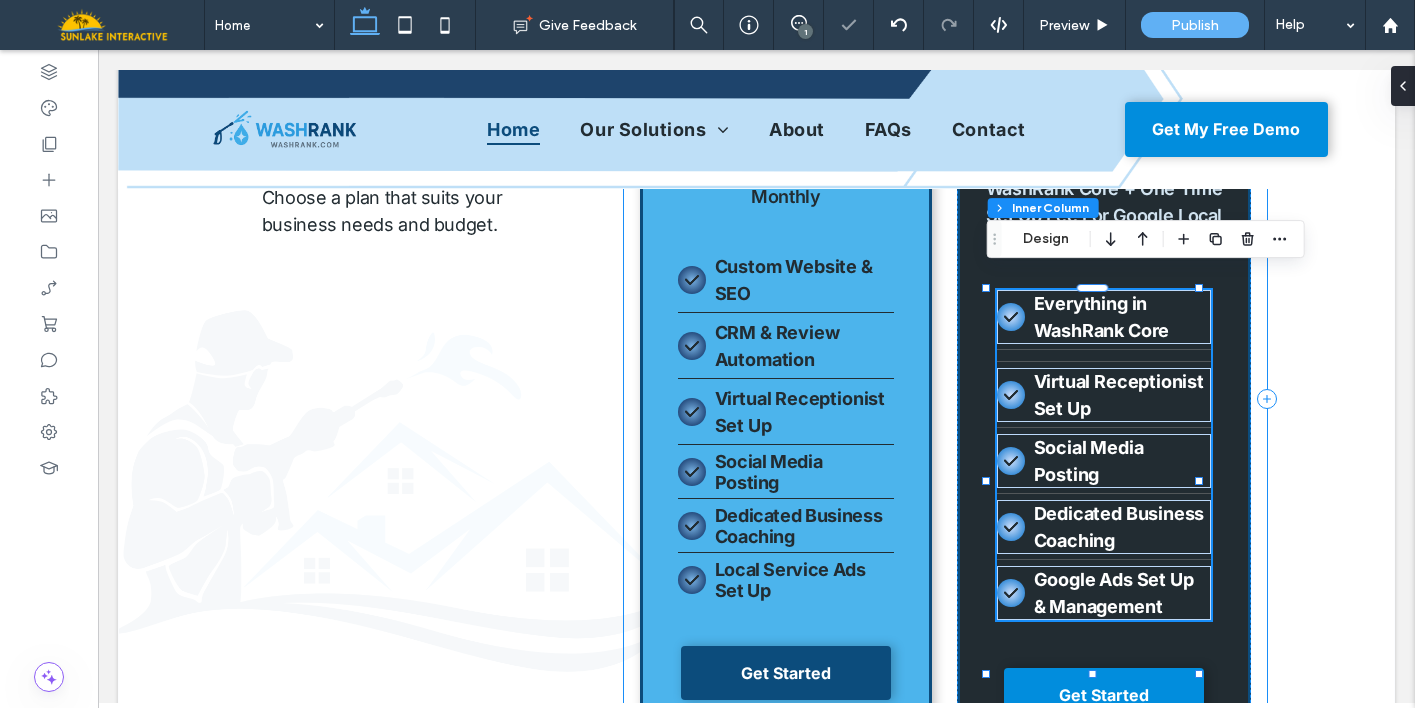 type on "**" 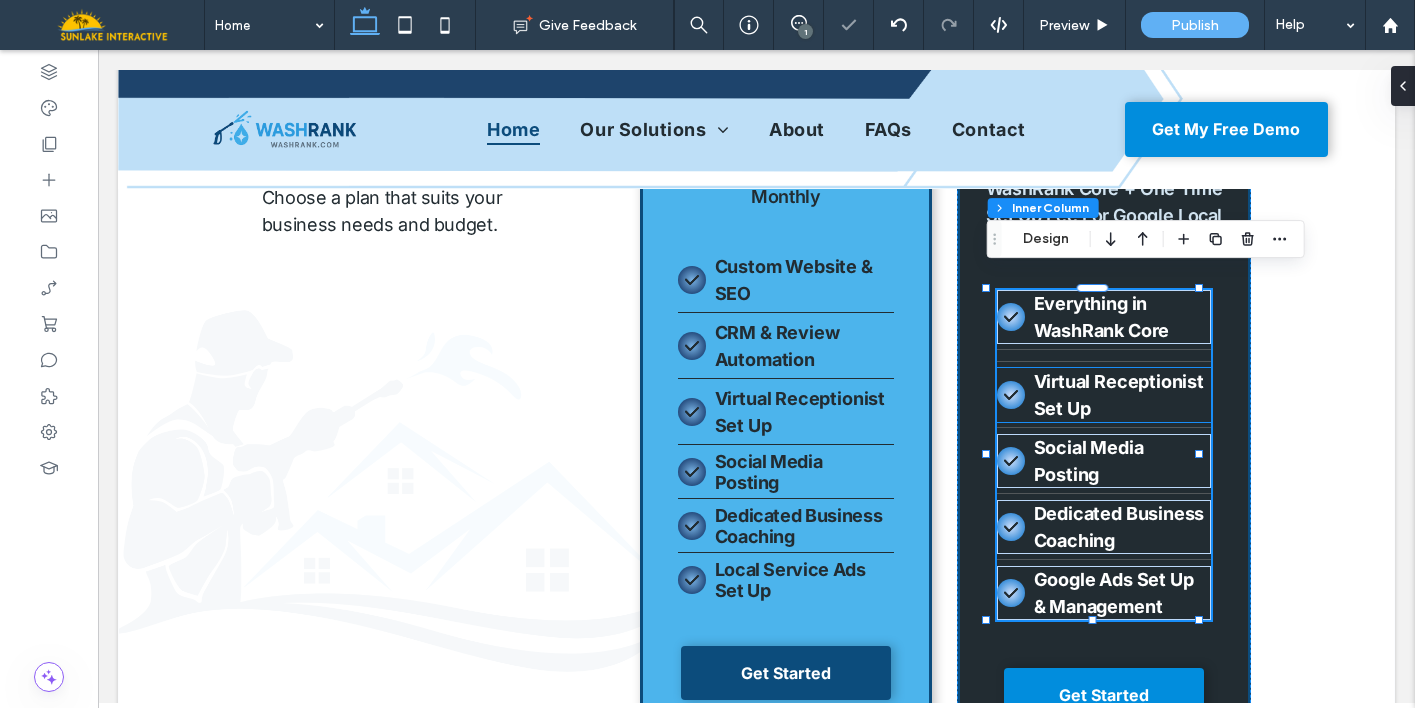 click on "Virtual Receptionist Set Up" at bounding box center [1120, 395] 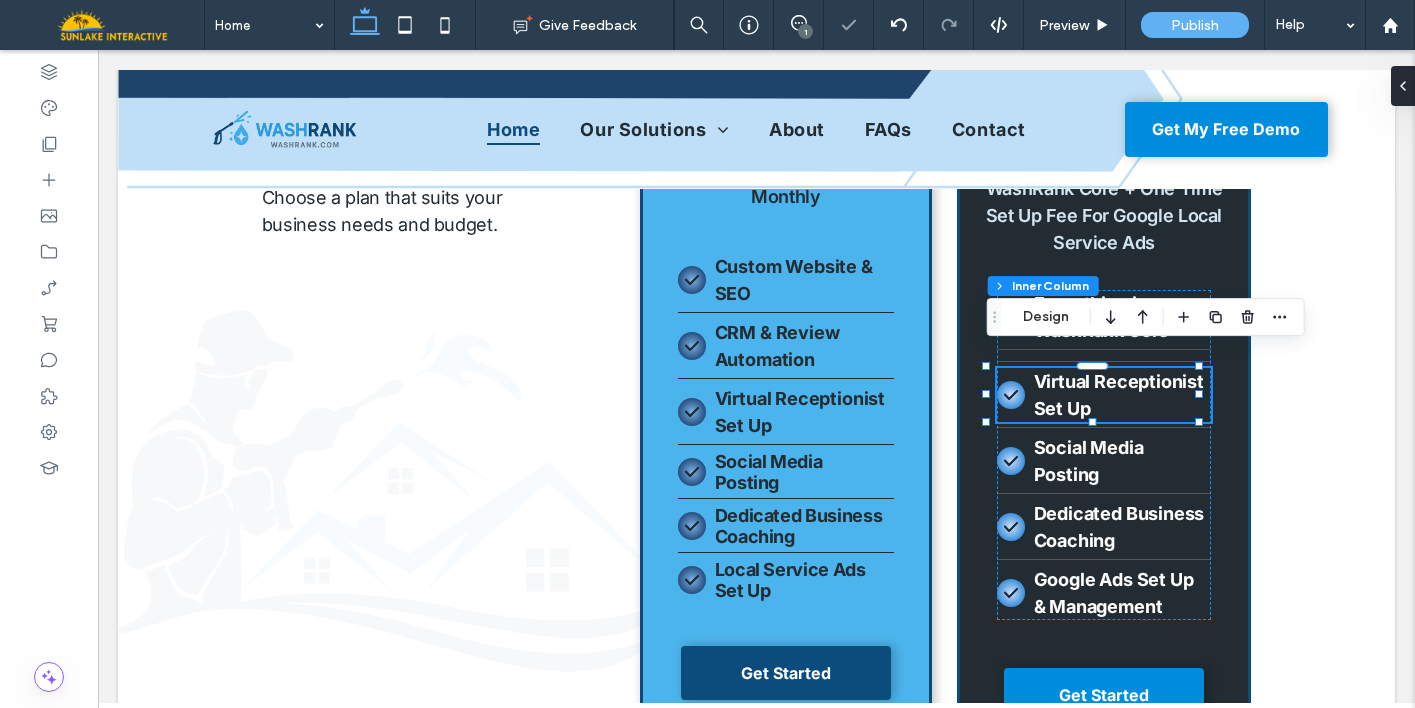 click on "Virtual Receptionist Set Up" at bounding box center (1120, 395) 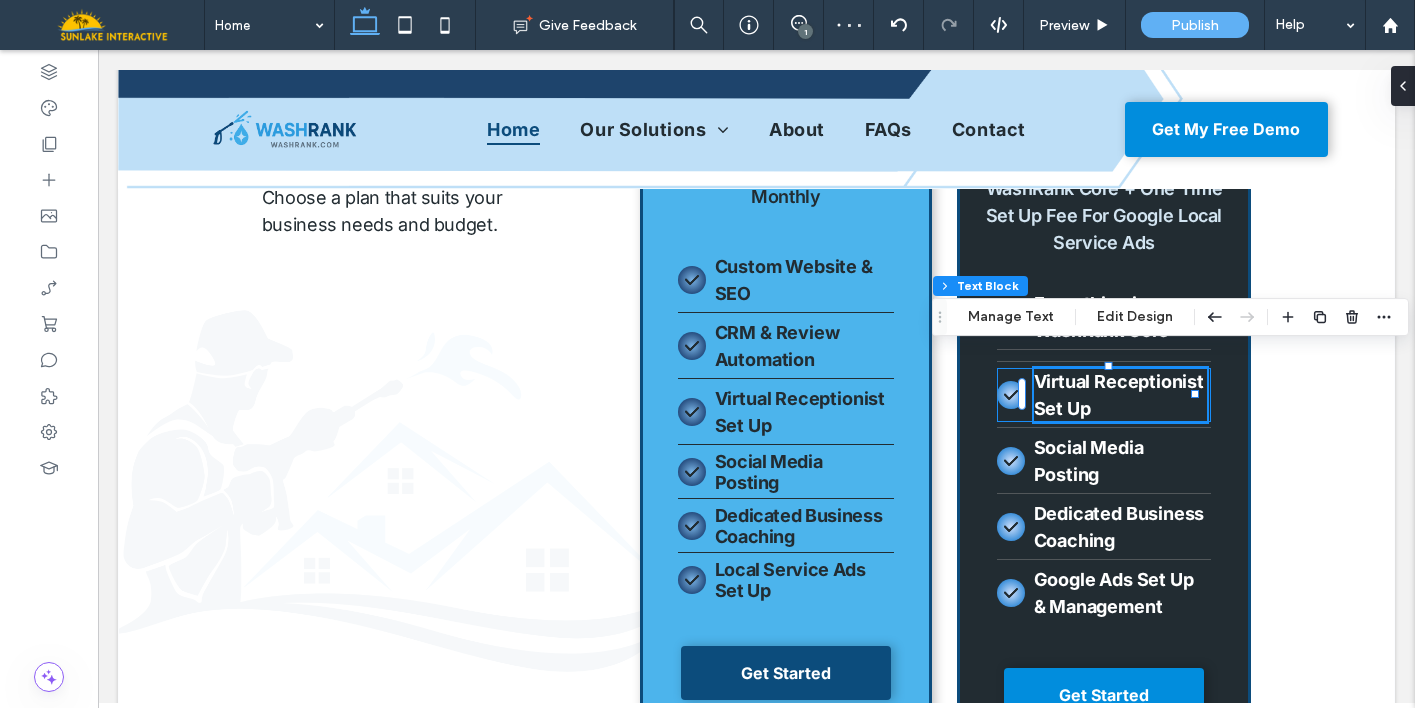 click on "Virtual Receptionist Set Up" at bounding box center (1104, 395) 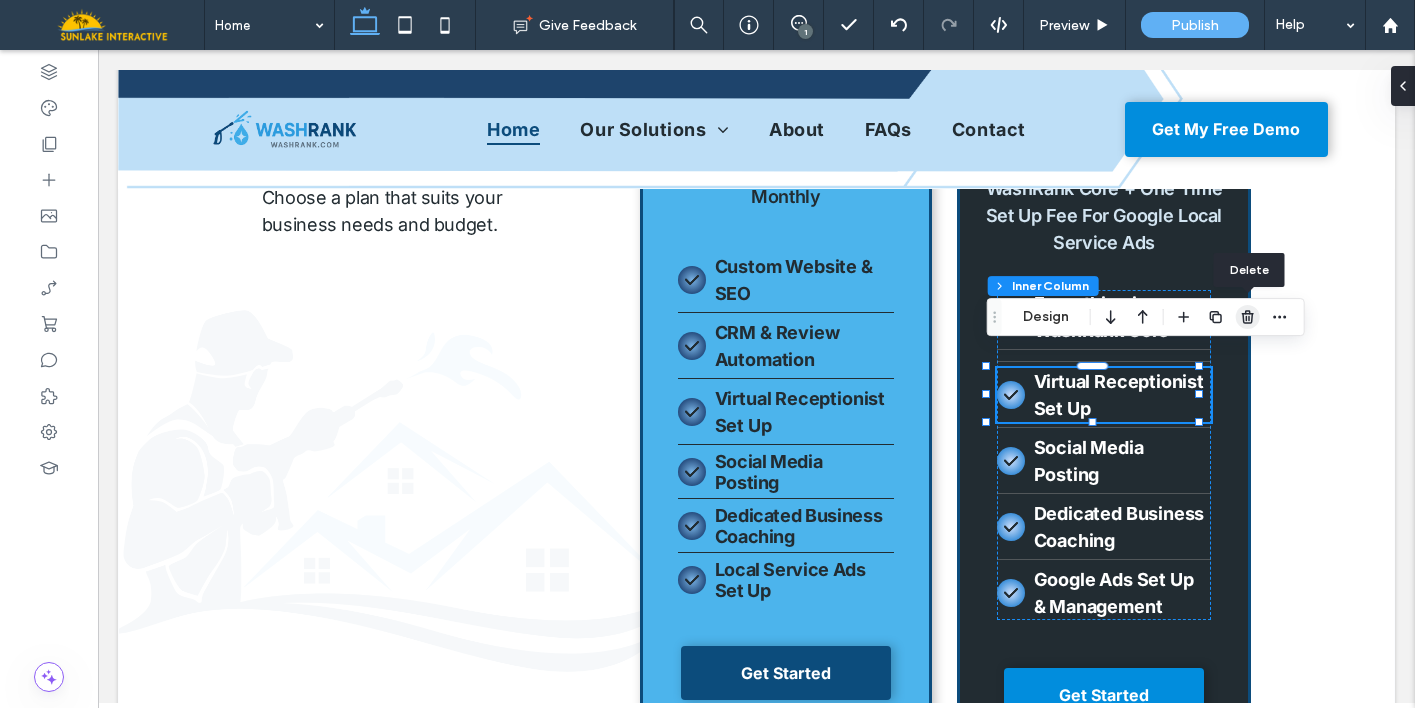 click 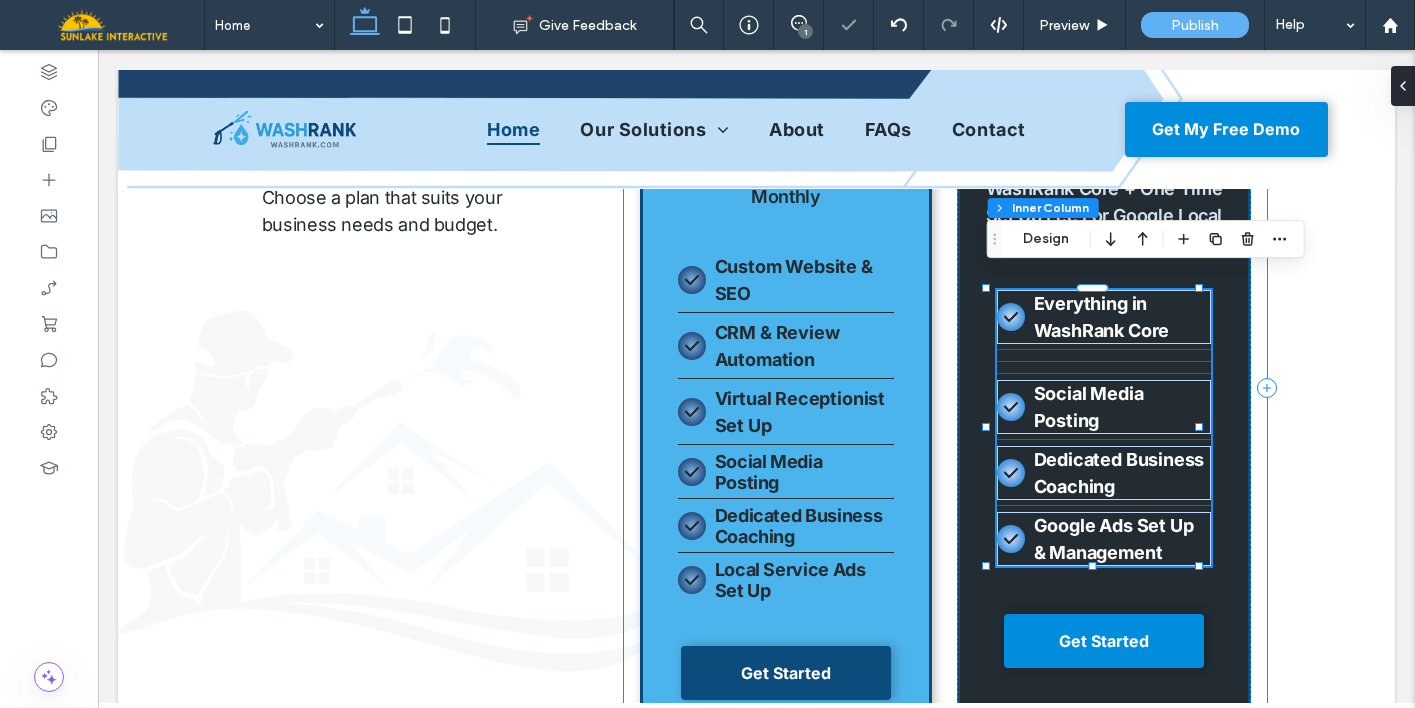 type on "**" 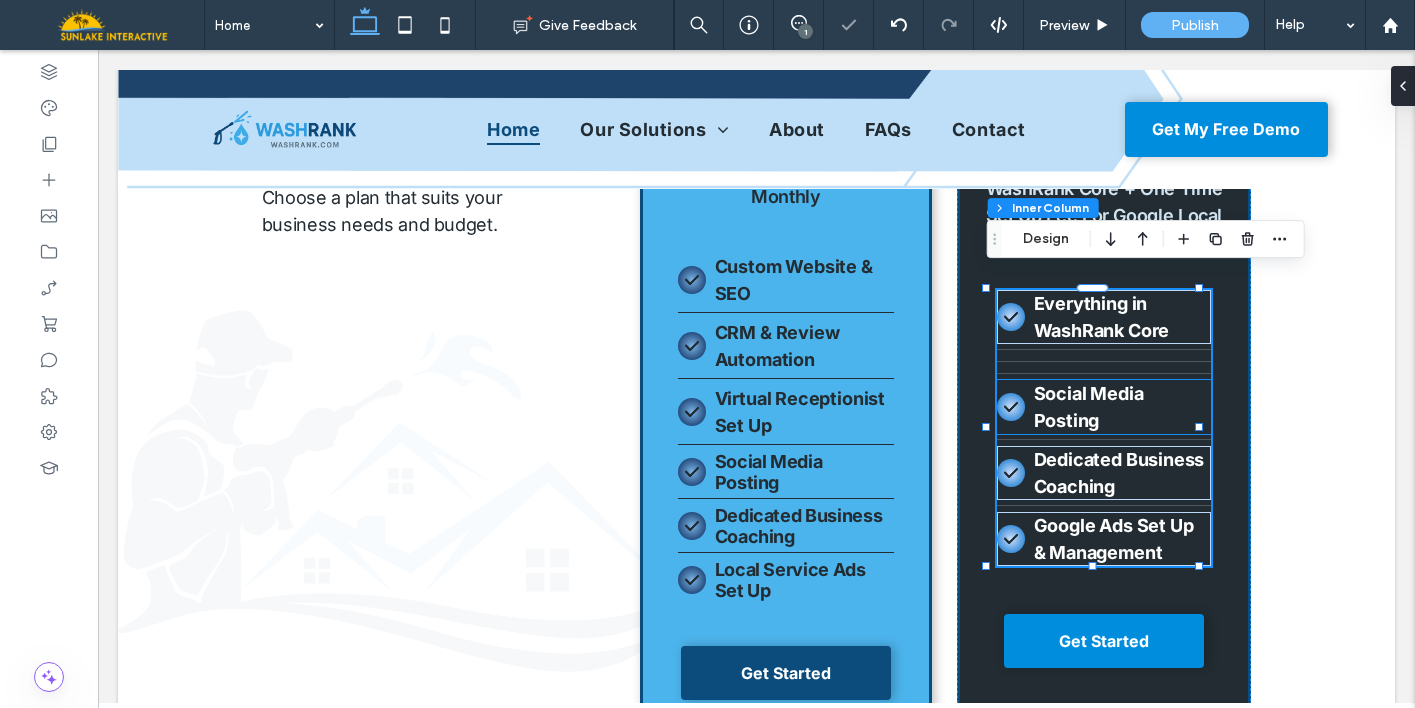 click on "Social Media Posting" at bounding box center [1120, 407] 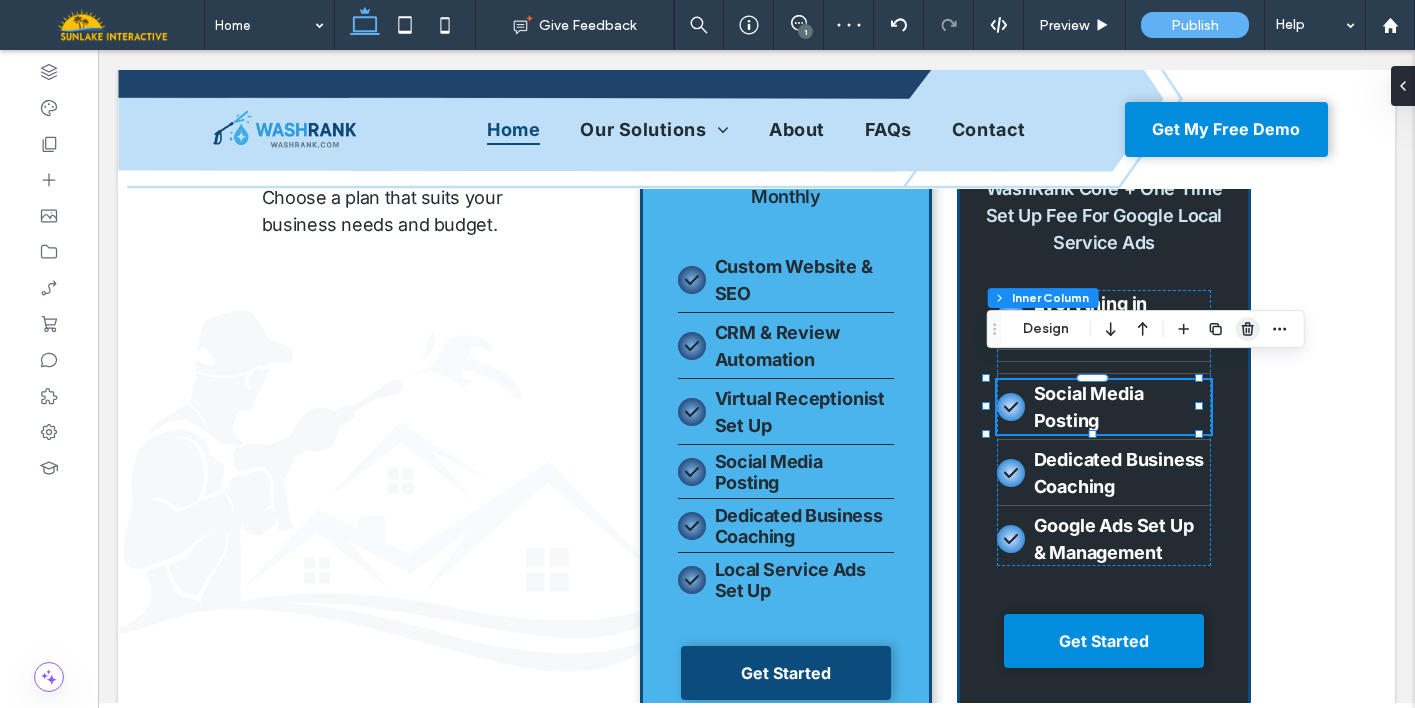 click 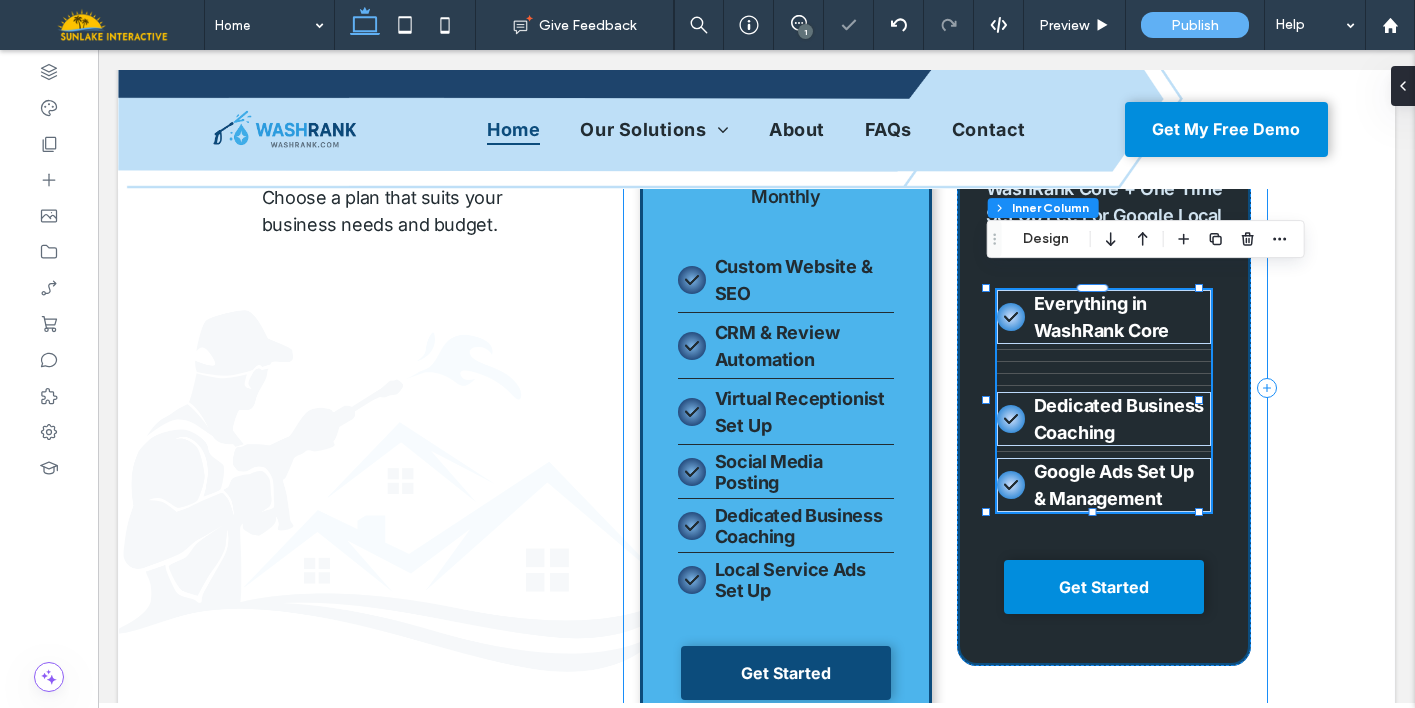 type on "**" 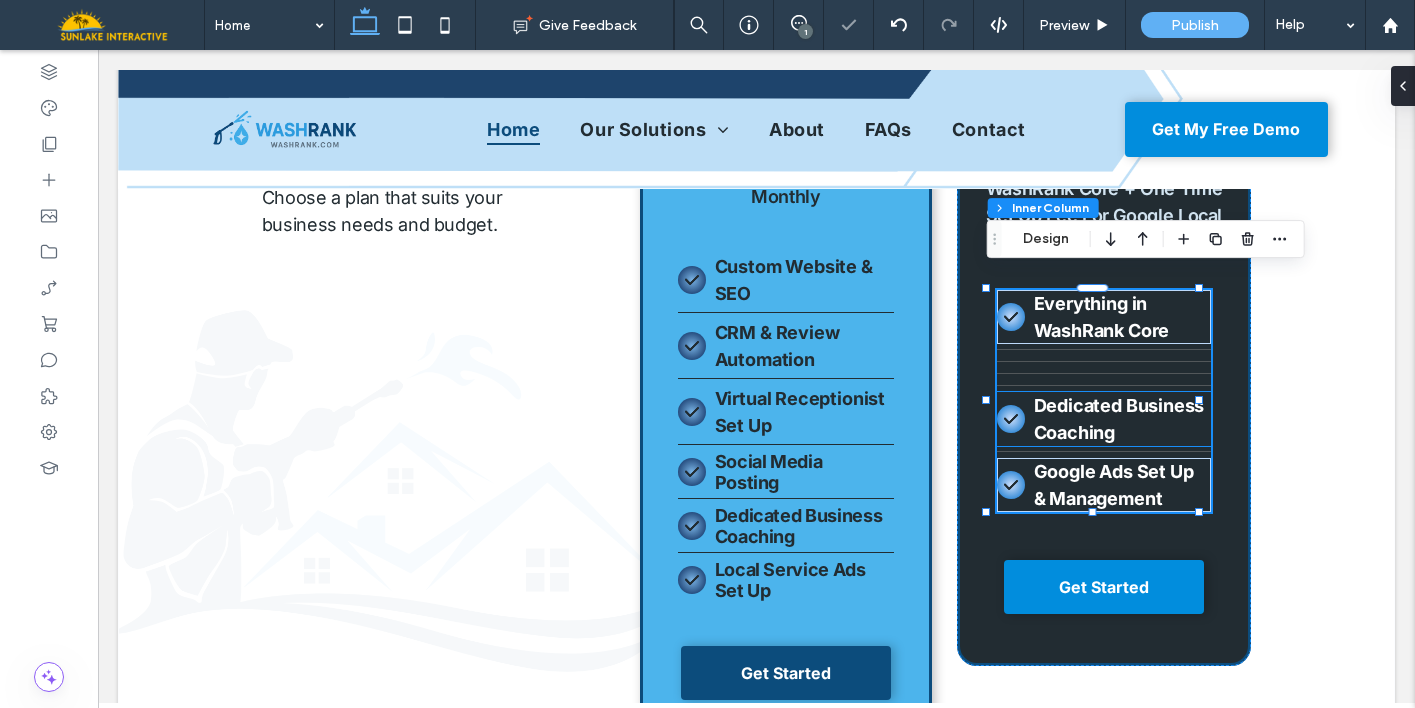 click on "Dedicated Business Coaching" at bounding box center [1119, 419] 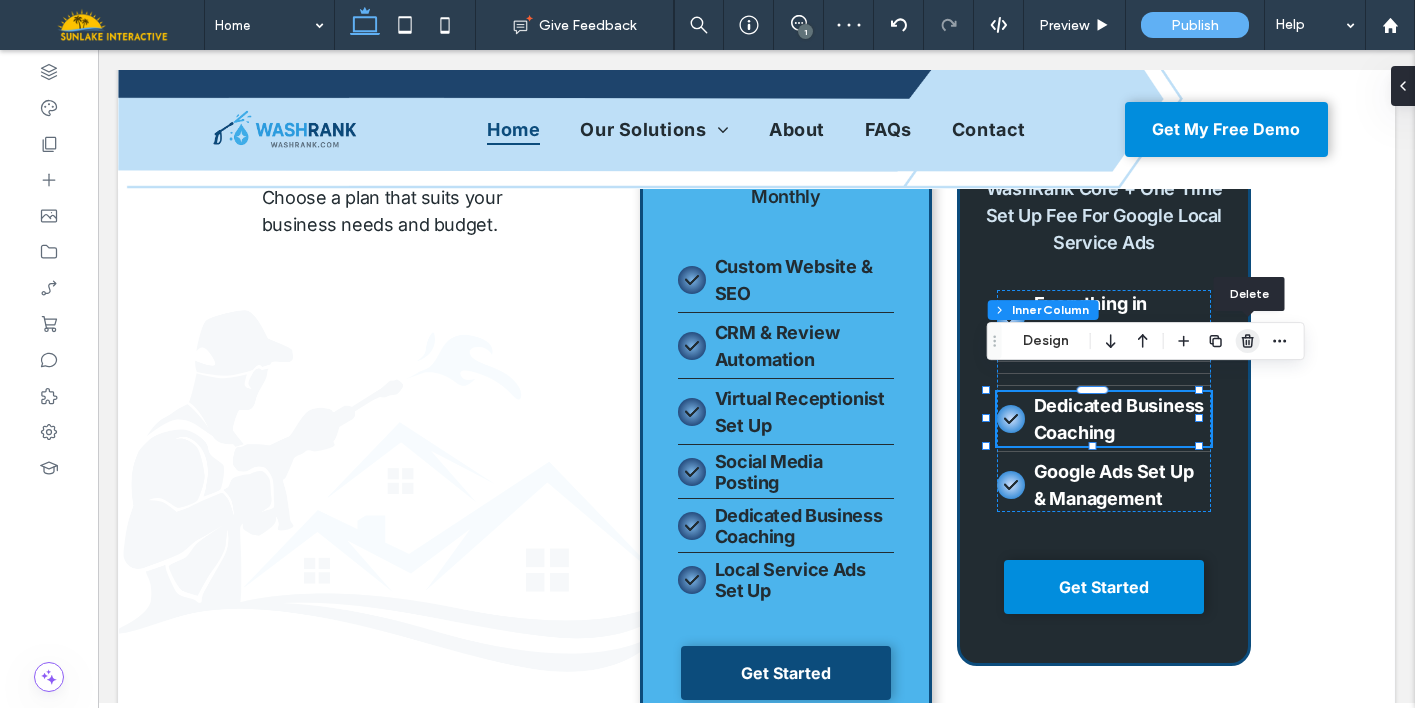 click 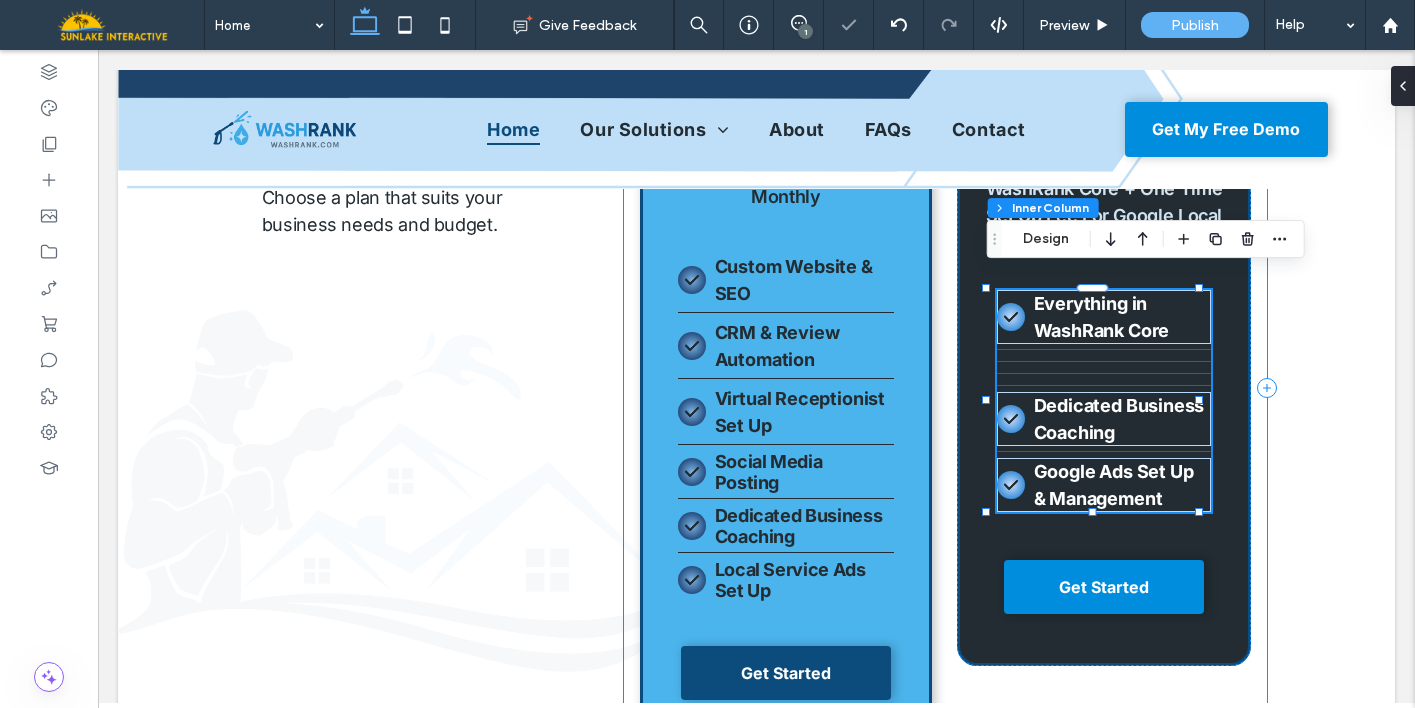 type on "**" 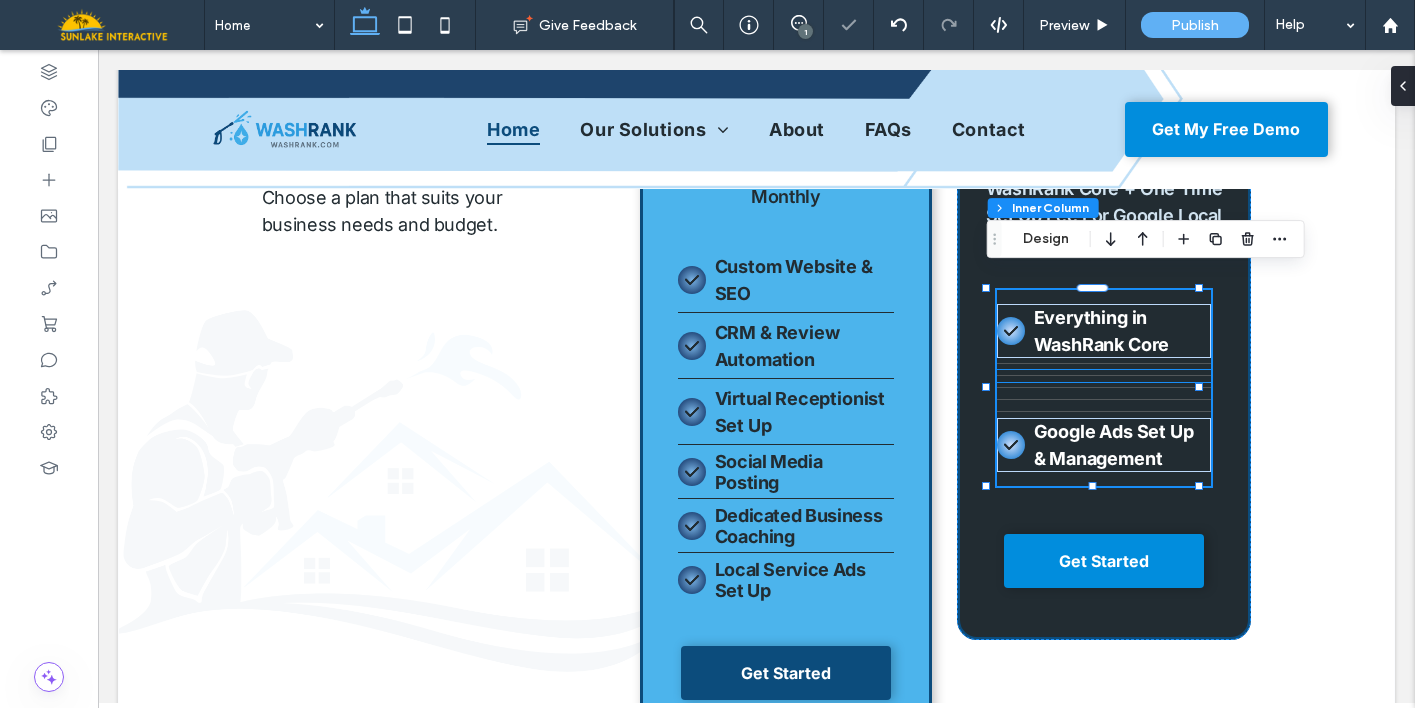 click at bounding box center (1104, 376) 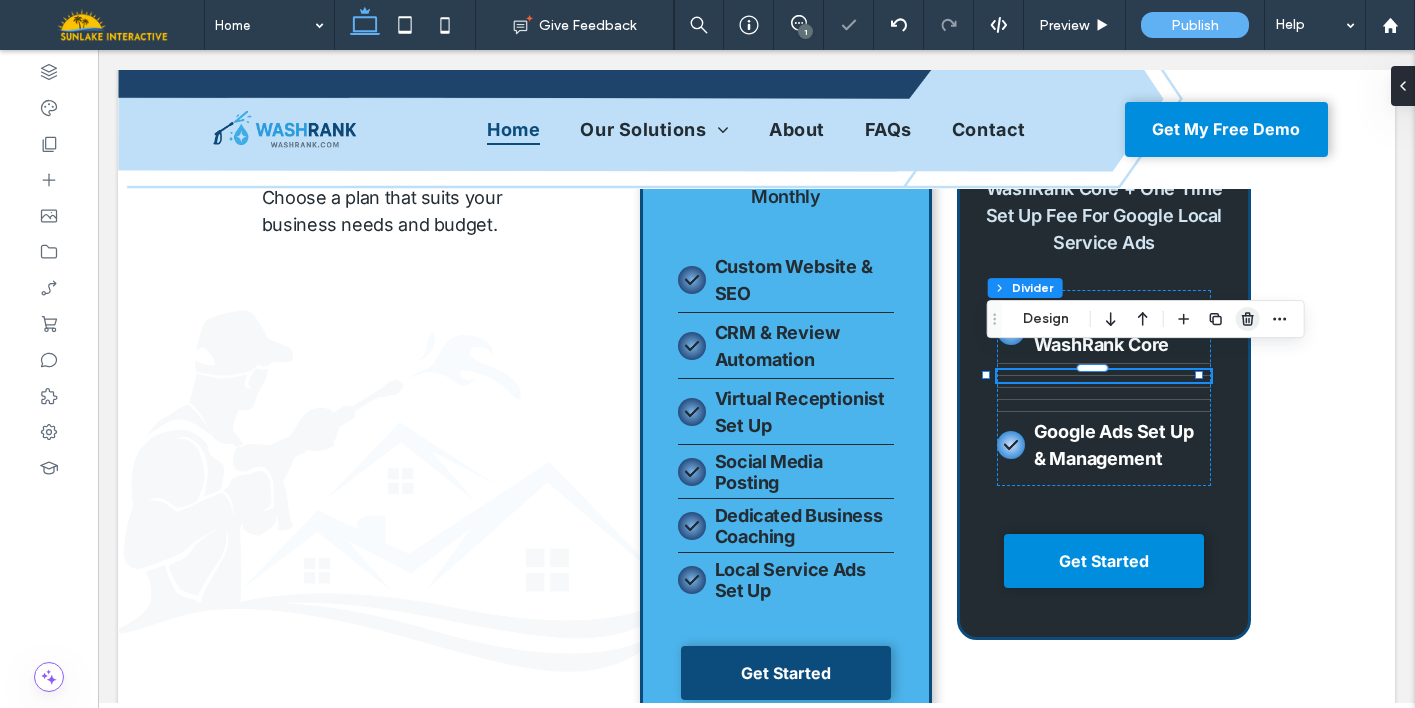 click 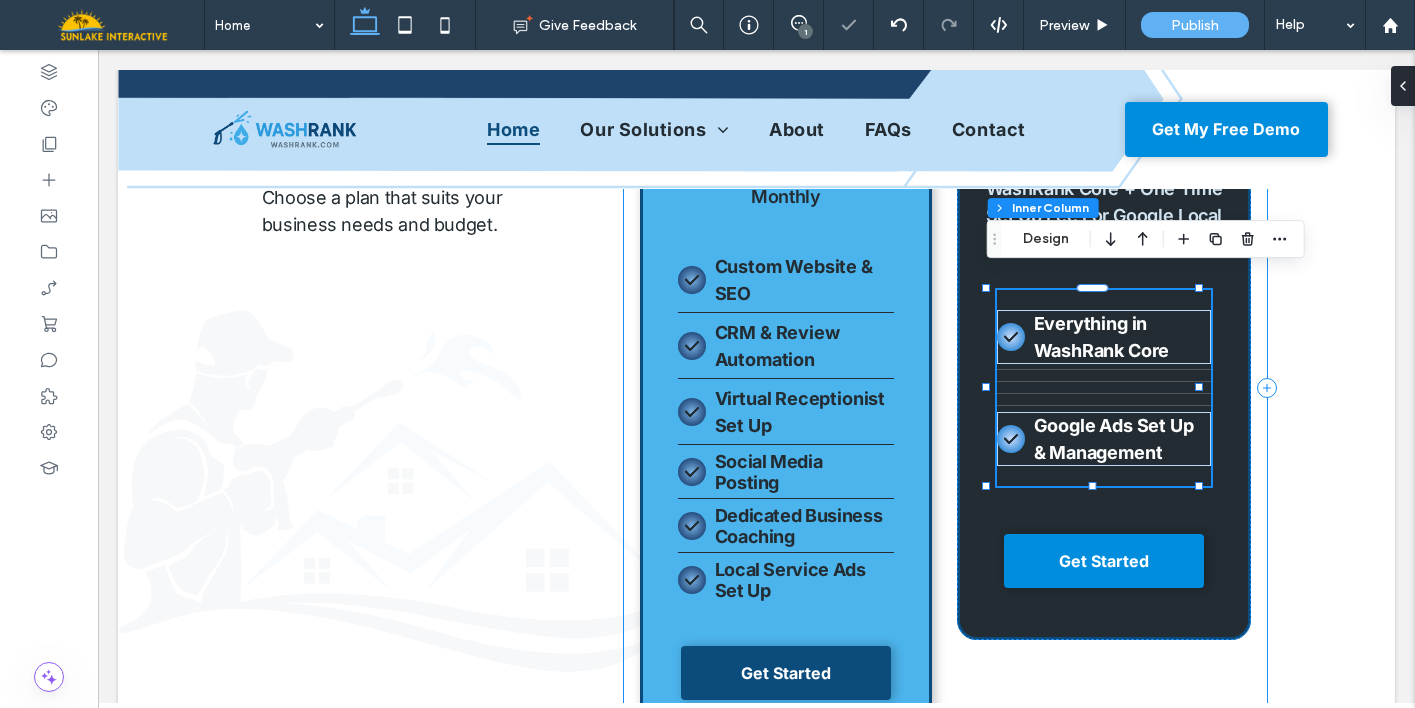 type on "**" 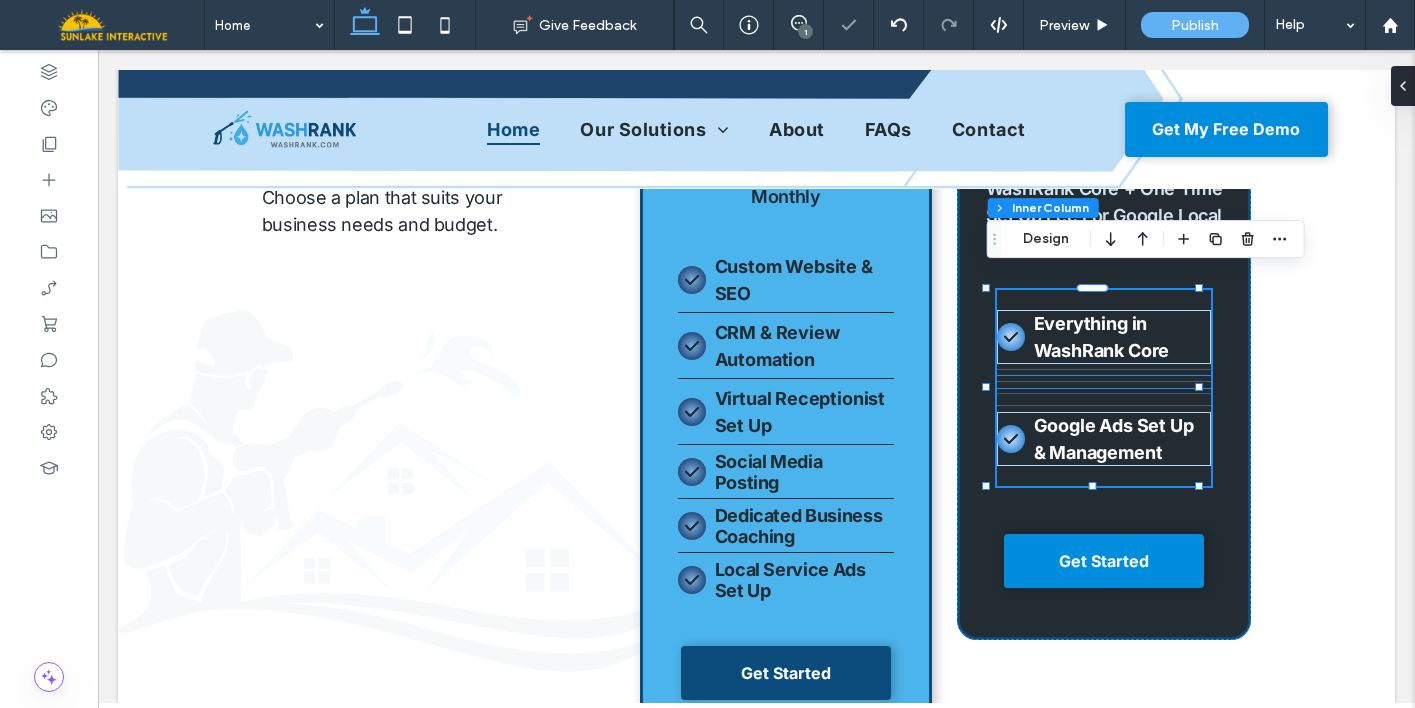 click at bounding box center (1104, 382) 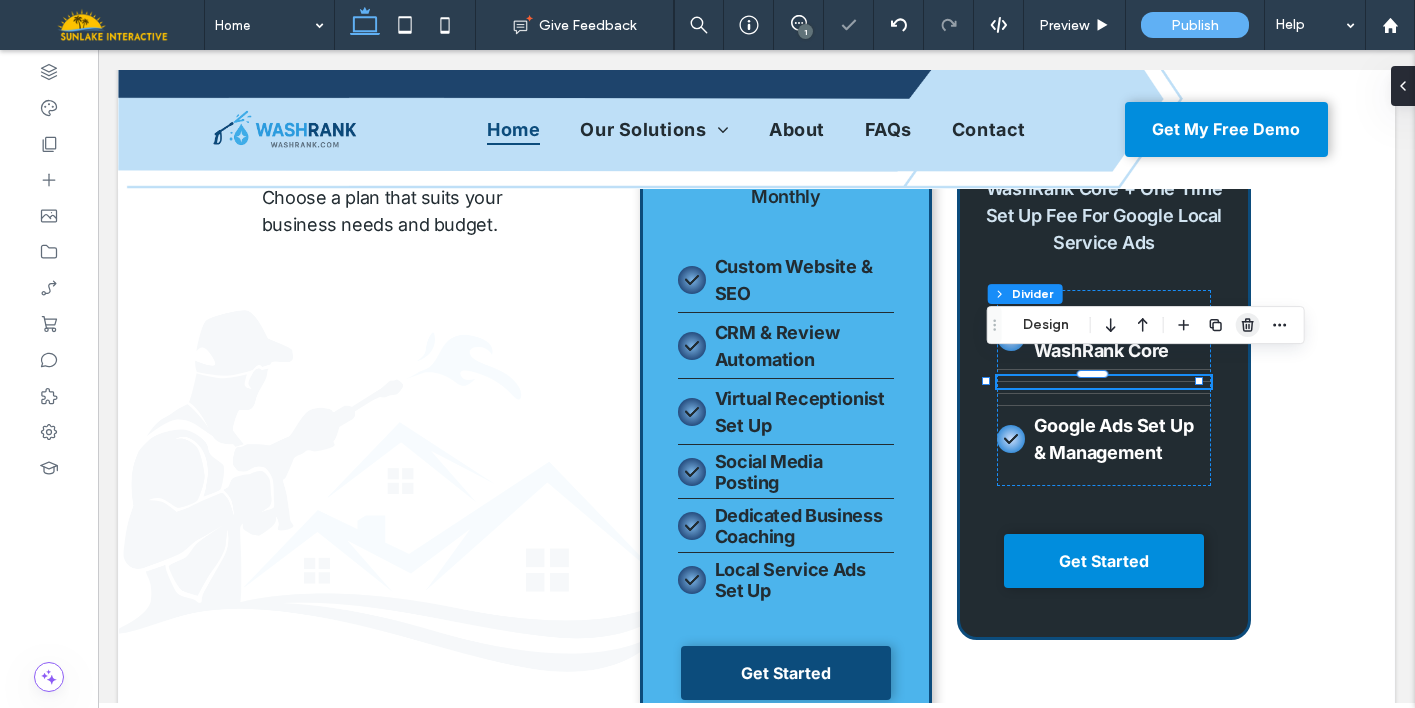 drag, startPoint x: 1243, startPoint y: 326, endPoint x: 1130, endPoint y: 279, distance: 122.384636 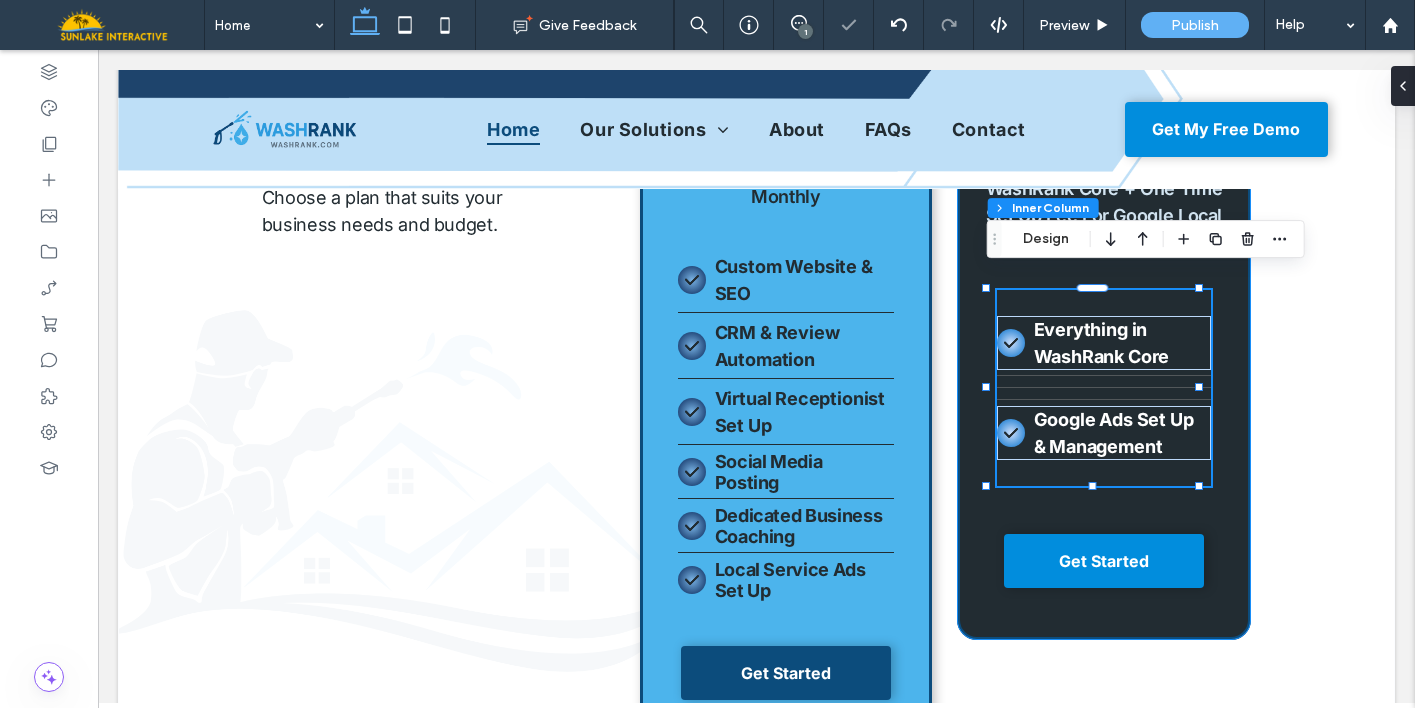 type on "**" 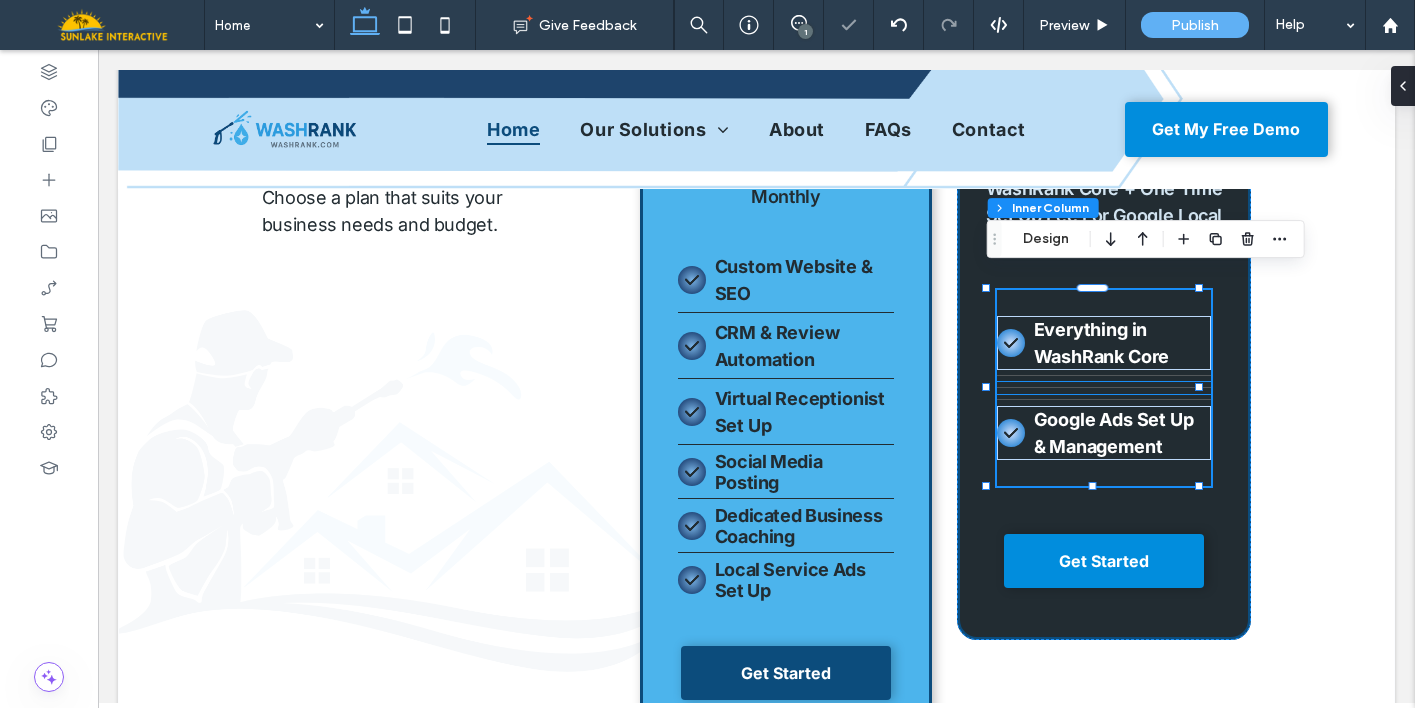 click at bounding box center (1104, 388) 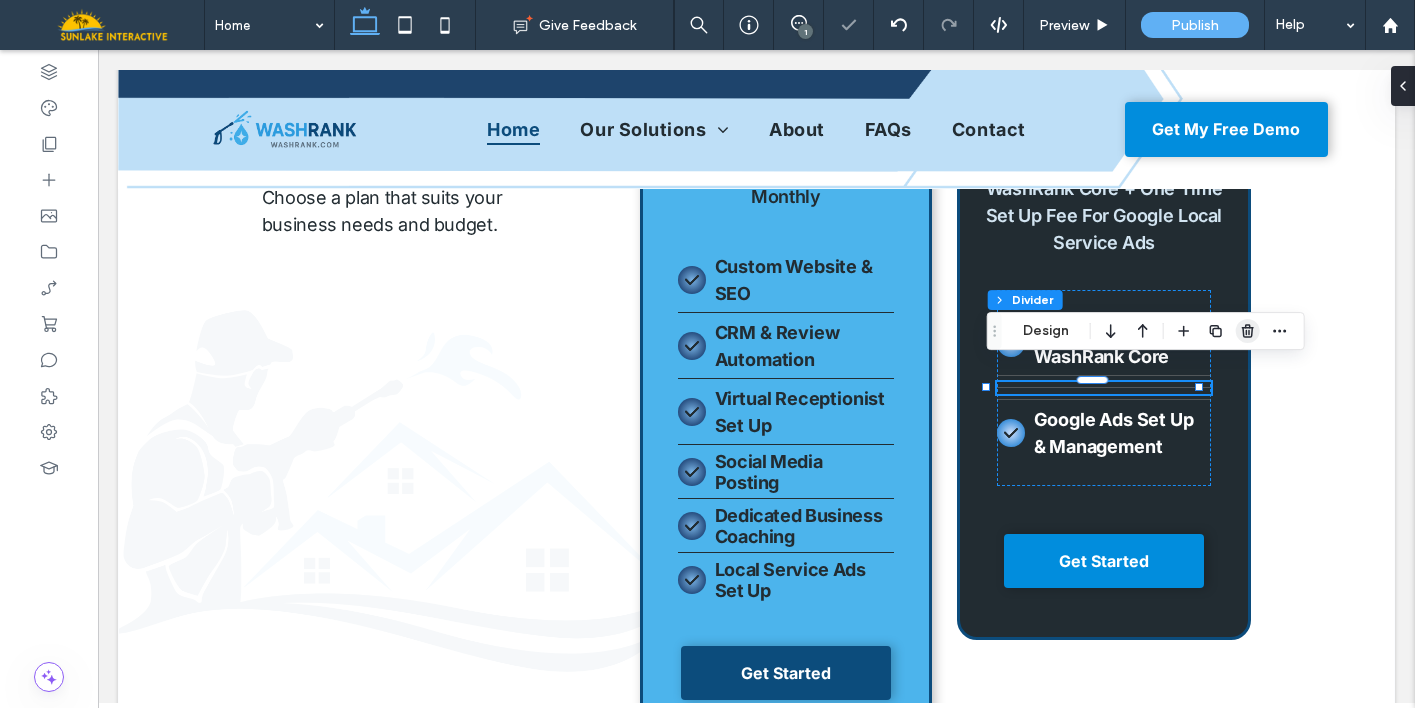 click 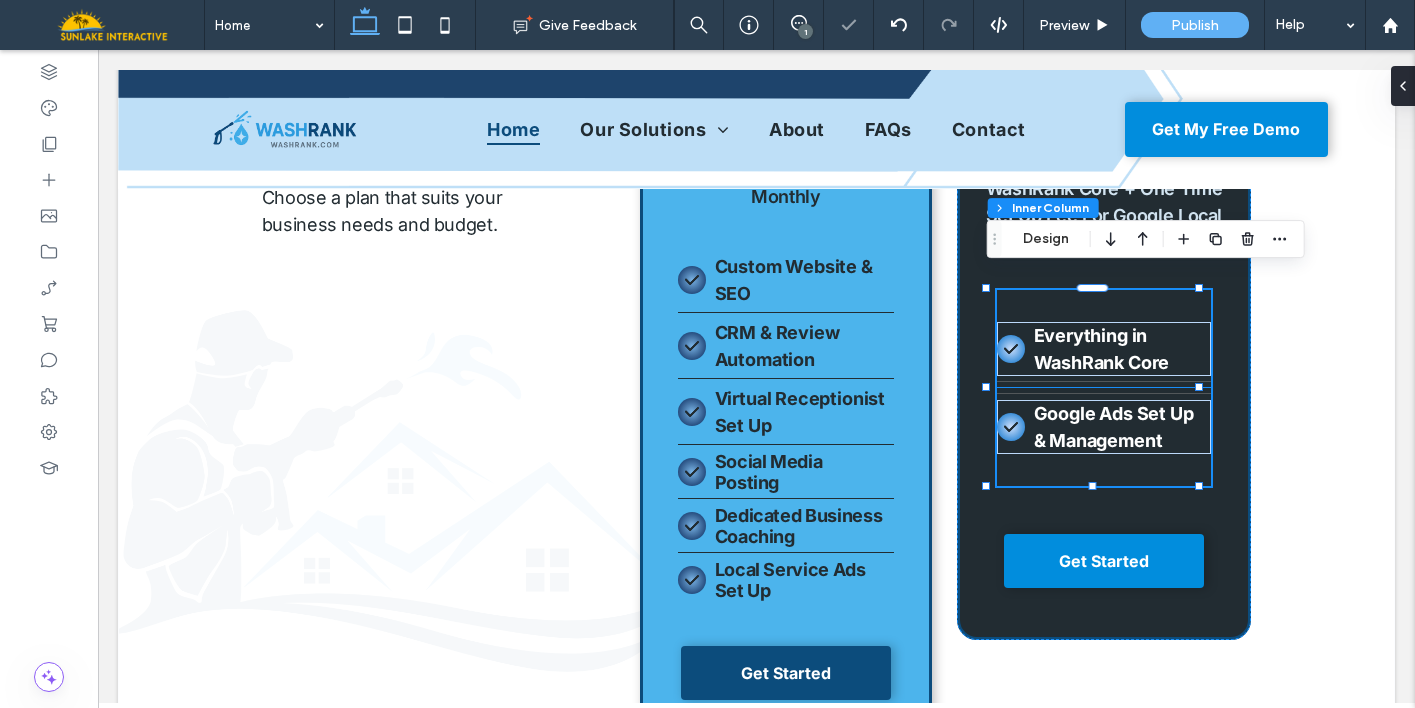 click at bounding box center (1104, 394) 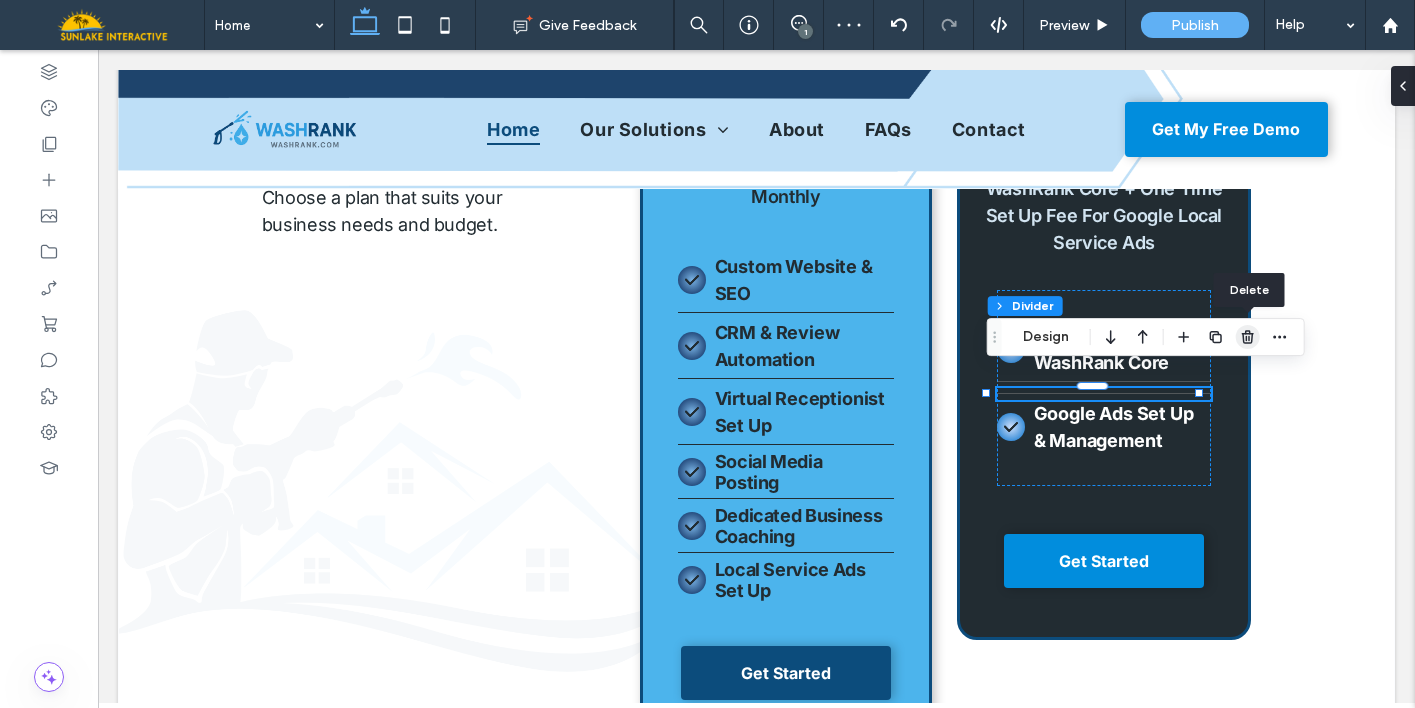 click 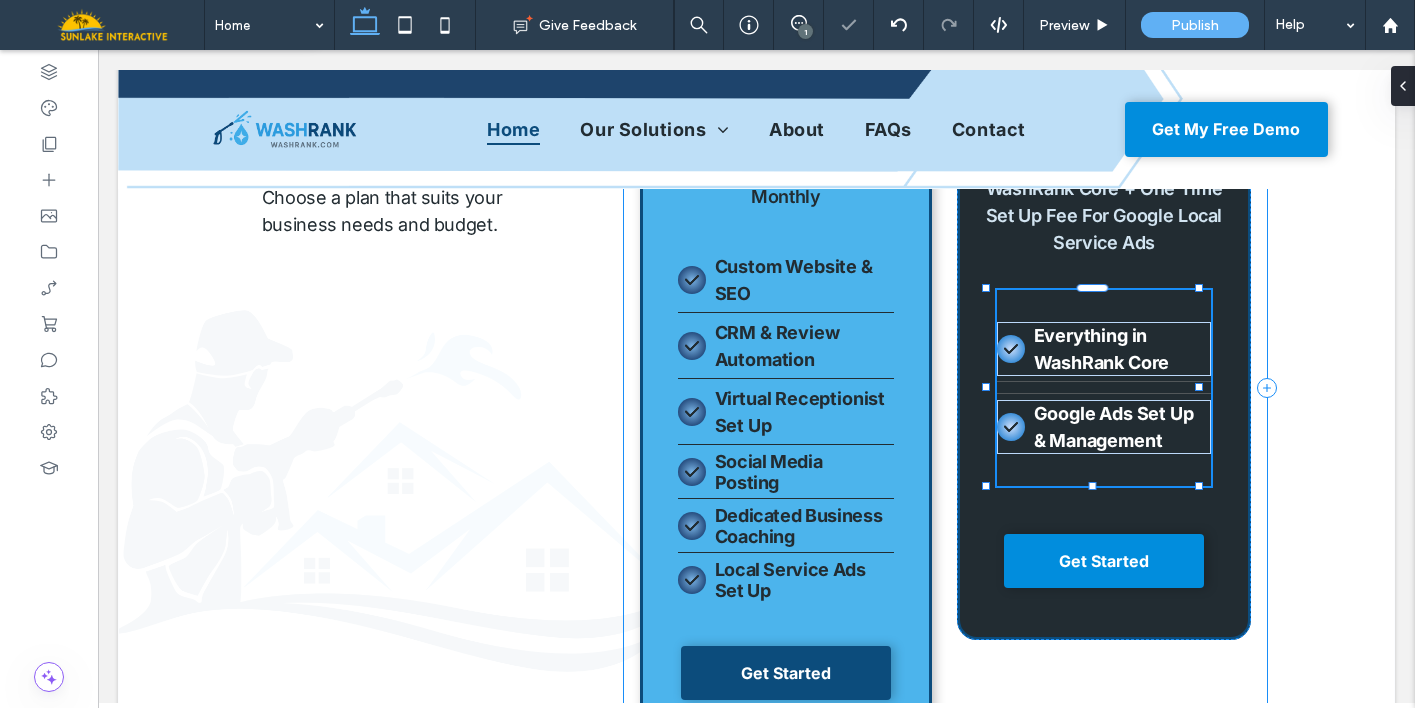 type on "**" 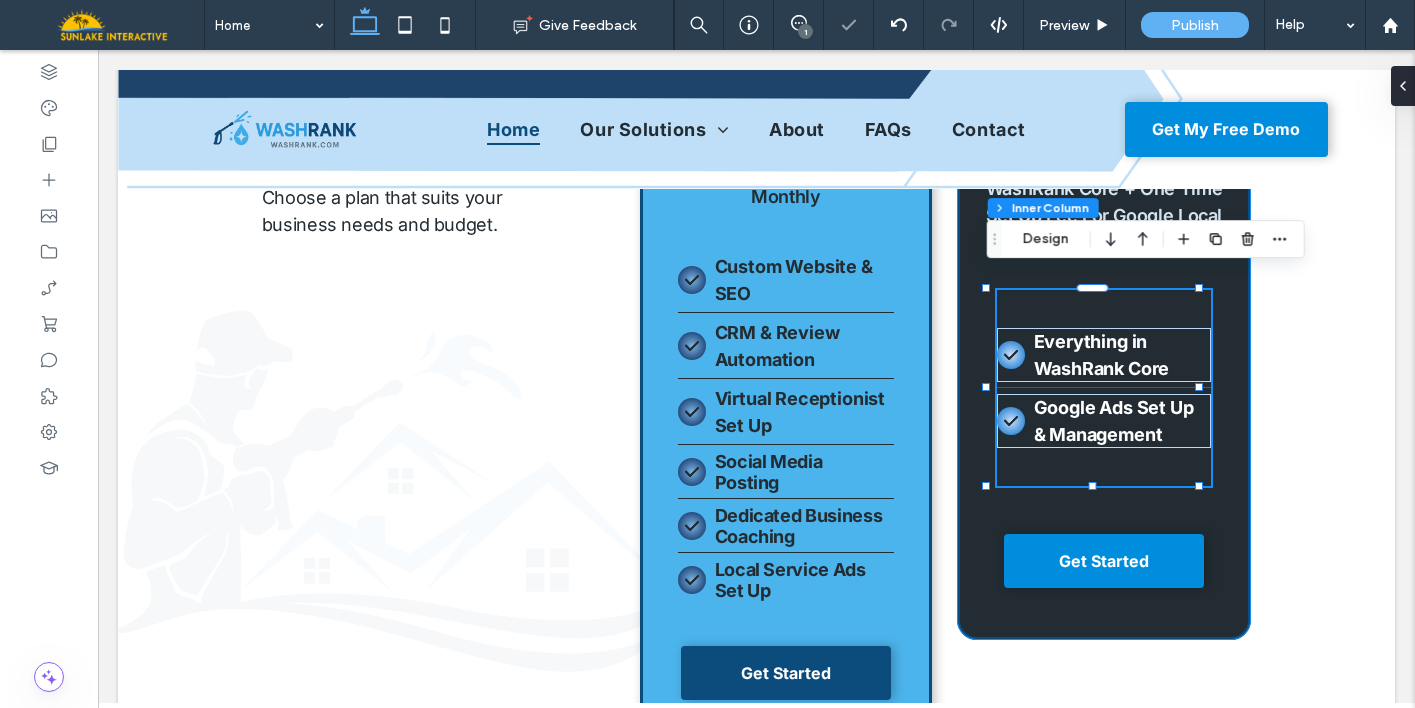 click on "Everything in WashRank Core
Google Ads Set Up & Management
WashRank Boost
FREE
WashRank Core + One Time Set Up Fee For Google Local Service Ads
Get Started" at bounding box center (1104, 332) 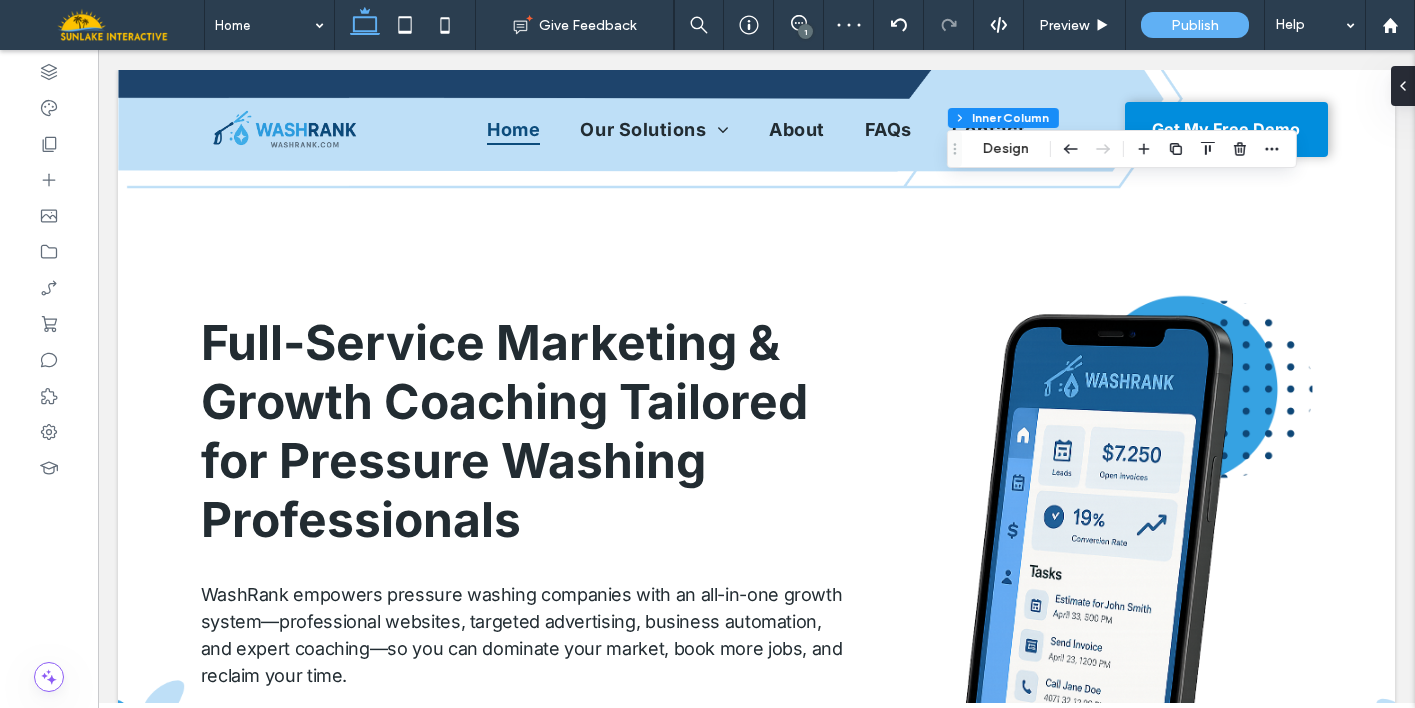 scroll, scrollTop: 4501, scrollLeft: 0, axis: vertical 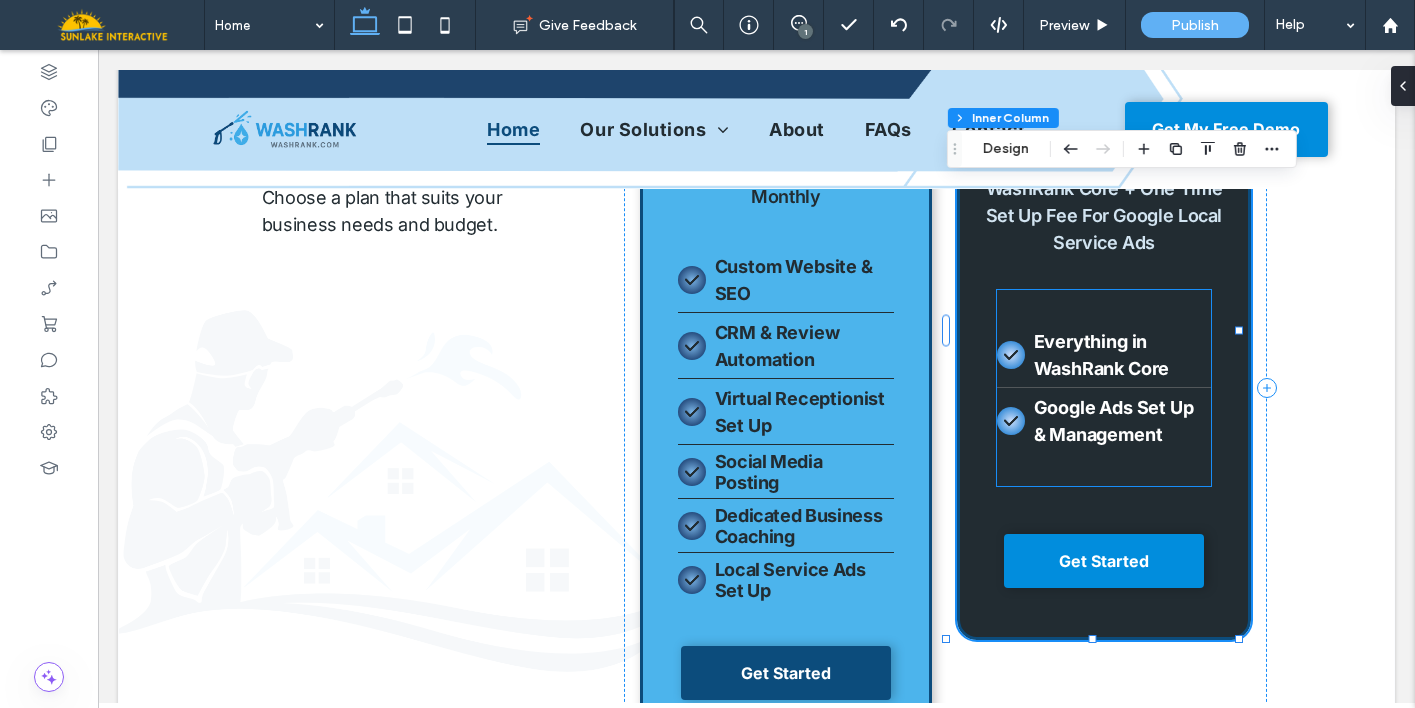 click at bounding box center (1104, 388) 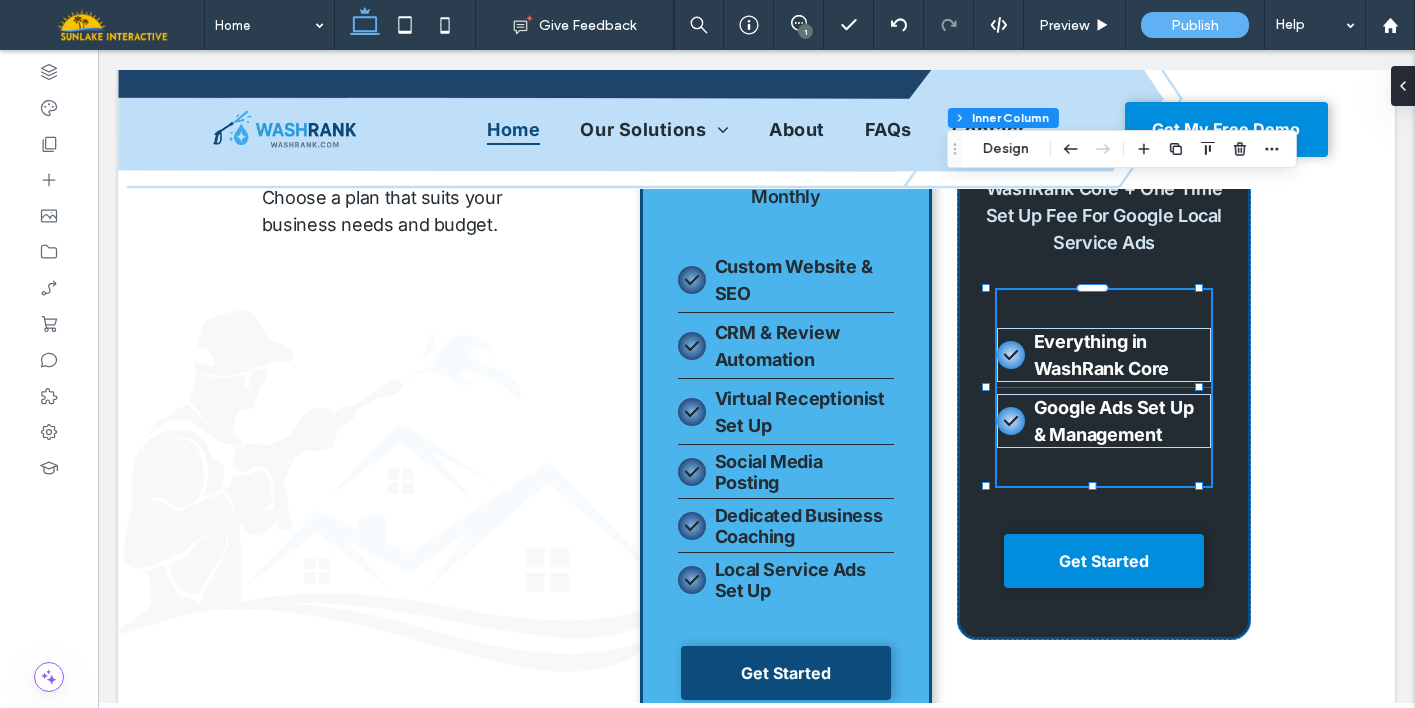 scroll, scrollTop: 4501, scrollLeft: 0, axis: vertical 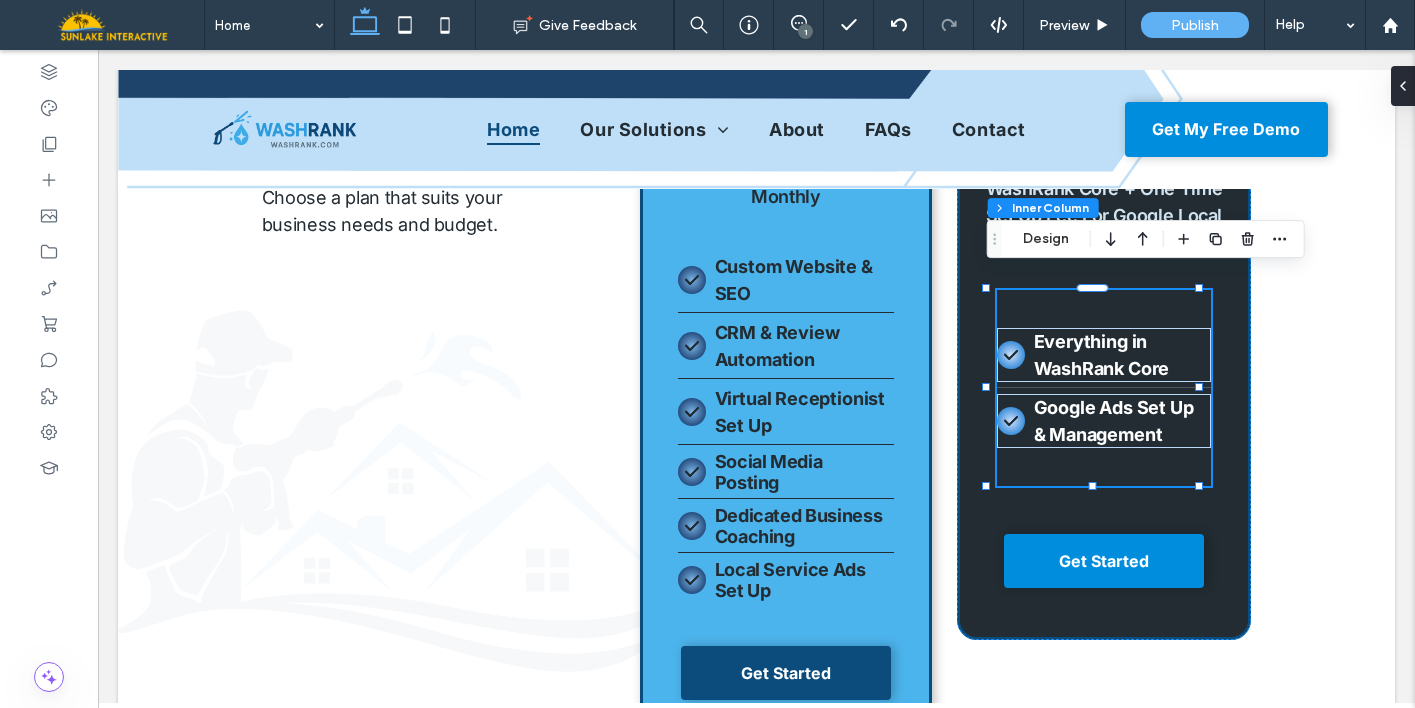 click at bounding box center [1104, 388] 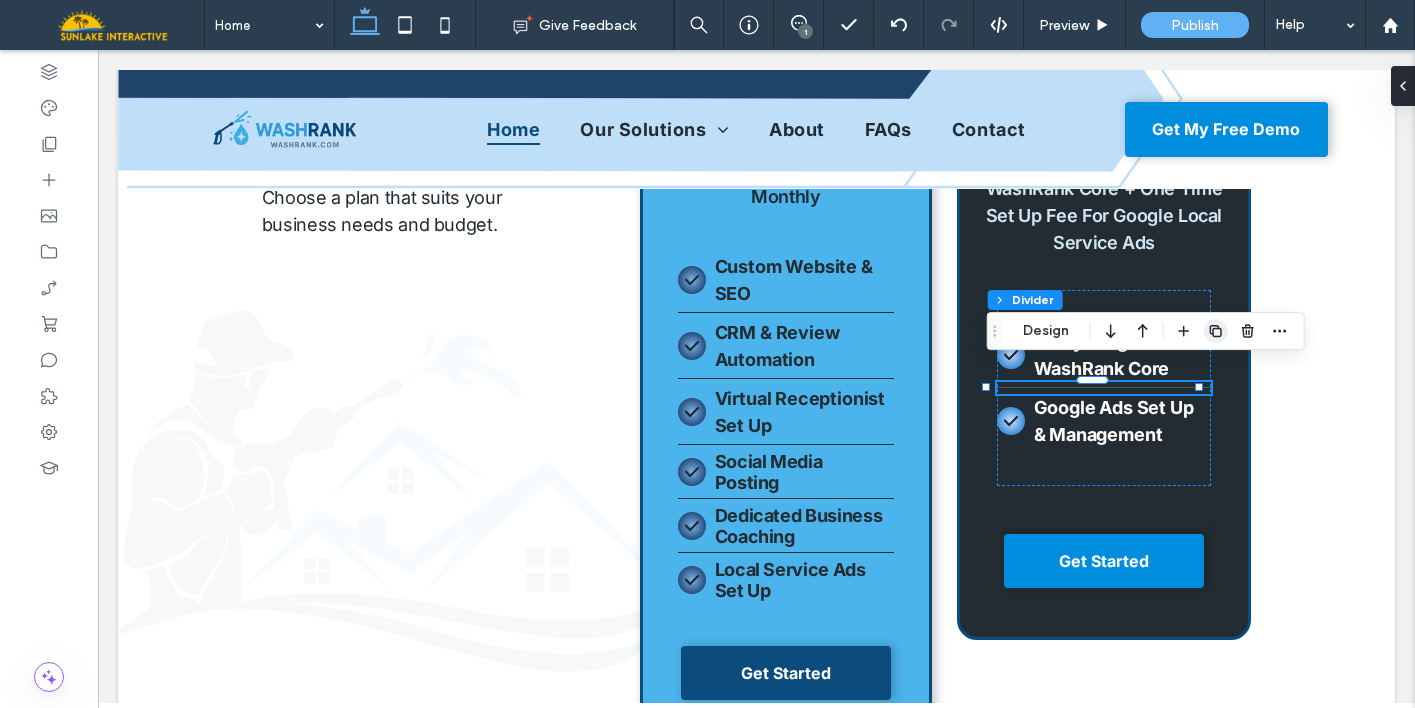 click at bounding box center (1216, 331) 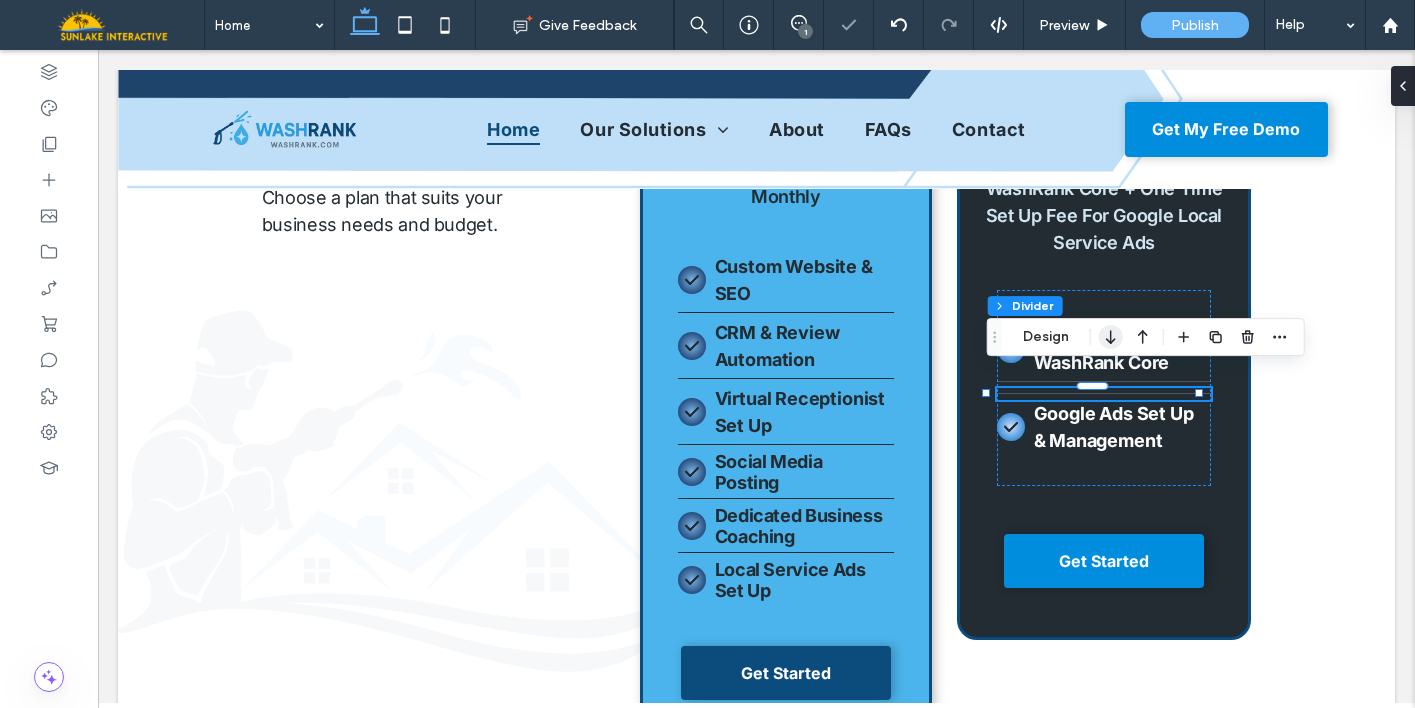 click 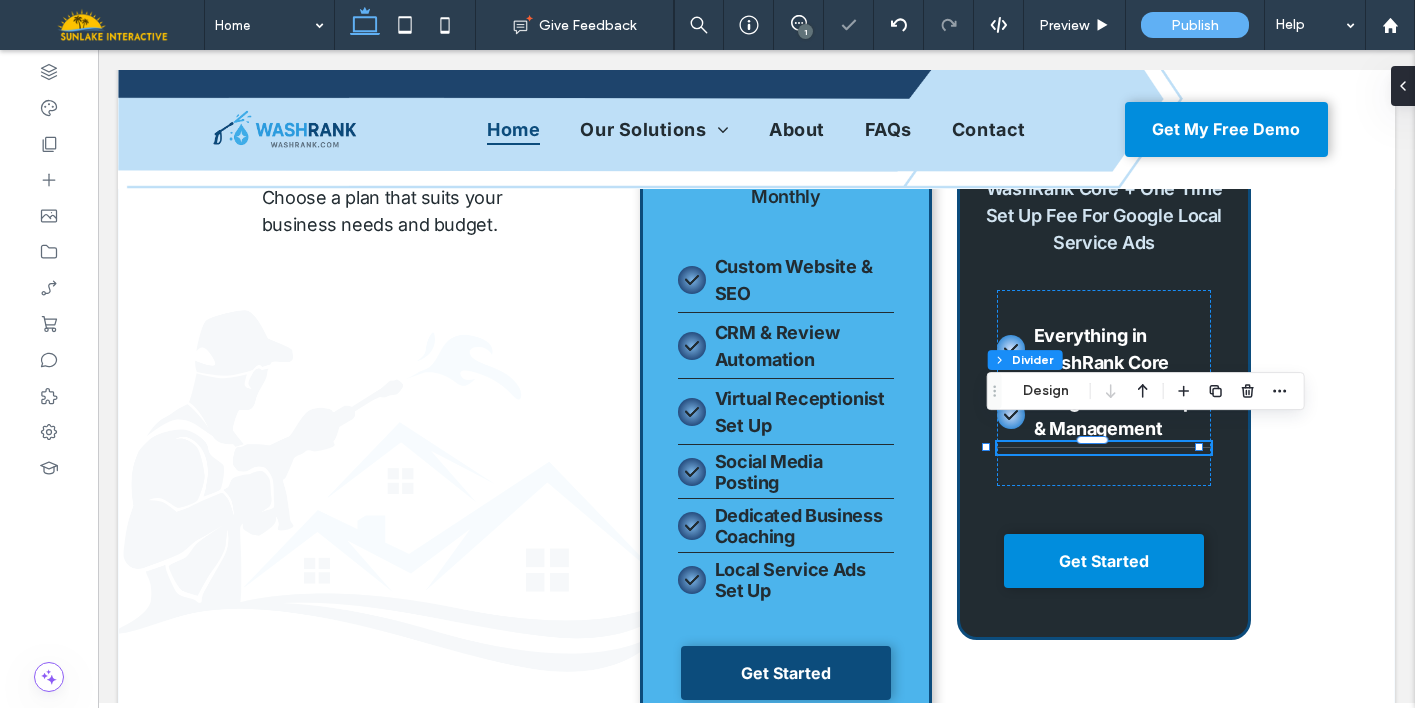 click on "WashRank Core
$500
Monthly
Custom Website & SEO
CRM & Review Automation
Virtual Receptionist Set Up
Social Media Posting
Dedicated Business Coaching
Local Service Ads Set Up
Get Started
Everything in WashRank Core
Google Ads Set Up & Management
WashRank Boost
FREE
WashRank Core + One Time Set Up Fee For Google Local Service Ads
Get Started" at bounding box center (756, 387) 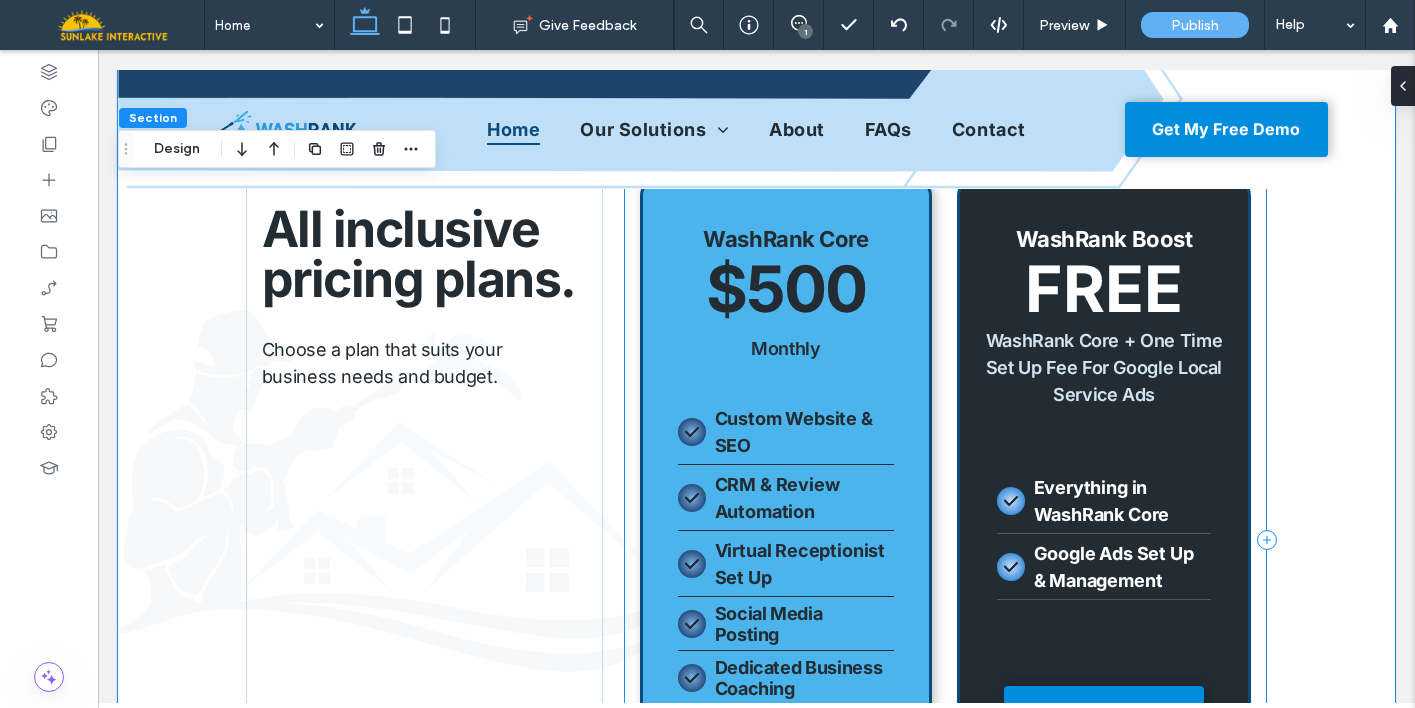 scroll, scrollTop: 4334, scrollLeft: 0, axis: vertical 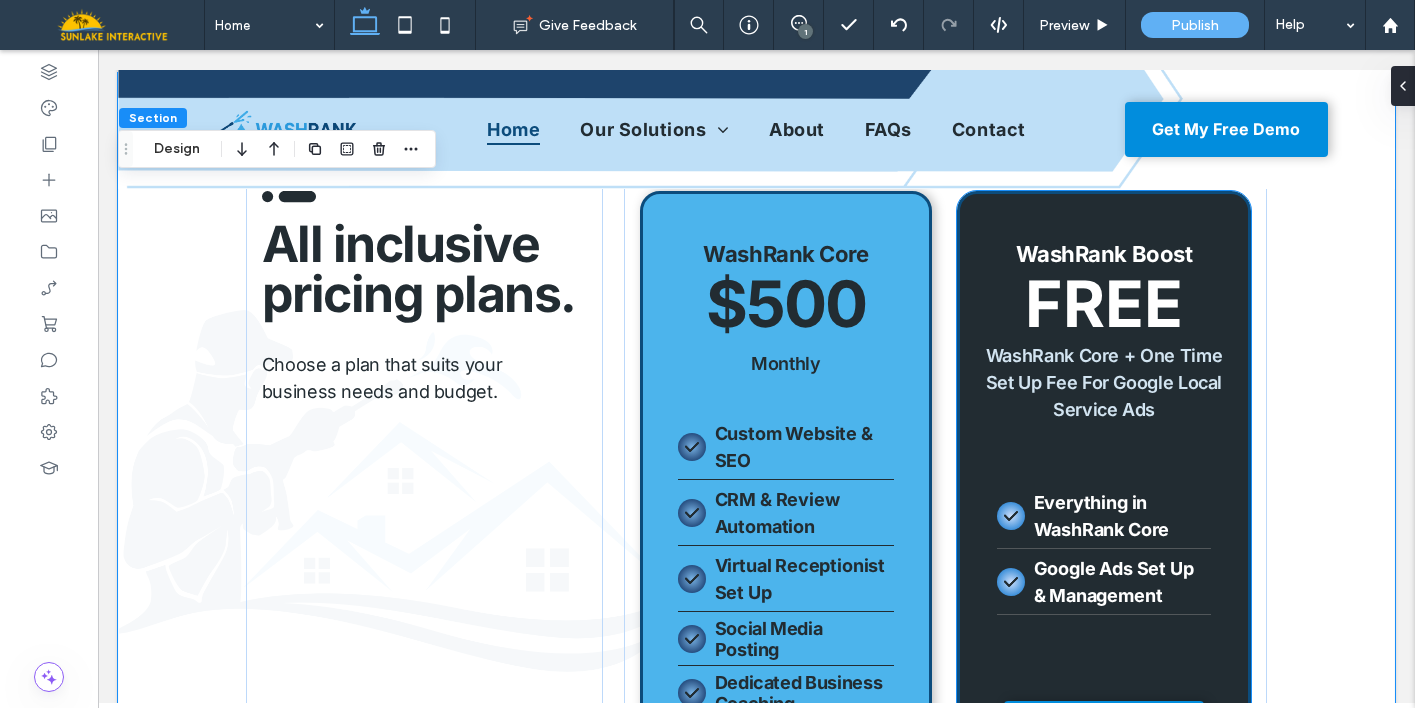 click on "FREE" at bounding box center (1104, 303) 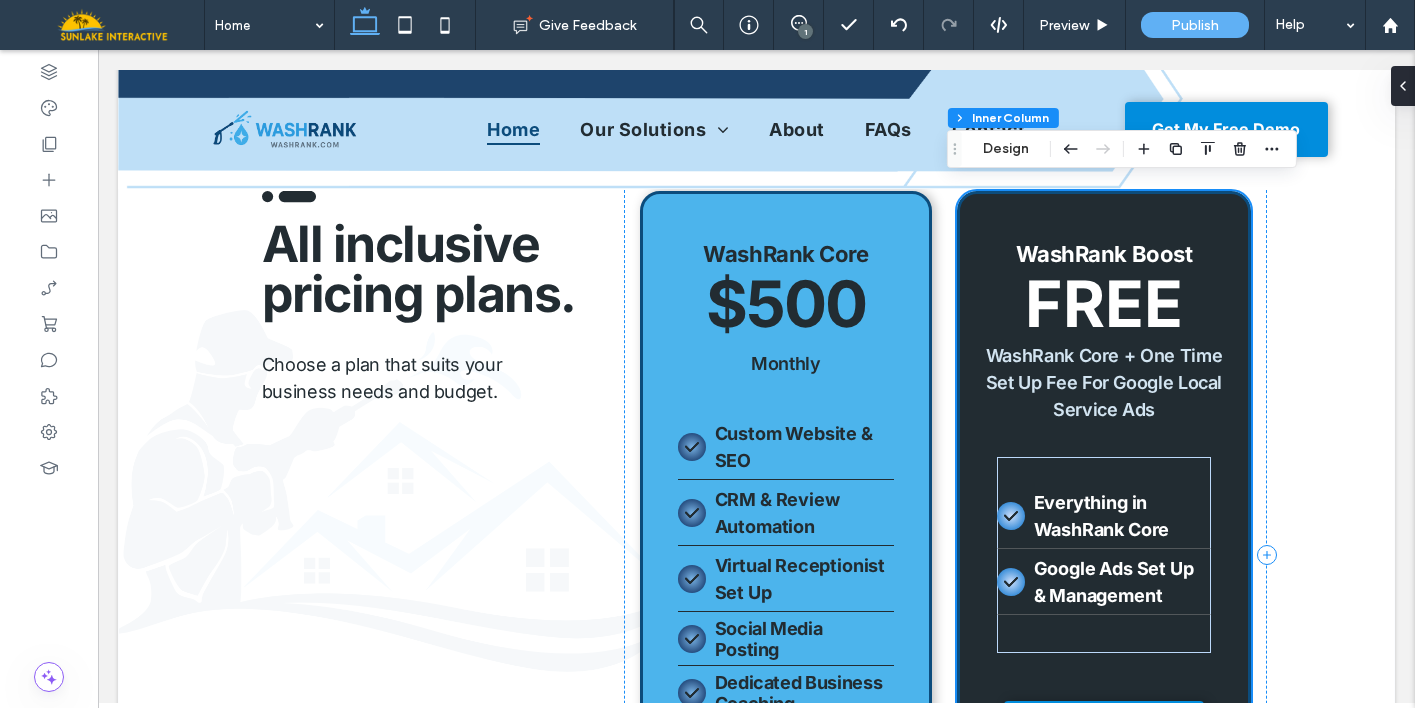 scroll, scrollTop: 4291, scrollLeft: 0, axis: vertical 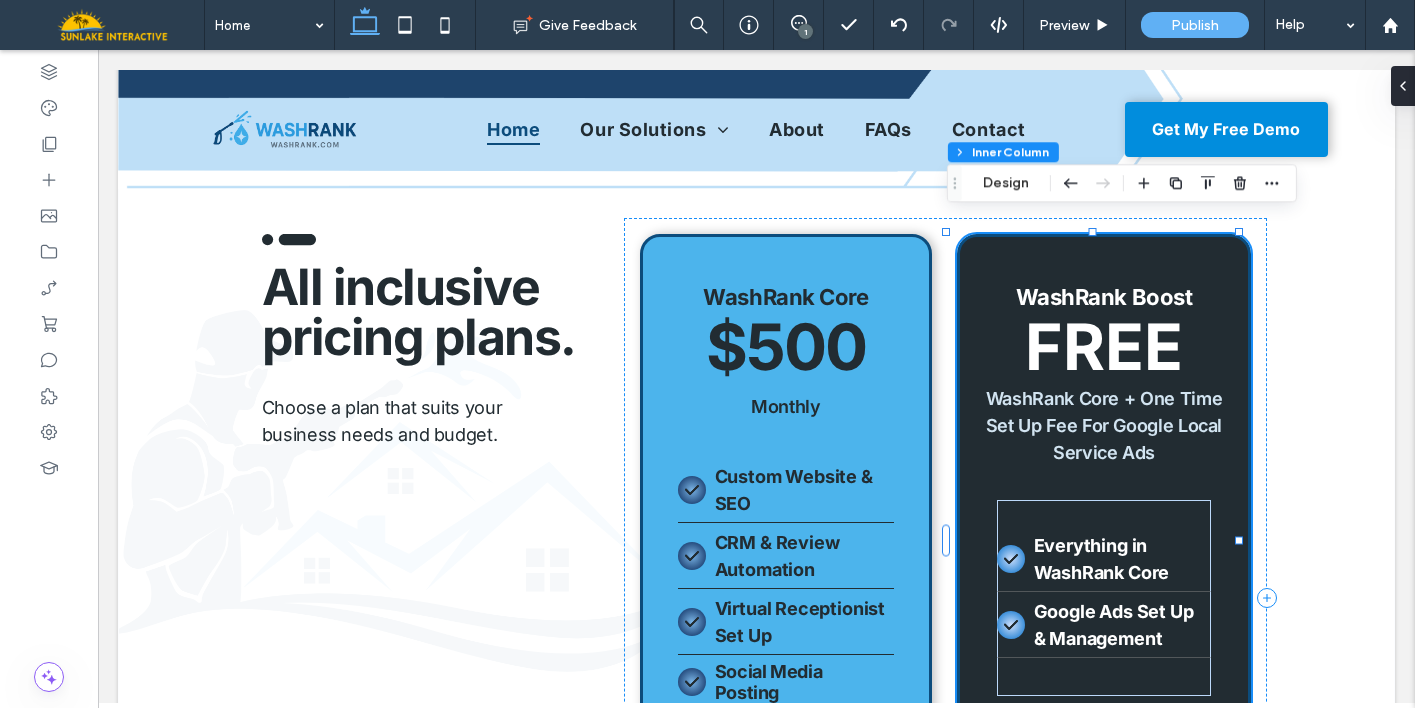 click on "FREE" at bounding box center (1104, 346) 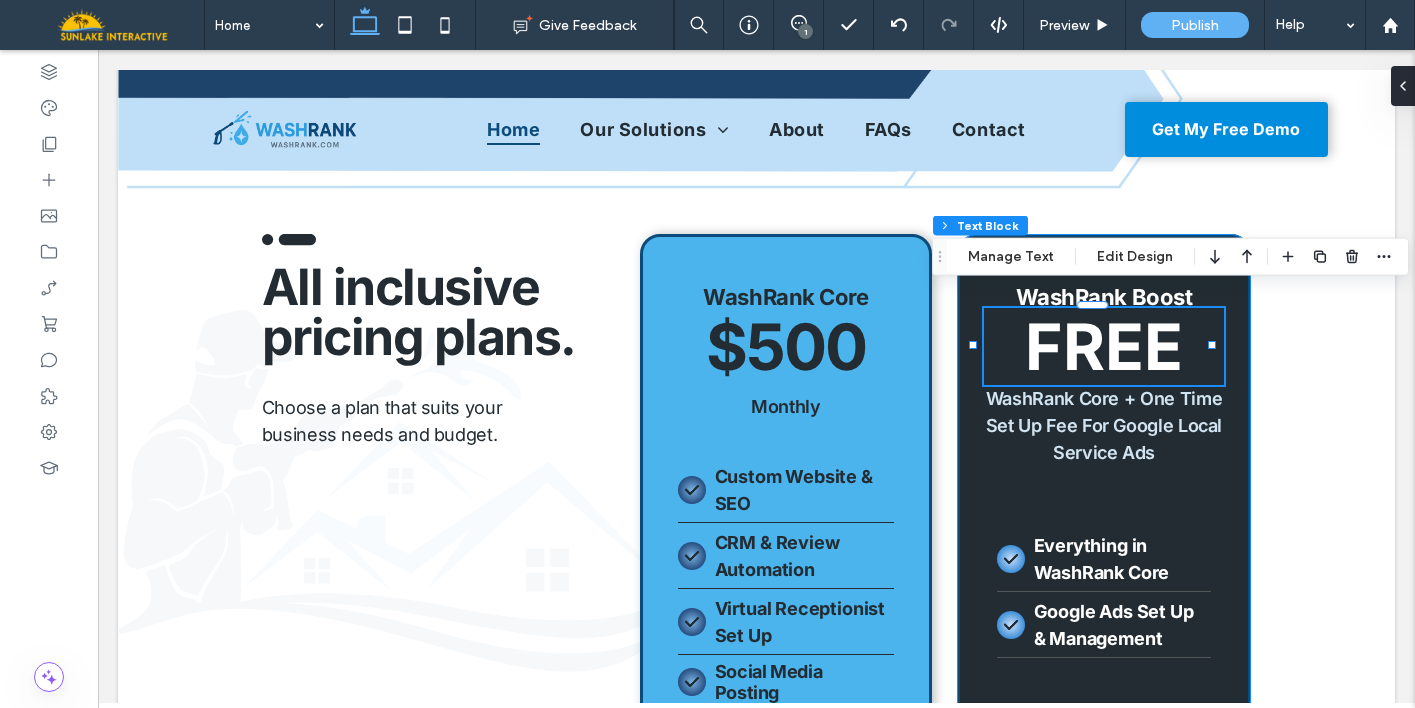 click on "FREE" at bounding box center [1104, 346] 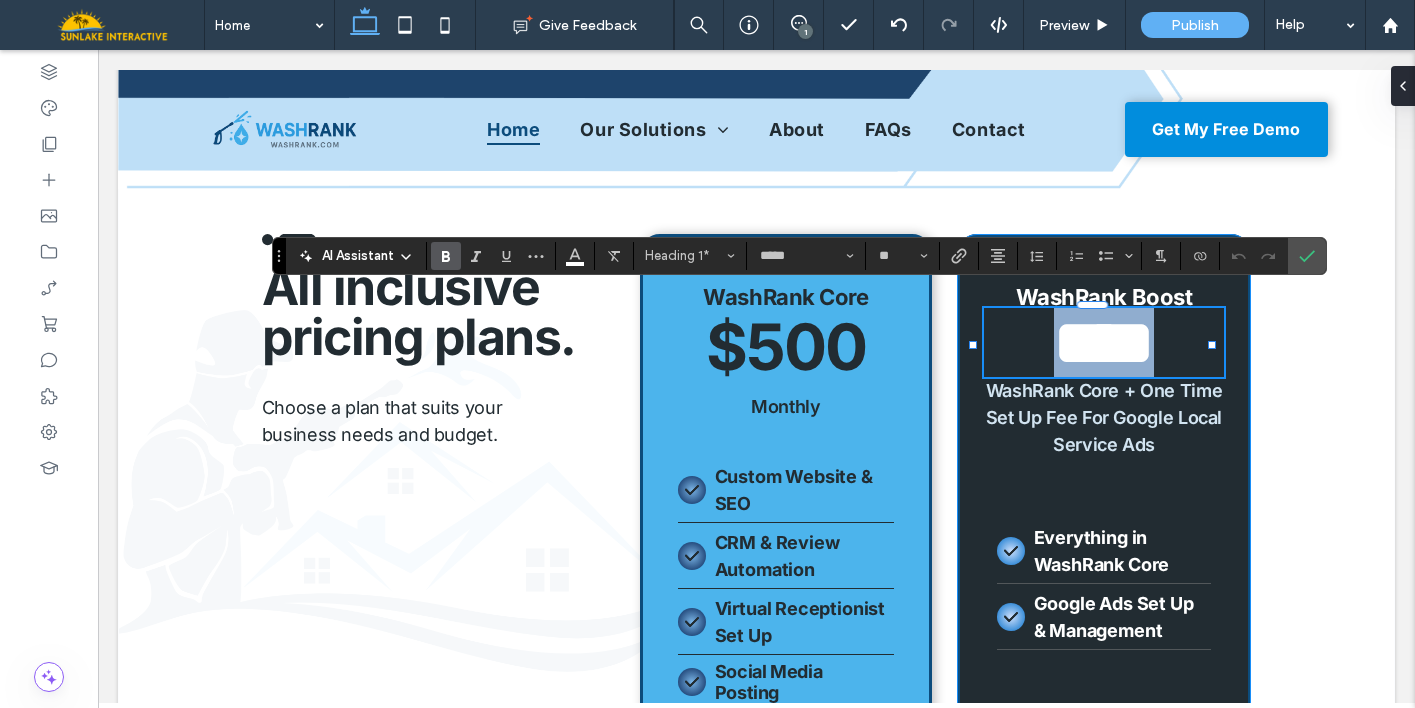type 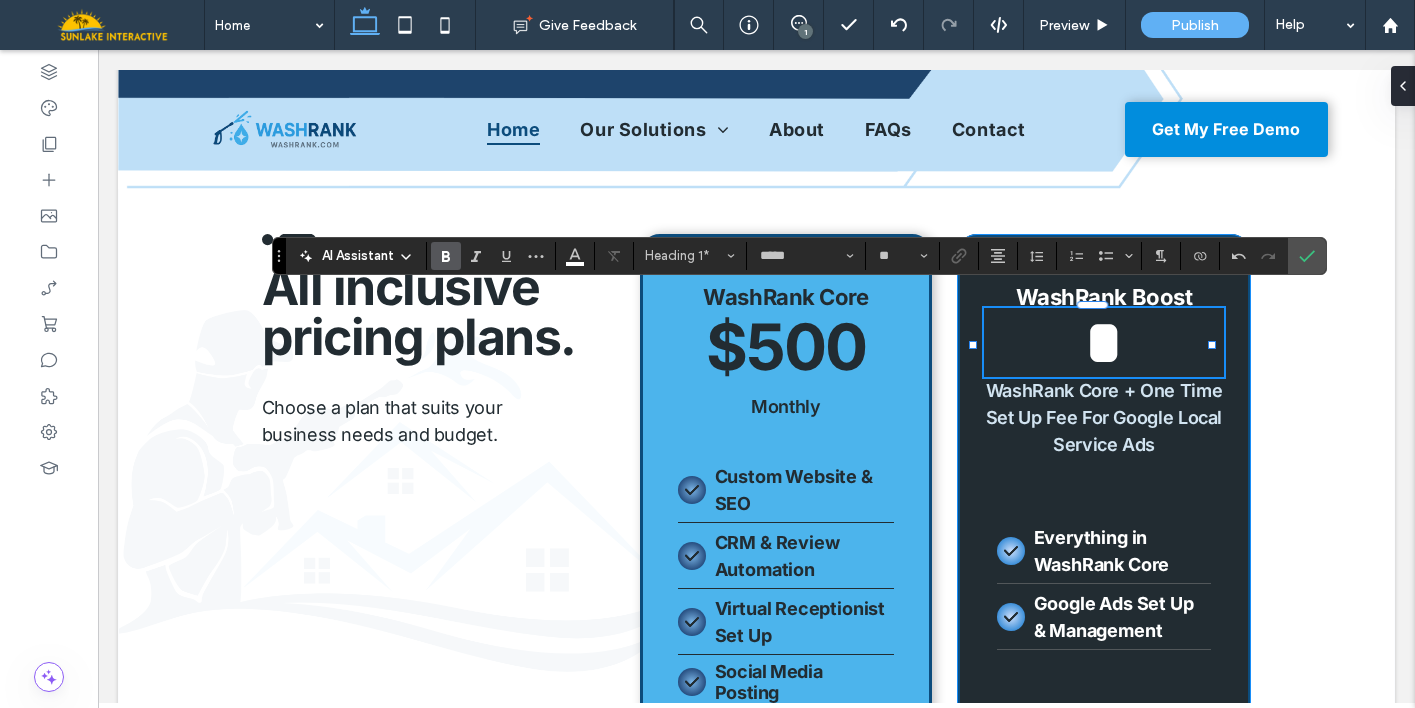 click on "*" at bounding box center [1104, 342] 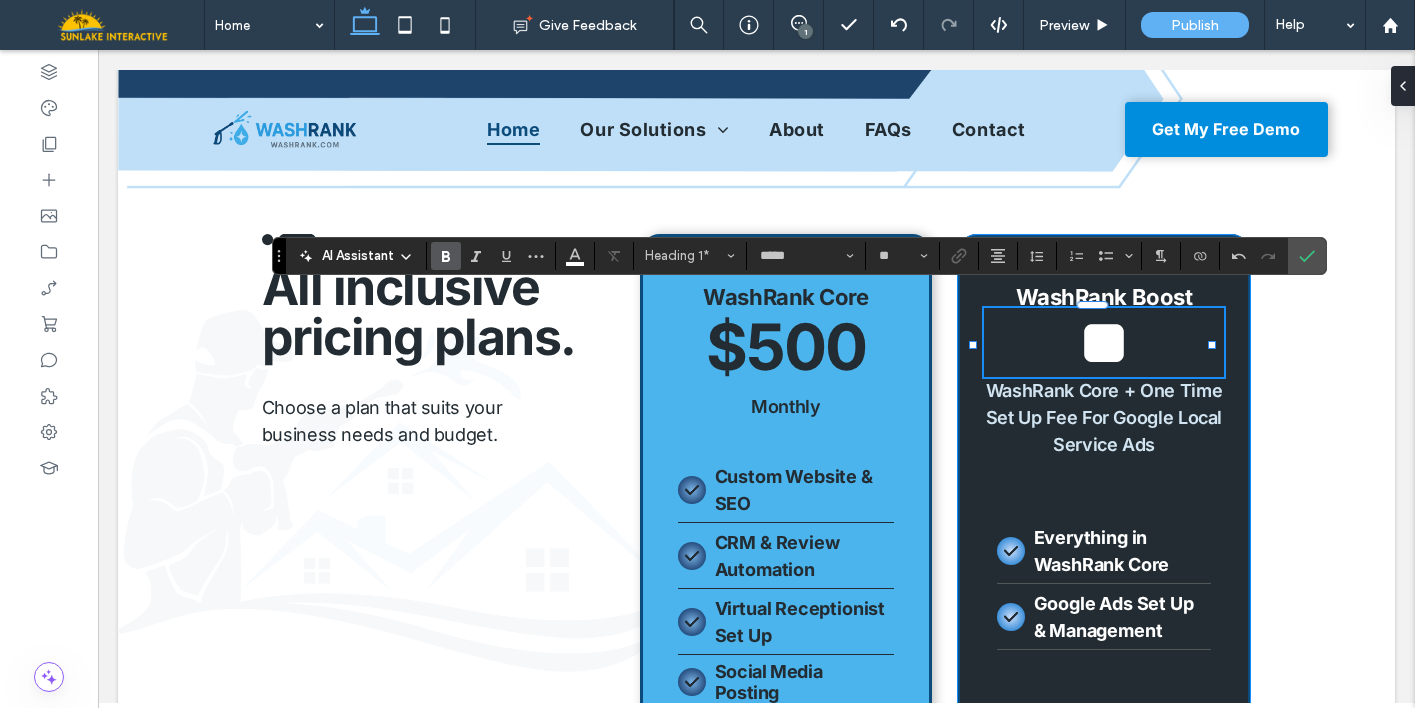 click on "**" at bounding box center [1104, 342] 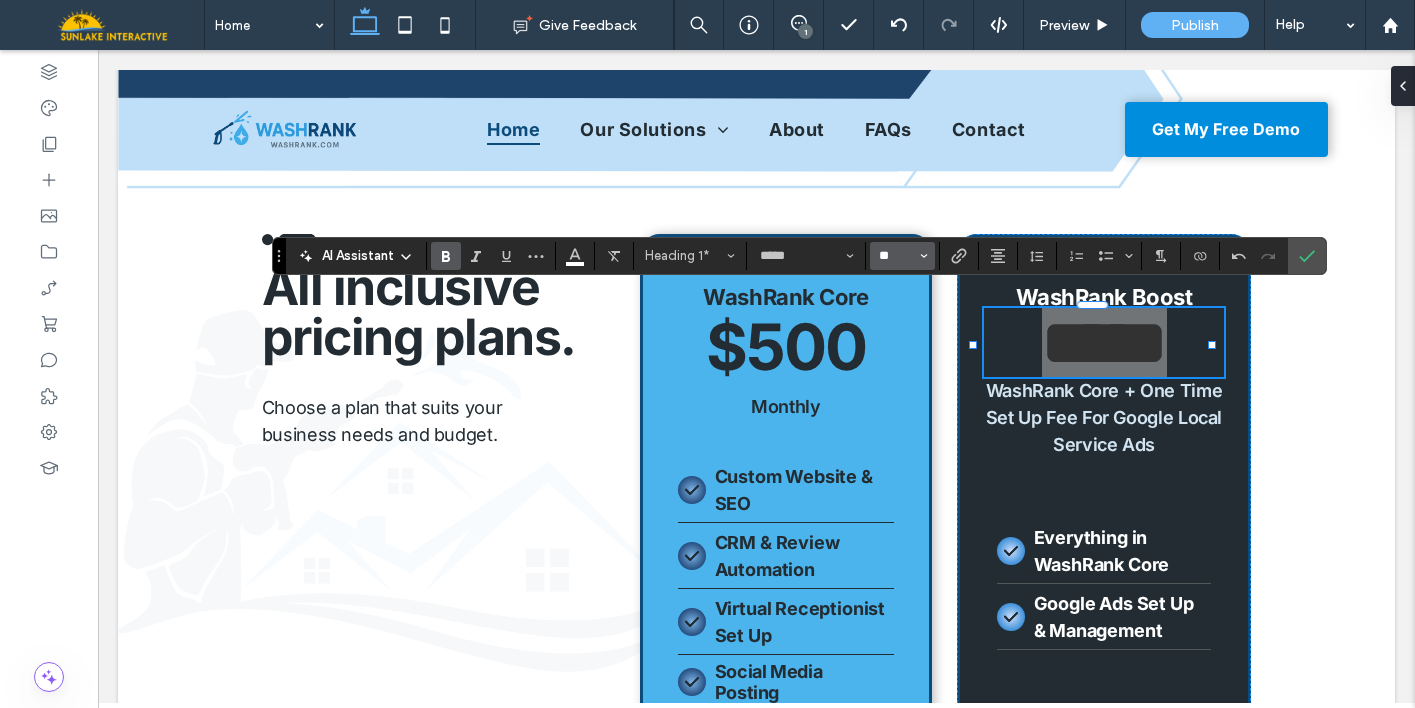 click on "**" at bounding box center [896, 256] 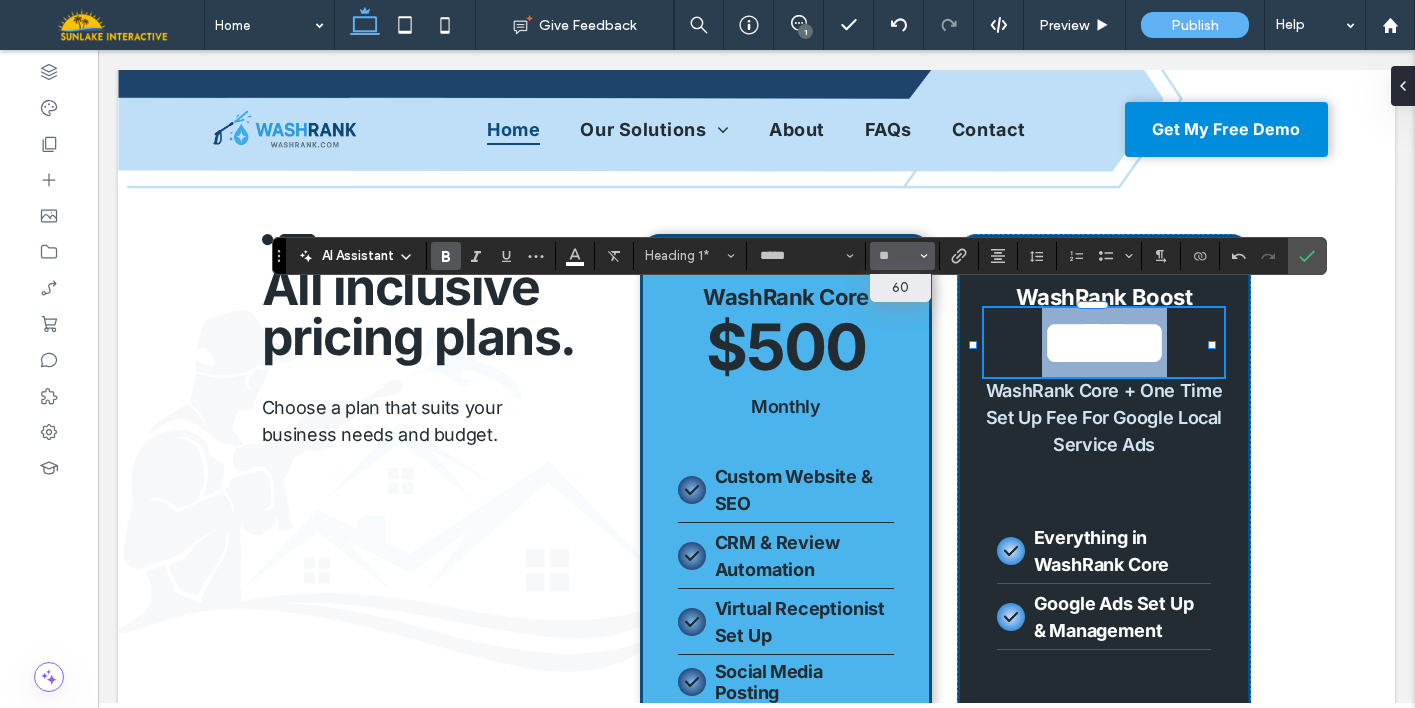 type on "**" 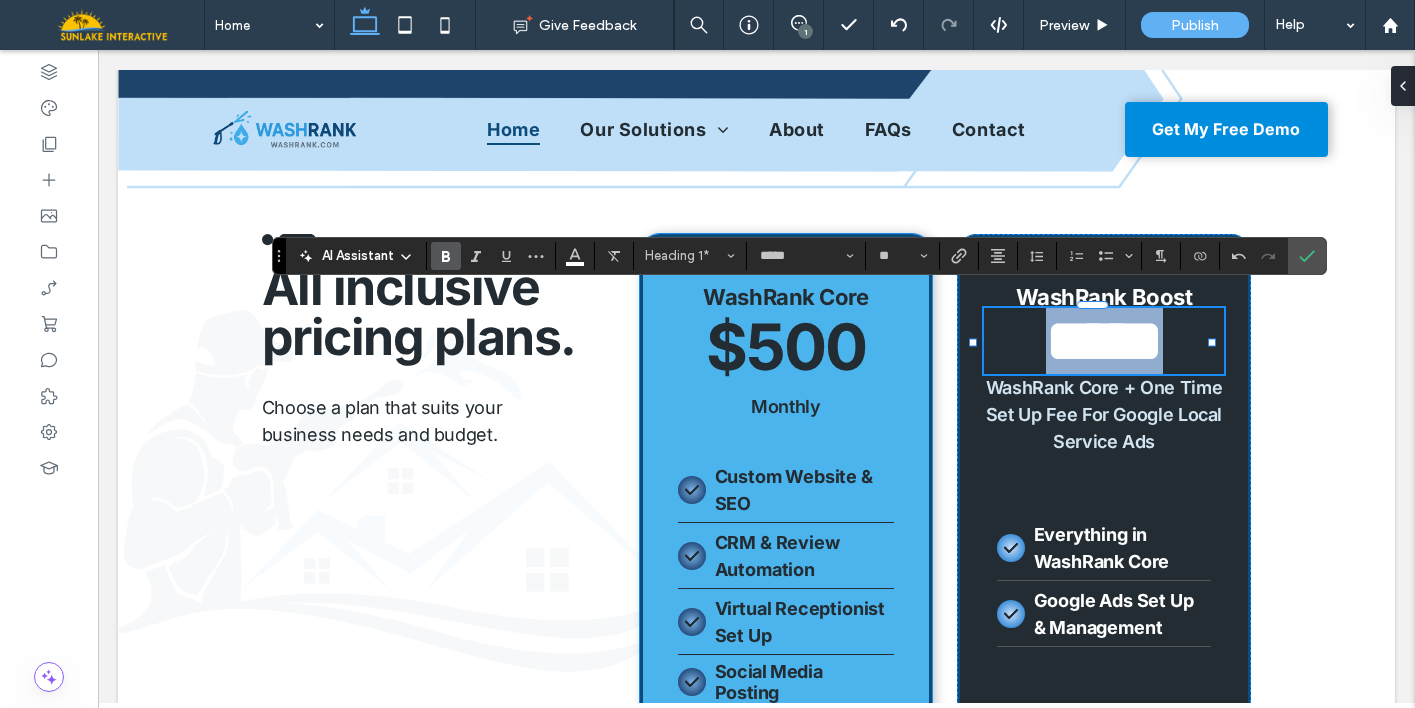 click on "$500" at bounding box center [786, 346] 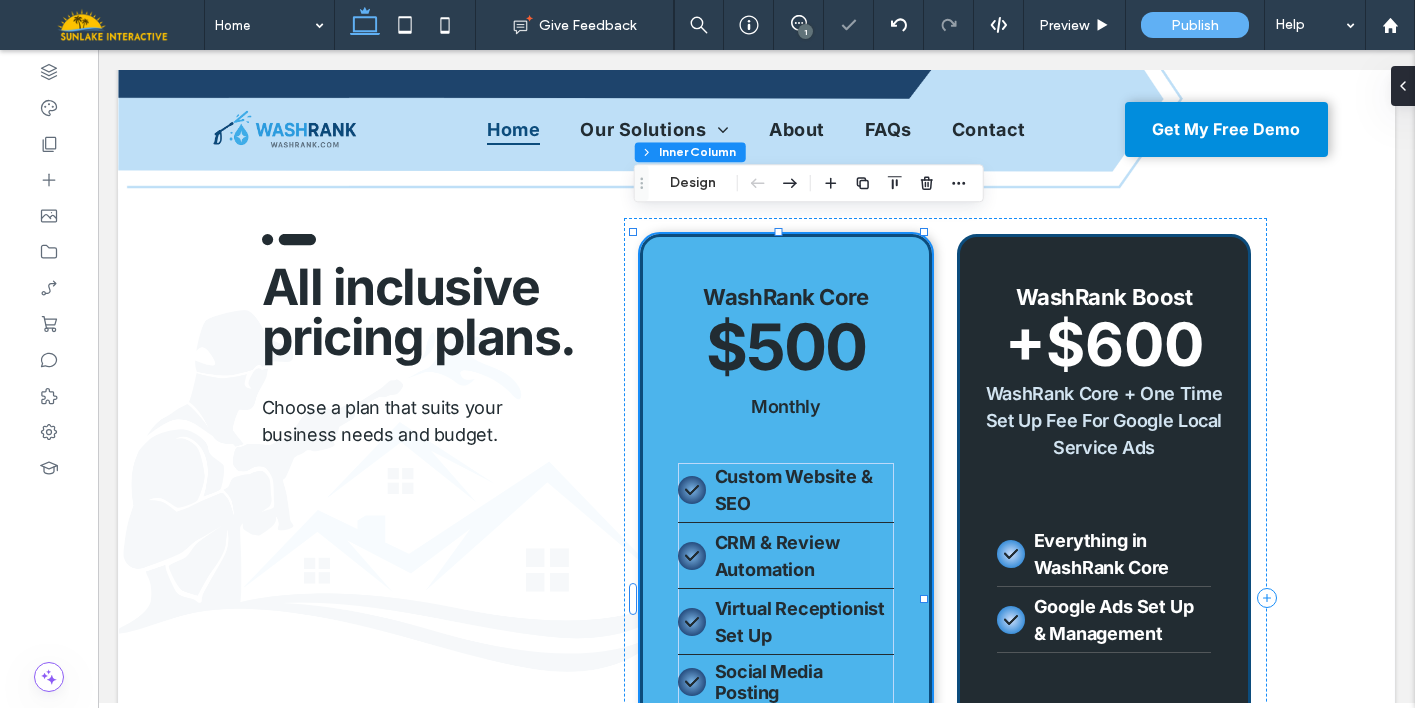 click on "$500" at bounding box center (786, 346) 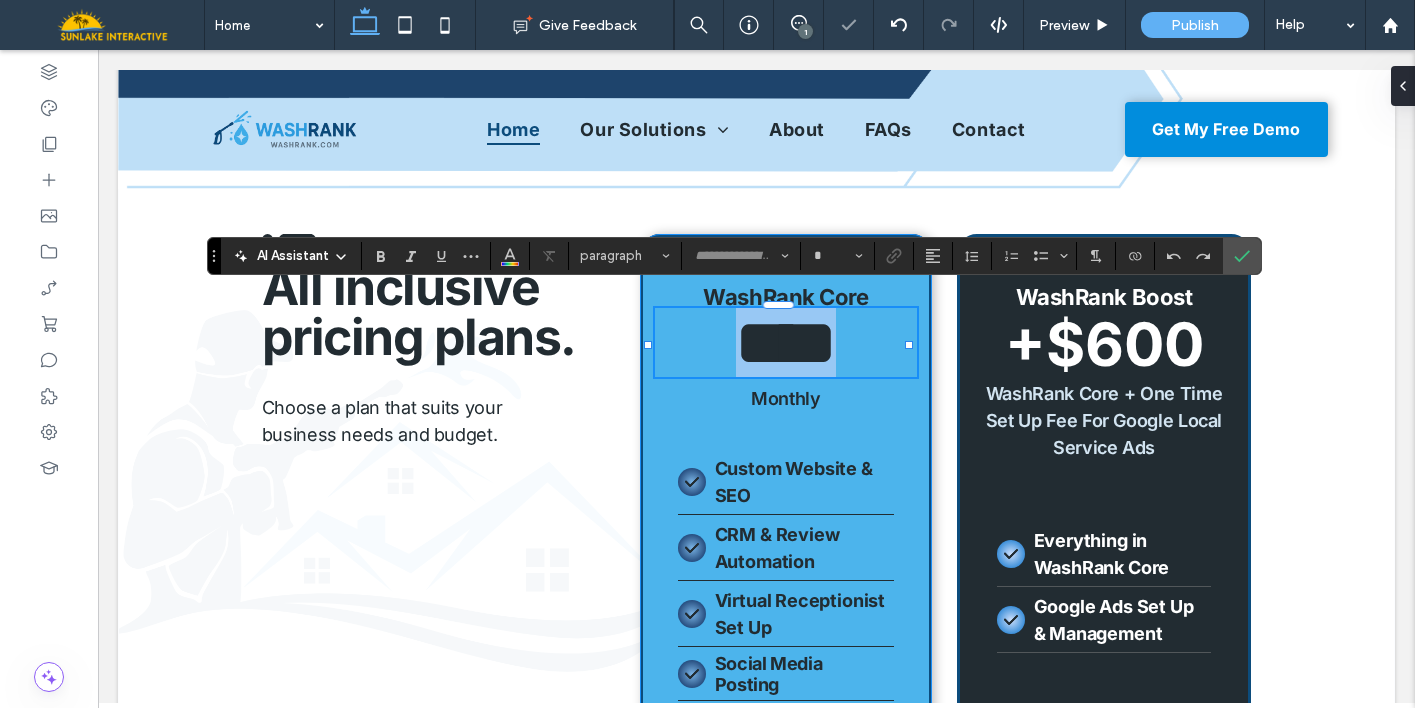 type on "*****" 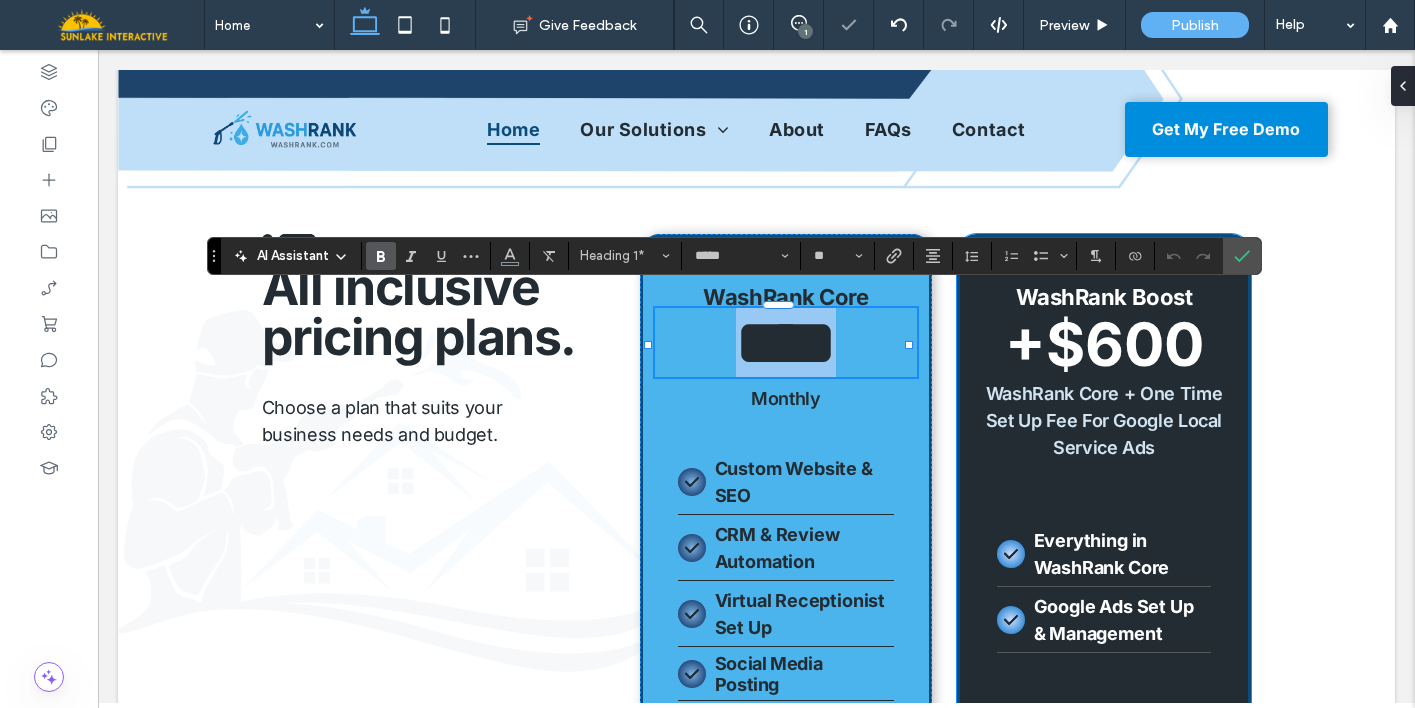 click on "+$600" at bounding box center (1104, 344) 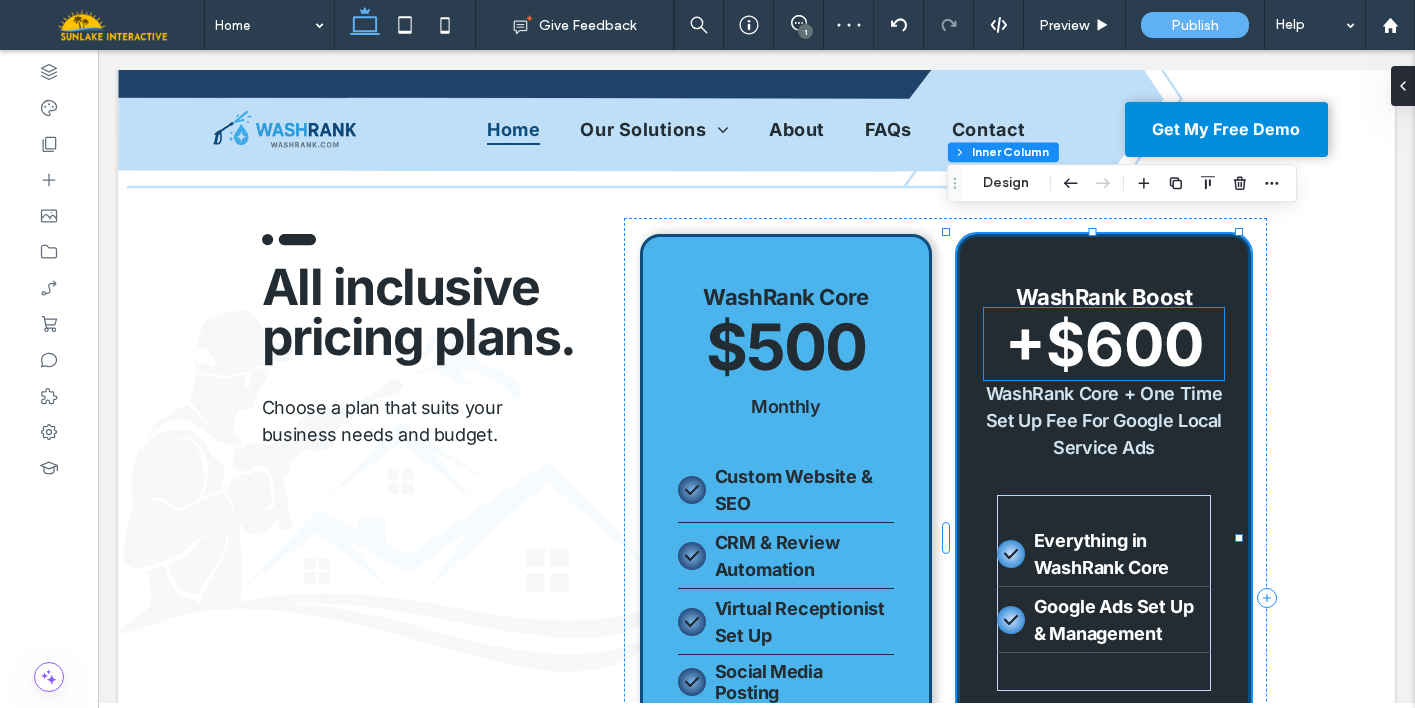click on "+$600" at bounding box center (1104, 344) 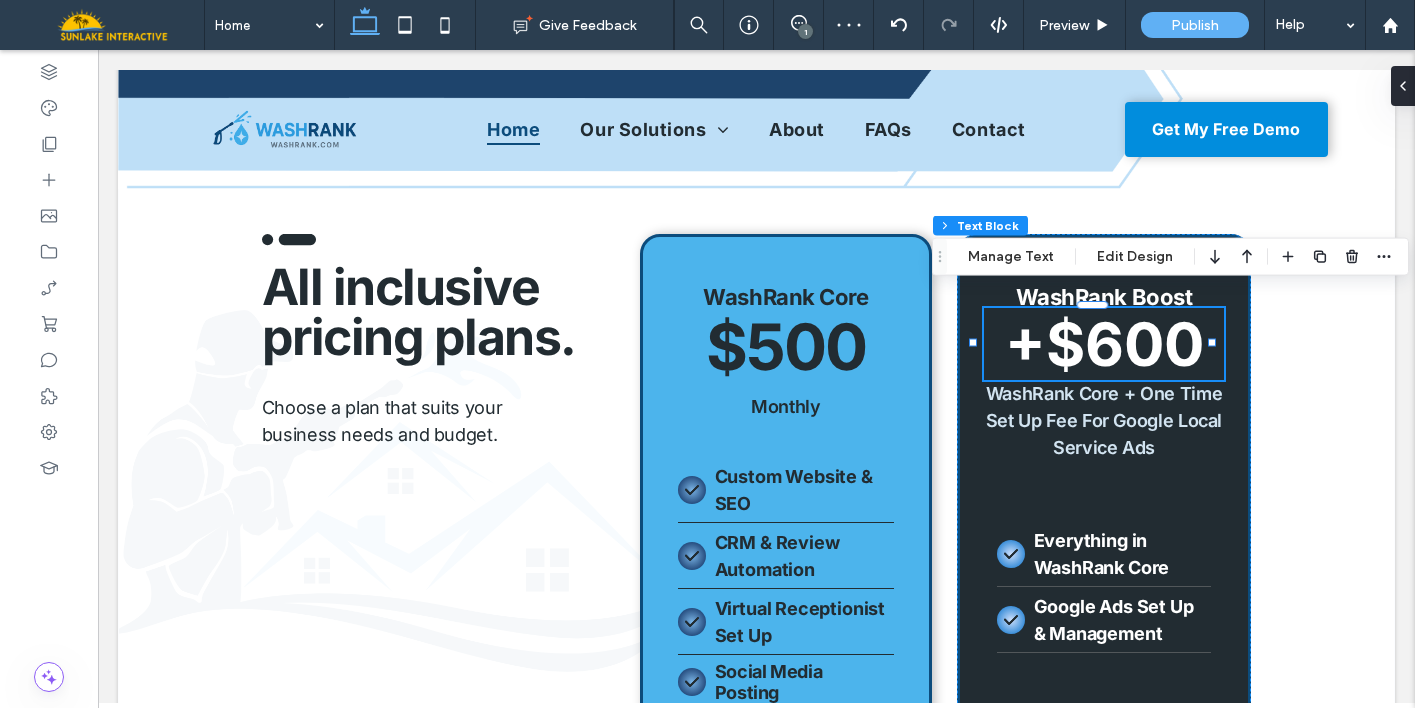 click on "+$600" at bounding box center [1104, 344] 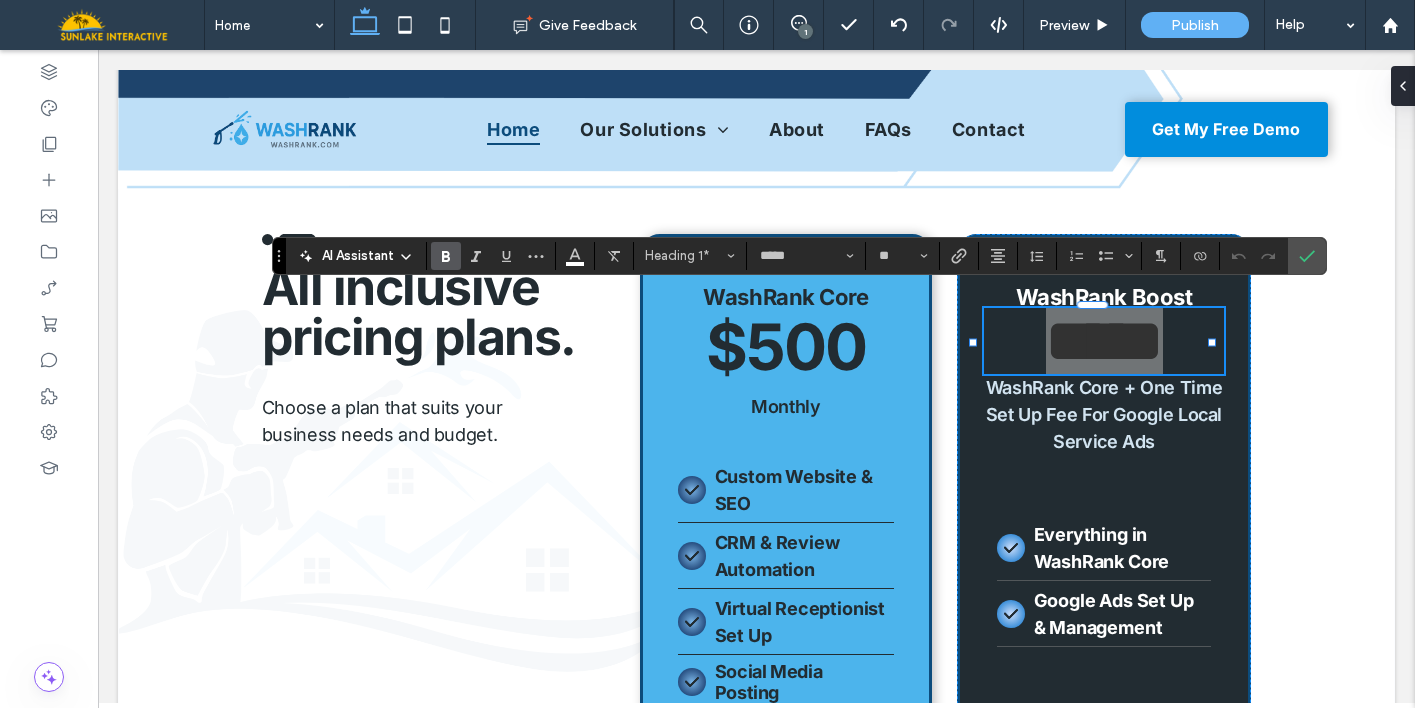 click 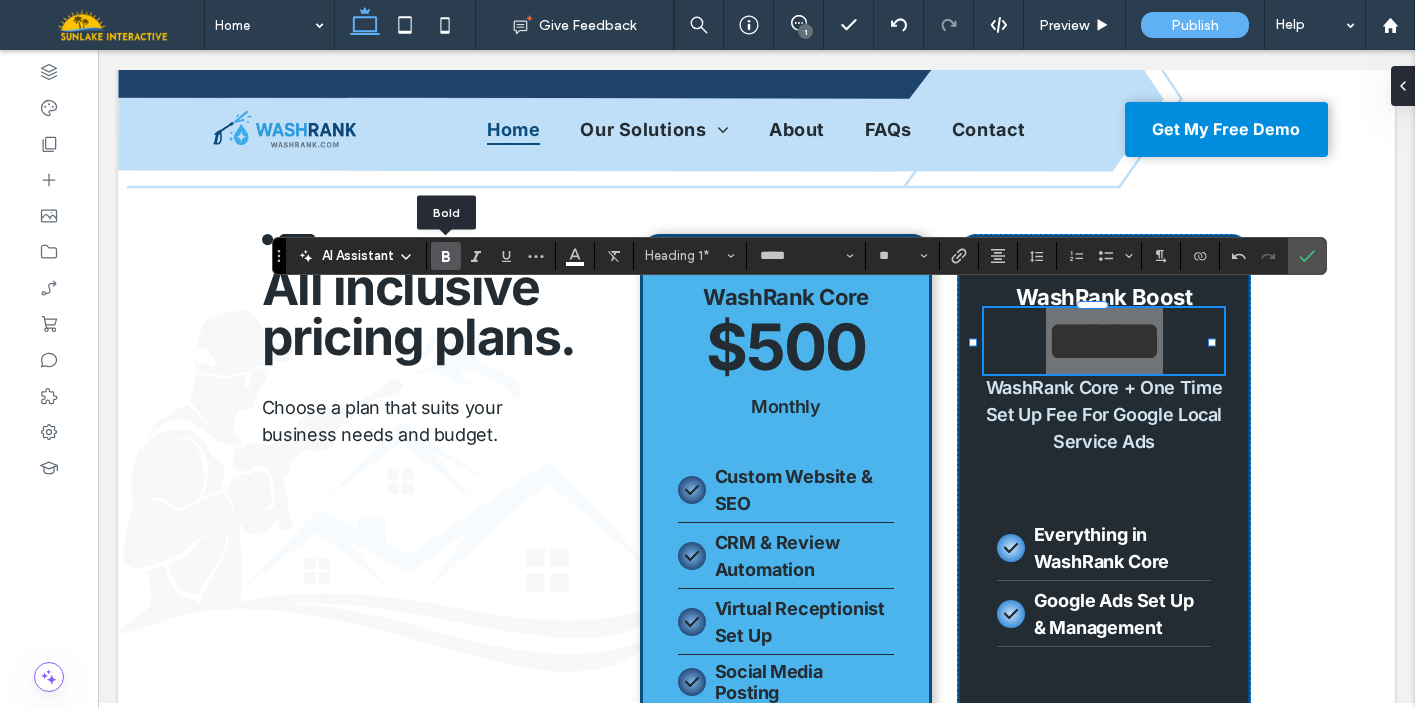 click 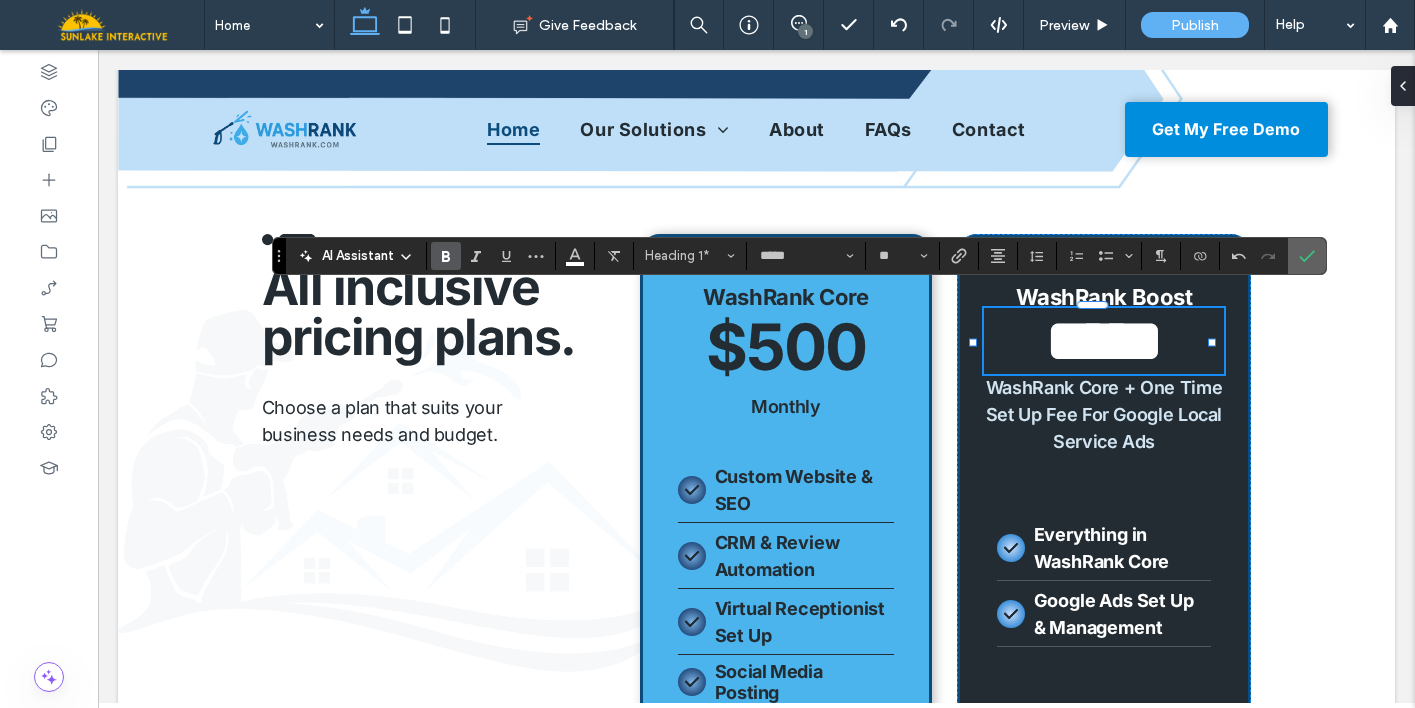 click 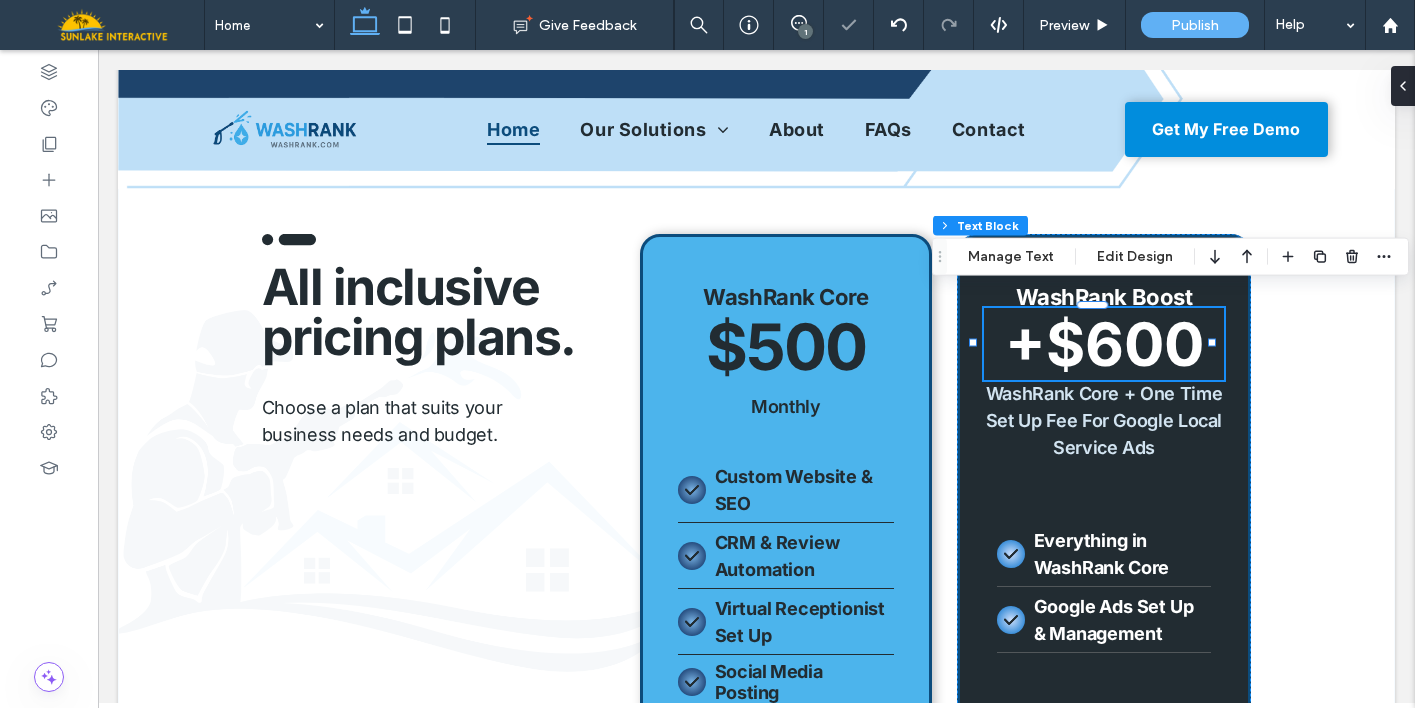 click on "WashRank Core
$500
Monthly
Custom Website & SEO
CRM & Review Automation
Virtual Receptionist Set Up
Social Media Posting
Dedicated Business Coaching
Local Service Ads Set Up
Get Started
Everything in WashRank Core
Google Ads Set Up & Management
WashRank Boost
FREE
WashRank Core + One Time Set Up Fee For Google Local Service Ads
Get Started" at bounding box center (756, 597) 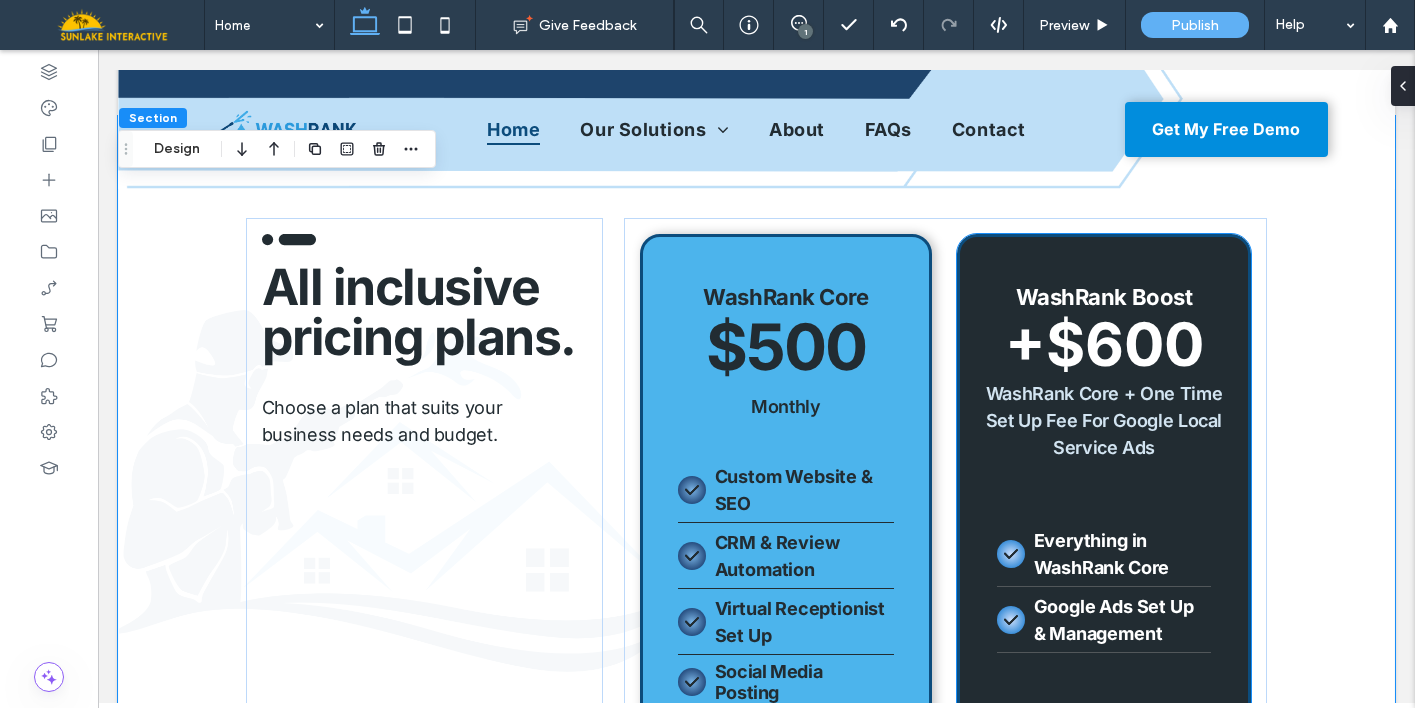click on "WashRank Core + One Time Set Up Fee For Google Local Service Ads" at bounding box center (1104, 420) 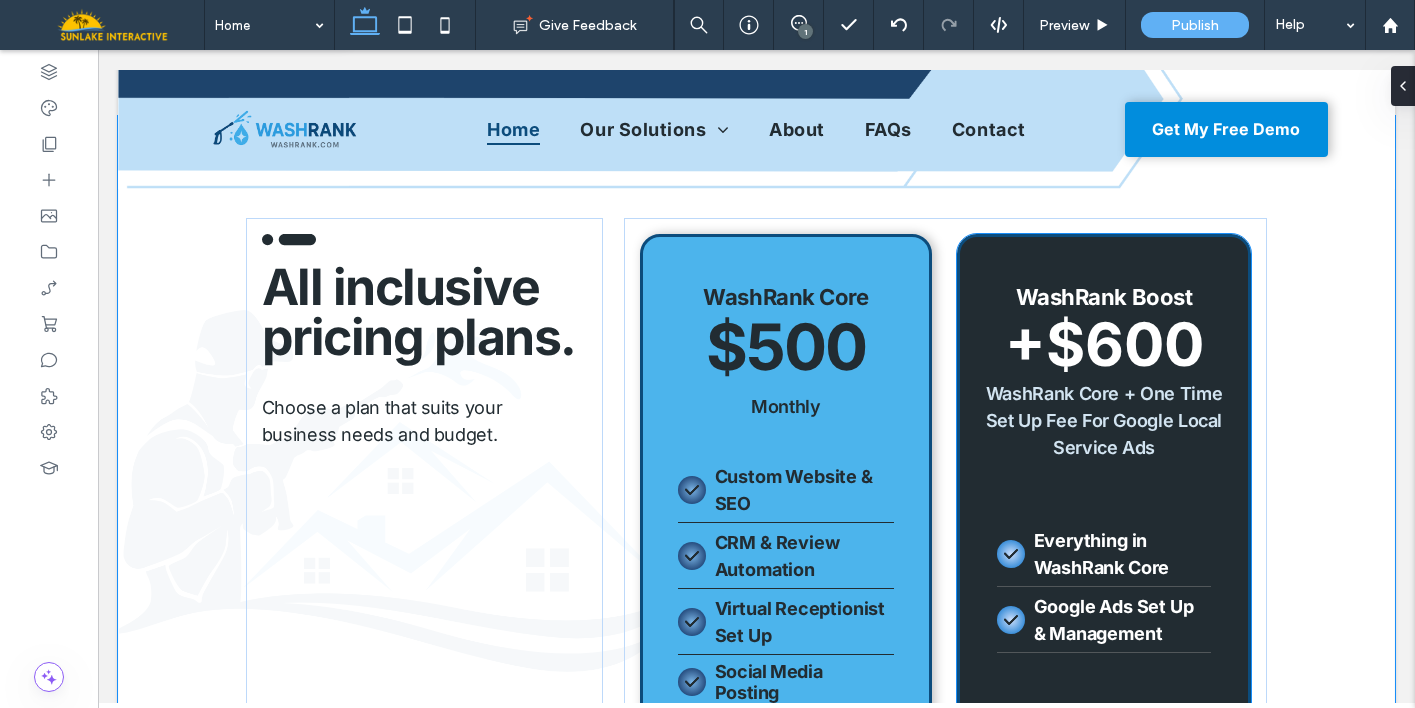 type on "**" 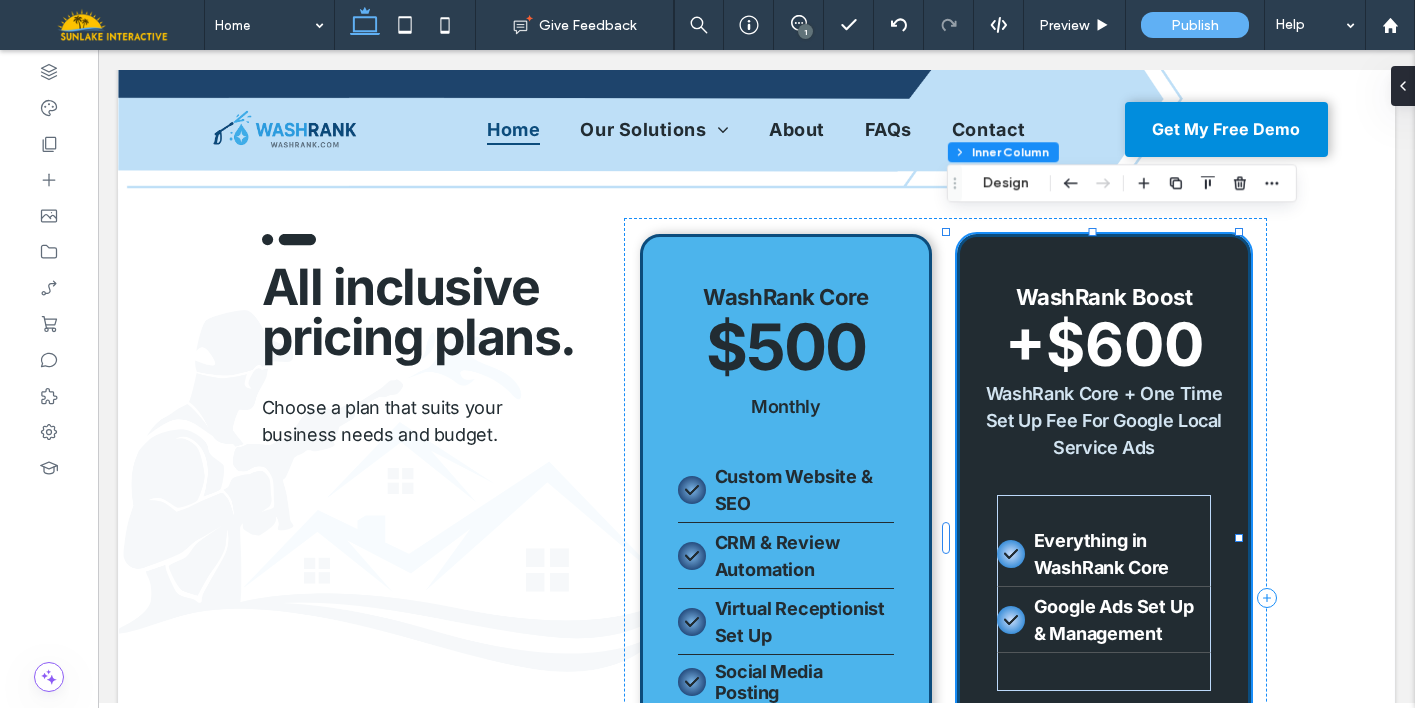 click on "WashRank Core + One Time Set Up Fee For Google Local Service Ads" at bounding box center (1104, 420) 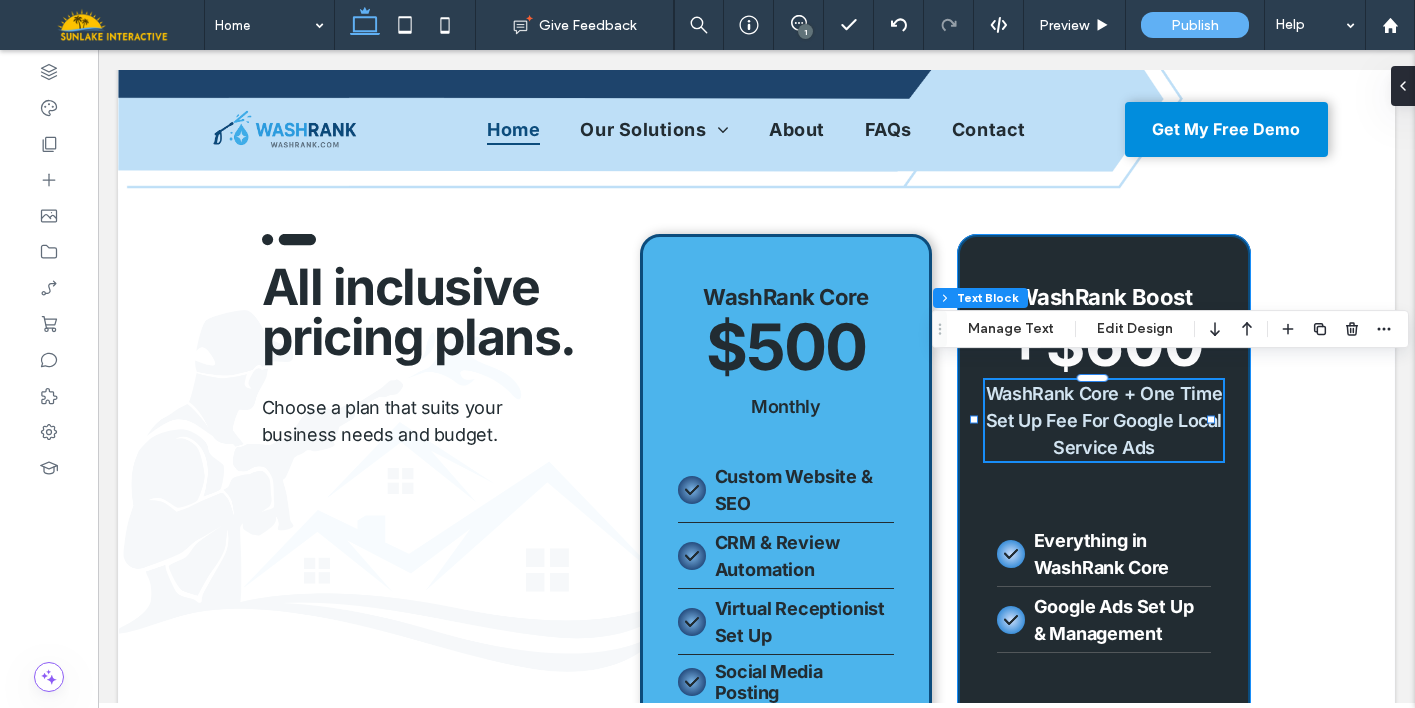 click on "WashRank Core + One Time Set Up Fee For Google Local Service Ads" at bounding box center (1104, 420) 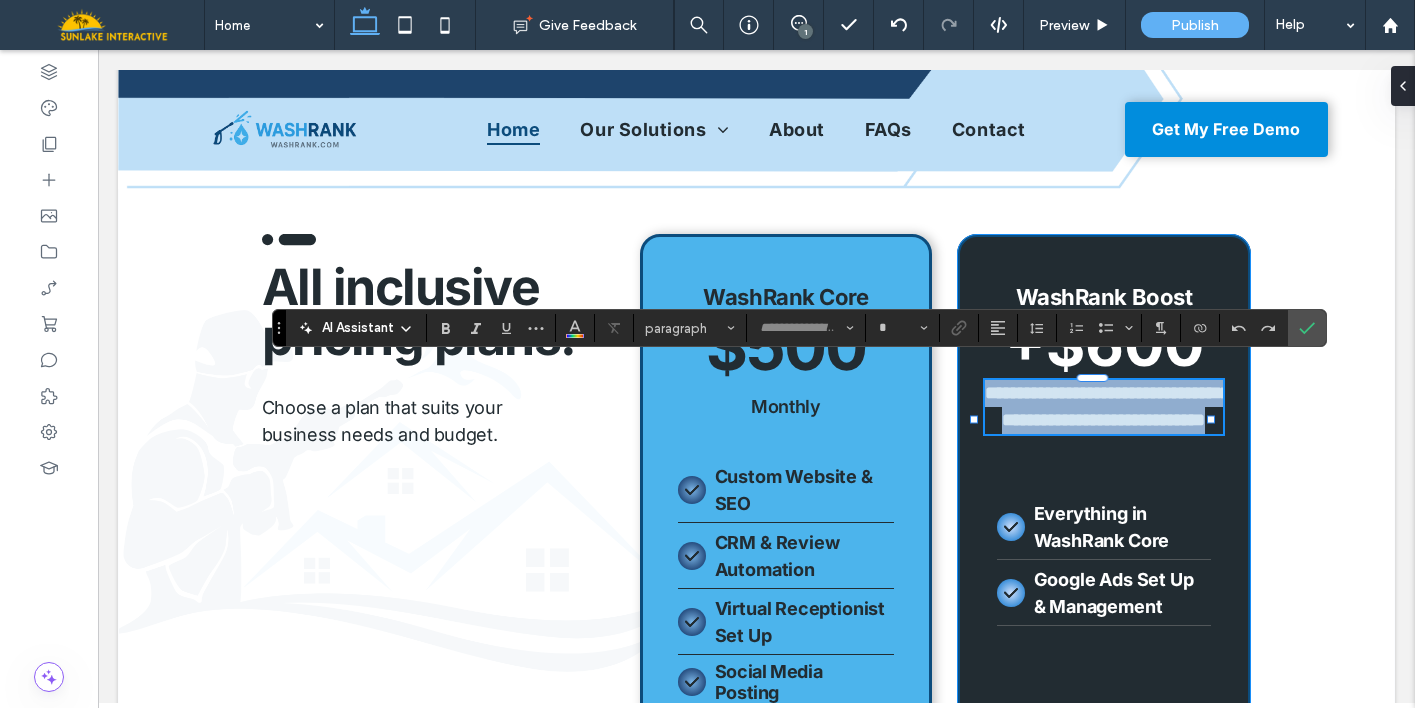 type on "*****" 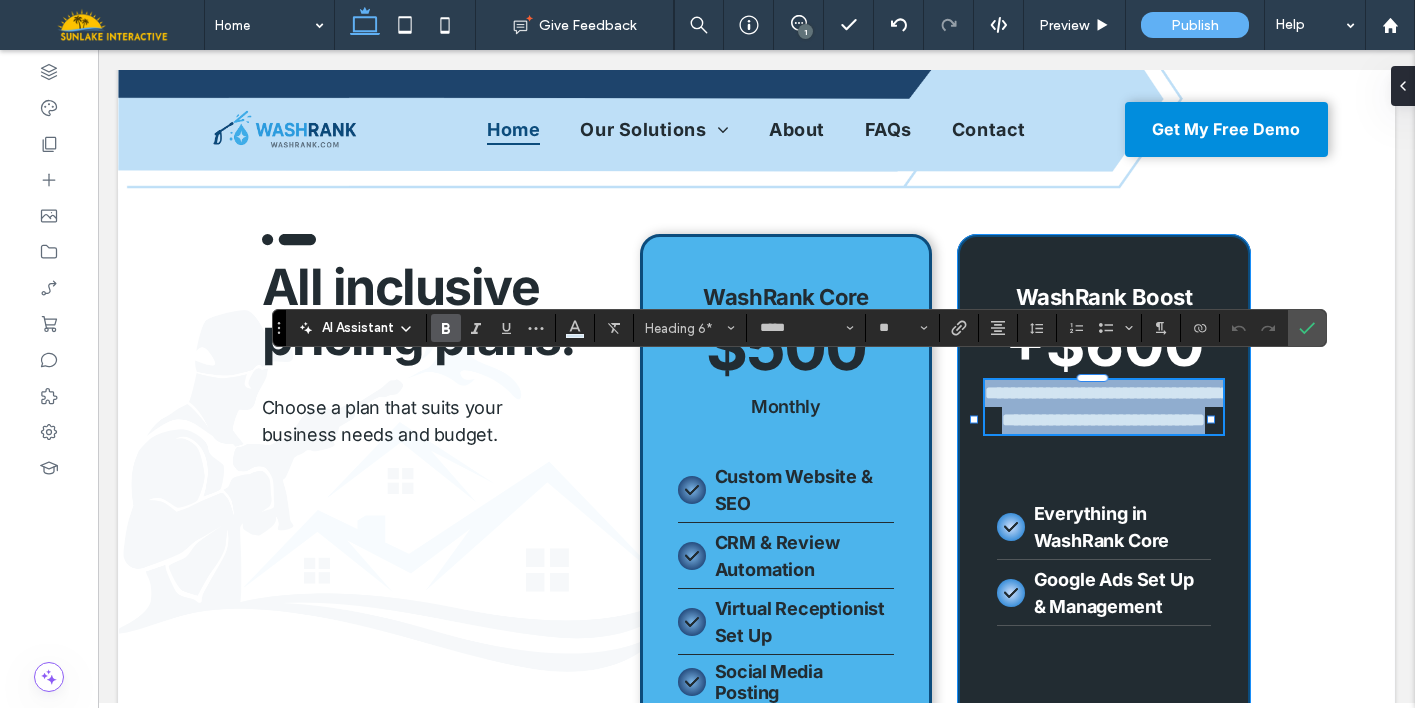 click on "**********" at bounding box center (1107, 406) 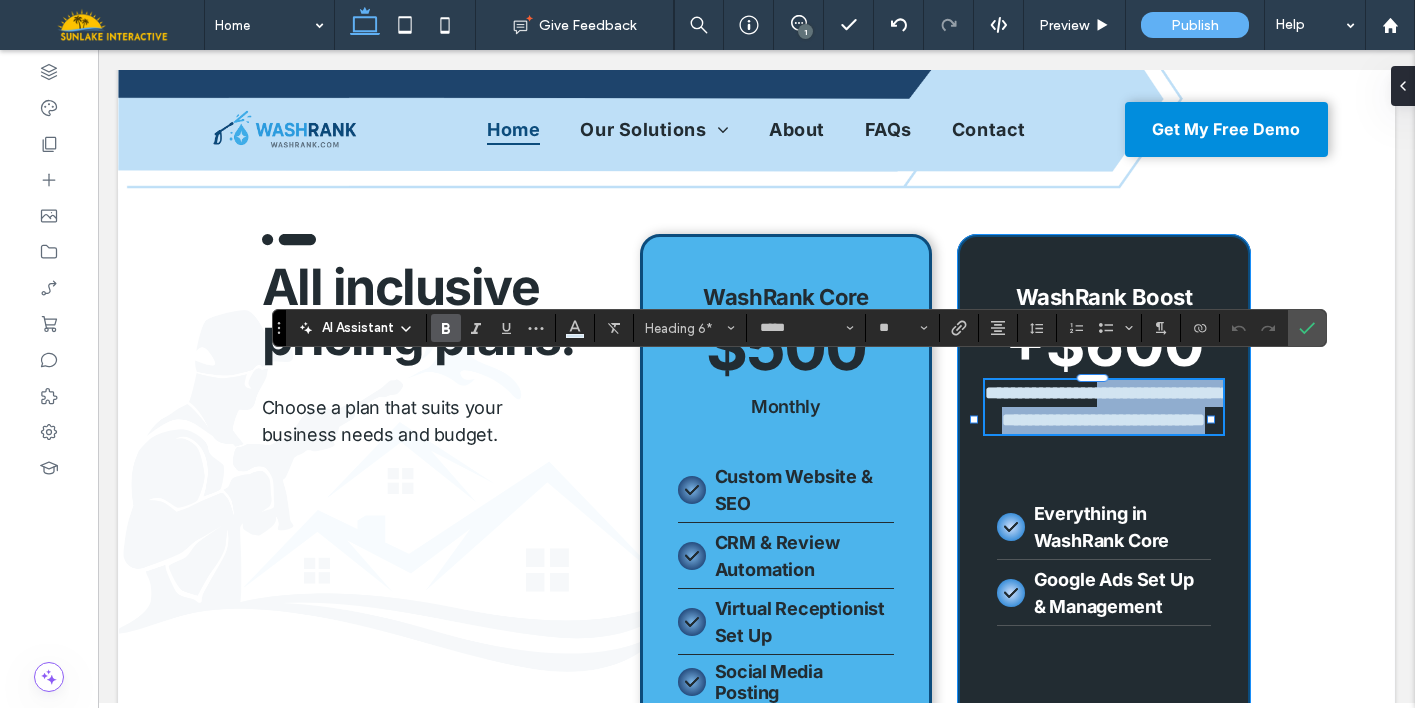drag, startPoint x: 1132, startPoint y: 375, endPoint x: 1155, endPoint y: 422, distance: 52.3259 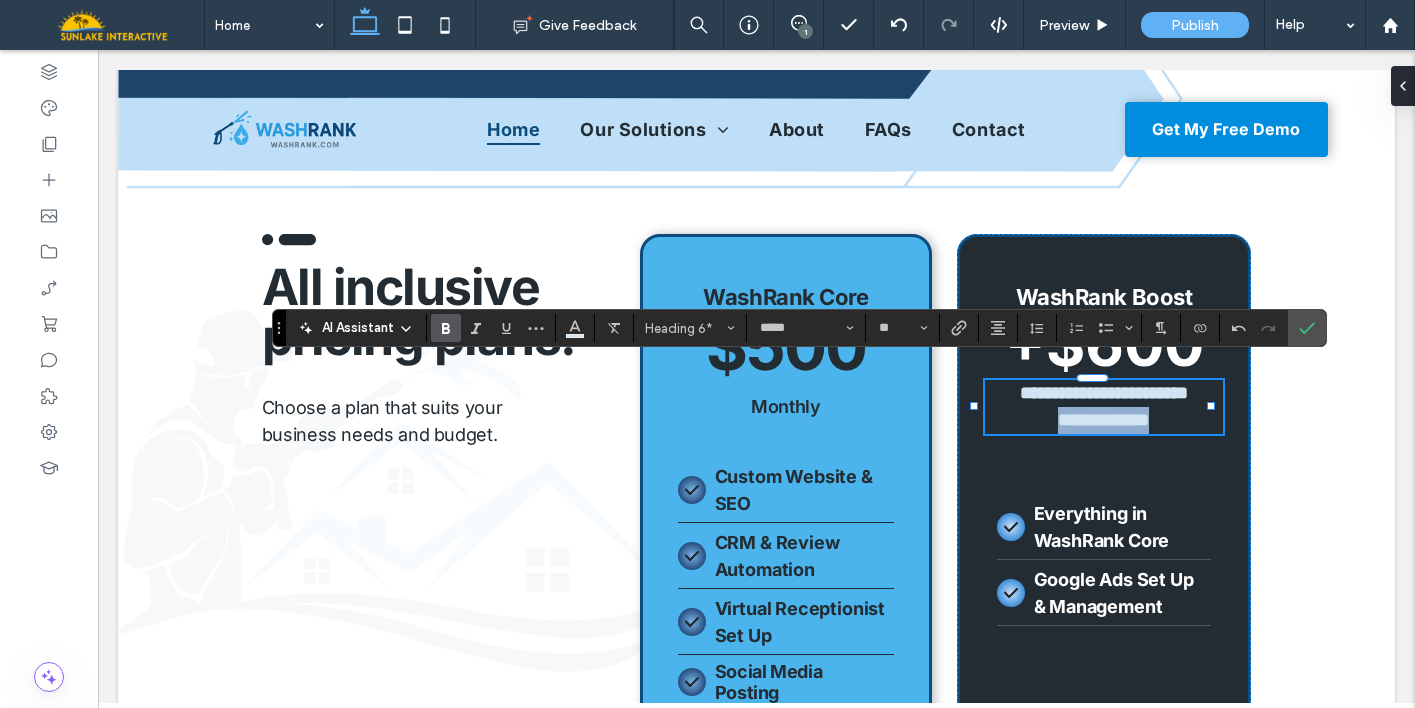 drag, startPoint x: 1160, startPoint y: 403, endPoint x: 985, endPoint y: 403, distance: 175 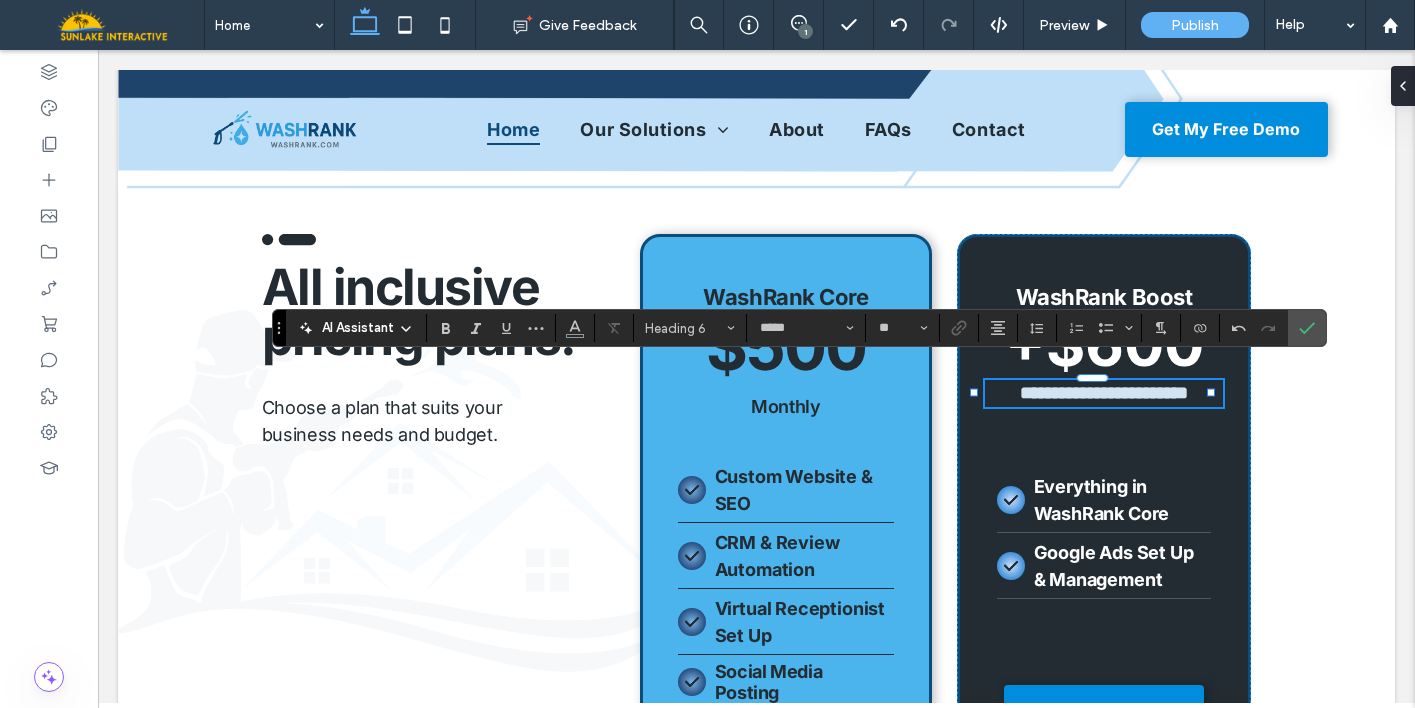 click on "**********" at bounding box center [1104, 393] 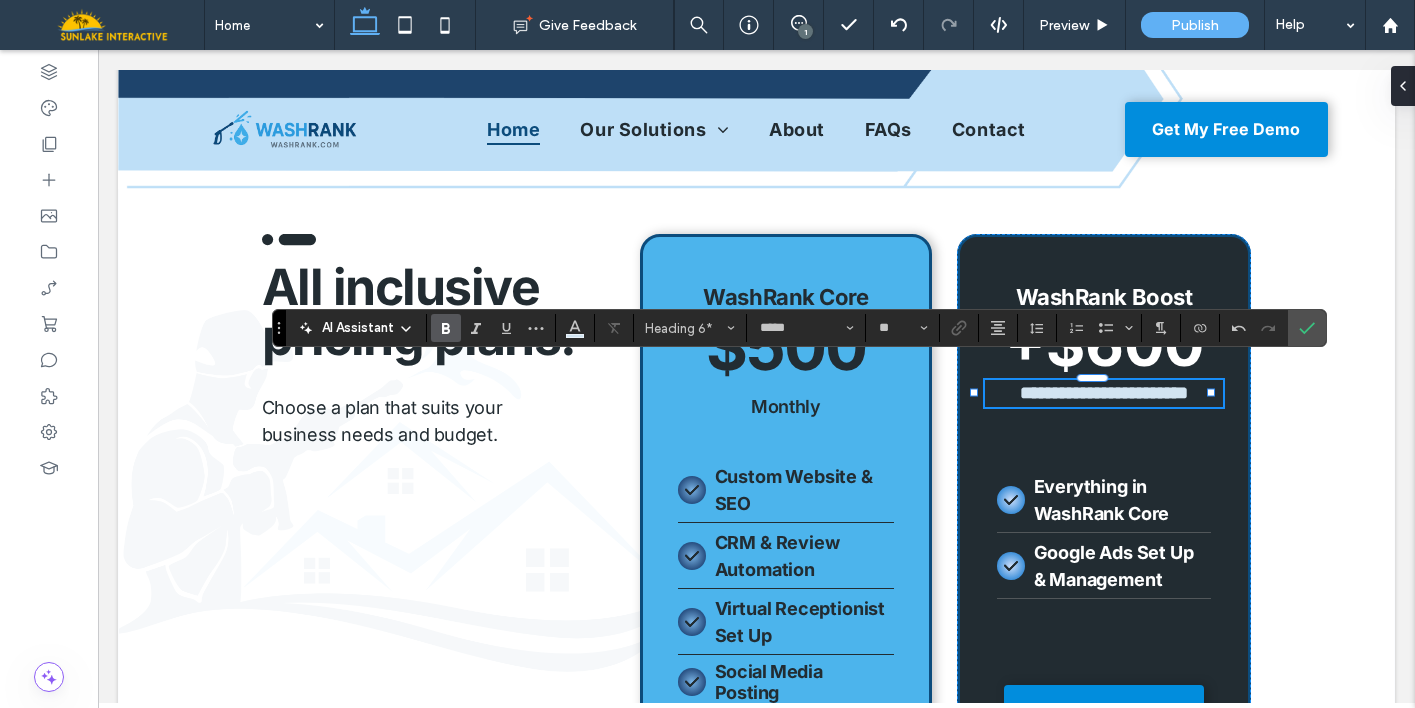 click on "**********" at bounding box center (1104, 393) 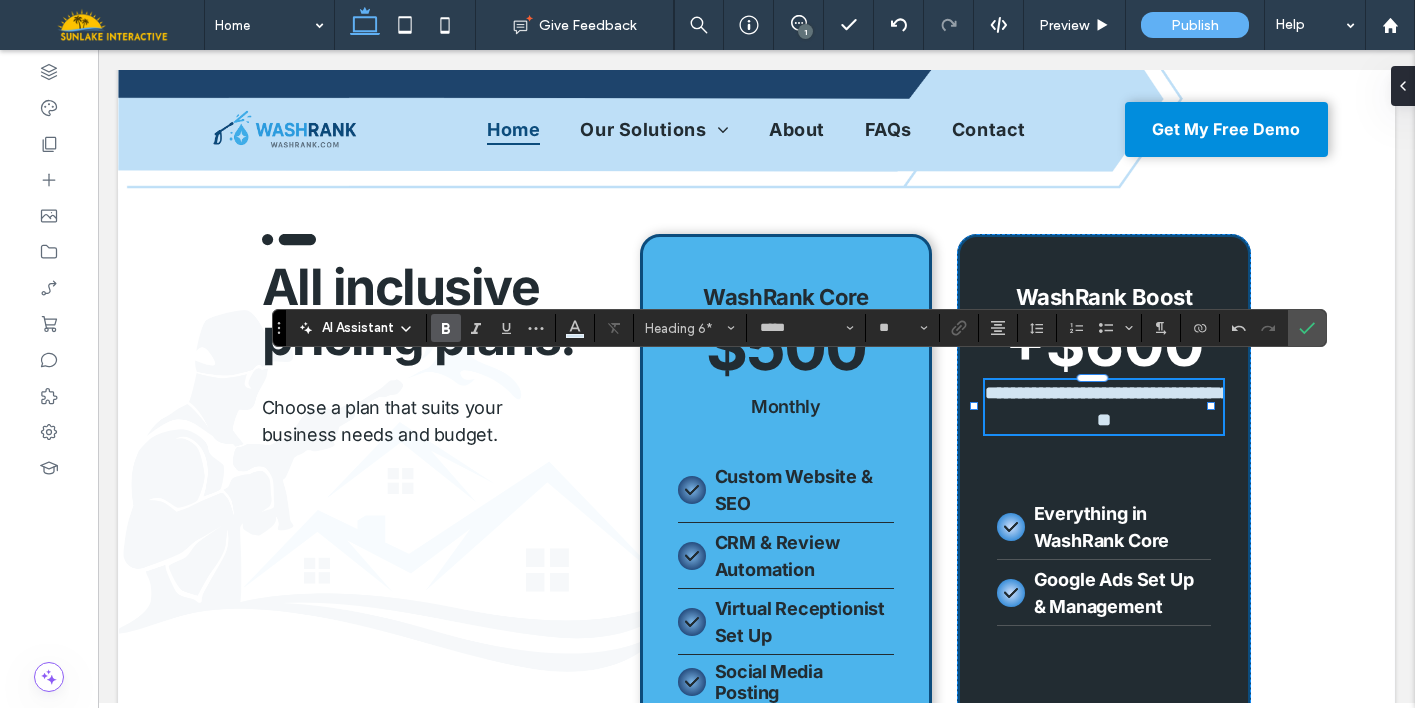 click on "**********" at bounding box center (1107, 406) 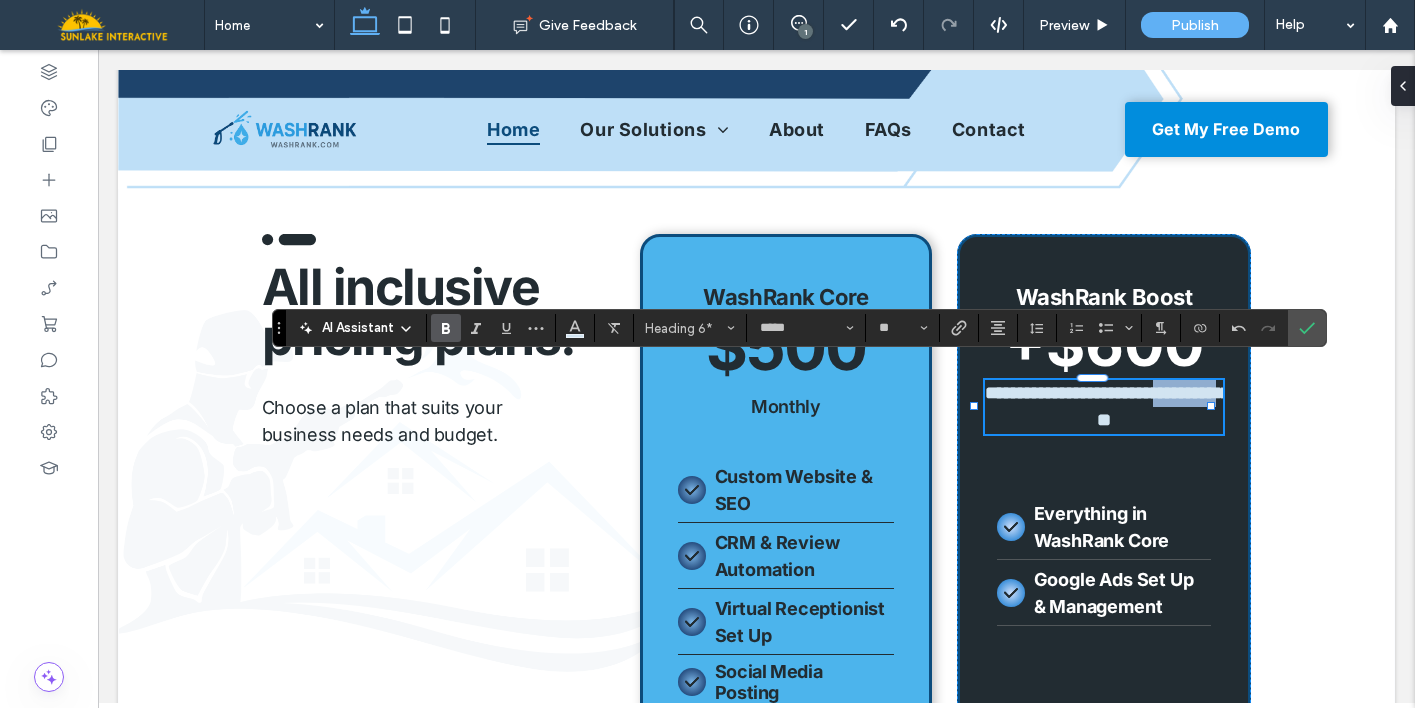 click on "**********" at bounding box center [1107, 406] 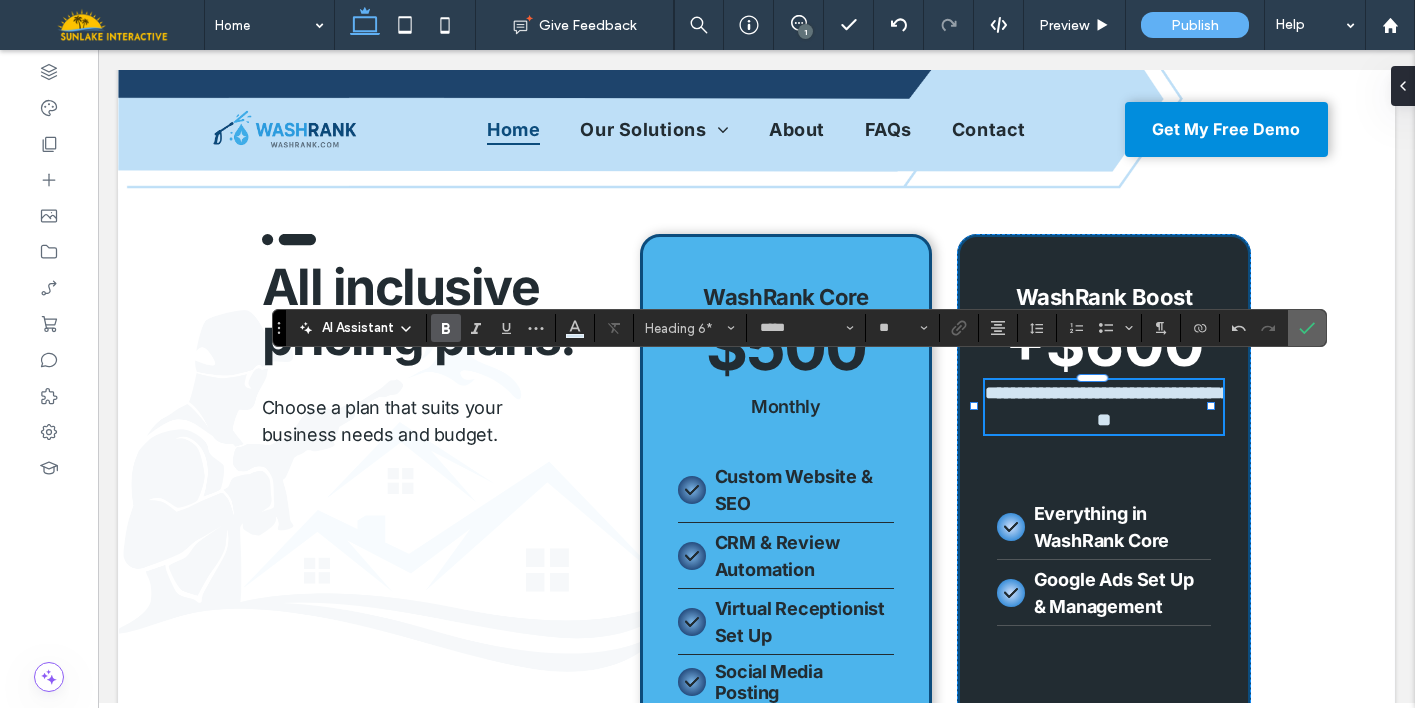 click 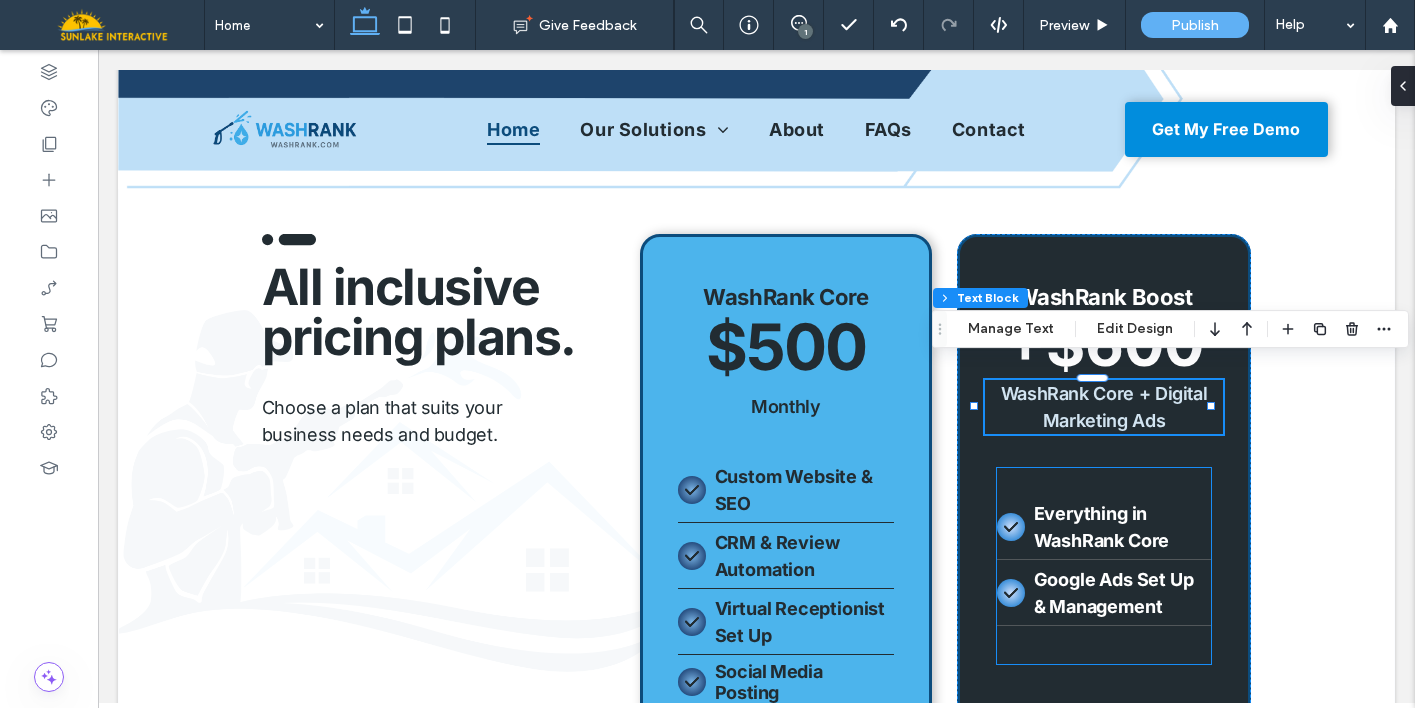 click on "Everything in WashRank Core" at bounding box center (1102, 527) 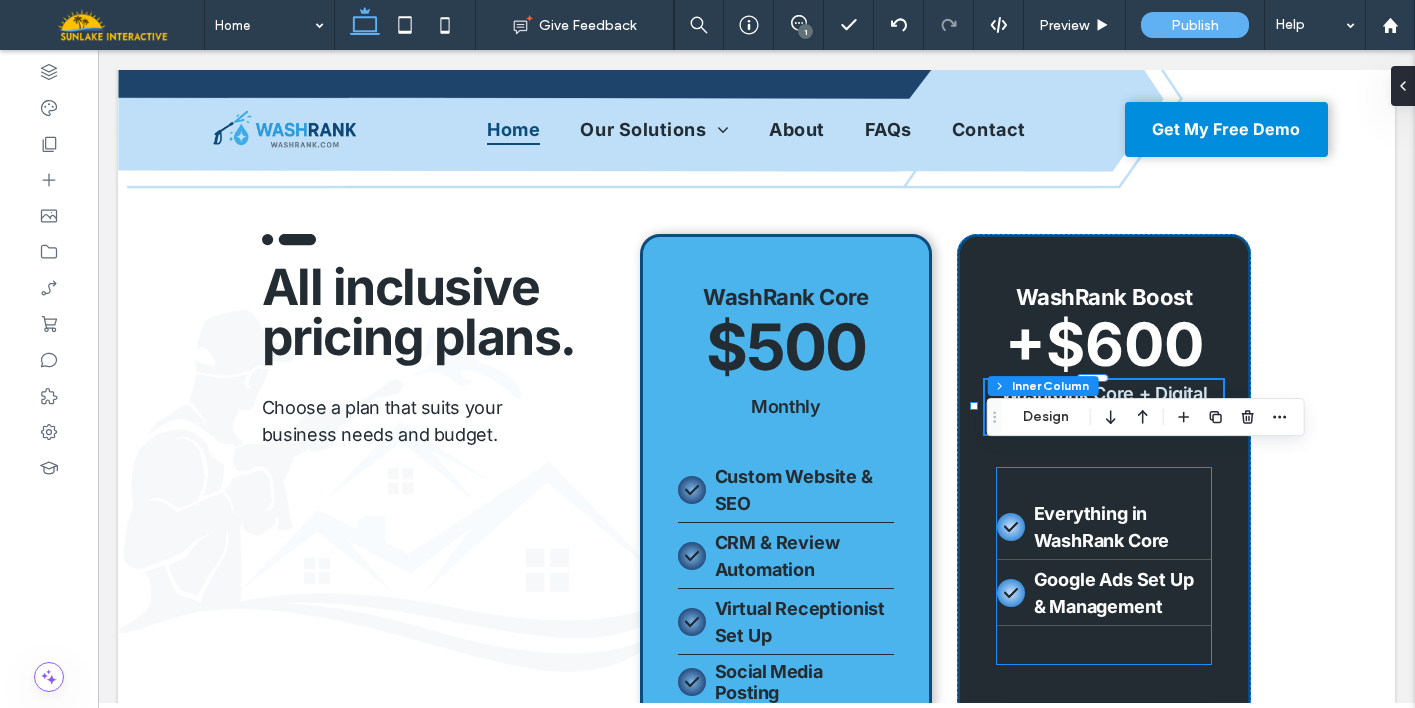 type on "**" 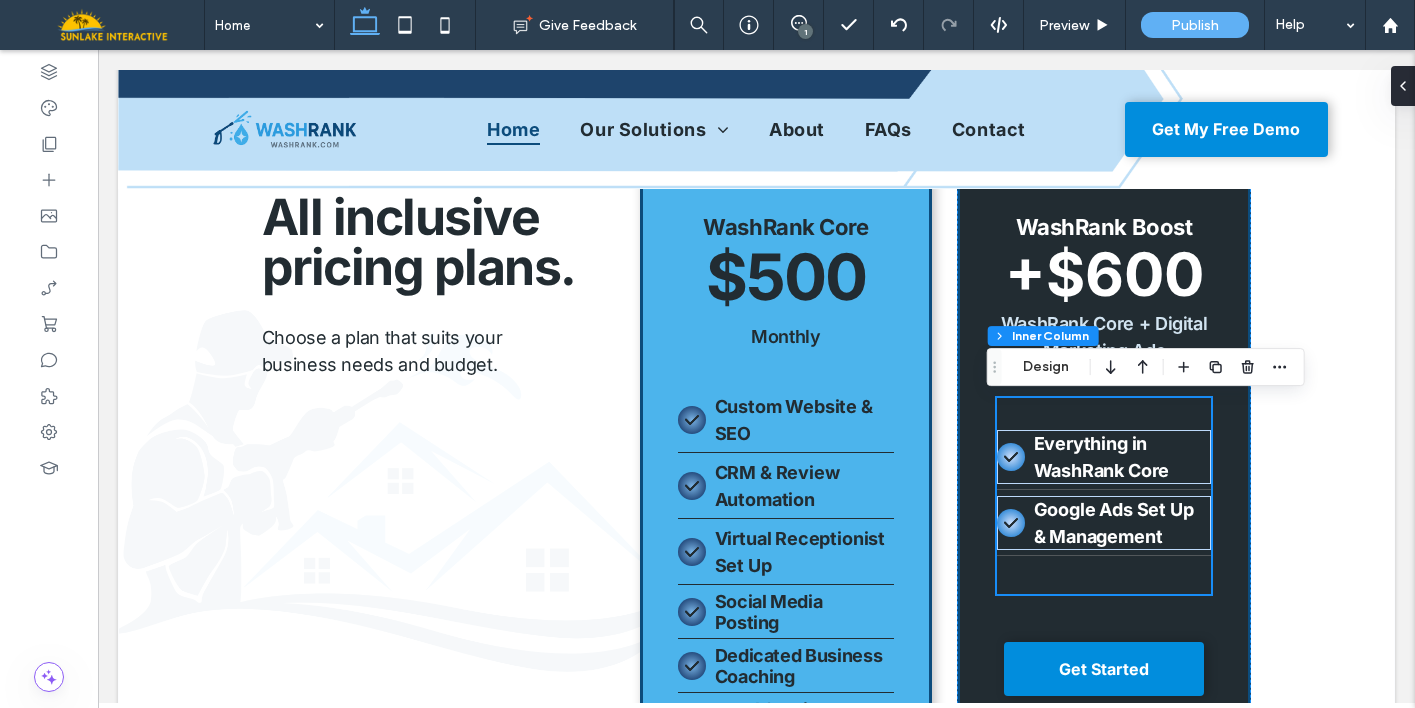 scroll, scrollTop: 4368, scrollLeft: 0, axis: vertical 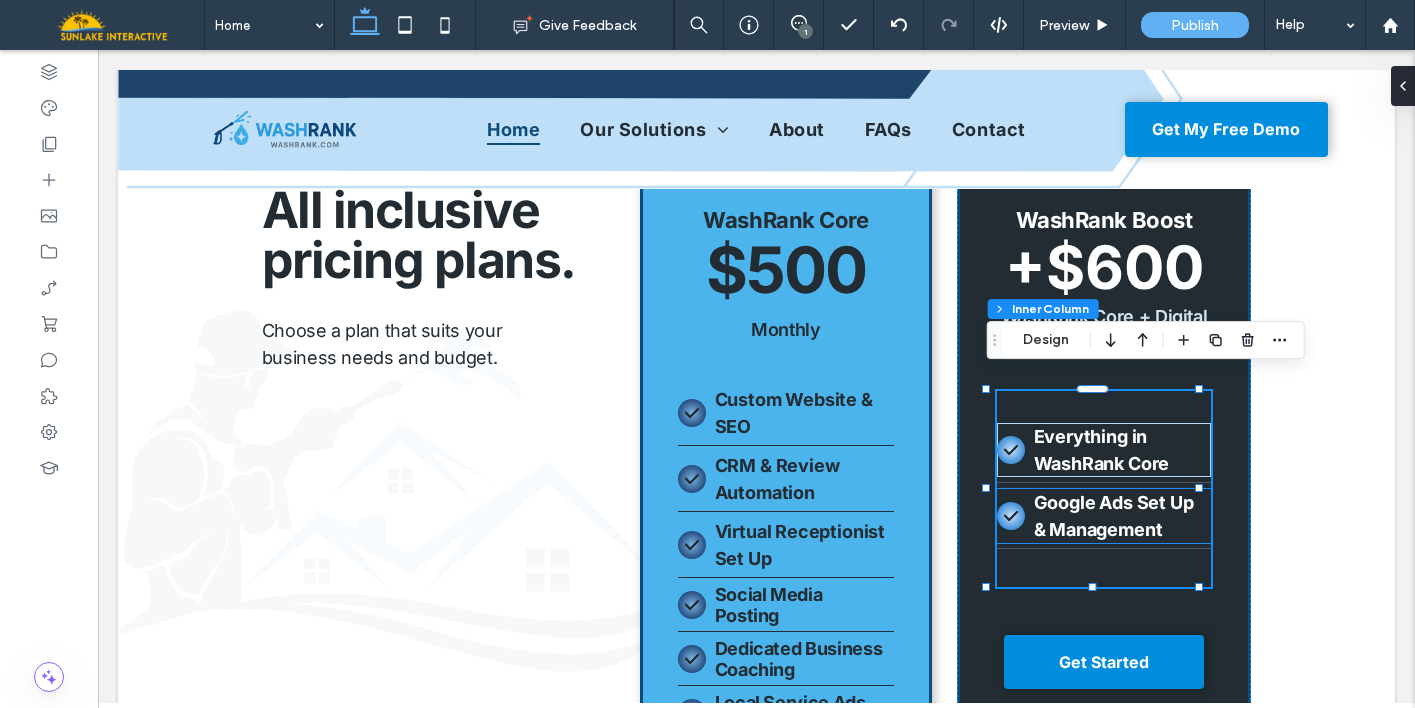 click on "Google Ads Set Up & Management" at bounding box center (1114, 516) 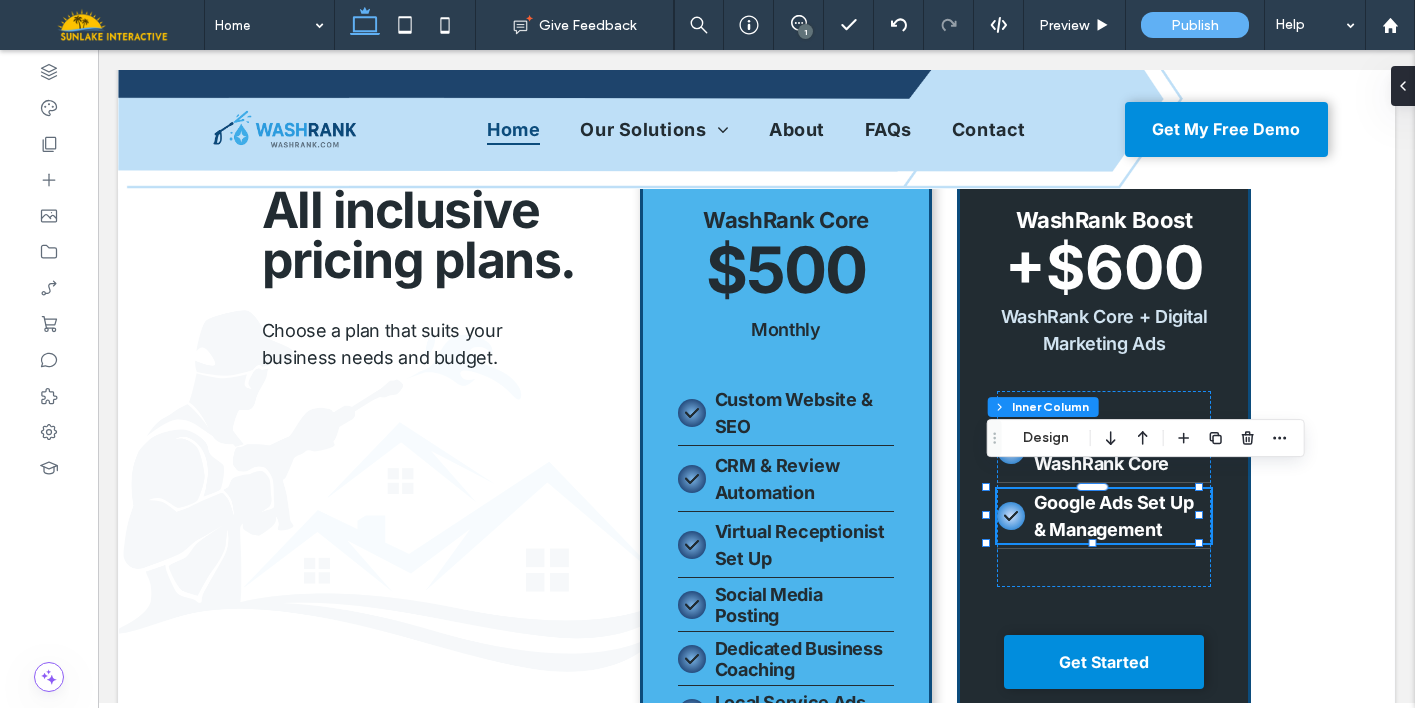 click on "Google Ads Set Up & Management" at bounding box center [1114, 516] 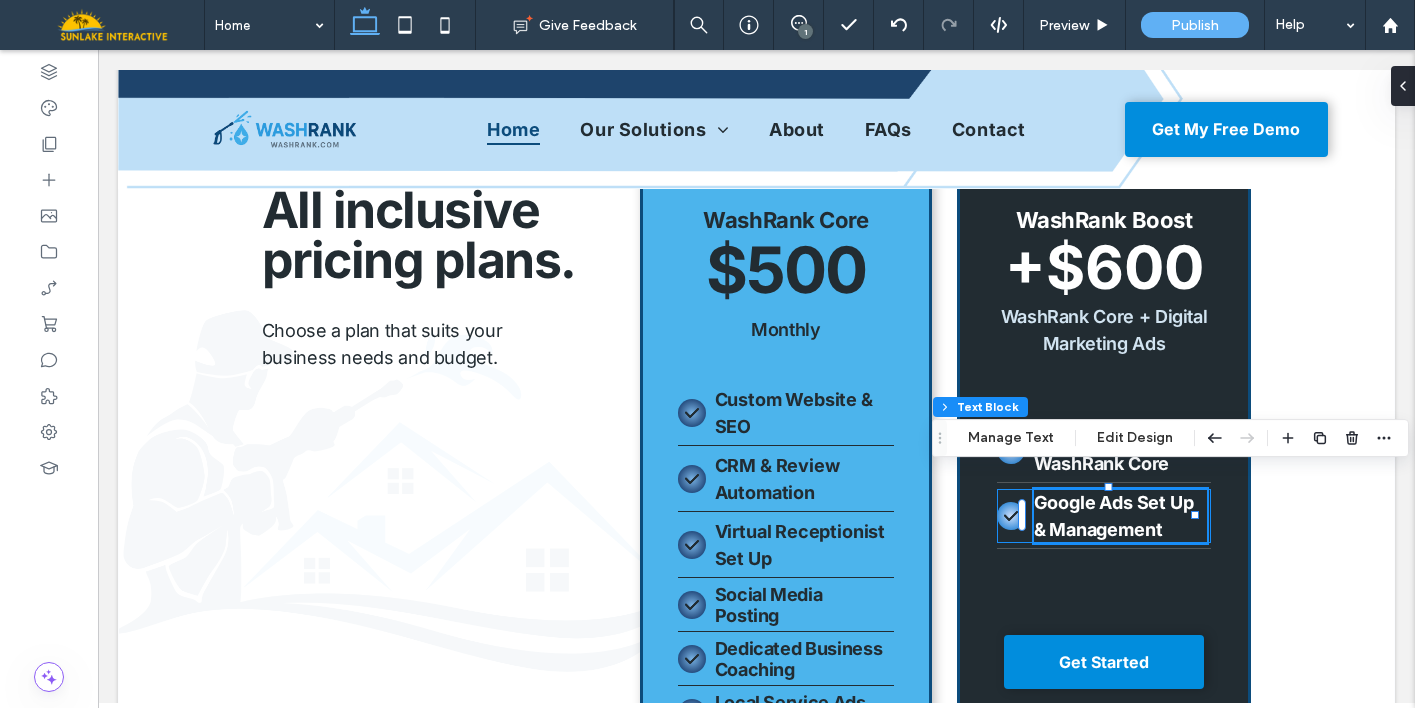 click on "Google Ads Set Up & Management" at bounding box center (1114, 516) 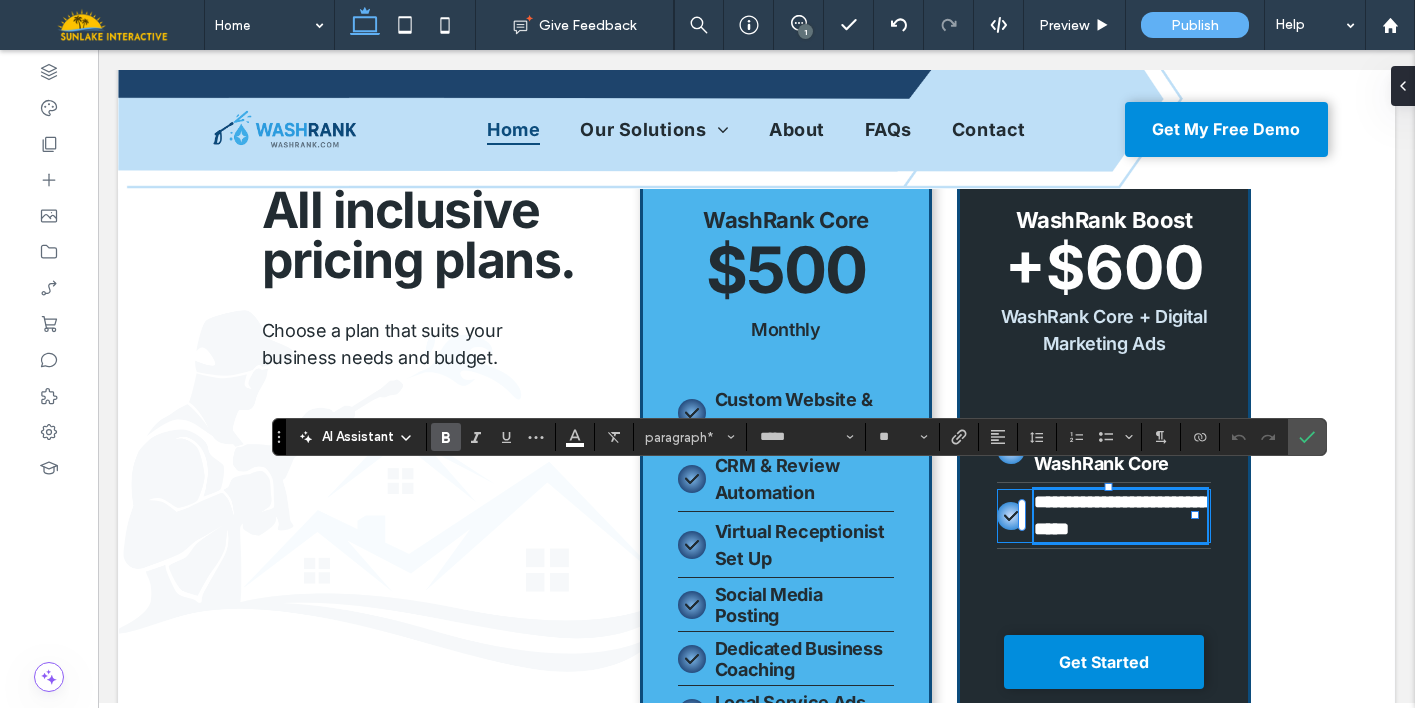 click on "**********" at bounding box center (1104, 516) 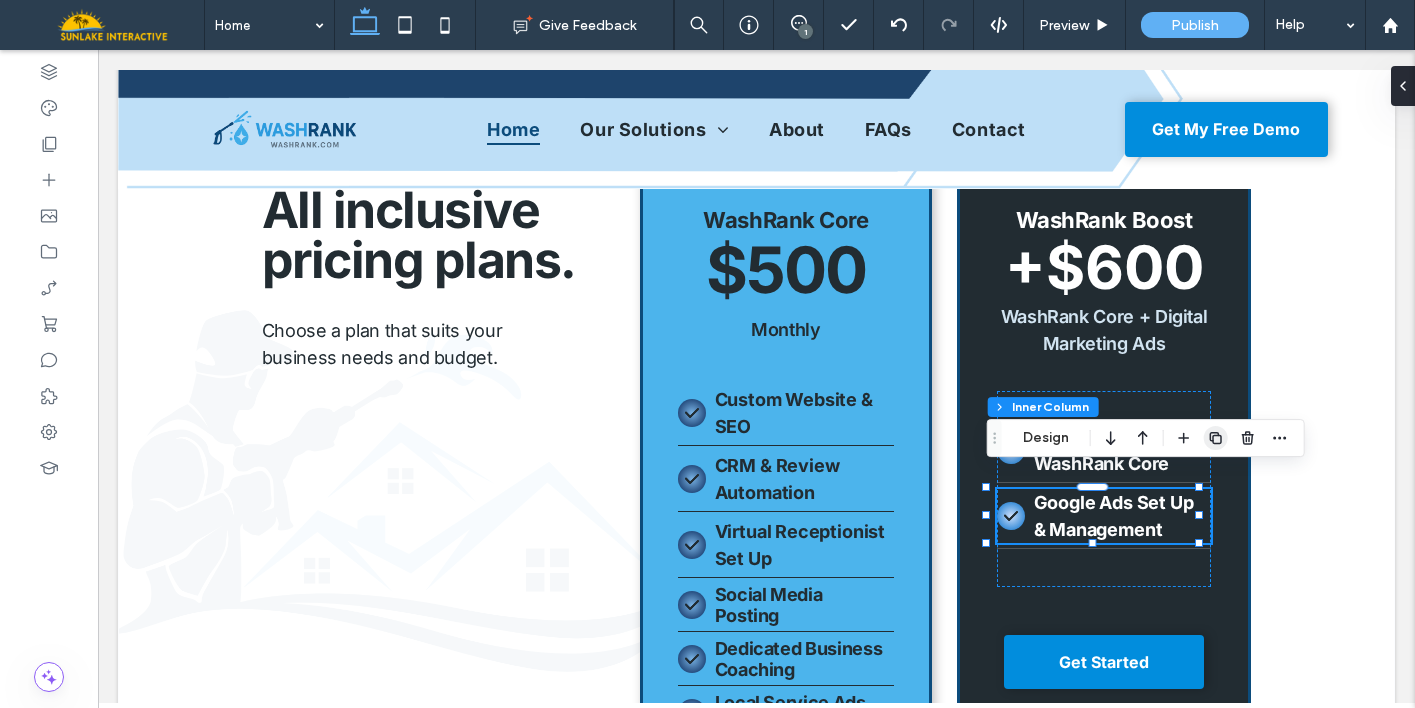 click 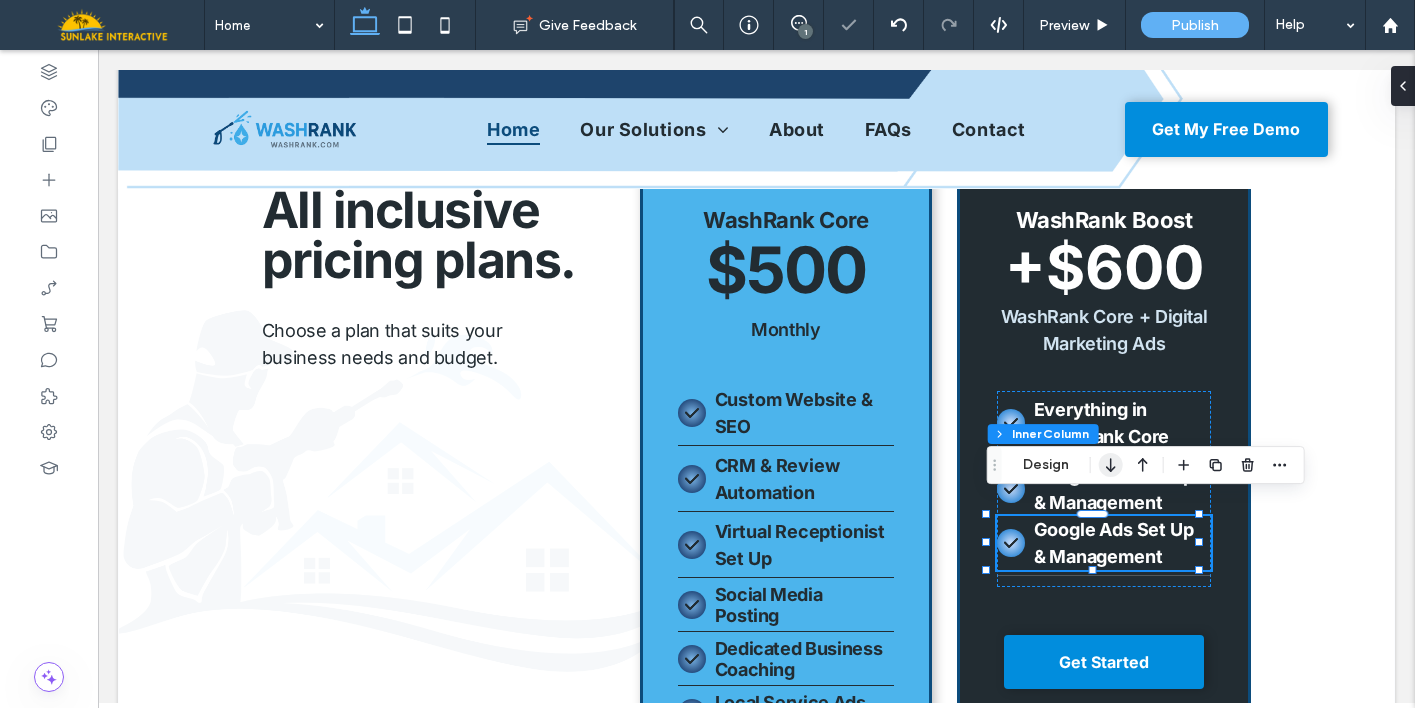 click 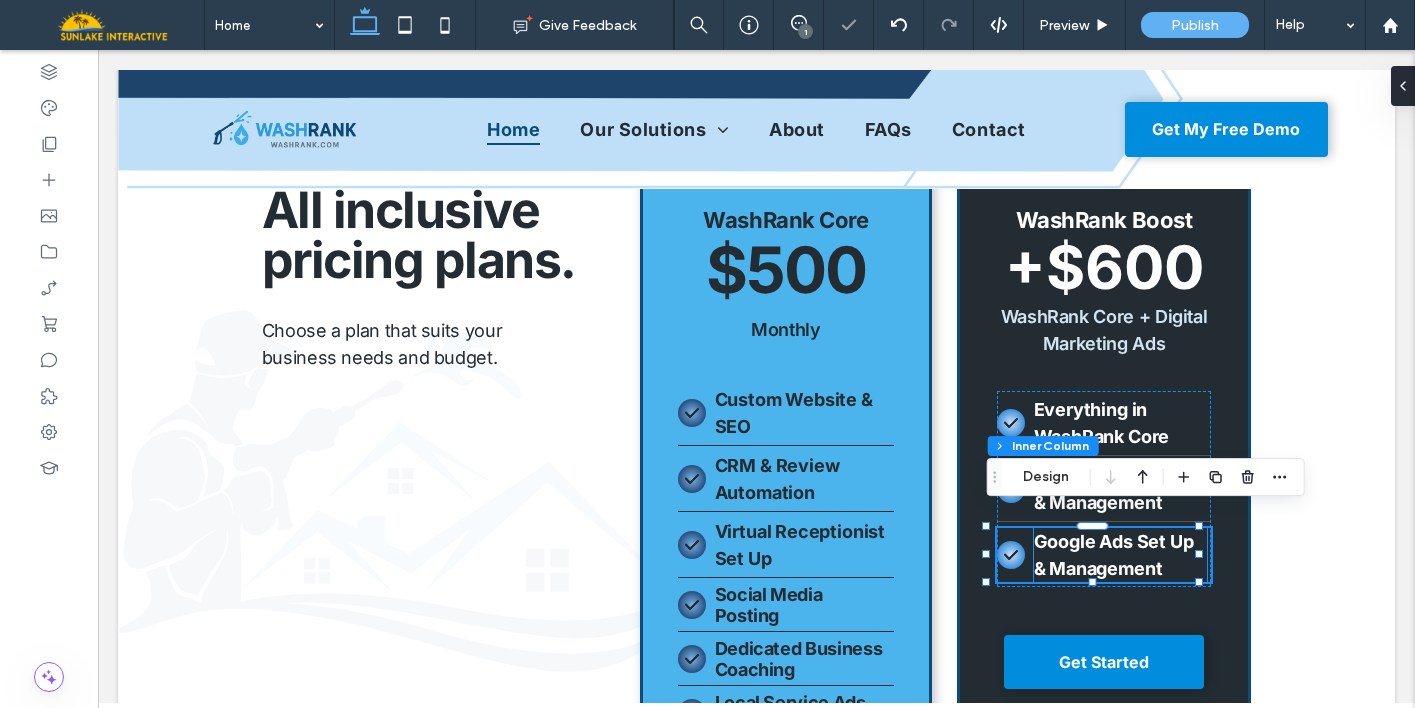 click on "Google Ads Set Up & Management" at bounding box center [1114, 555] 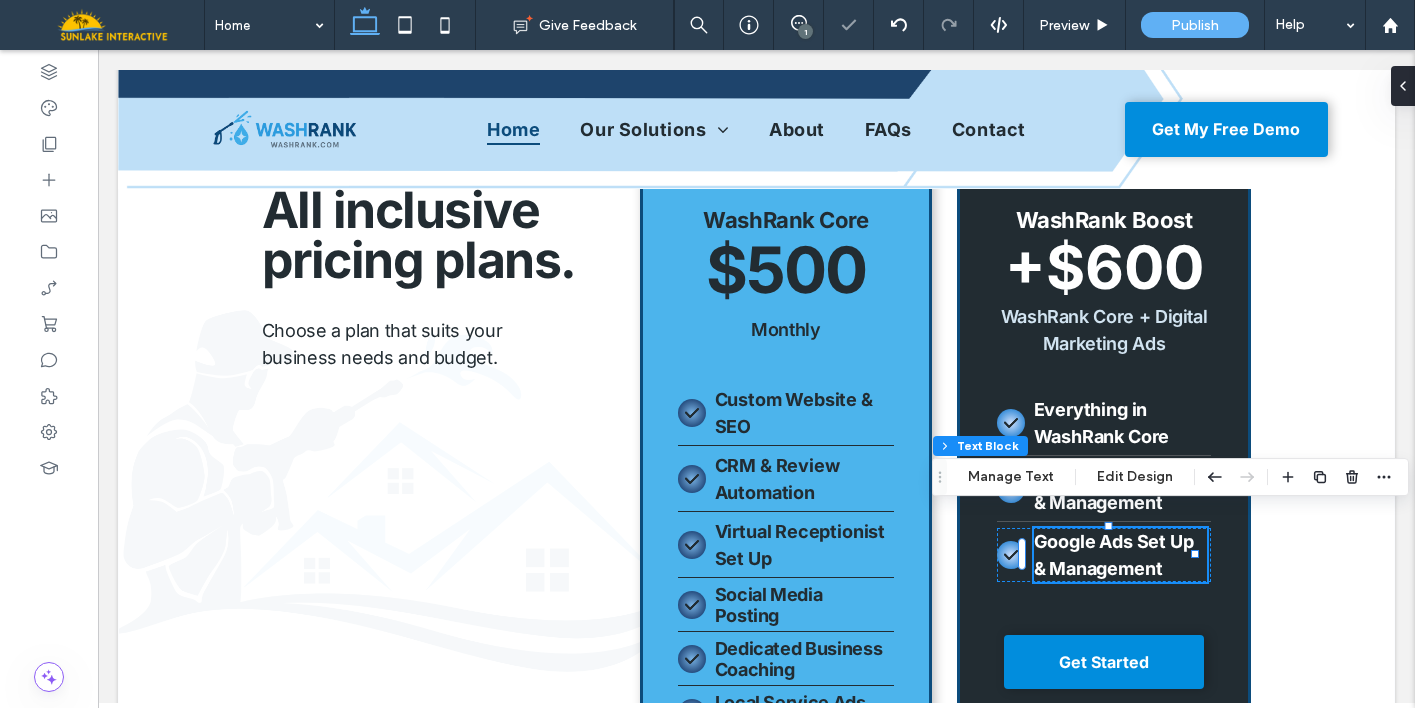 click on "Google Ads Set Up & Management" at bounding box center [1114, 555] 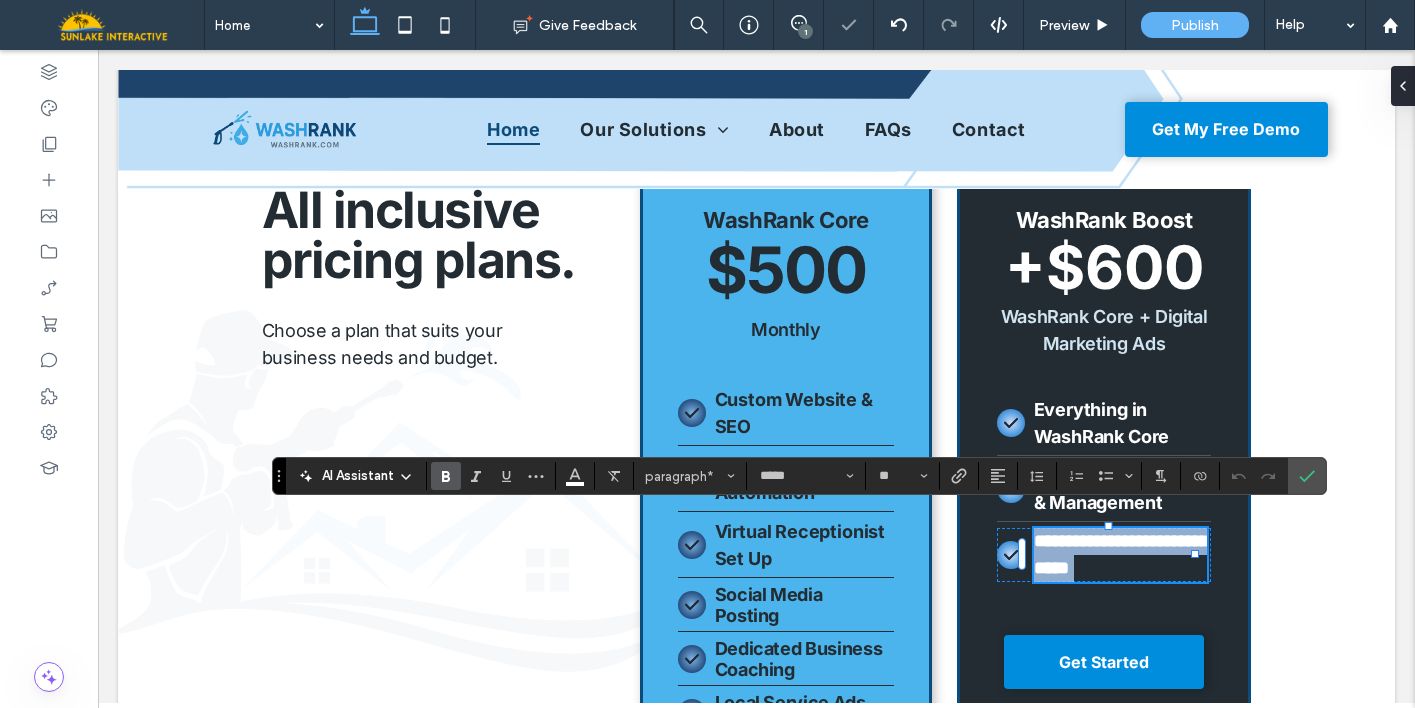 click on "**********" at bounding box center [1121, 554] 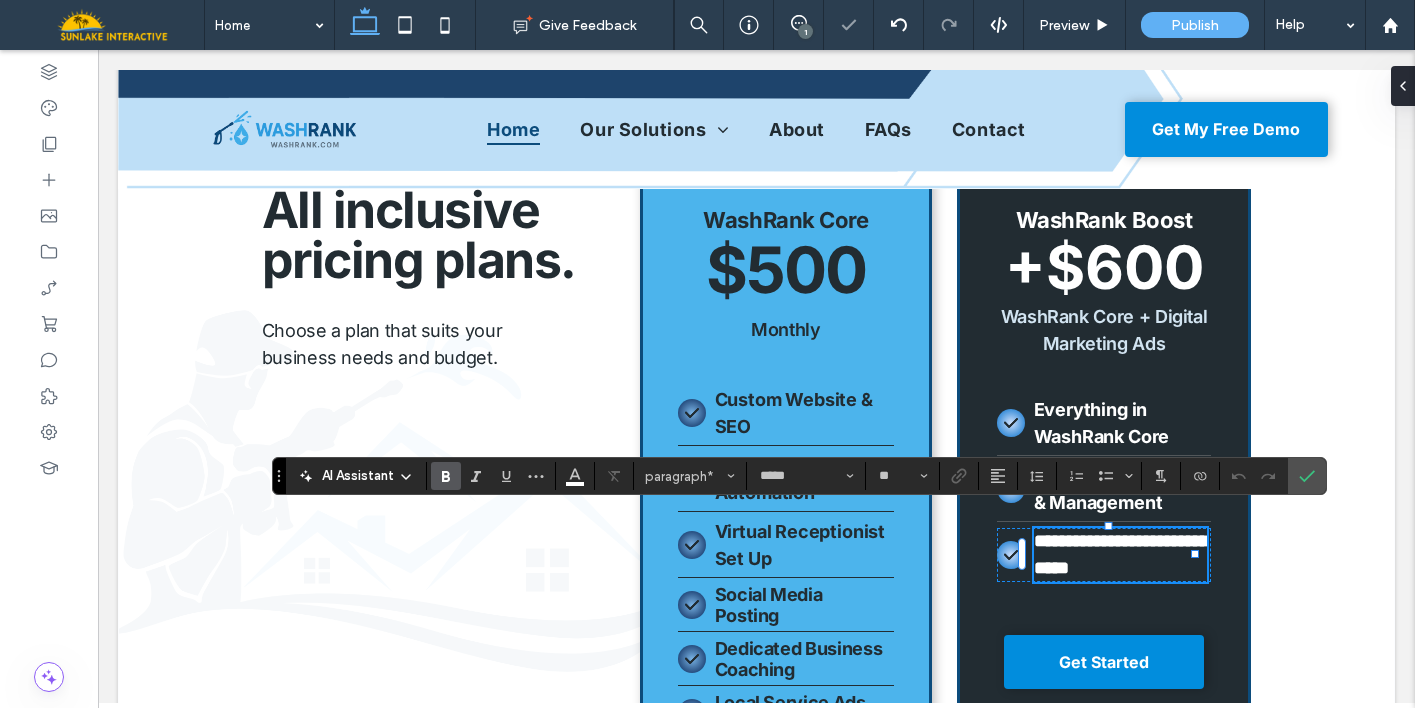 click on "**********" at bounding box center [1121, 554] 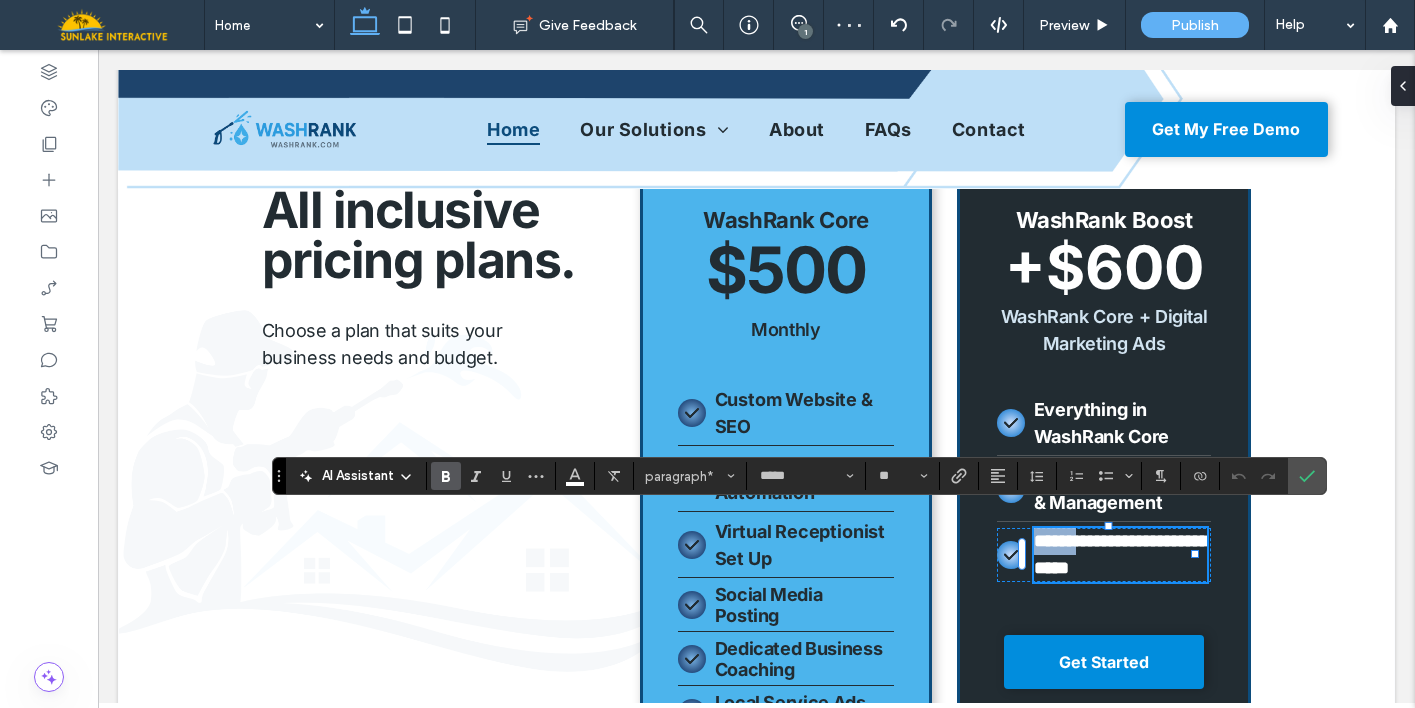 type 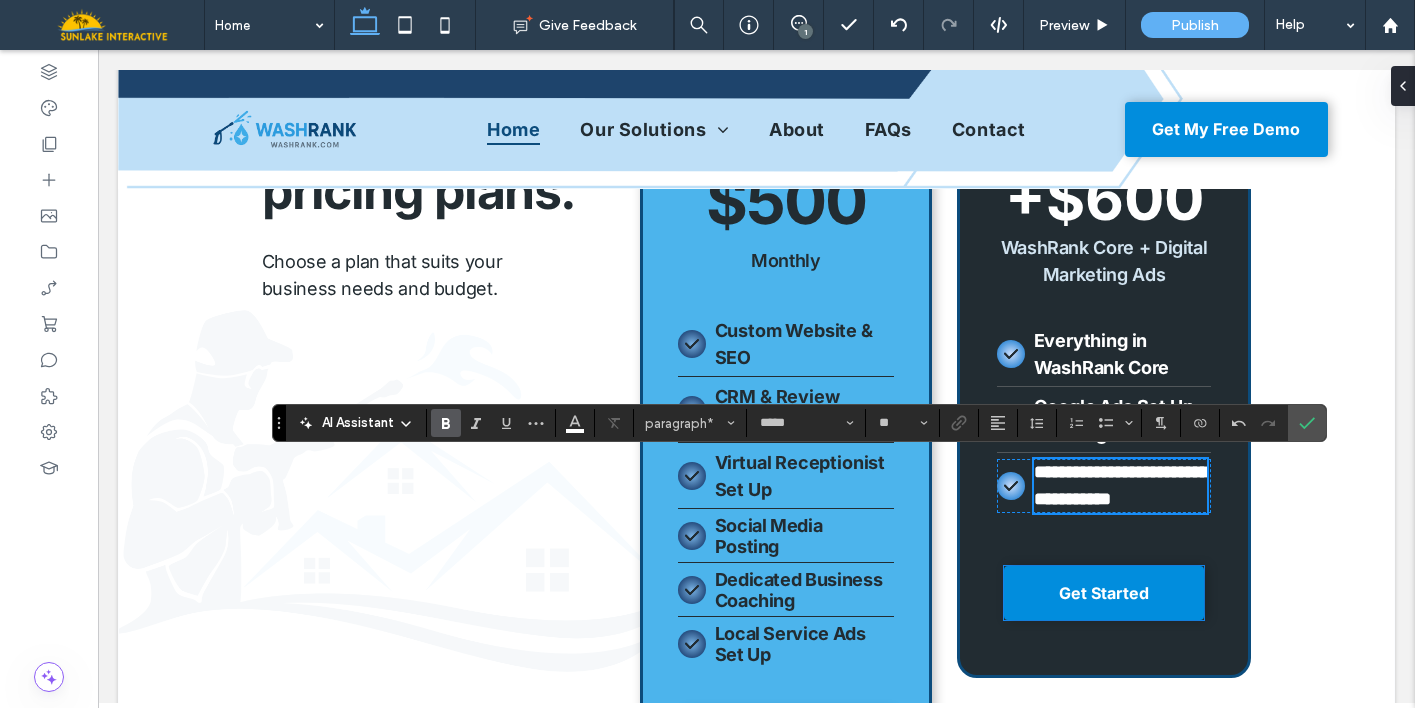 scroll, scrollTop: 4451, scrollLeft: 0, axis: vertical 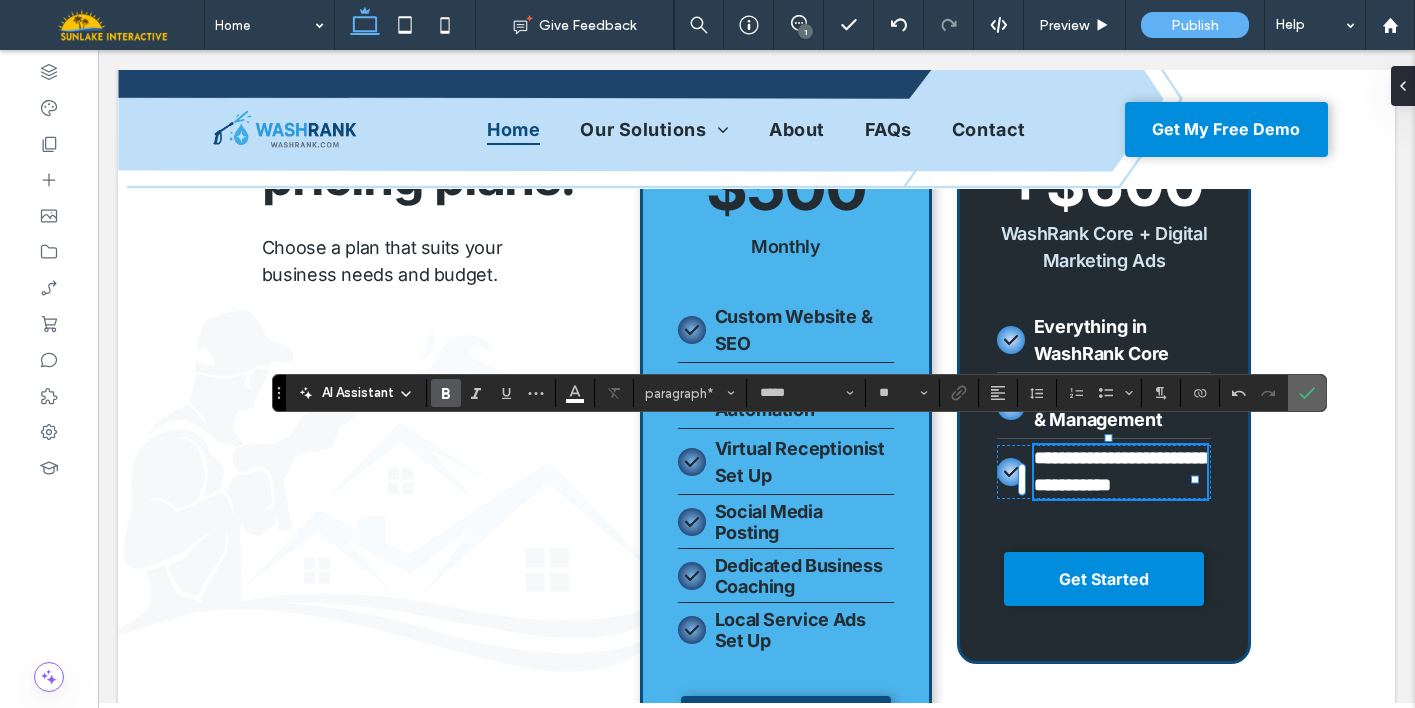 click at bounding box center [1307, 393] 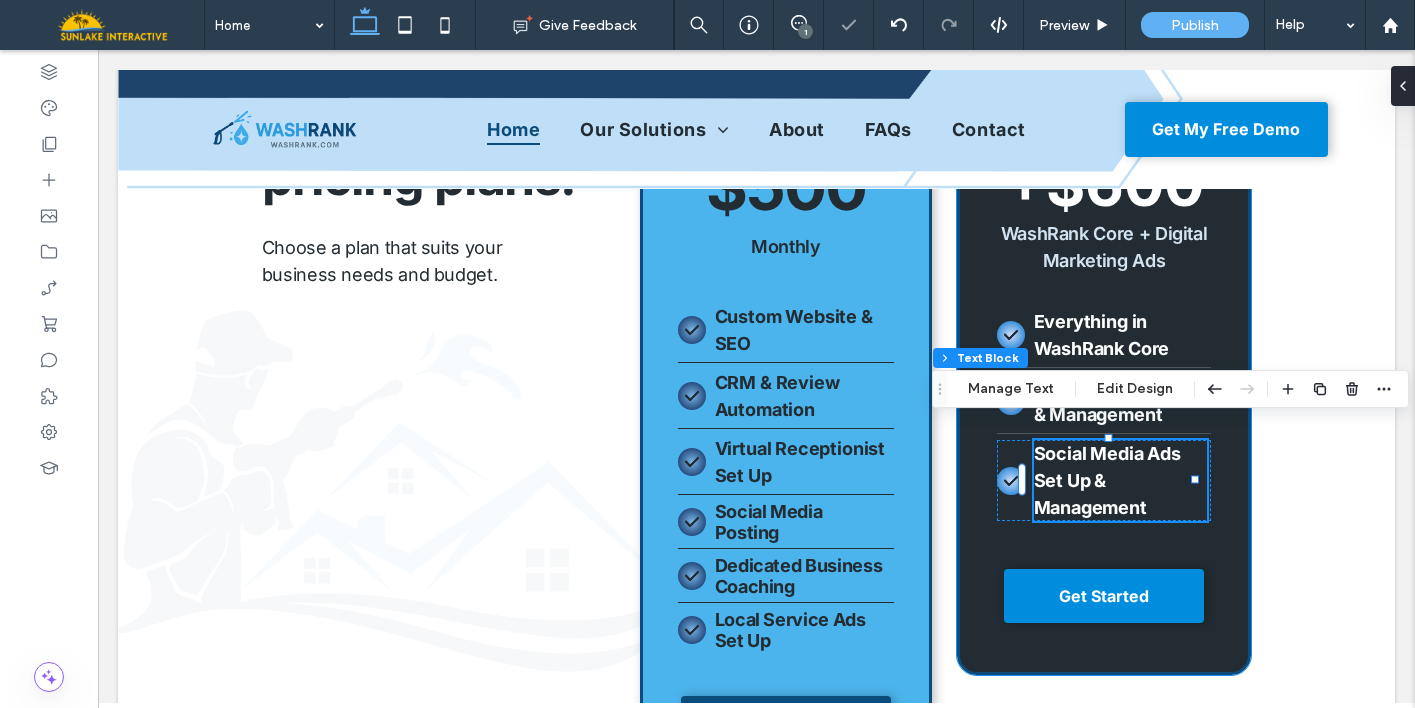 click on "Everything in WashRank Core
Google Ads Set Up & Management
Social Media Ads Set Up & Management
WashRank Boost
+$600
WashRank Core + Digital Marketing Ads
Get Started" at bounding box center [1104, 374] 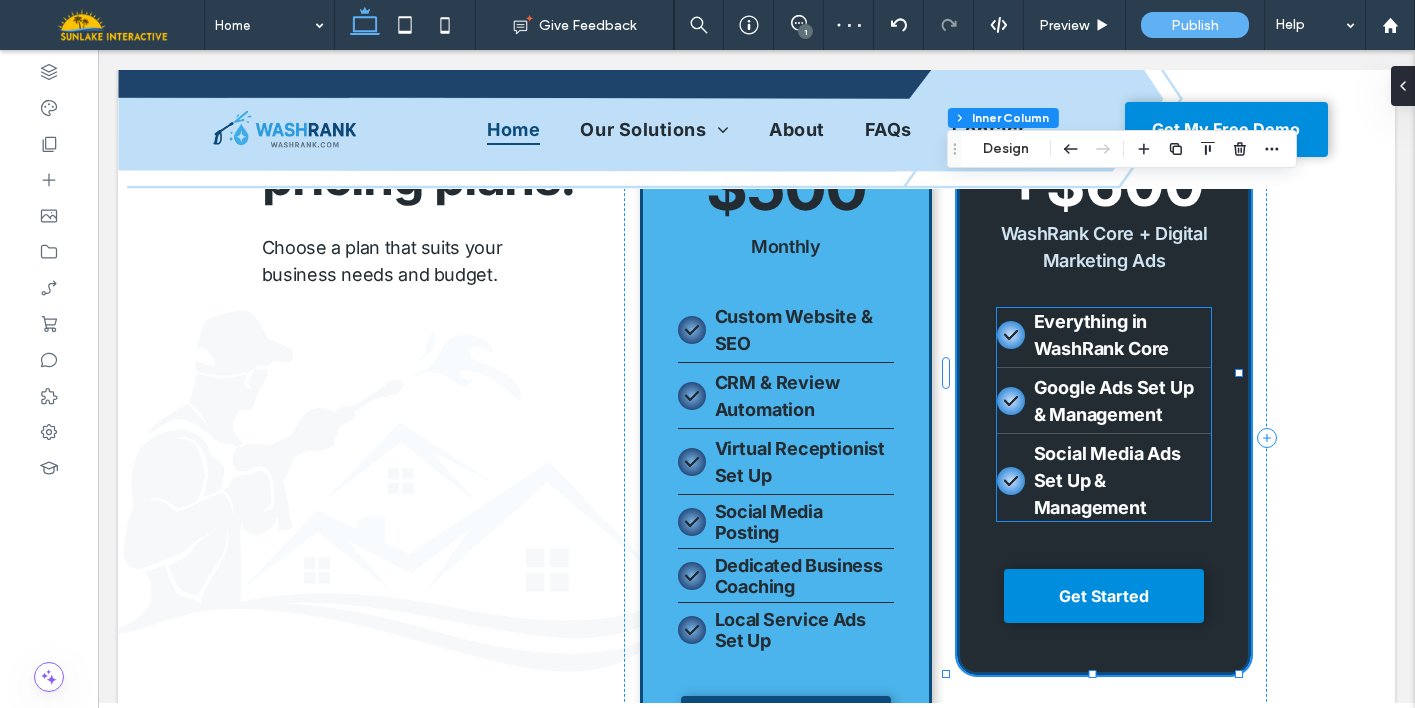 click on "Social Media Ads Set Up & Management" at bounding box center [1120, 480] 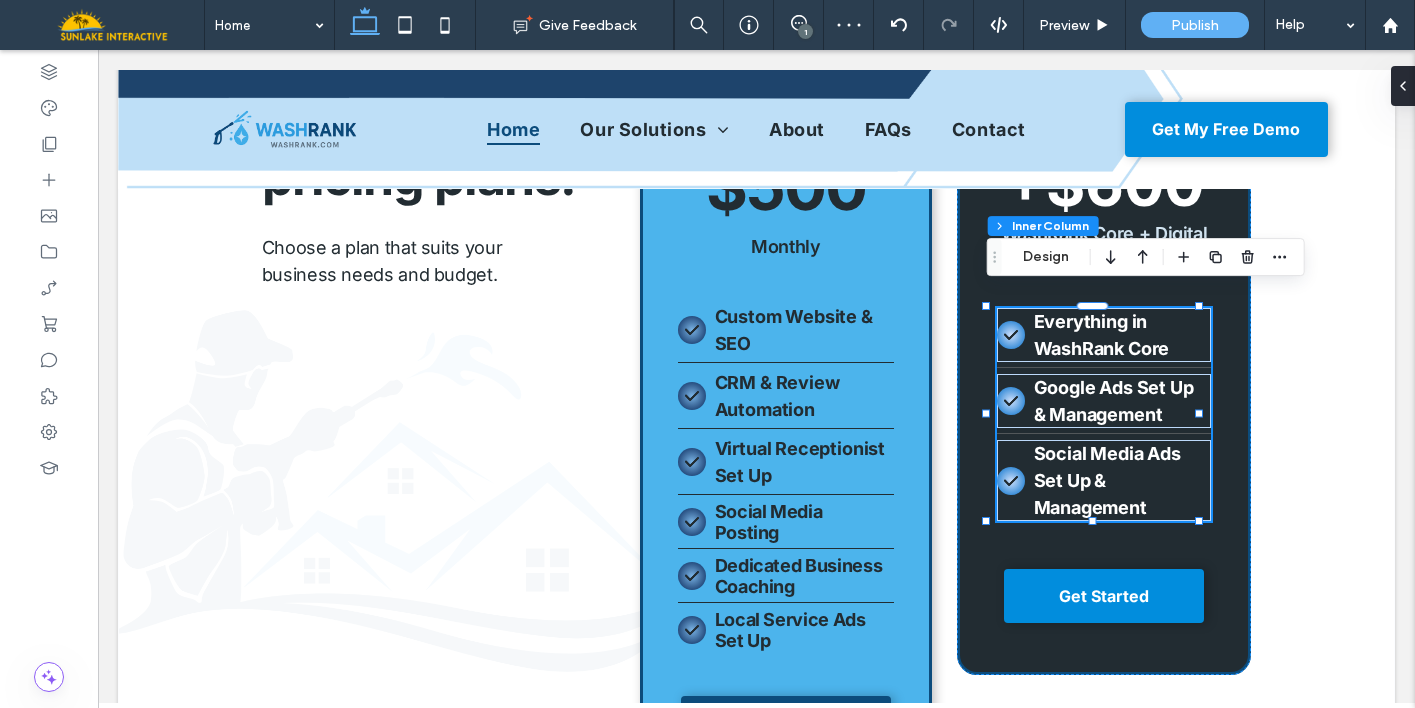 click on "Social Media Ads Set Up & Management" at bounding box center (1120, 480) 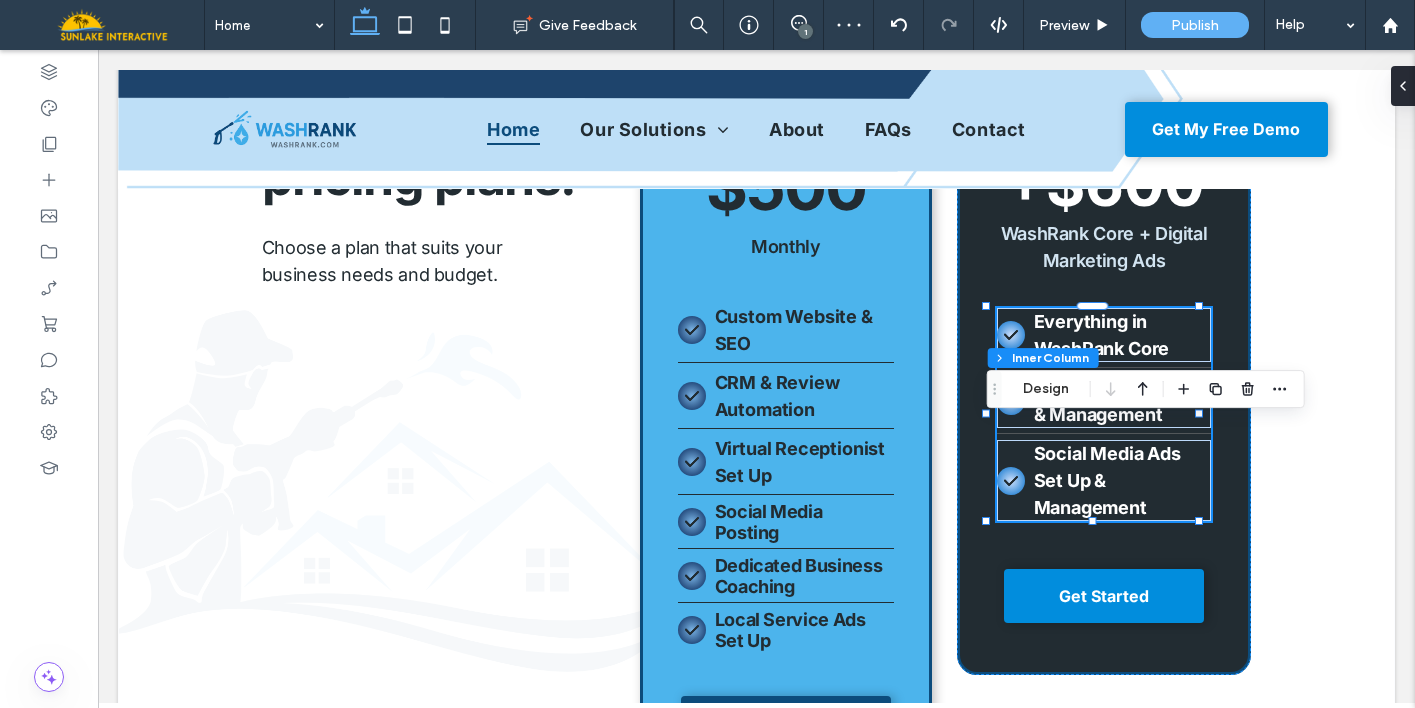 type on "**" 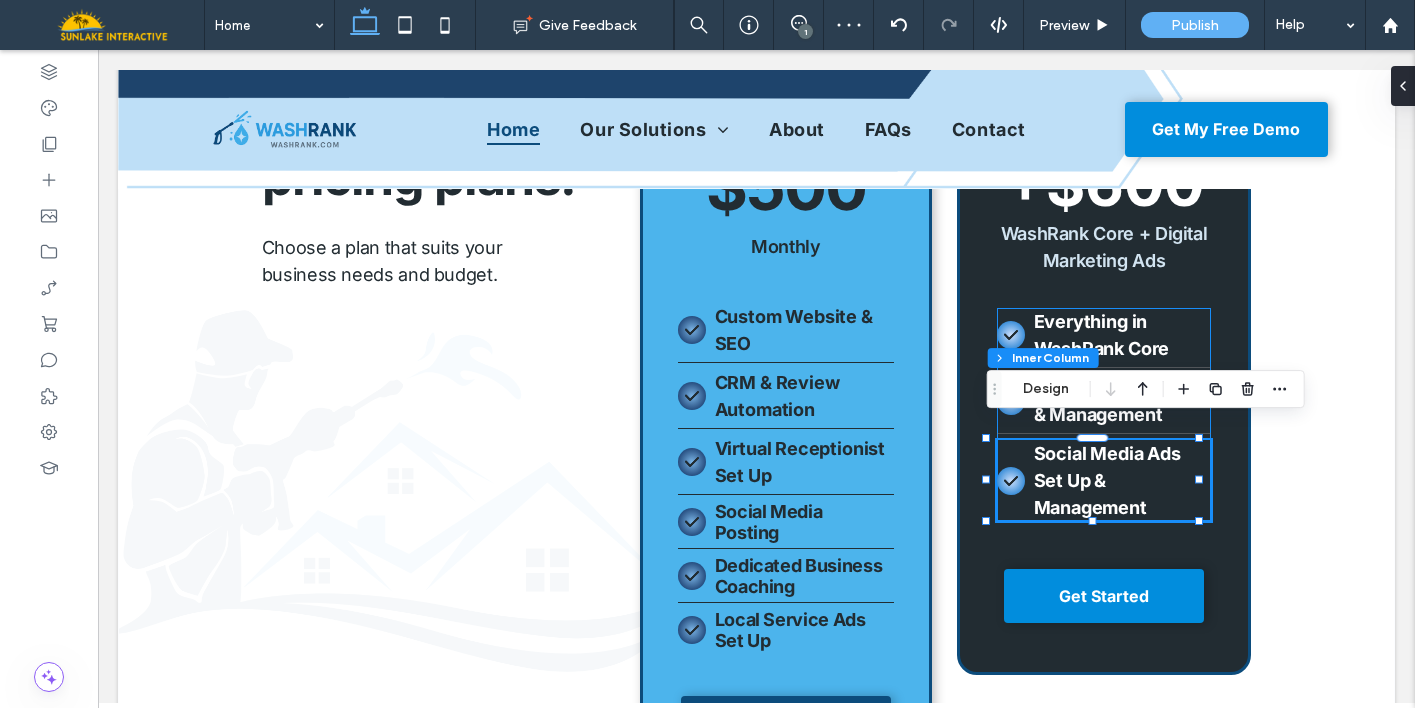 click on "Social Media Ads Set Up & Management" at bounding box center (1120, 480) 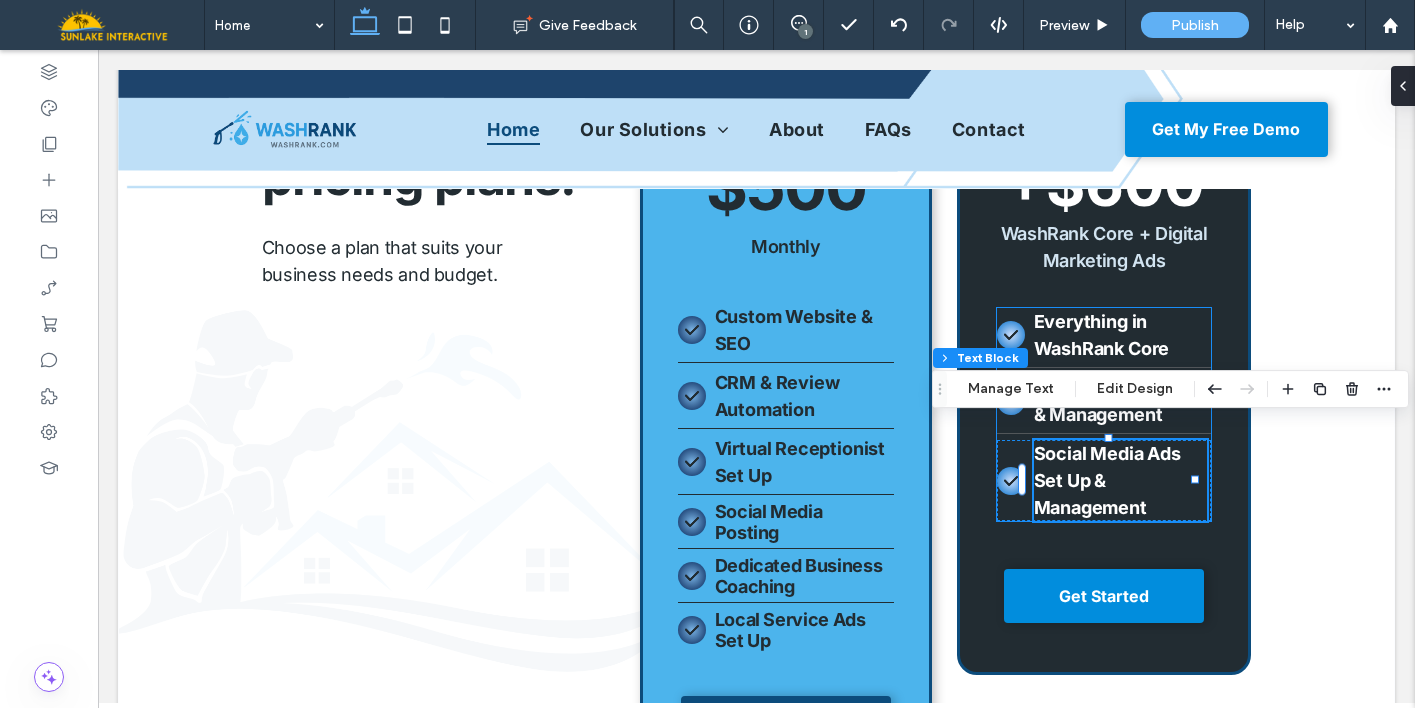 click on "Social Media Ads Set Up & Management" at bounding box center (1120, 480) 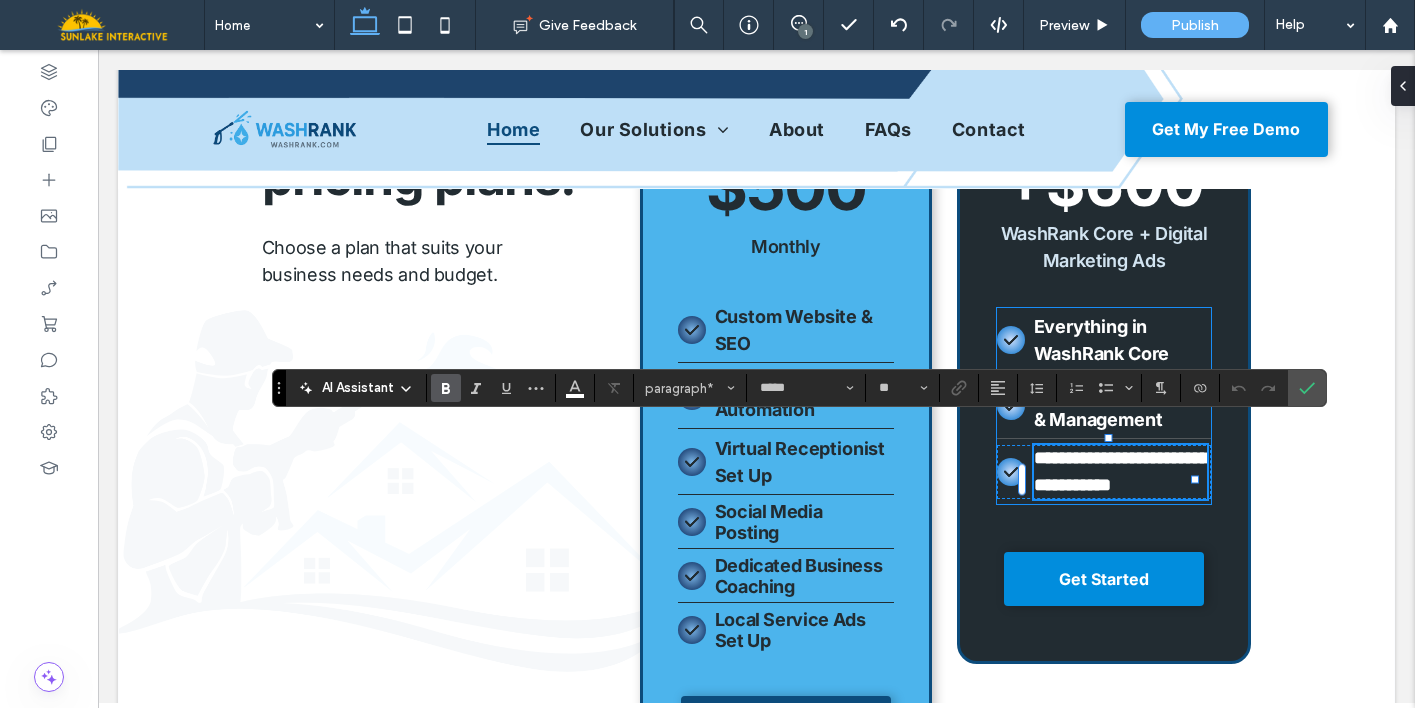 click on "**********" at bounding box center (1120, 472) 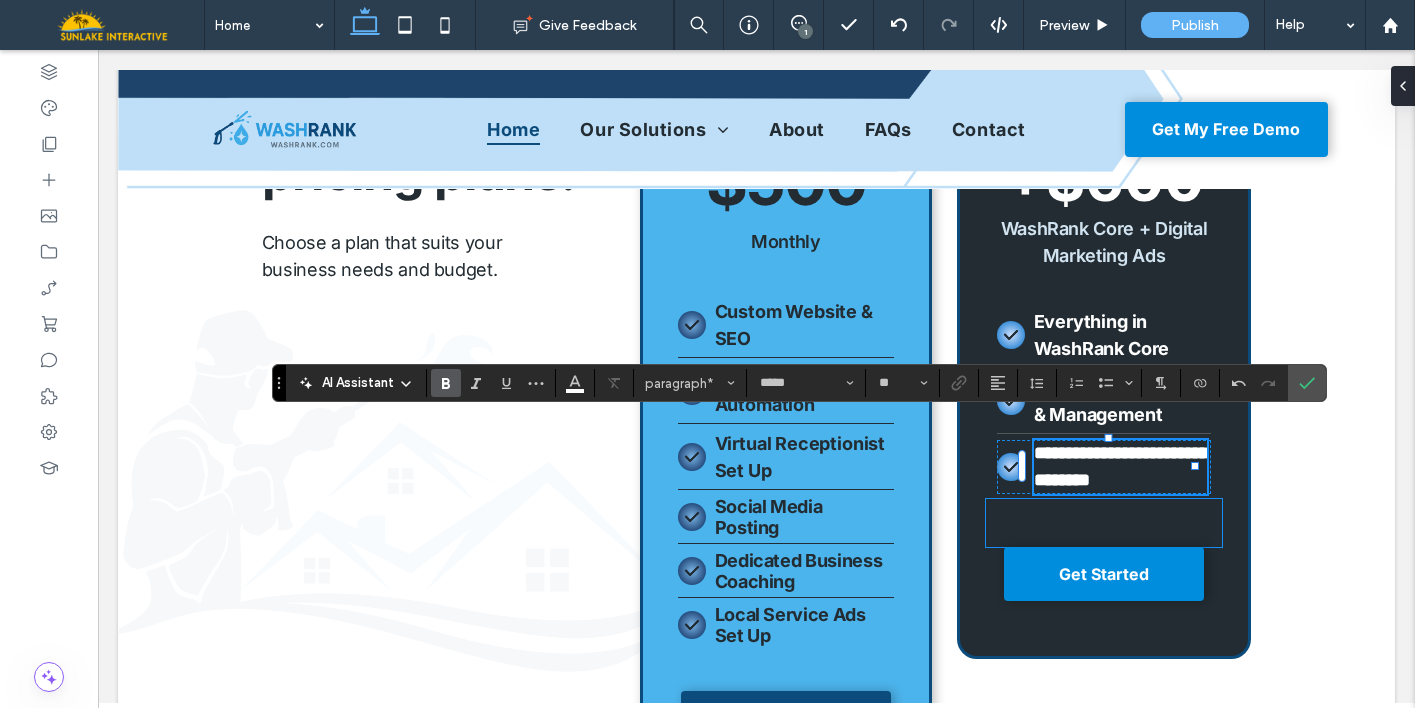 scroll, scrollTop: 4451, scrollLeft: 0, axis: vertical 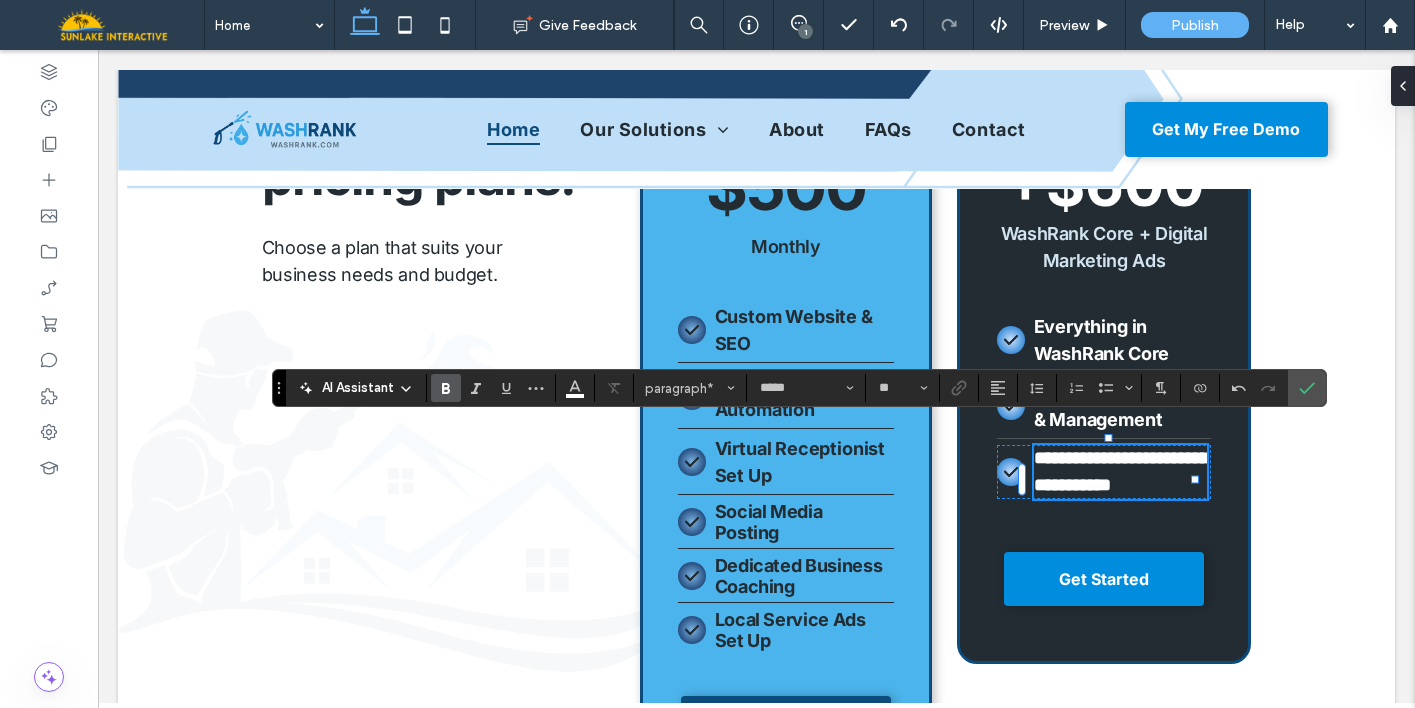 click on "**********" at bounding box center [1121, 471] 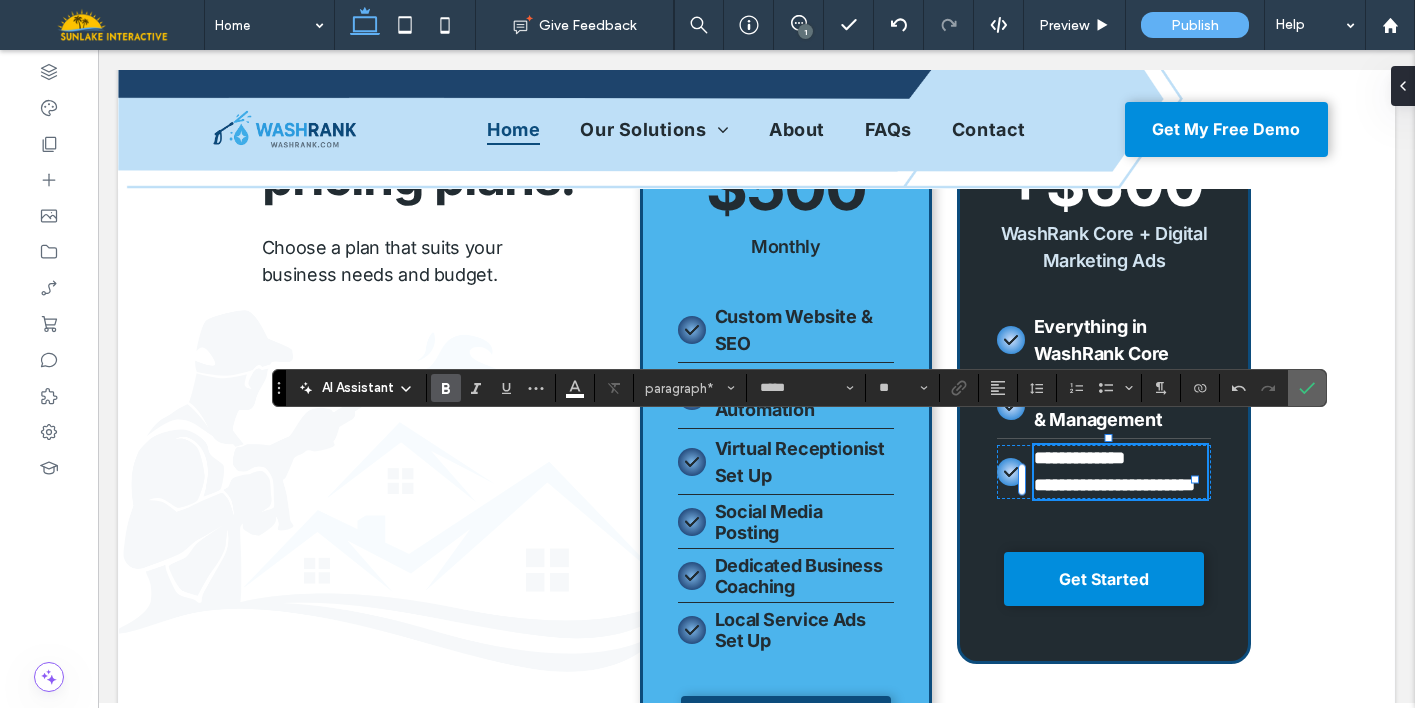click 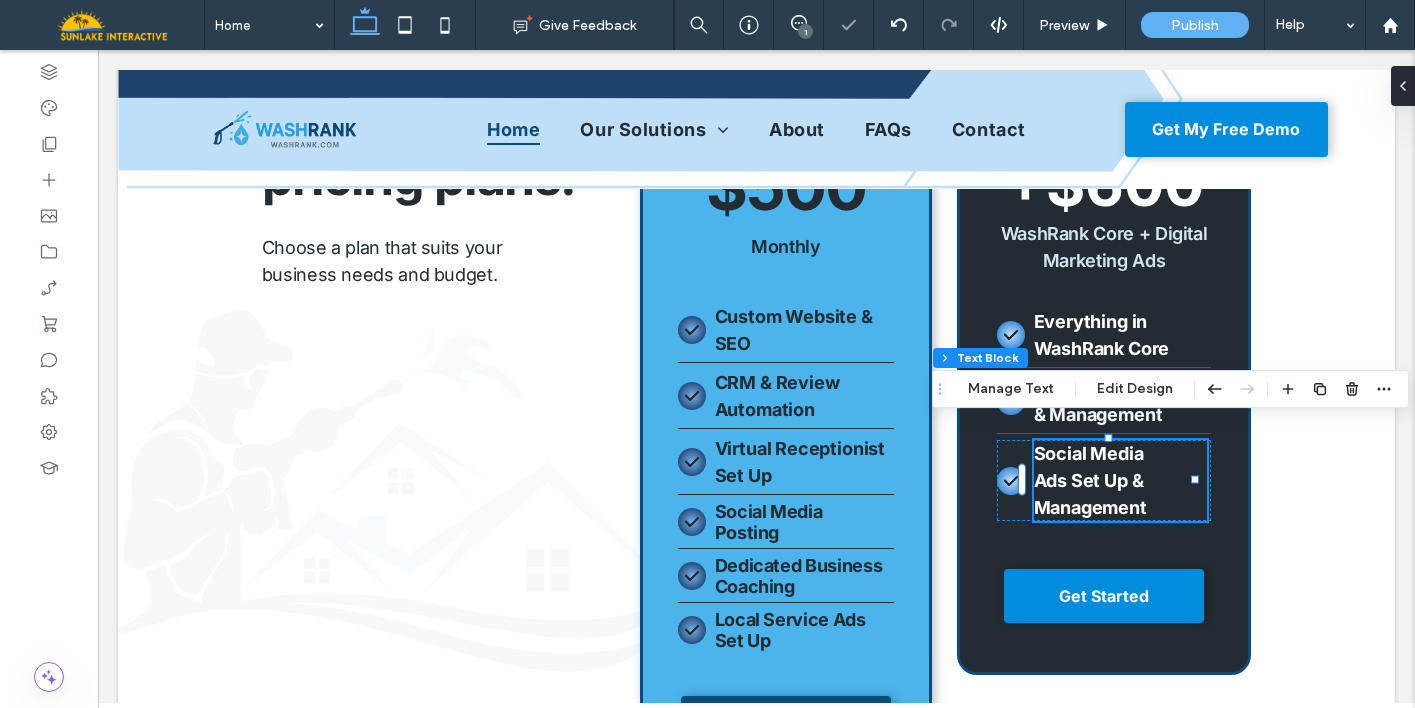 click on "WashRank Core
$500
Monthly
Custom Website & SEO
CRM & Review Automation
Virtual Receptionist Set Up
Social Media Posting
Dedicated Business Coaching
Local Service Ads Set Up
Get Started
Everything in WashRank Core
Google Ads Set Up & Management
Social Media Ads Campaign Set Up & Management
WashRank Boost
+$600
WashRank Core + Digital Marketing Ads
Get Started" at bounding box center (756, 437) 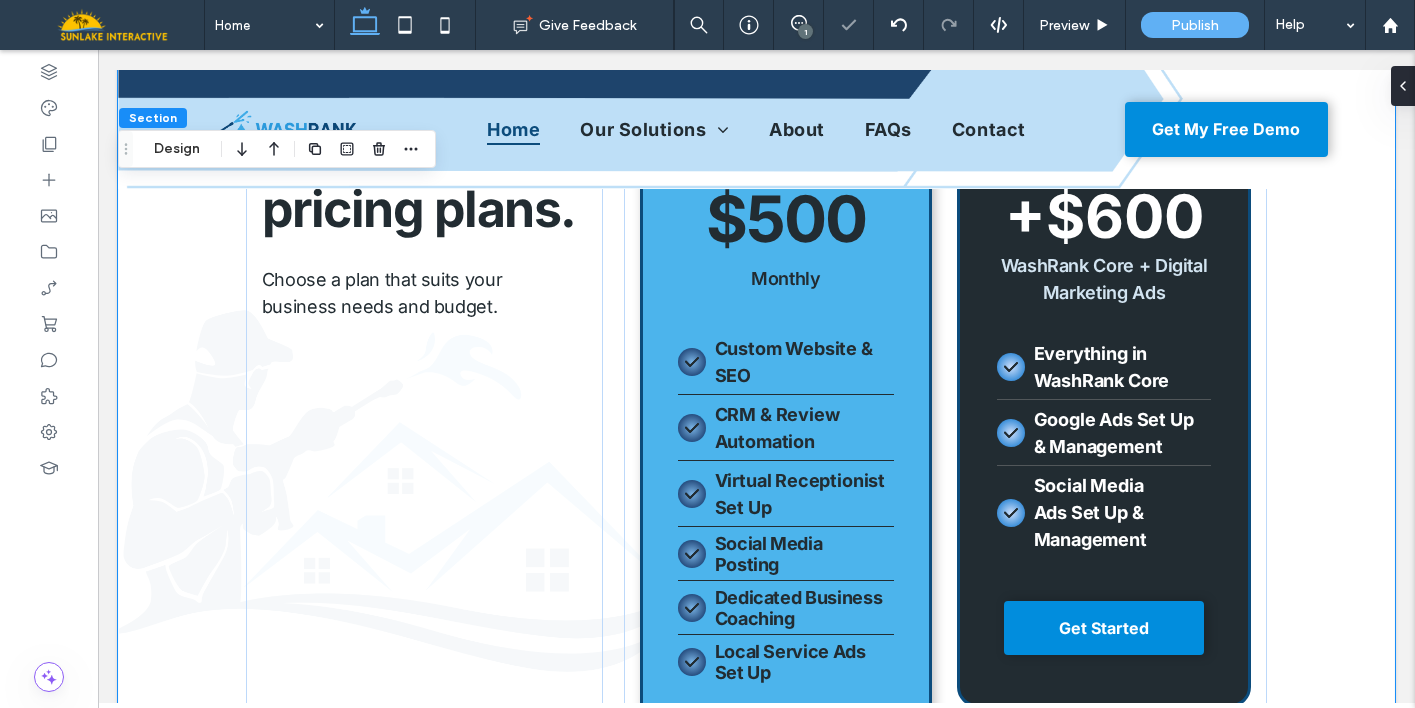 scroll, scrollTop: 4417, scrollLeft: 0, axis: vertical 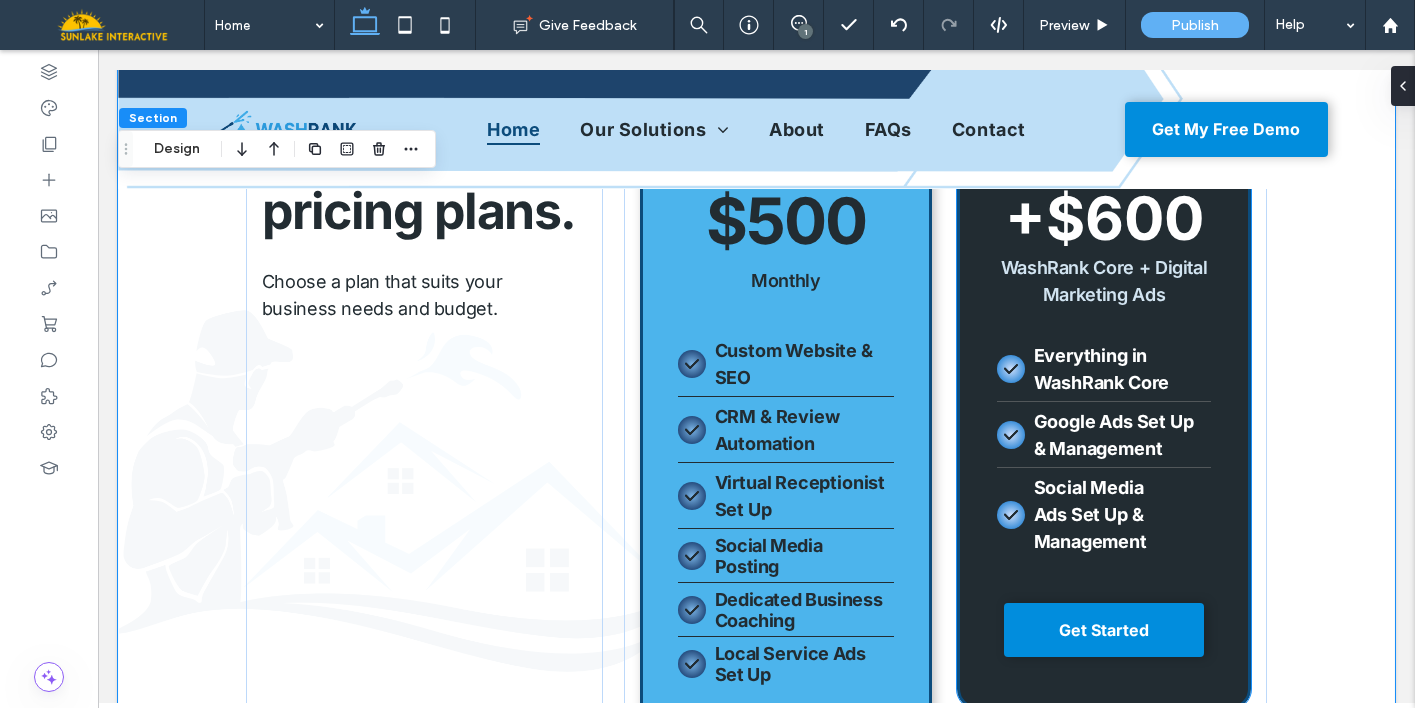 click on "﻿ Ads Set Up & Management" at bounding box center [1090, 528] 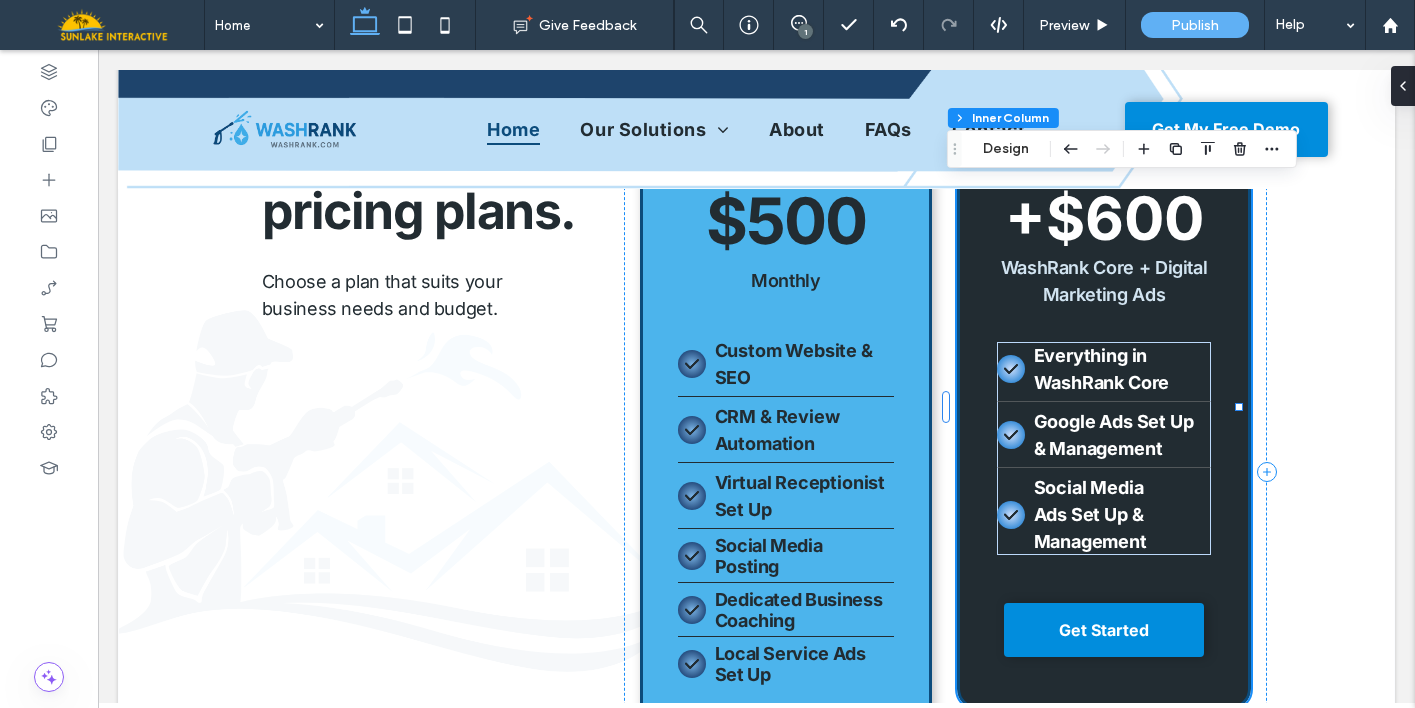 click on "﻿ Ads Set Up & Management" at bounding box center [1090, 528] 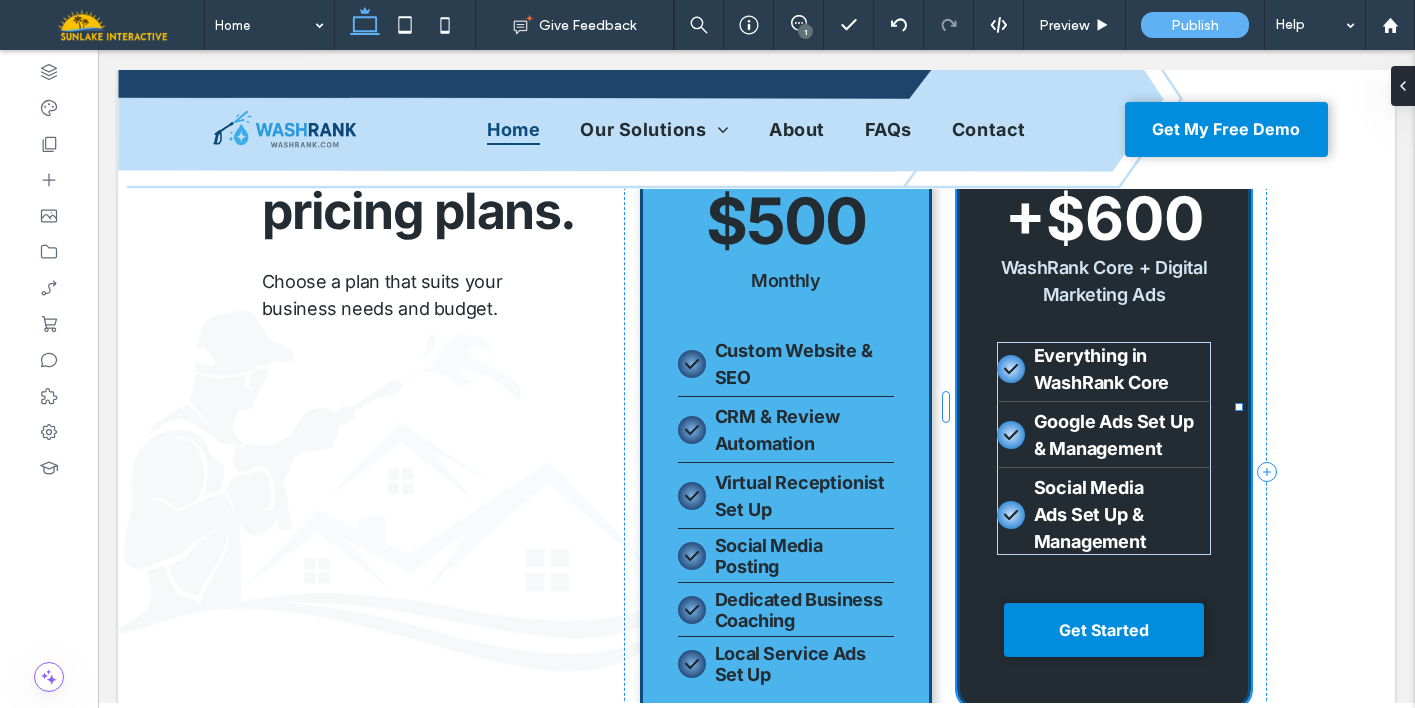 type on "**" 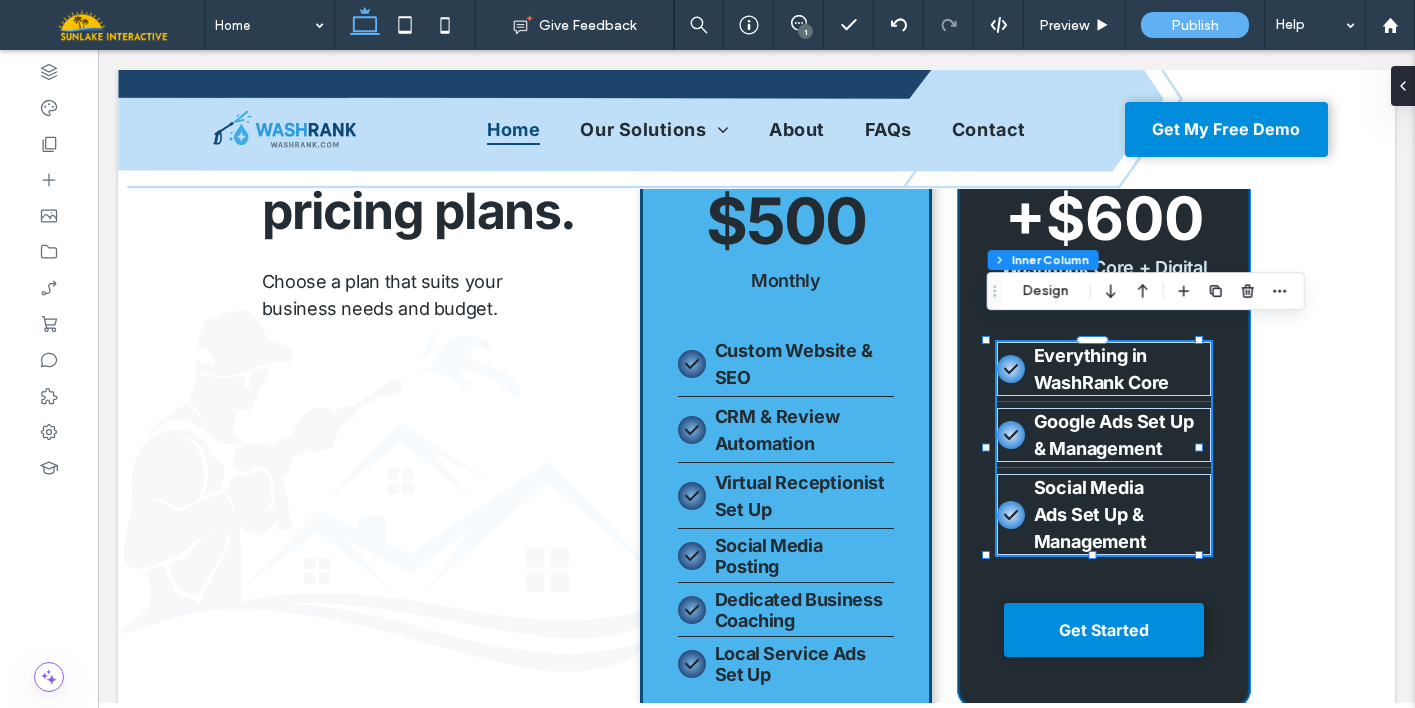 click on "﻿ Ads Set Up & Management" at bounding box center (1090, 528) 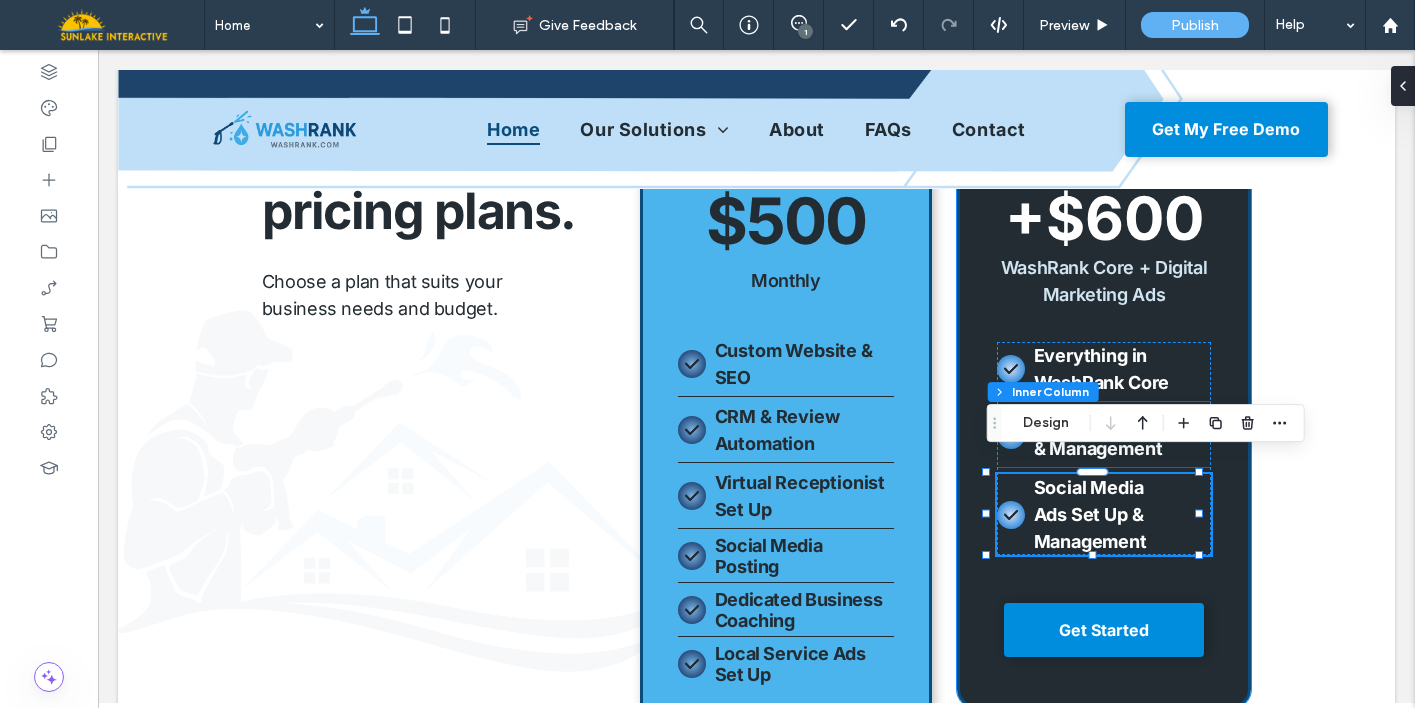 click on "﻿ Ads Set Up & Management" at bounding box center (1090, 528) 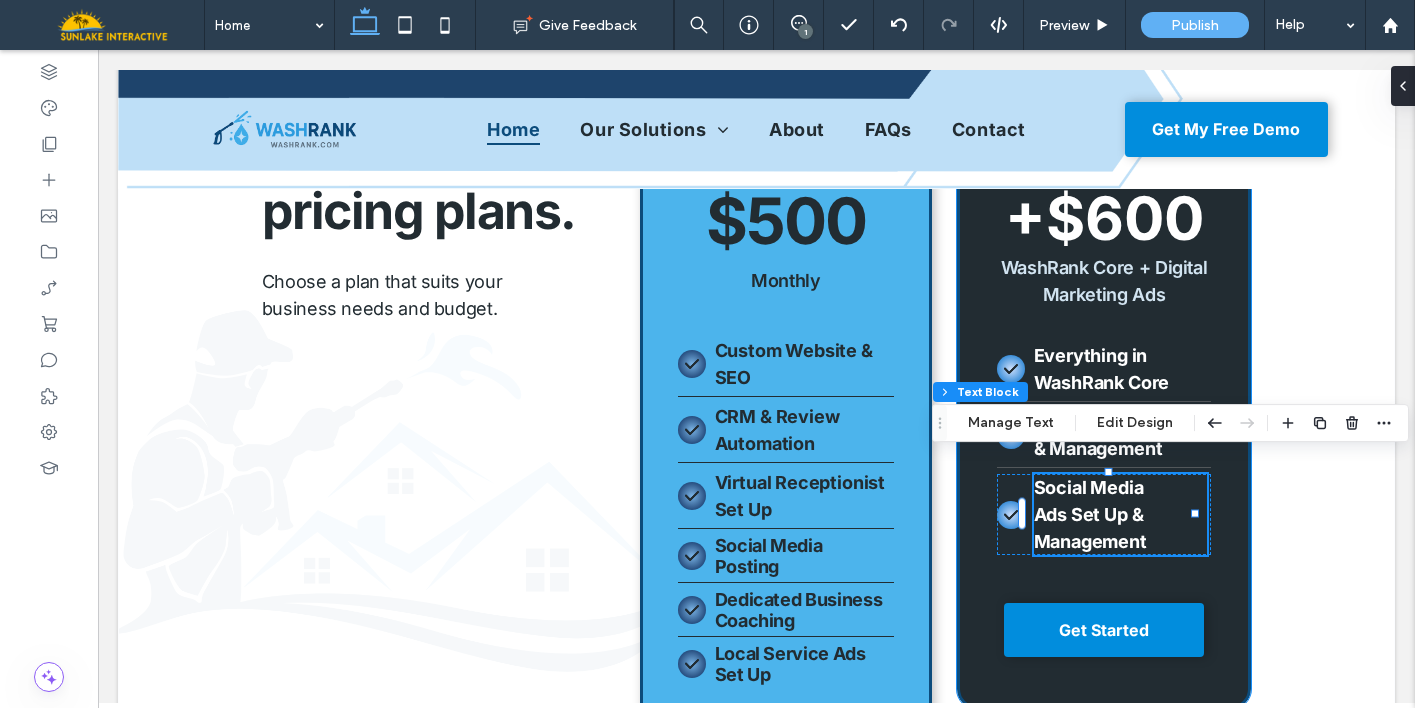 click on "﻿ Ads Set Up & Management" at bounding box center (1090, 528) 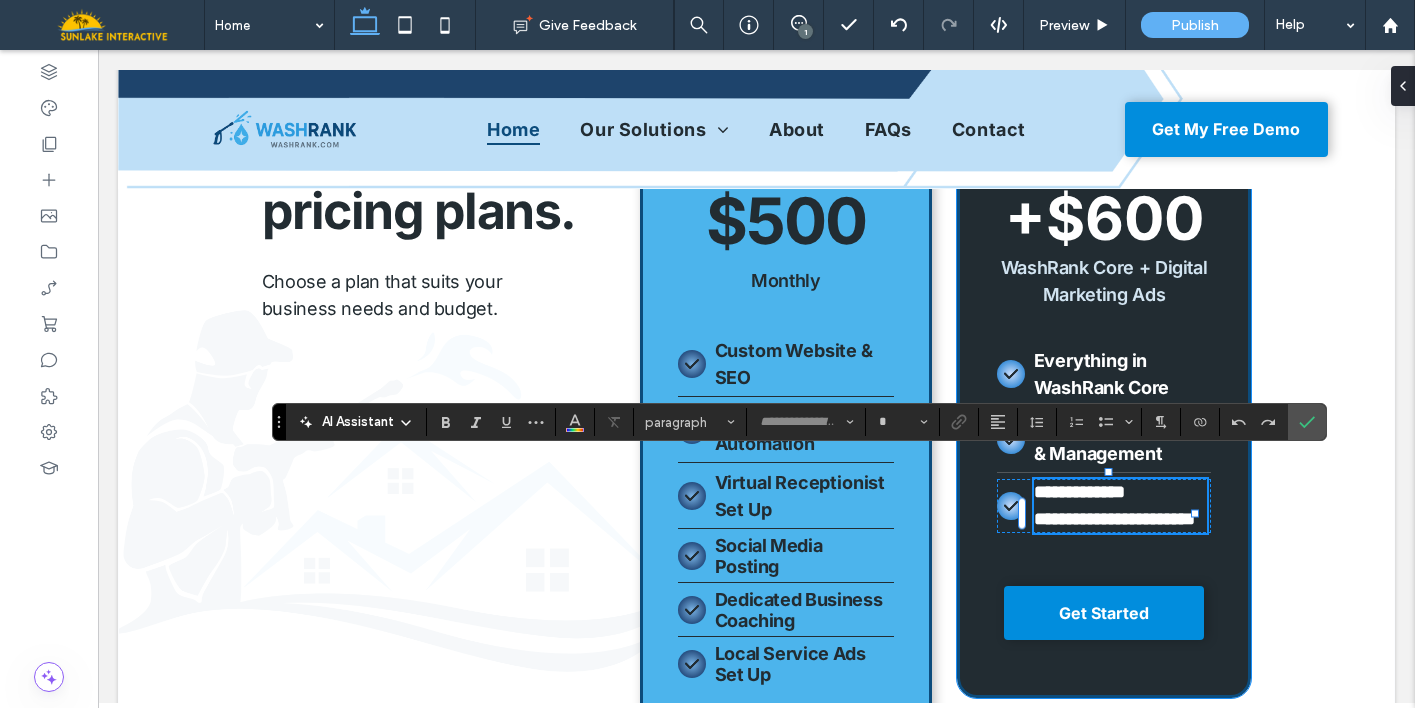 type on "*****" 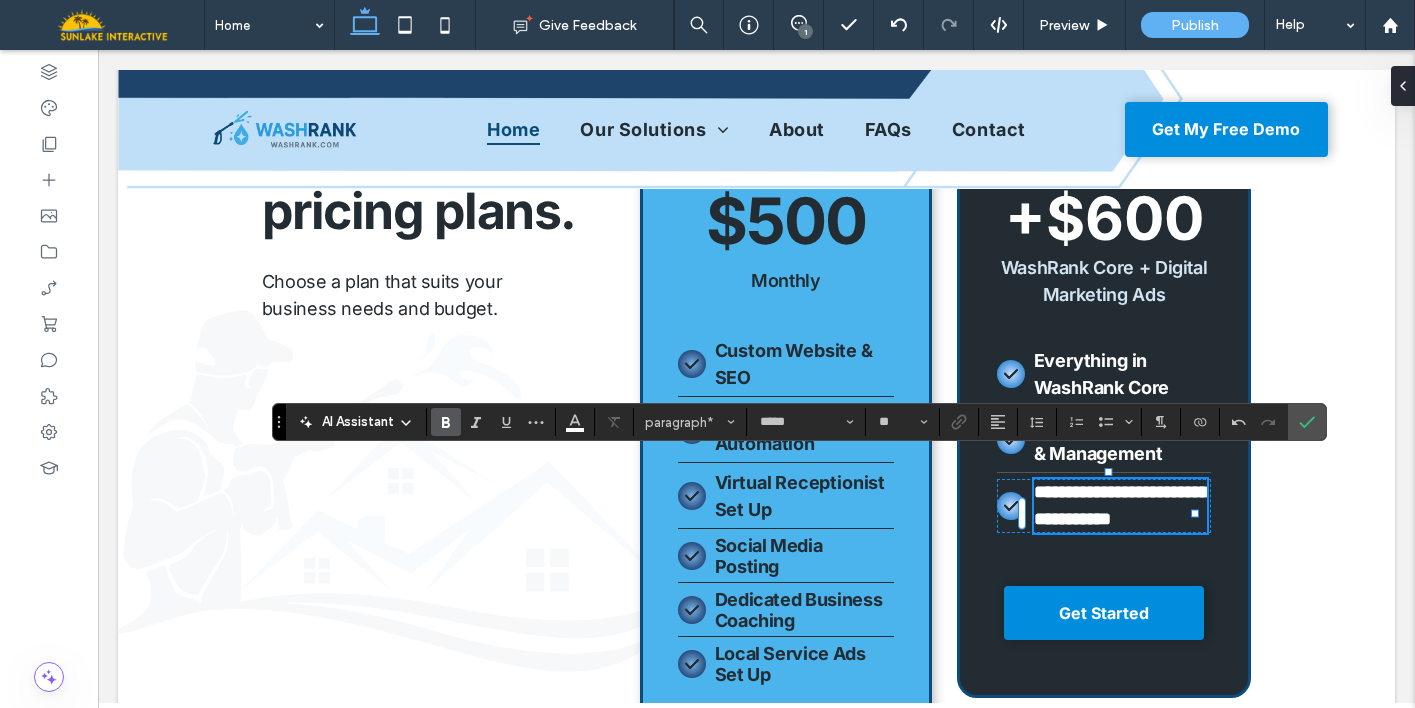click on "**********" at bounding box center [1120, 506] 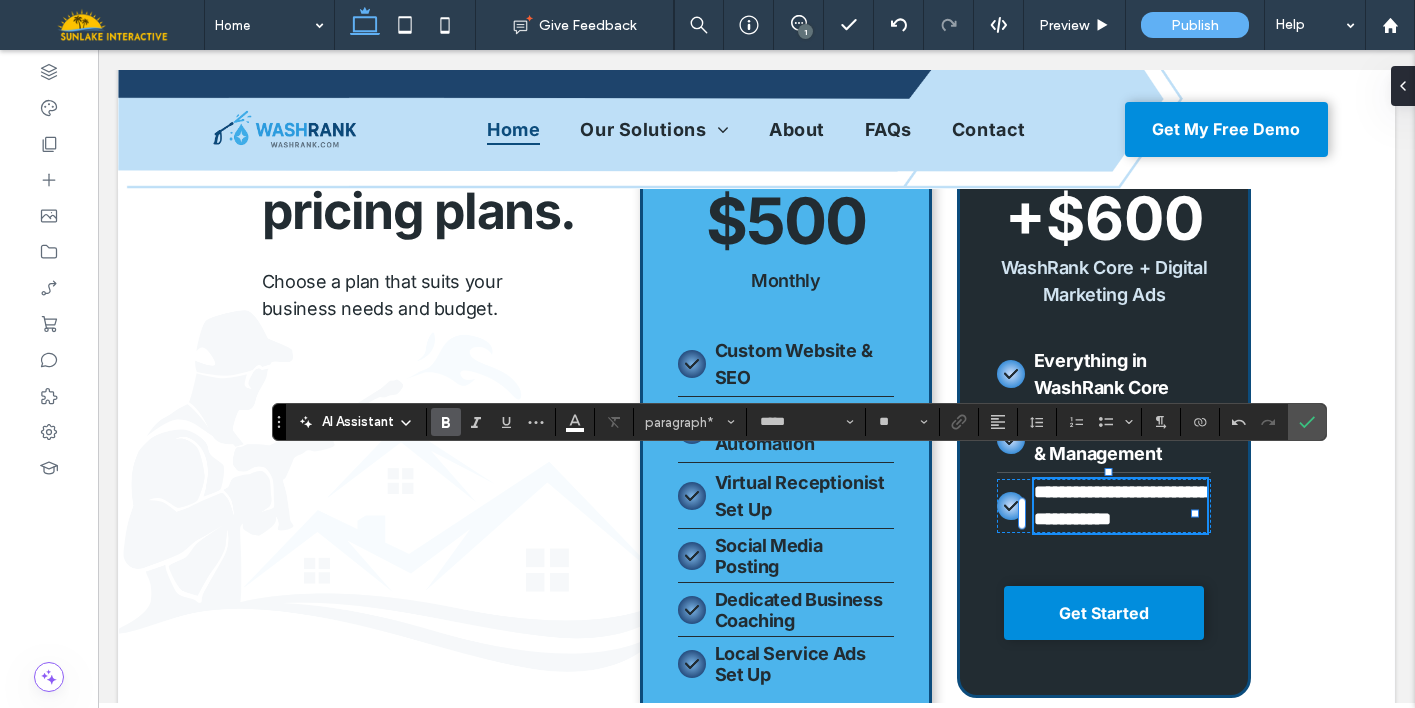 type 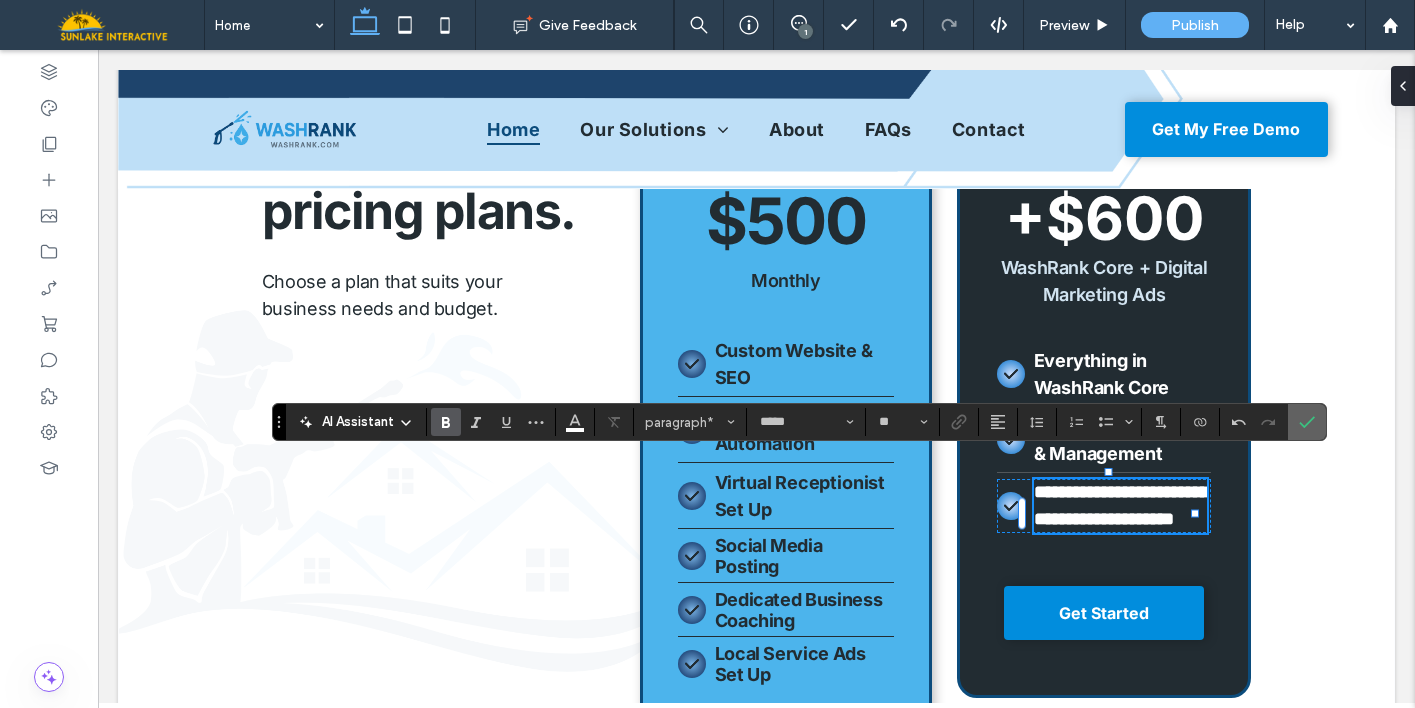 click 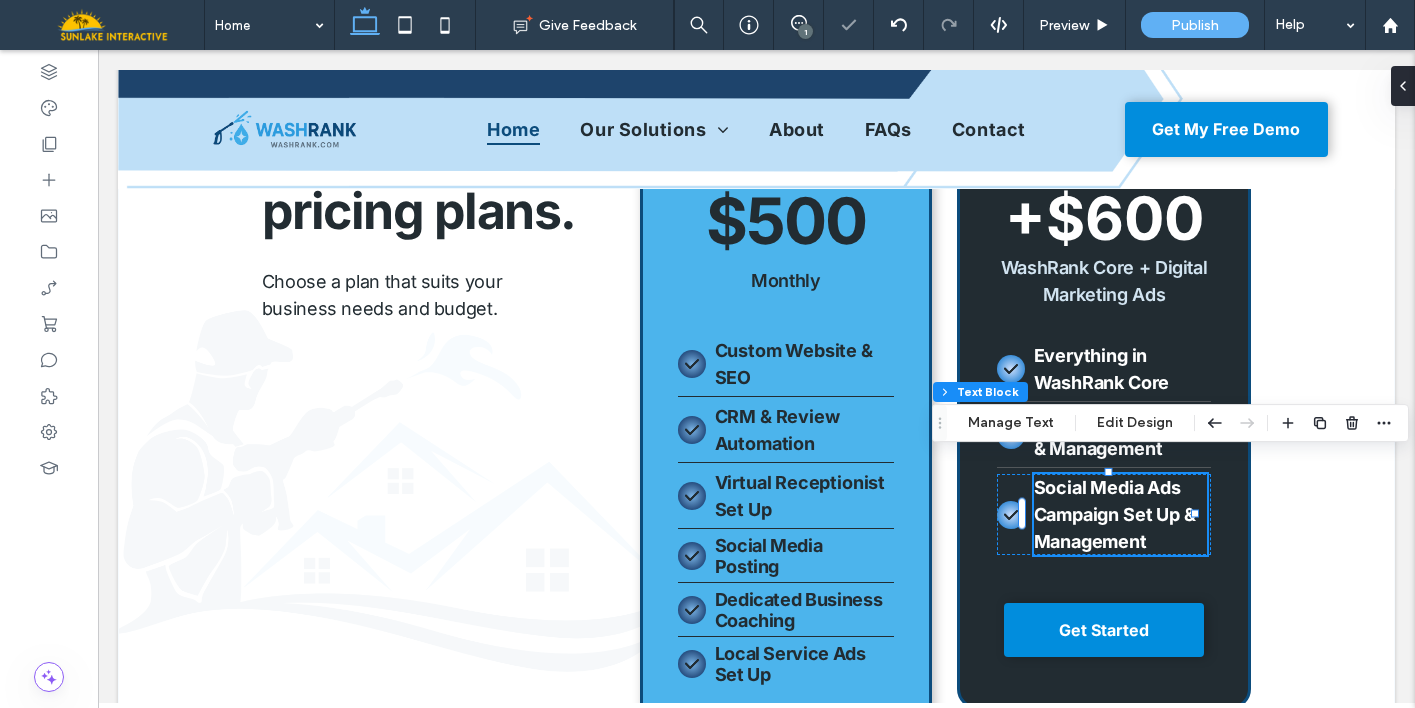 click on "WashRank Core
$500
Monthly
Custom Website & SEO
CRM & Review Automation
Virtual Receptionist Set Up
Social Media Posting
Dedicated Business Coaching
Local Service Ads Set Up
Get Started
Everything in WashRank Core
Google Ads Set Up & Management
Social Media Ads Campaign Set Up & Management
WashRank Boost
+$600
WashRank Core + Digital Marketing Ads
Get Started" at bounding box center [756, 471] 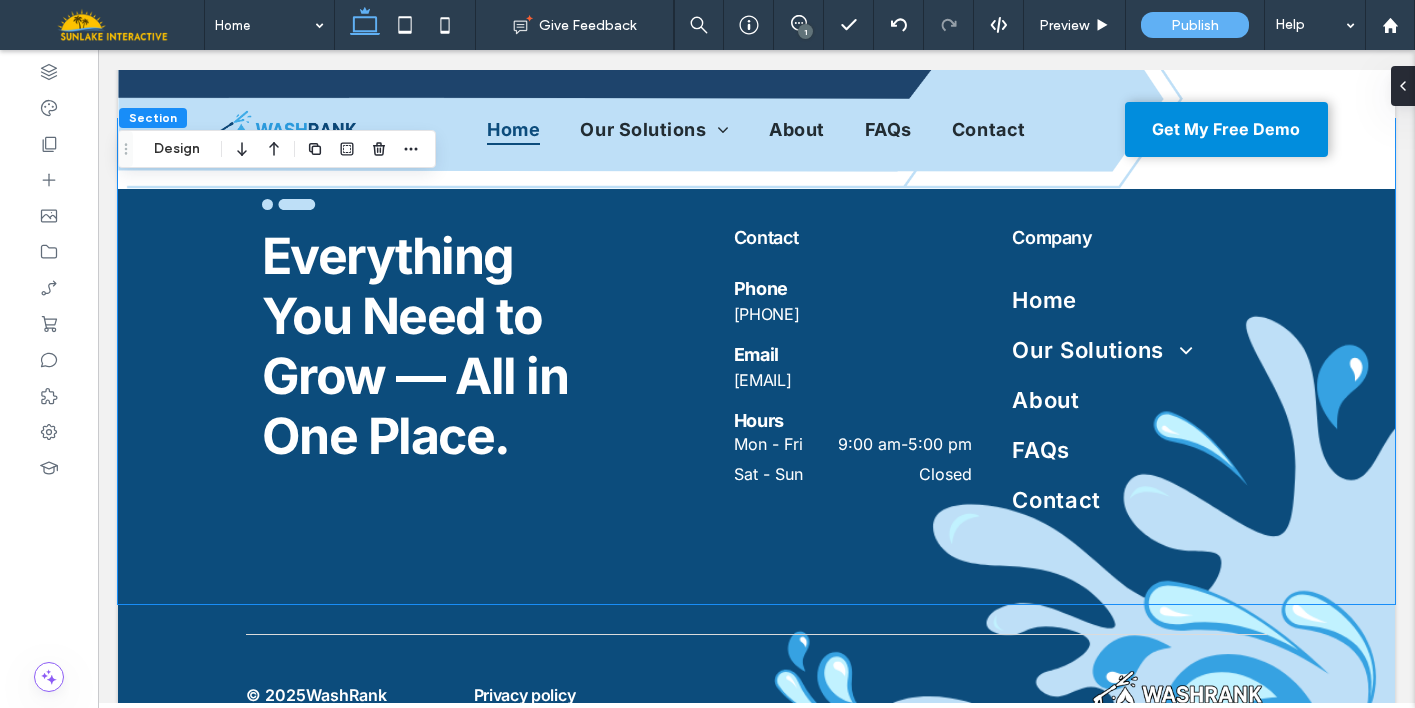 scroll, scrollTop: 8781, scrollLeft: 0, axis: vertical 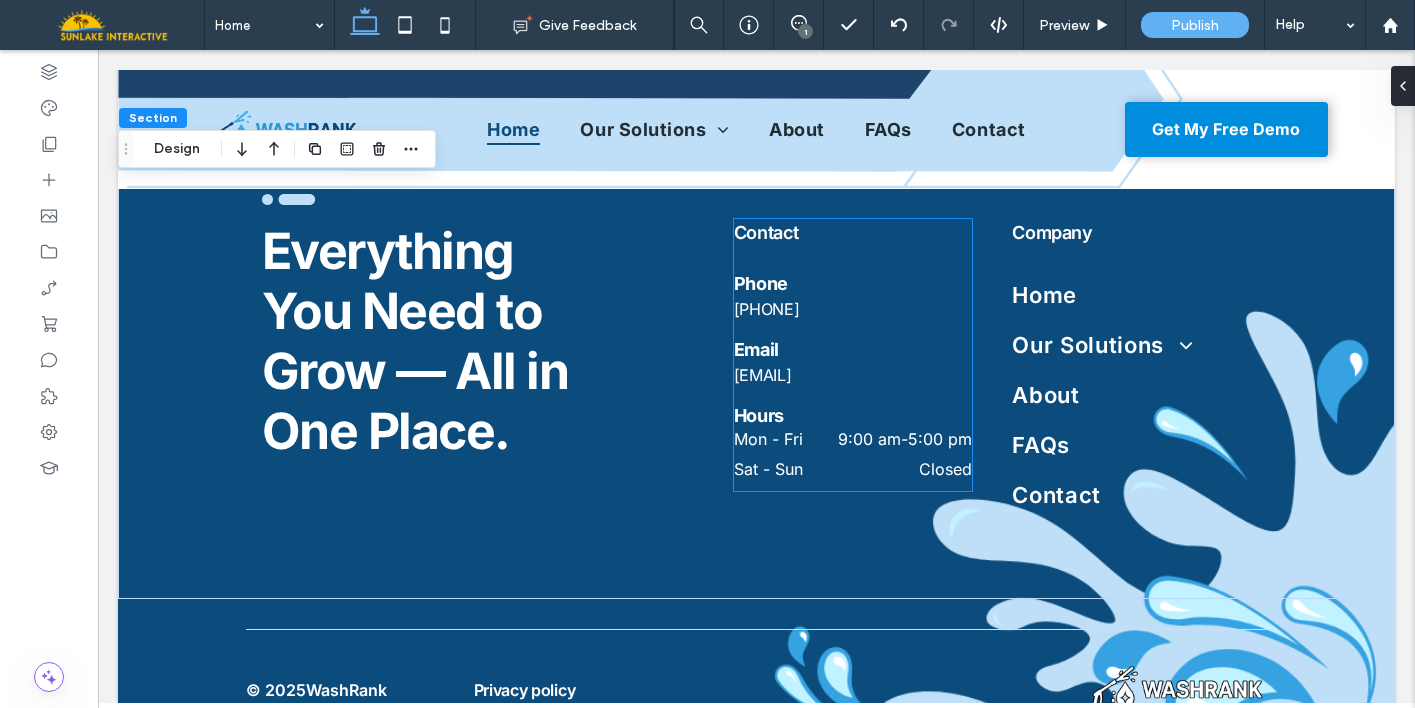 click on "9:00 am" at bounding box center (869, 439) 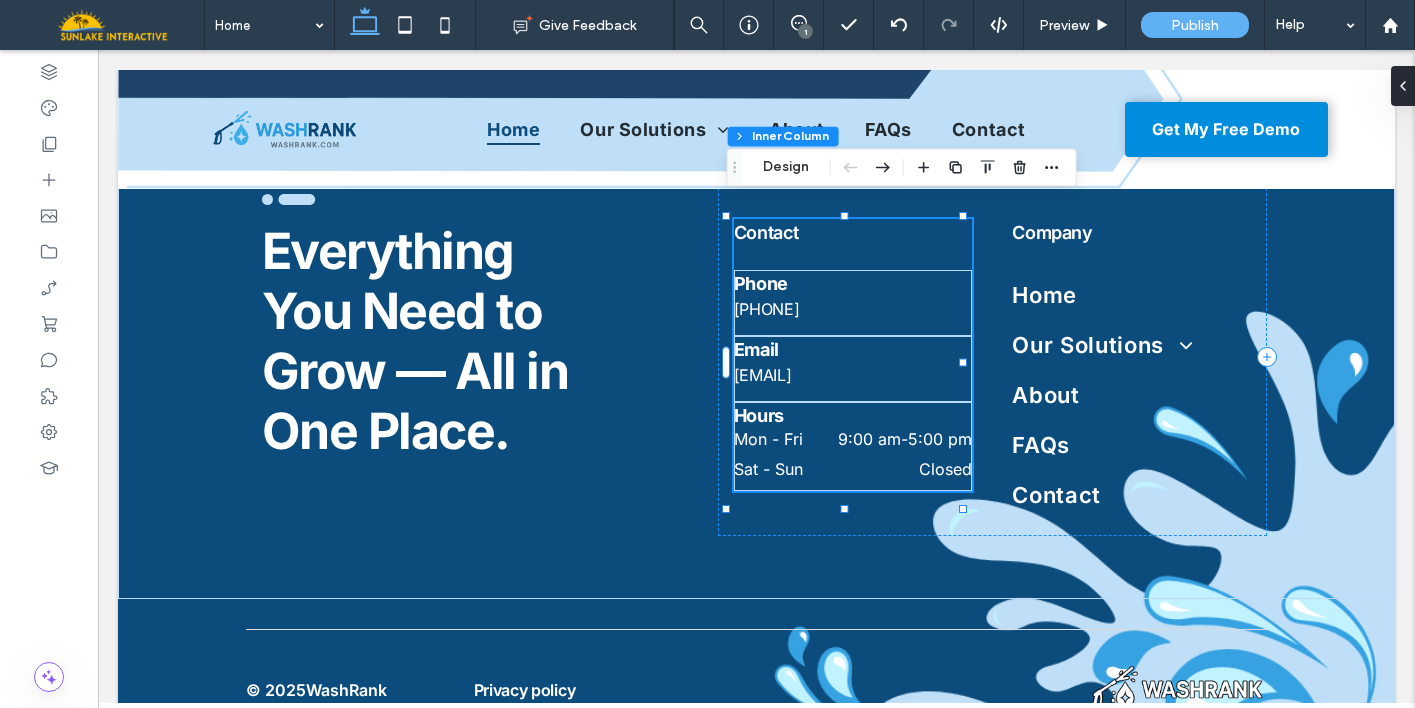 click on "9:00 am" at bounding box center [869, 439] 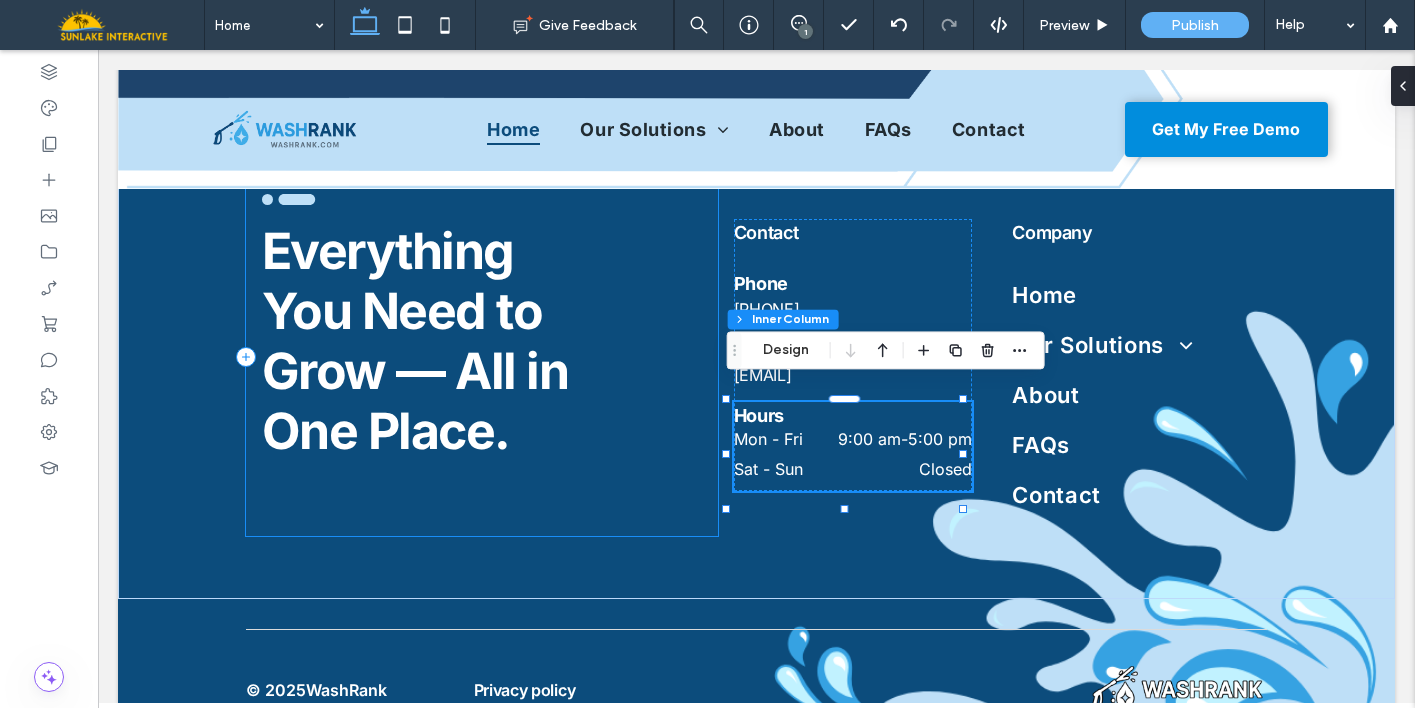 click on "Everything You Need to Grow — All in One Place.
.cls-1-1915212016 {
stroke-width: 0px;
}" at bounding box center (482, 357) 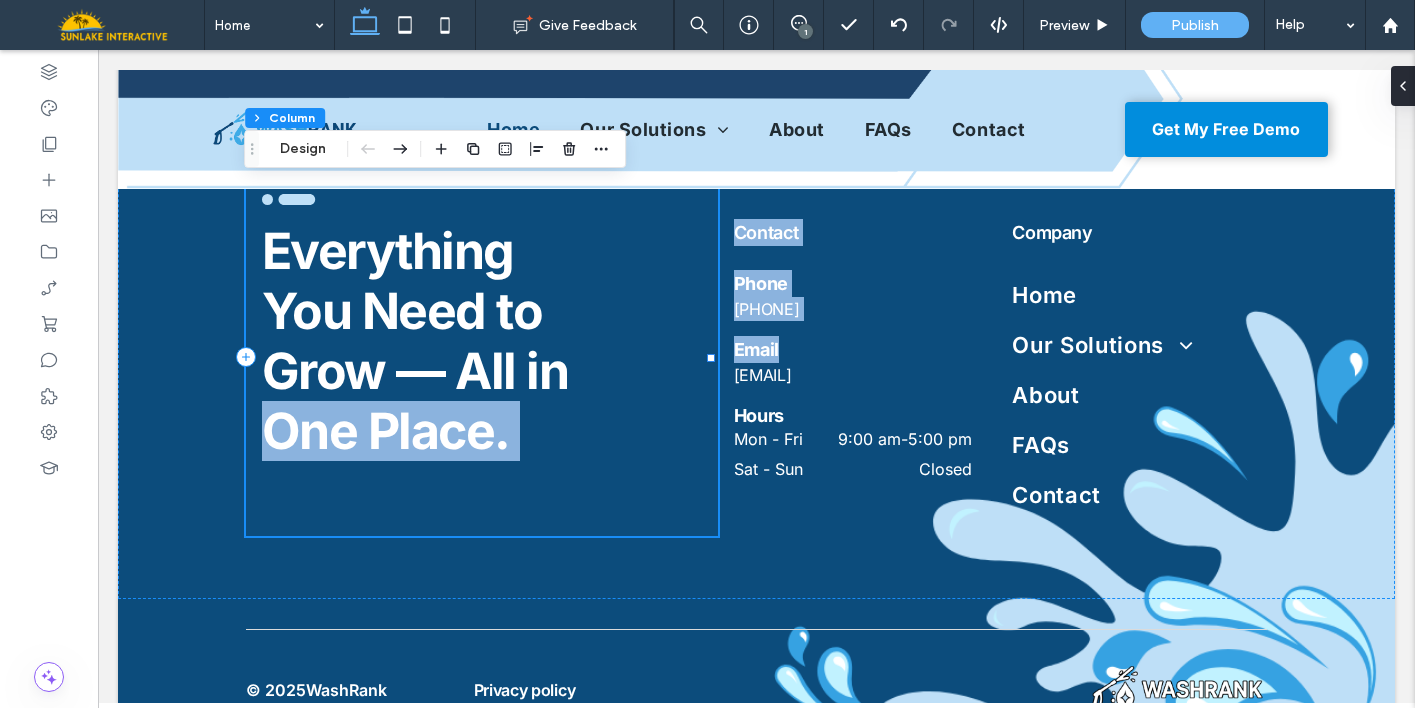 drag, startPoint x: 715, startPoint y: 344, endPoint x: 700, endPoint y: 344, distance: 15 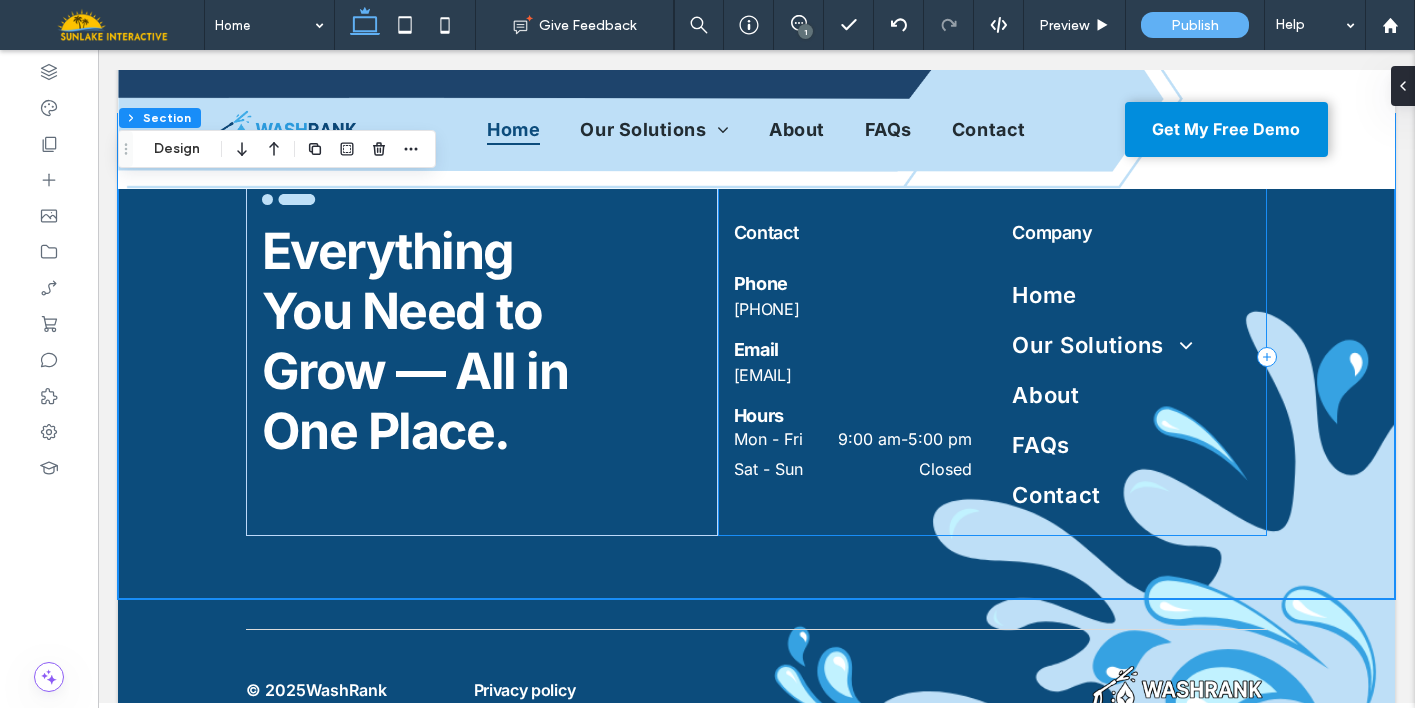 click on "Contact
Phone
[PHONE]
Email
[EMAIL]
Hours
Mon - Fri
9:00 am
-  5:00 pm
Sat - Sun
Closed
Home
Our Solutions
Websites and SEO
Google and Social Ads
CRM and VR
Business Coaching
About
FAQs
Contact
Company" at bounding box center (992, 357) 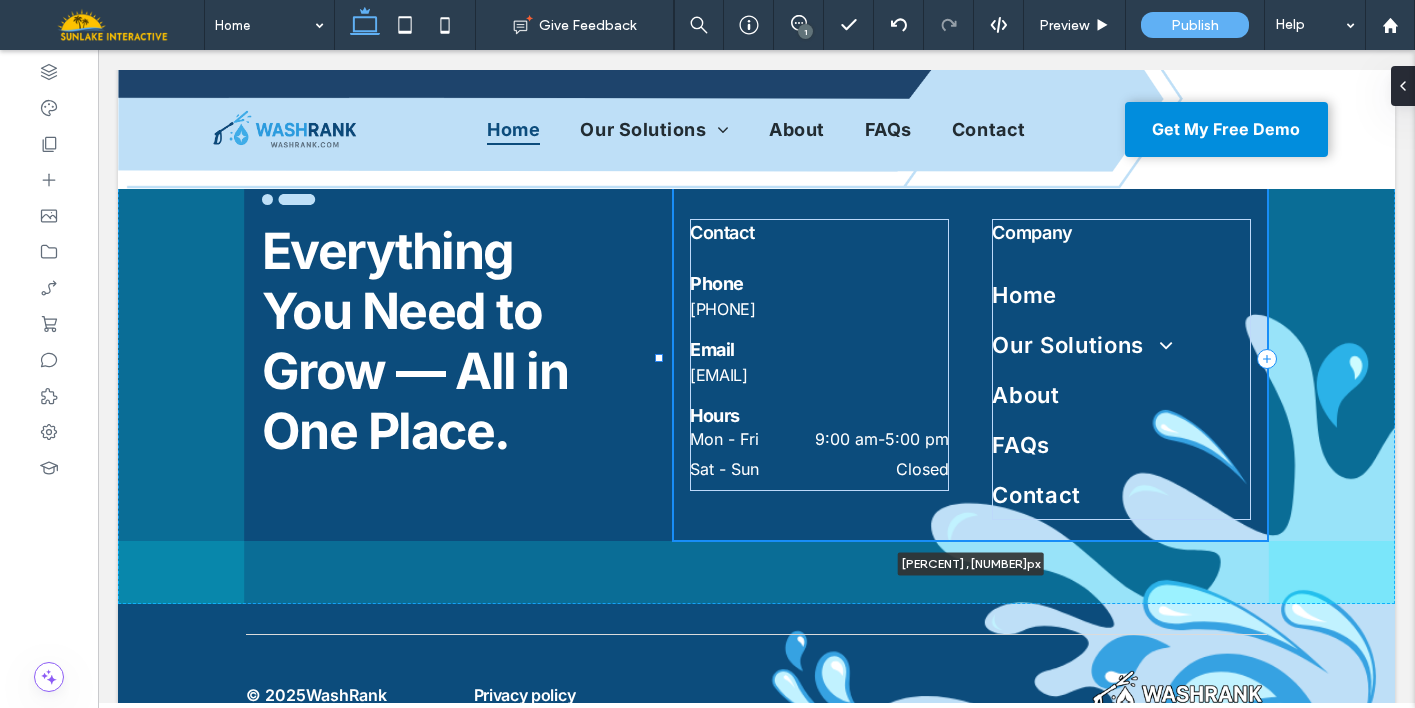 drag, startPoint x: 711, startPoint y: 340, endPoint x: 661, endPoint y: 338, distance: 50.039986 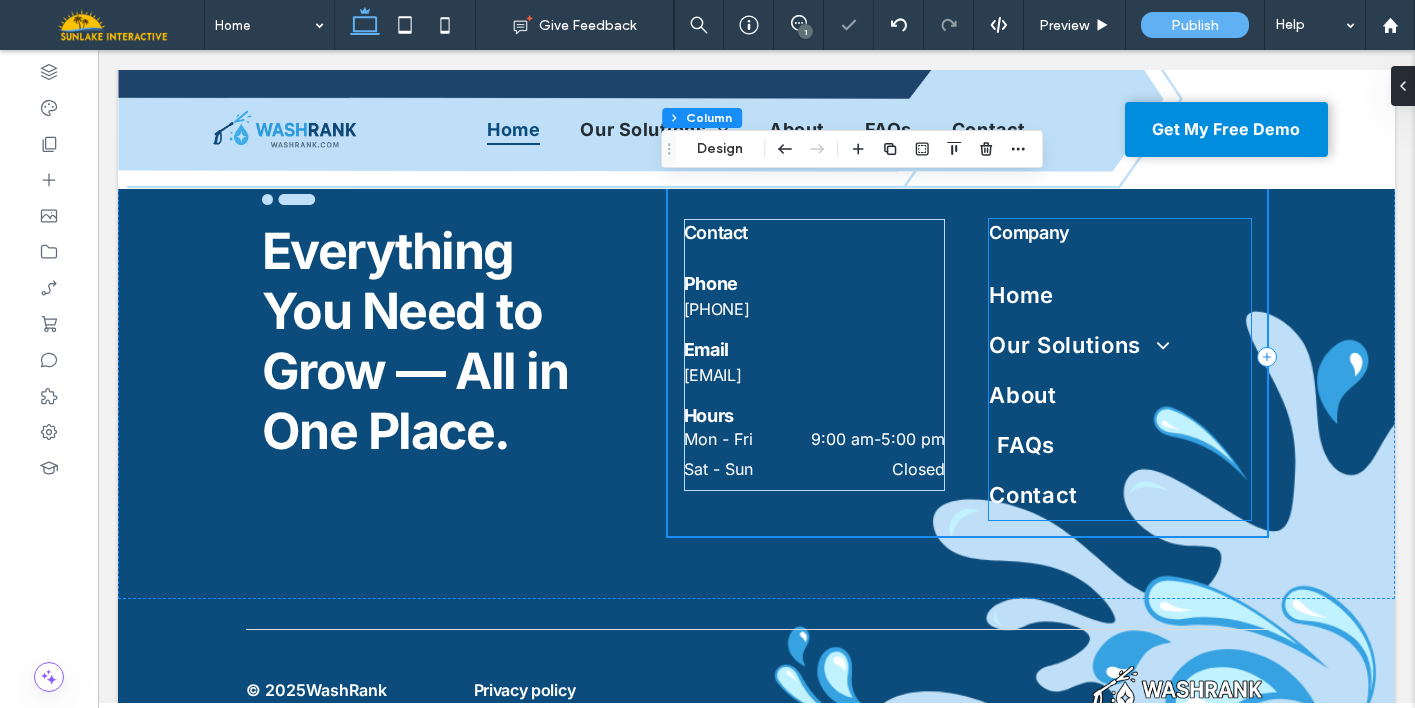 scroll, scrollTop: 8826, scrollLeft: 0, axis: vertical 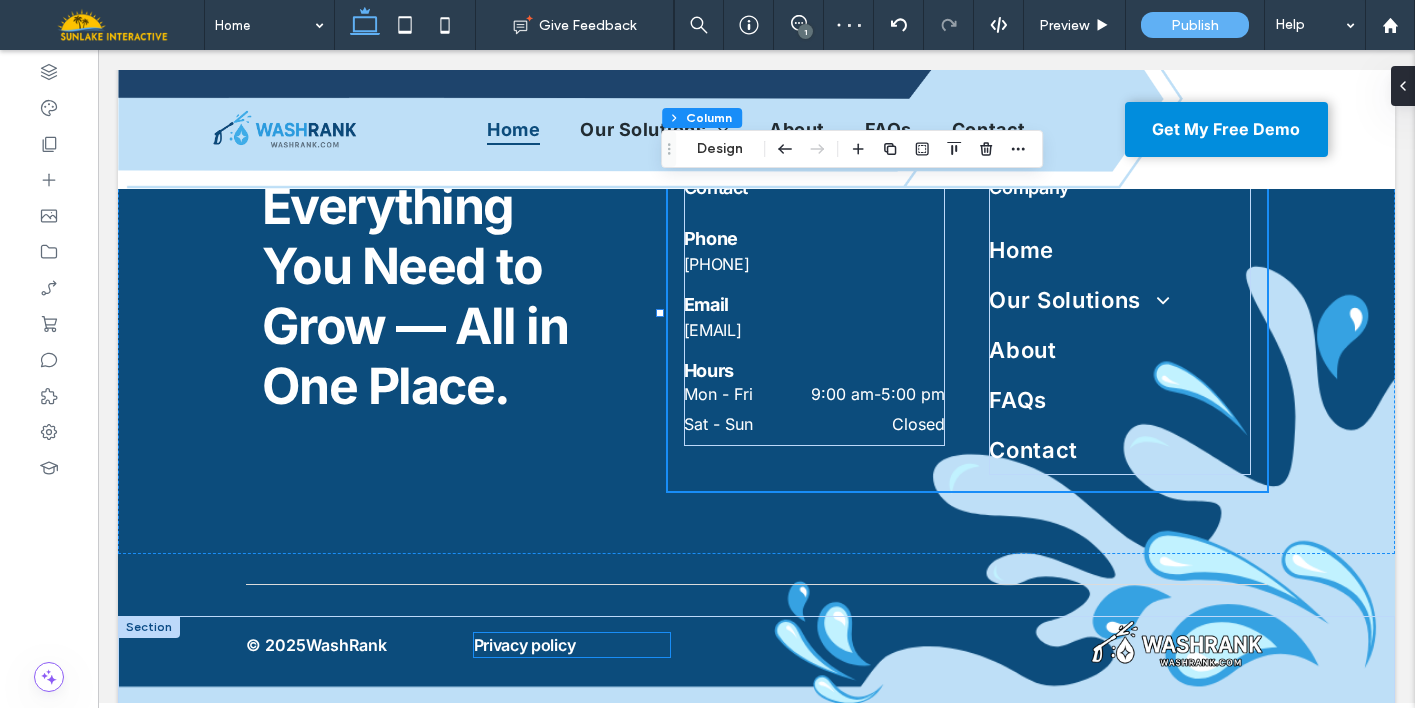 click on "Privacy policy" at bounding box center [525, 645] 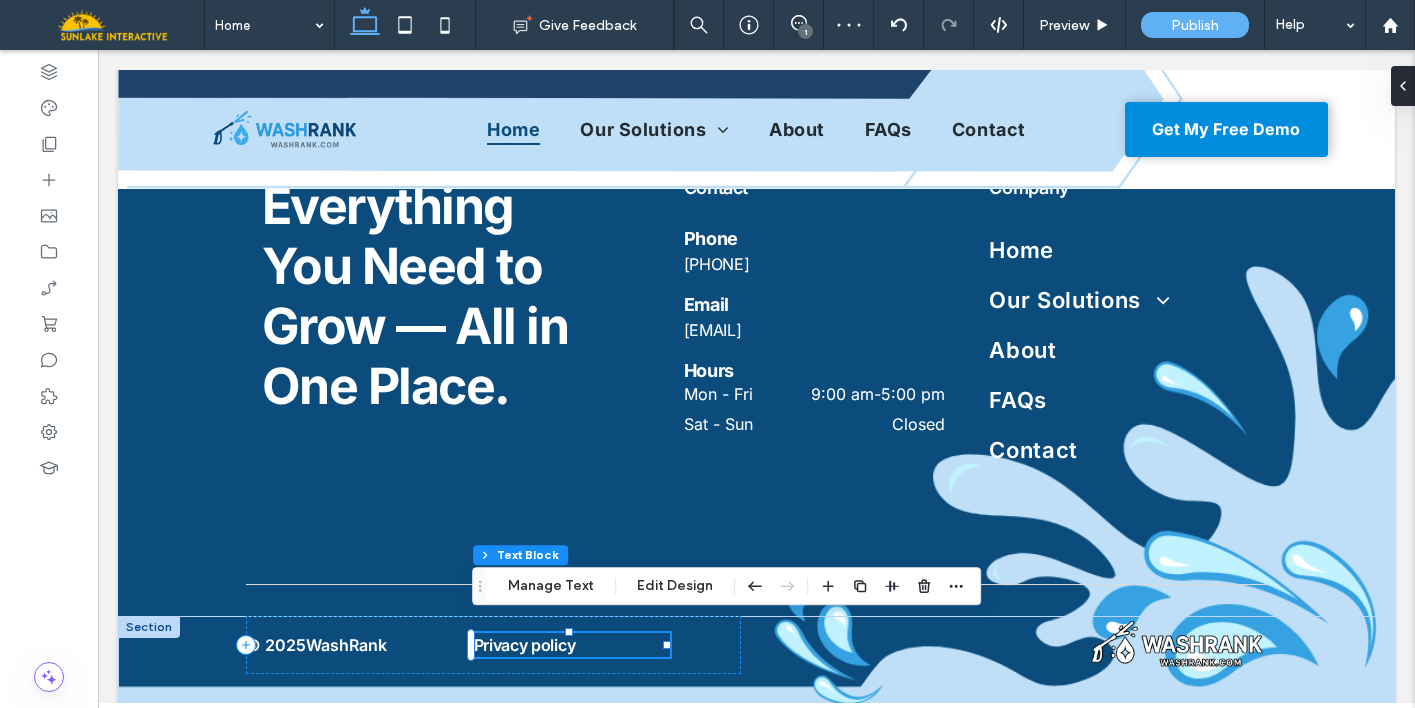 click on "Privacy policy" at bounding box center (525, 645) 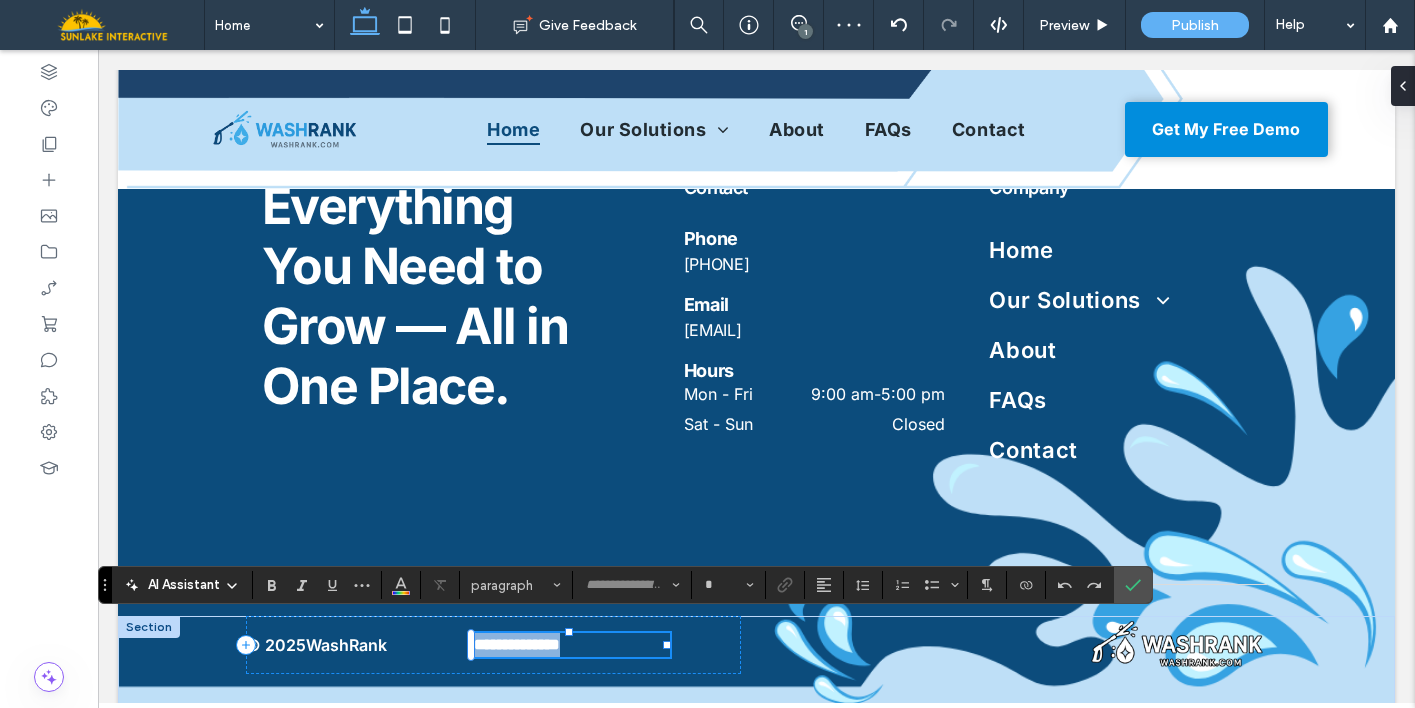 type on "*****" 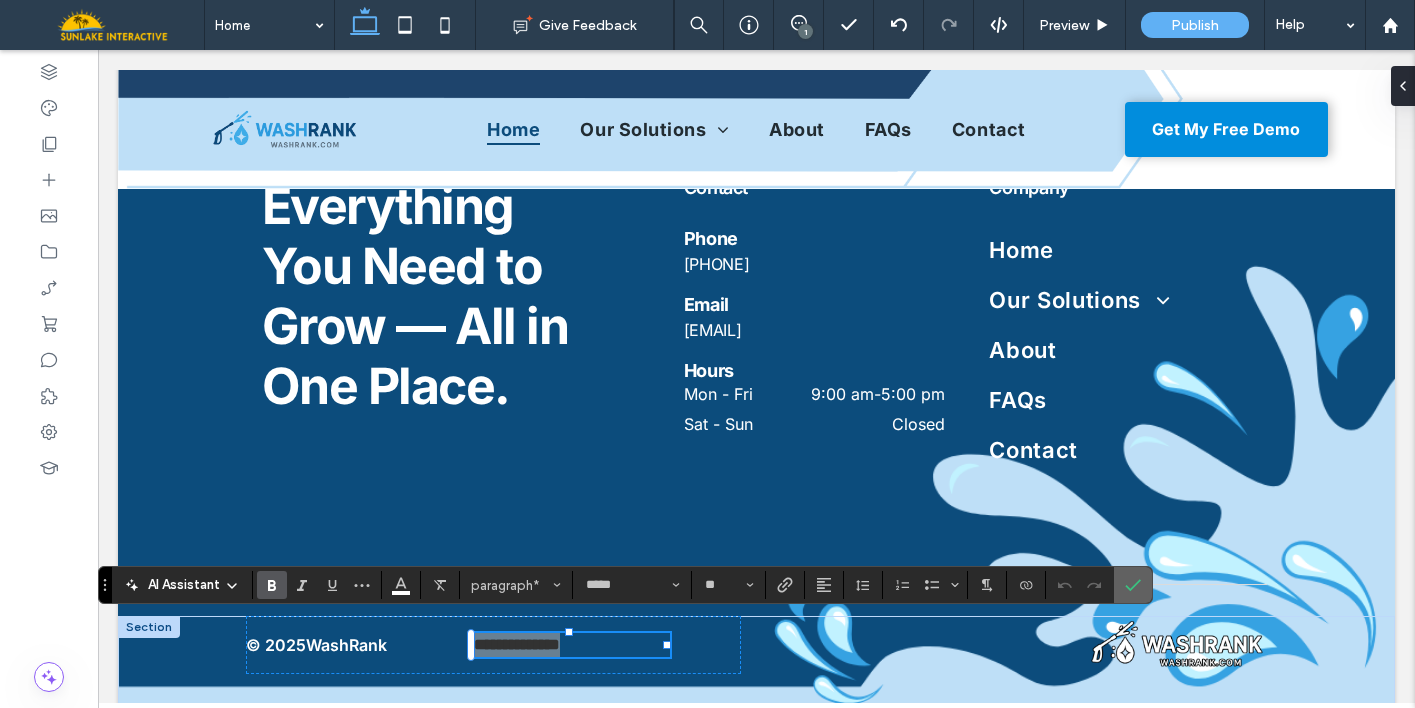 click at bounding box center (1133, 585) 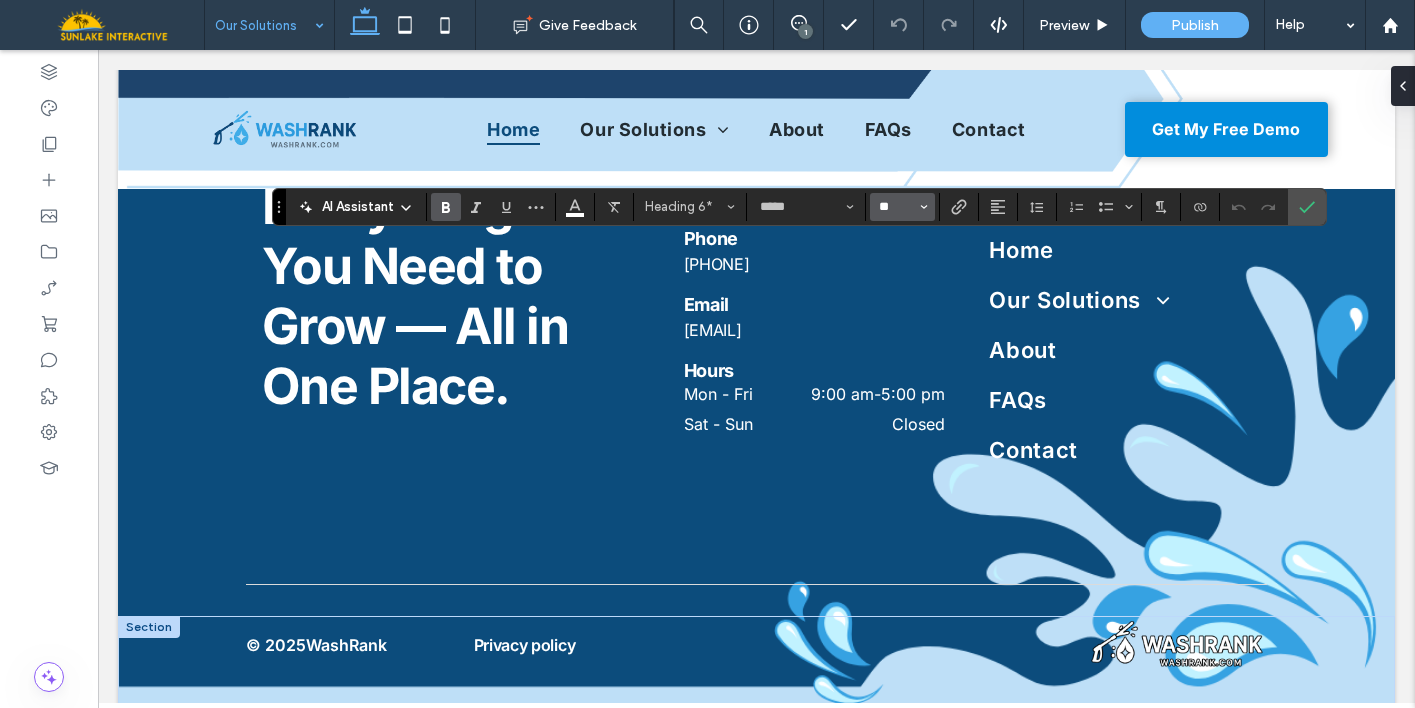 click on "**" at bounding box center [896, 207] 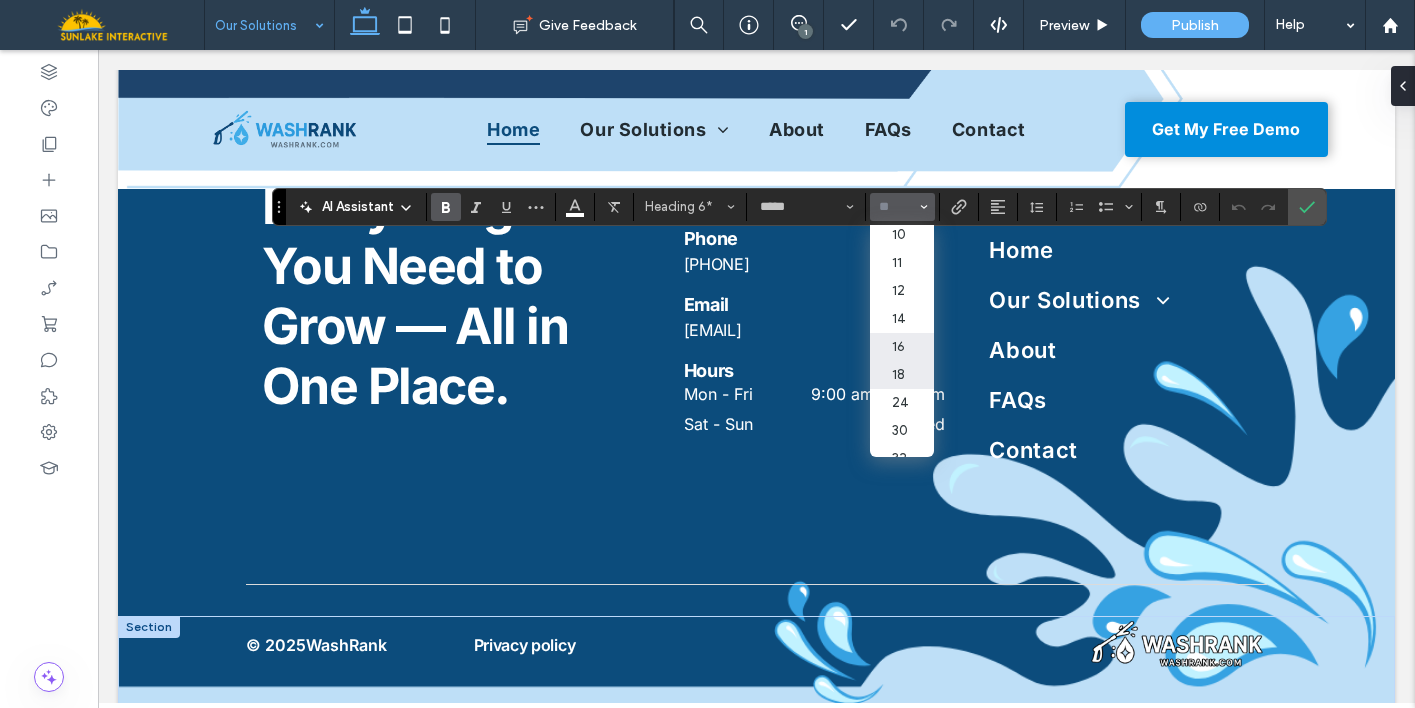scroll, scrollTop: 61, scrollLeft: 0, axis: vertical 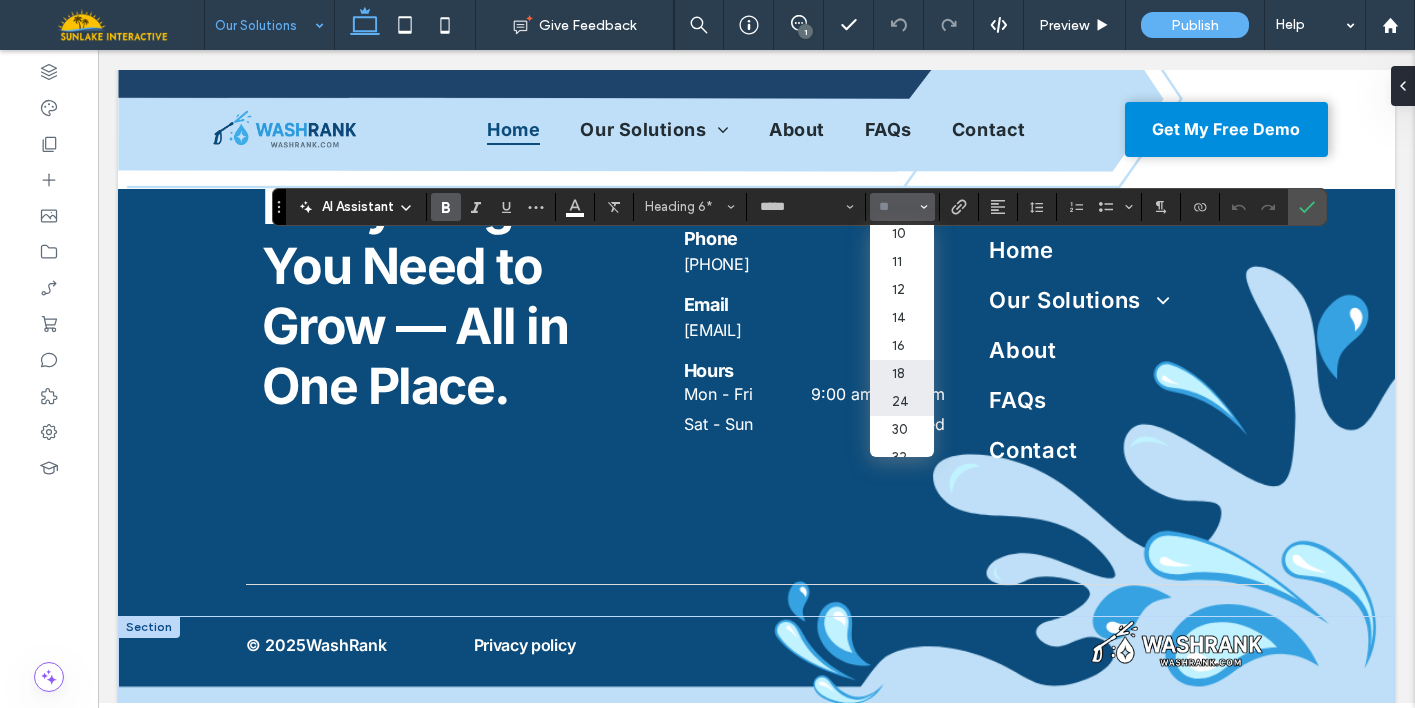 click on "24" at bounding box center (902, 402) 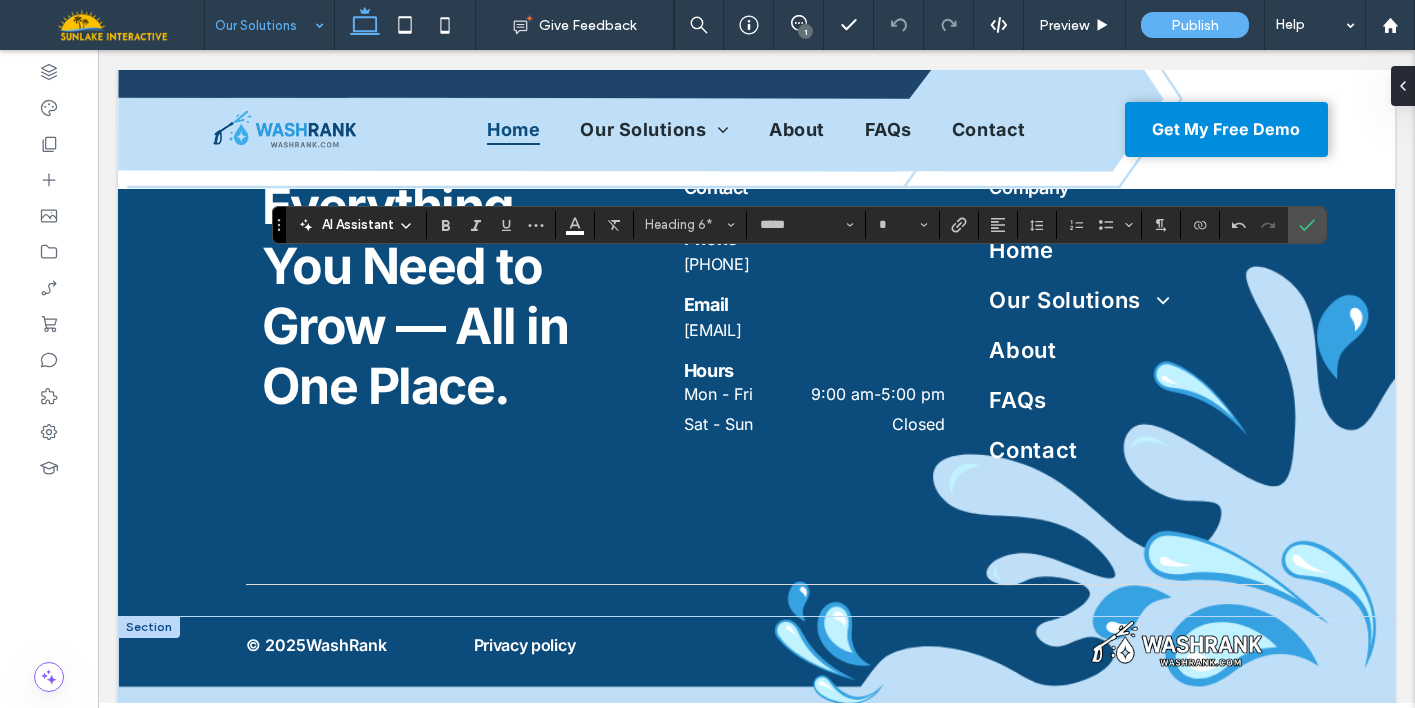 type on "**" 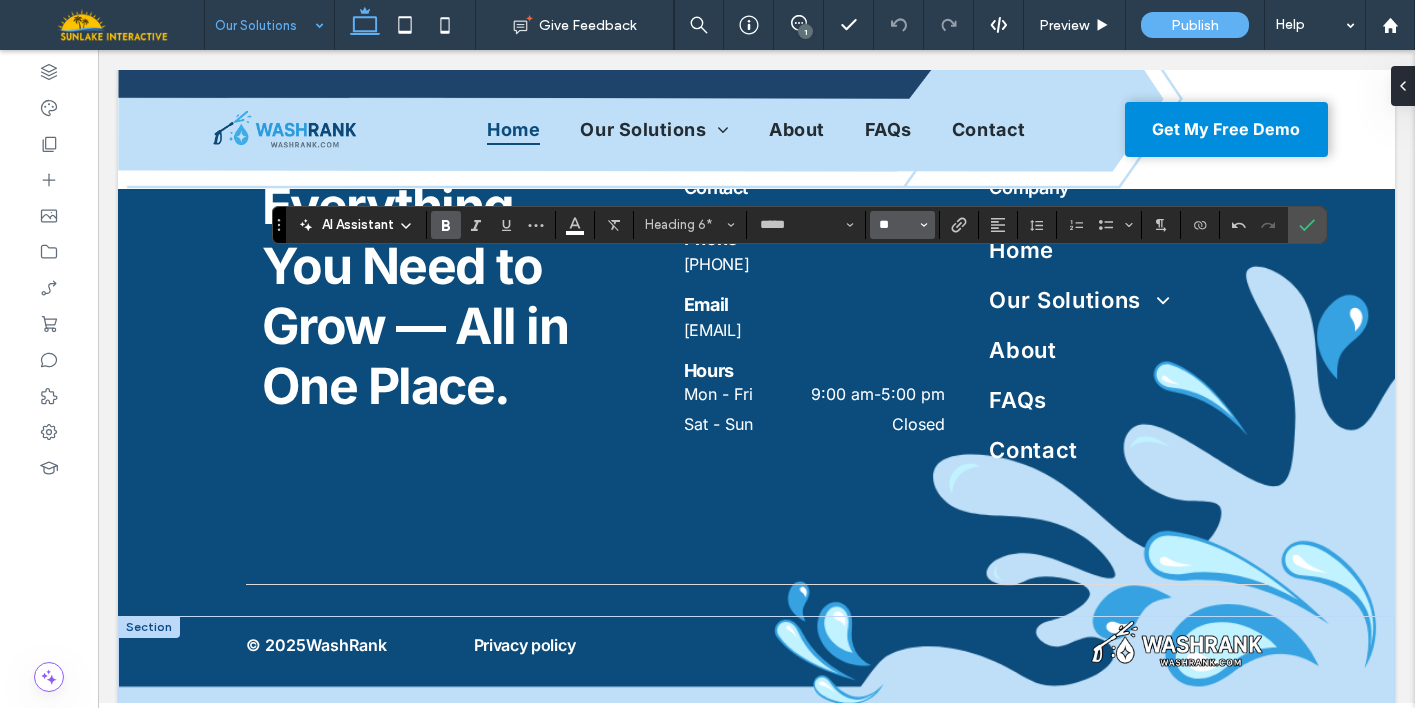 click on "**" at bounding box center (896, 225) 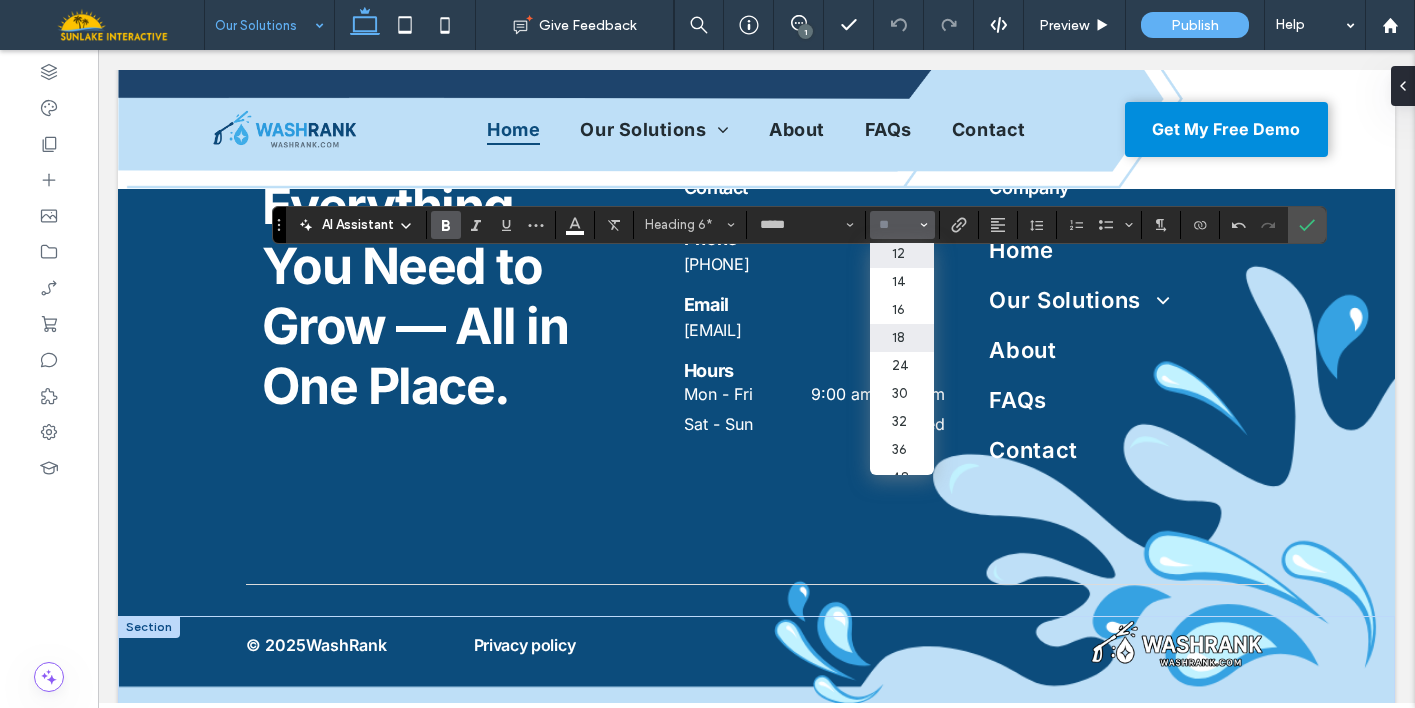 scroll, scrollTop: 117, scrollLeft: 0, axis: vertical 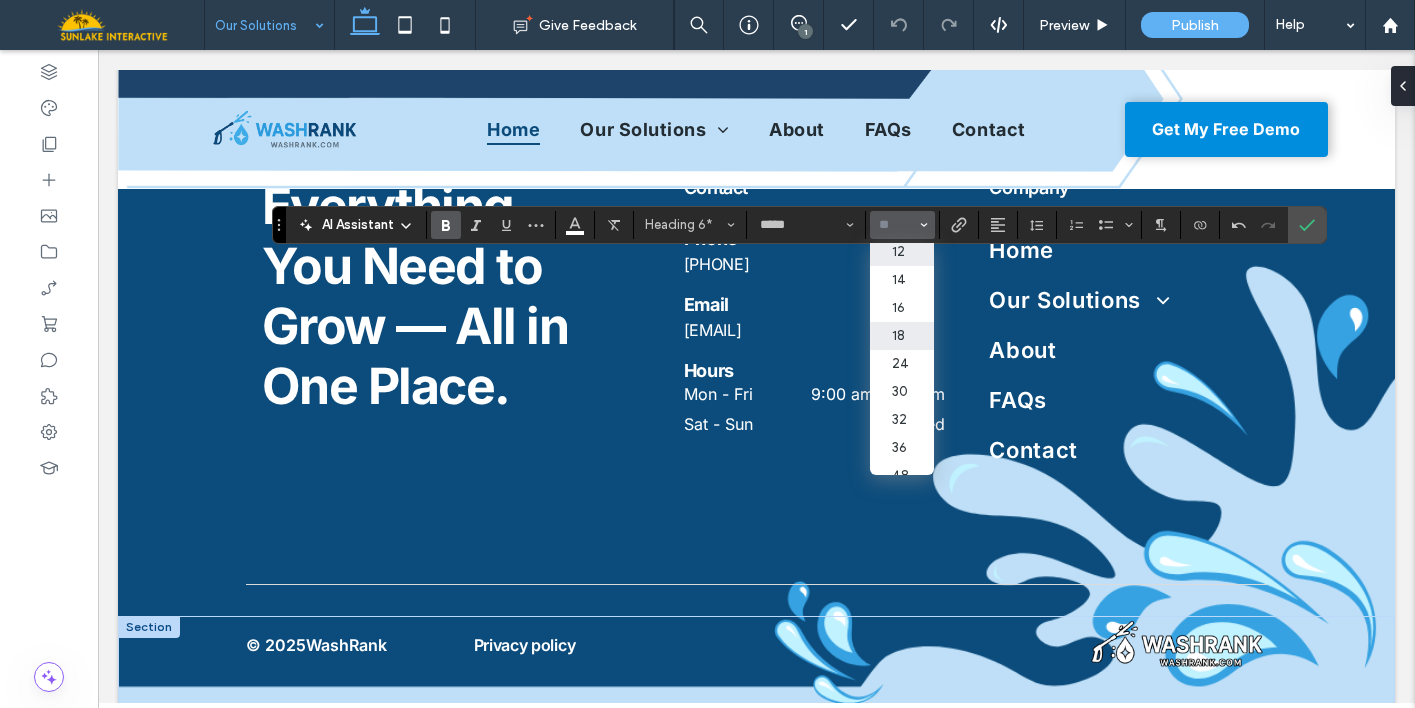 click on "24" at bounding box center [902, 364] 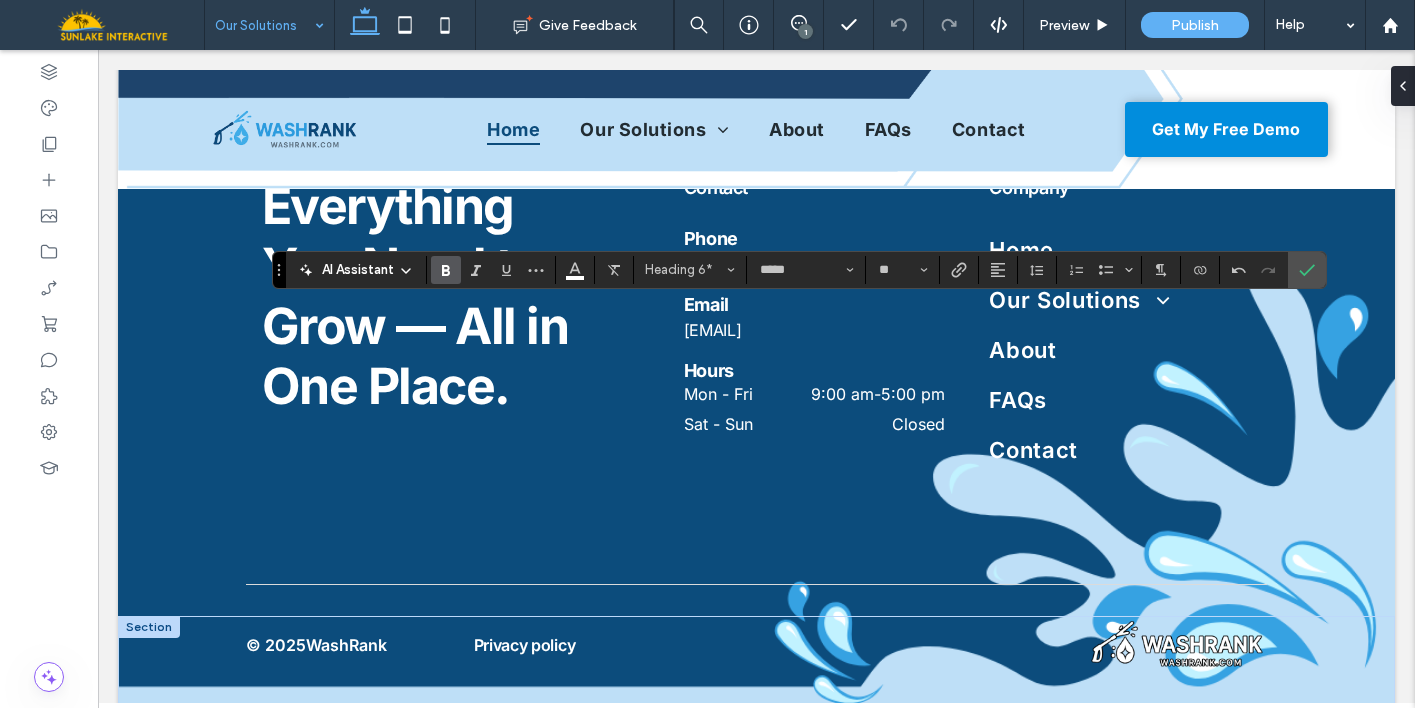 type on "**" 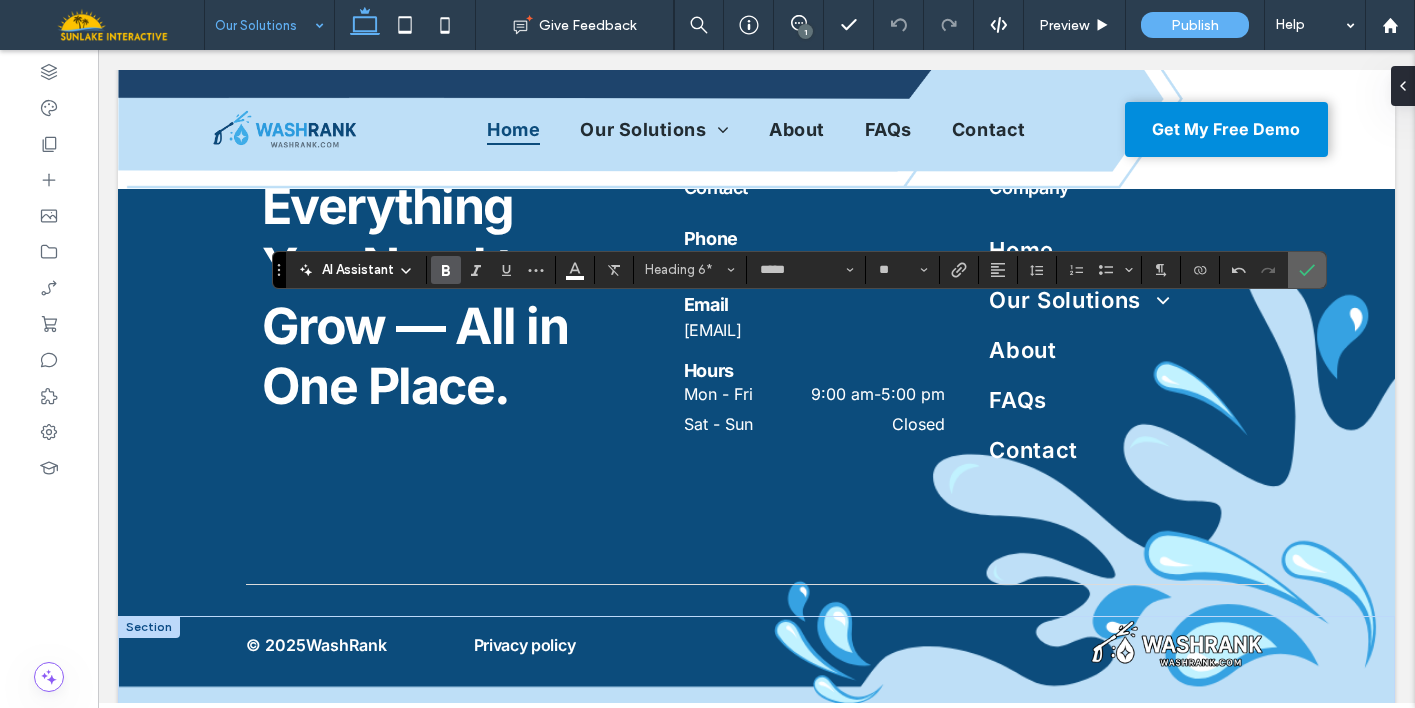 click 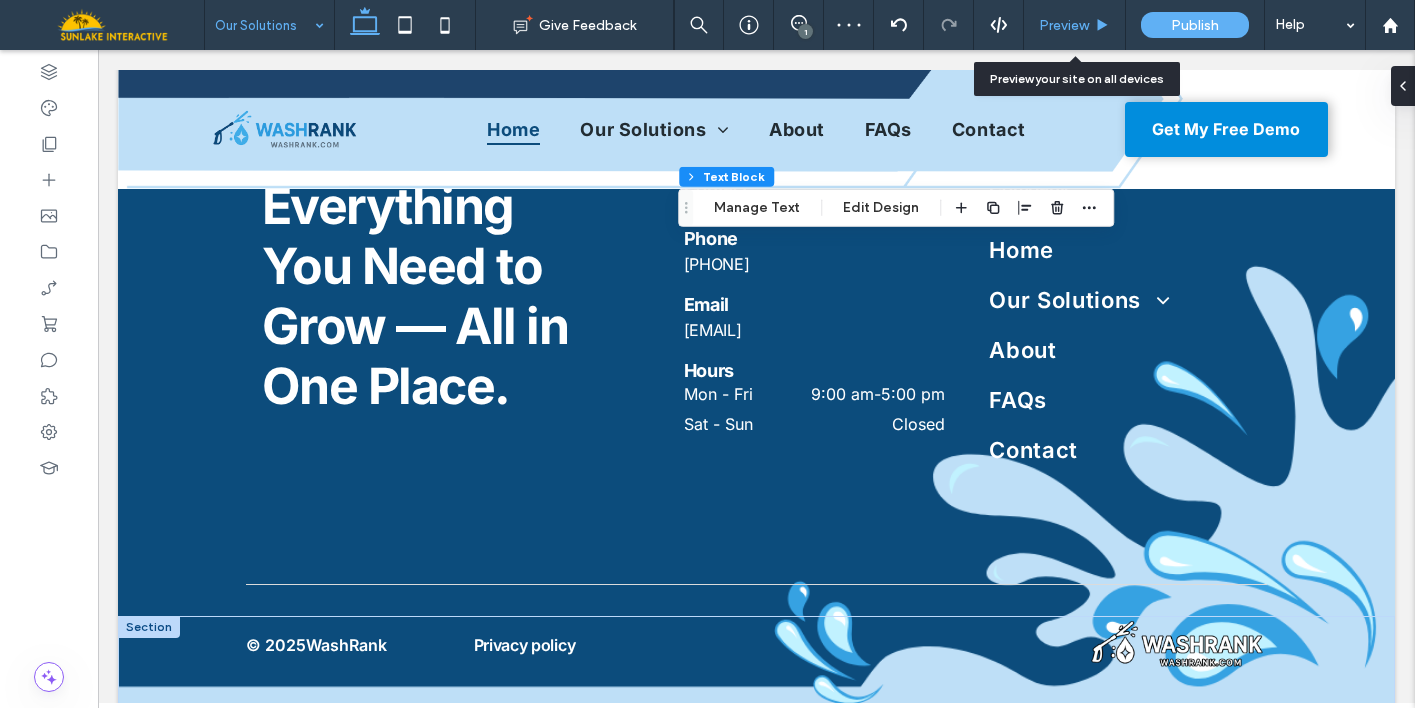 click on "Preview" at bounding box center [1075, 25] 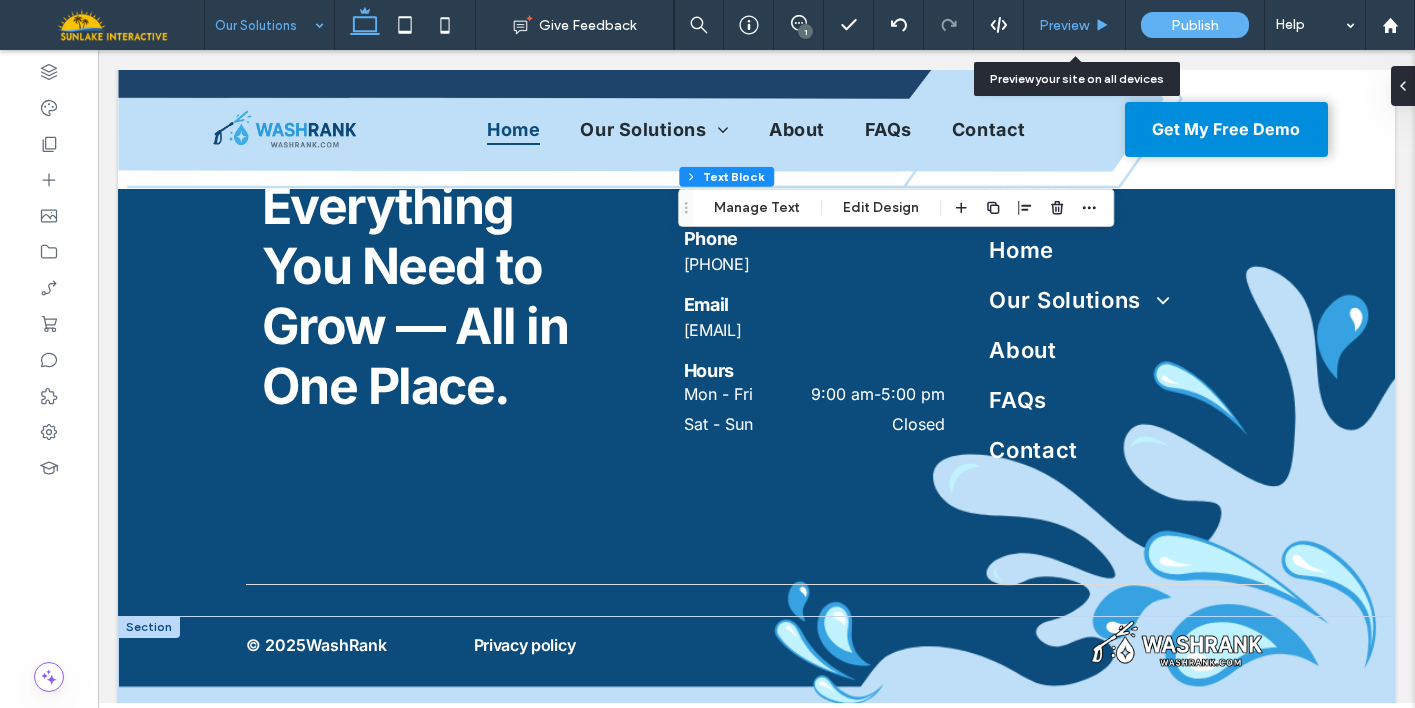 click on "Preview" at bounding box center [1075, 25] 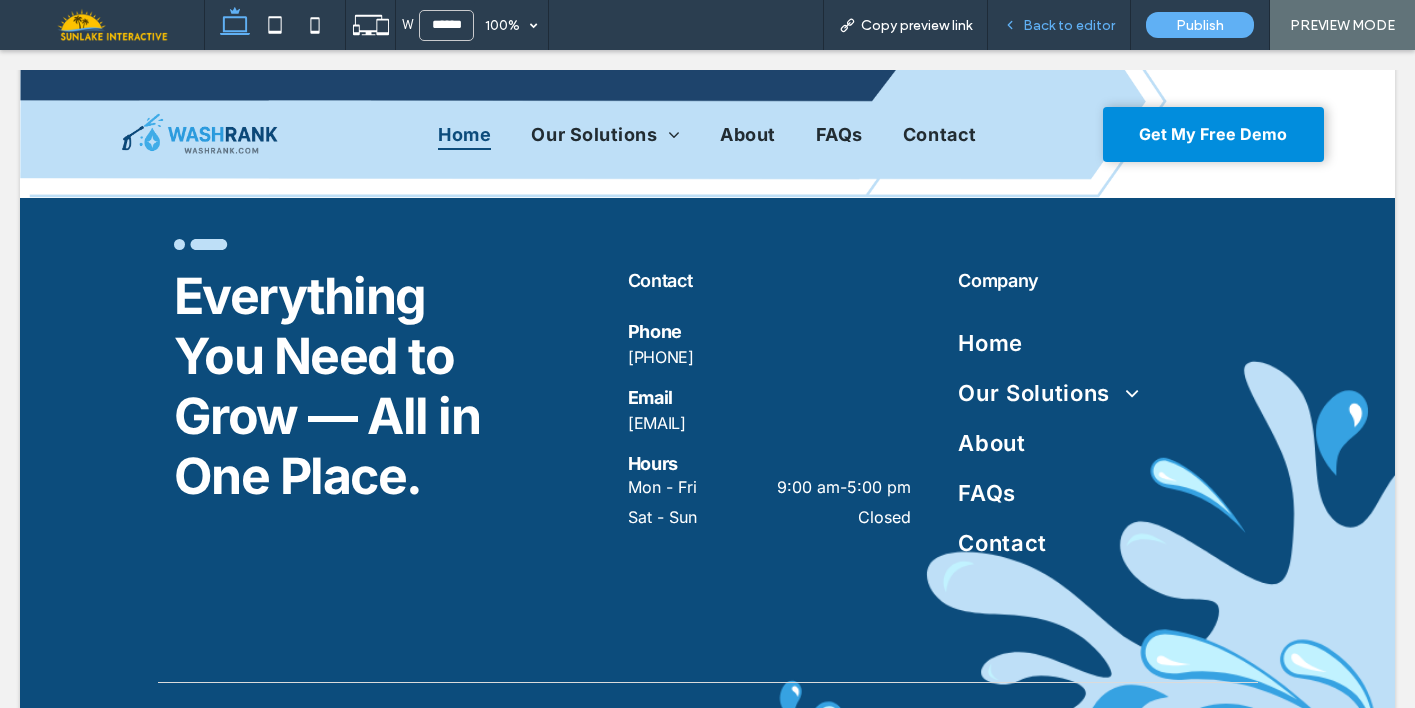 click on "Back to editor" at bounding box center (1069, 25) 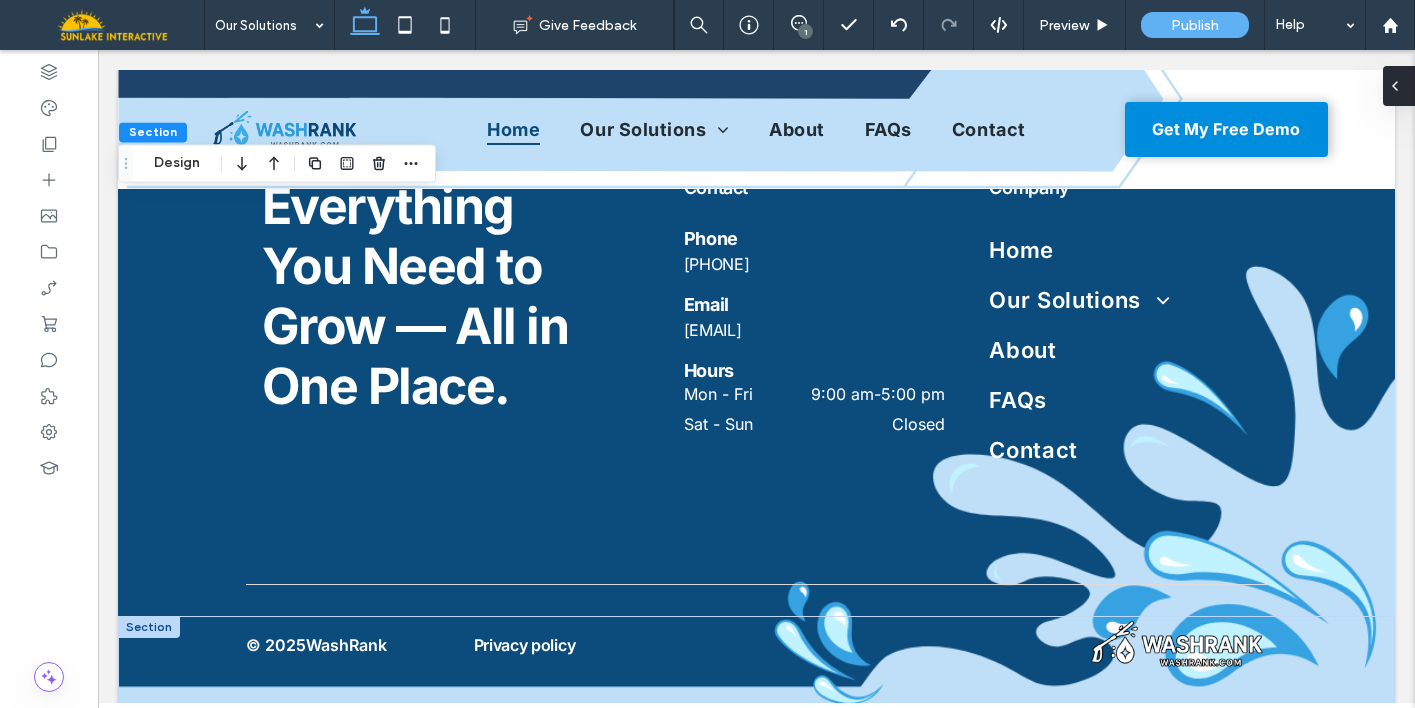 click at bounding box center [1399, 86] 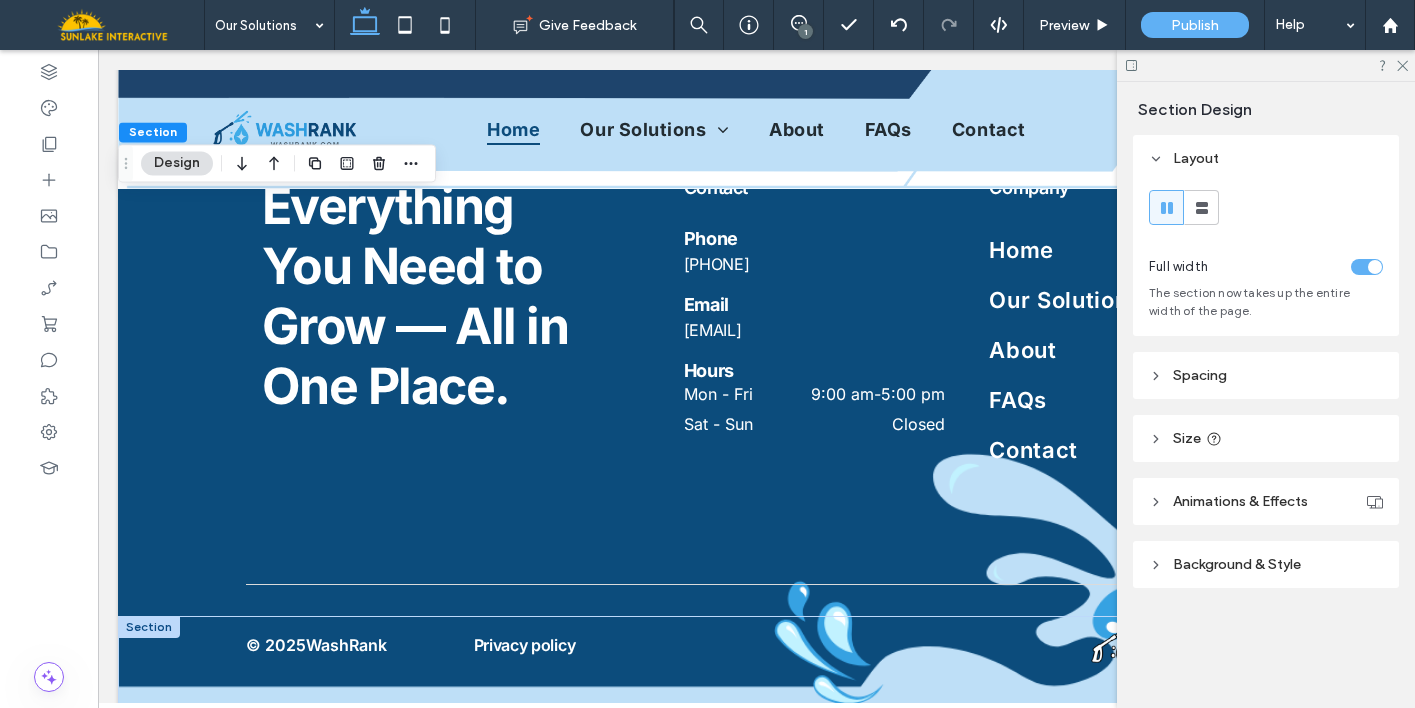click on "Spacing" at bounding box center [1266, 375] 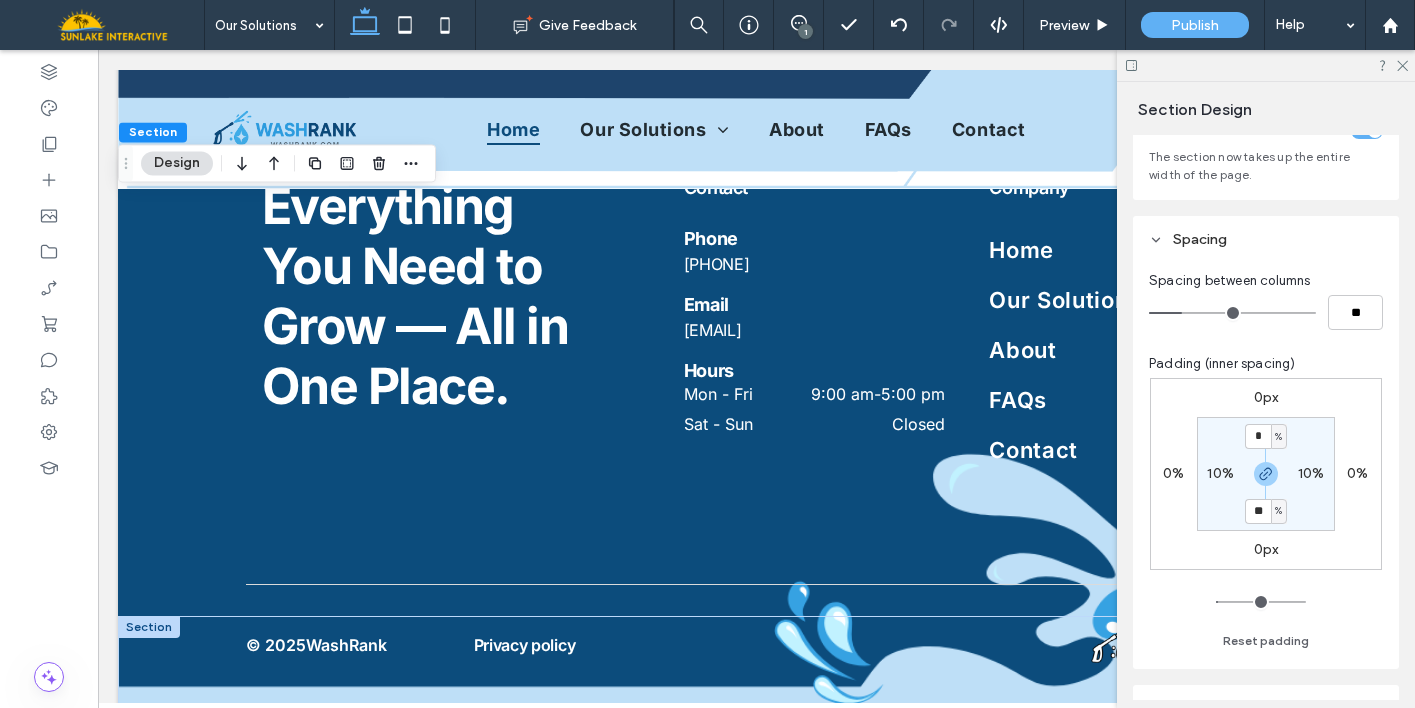 scroll, scrollTop: 140, scrollLeft: 0, axis: vertical 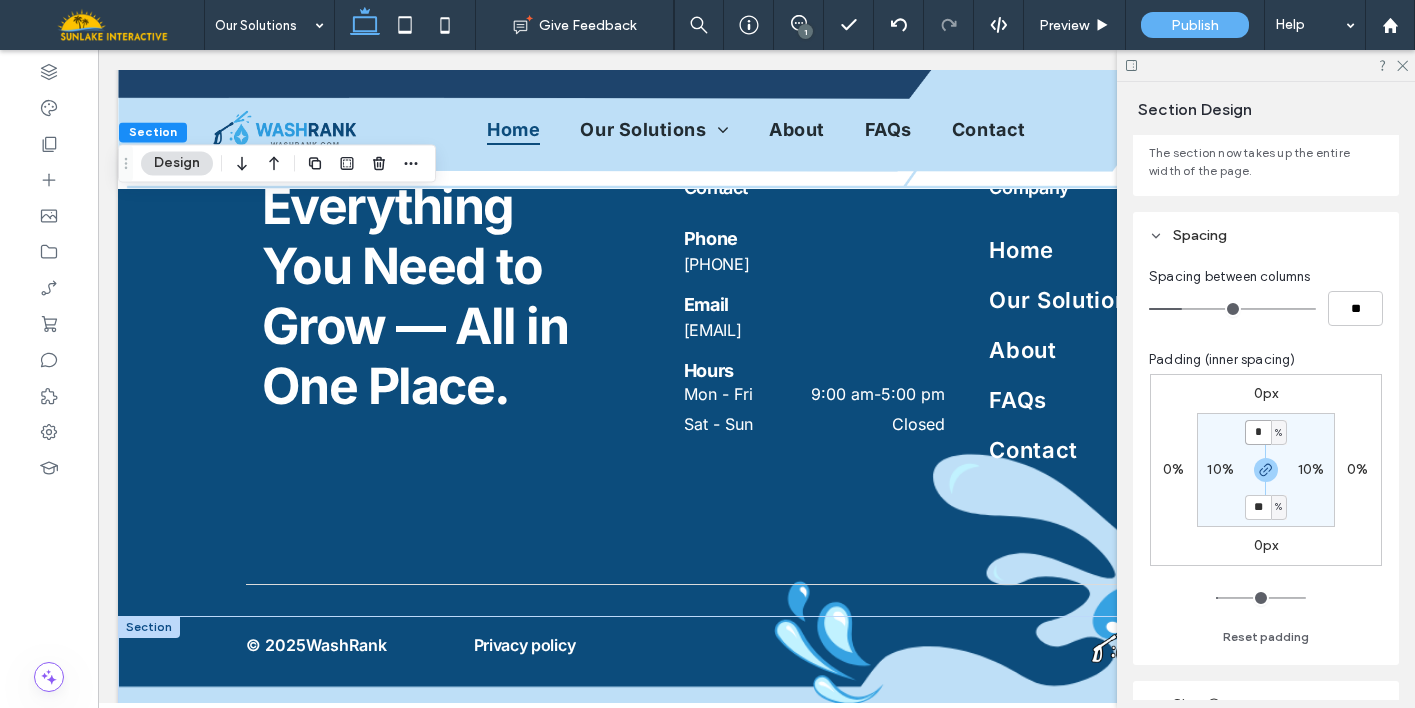 click on "*" at bounding box center (1258, 432) 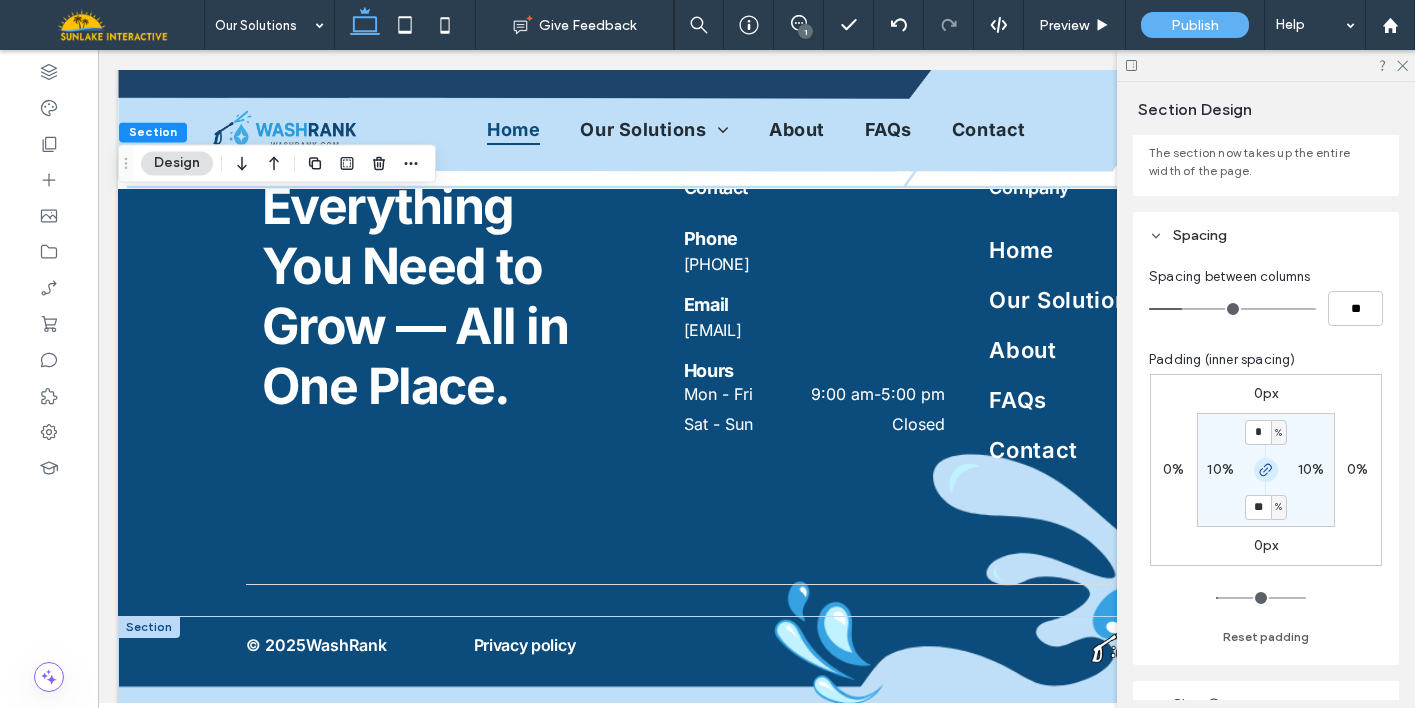 click at bounding box center [1266, 470] 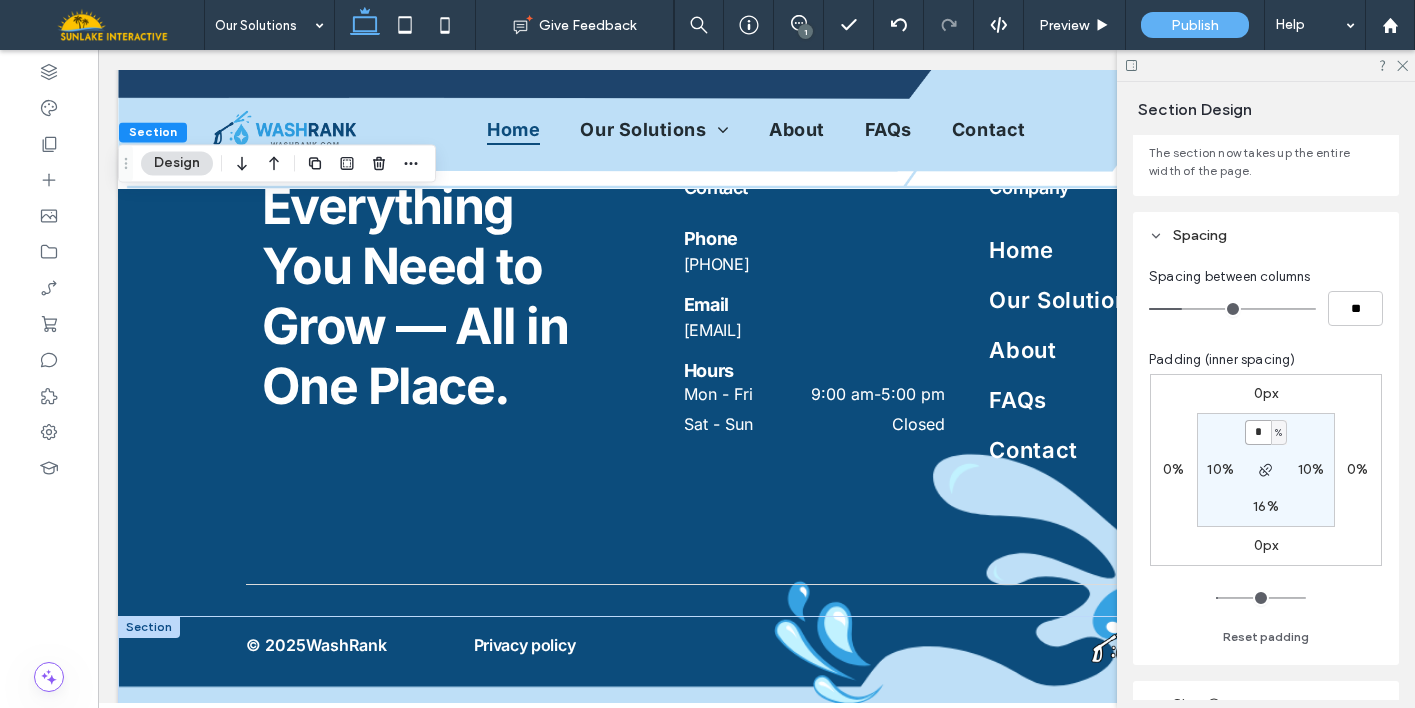 click on "*" at bounding box center [1258, 432] 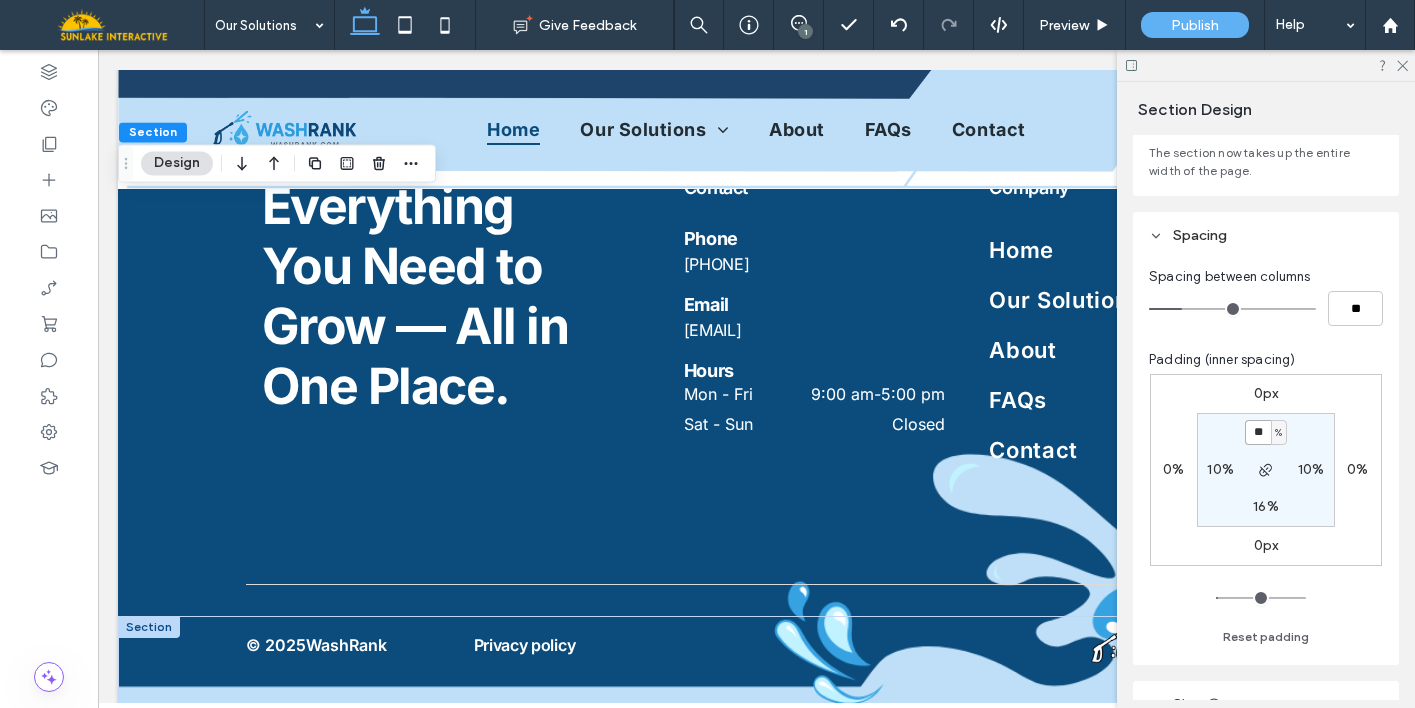 type on "**" 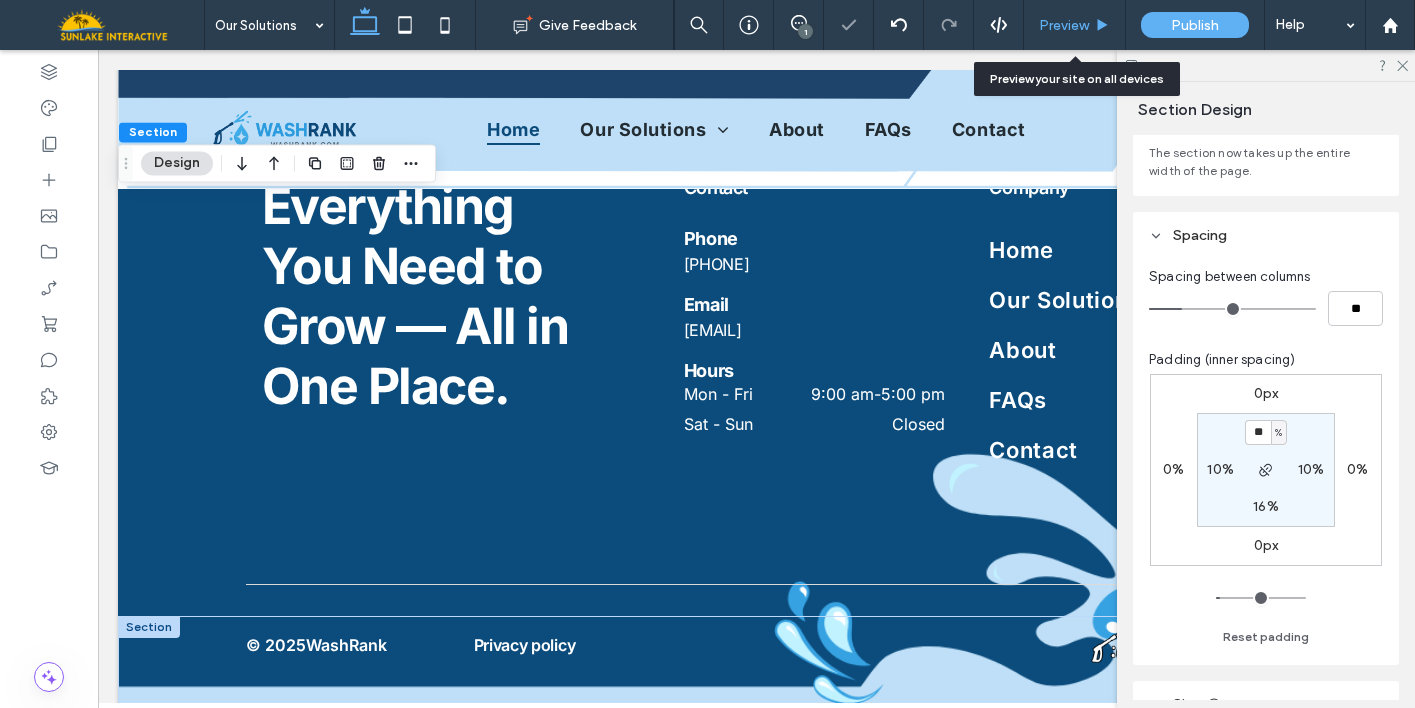 click on "Preview" at bounding box center (1064, 25) 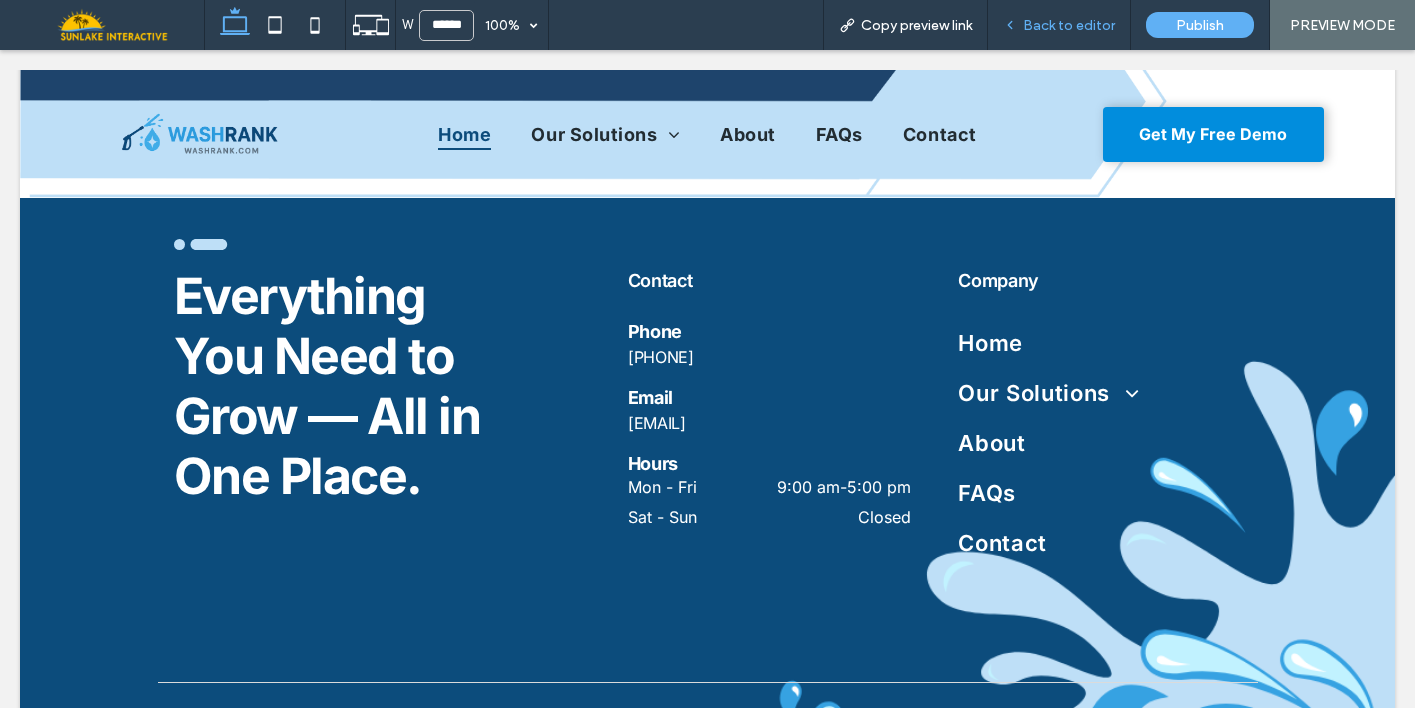 click on "Back to editor" at bounding box center (1069, 25) 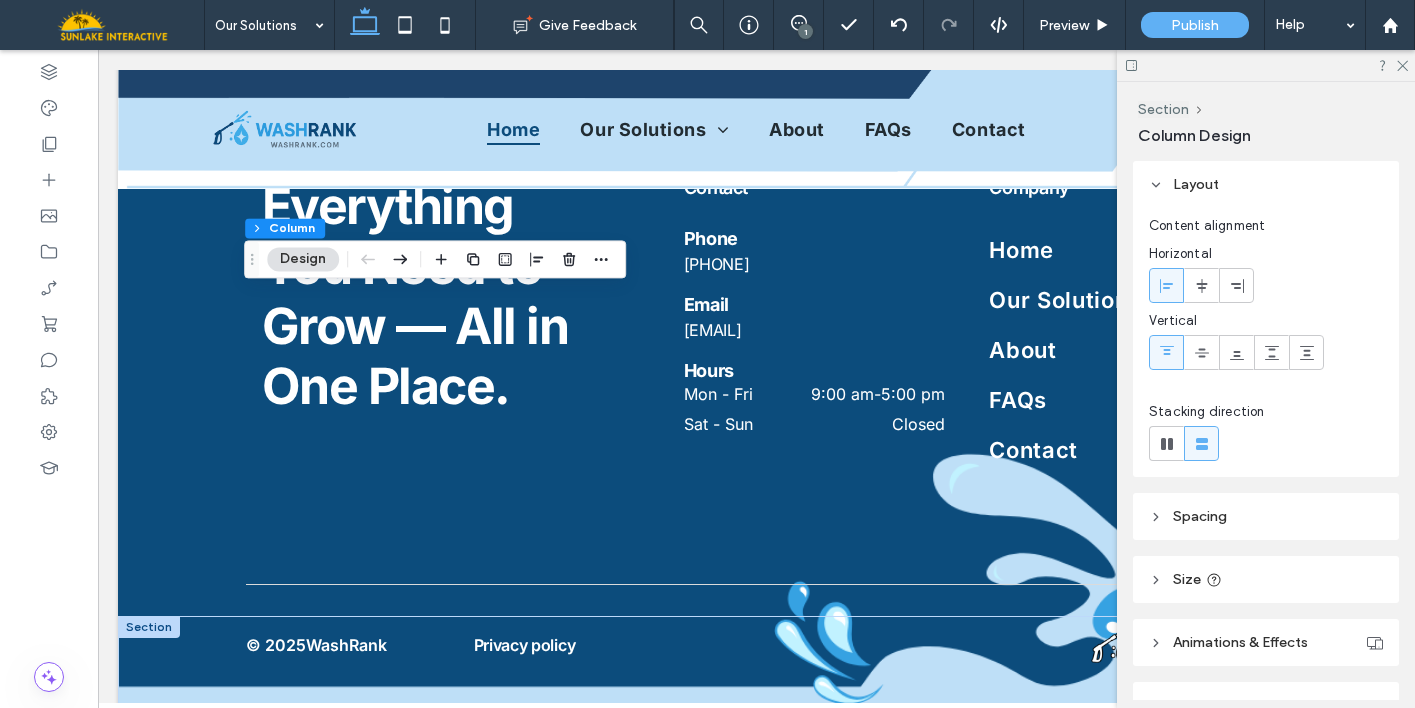 click on "Spacing" at bounding box center [1200, 516] 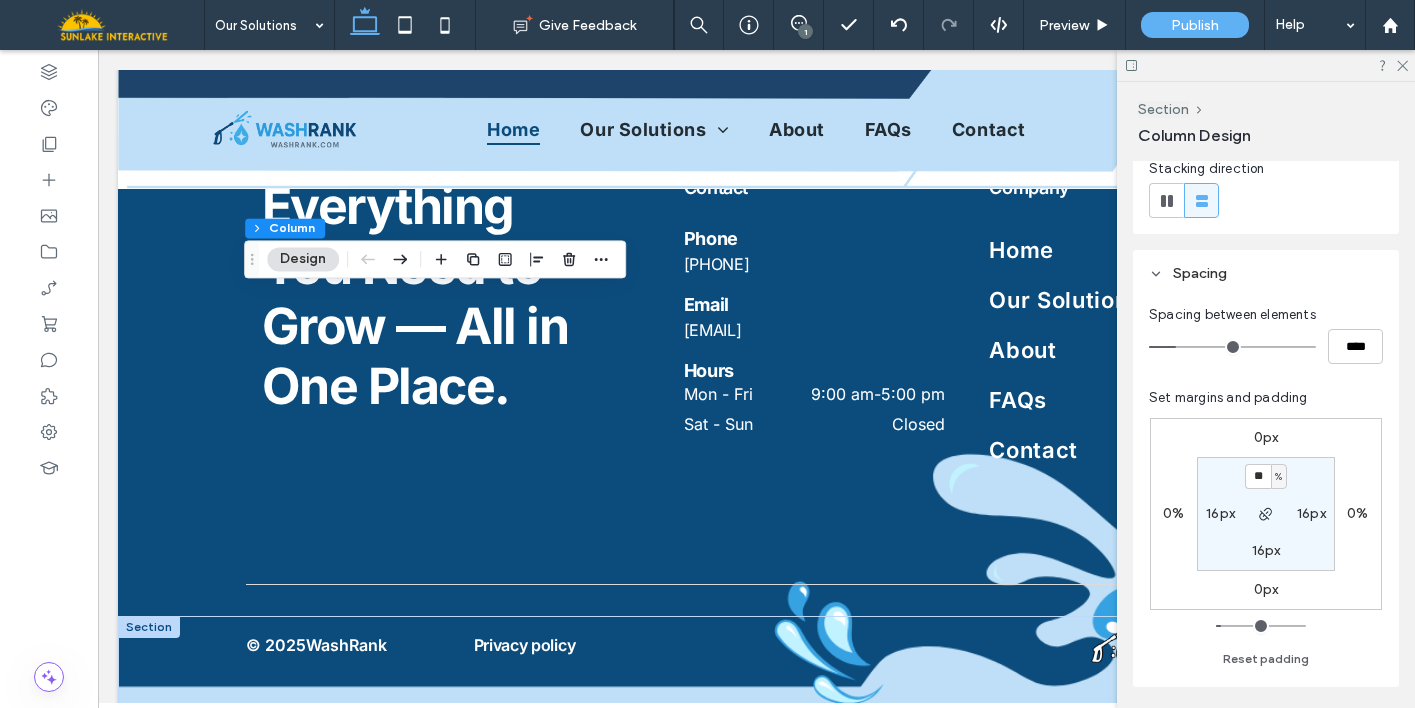 scroll, scrollTop: 245, scrollLeft: 0, axis: vertical 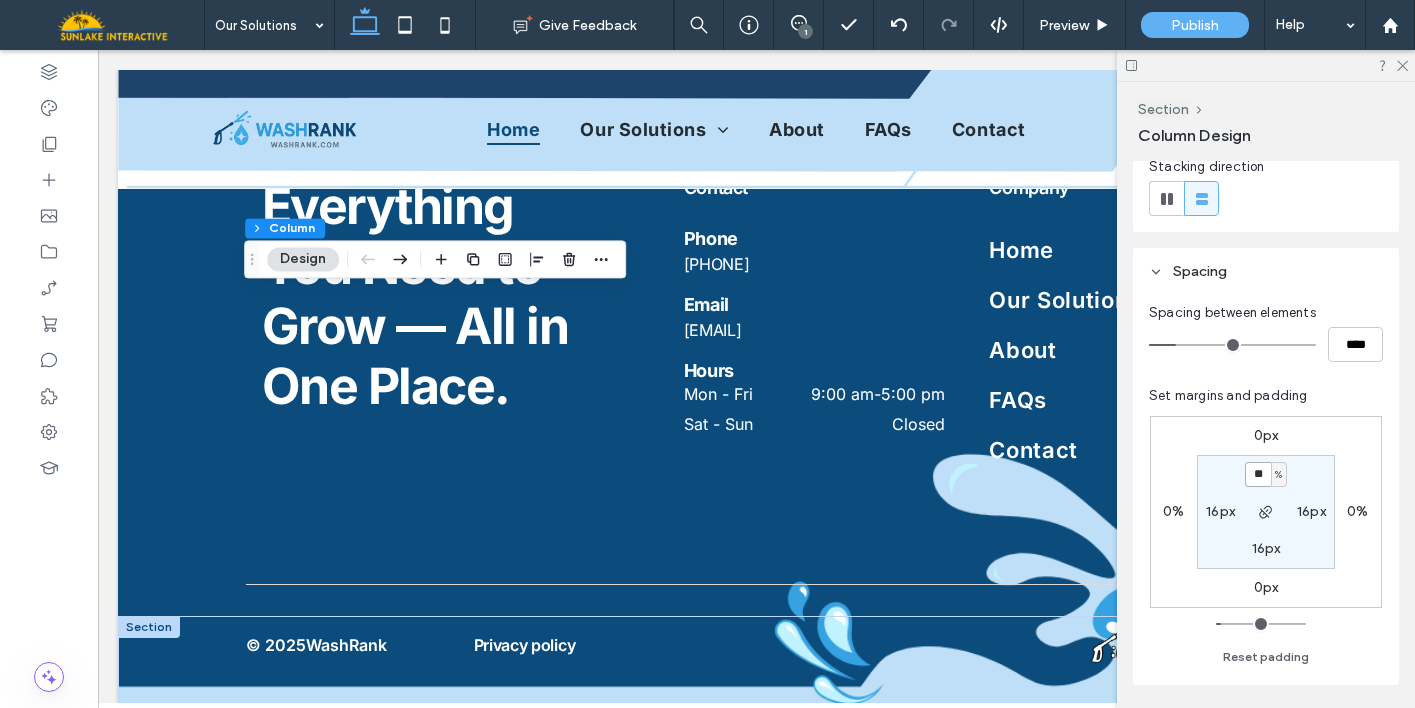 click on "**" at bounding box center [1258, 474] 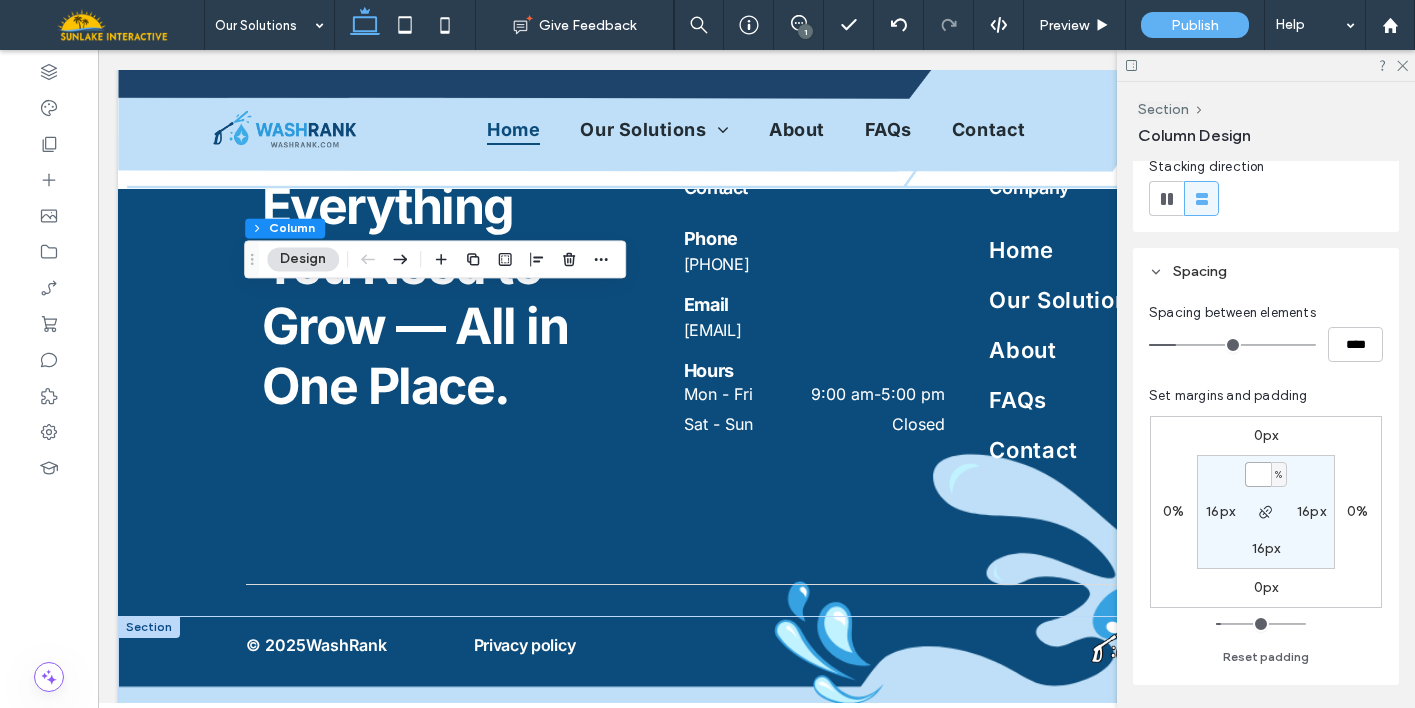 type on "*" 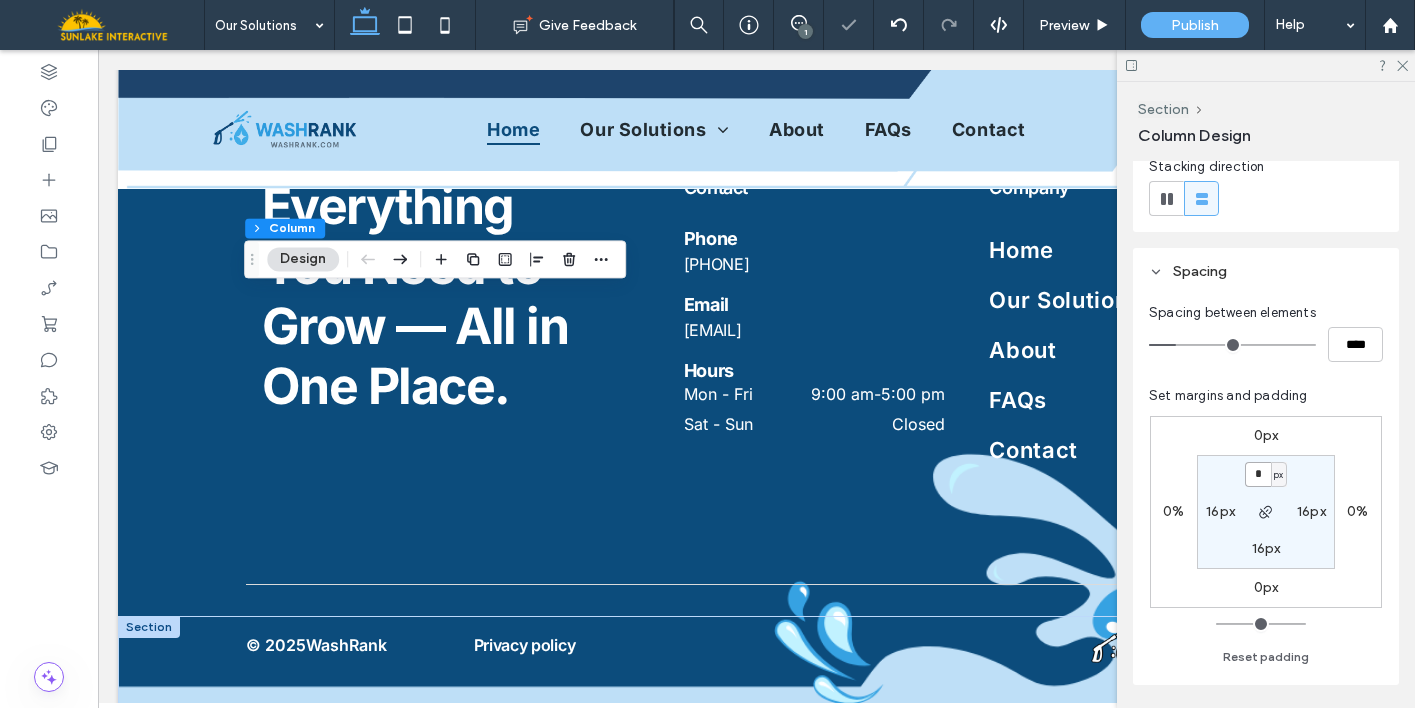 click on "*" at bounding box center (1258, 474) 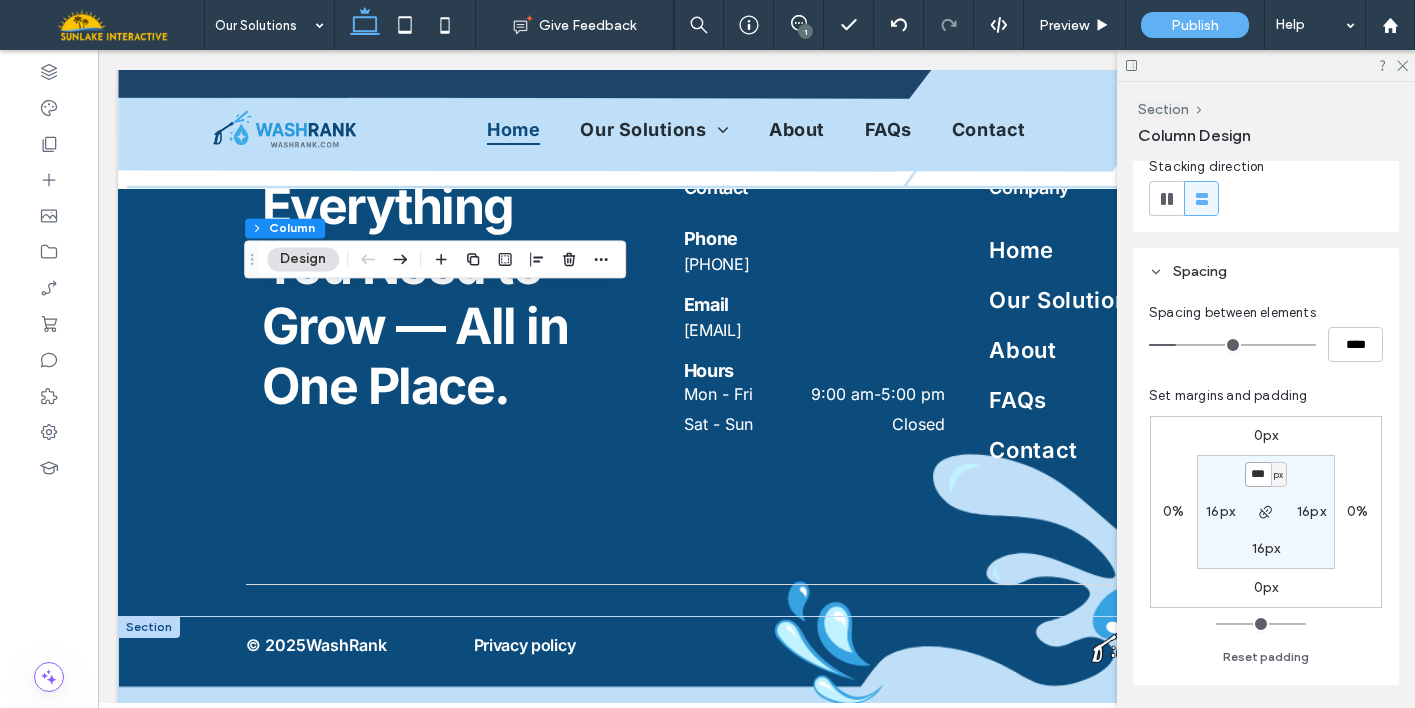type on "***" 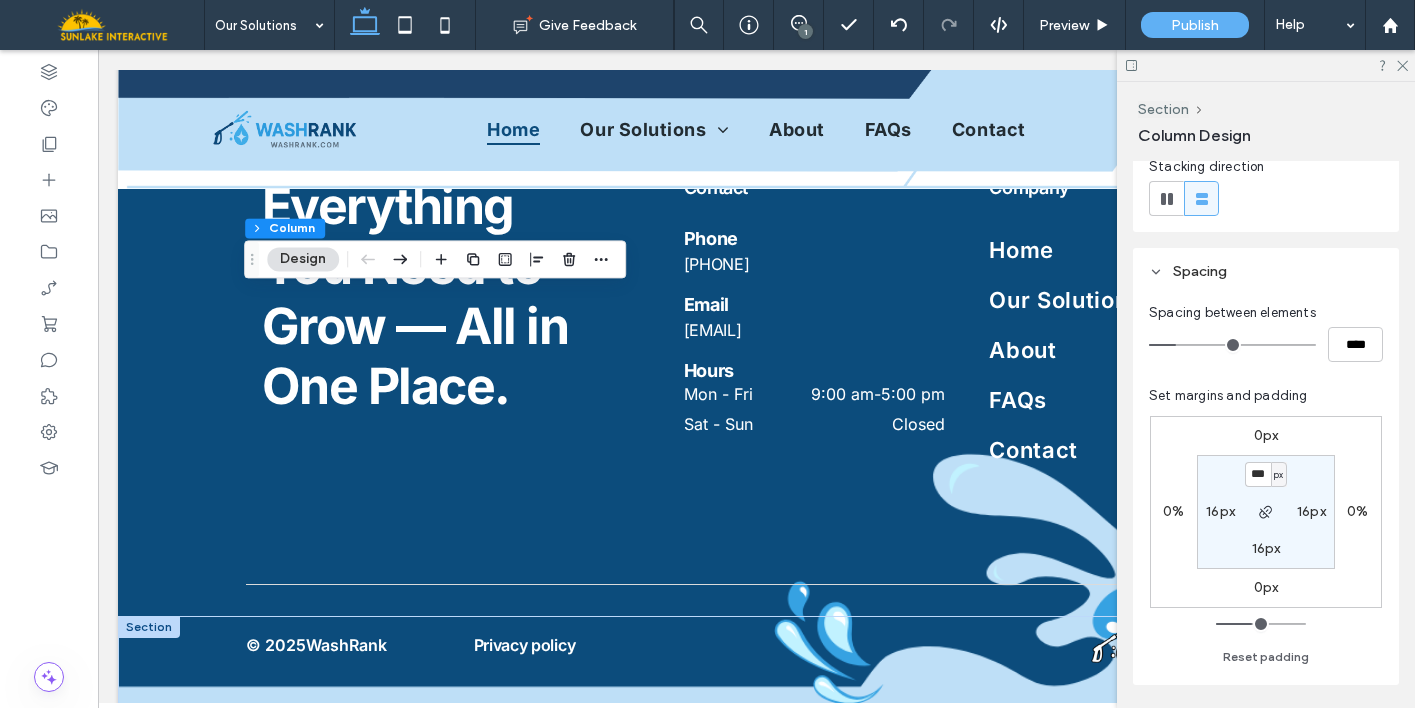 click on "*** px 16px 16px 16px" at bounding box center [1266, 512] 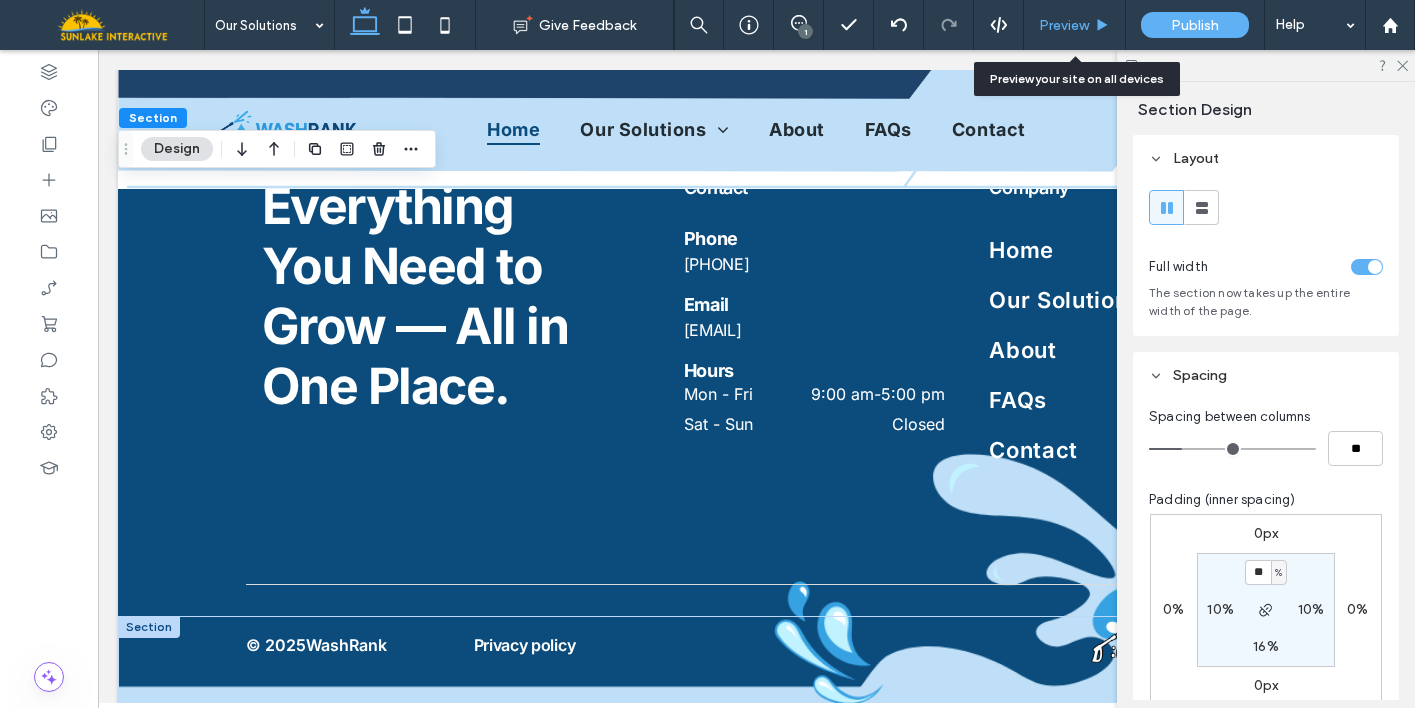 click on "Preview" at bounding box center (1075, 25) 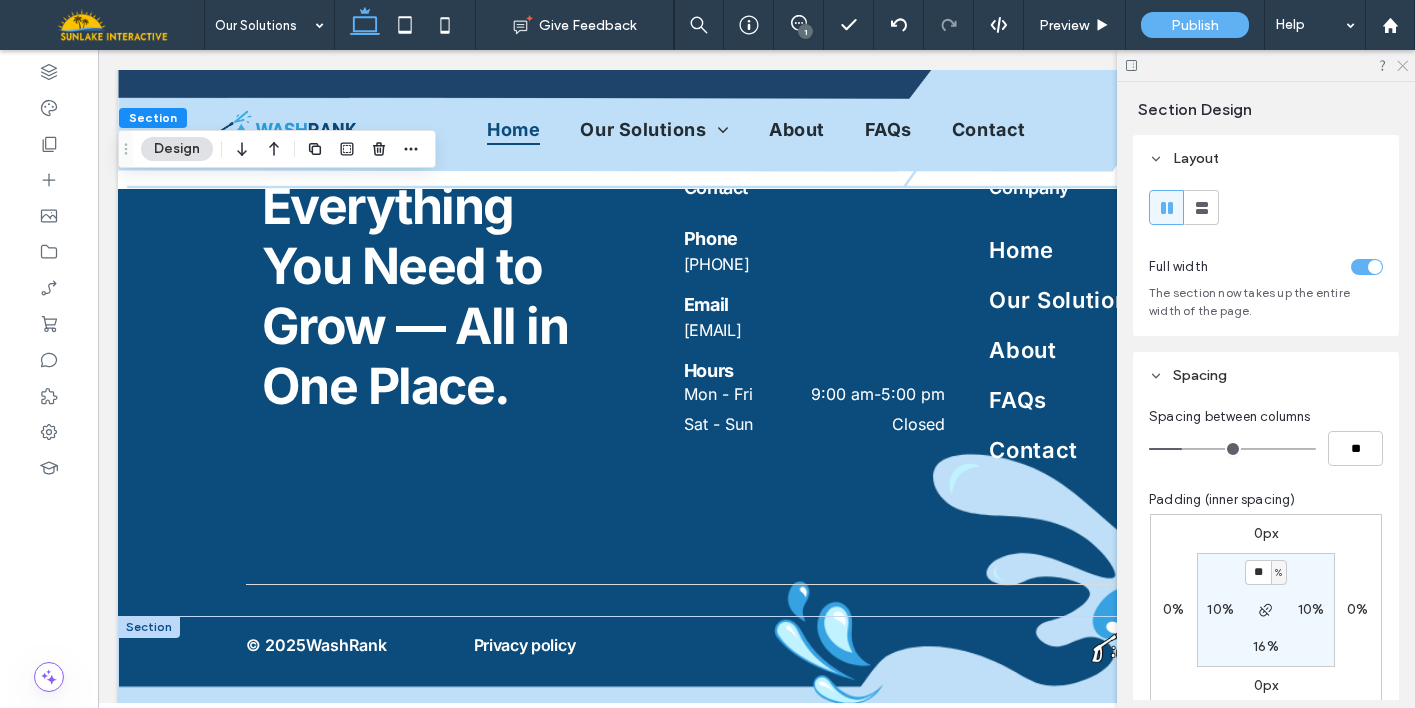 click 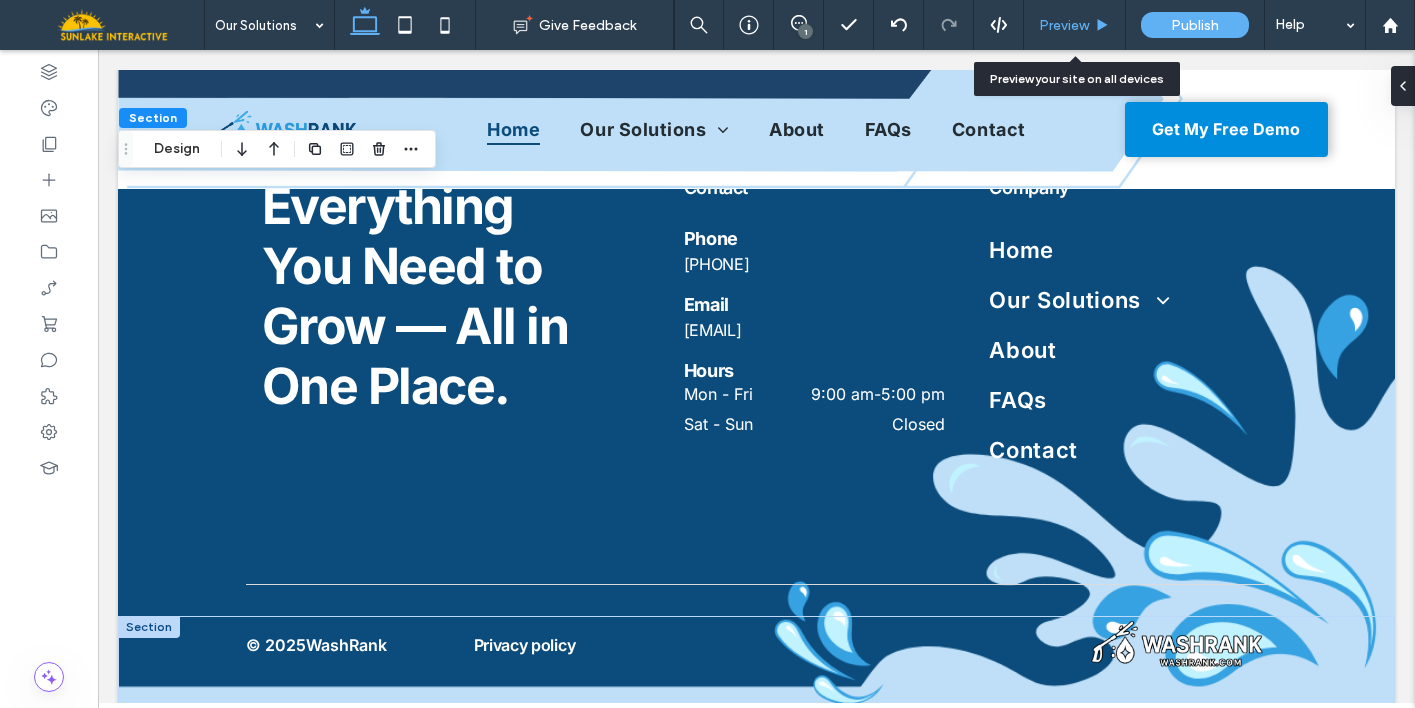 click on "Preview" at bounding box center [1075, 25] 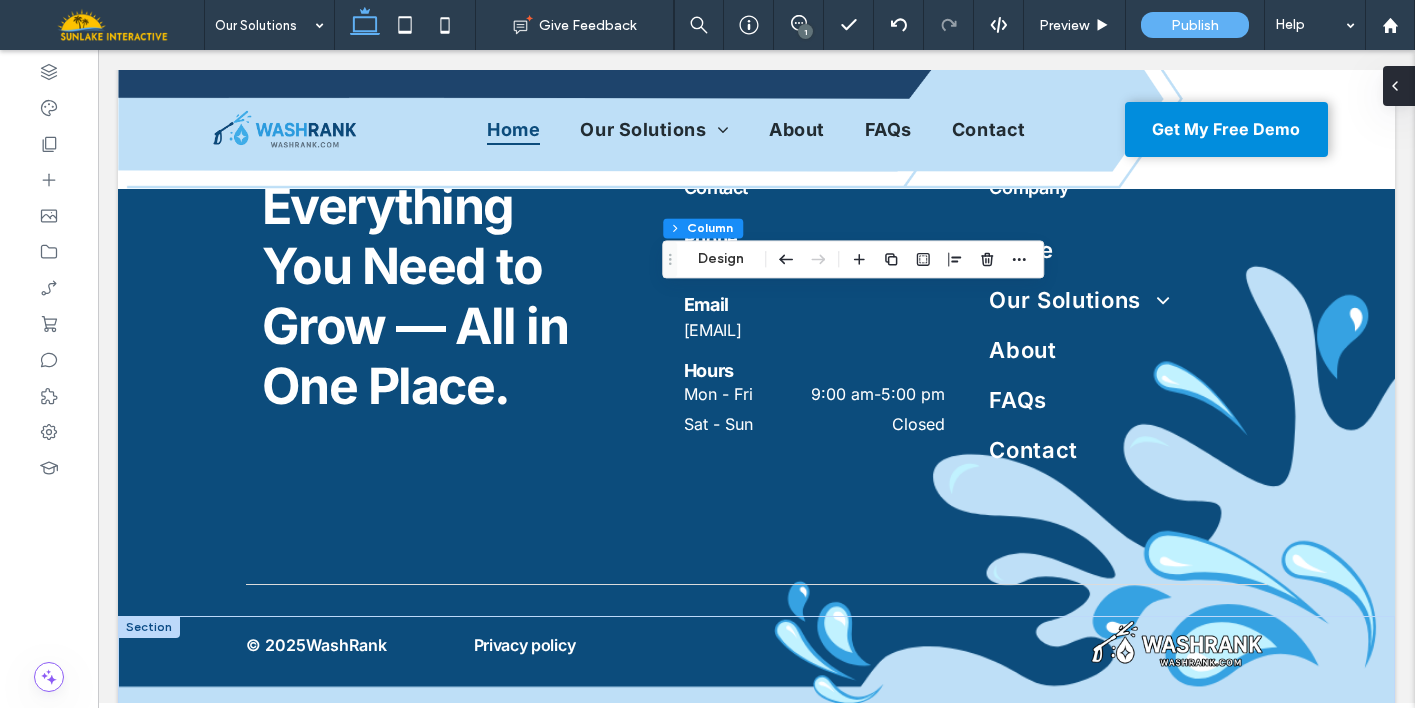 click at bounding box center (1399, 86) 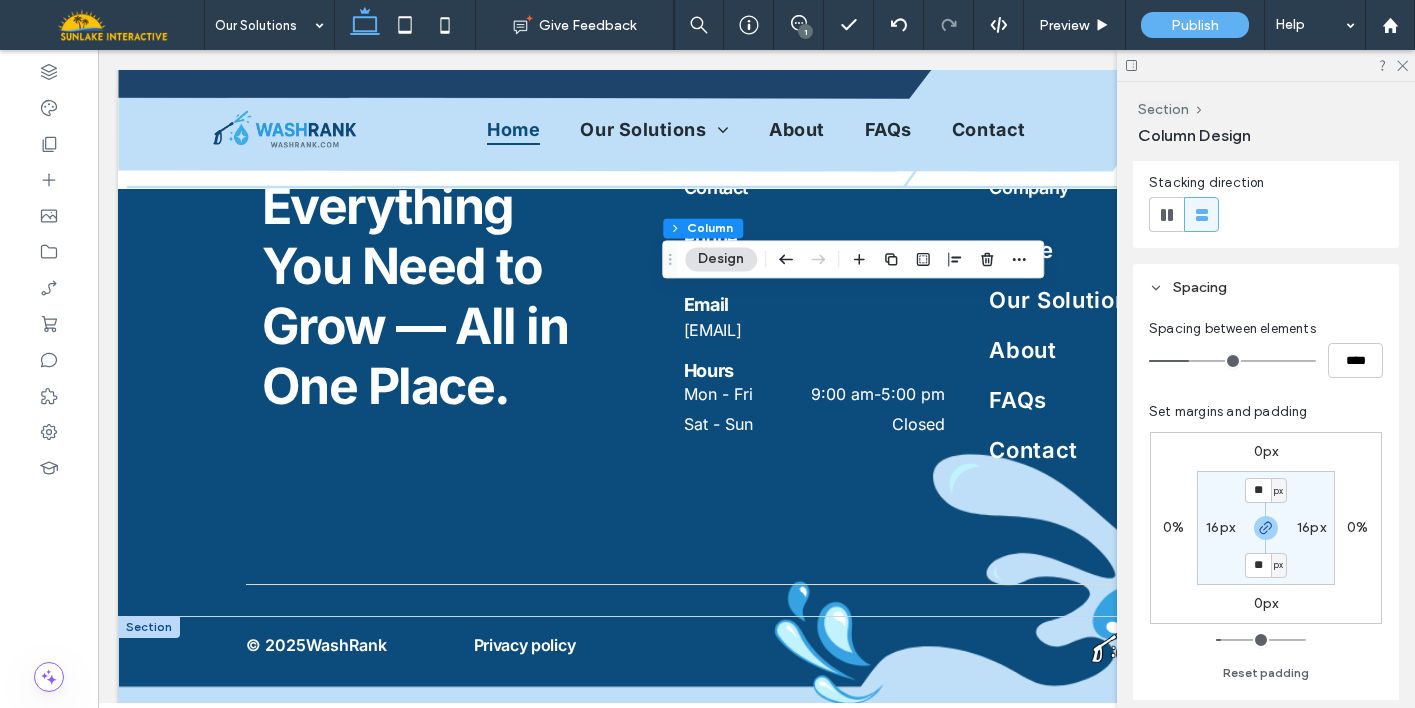 scroll, scrollTop: 252, scrollLeft: 0, axis: vertical 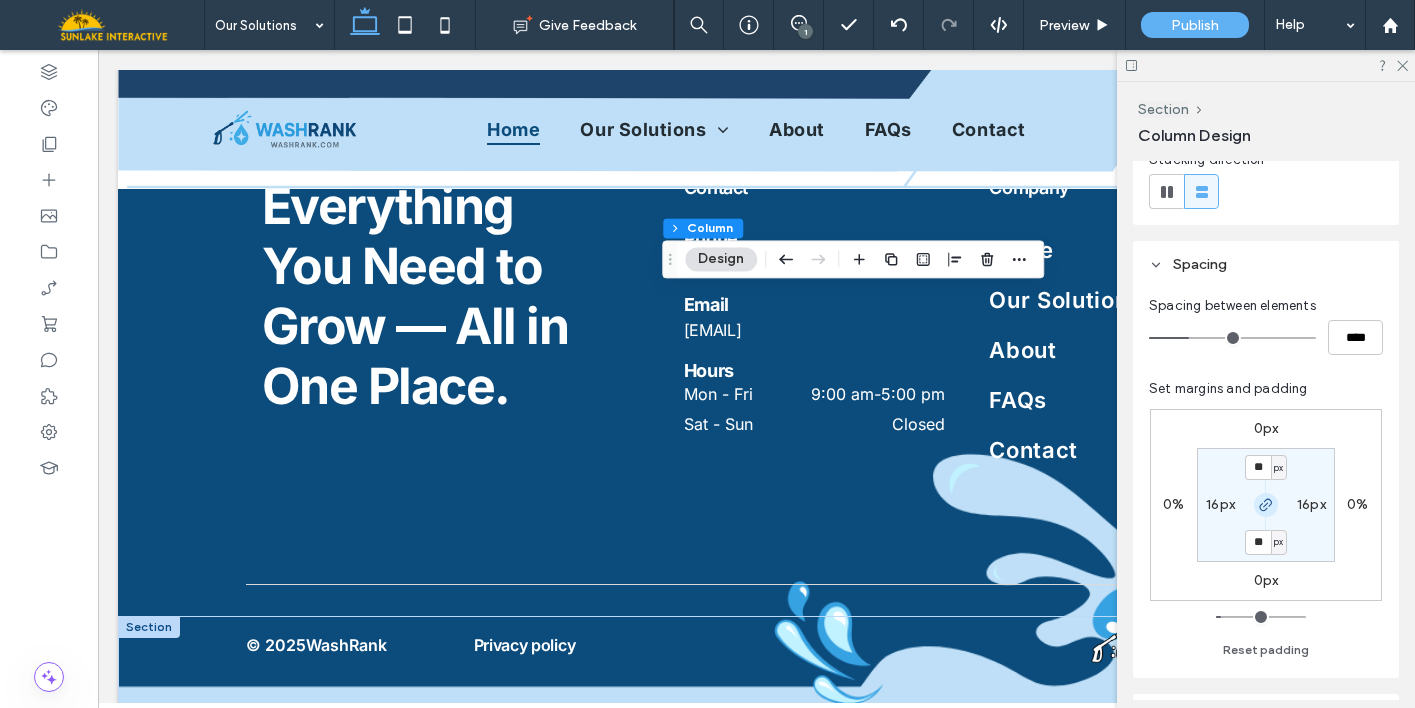 click 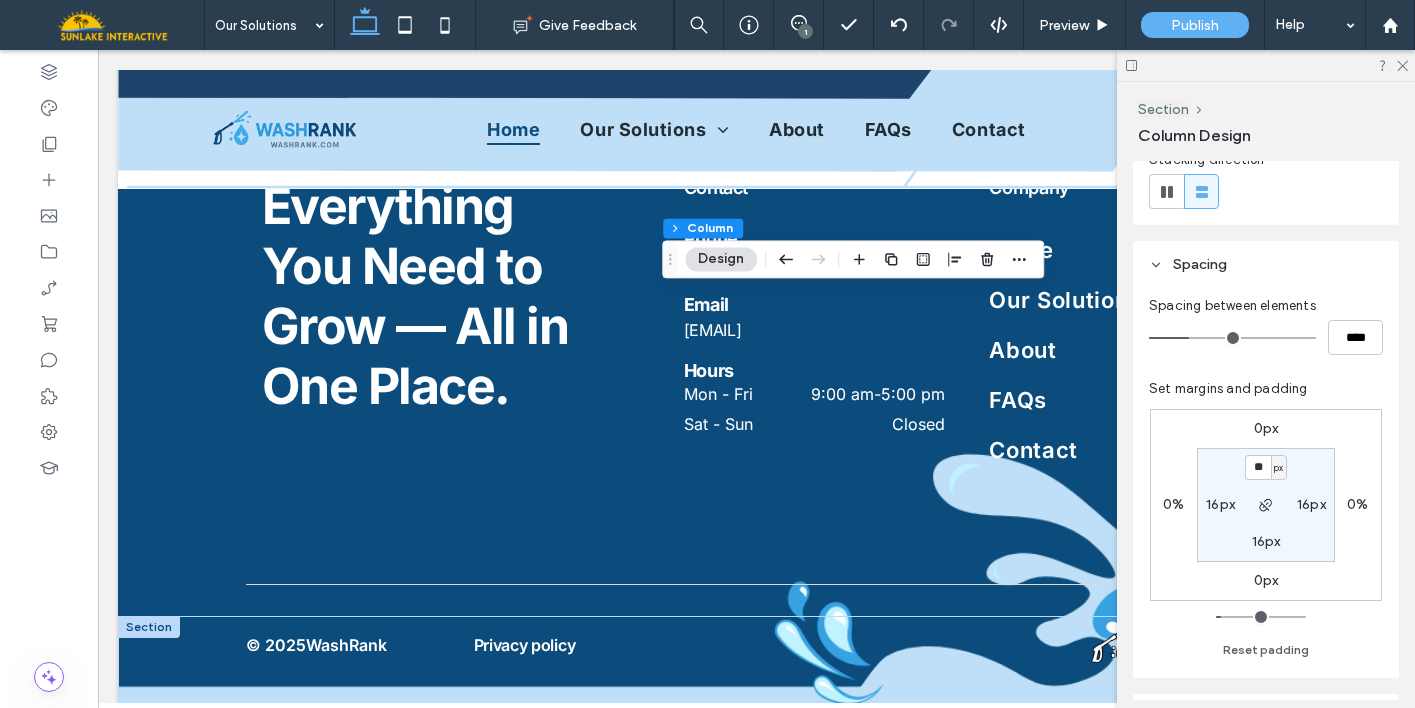 click on "px" at bounding box center [1278, 468] 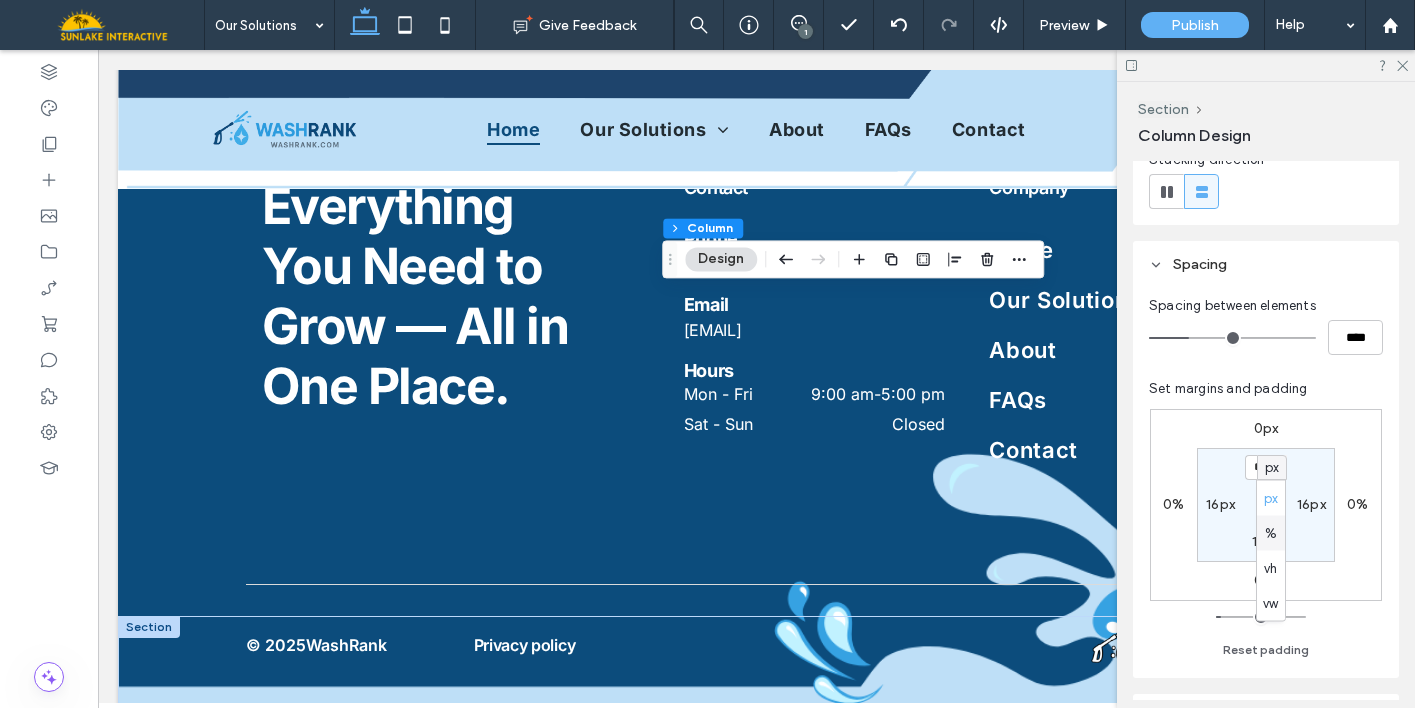click on "%" at bounding box center [1271, 533] 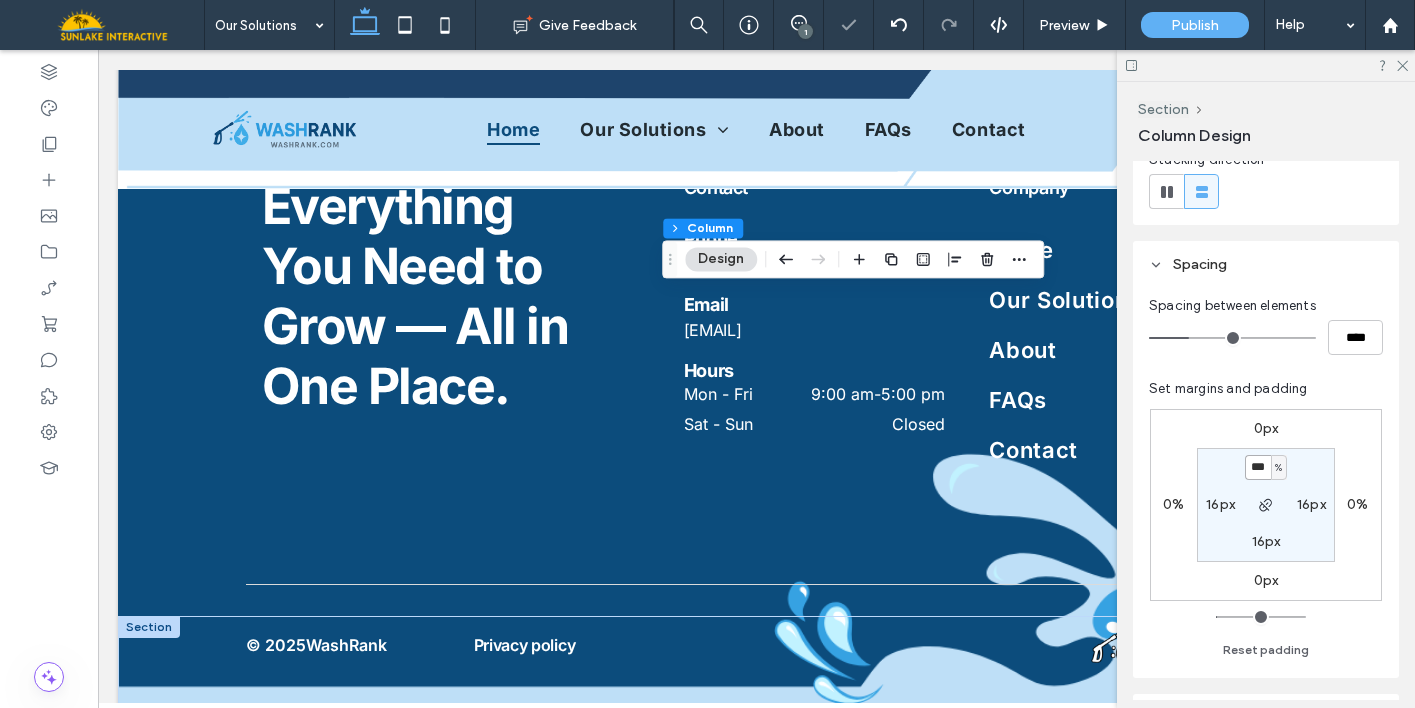 click on "***" at bounding box center [1258, 467] 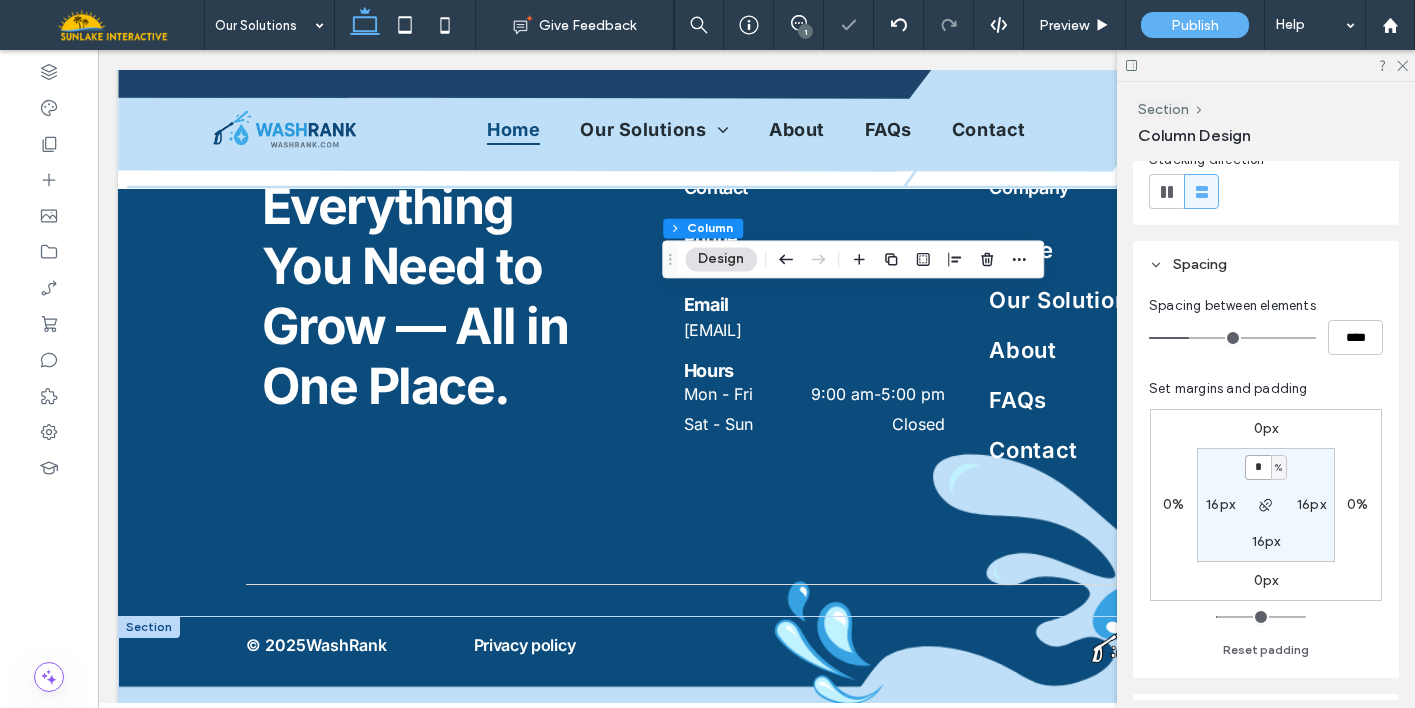 type on "*" 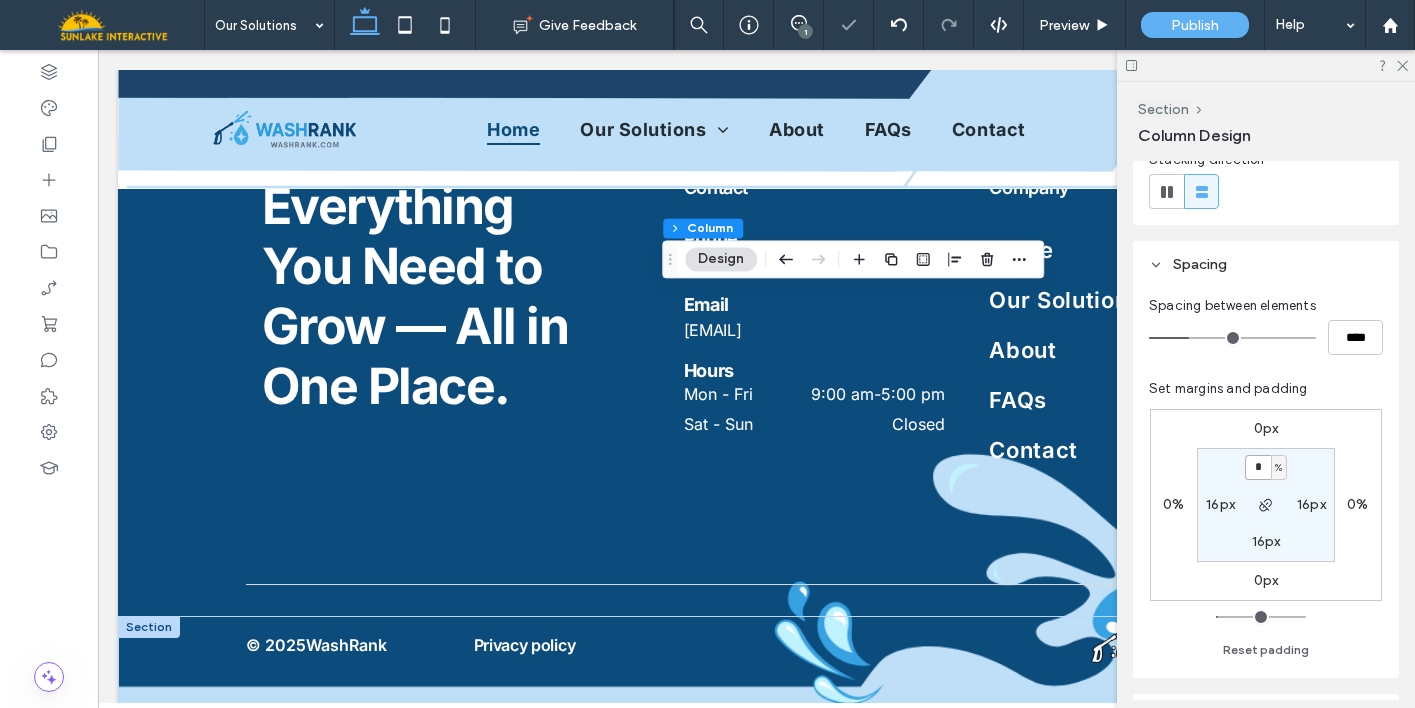 click on "*" at bounding box center (1258, 467) 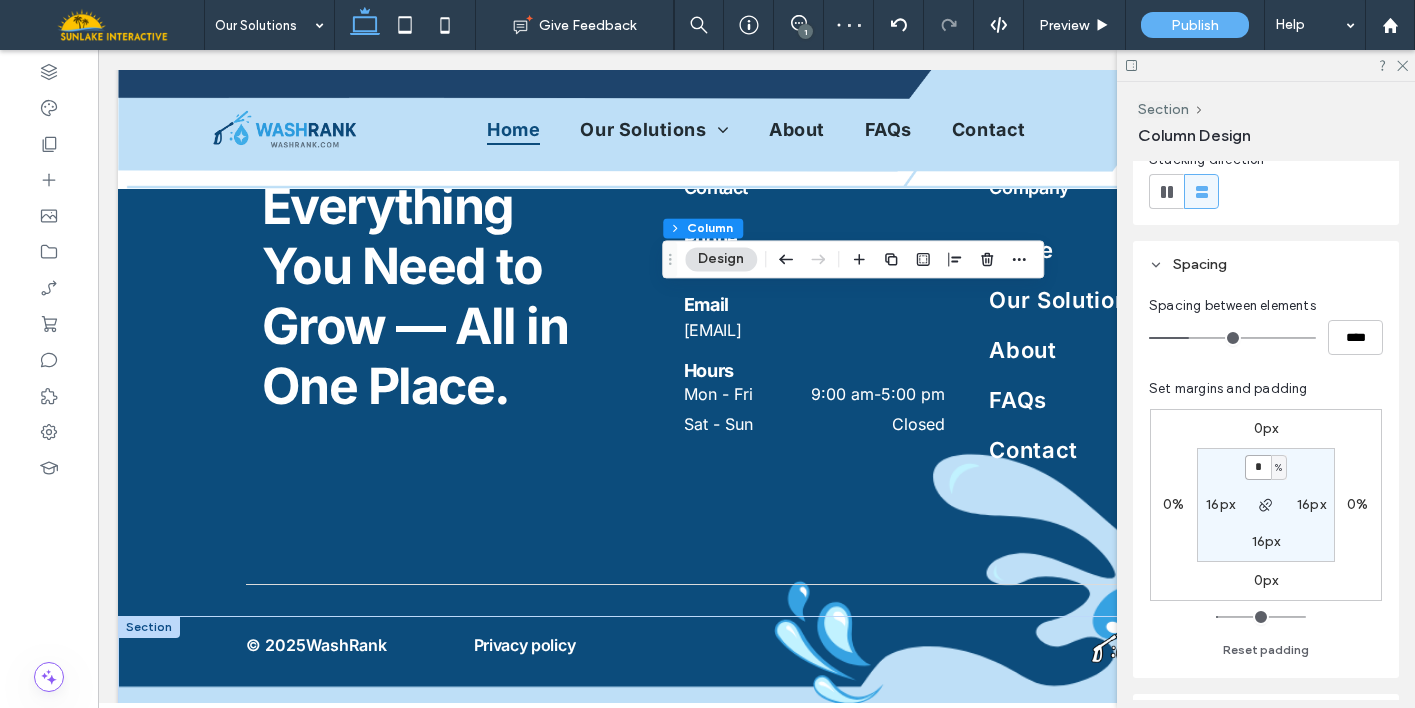 type on "*" 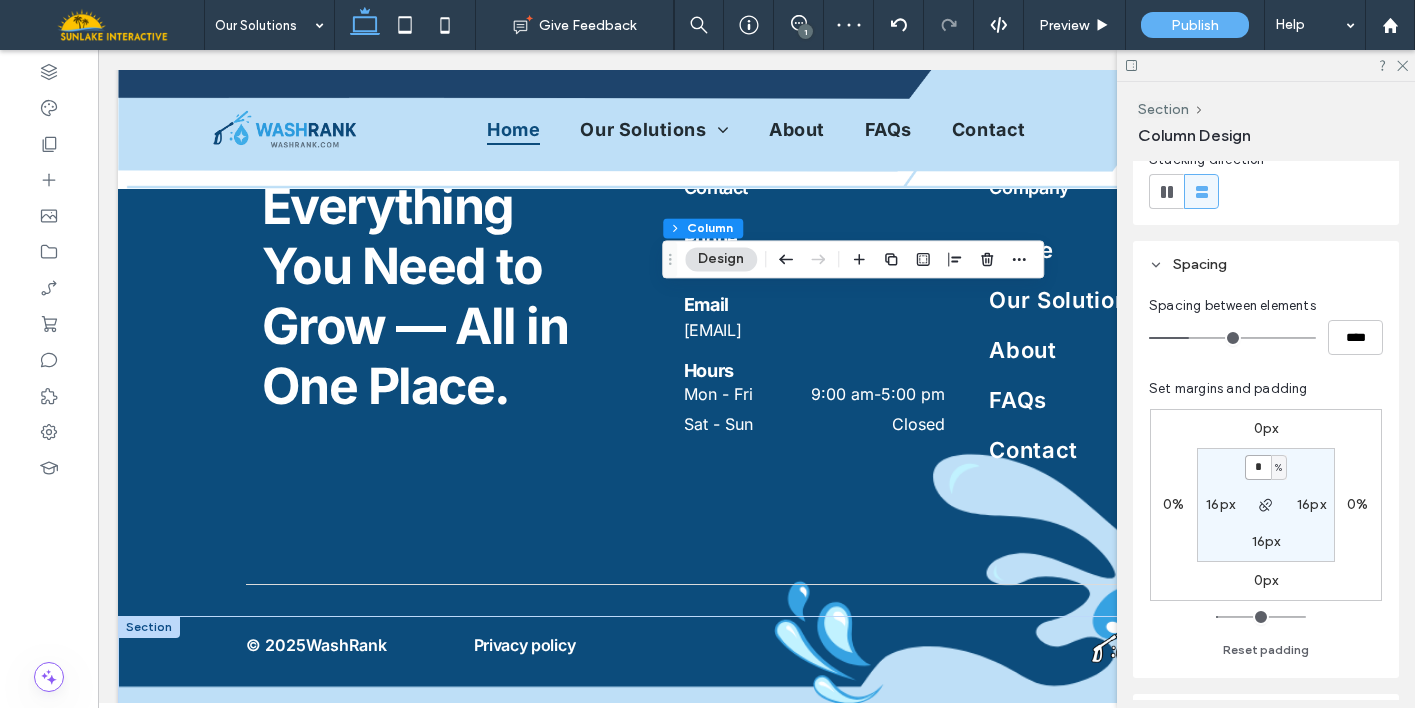type on "*" 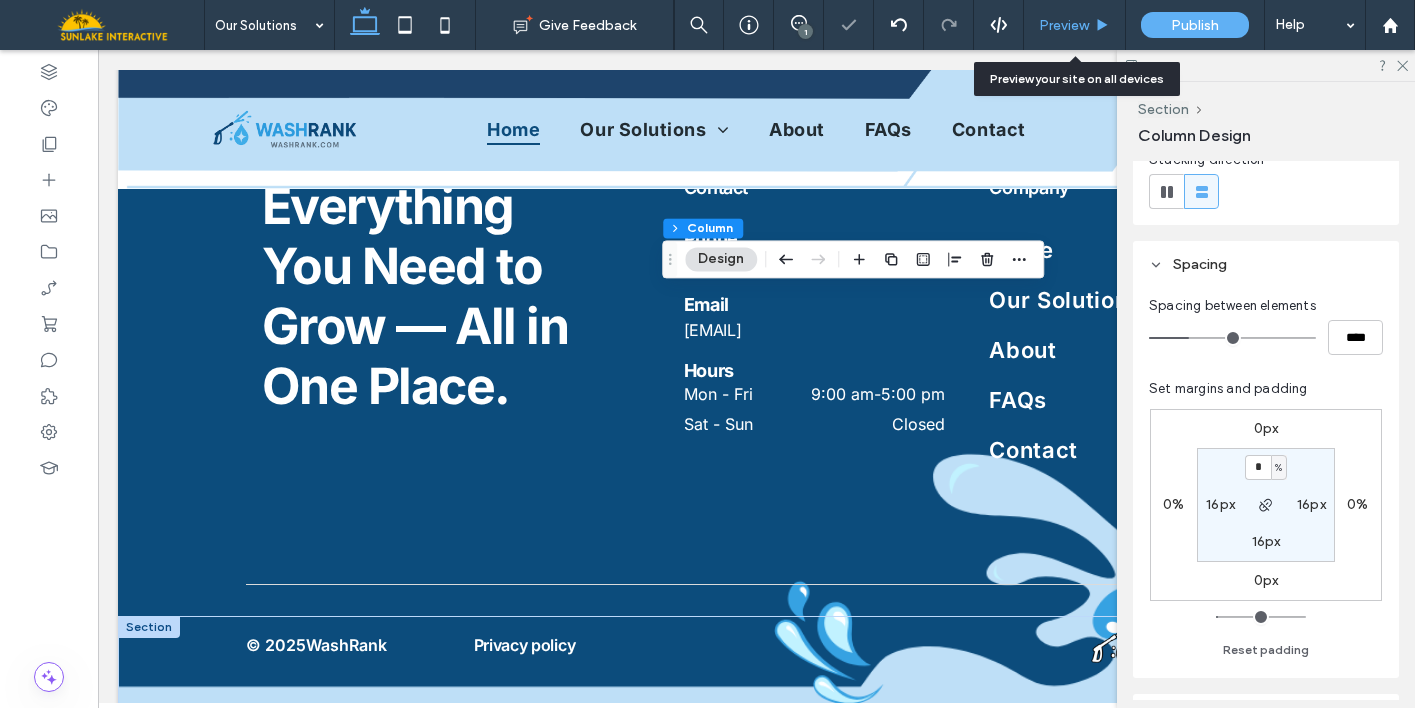 click on "Preview" at bounding box center (1075, 25) 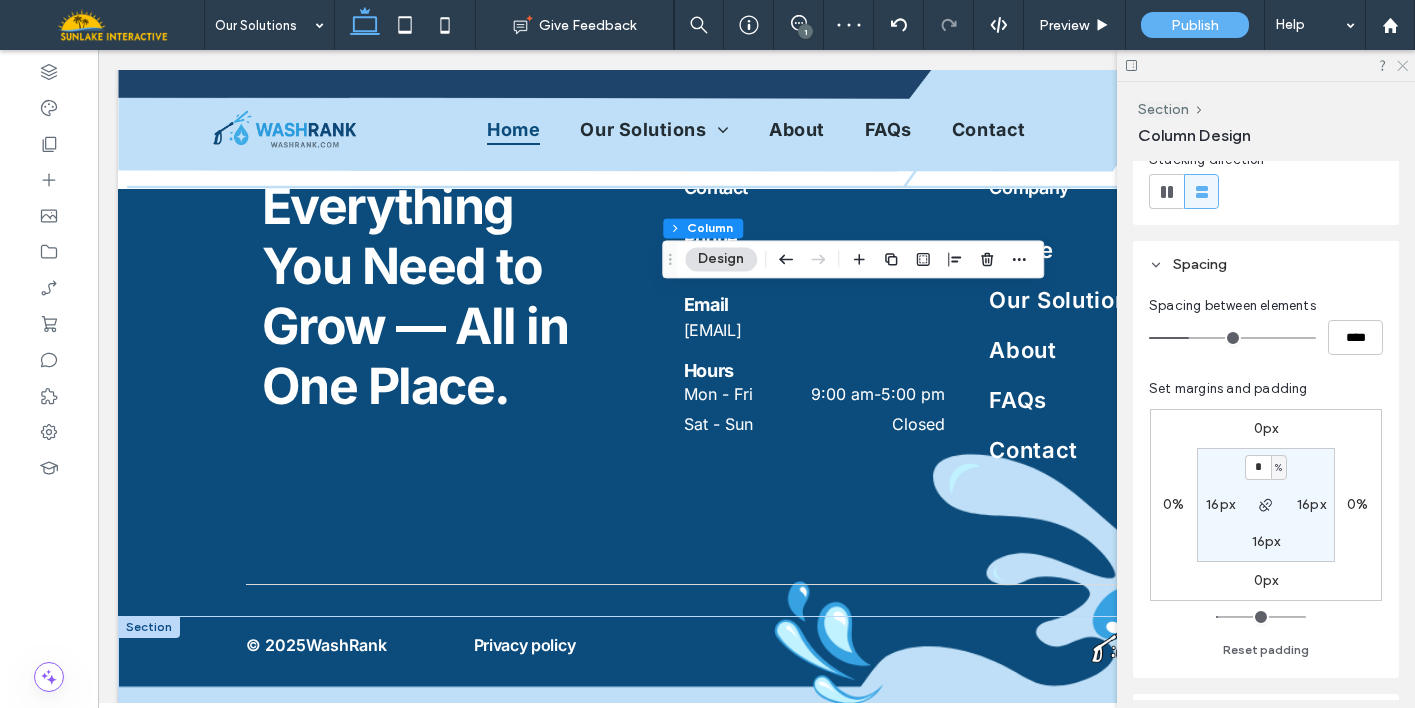 click 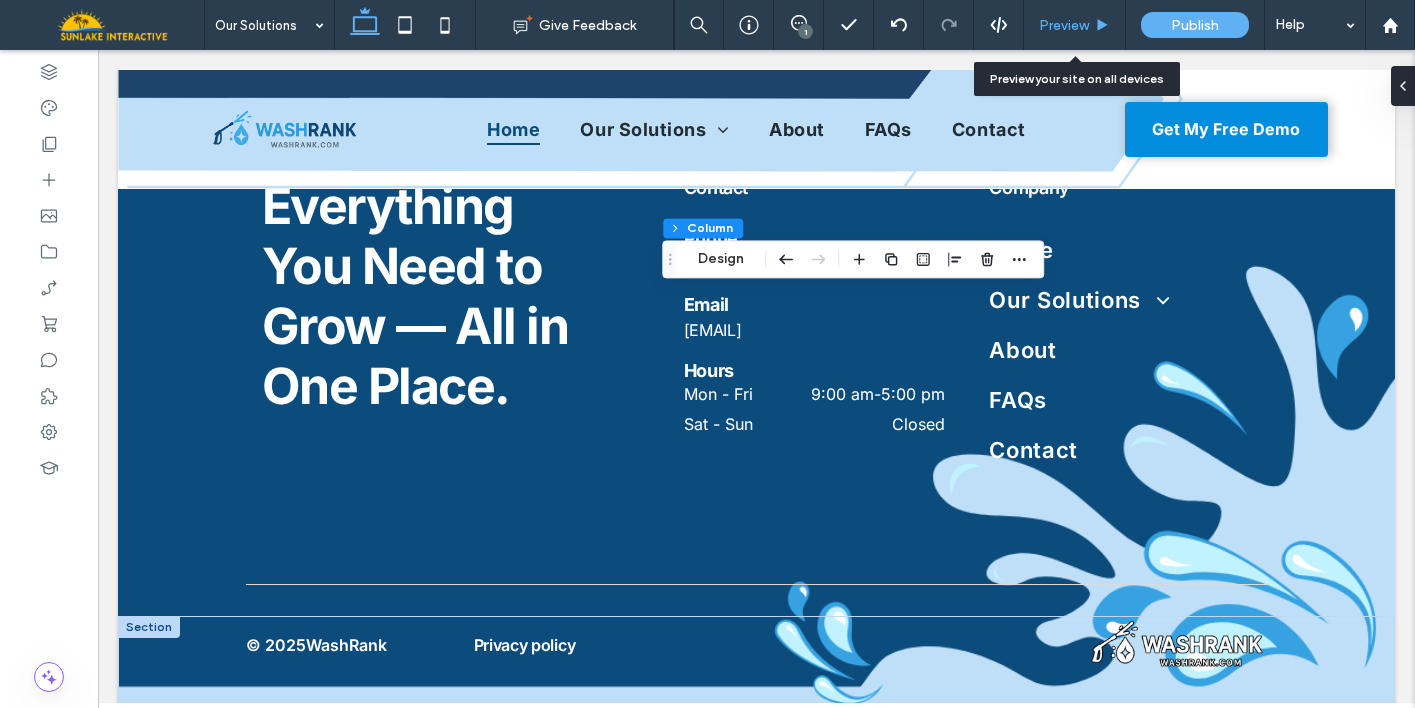 click on "Preview" at bounding box center [1074, 25] 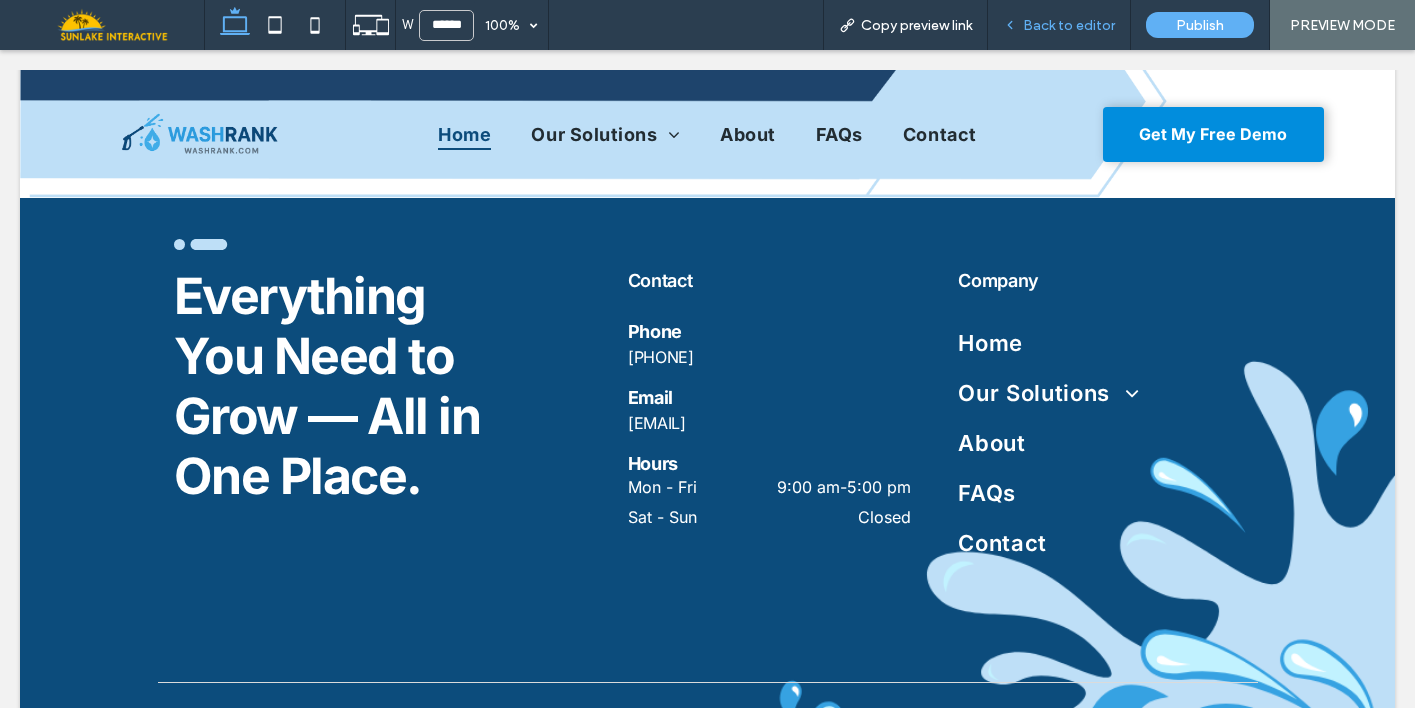 click on "Back to editor" at bounding box center [1059, 25] 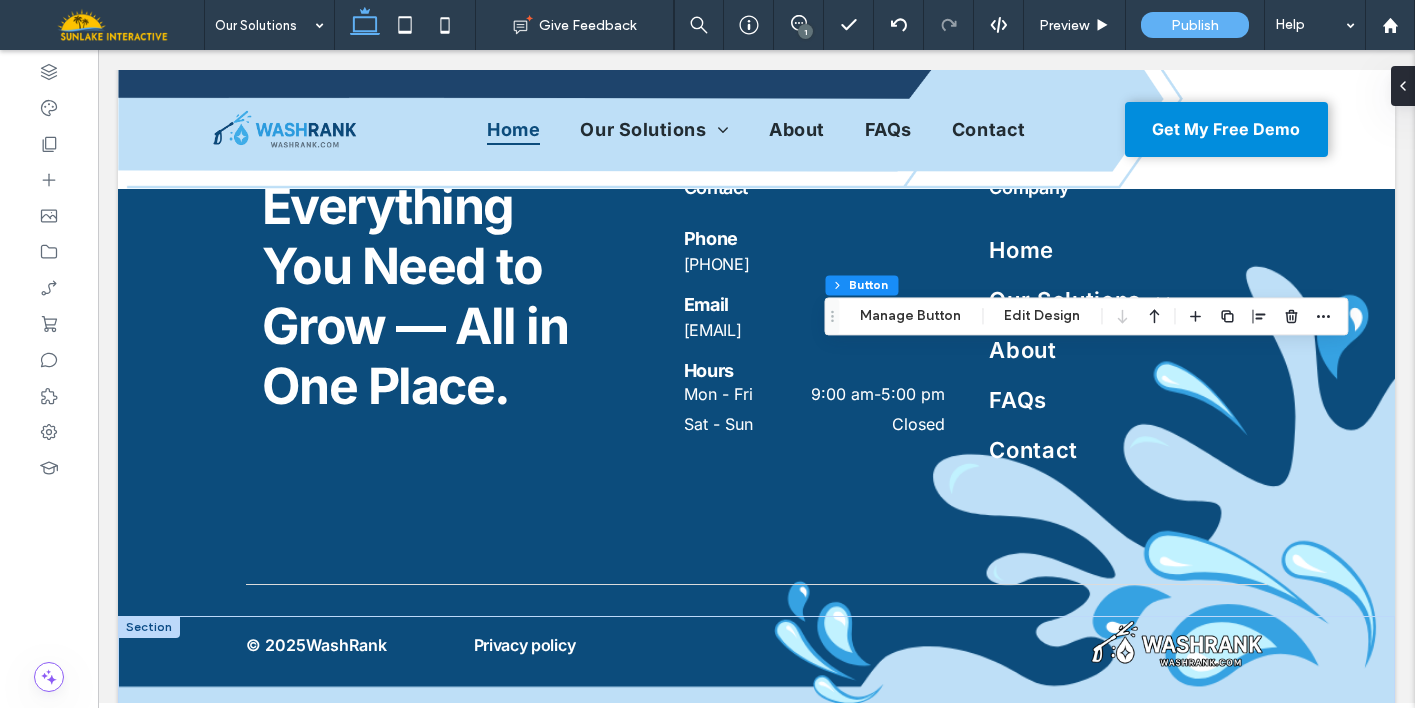 click on "Section Column Button Manage Button Edit Design" at bounding box center [1086, 316] 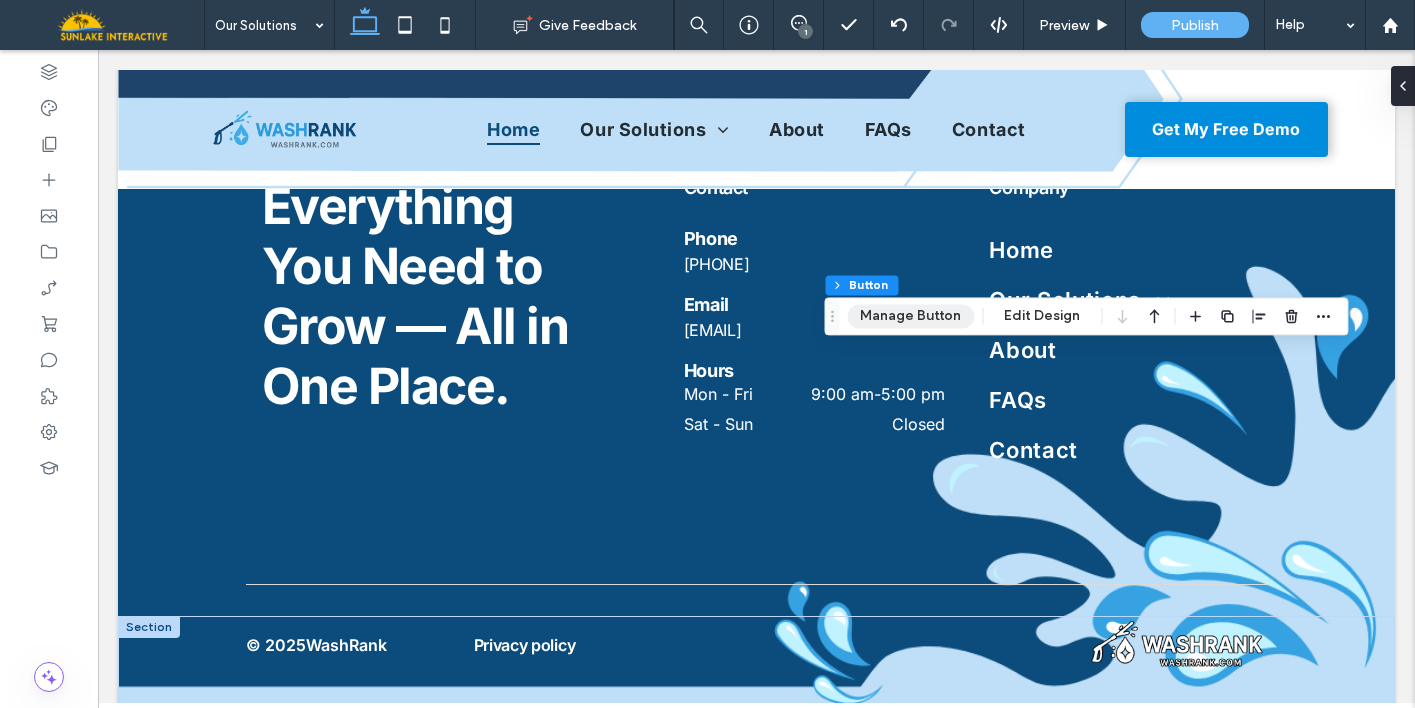 click on "Manage Button" at bounding box center [910, 316] 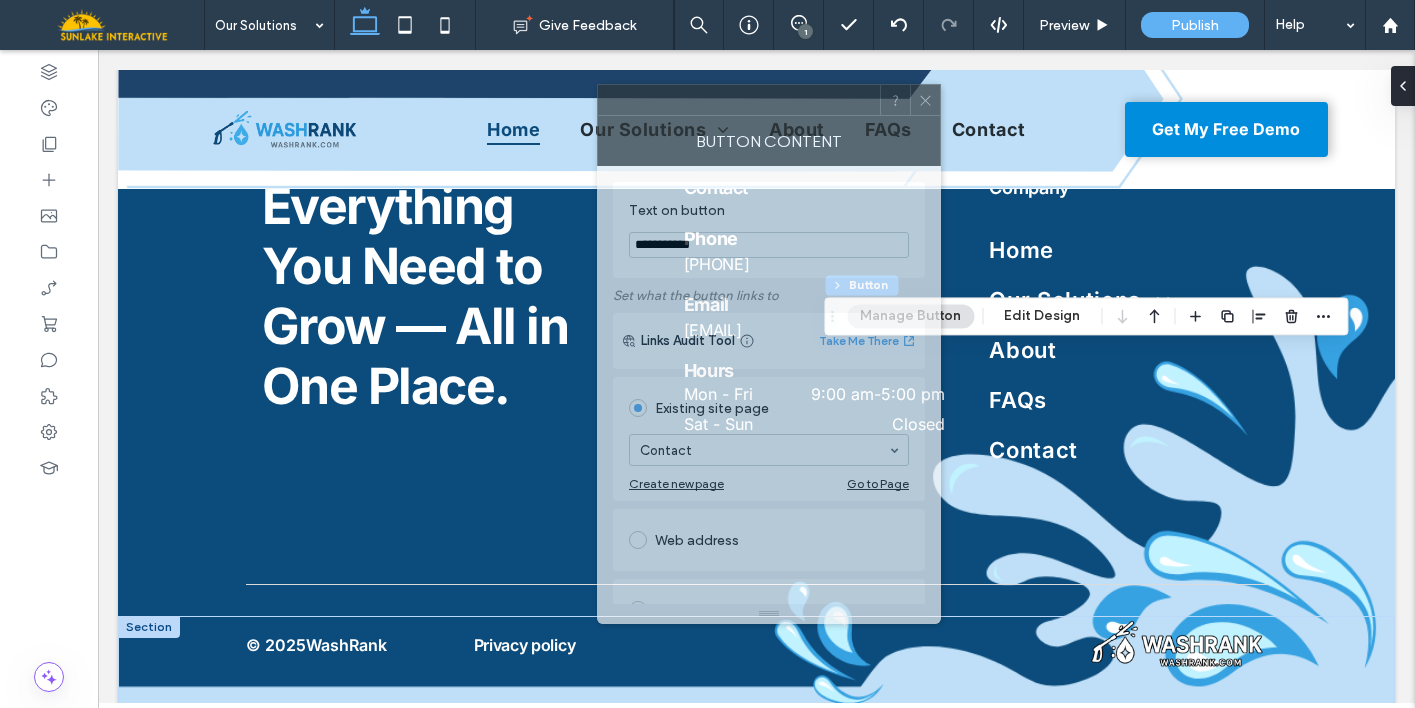 drag, startPoint x: 1271, startPoint y: 111, endPoint x: 815, endPoint y: 111, distance: 456 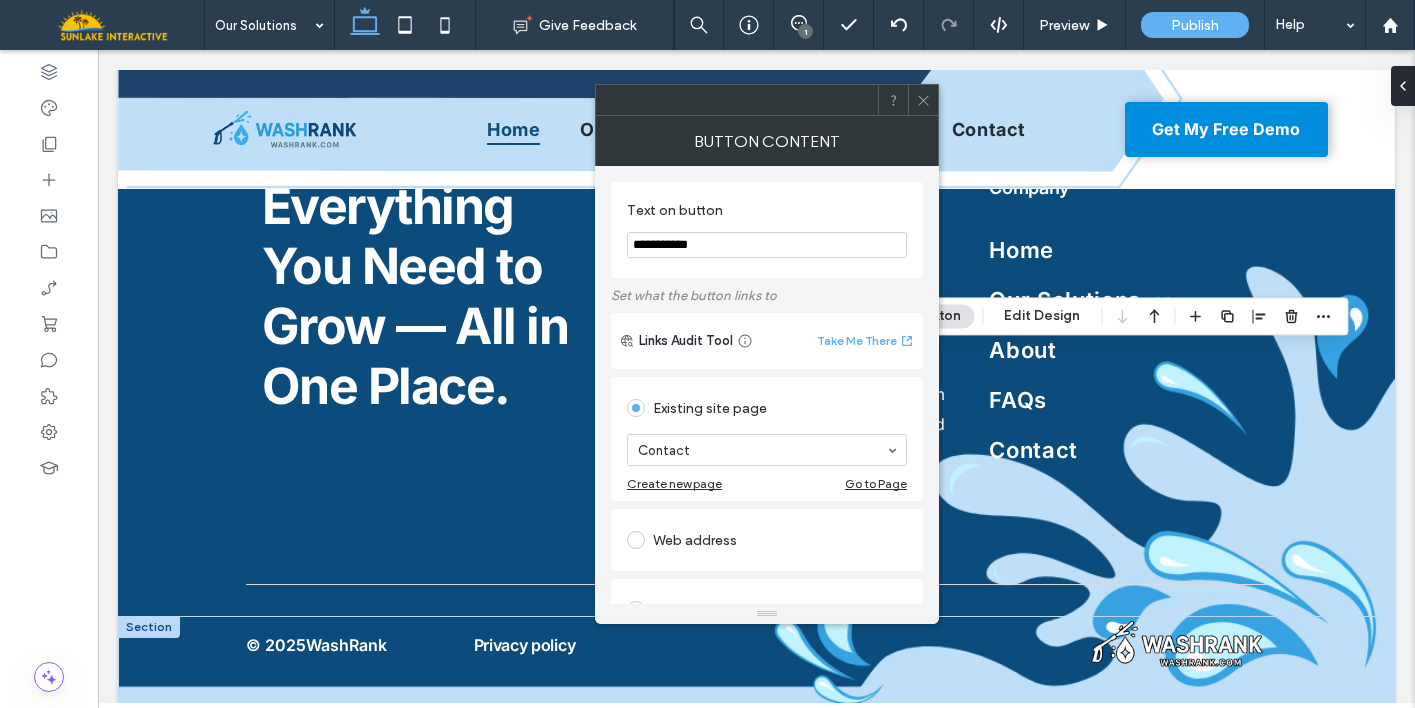 click 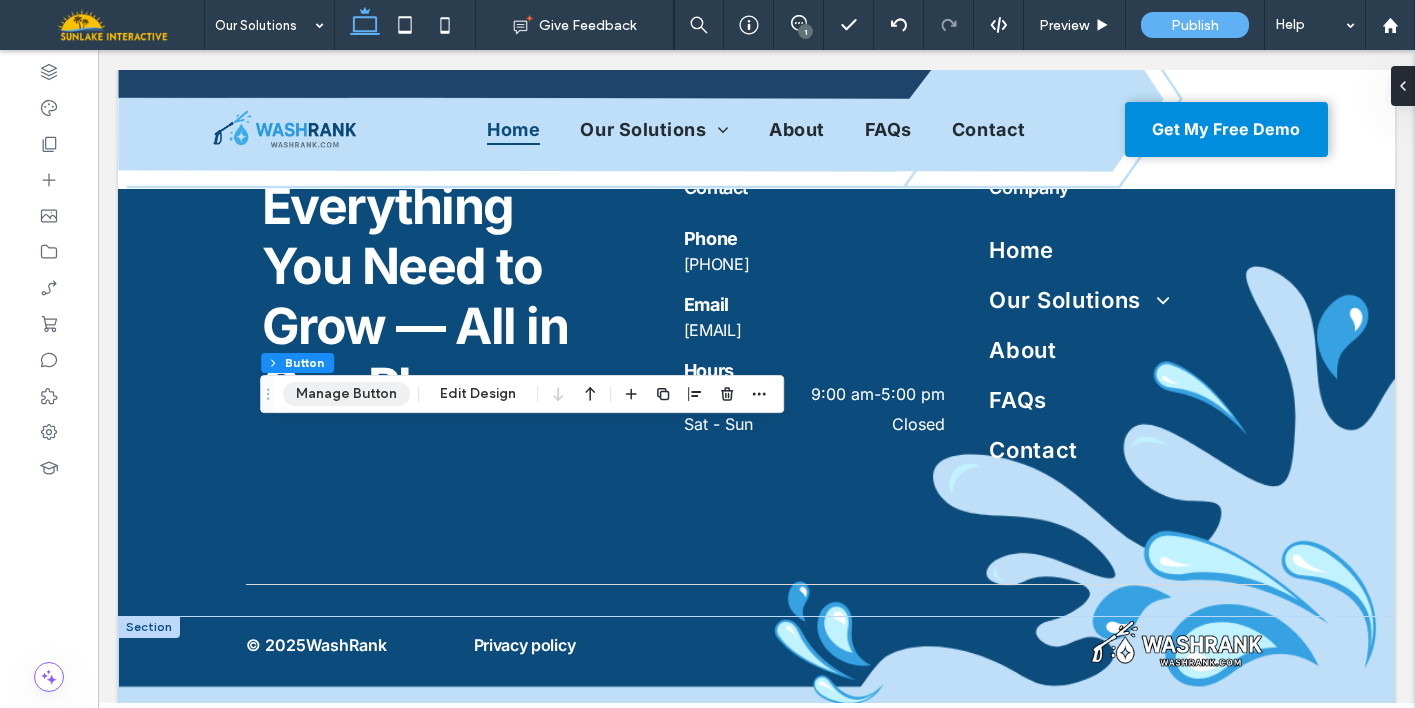 click on "Manage Button" at bounding box center [346, 394] 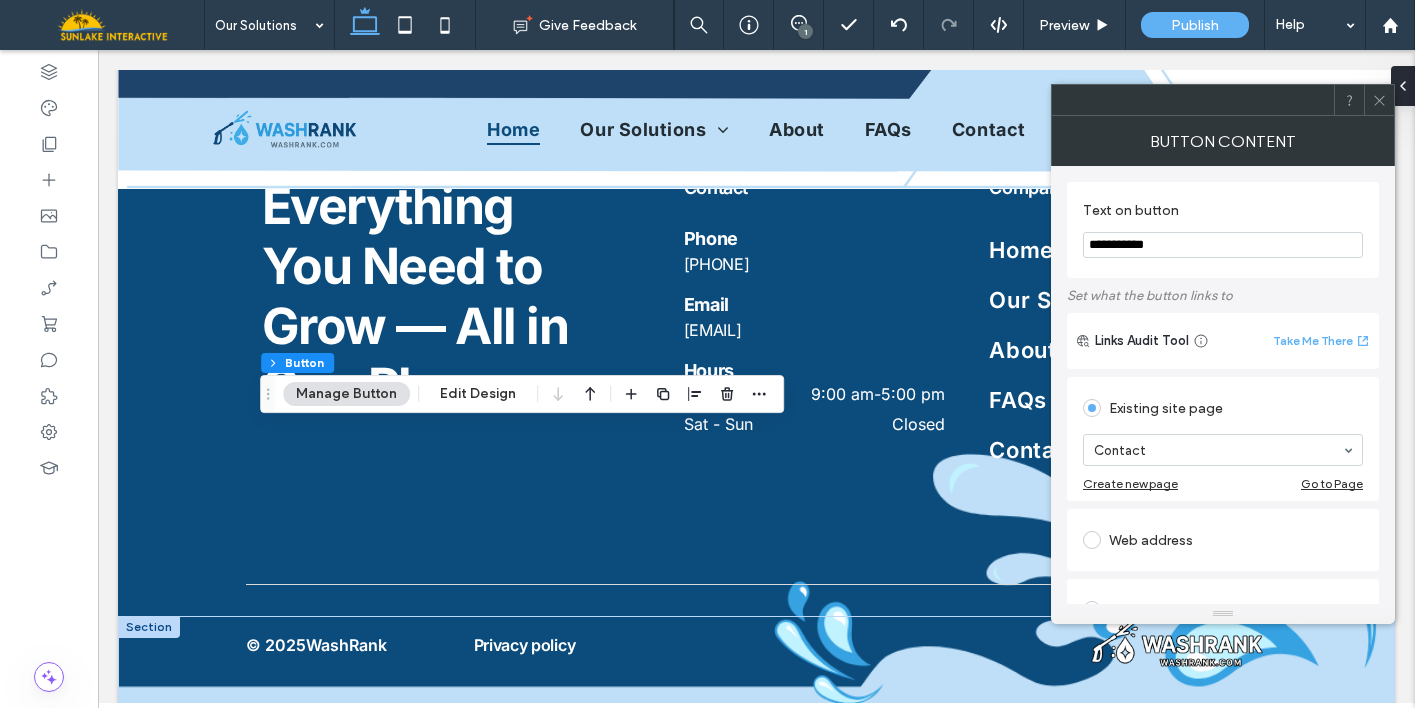 click at bounding box center (1379, 100) 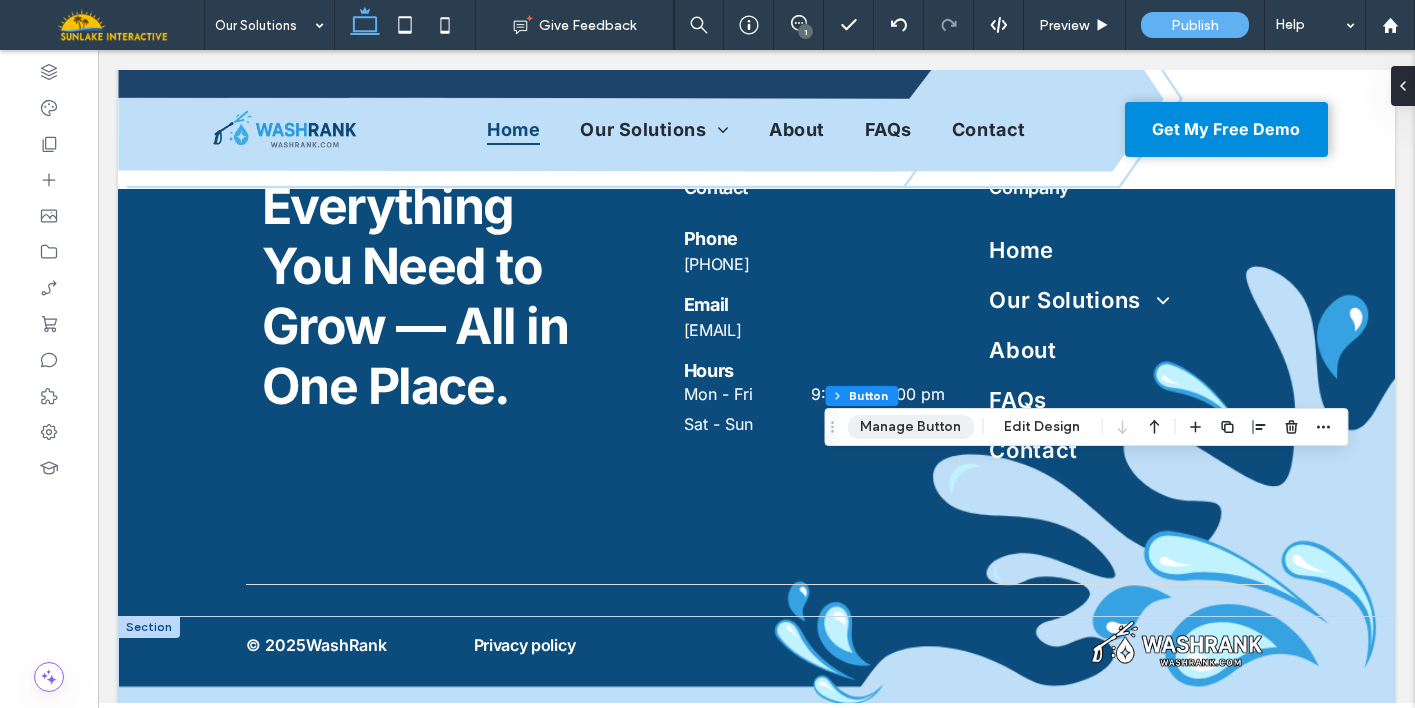 click on "Manage Button" at bounding box center (910, 427) 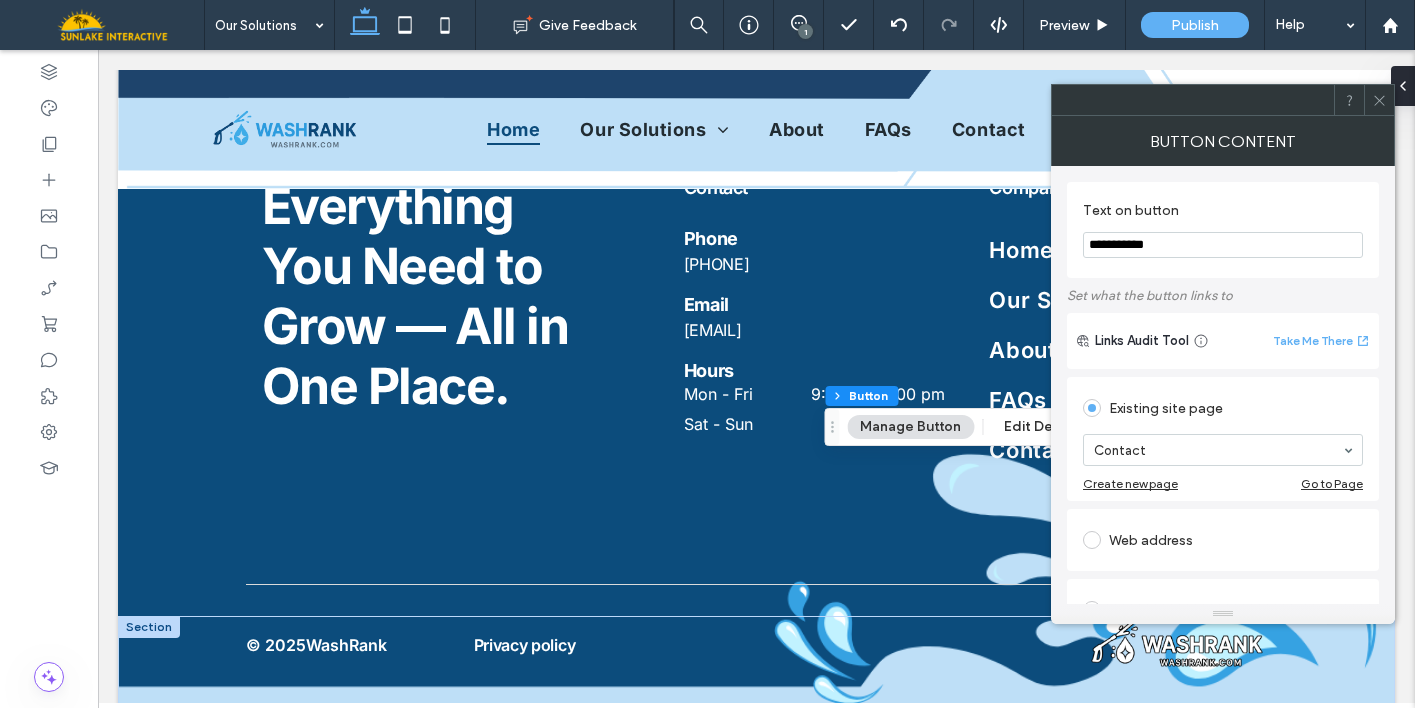 click 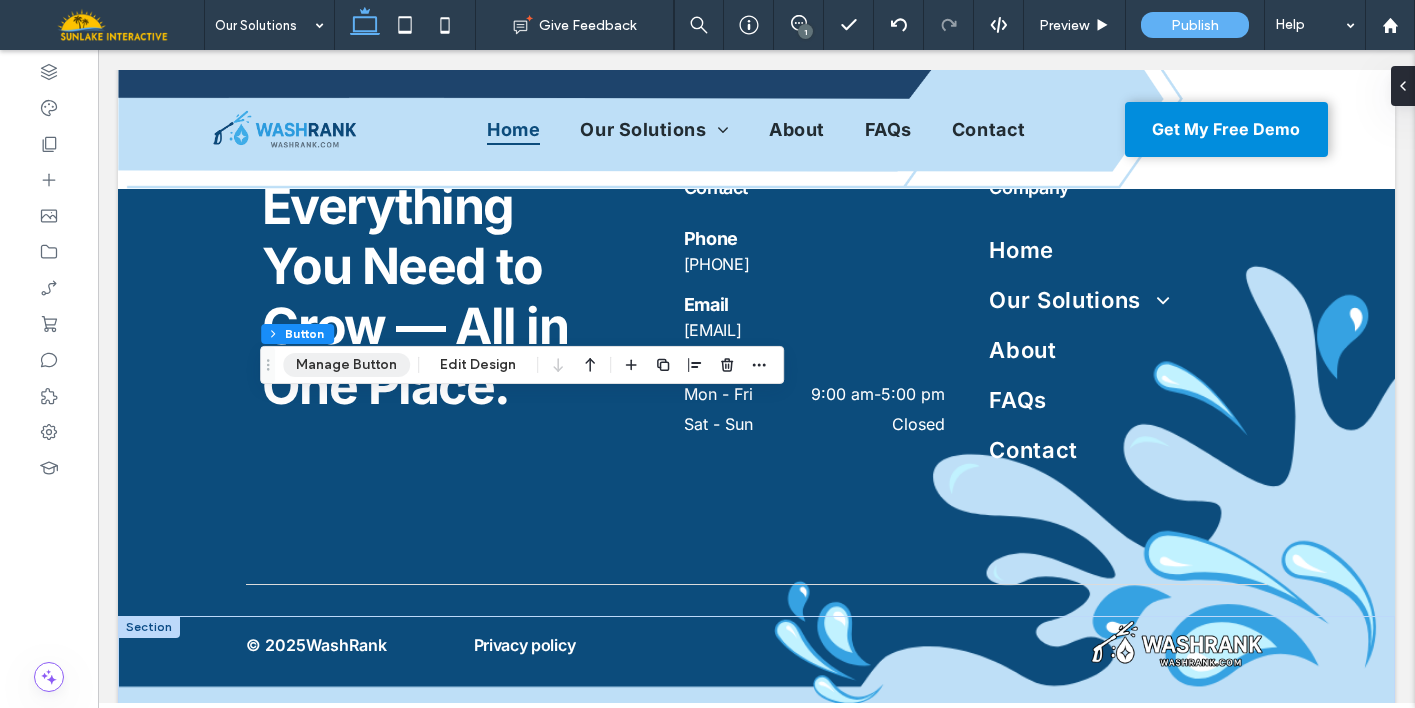 click on "Manage Button" at bounding box center (346, 365) 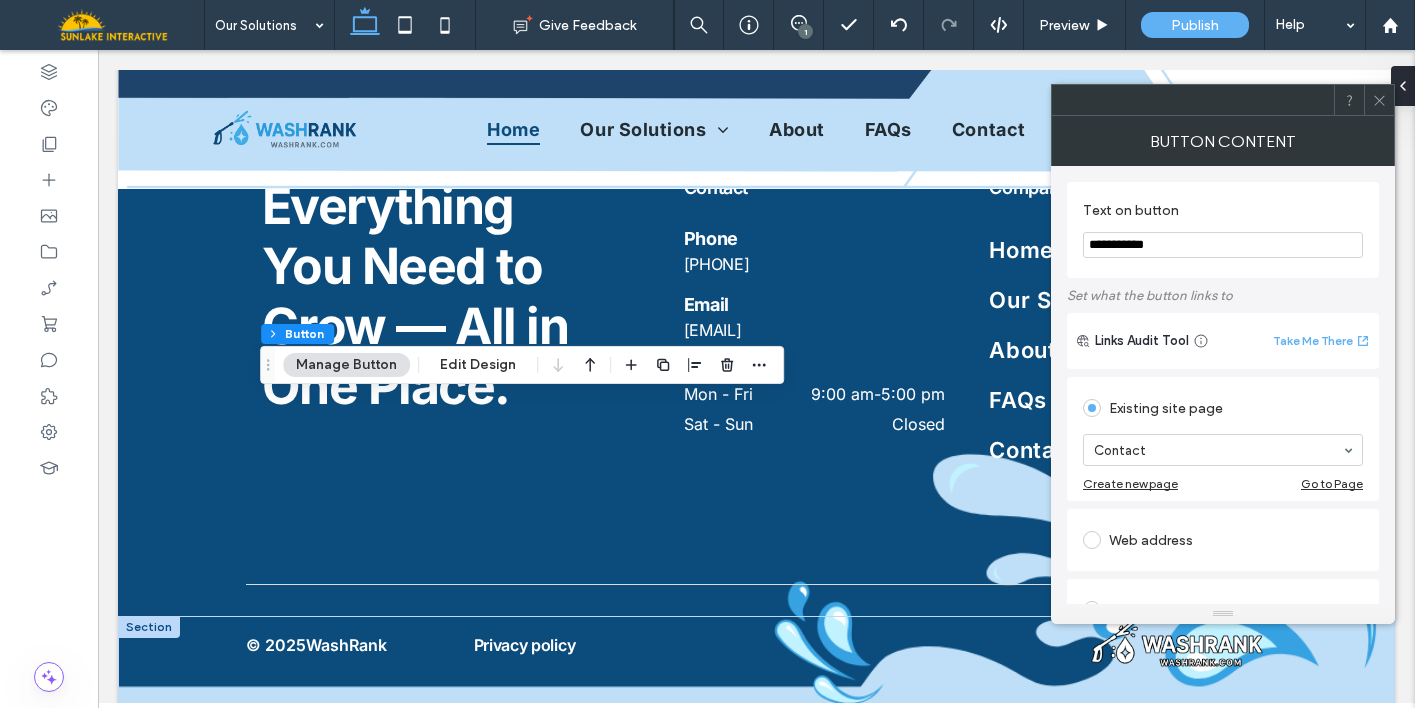 click 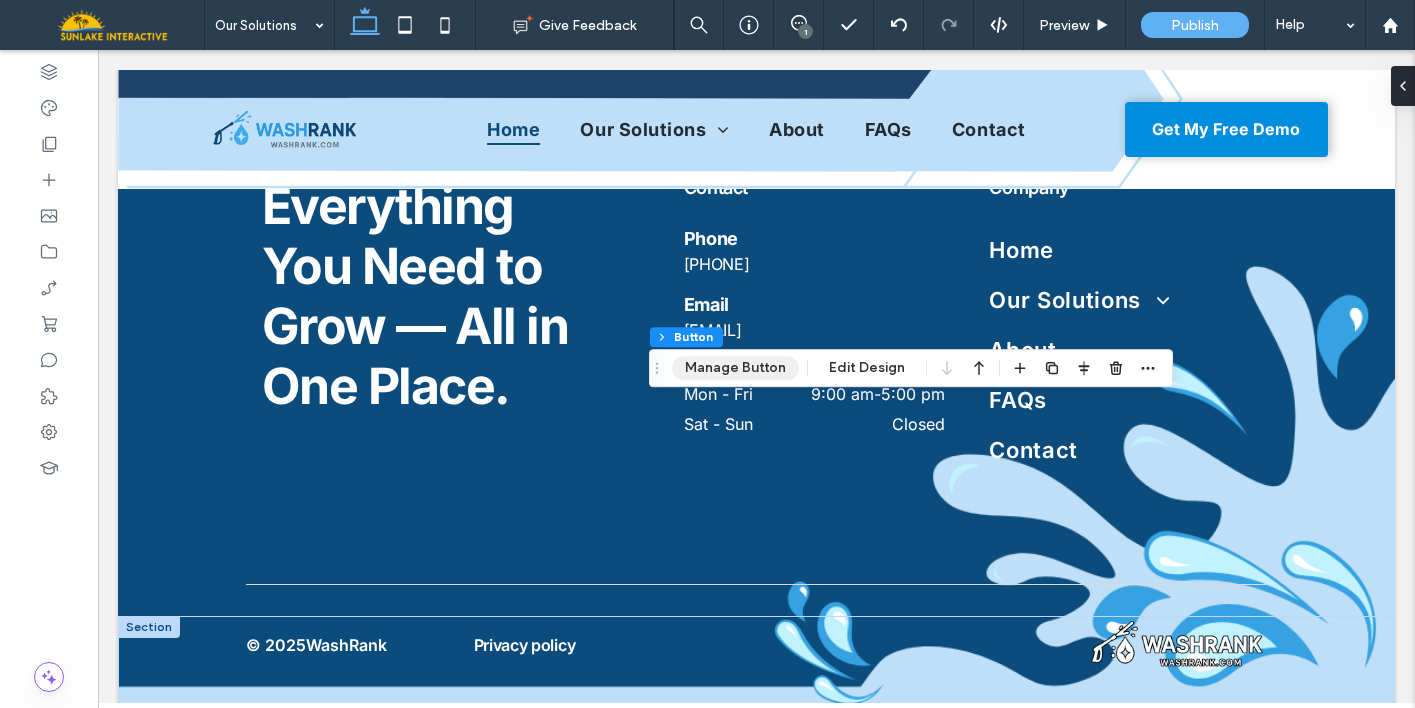 click on "Manage Button" at bounding box center (735, 368) 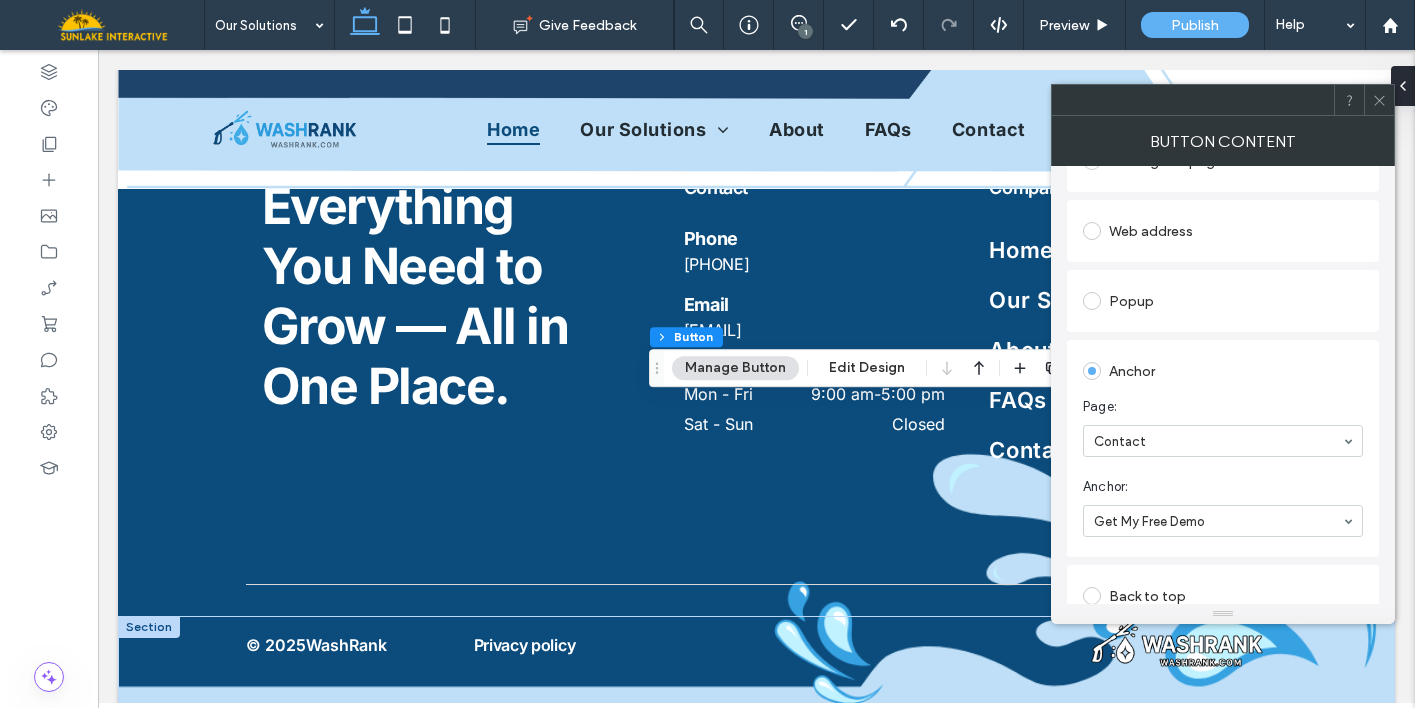 scroll, scrollTop: 250, scrollLeft: 0, axis: vertical 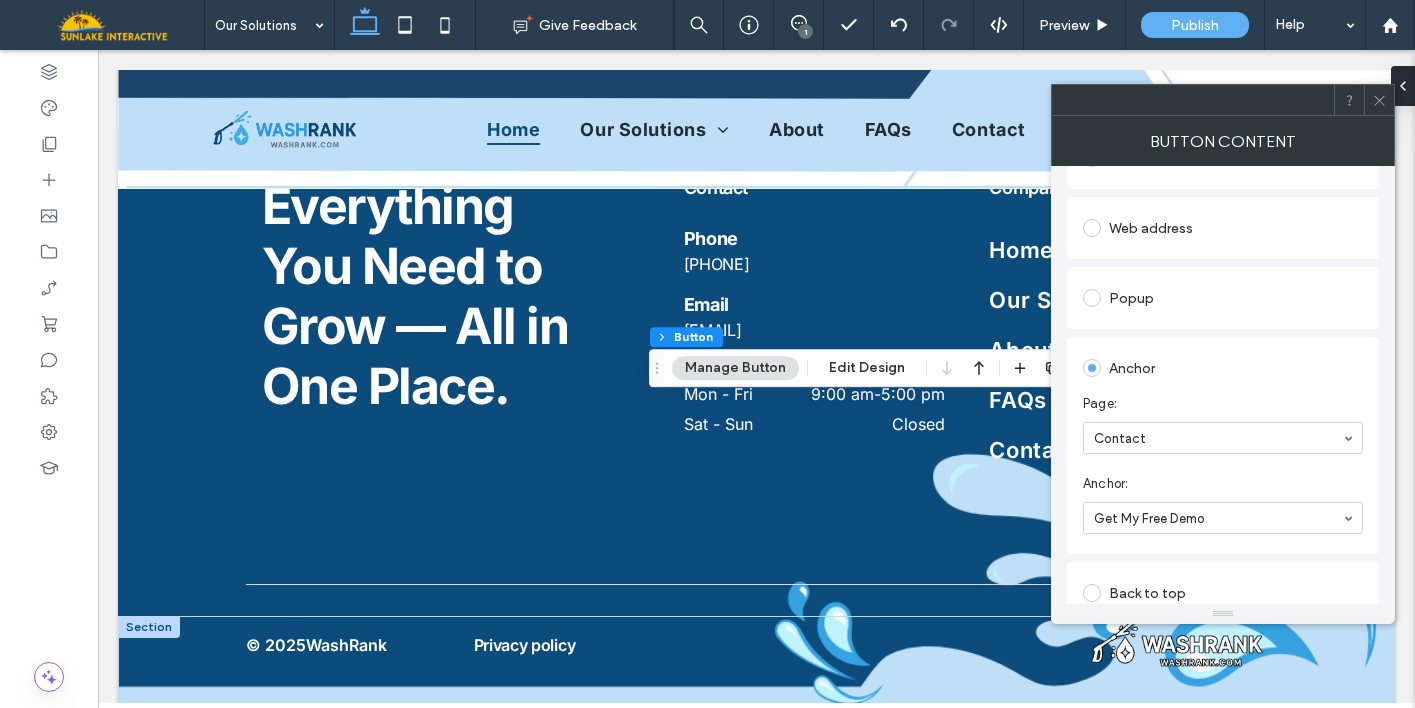 click 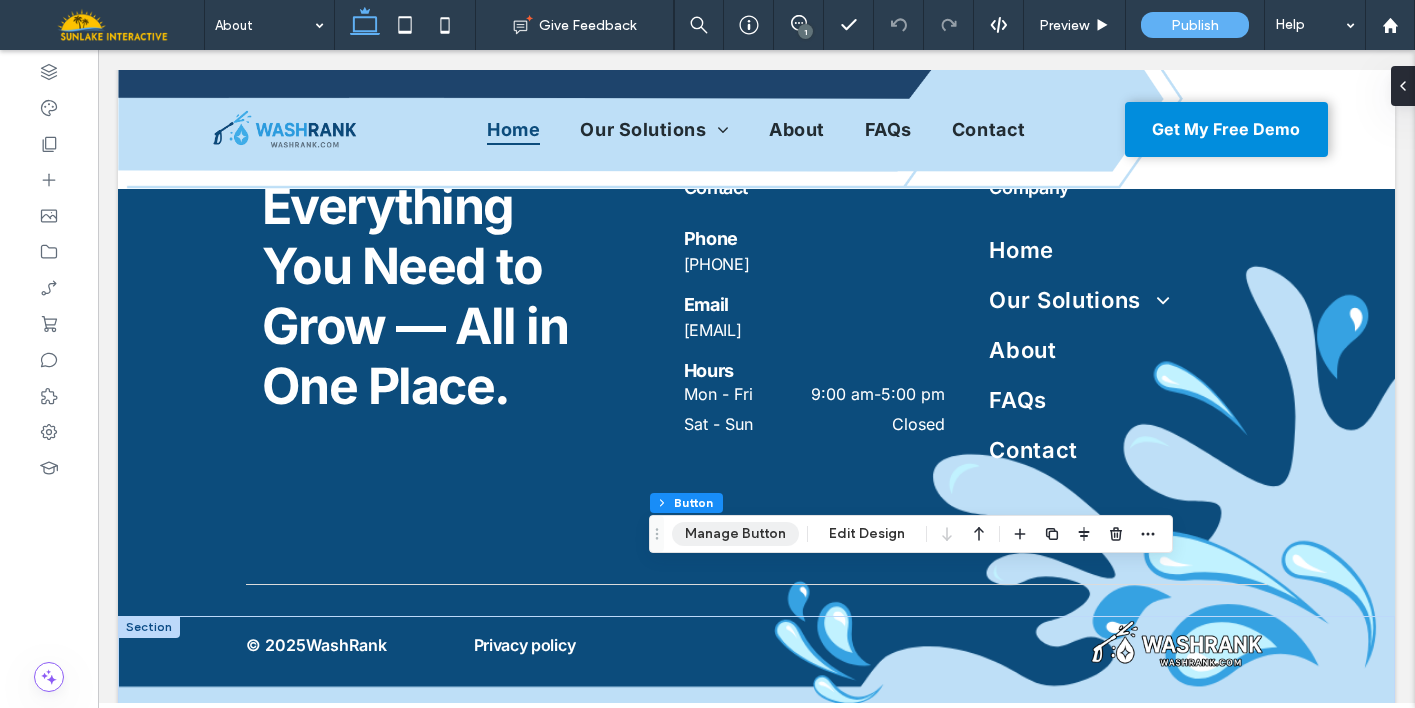 click on "Manage Button" at bounding box center [735, 534] 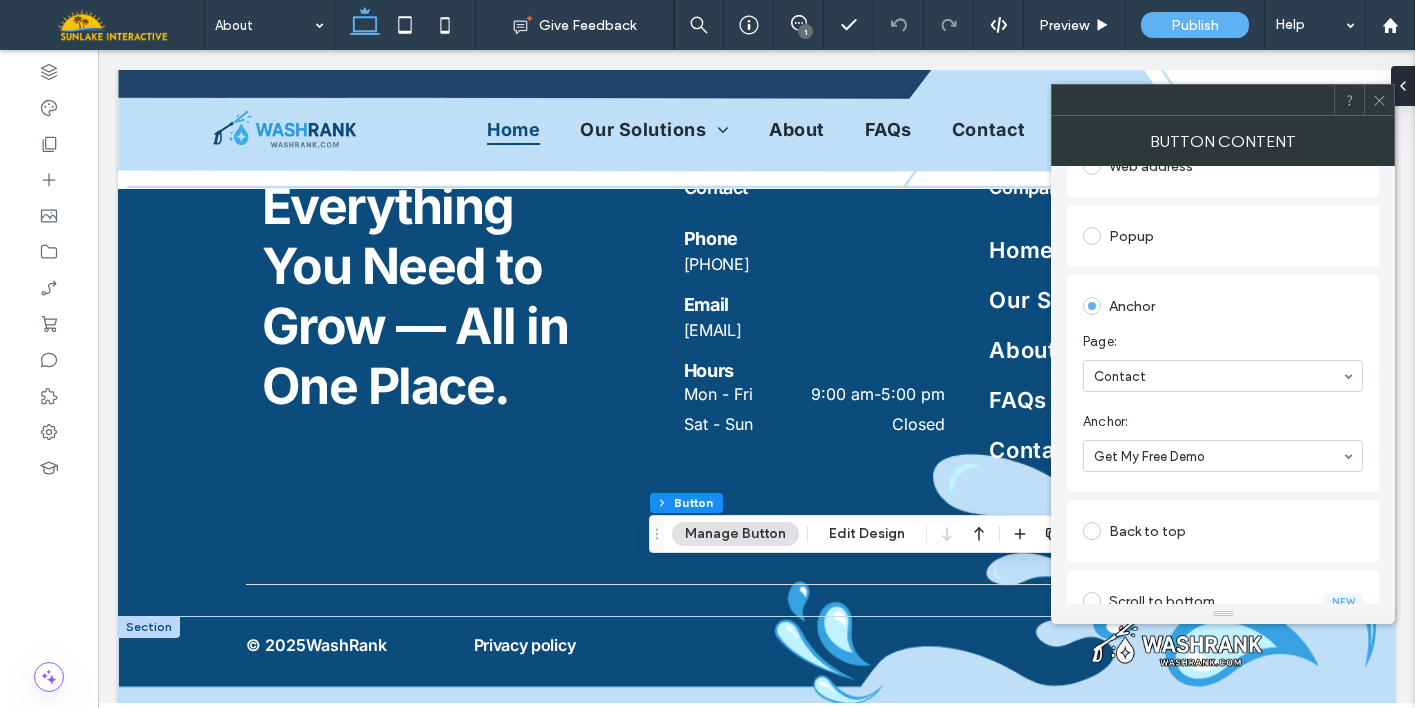 scroll, scrollTop: 317, scrollLeft: 0, axis: vertical 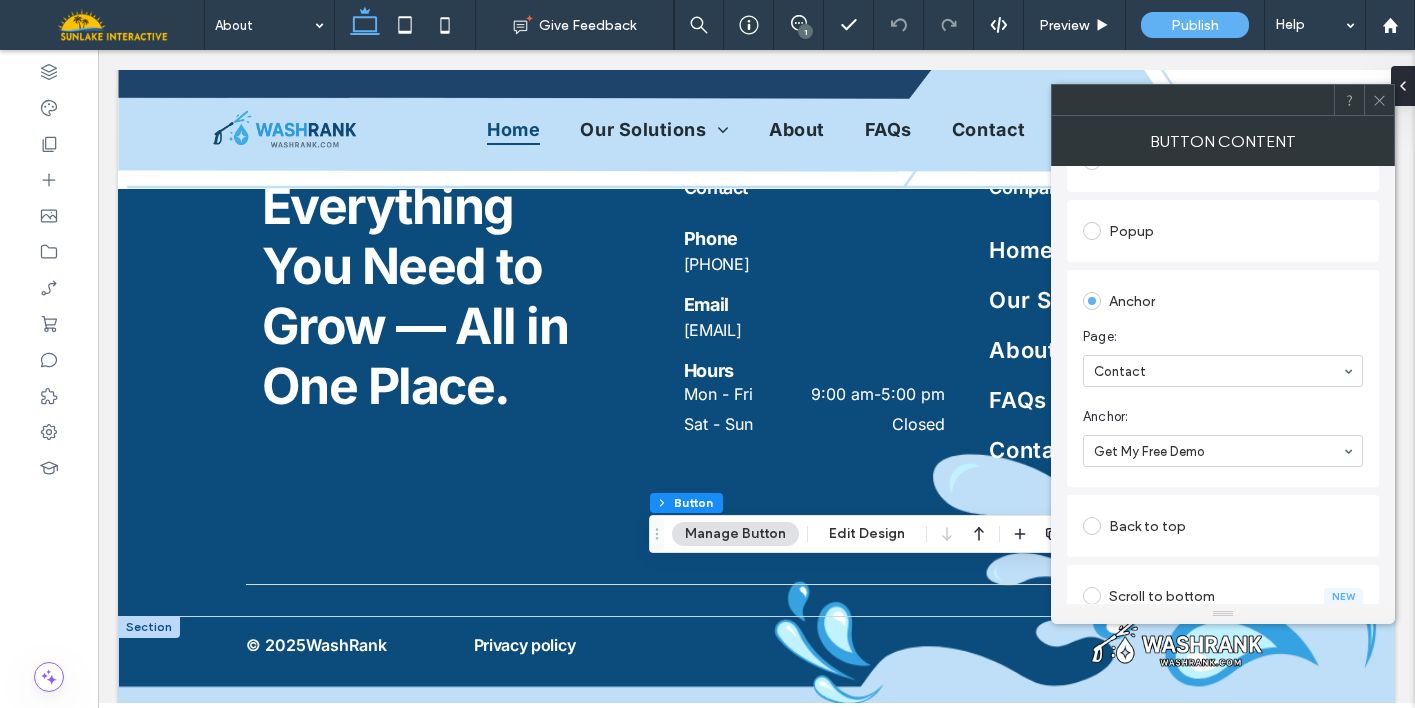 click at bounding box center [1379, 100] 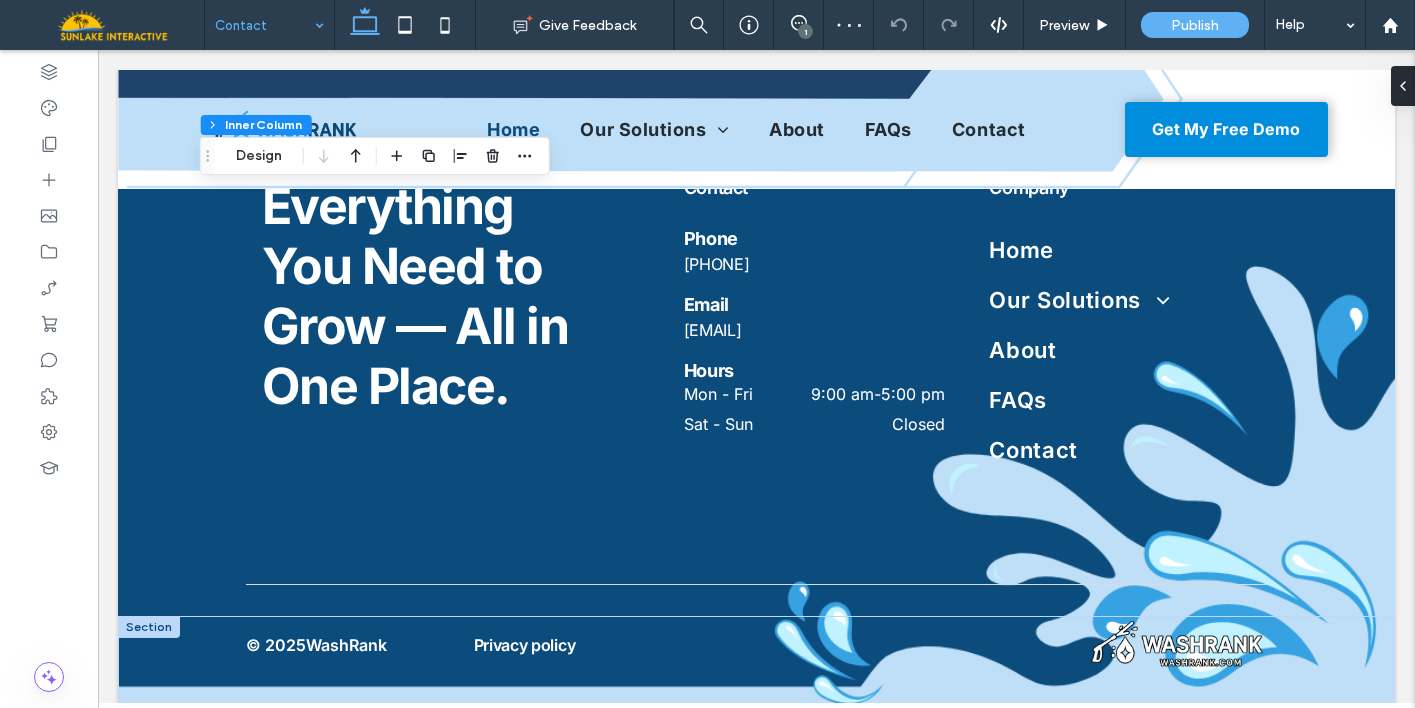 type on "**" 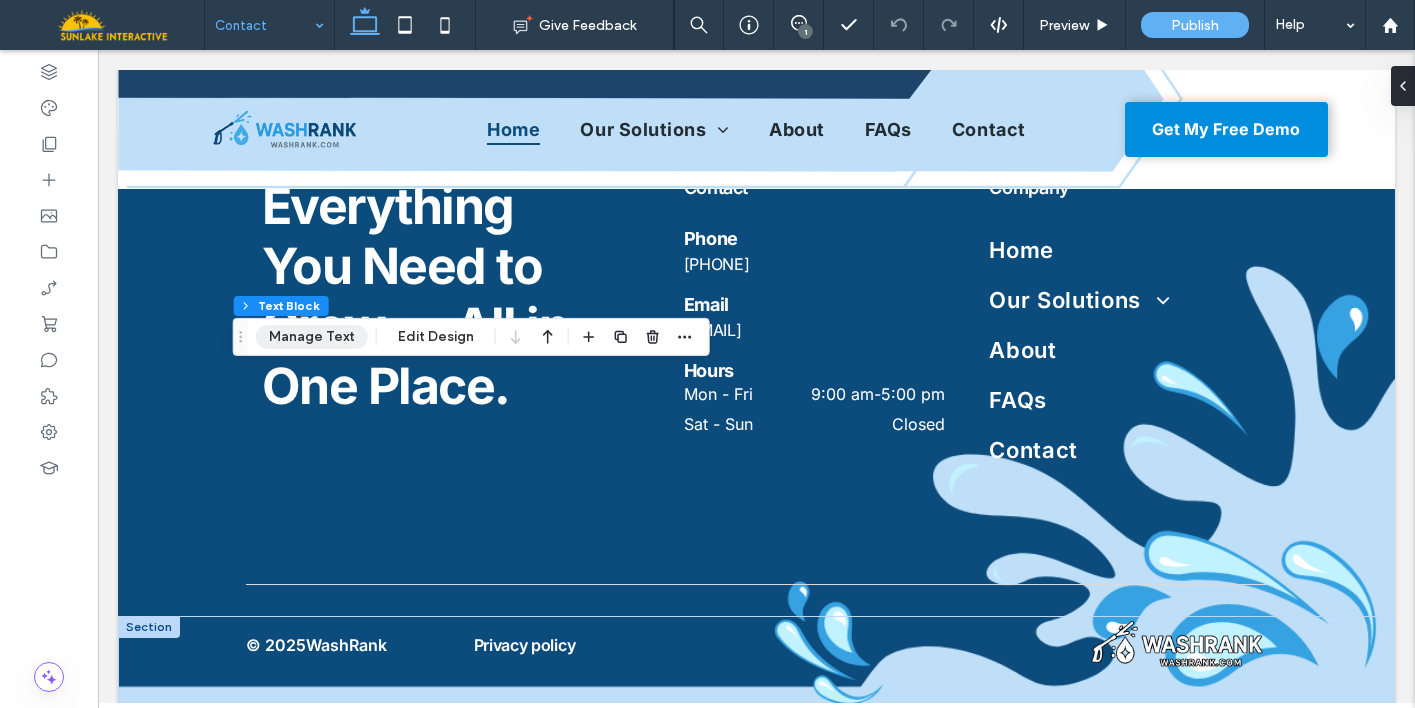 click on "Manage Text" at bounding box center [312, 337] 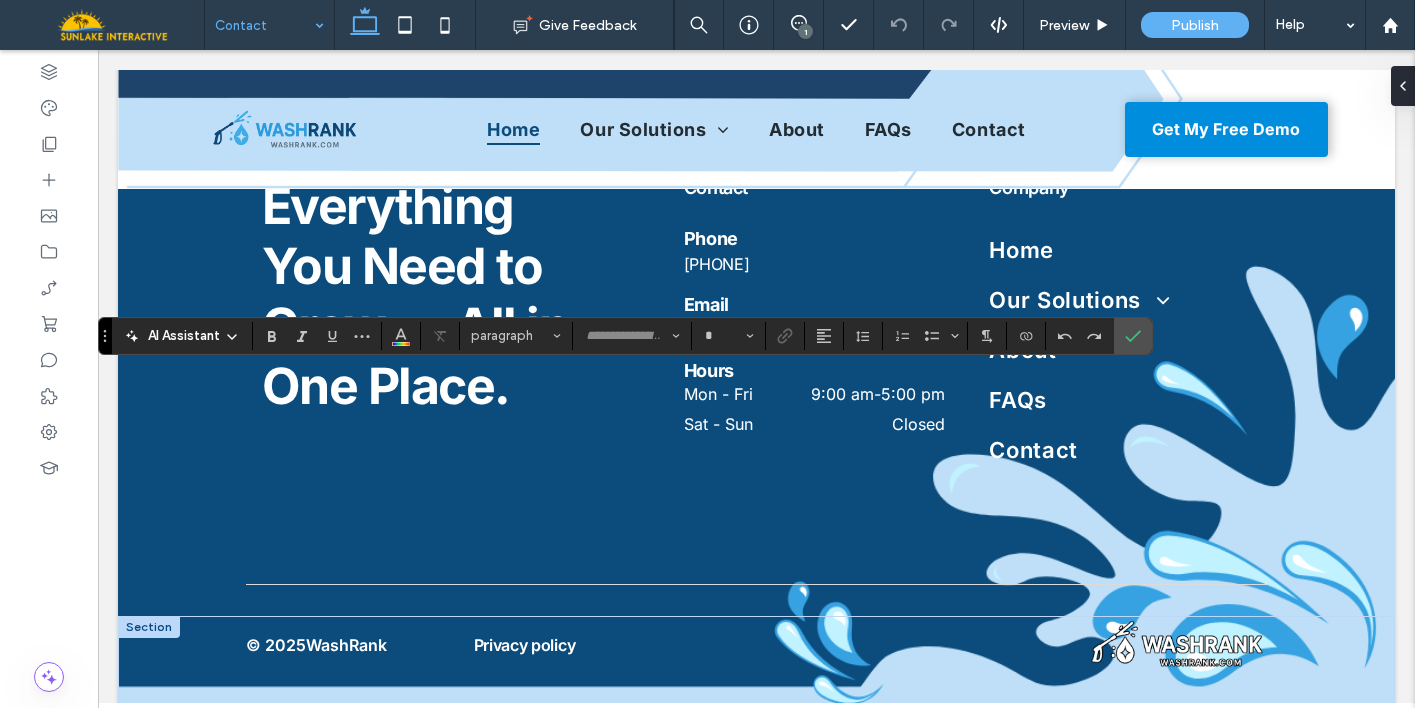 type on "*****" 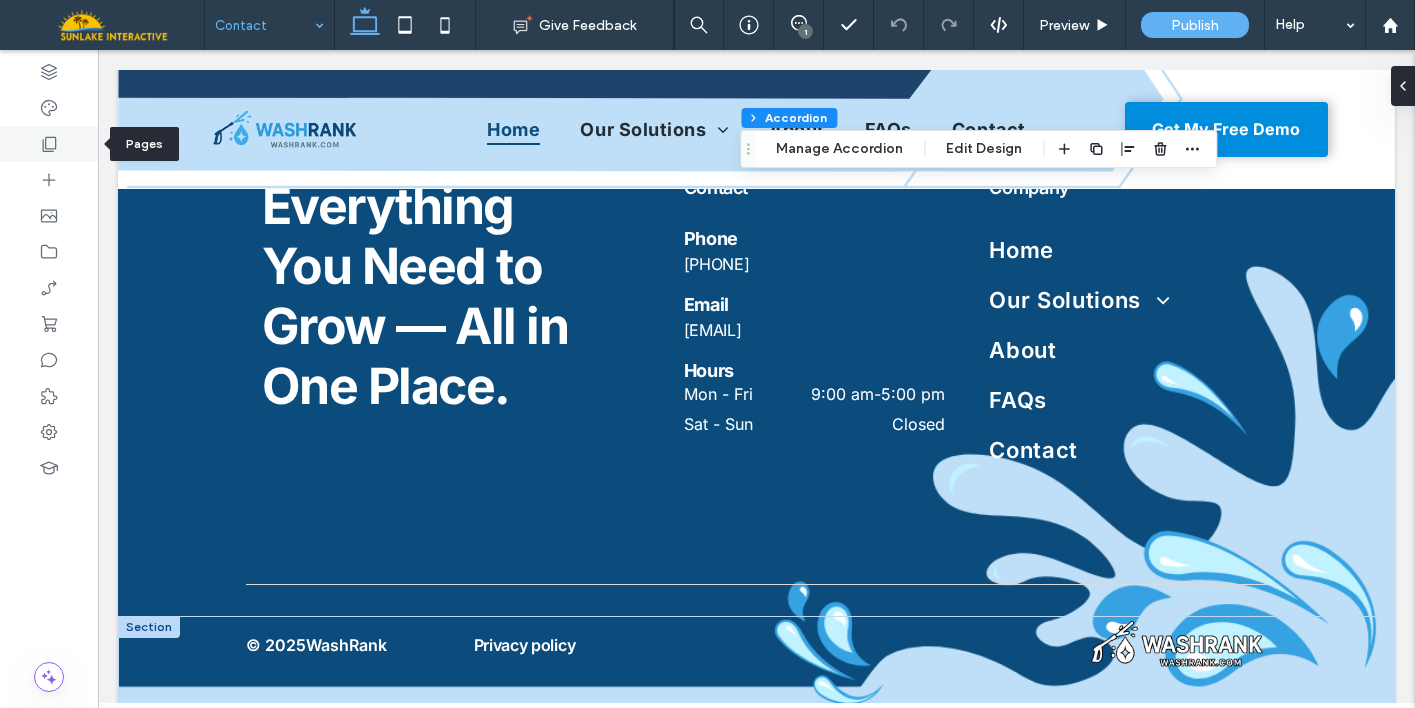 click at bounding box center (49, 144) 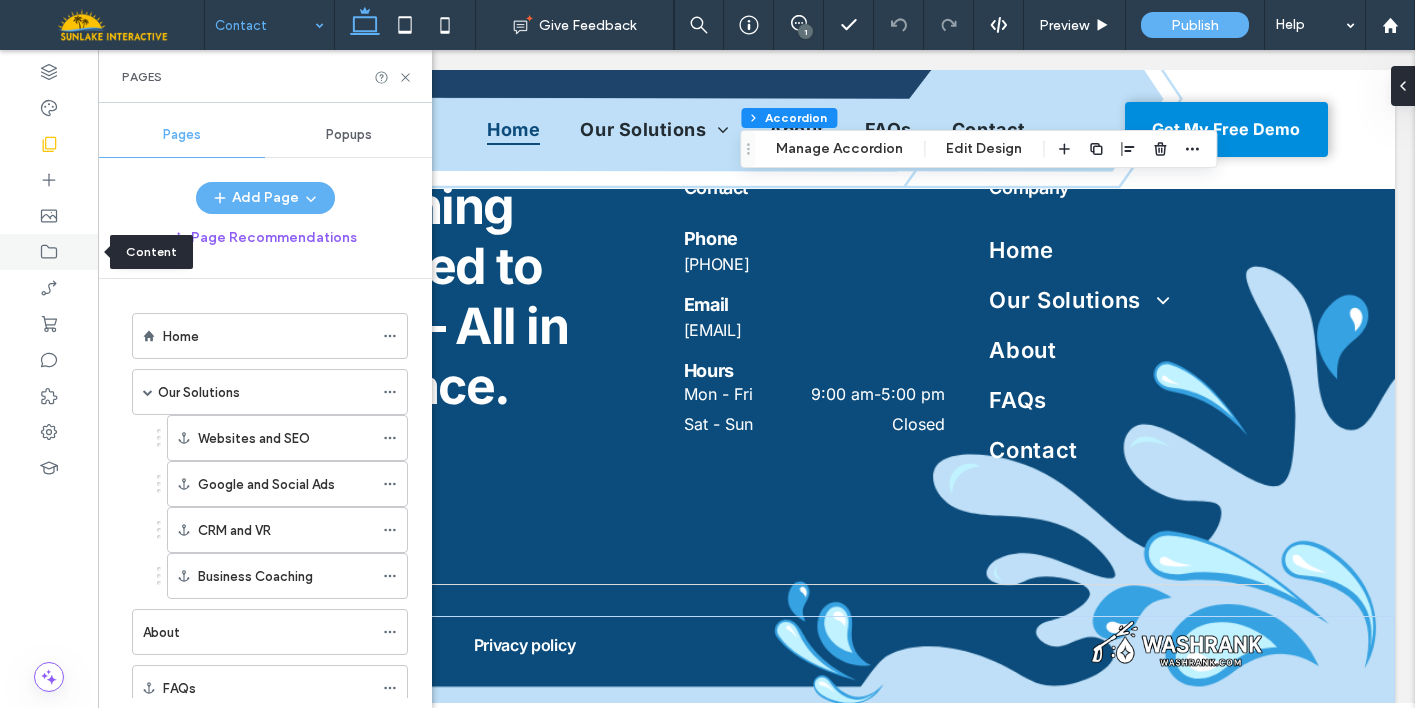 click 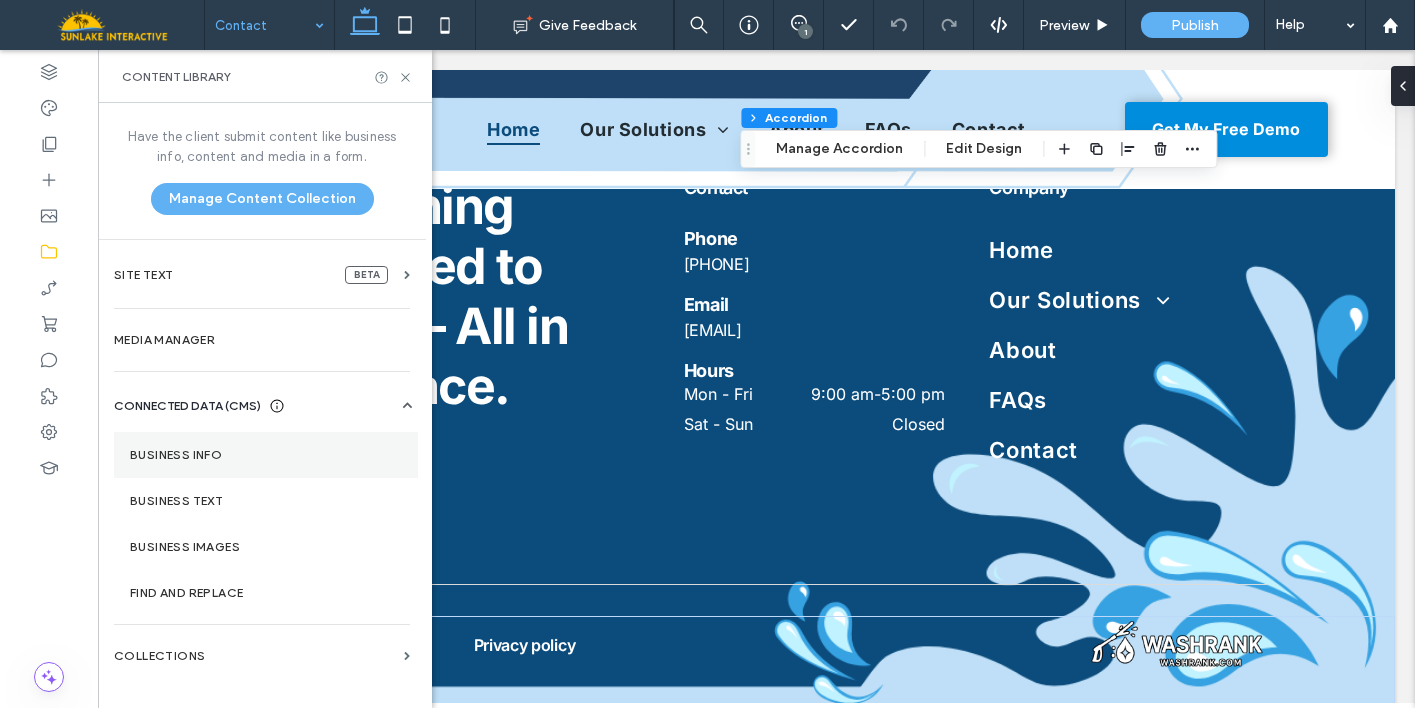 click on "Business Info" at bounding box center (266, 455) 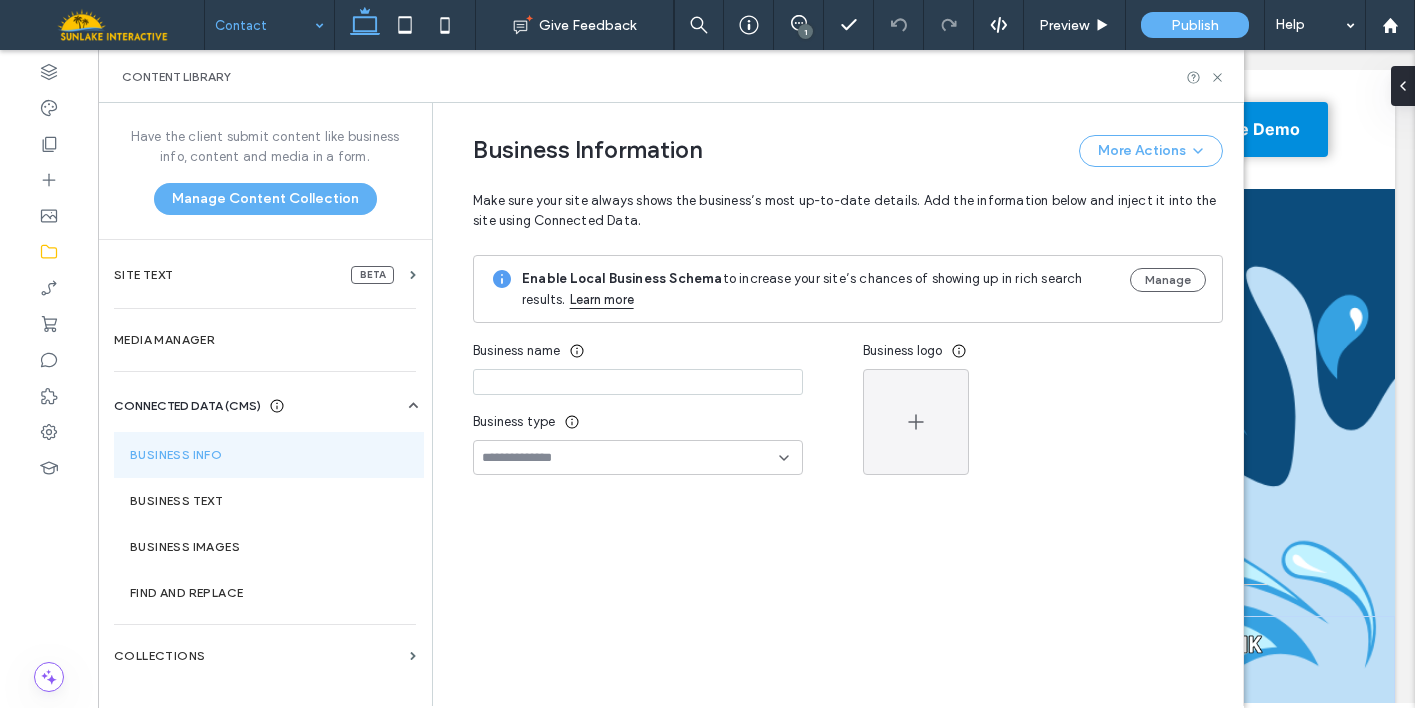 type on "*********" 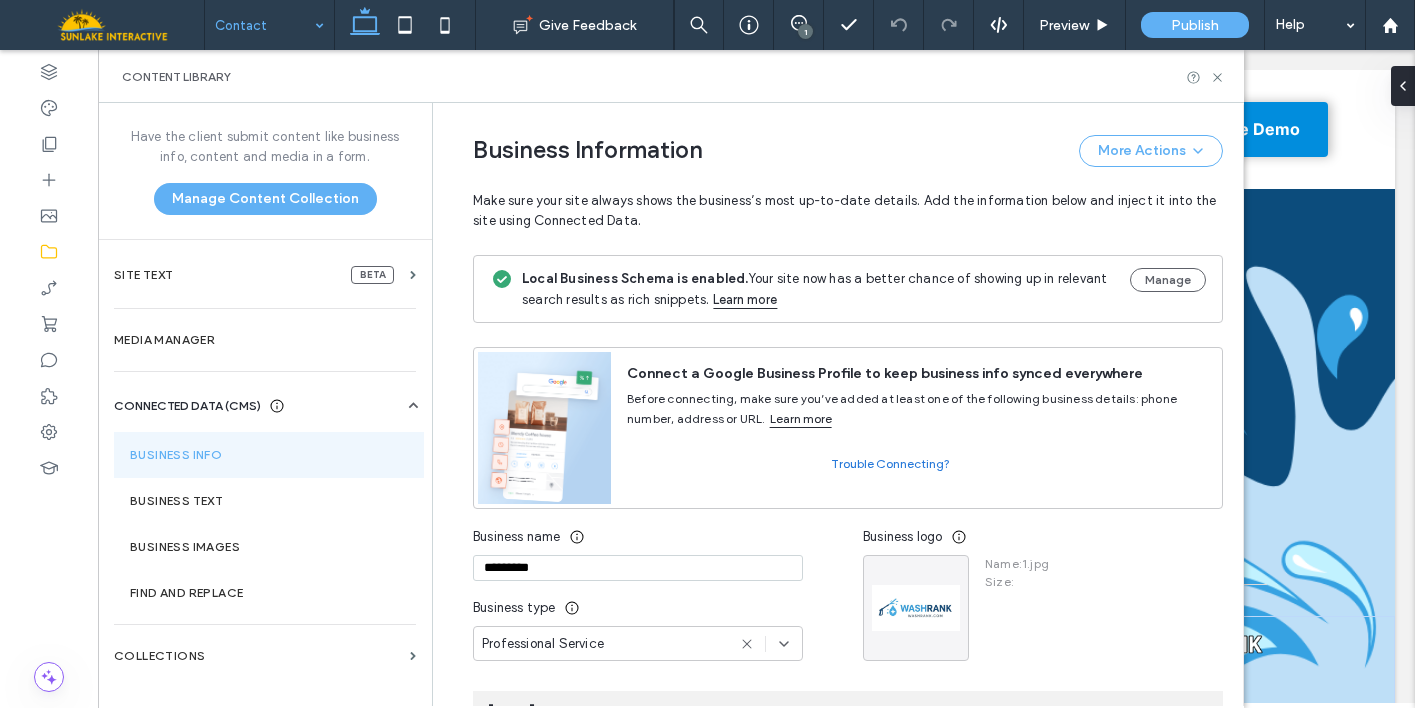 scroll, scrollTop: 105, scrollLeft: 0, axis: vertical 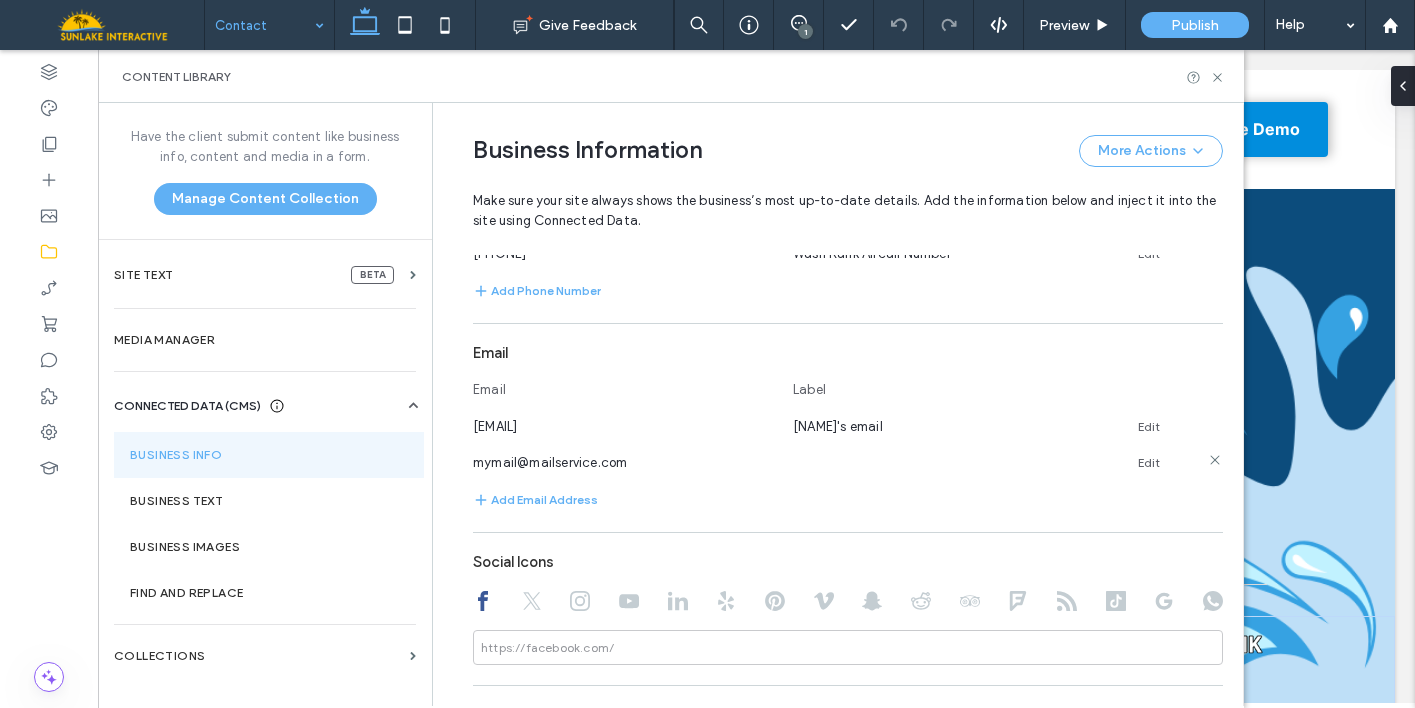 click 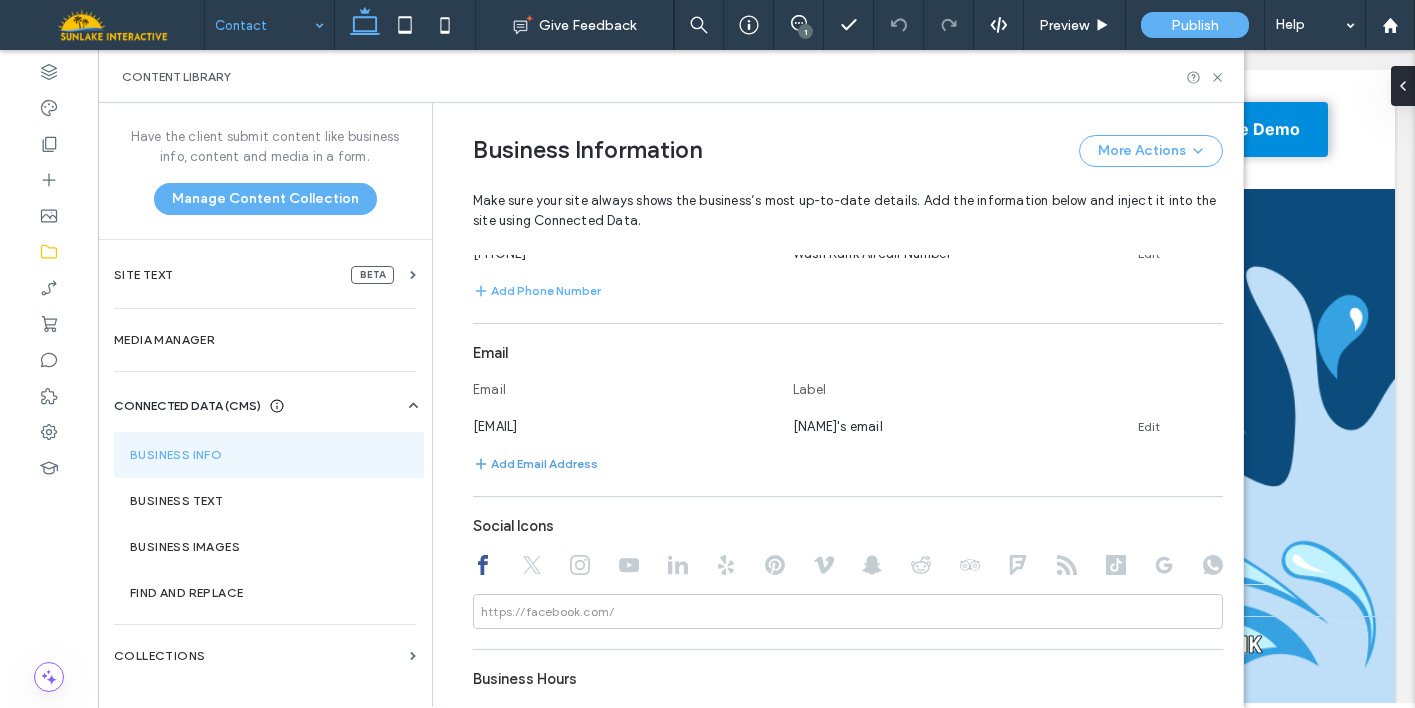 click on "Add Email Address" at bounding box center [535, 464] 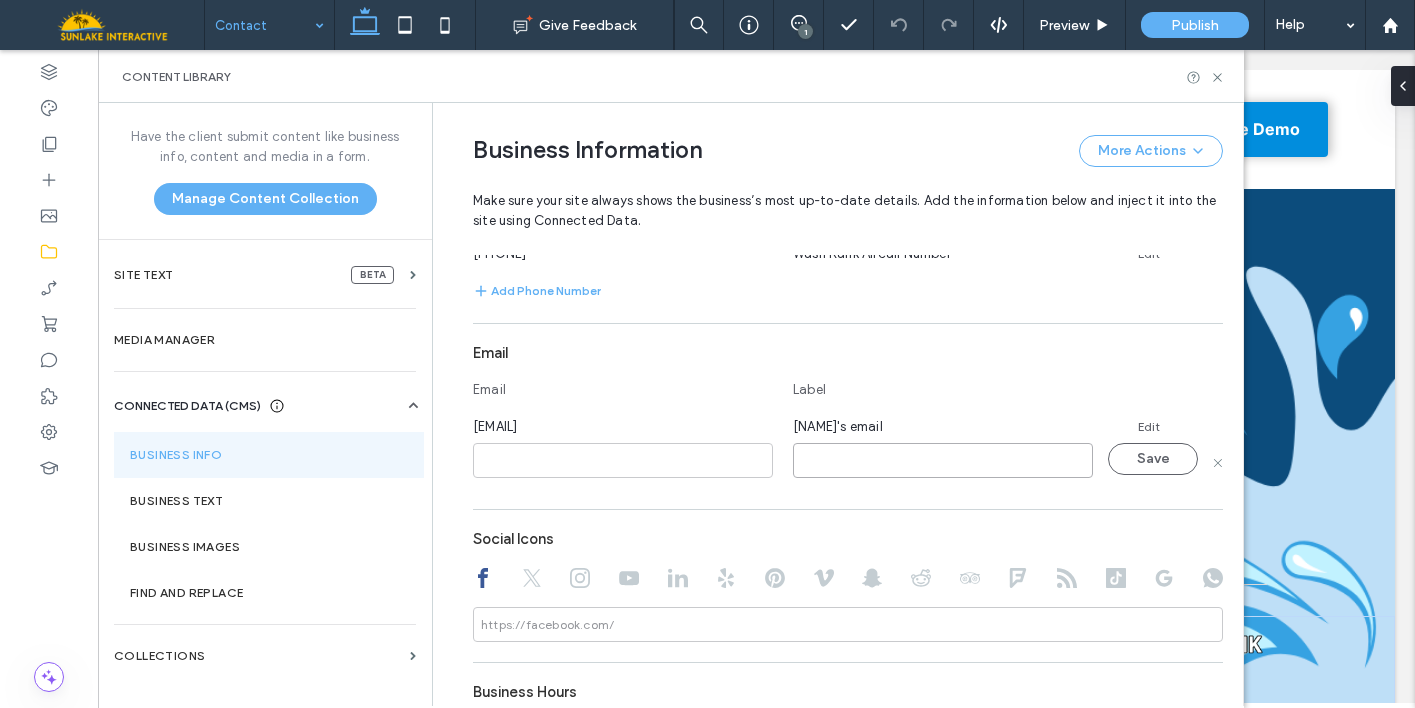 click at bounding box center (943, 460) 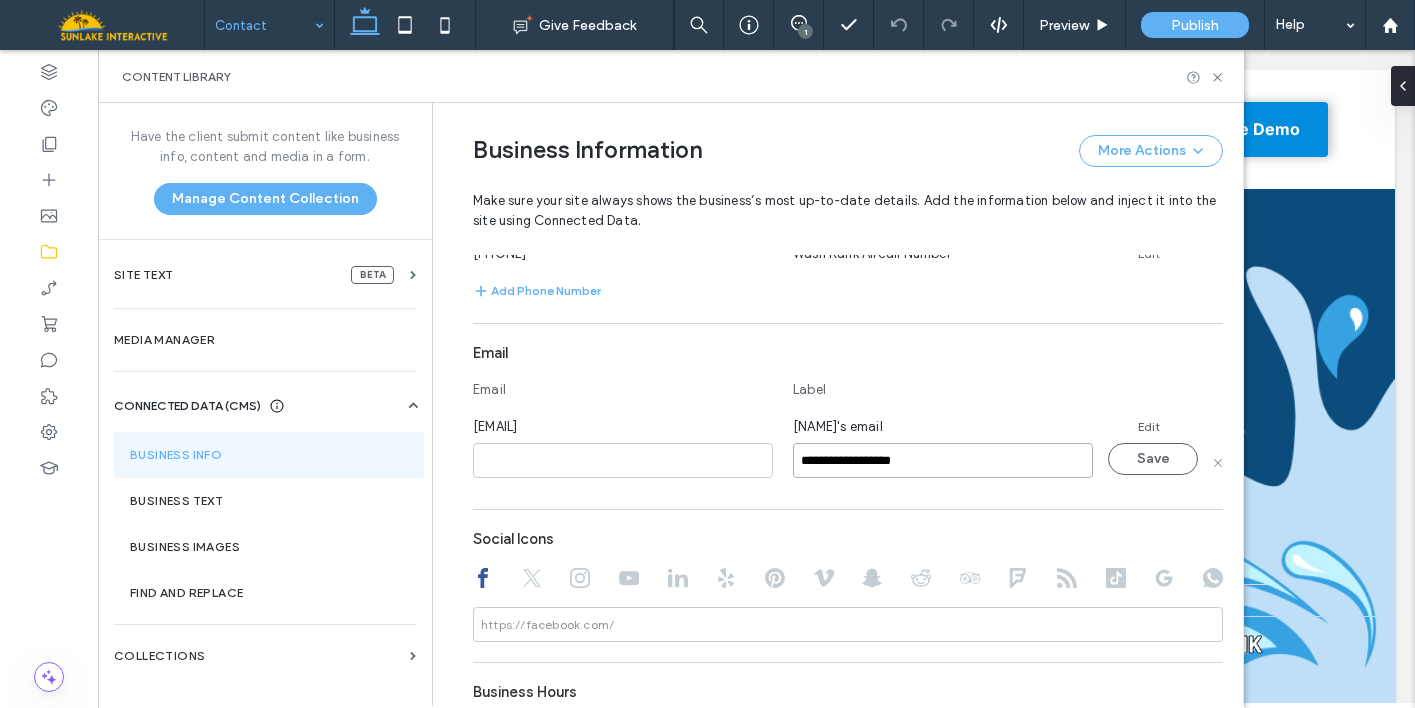 type on "**********" 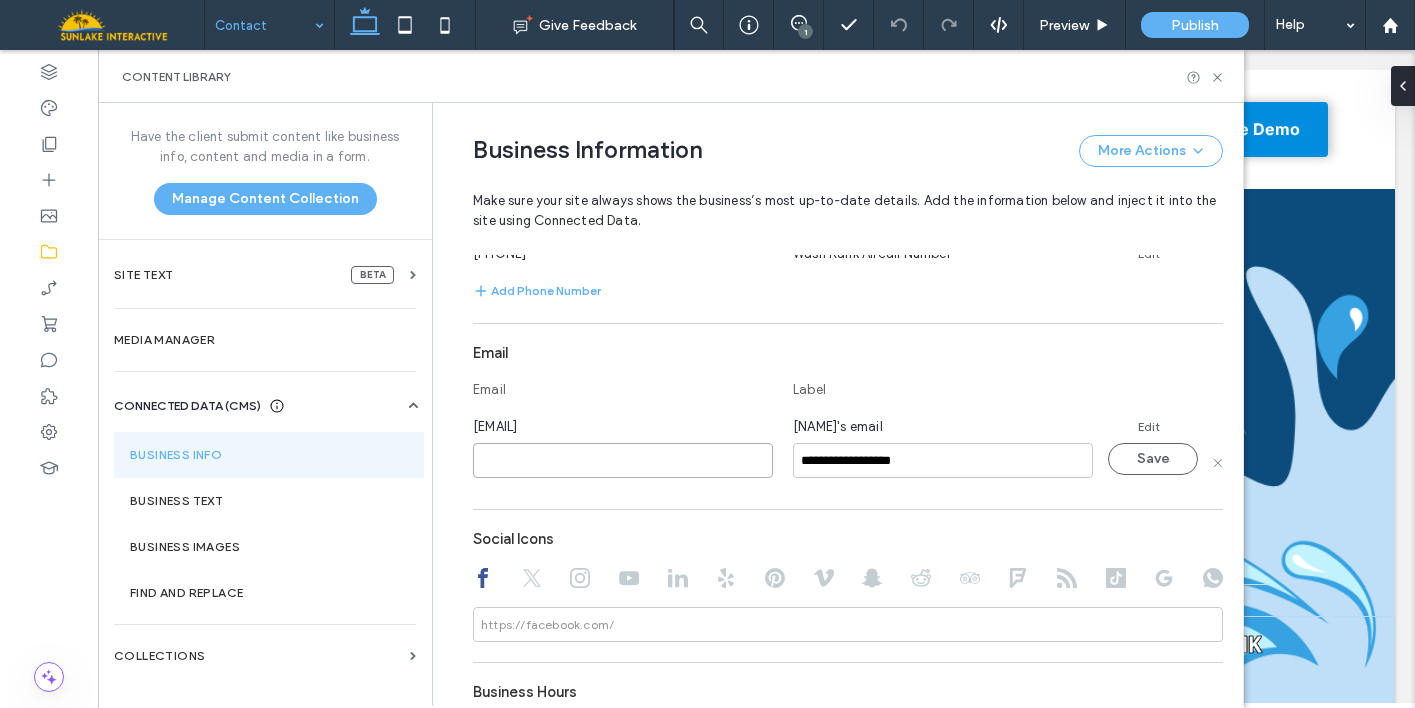 click at bounding box center (623, 460) 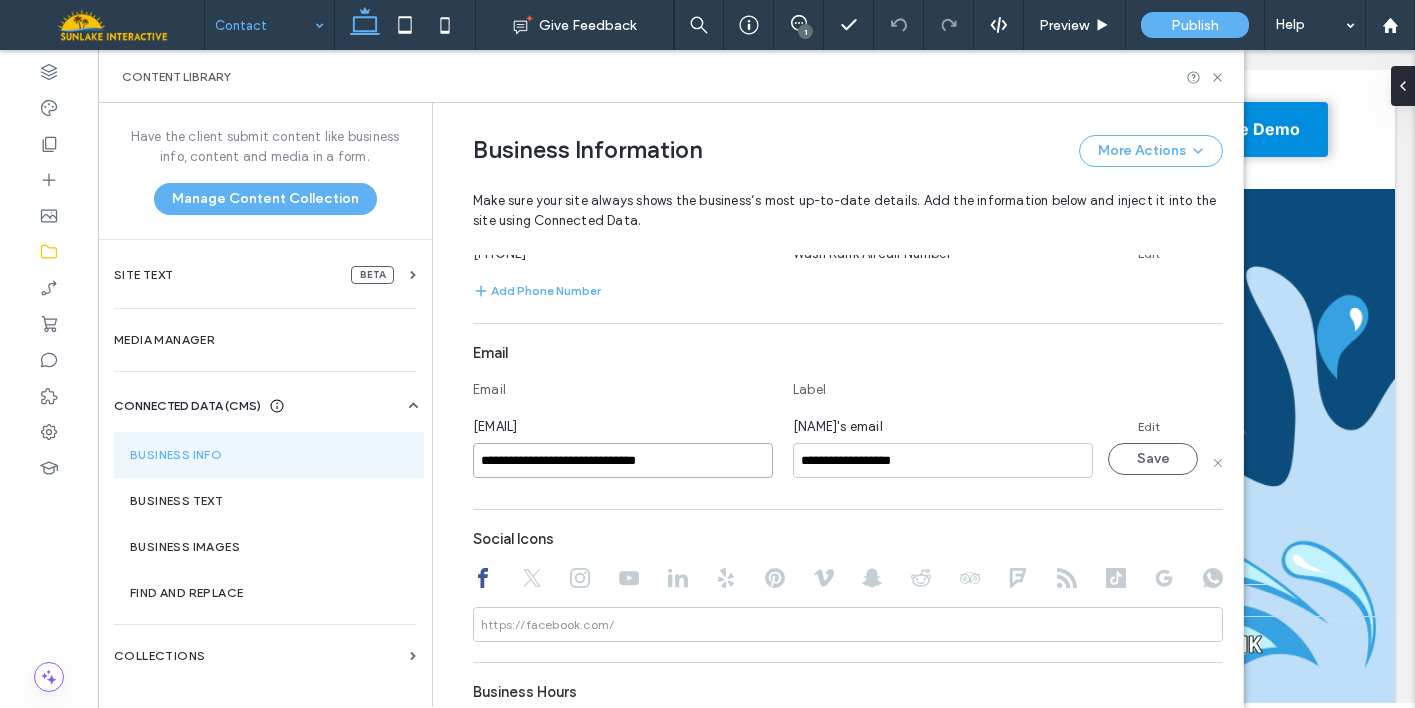 type on "**********" 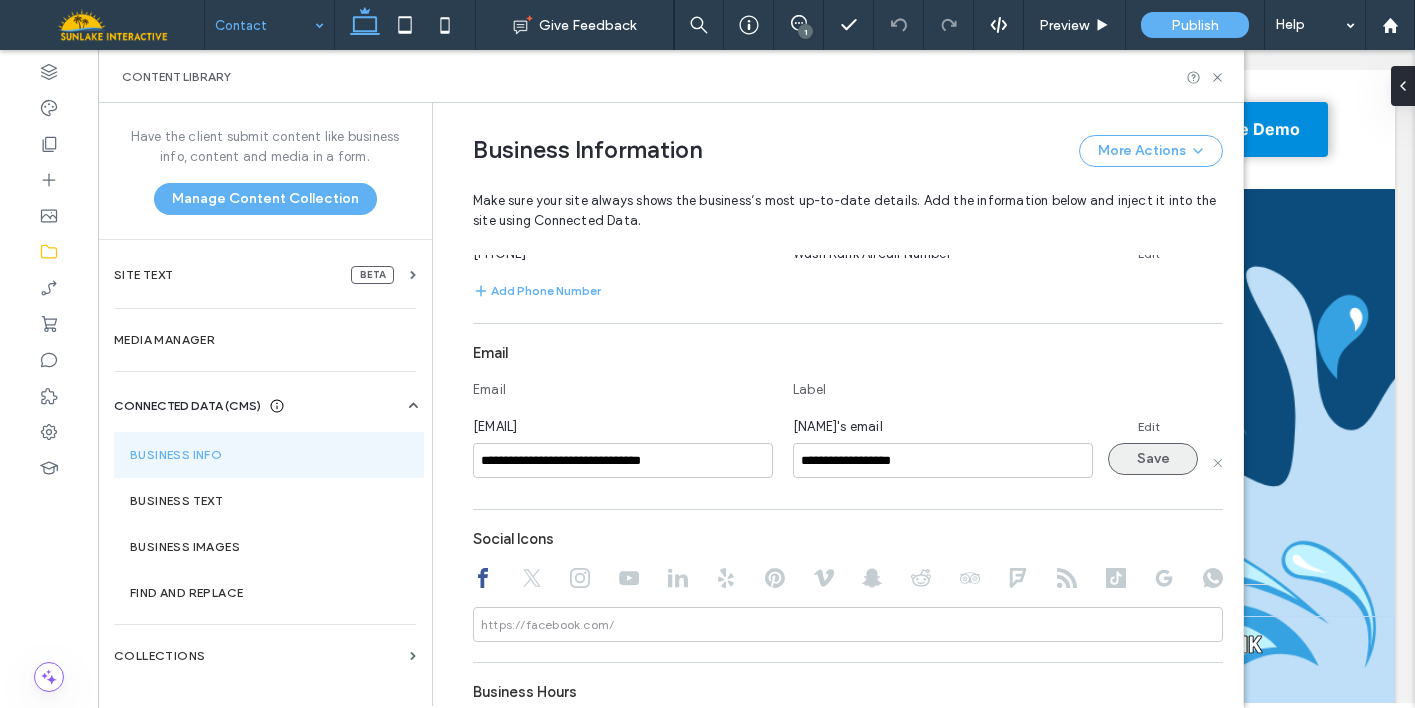 click on "Save" at bounding box center (1153, 459) 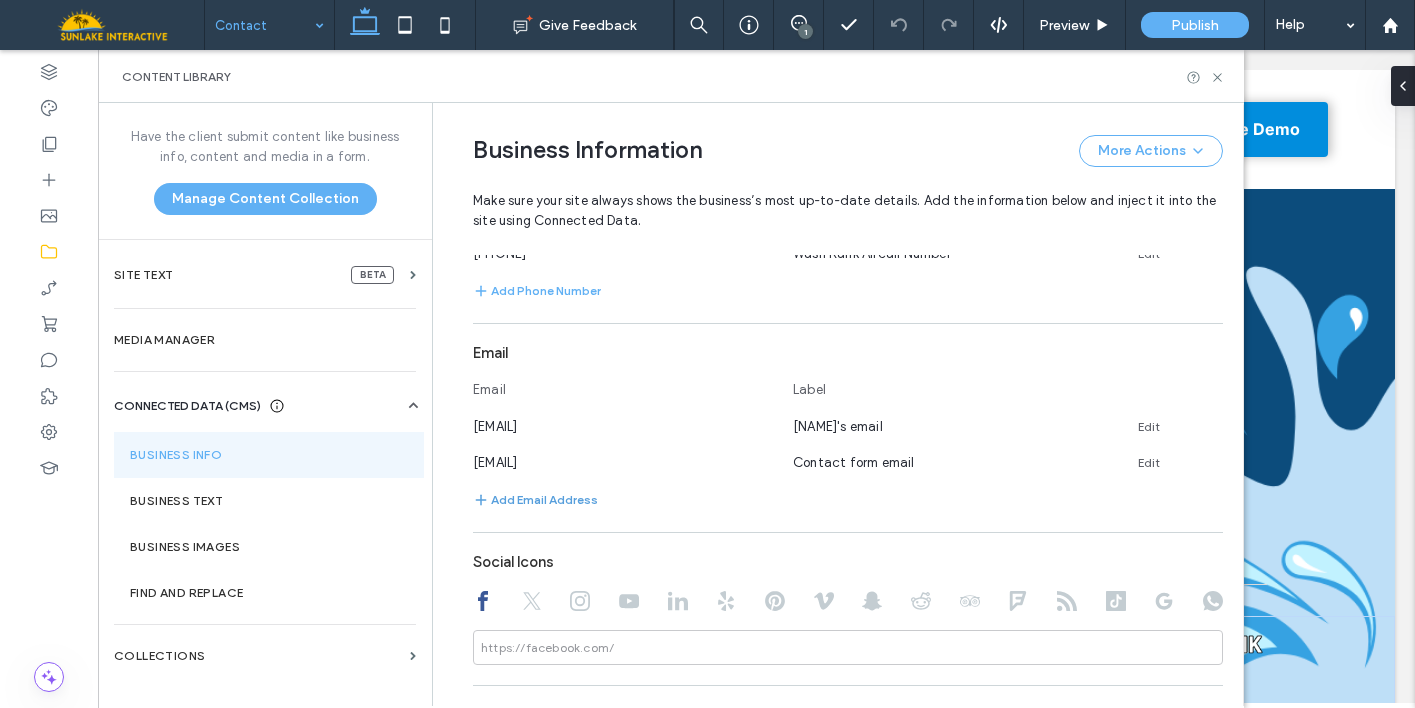 click on "Add Email Address" at bounding box center (535, 500) 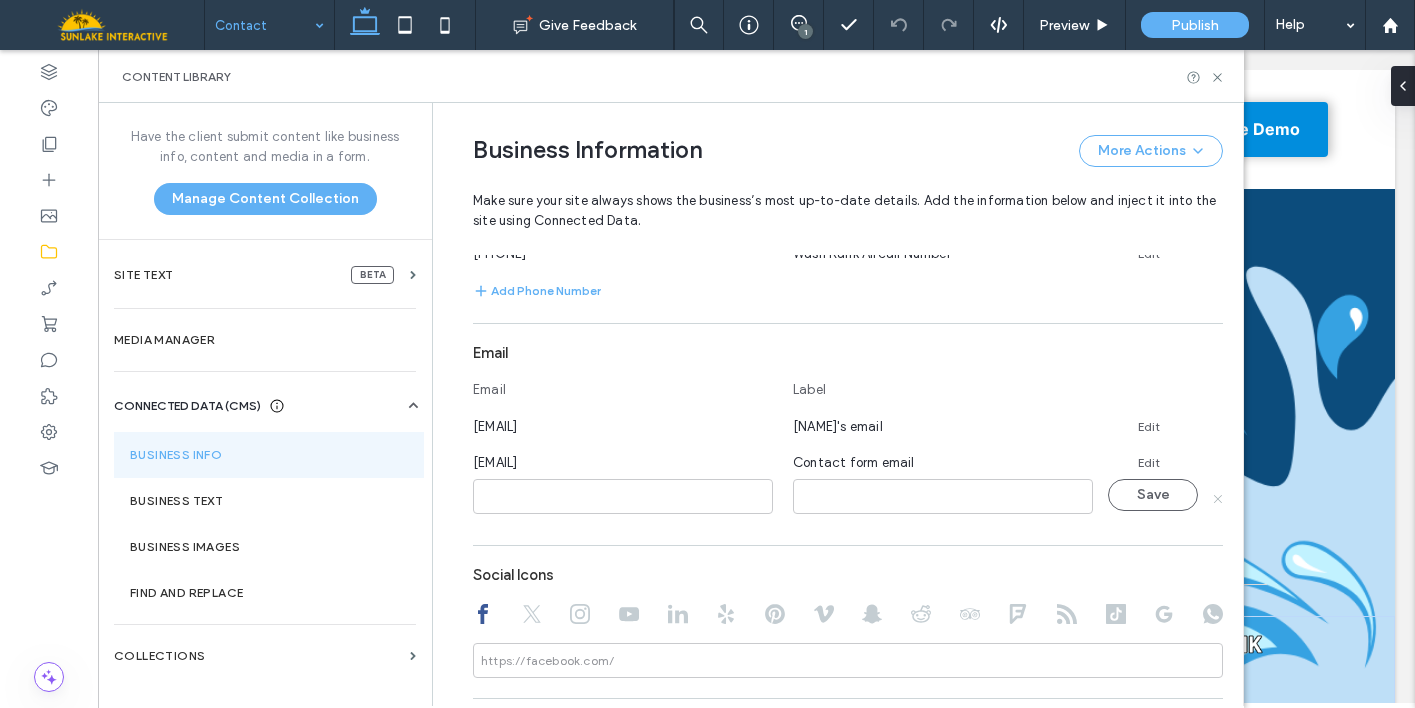click 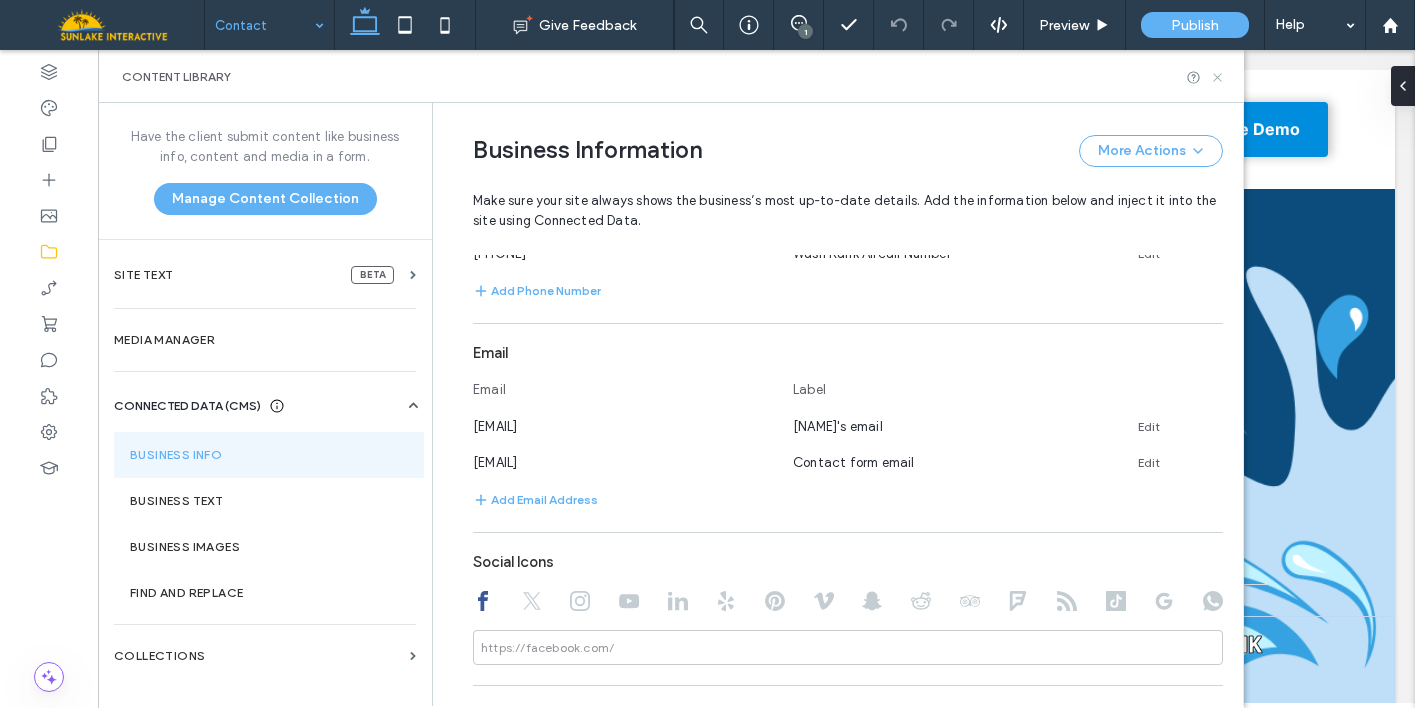click 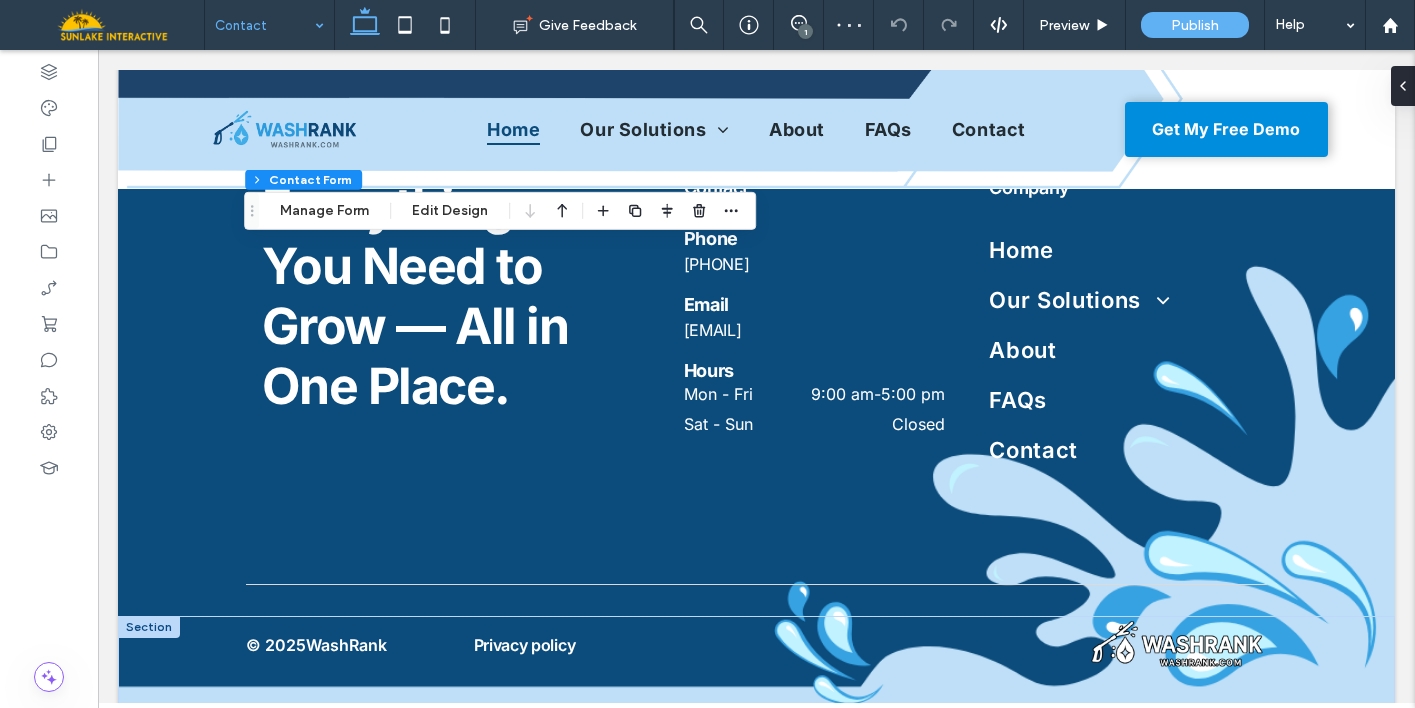 type on "*" 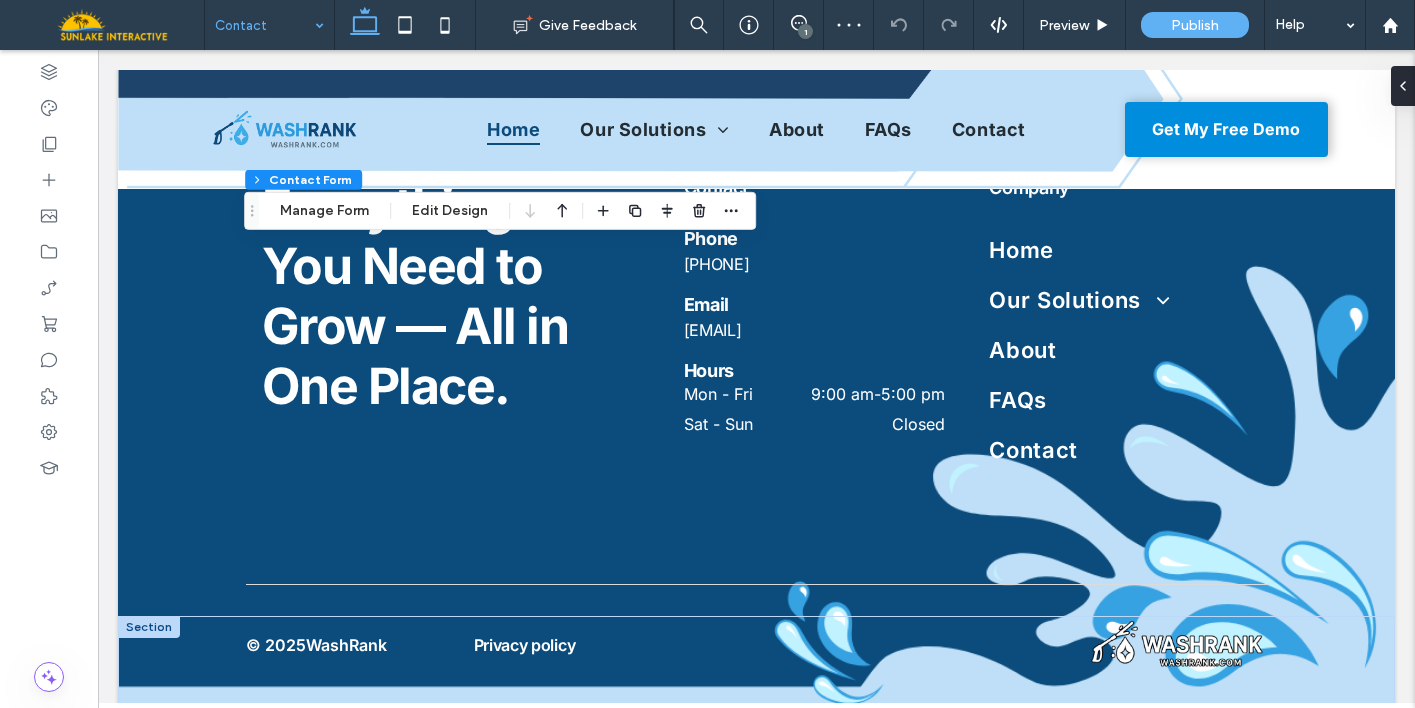 type on "***" 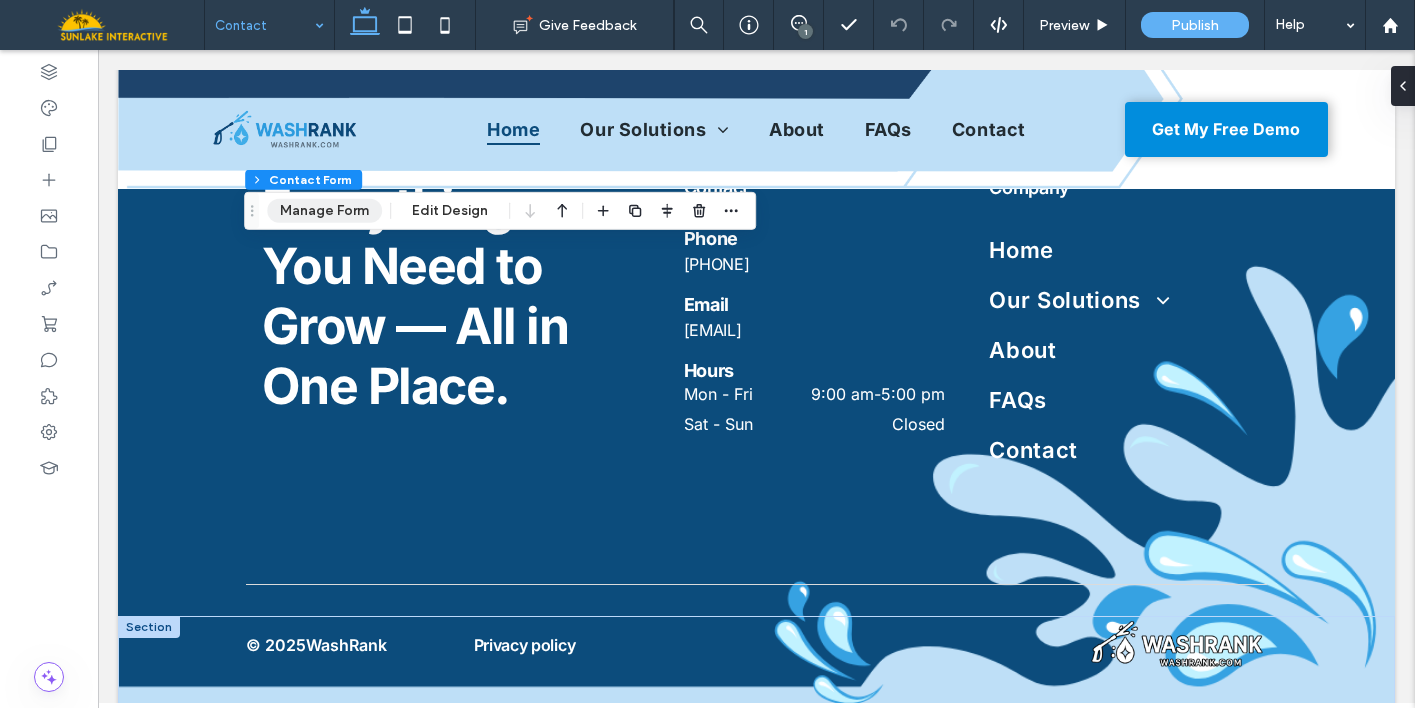 click on "Manage Form" at bounding box center (324, 211) 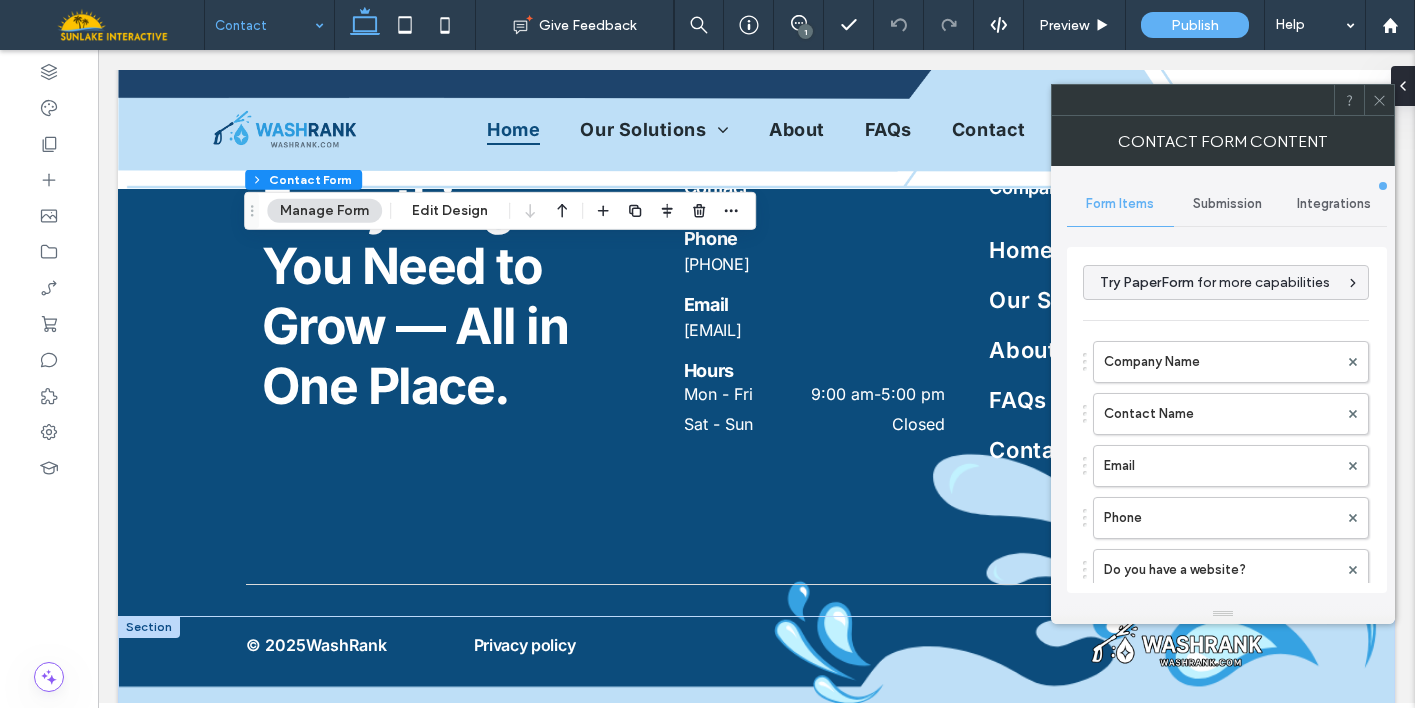 click 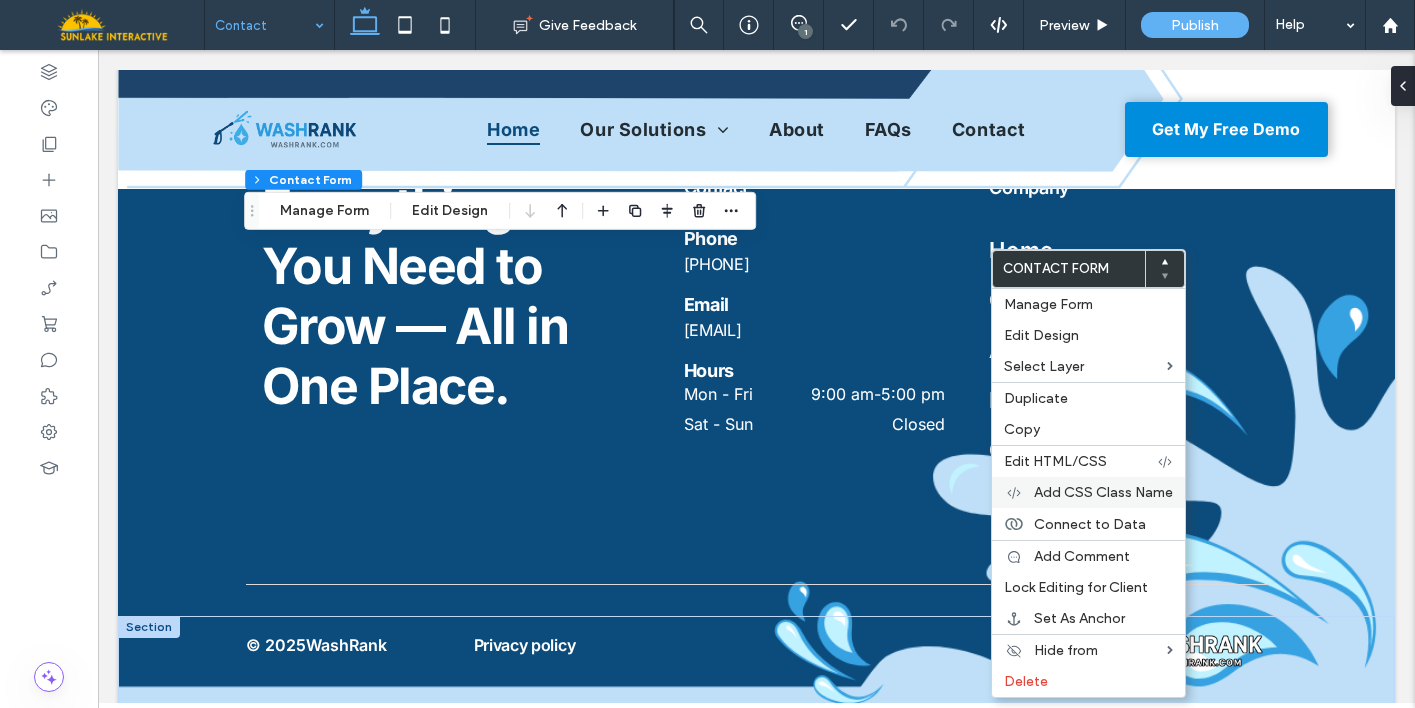 click on "Add CSS Class Name" at bounding box center [1088, 492] 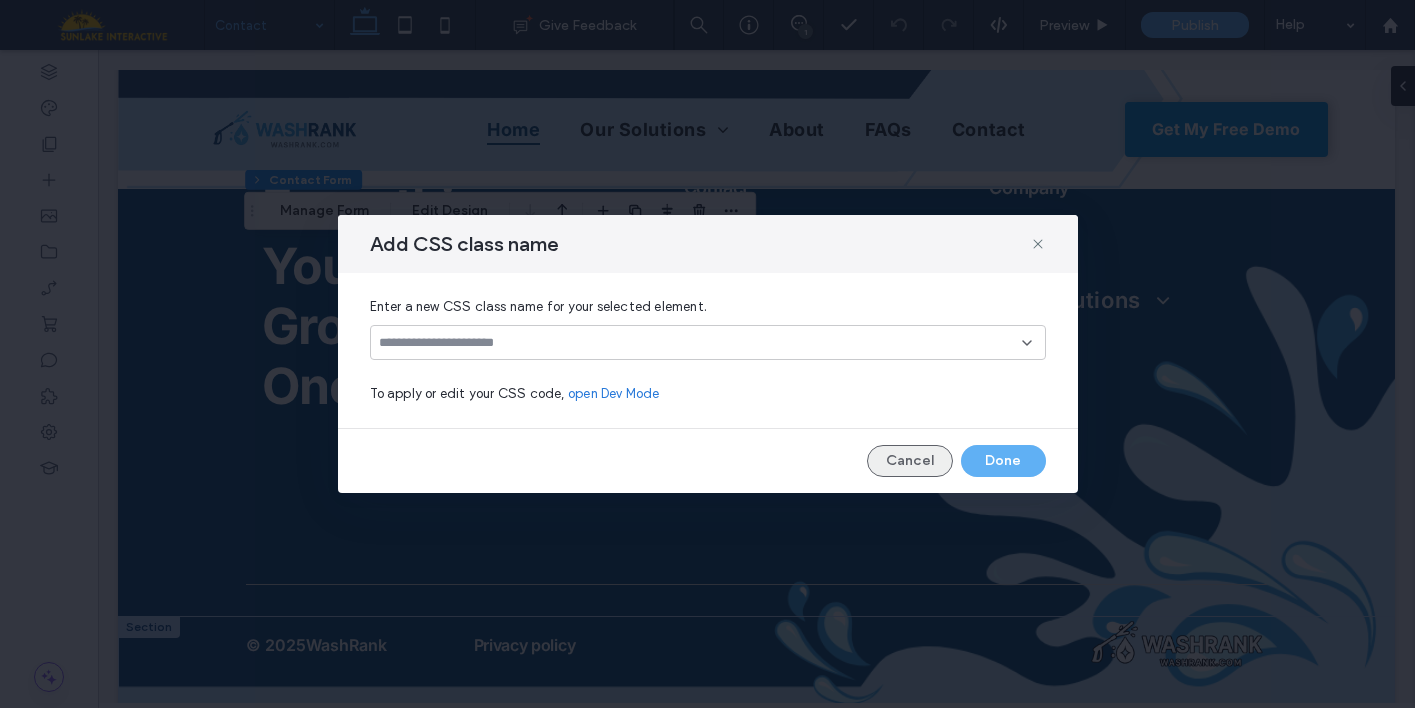 click on "Cancel" at bounding box center (910, 461) 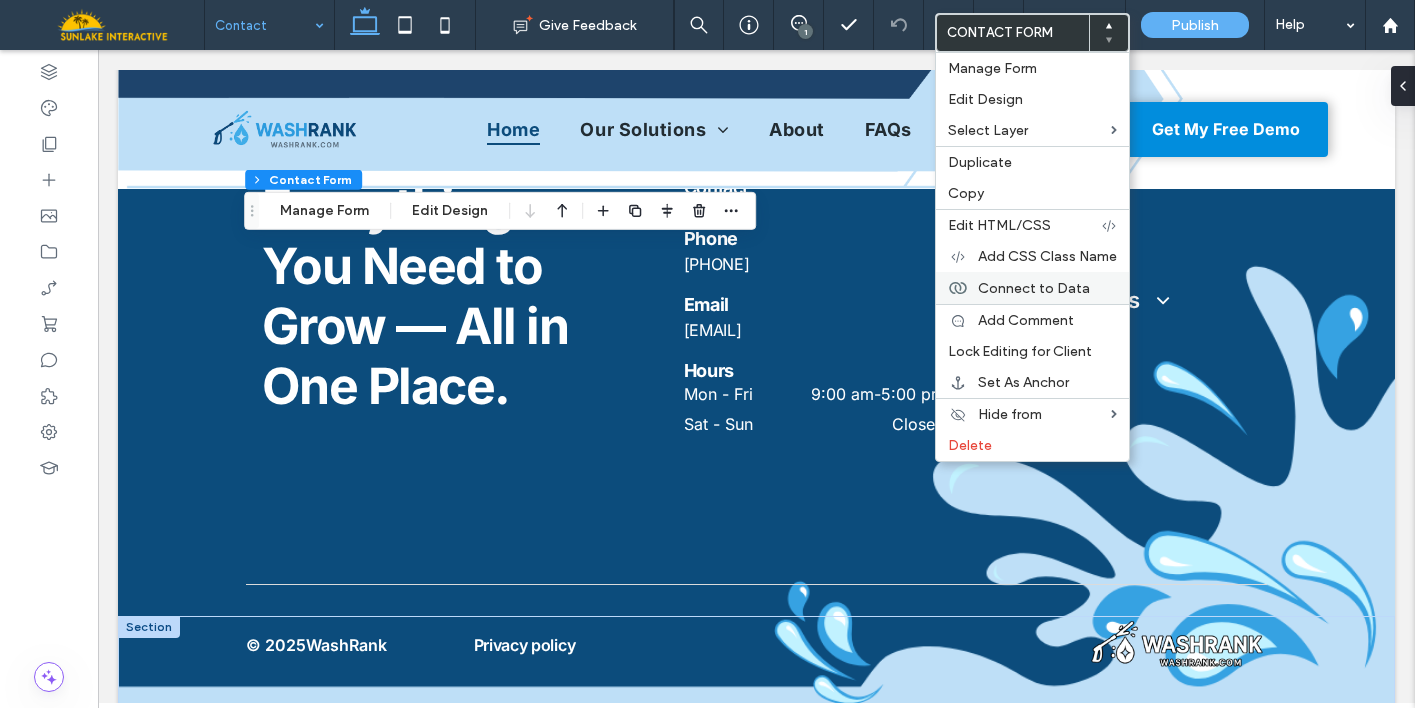 click on "Connect to Data" at bounding box center [1034, 288] 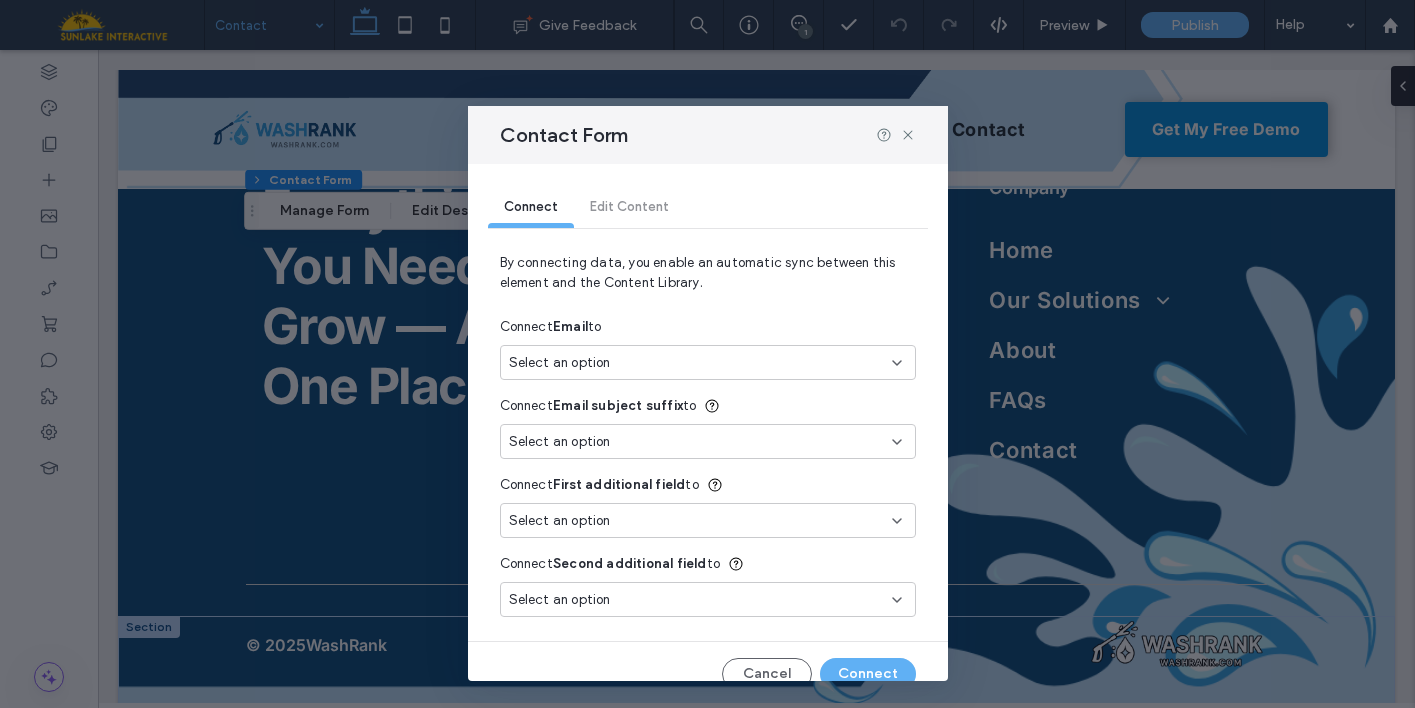 click on "Select an option" at bounding box center [696, 363] 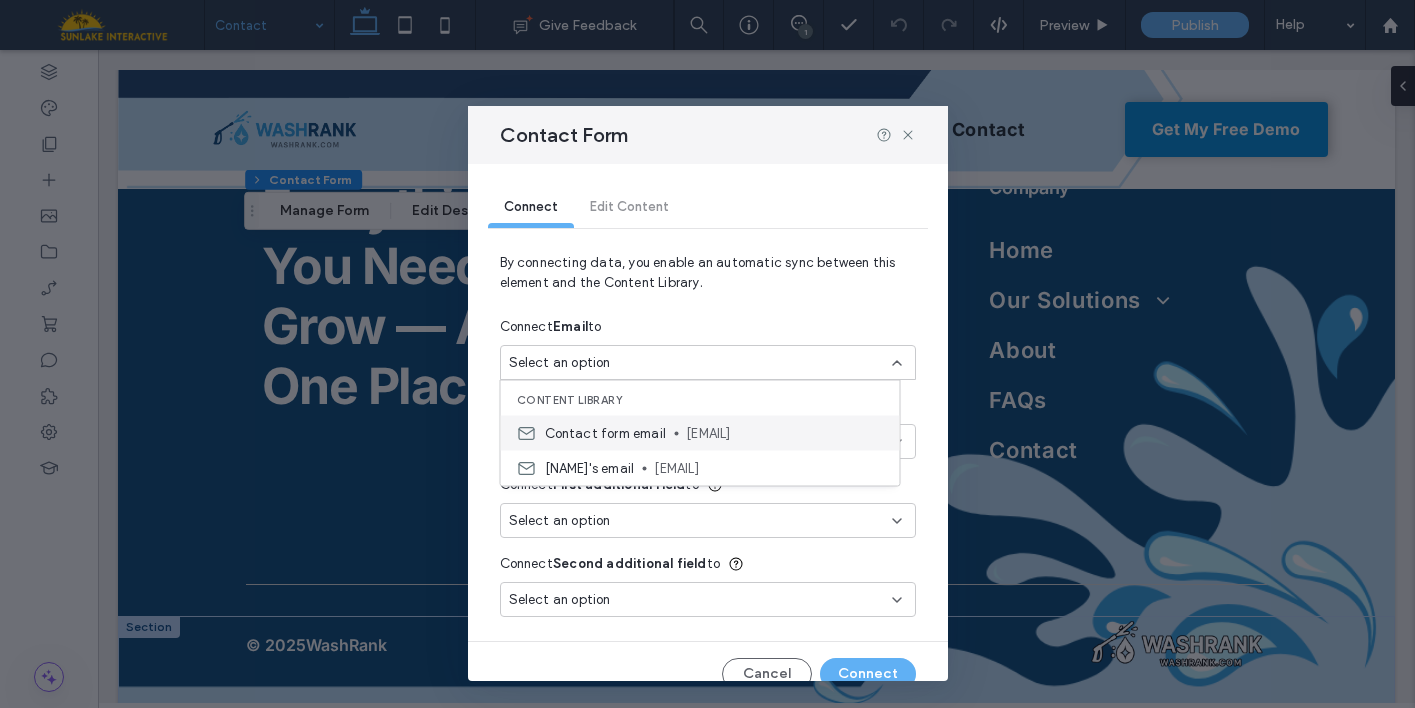 click on "[EMAIL]" at bounding box center (784, 433) 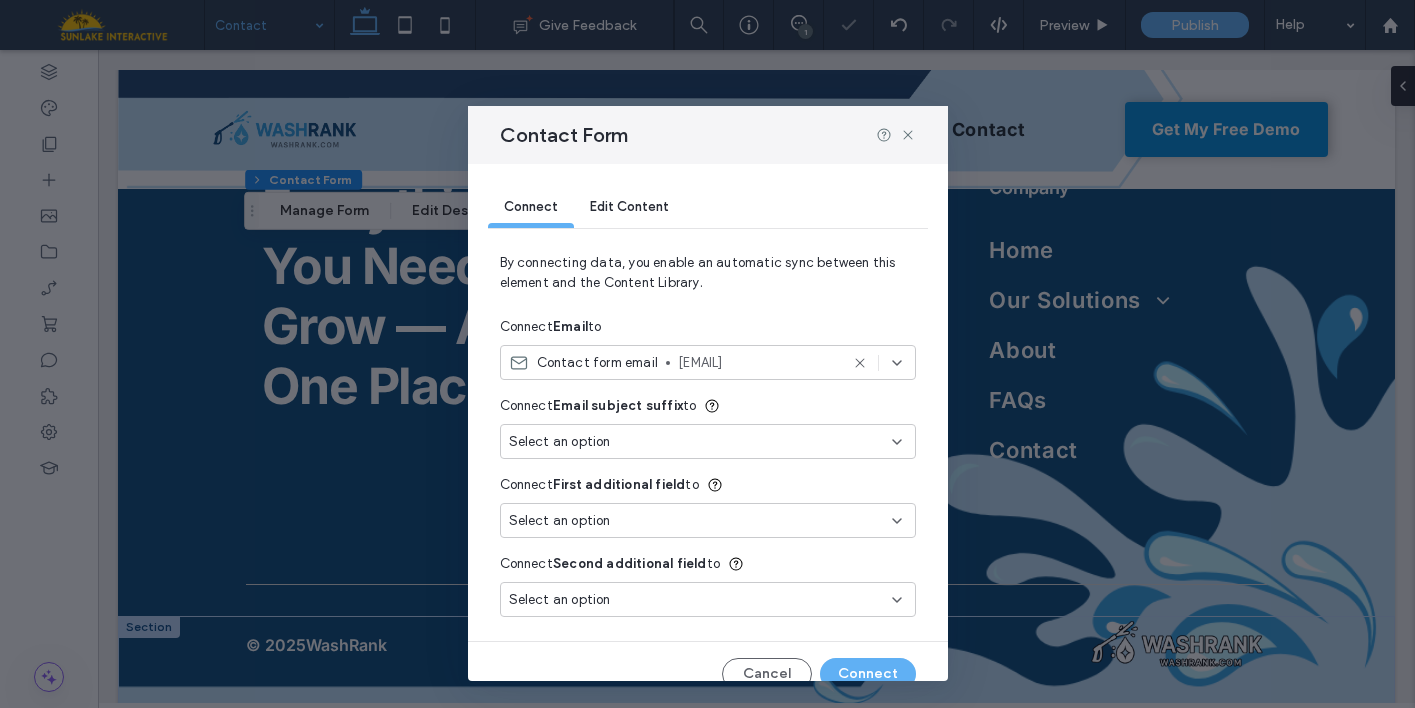 type on "***" 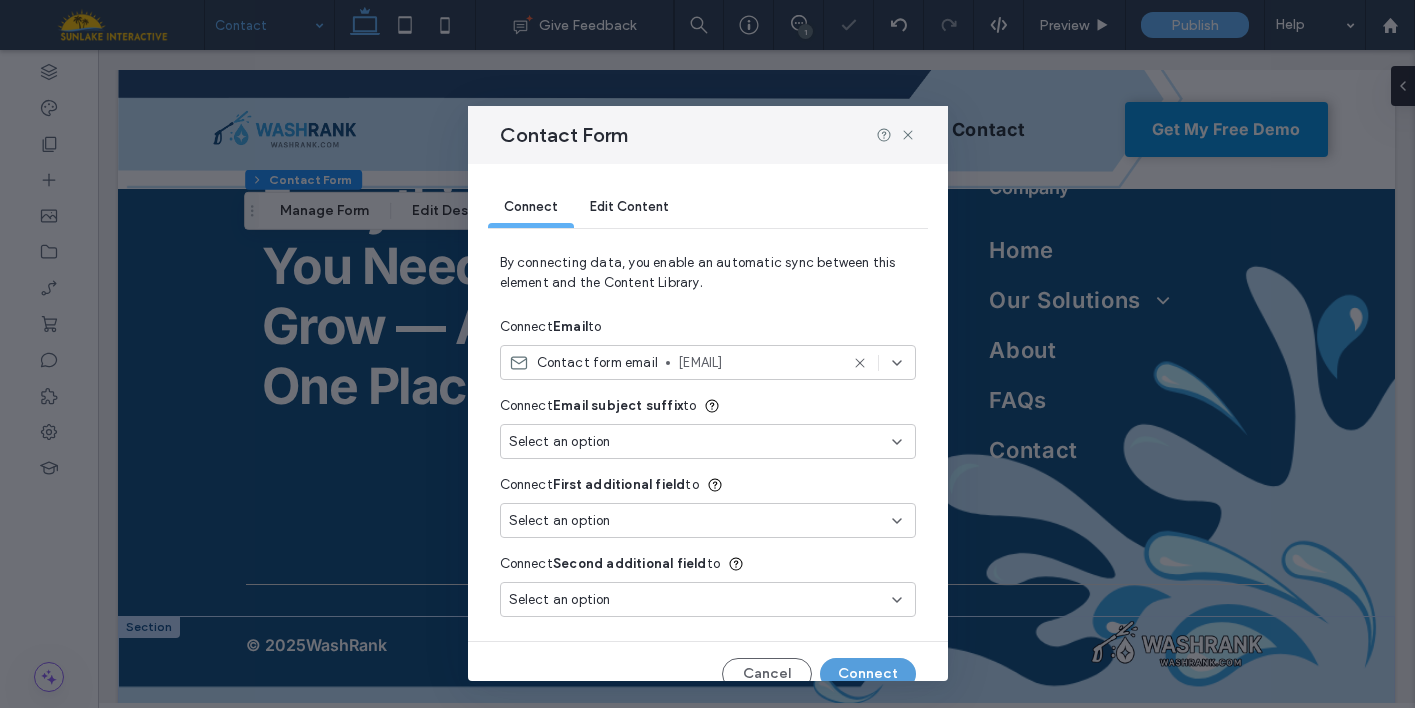click on "Connect" at bounding box center [868, 674] 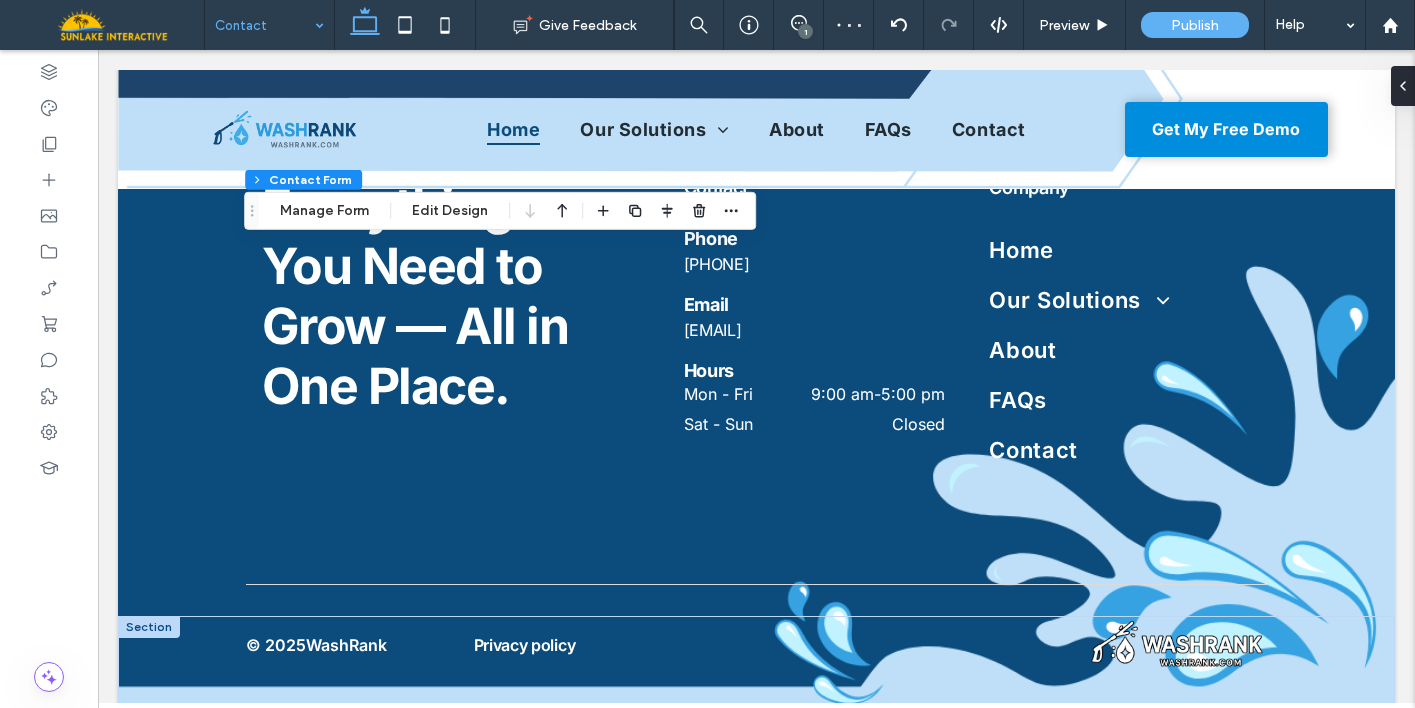 click on "Section Column Contact Form Manage Form Edit Design" at bounding box center (500, 211) 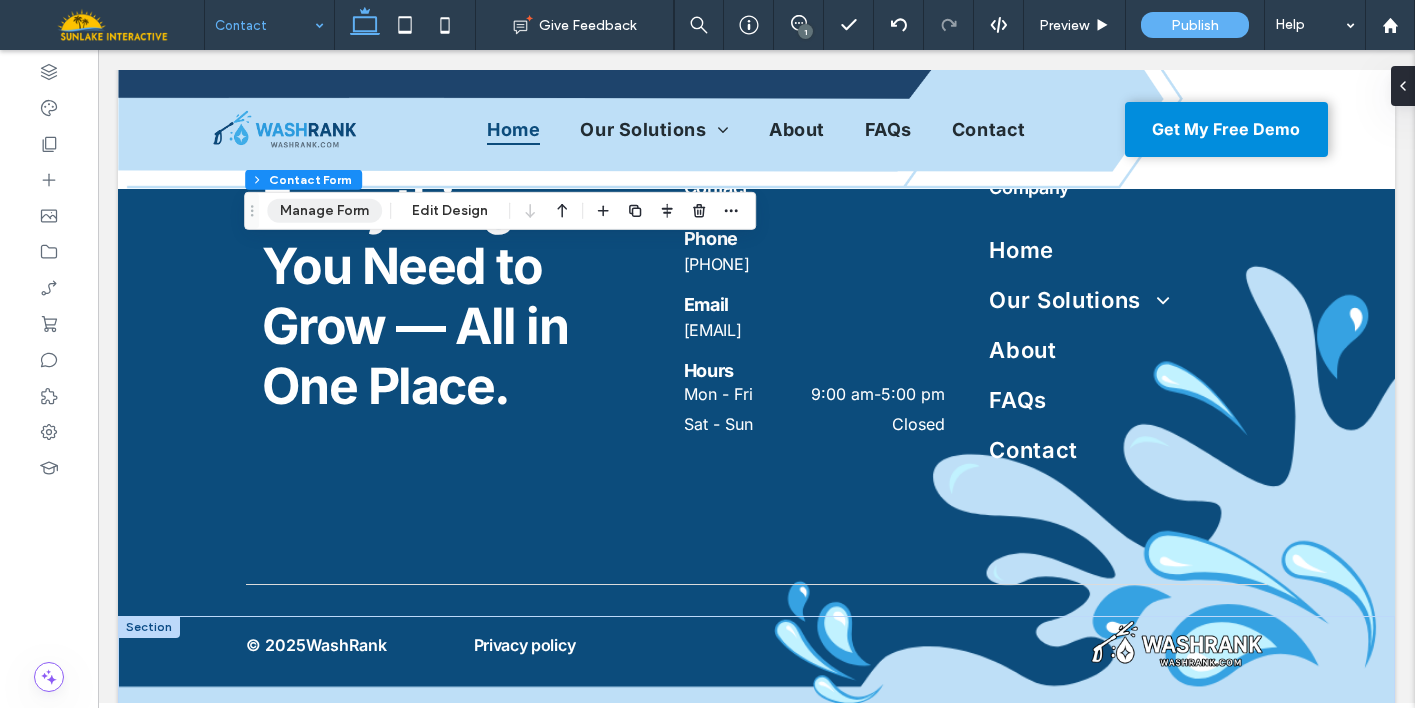 click on "Manage Form" at bounding box center [324, 211] 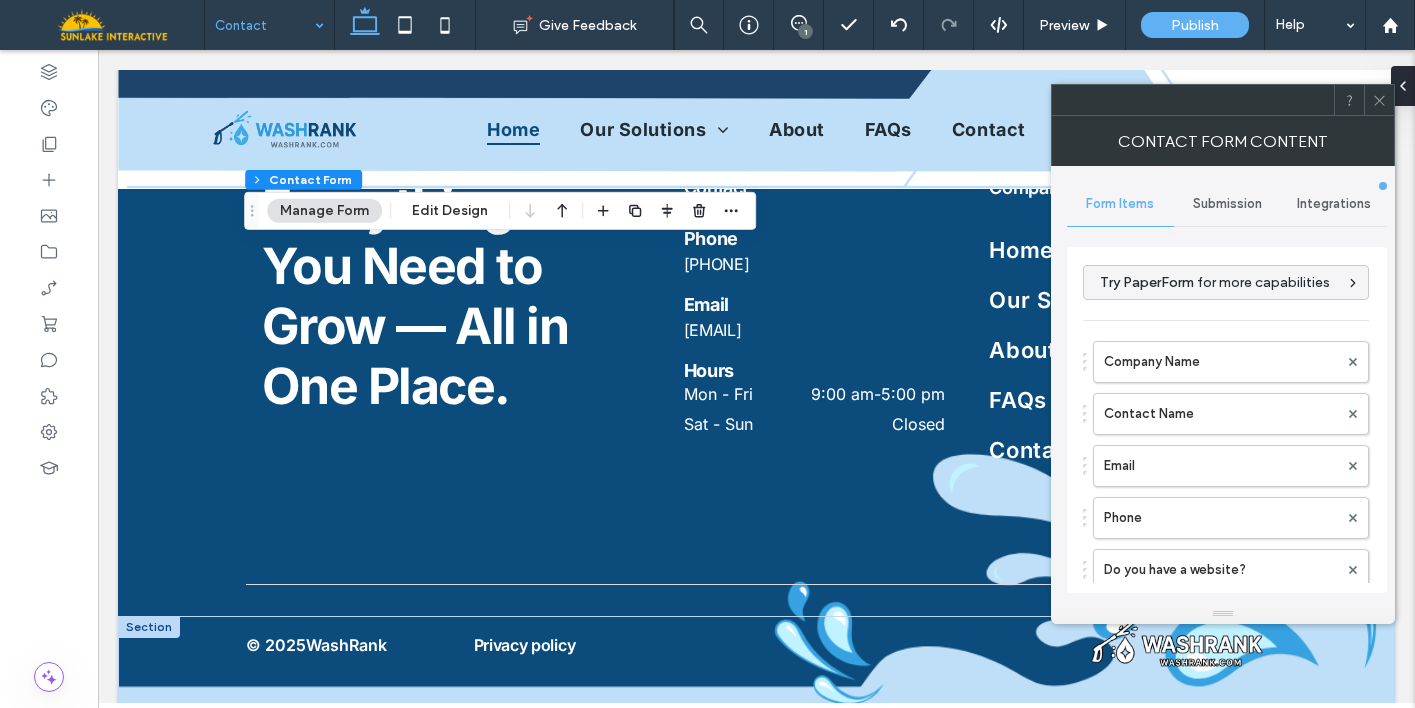 click on "Submission" at bounding box center [1227, 204] 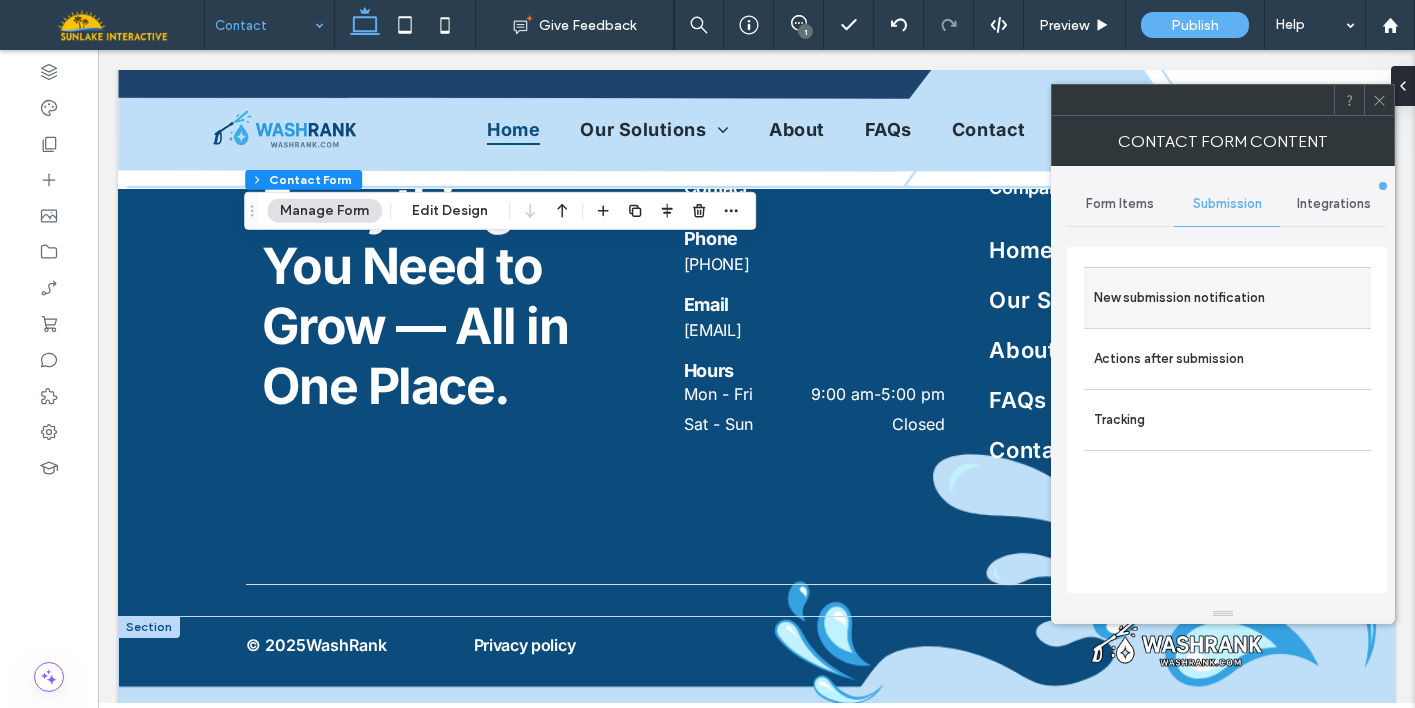 click on "New submission notification" at bounding box center (1227, 298) 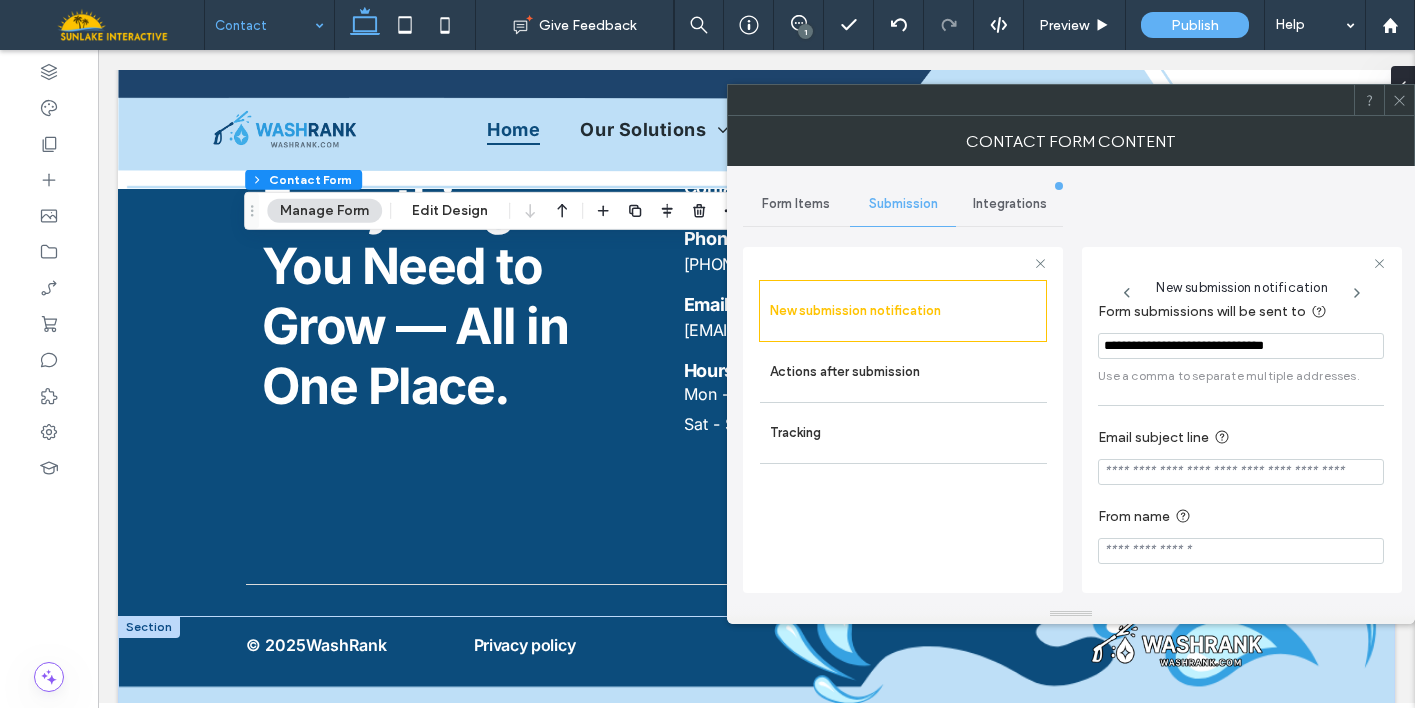 scroll, scrollTop: 106, scrollLeft: 0, axis: vertical 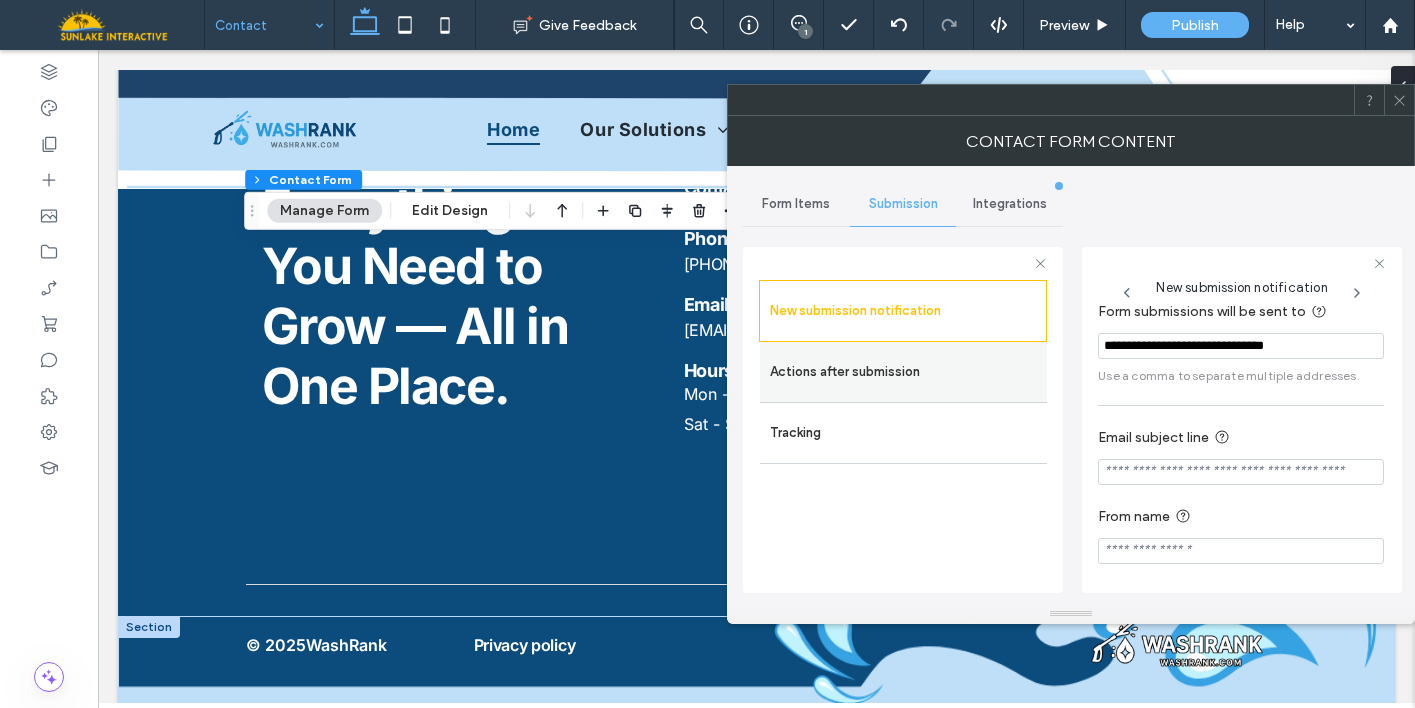 click on "Actions after submission" at bounding box center (903, 372) 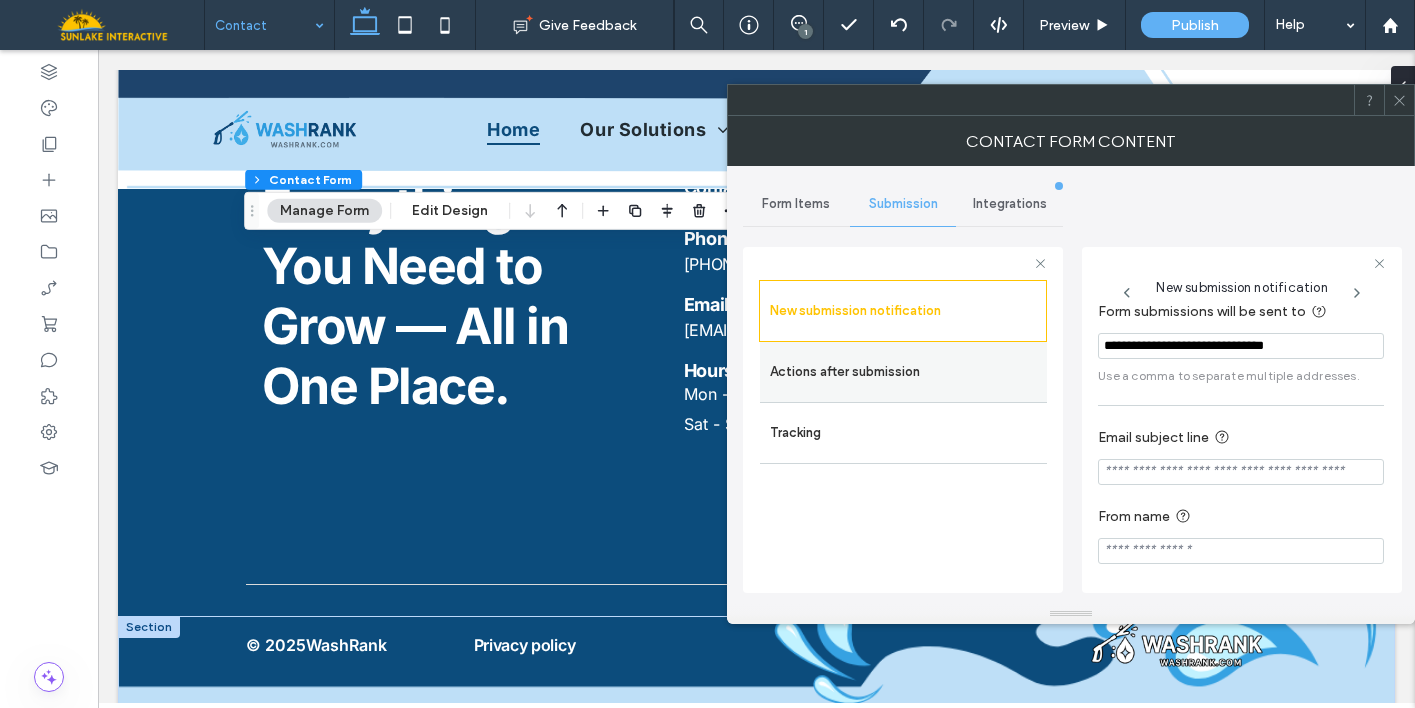 click on "Actions after submission" at bounding box center [903, 372] 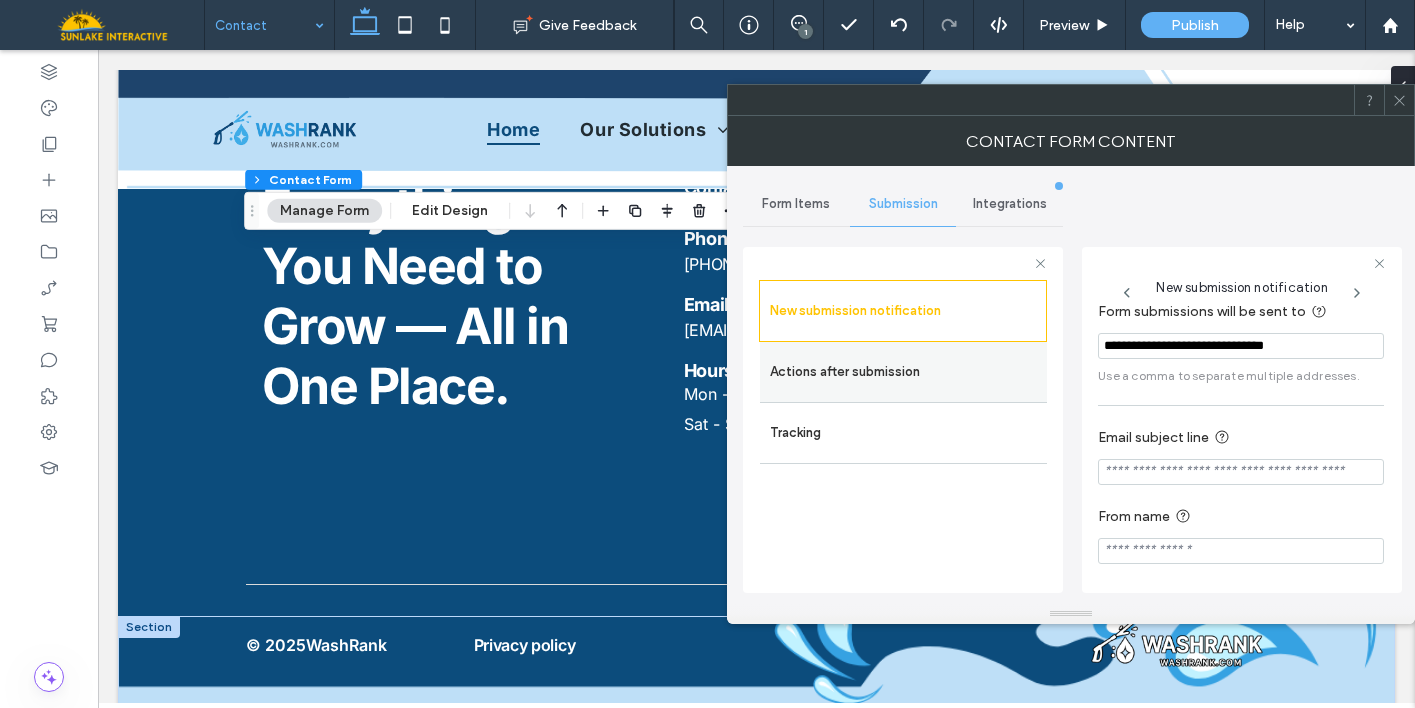 click on "Actions after submission" at bounding box center (903, 372) 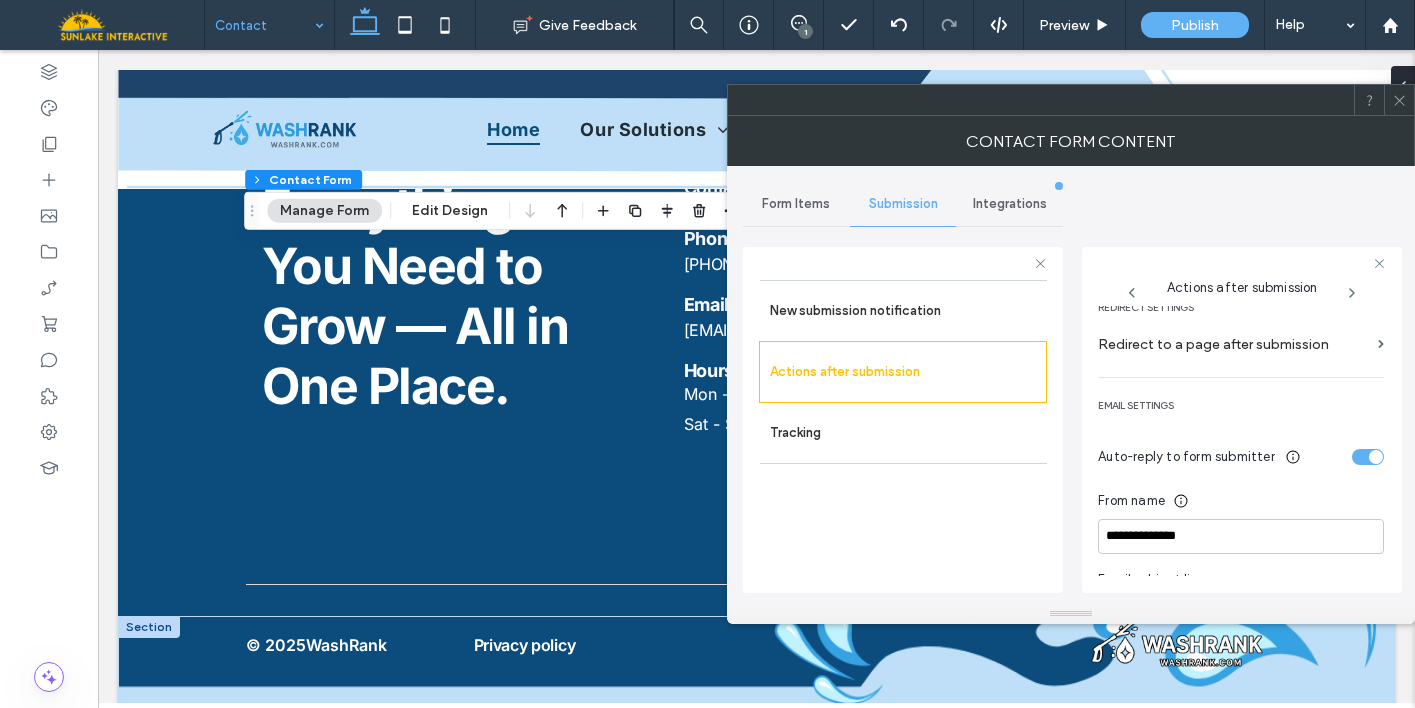 scroll, scrollTop: 566, scrollLeft: 0, axis: vertical 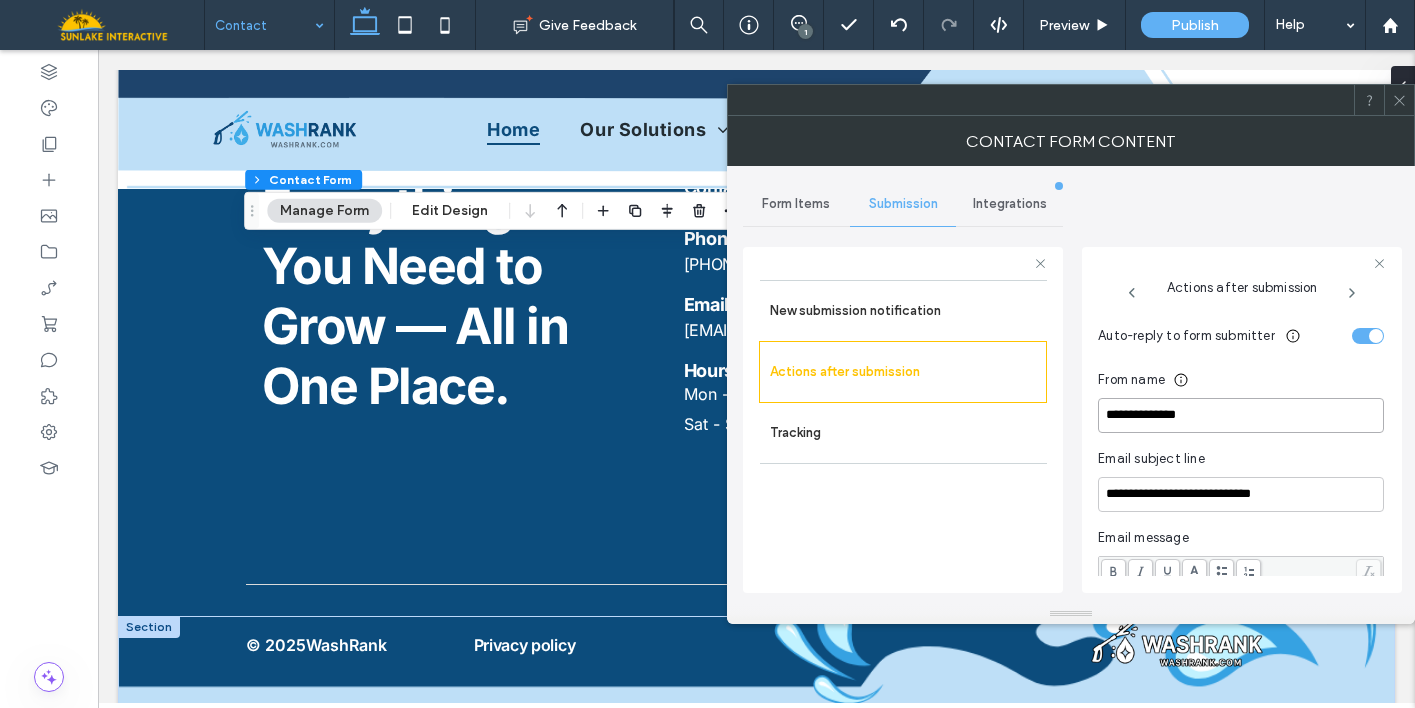 click on "**********" at bounding box center (1241, 415) 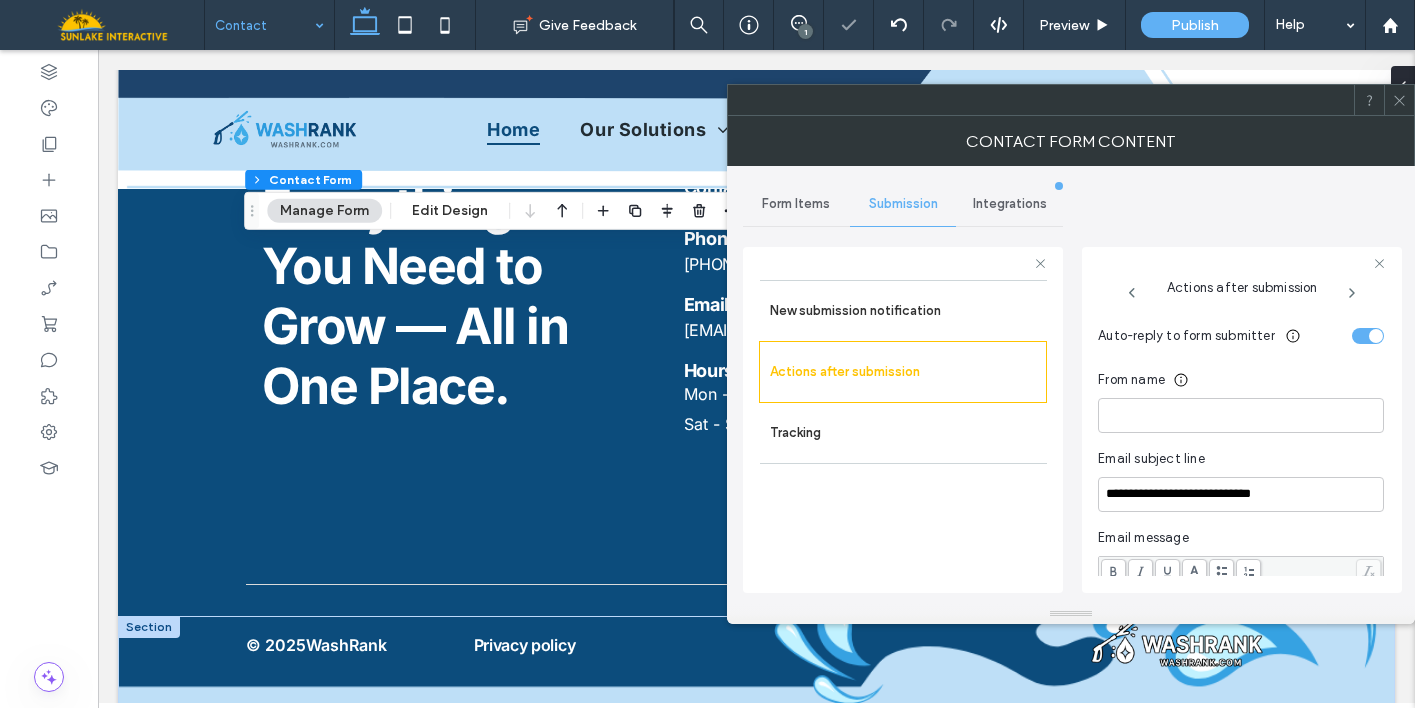 click on "From name" at bounding box center (1241, 380) 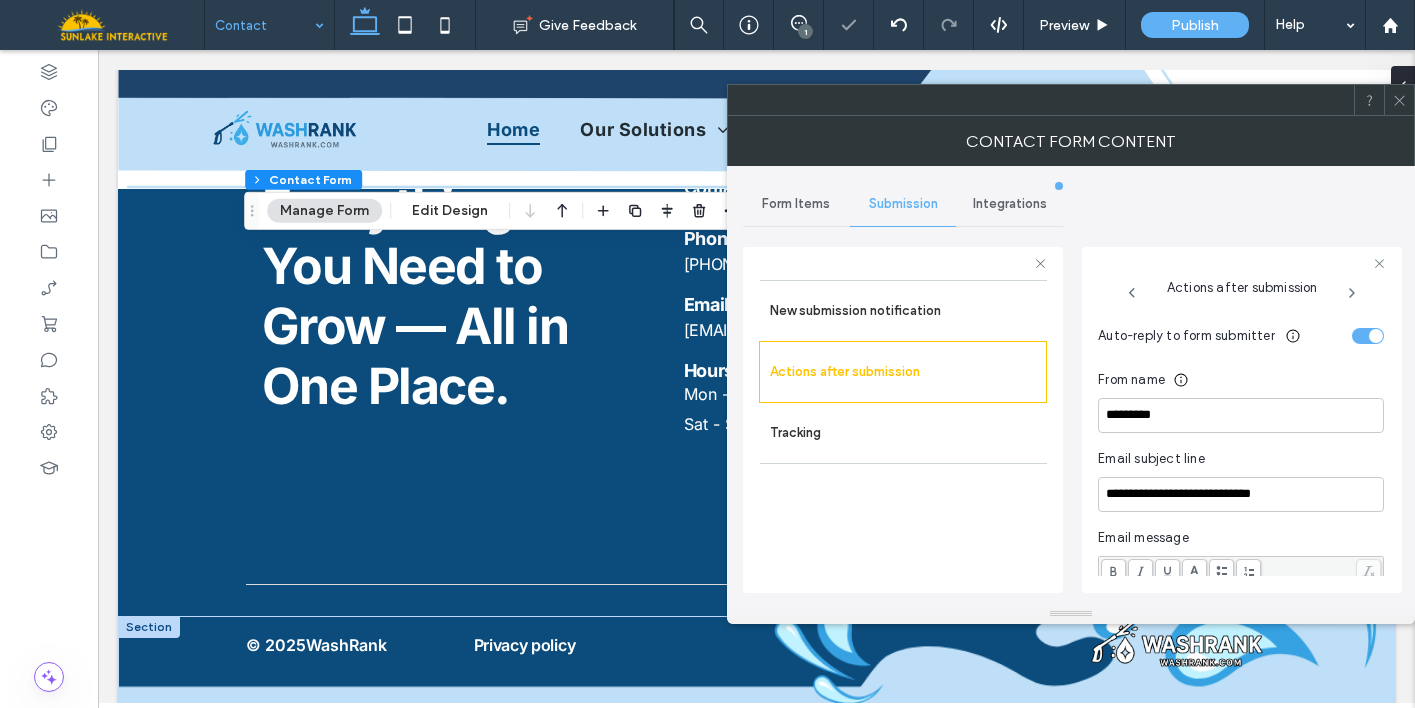 click 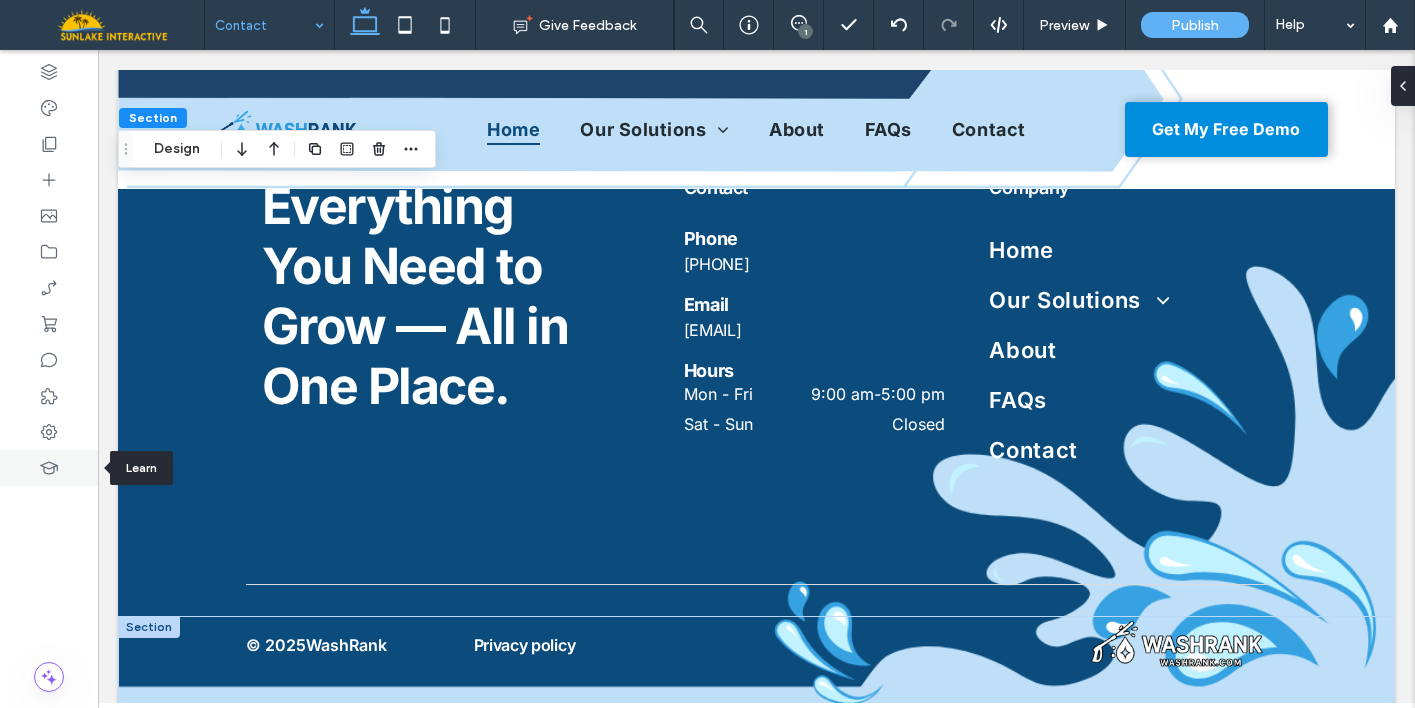 click at bounding box center (49, 468) 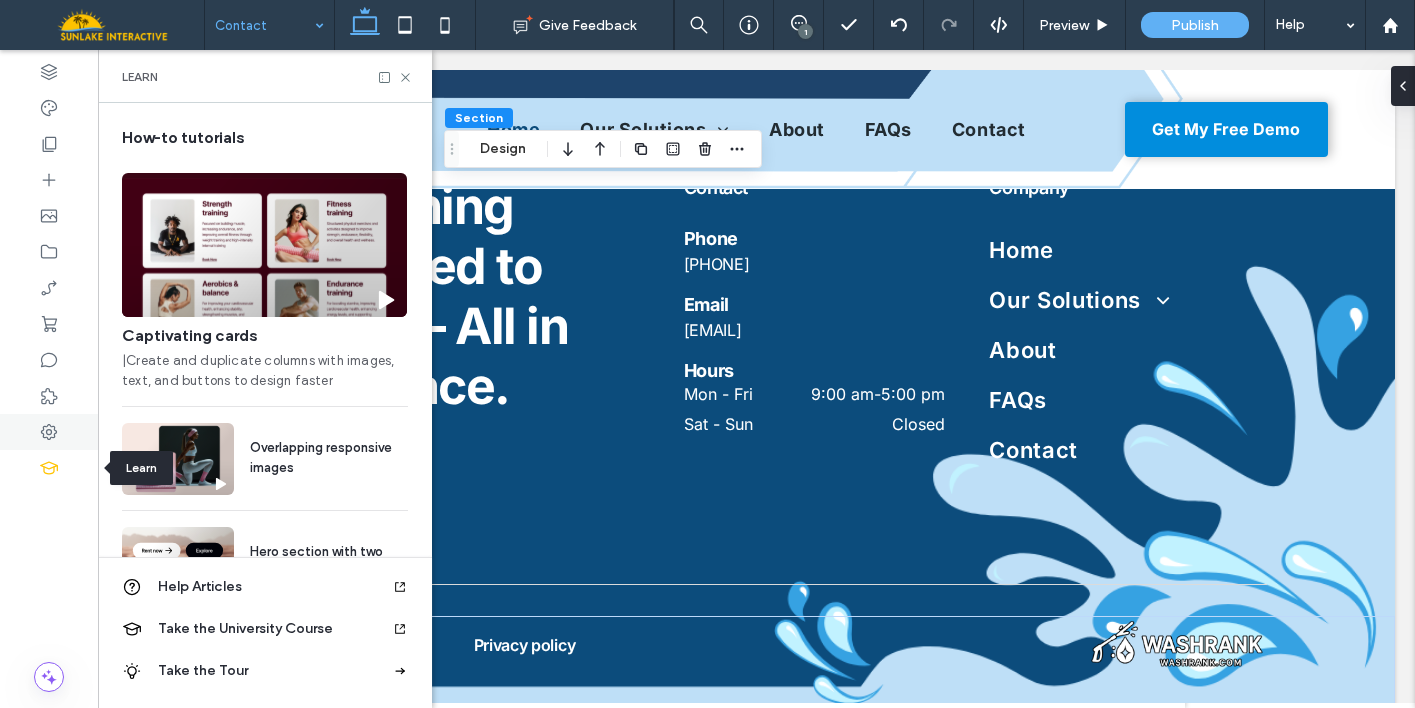 click at bounding box center [49, 432] 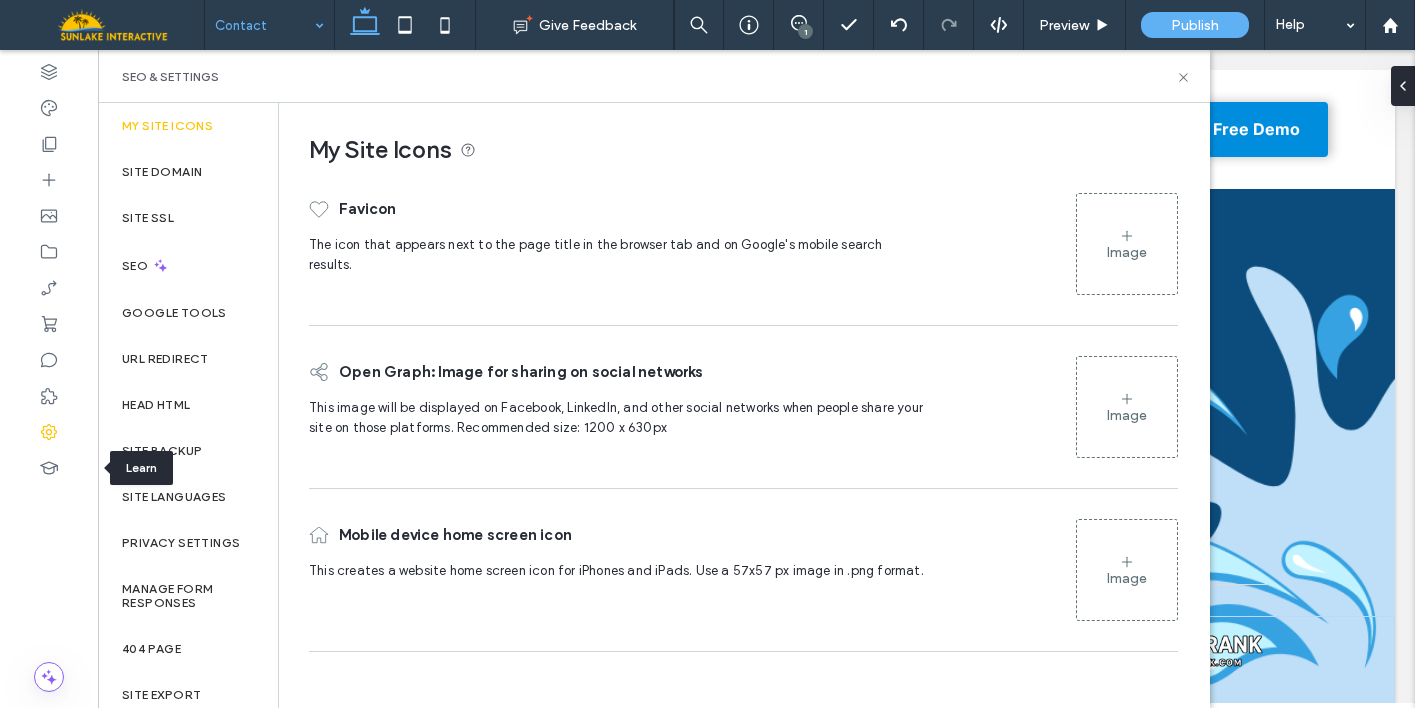 click at bounding box center [49, 432] 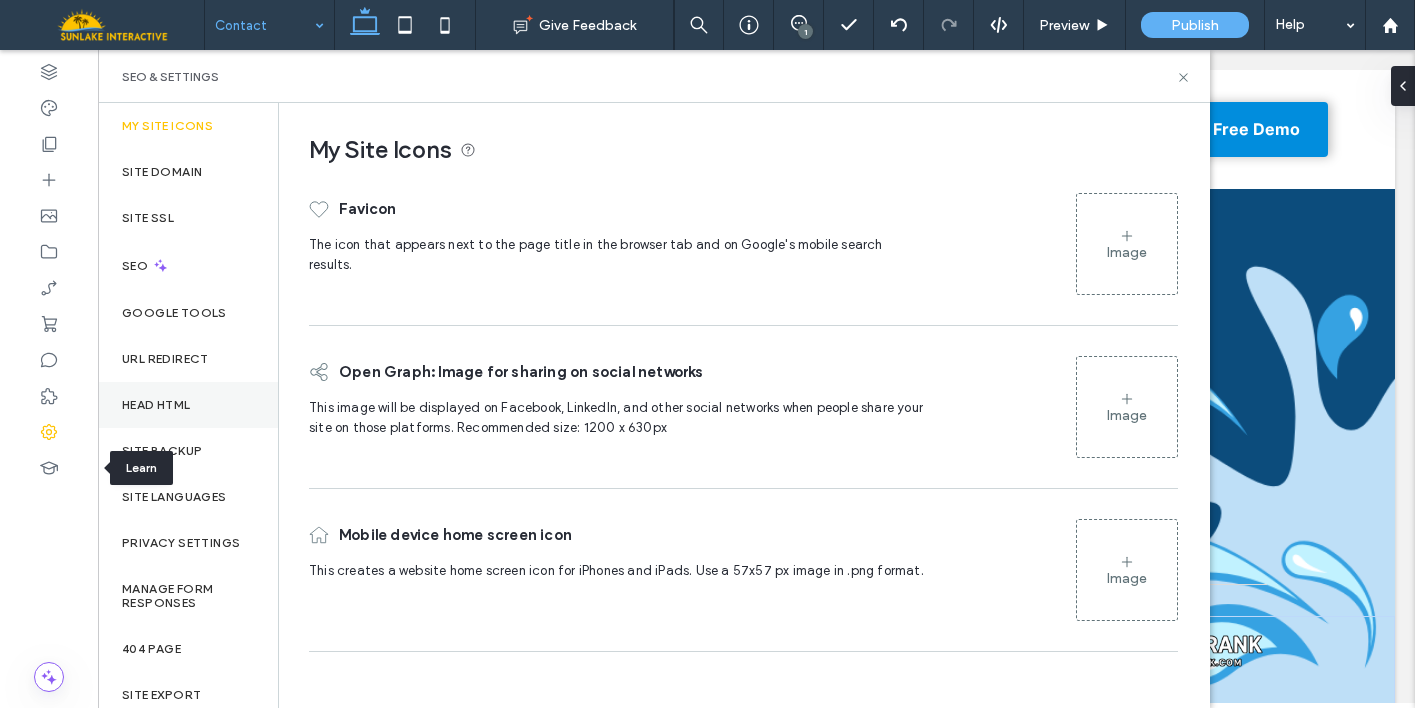 scroll, scrollTop: 0, scrollLeft: 0, axis: both 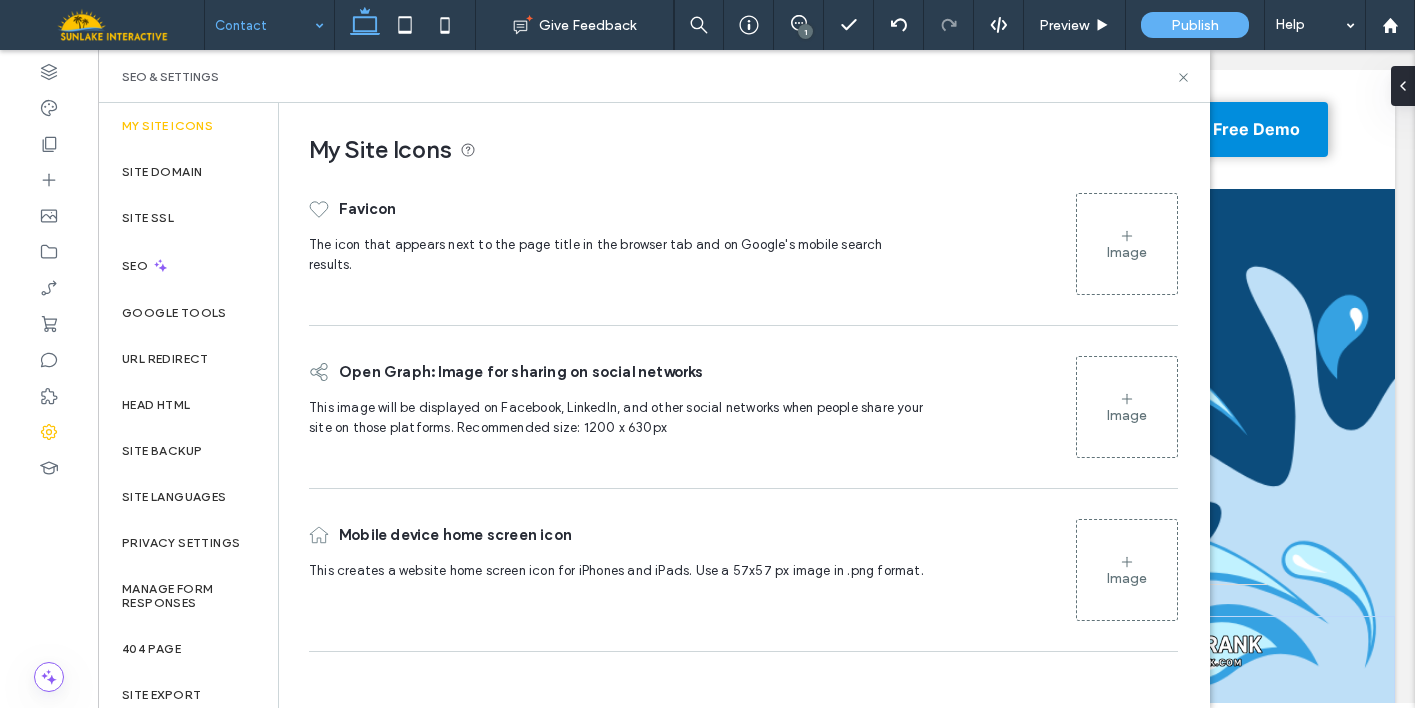 click on "Image" at bounding box center [1127, 244] 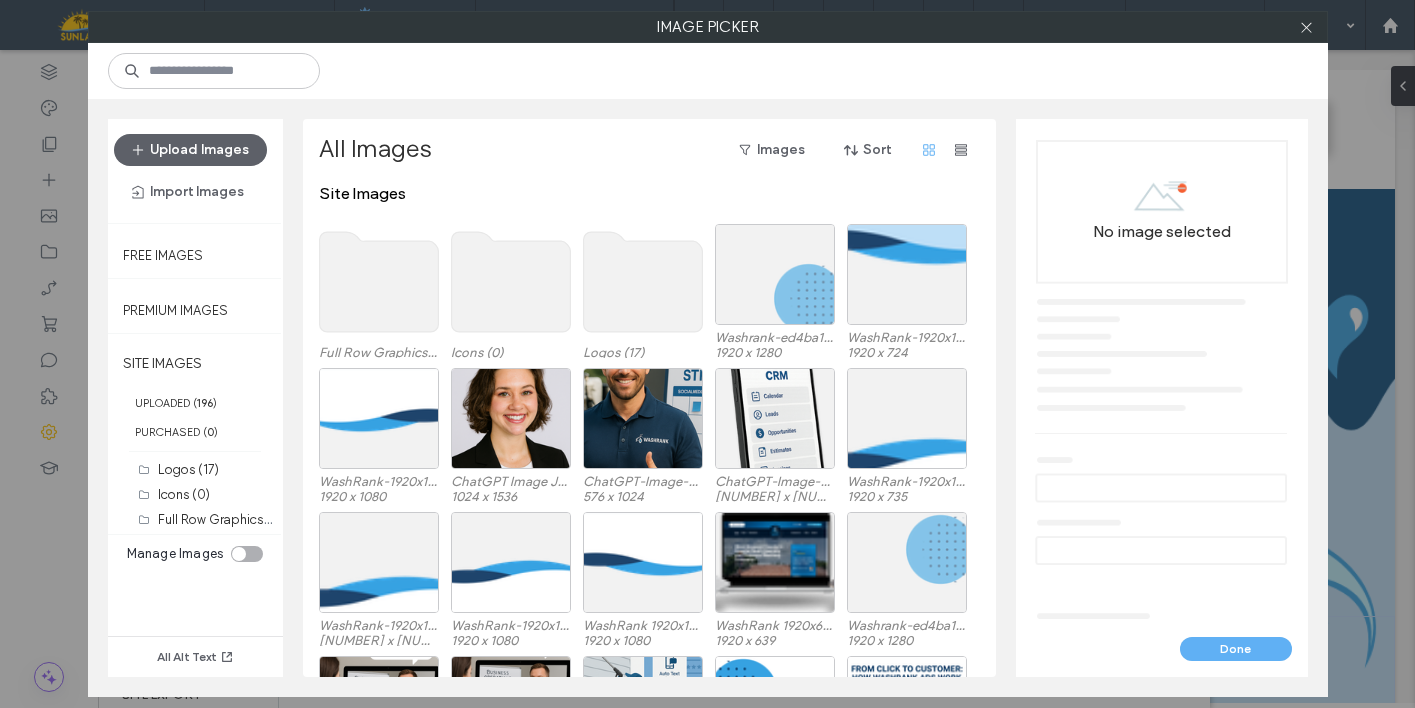 click 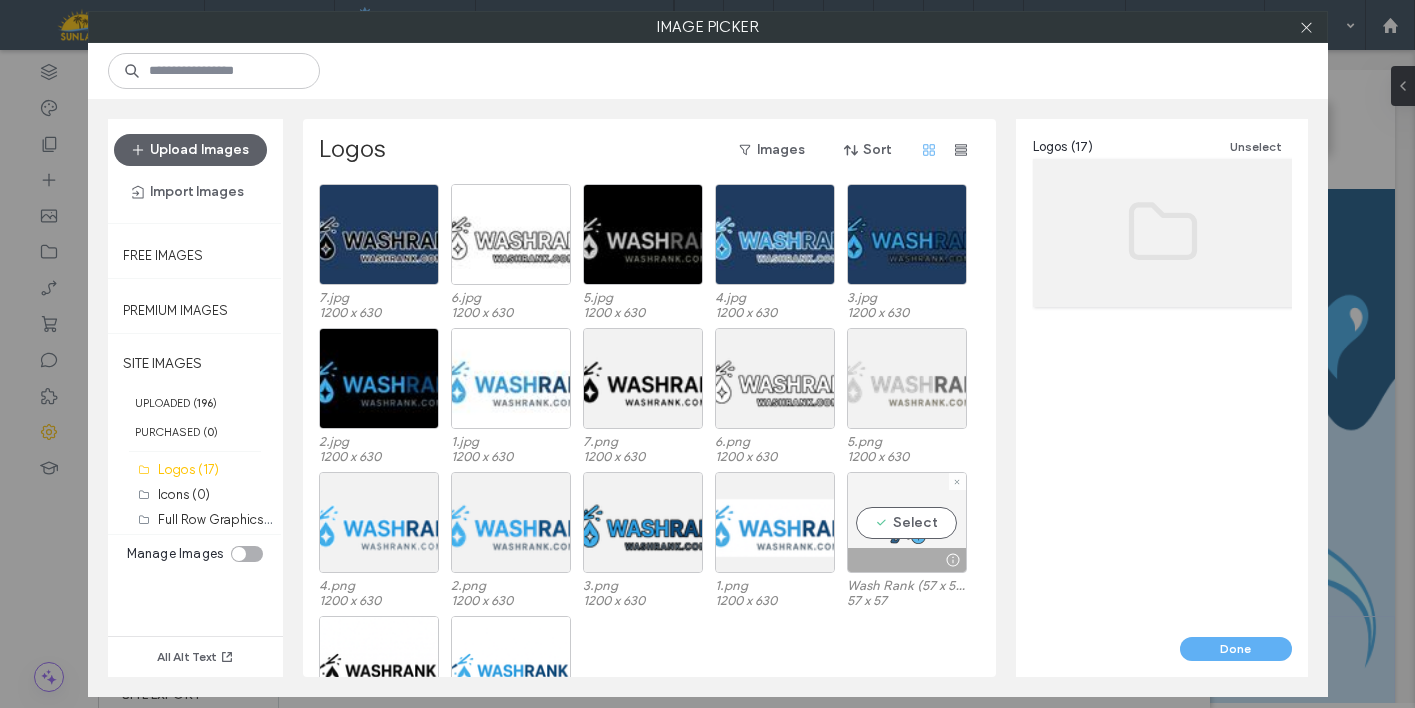 click on "Select" at bounding box center (907, 522) 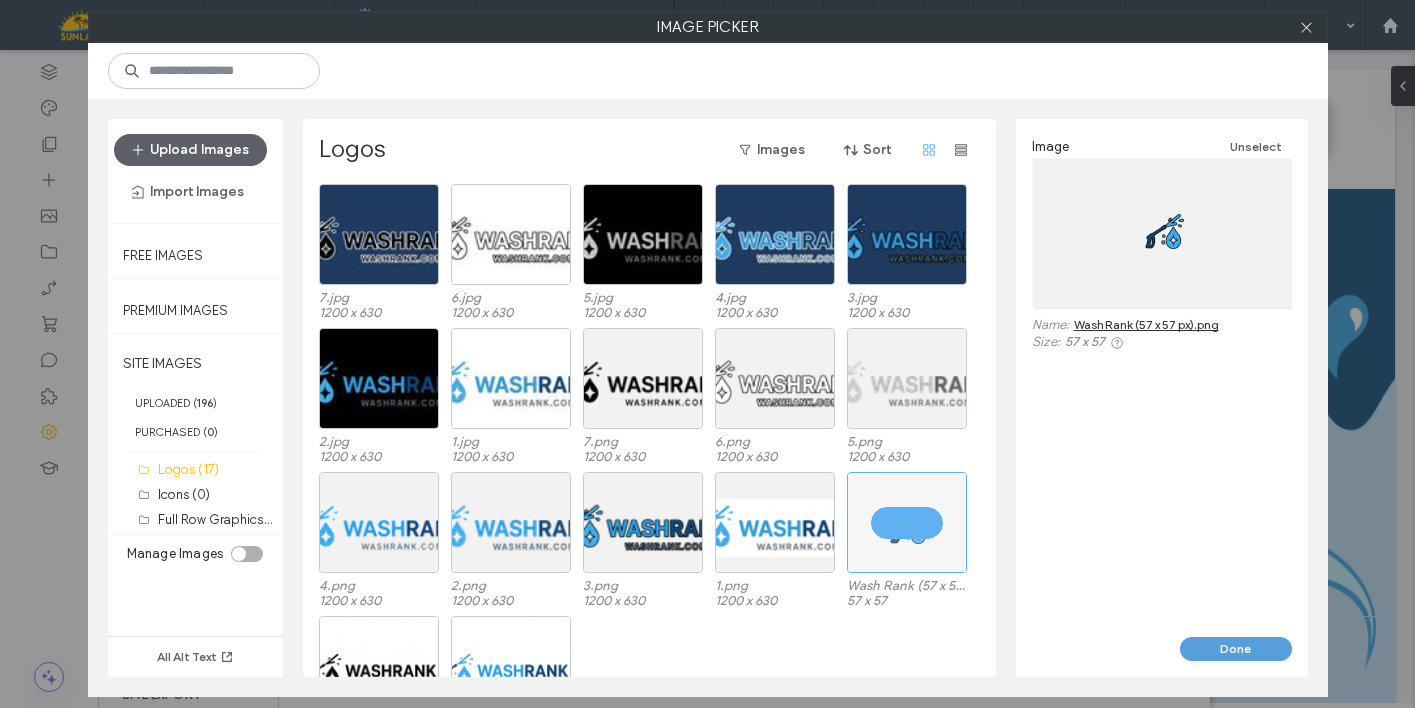 click on "Done" at bounding box center [1236, 649] 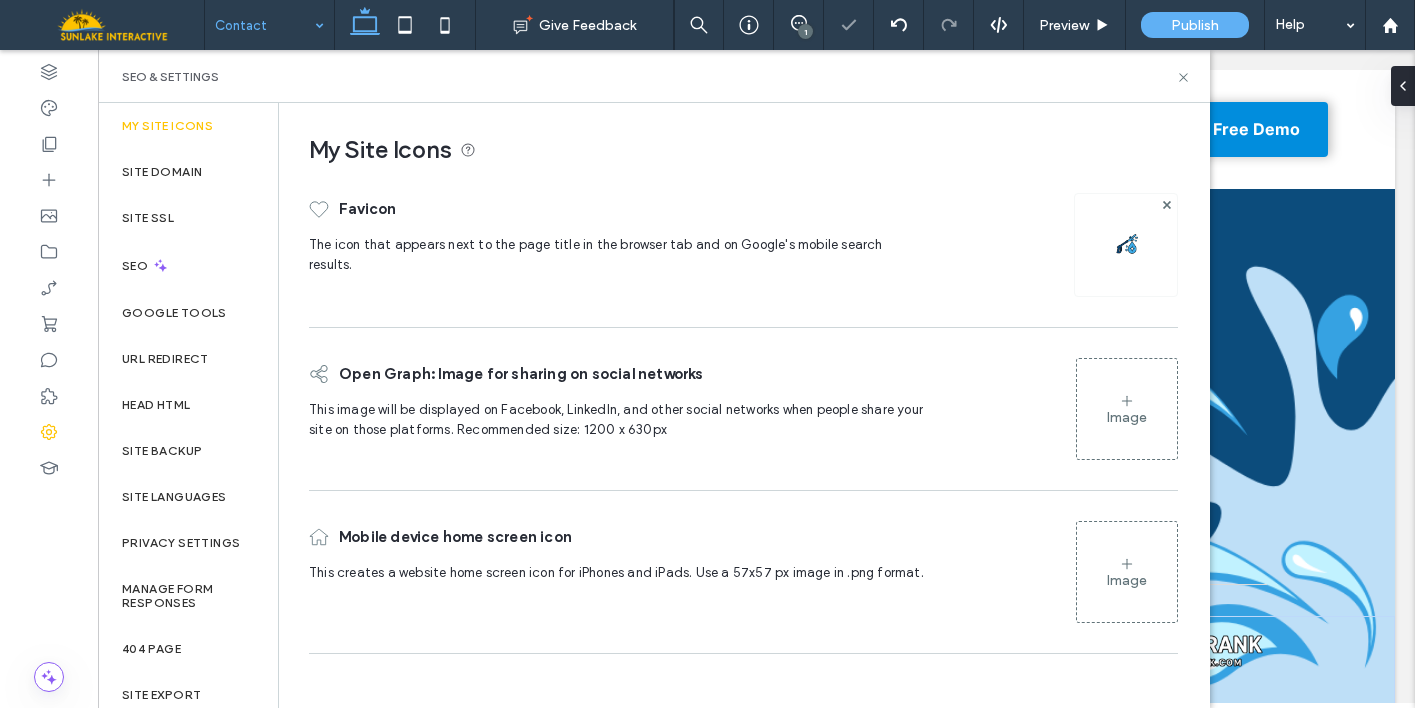 click 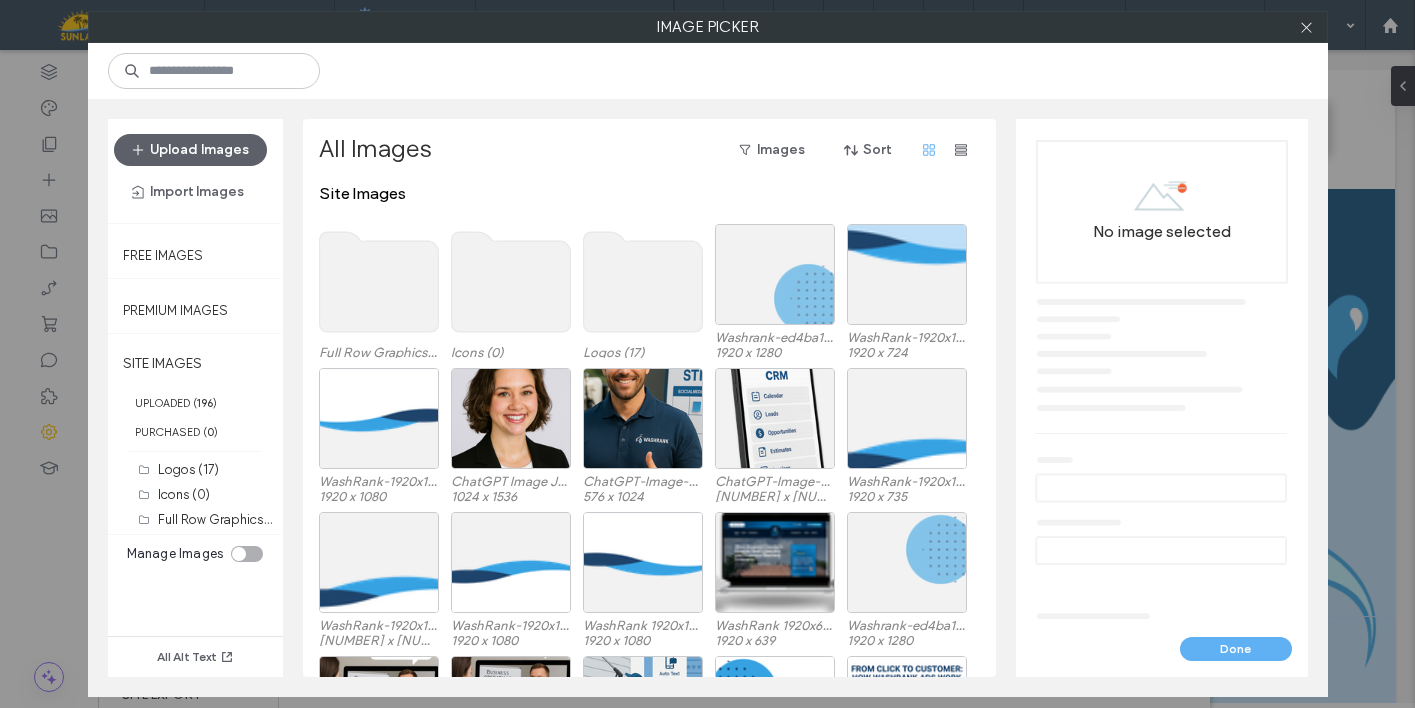 click 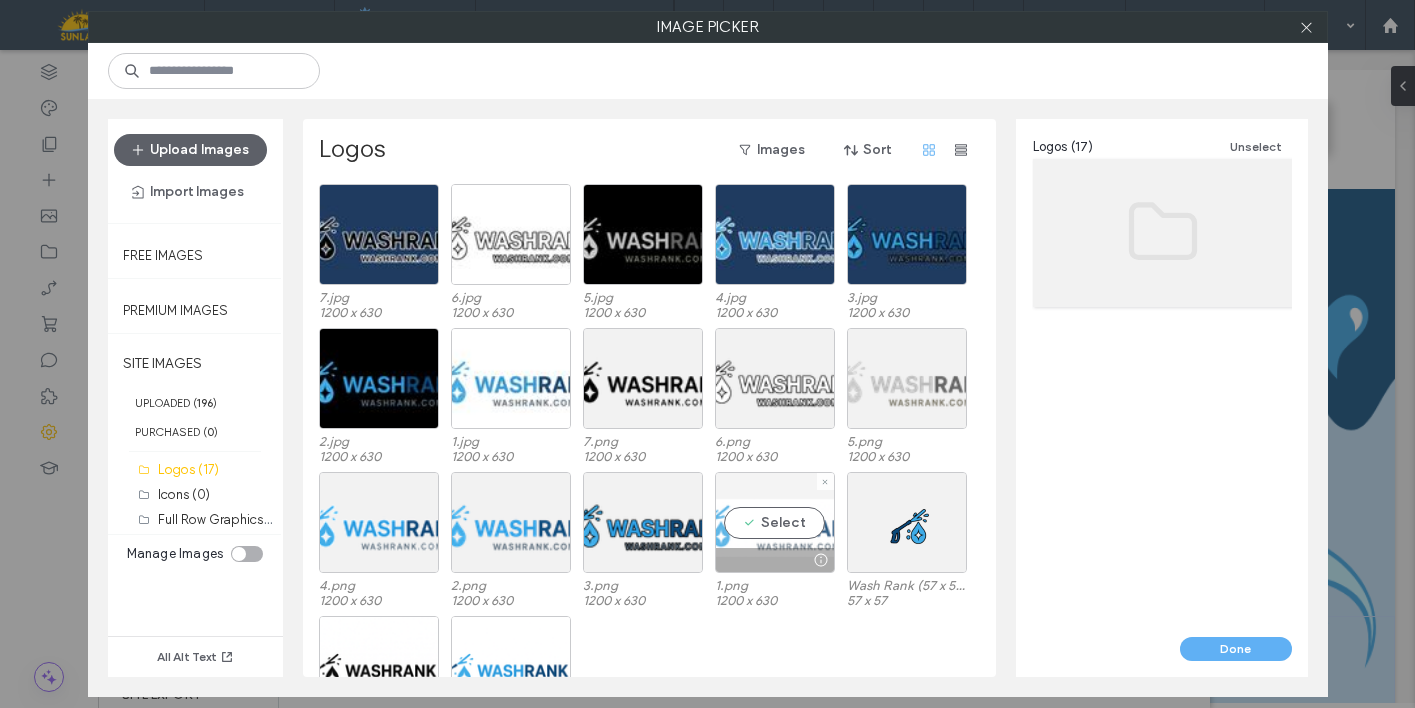 click on "Select" at bounding box center [775, 522] 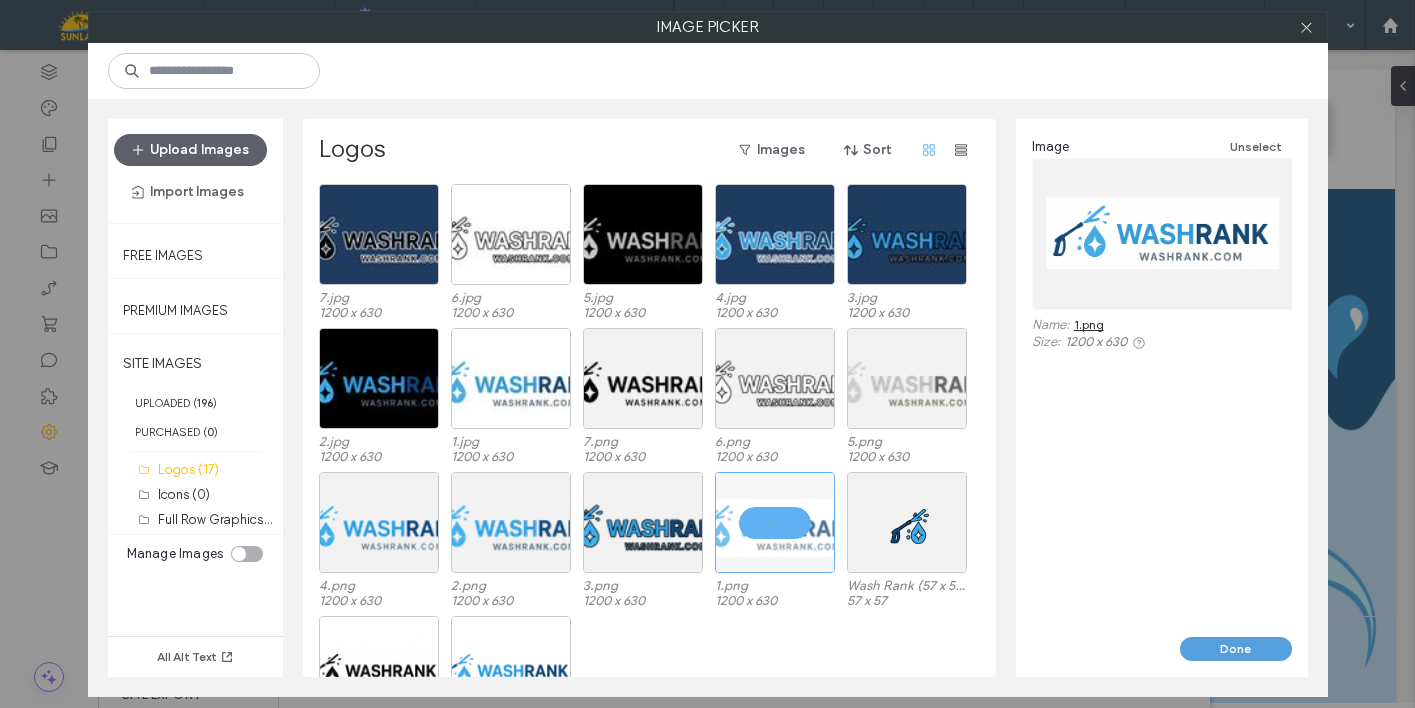 click on "Done" at bounding box center [1236, 649] 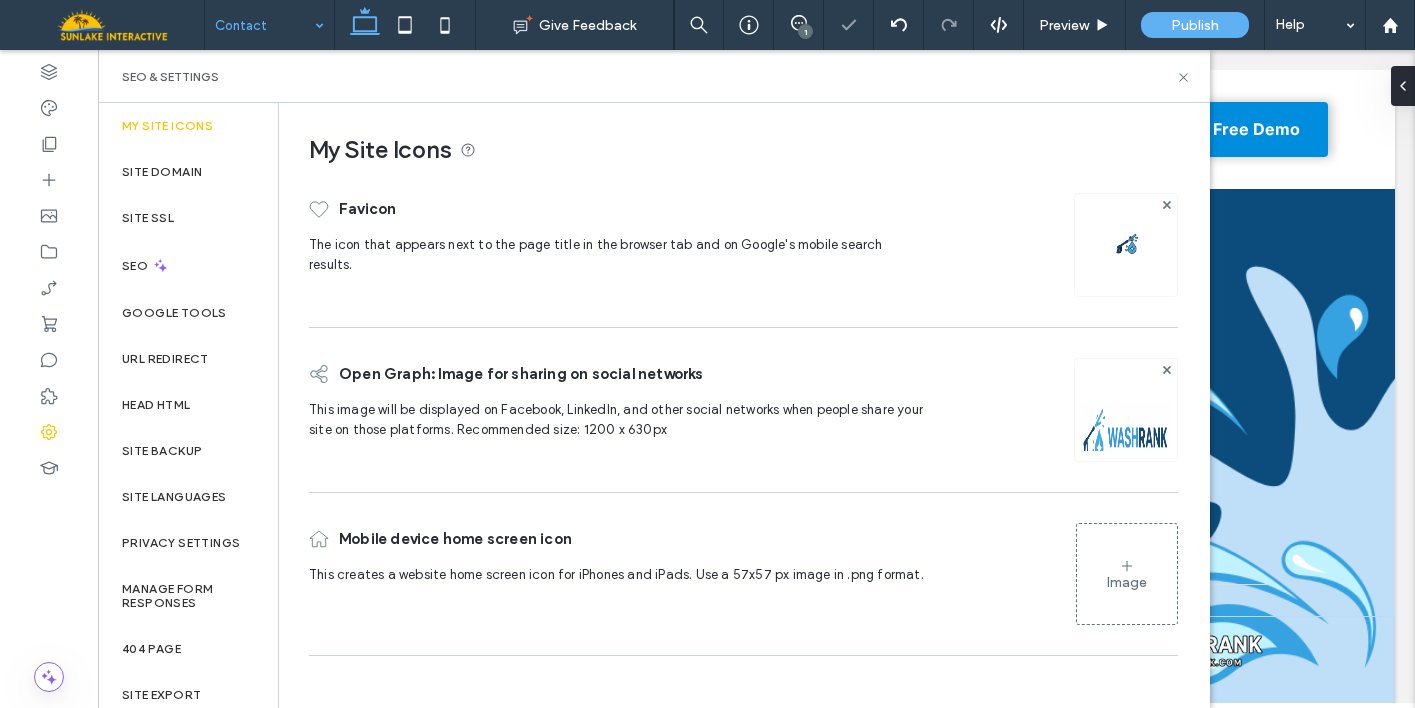 click on "Image" at bounding box center (1127, 574) 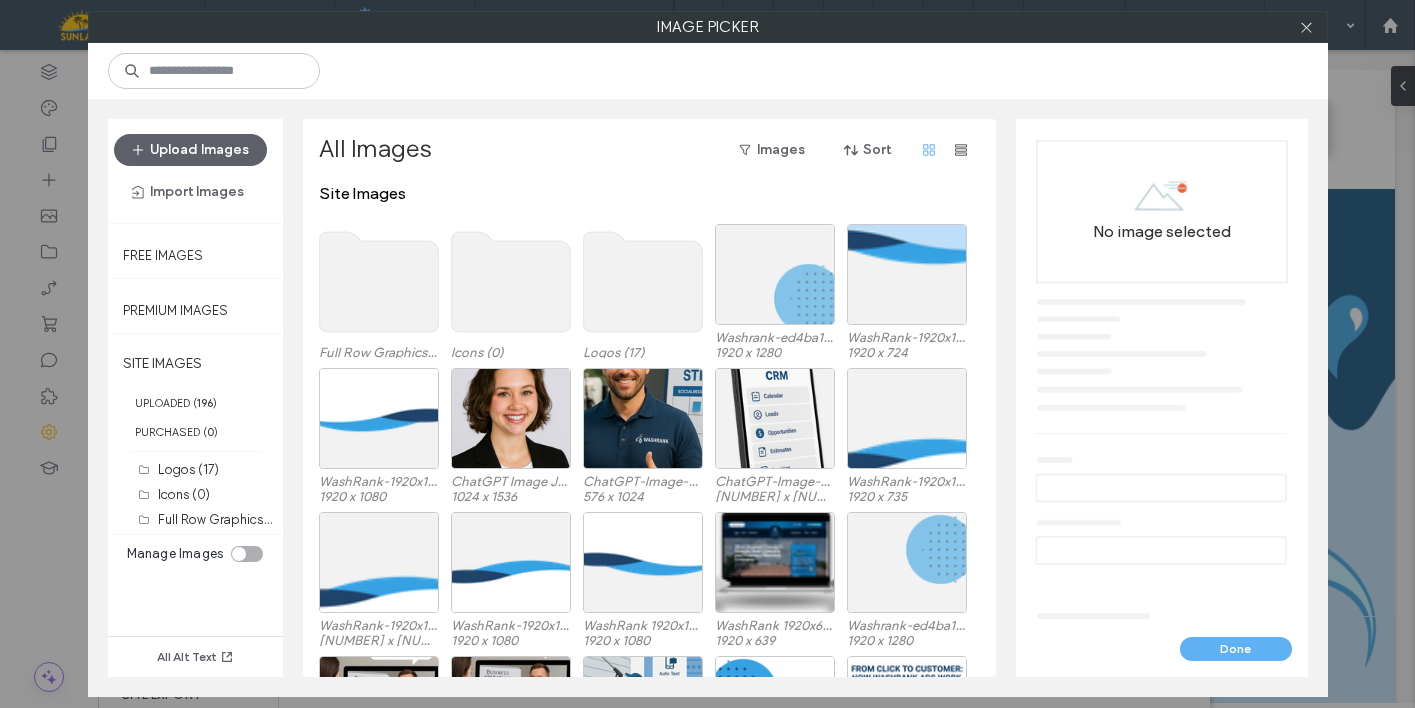 click 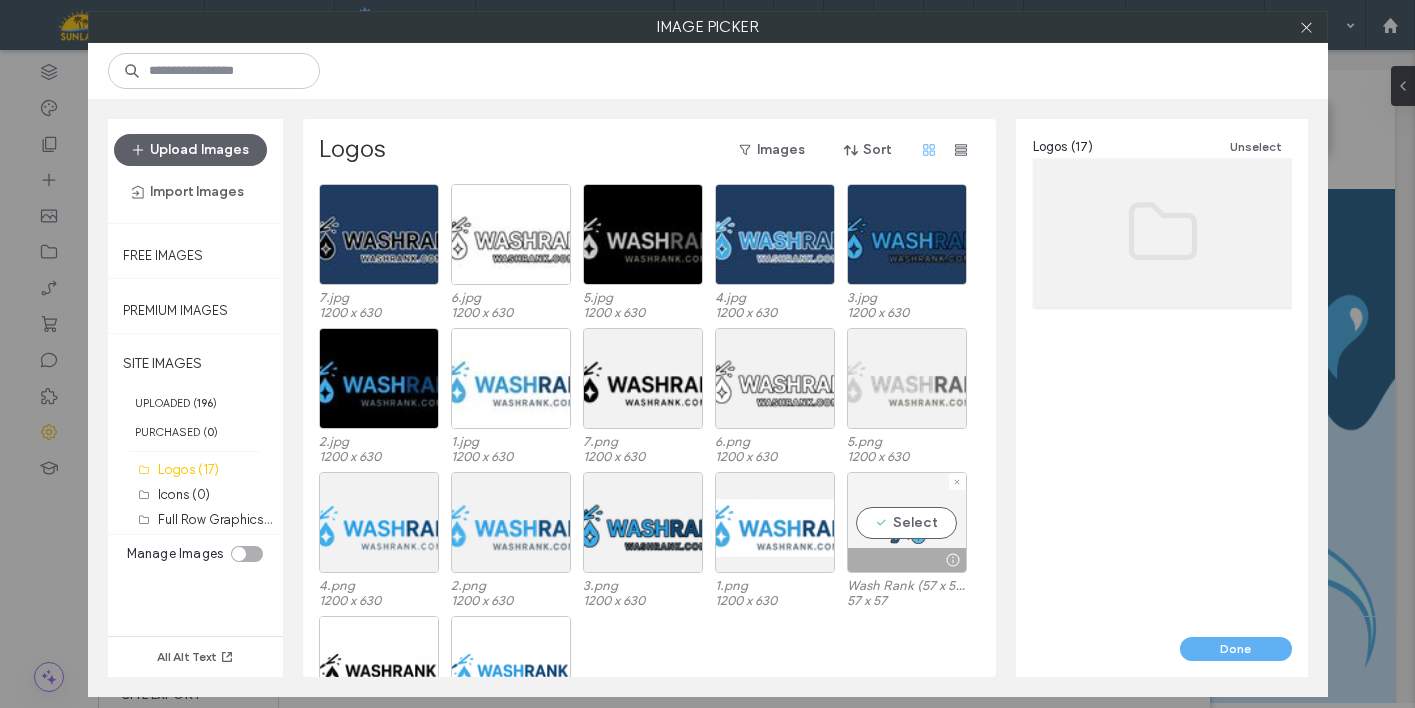 click on "Select" at bounding box center (907, 522) 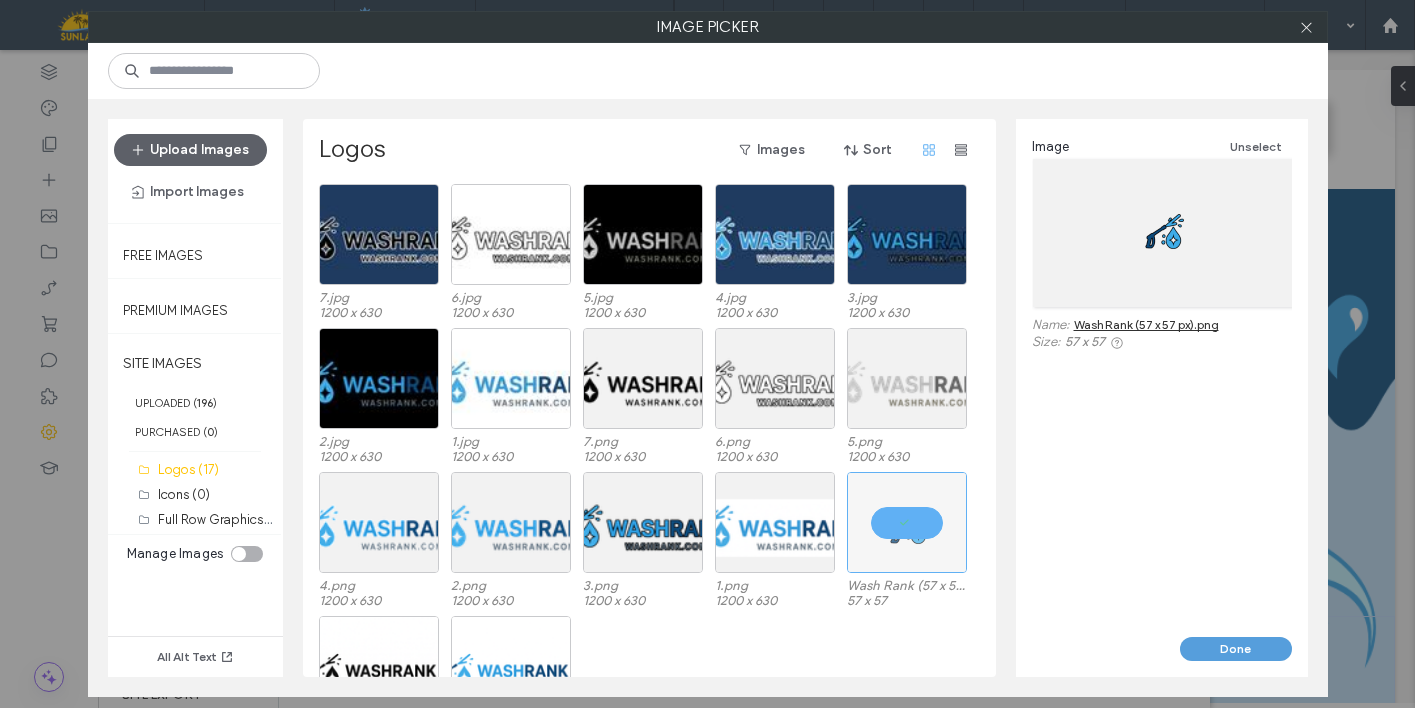 click on "Done" at bounding box center [1236, 649] 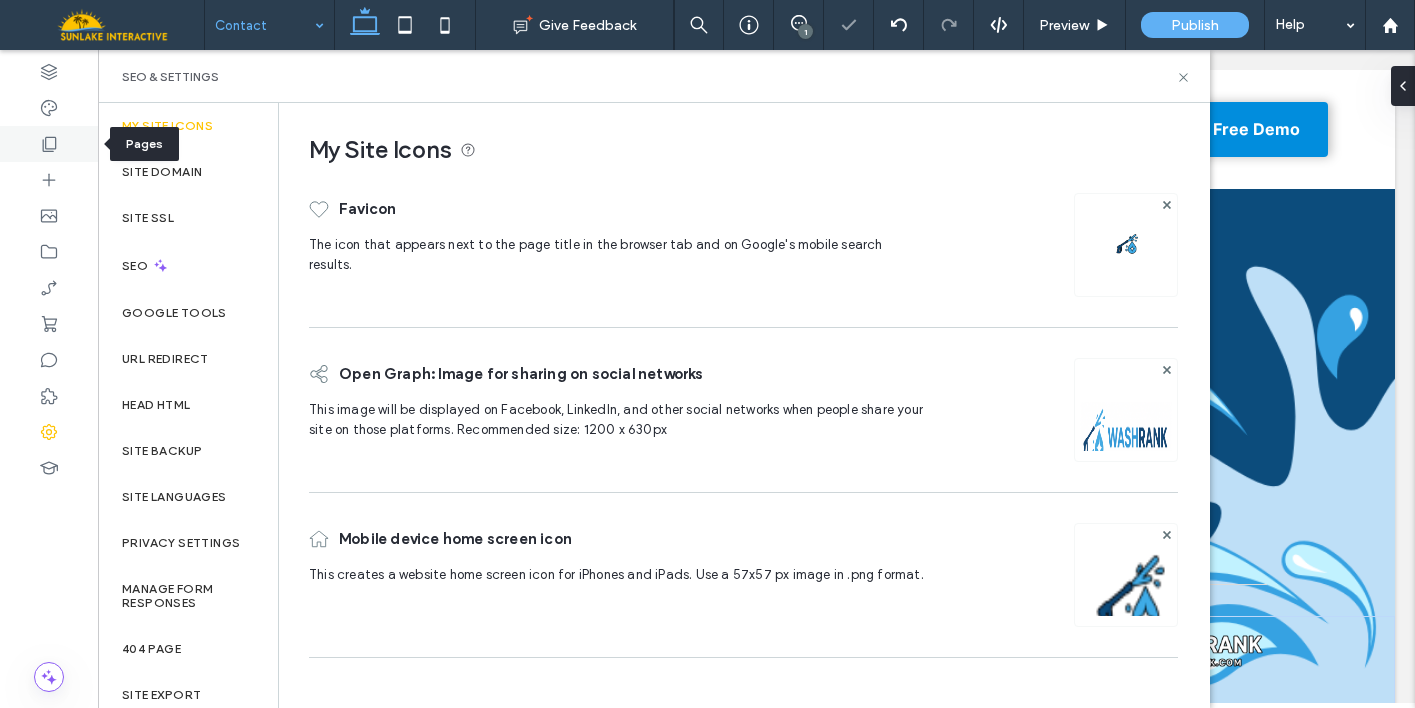 click 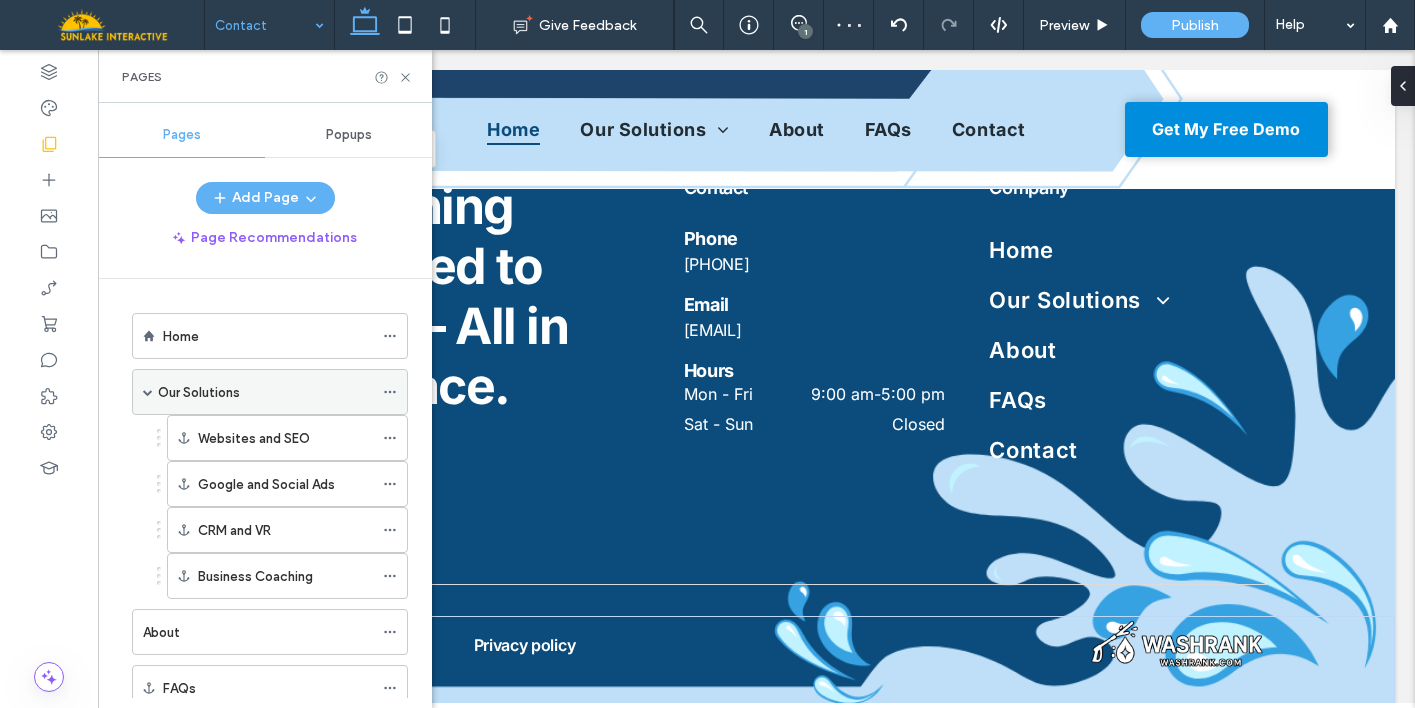 click 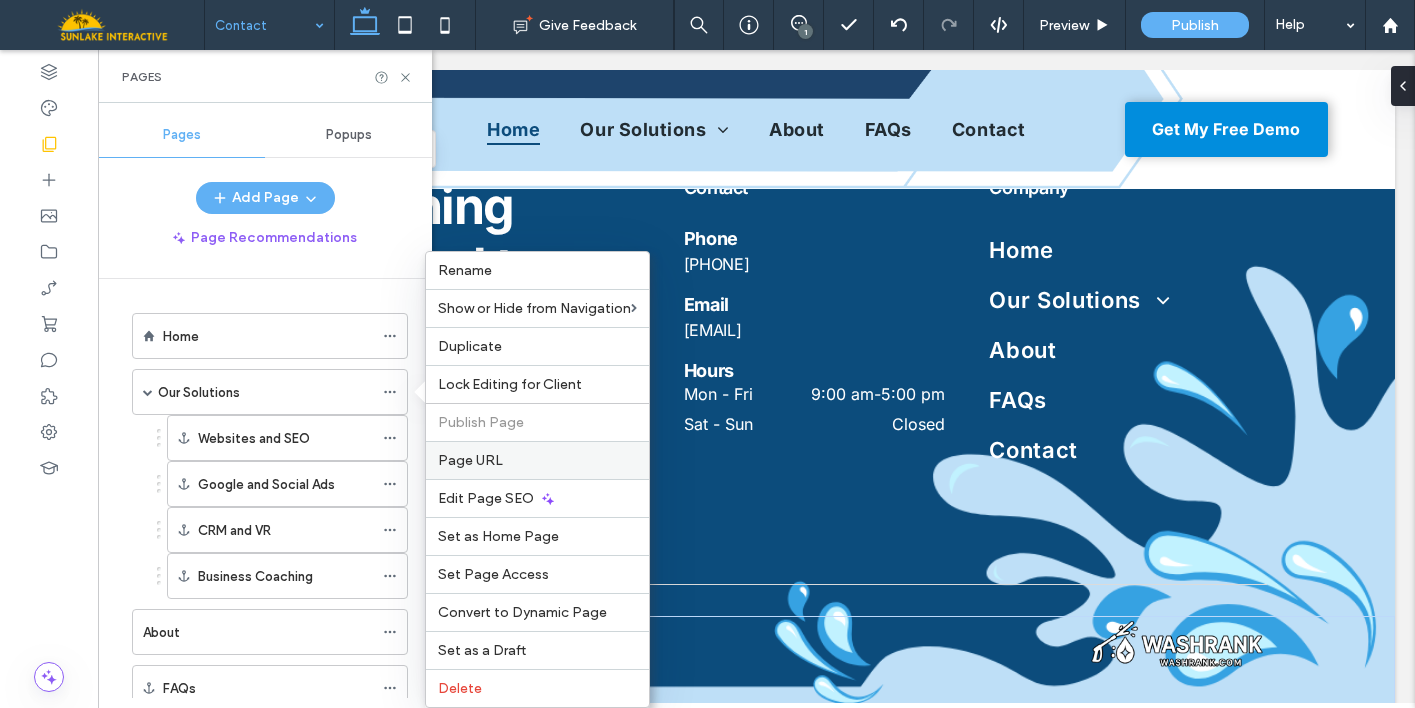 click on "Page URL" at bounding box center [537, 460] 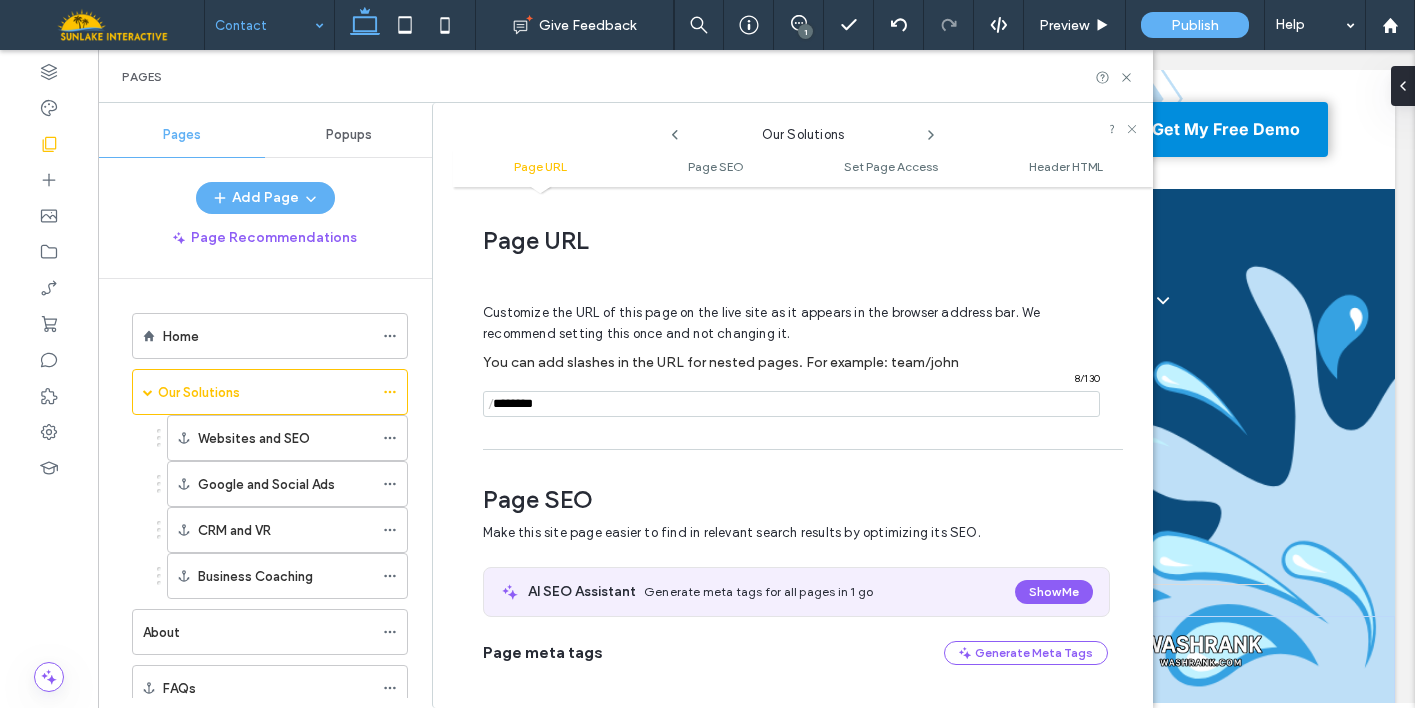 scroll, scrollTop: 10, scrollLeft: 0, axis: vertical 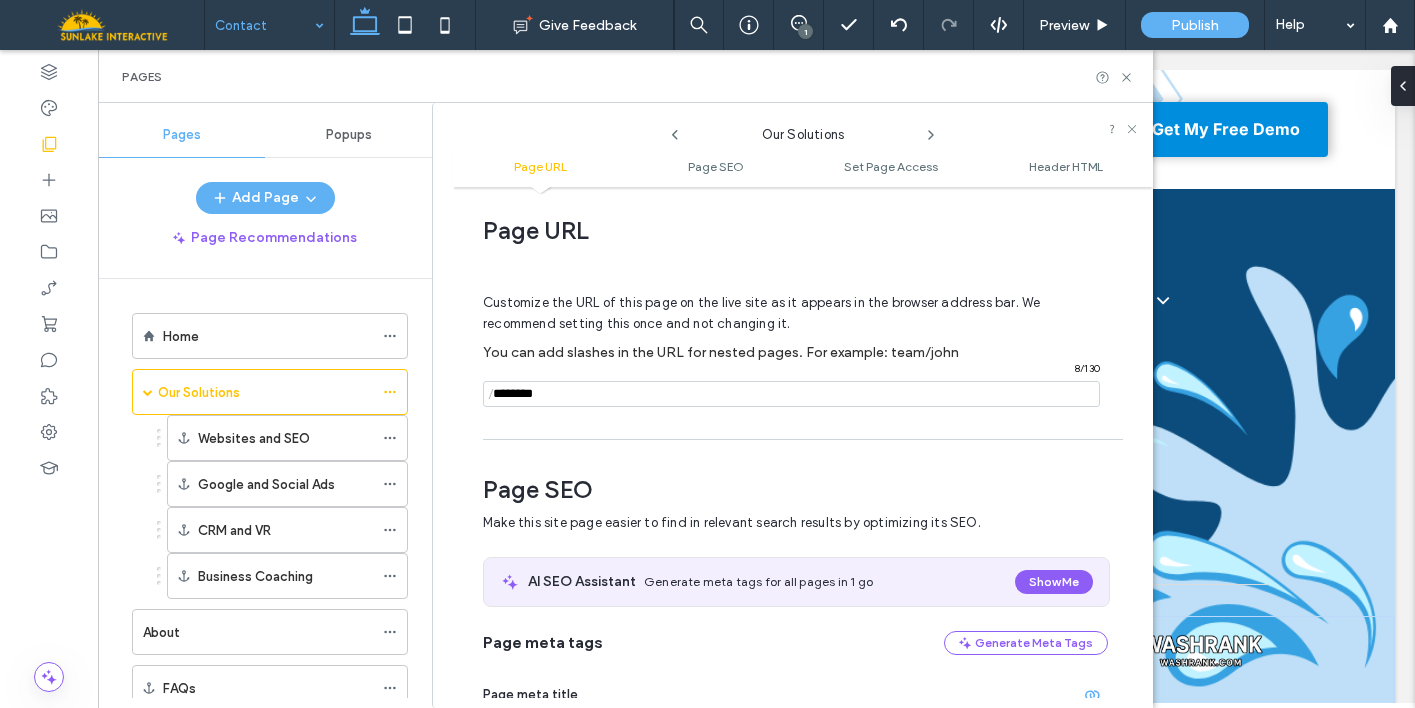 click at bounding box center (791, 394) 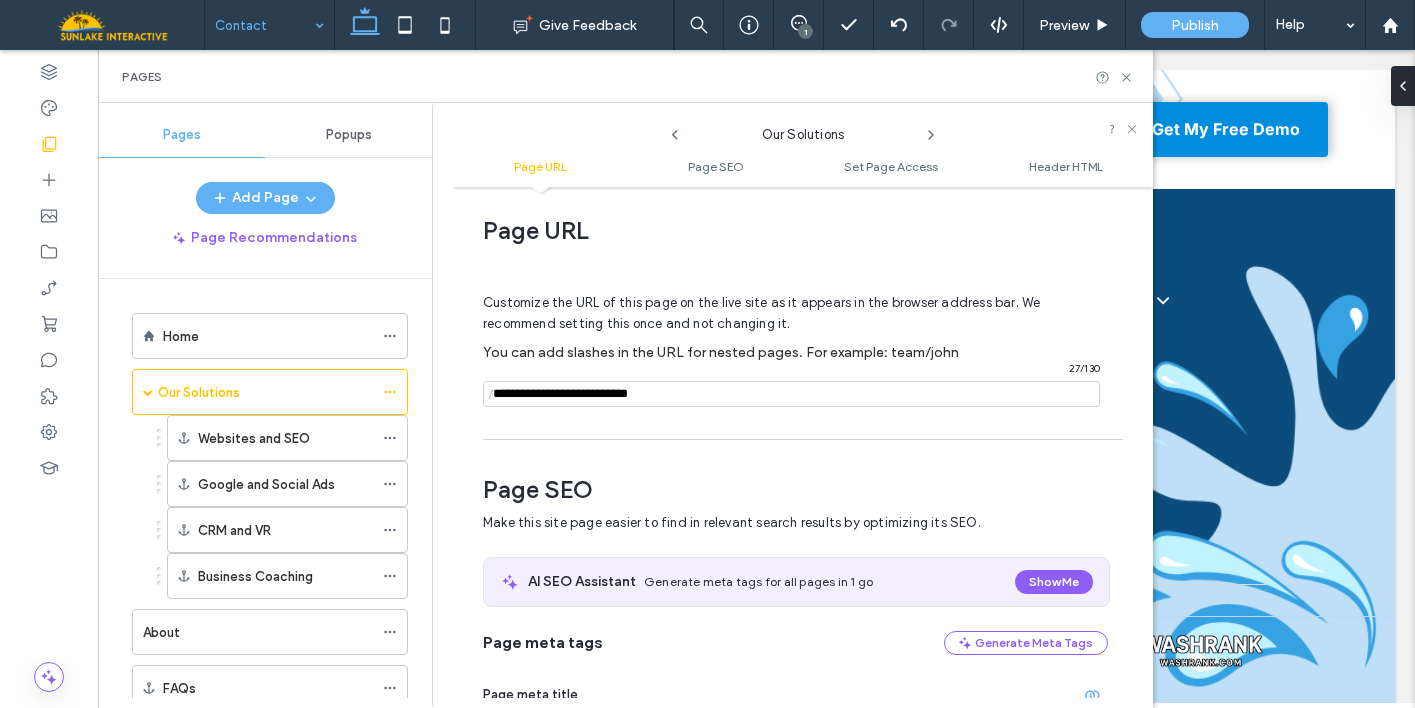 type on "**********" 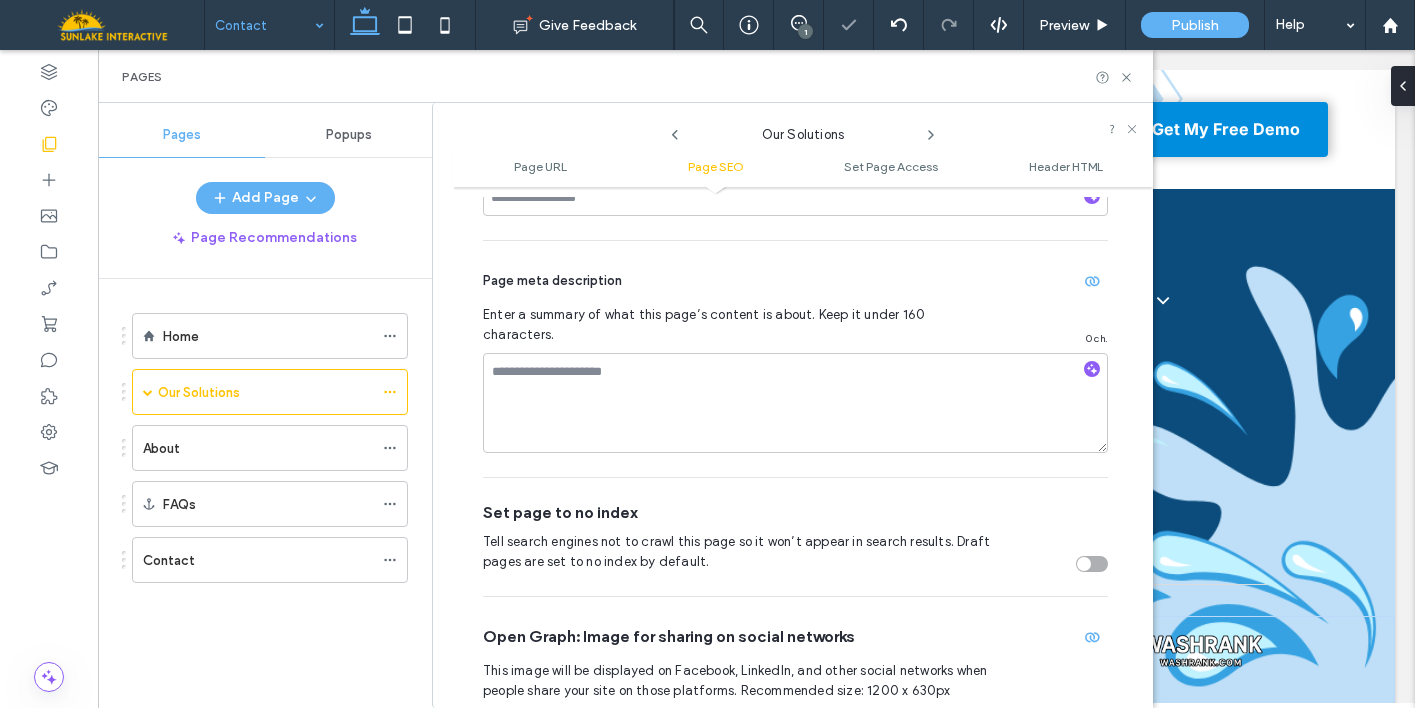 scroll, scrollTop: 786, scrollLeft: 0, axis: vertical 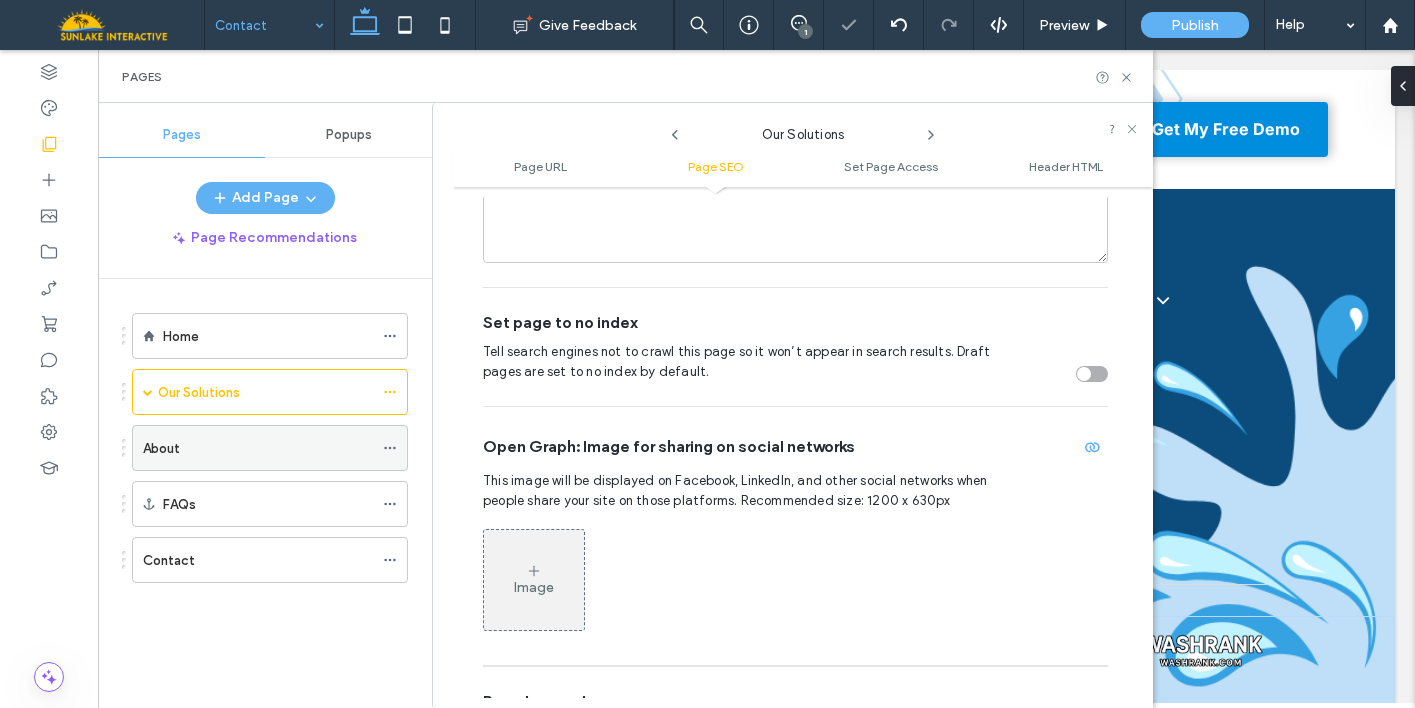 click 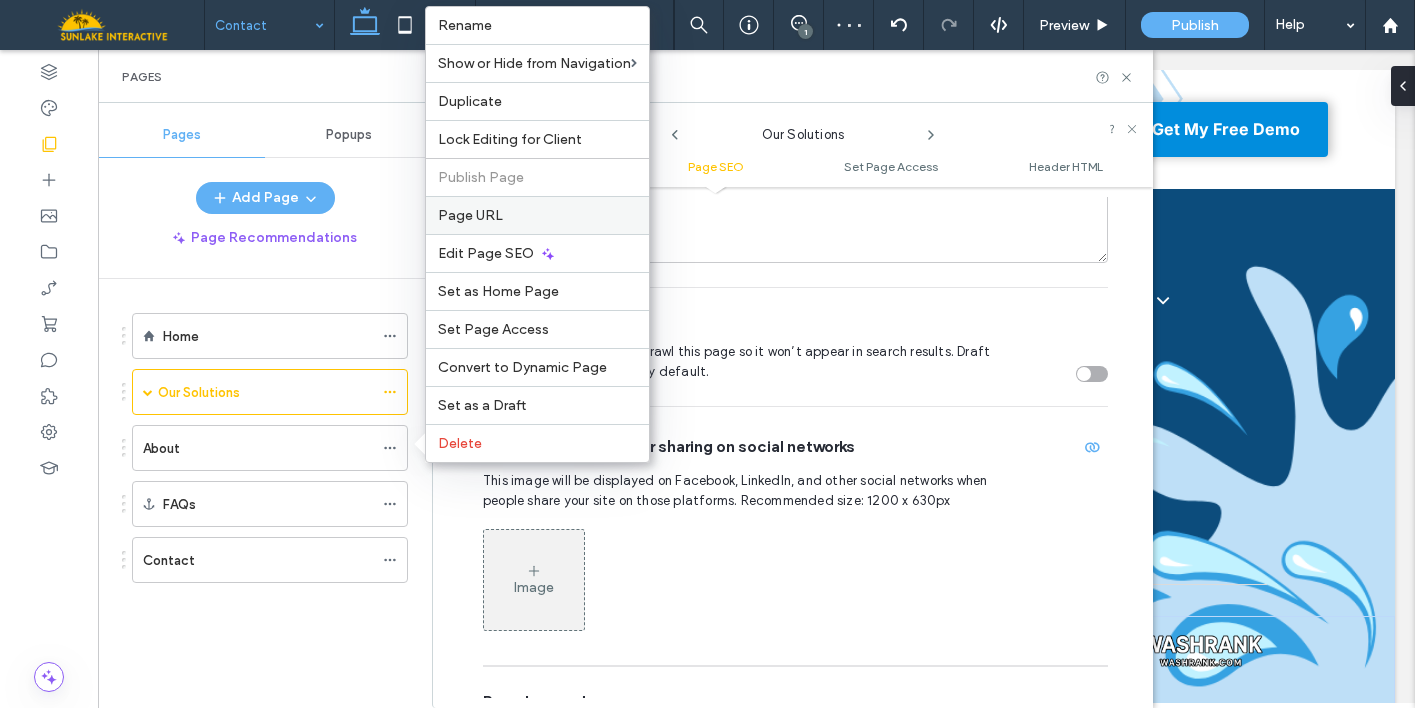 click on "Page URL" at bounding box center (537, 215) 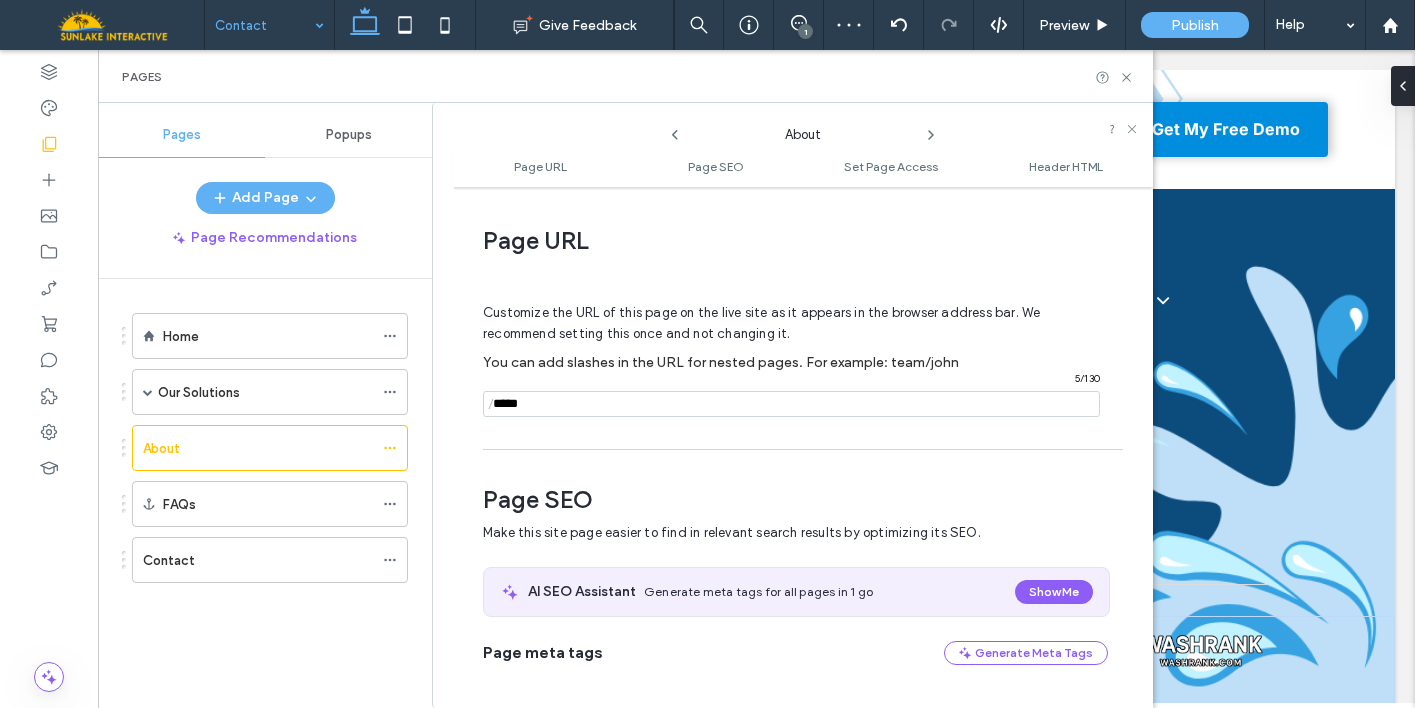 scroll, scrollTop: 10, scrollLeft: 0, axis: vertical 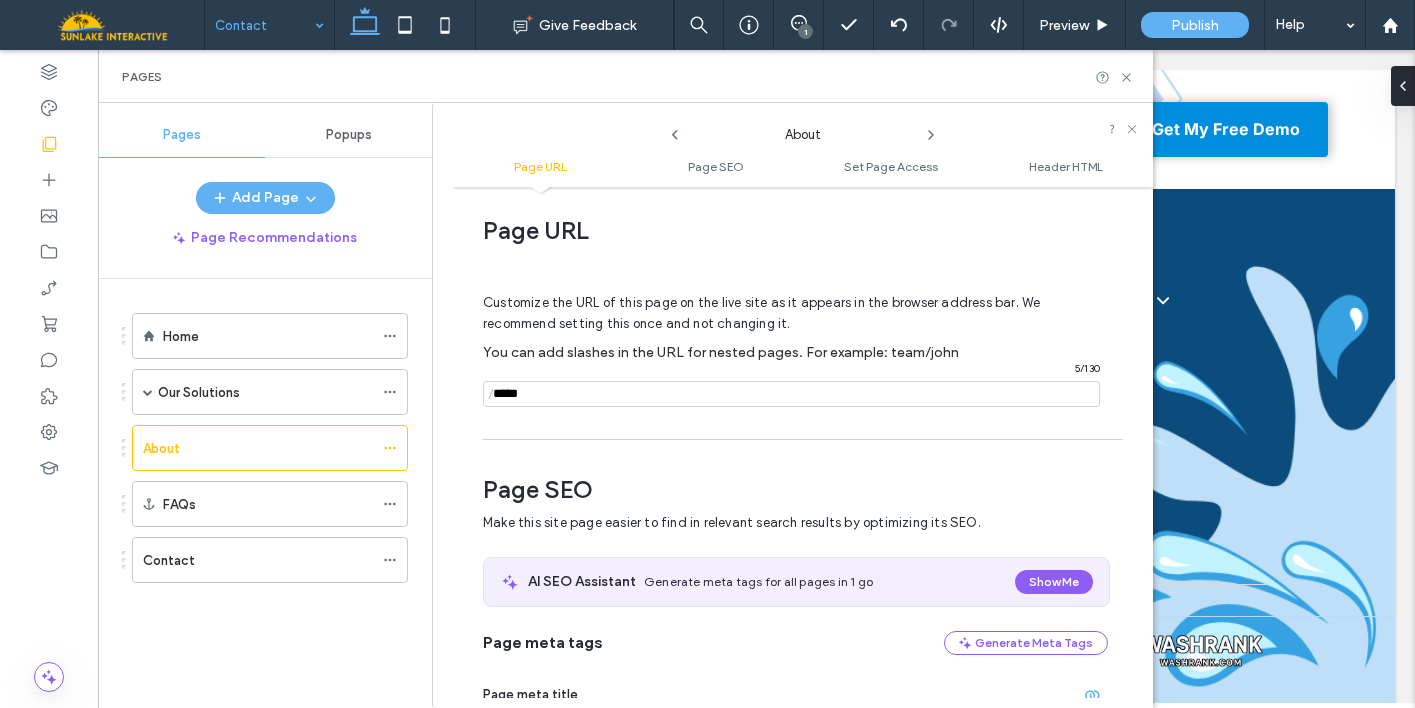 click at bounding box center [791, 394] 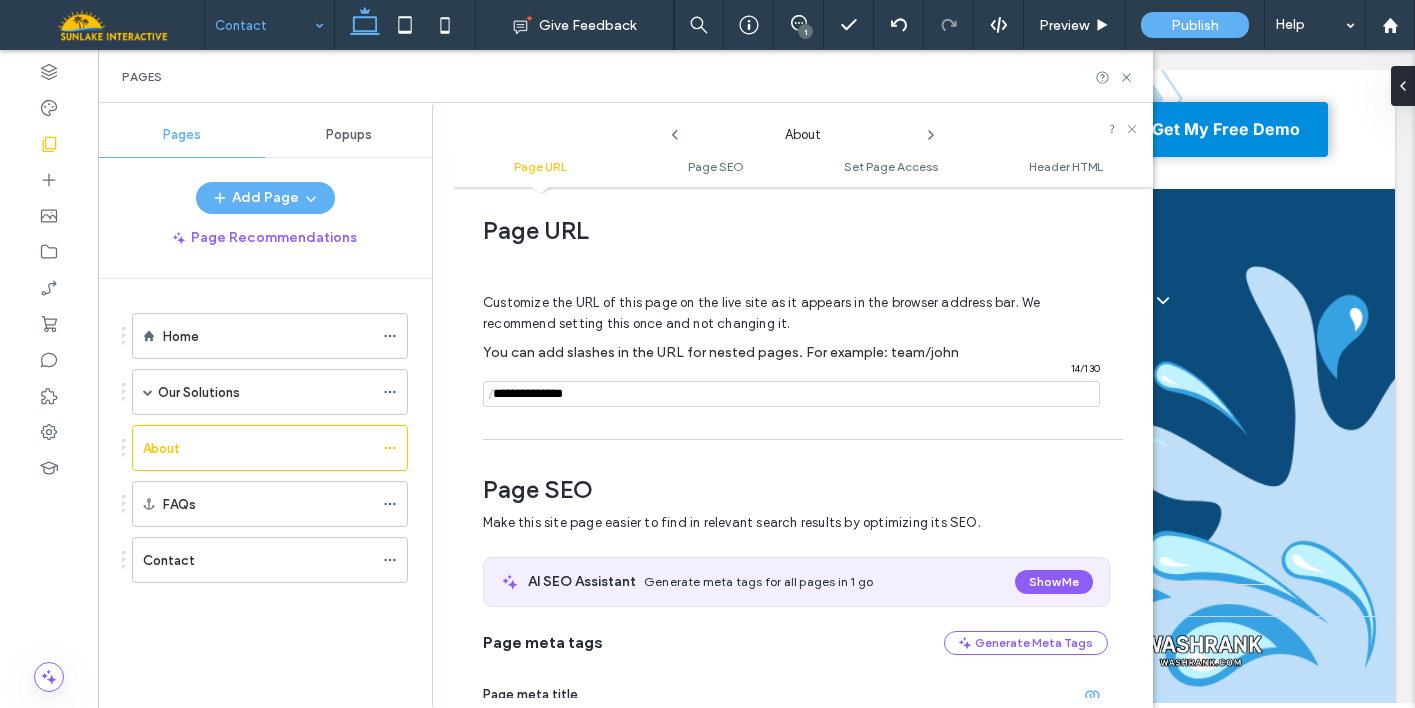 type on "**********" 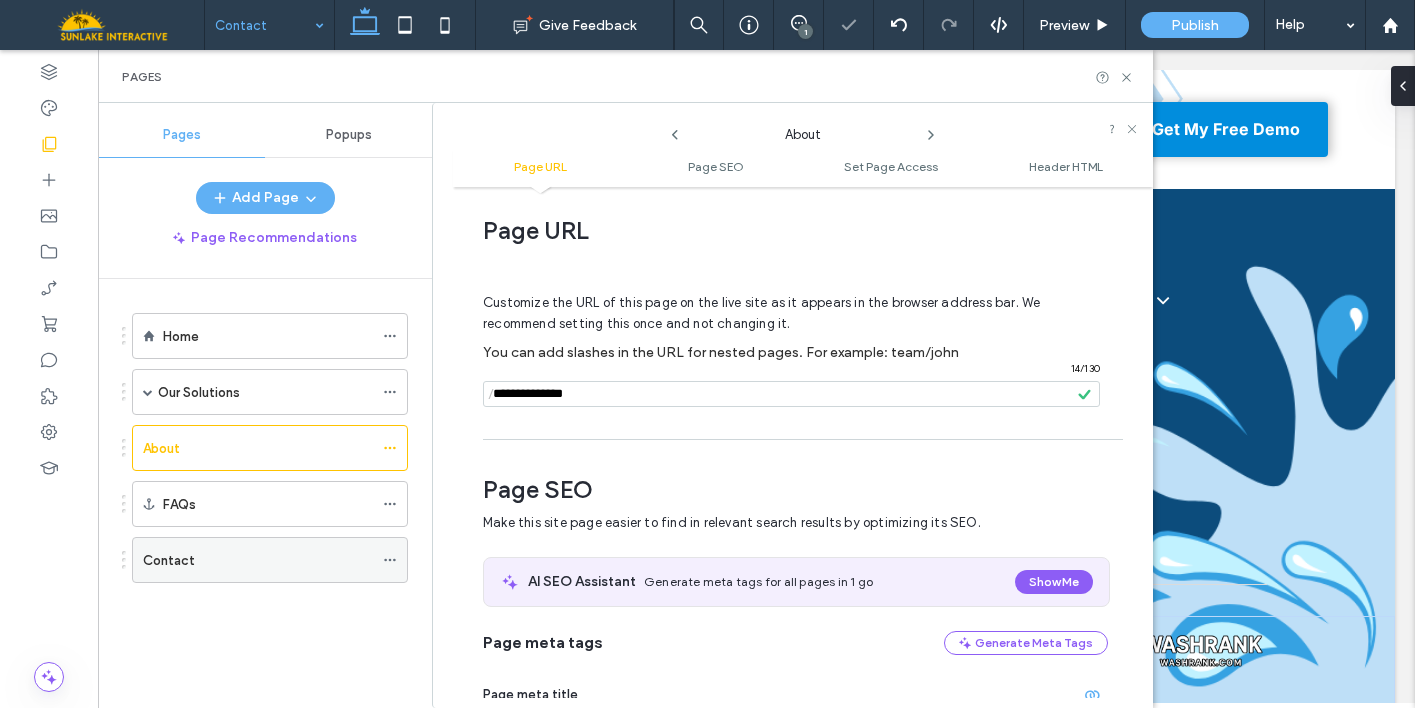 click at bounding box center [390, 560] 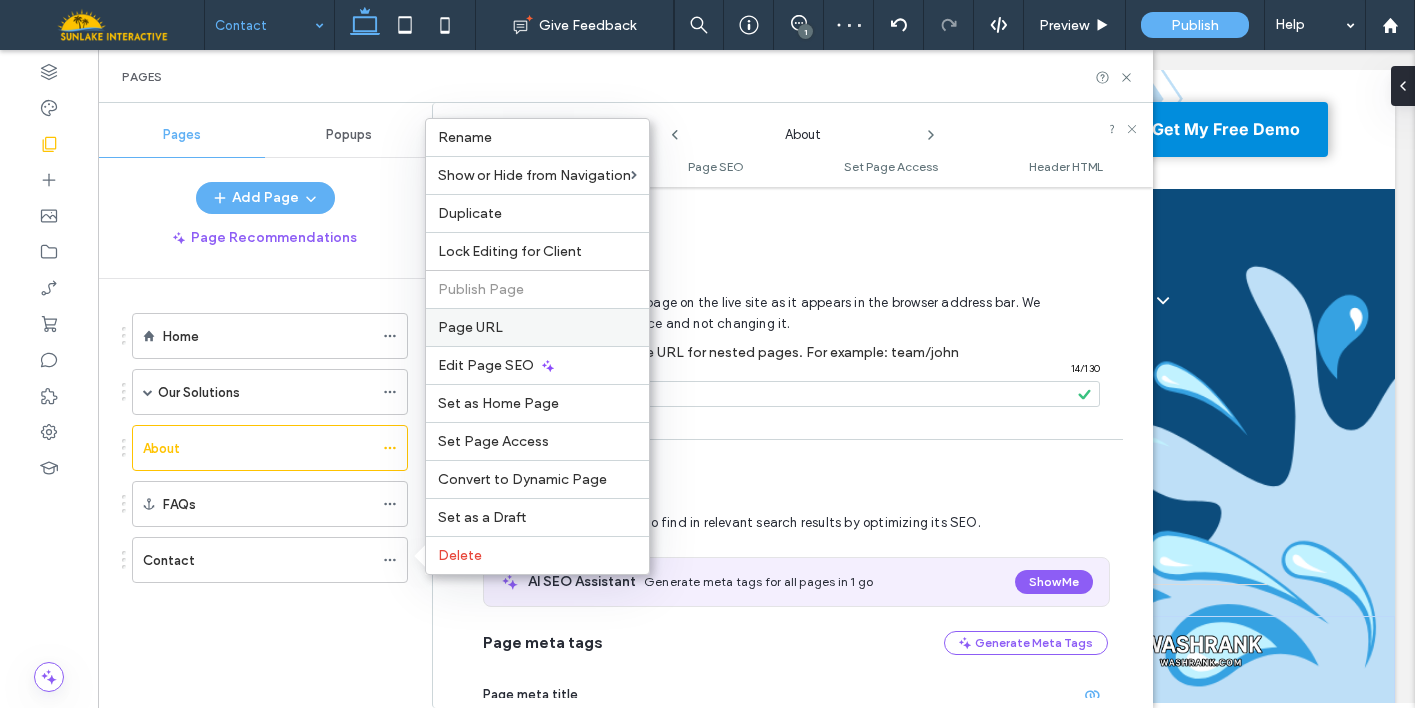 click on "Page URL" at bounding box center [470, 327] 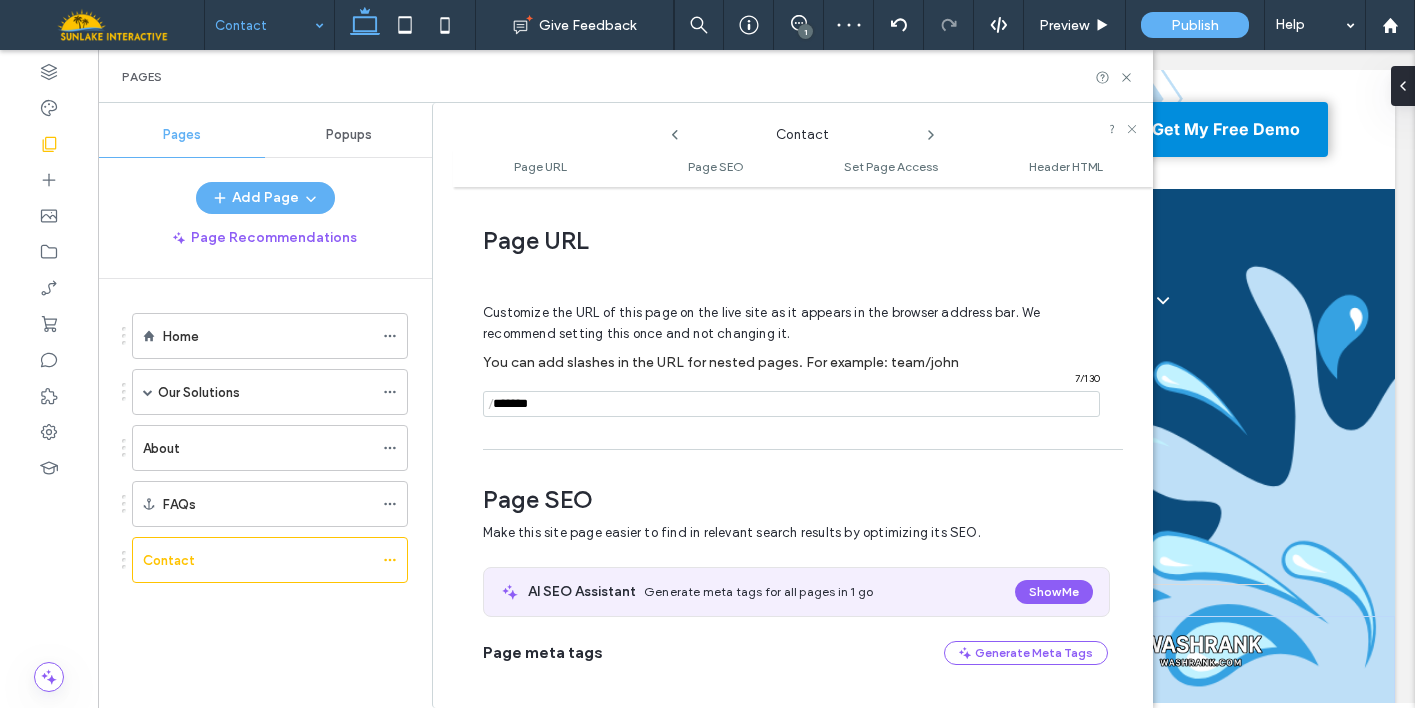 scroll, scrollTop: 10, scrollLeft: 0, axis: vertical 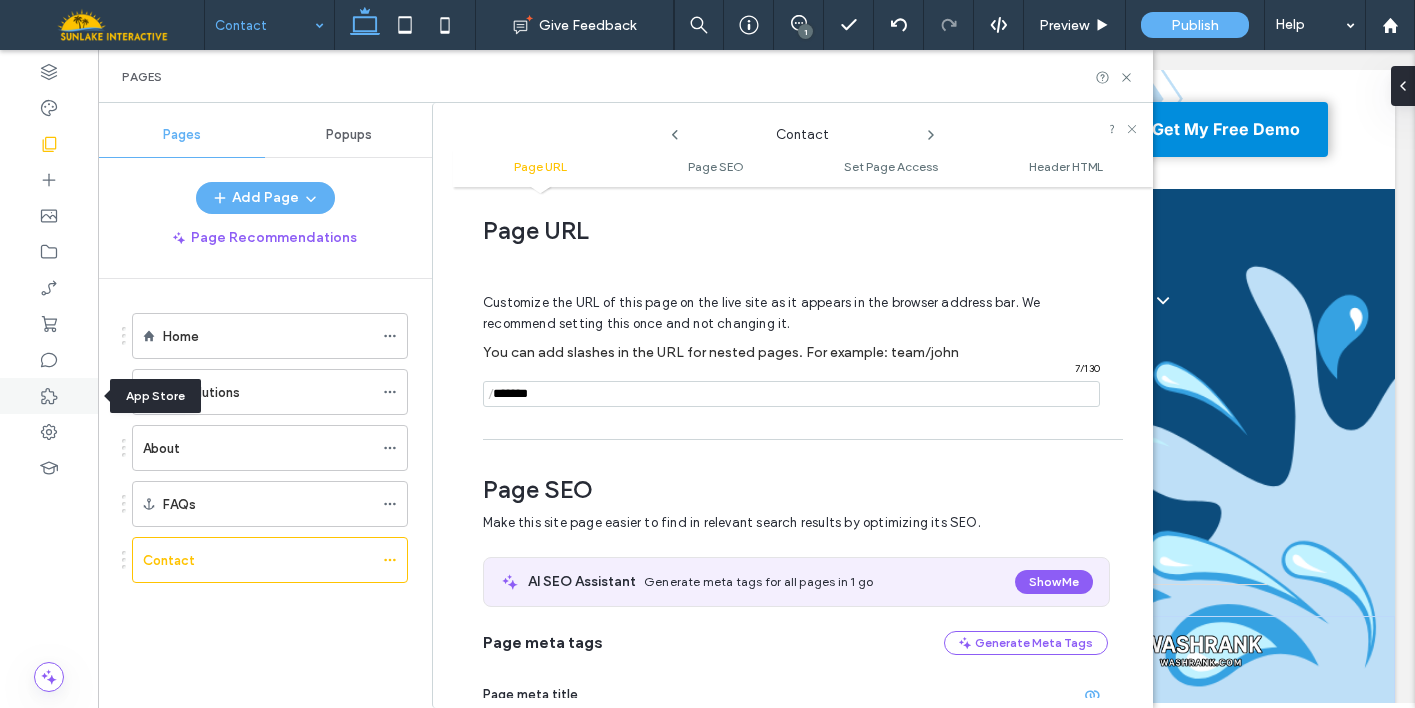 click 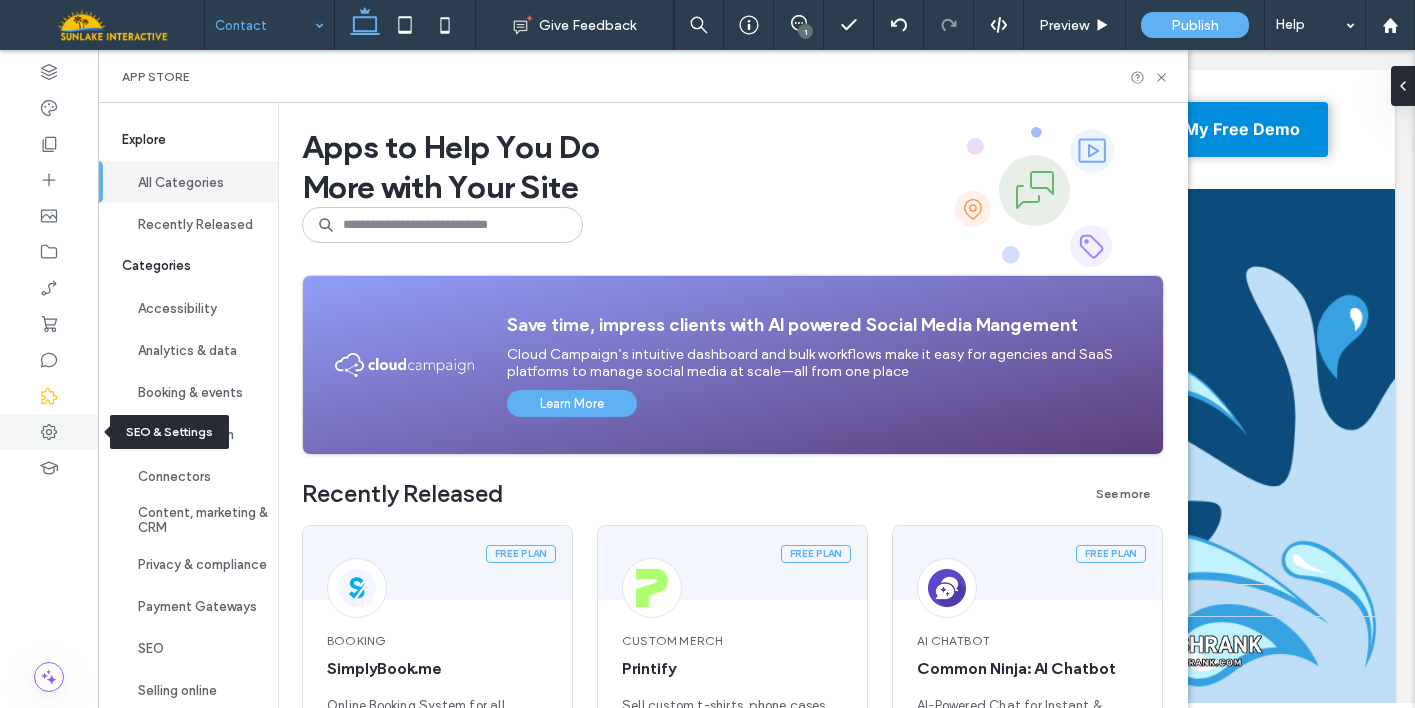 click 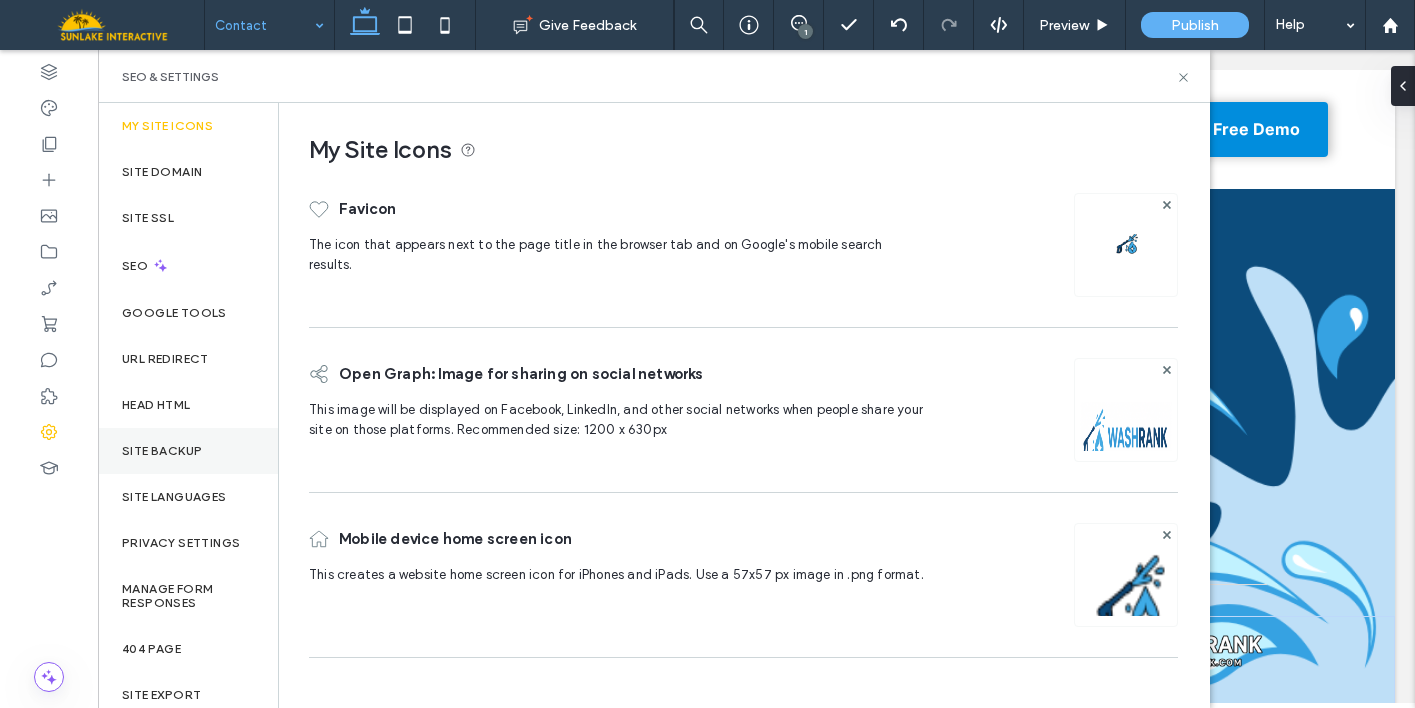 click on "Site Backup" at bounding box center (188, 451) 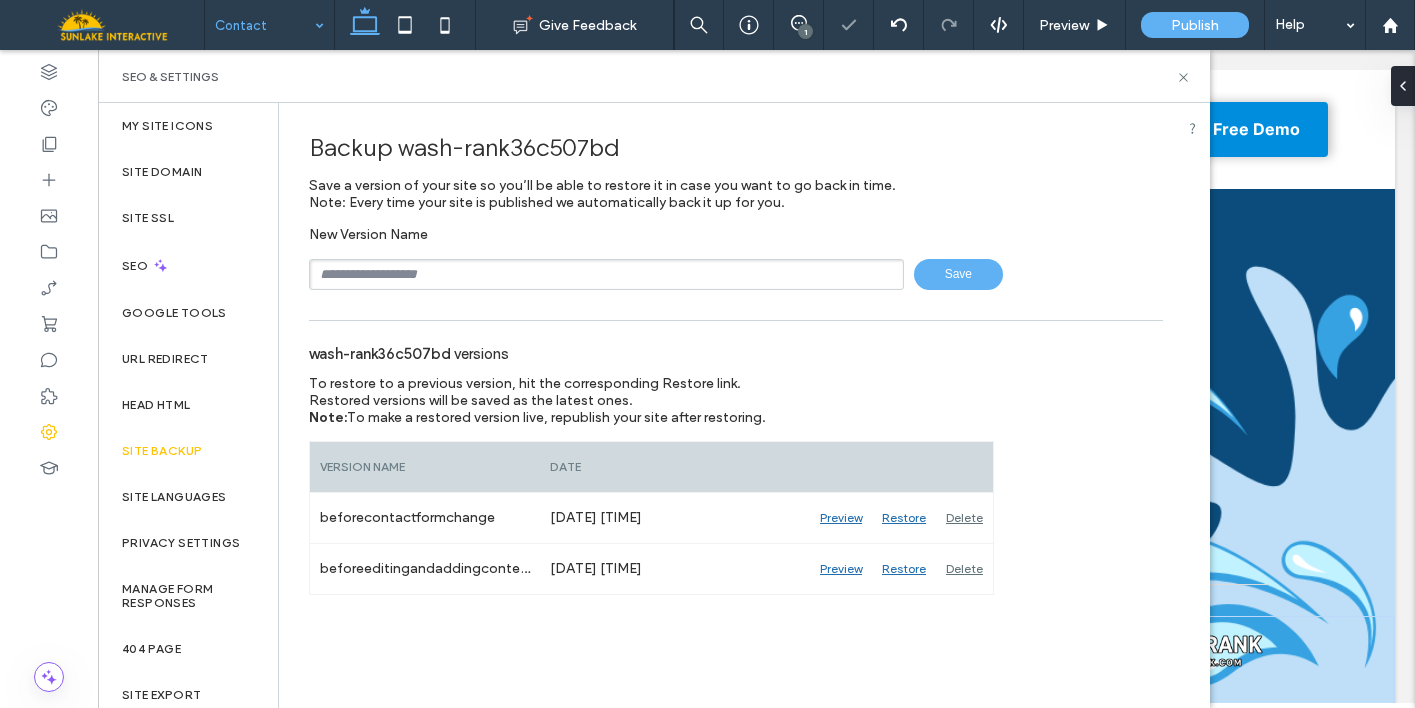 click at bounding box center (606, 274) 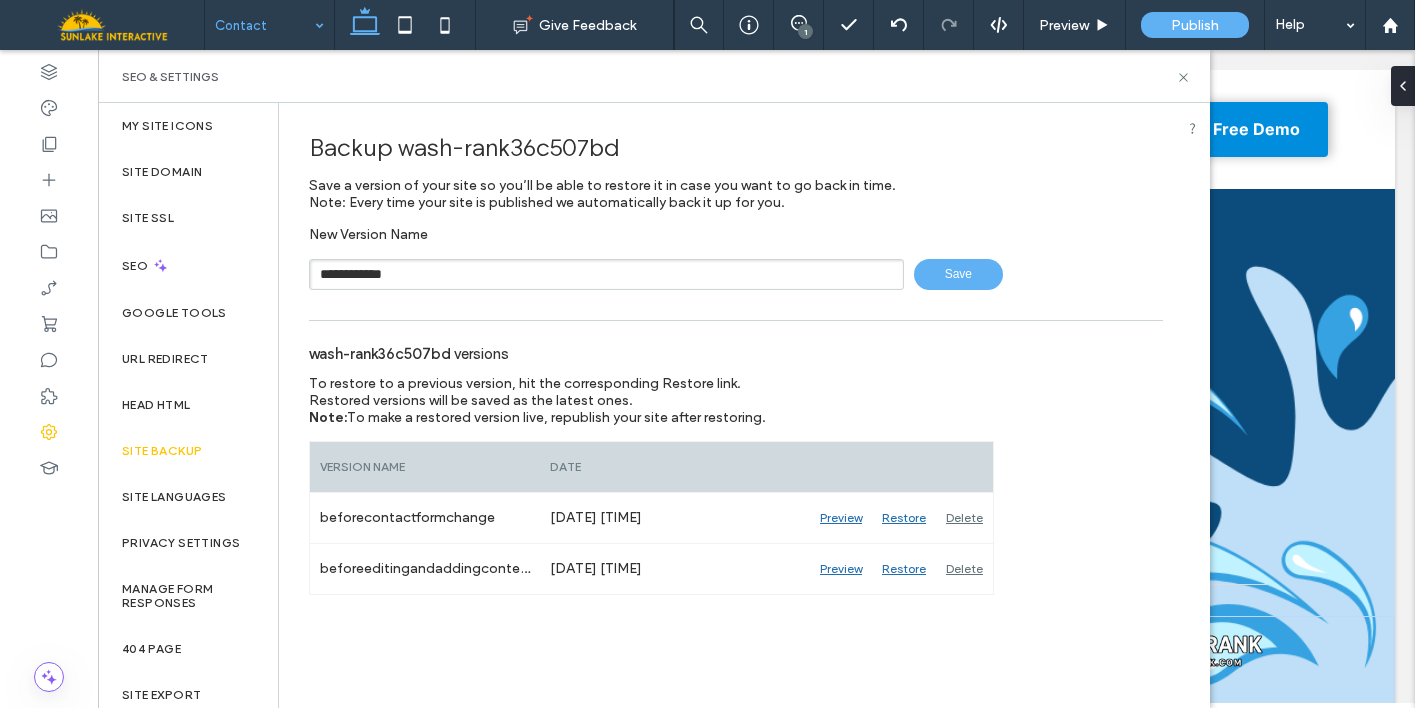 type on "**********" 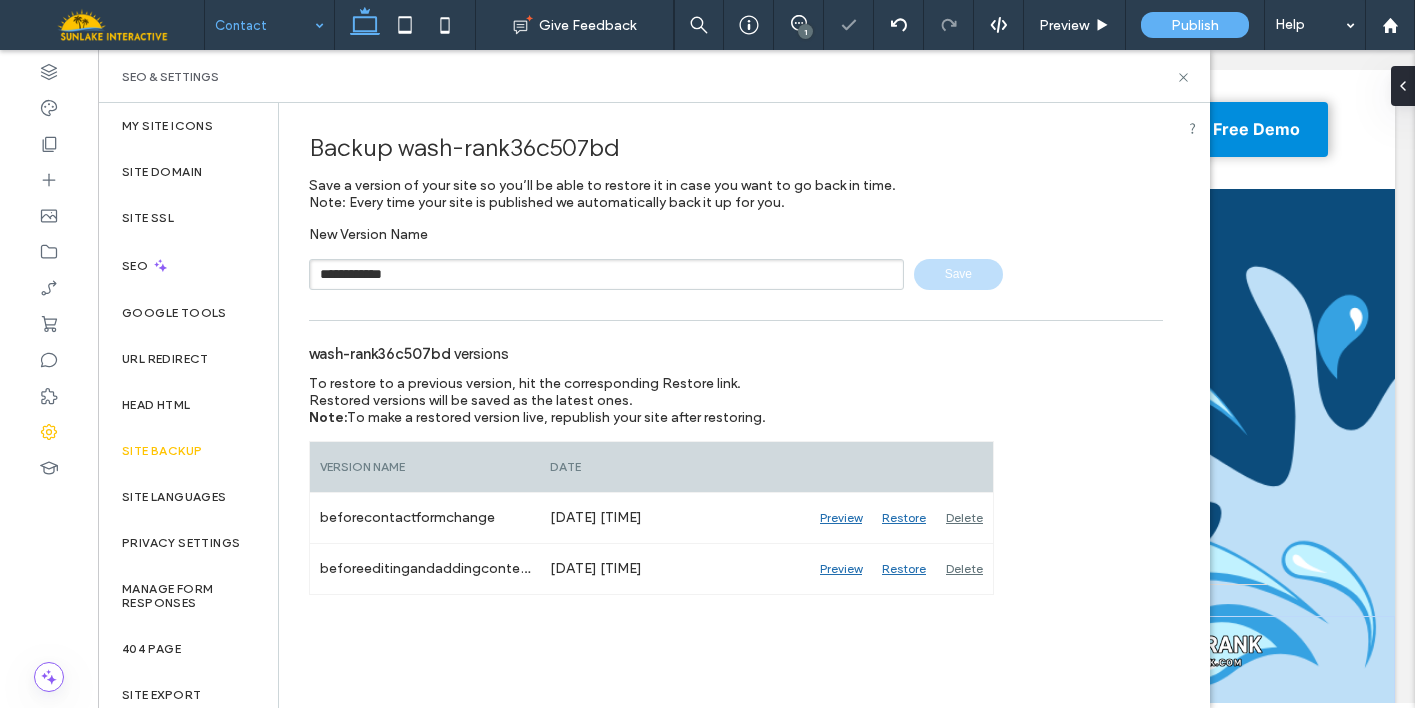 type 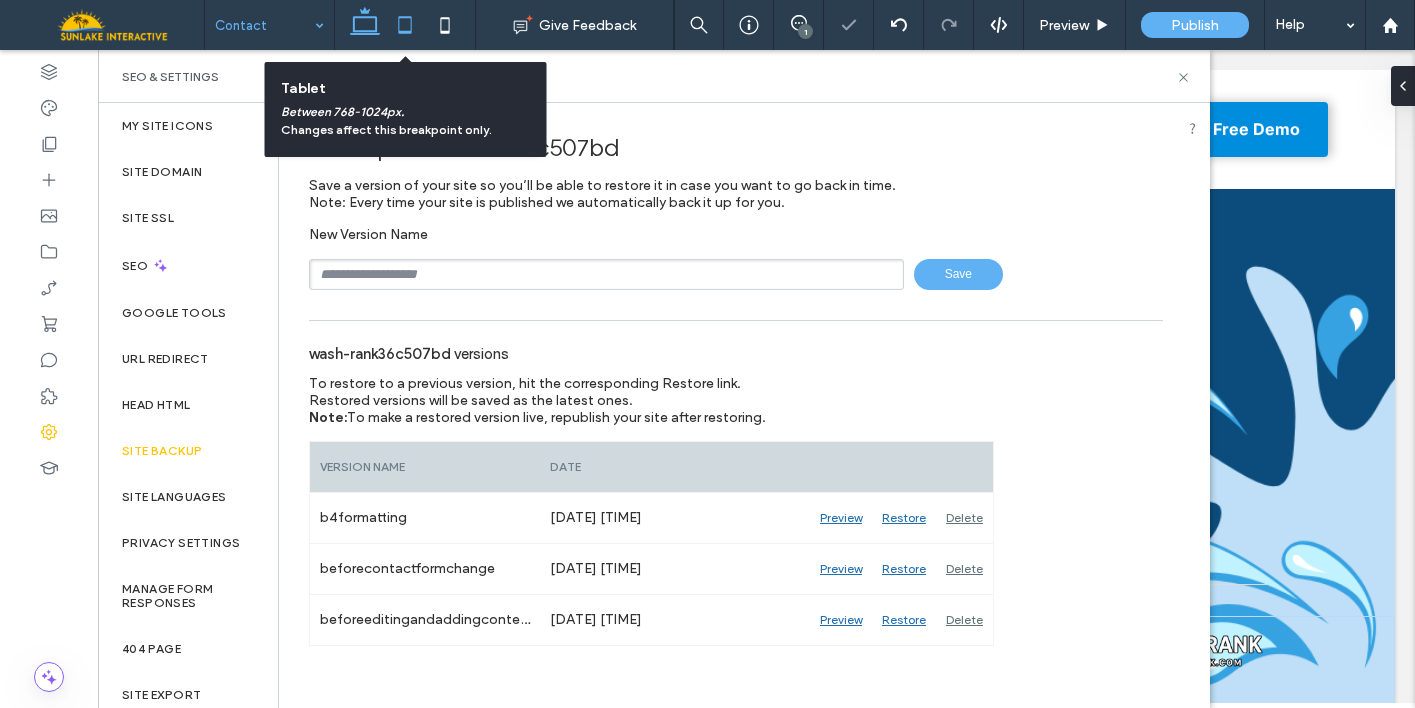 click 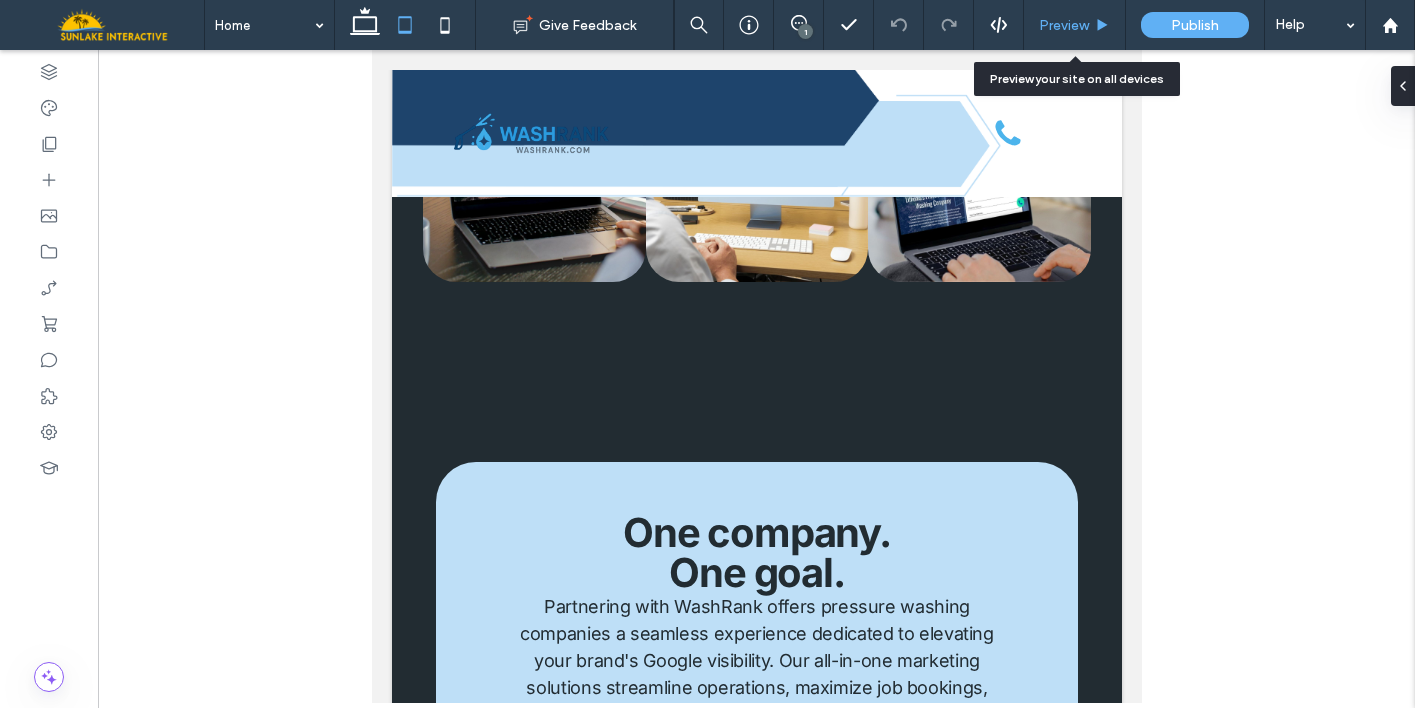 click on "Preview" at bounding box center (1064, 25) 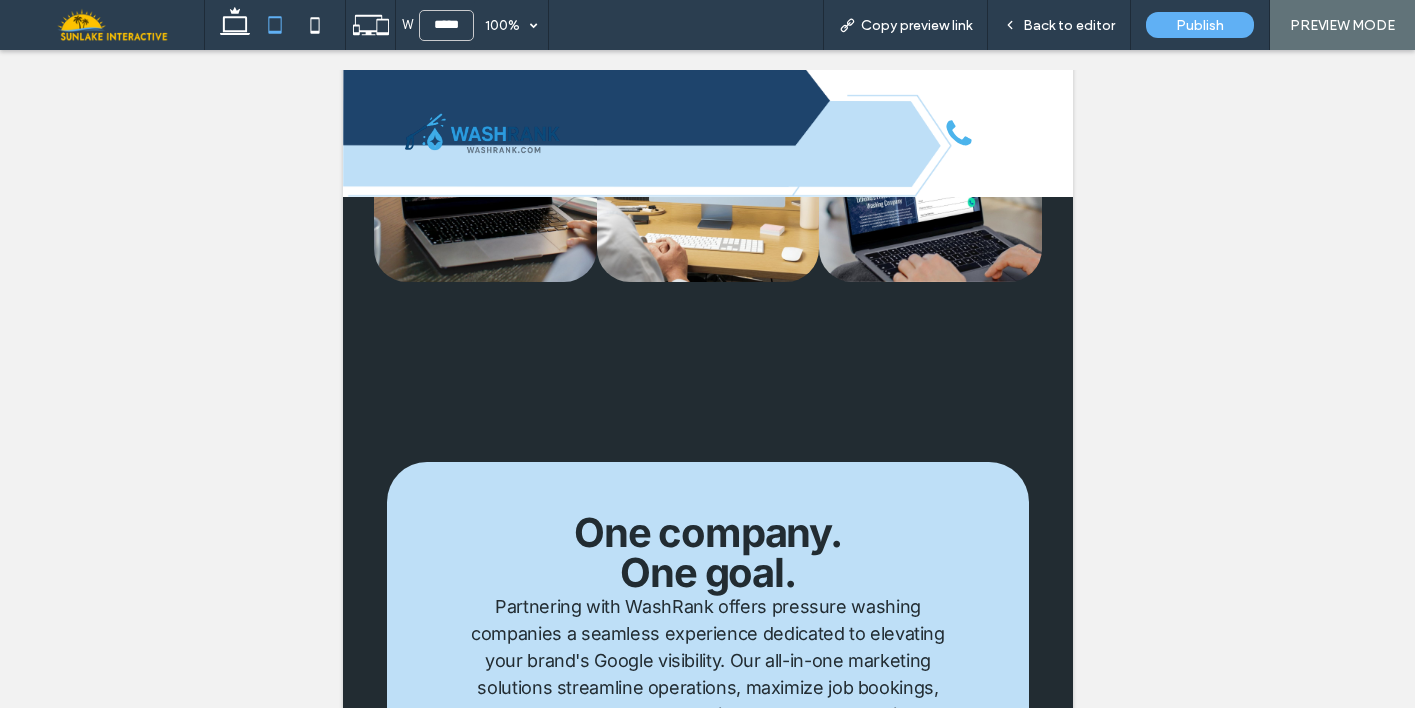 click on "Back to editor" at bounding box center [1069, 25] 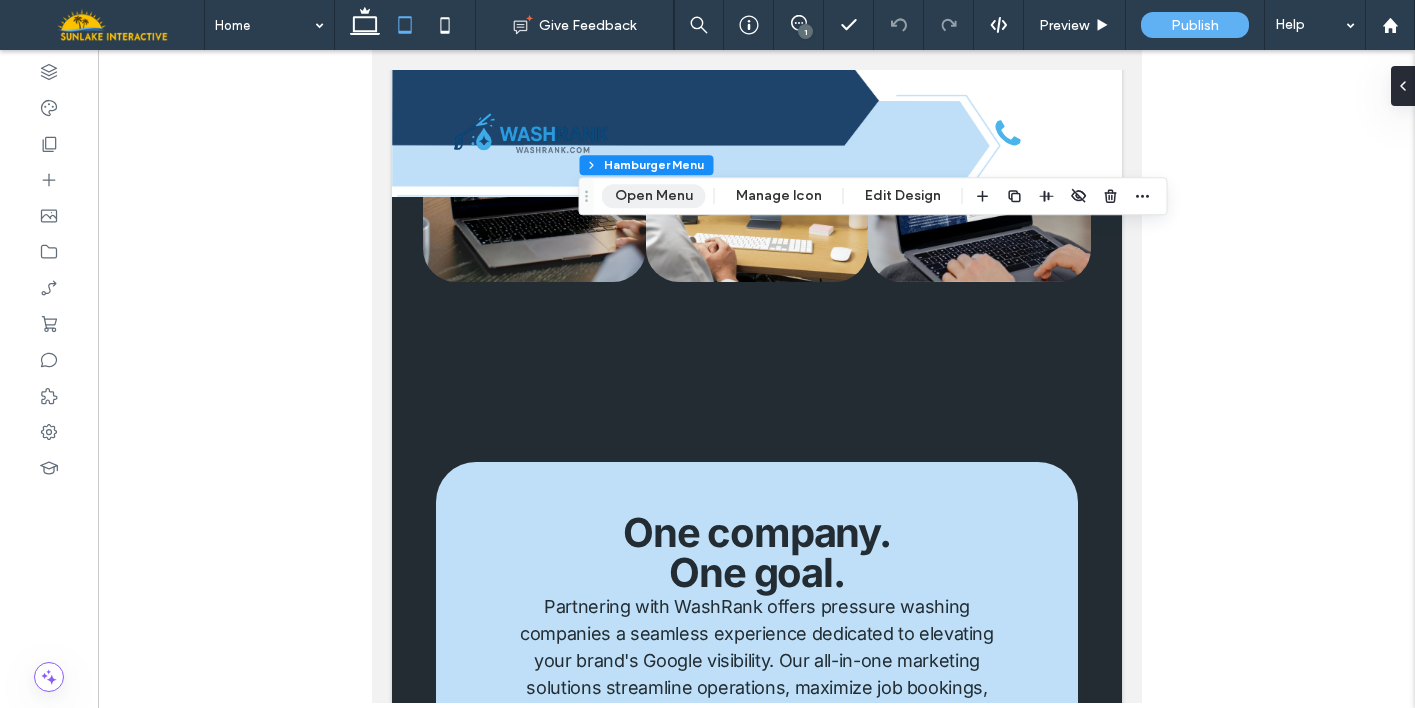 click on "Open Menu" at bounding box center [654, 196] 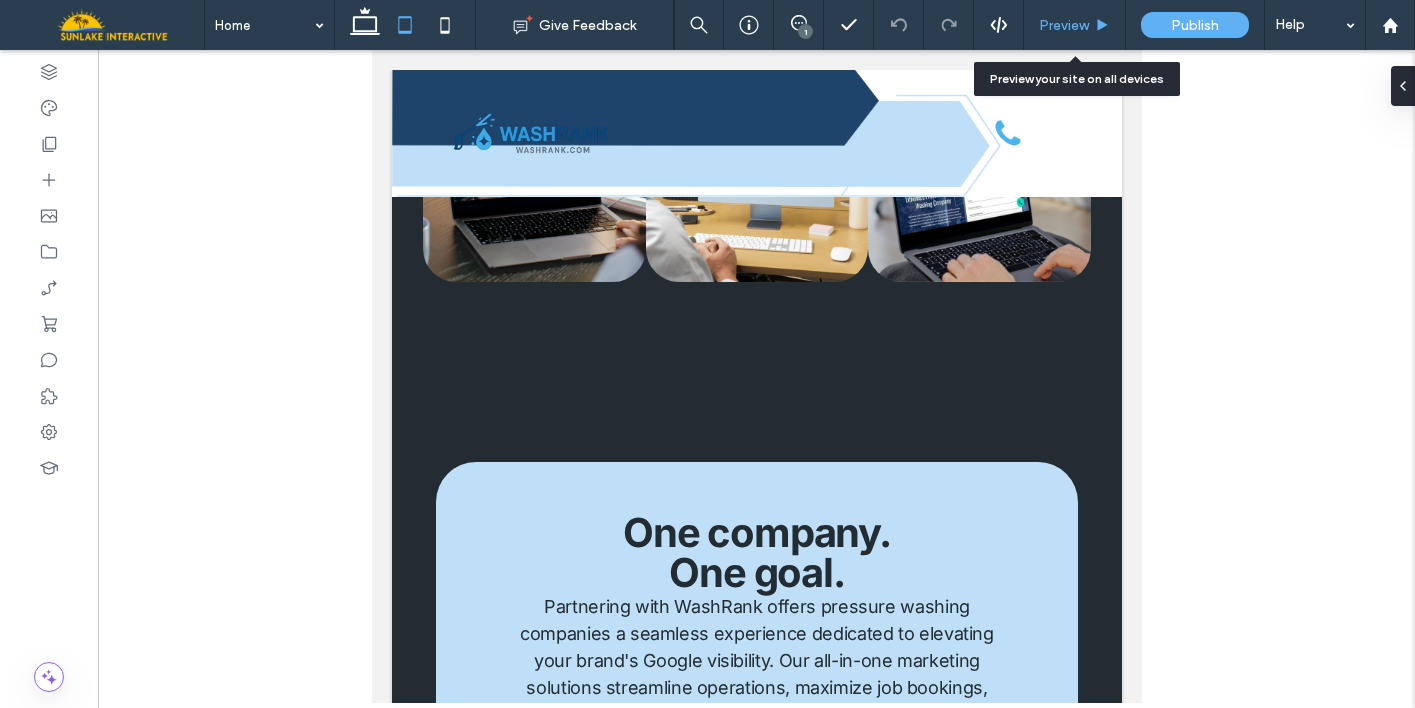 click on "Preview" at bounding box center [1064, 25] 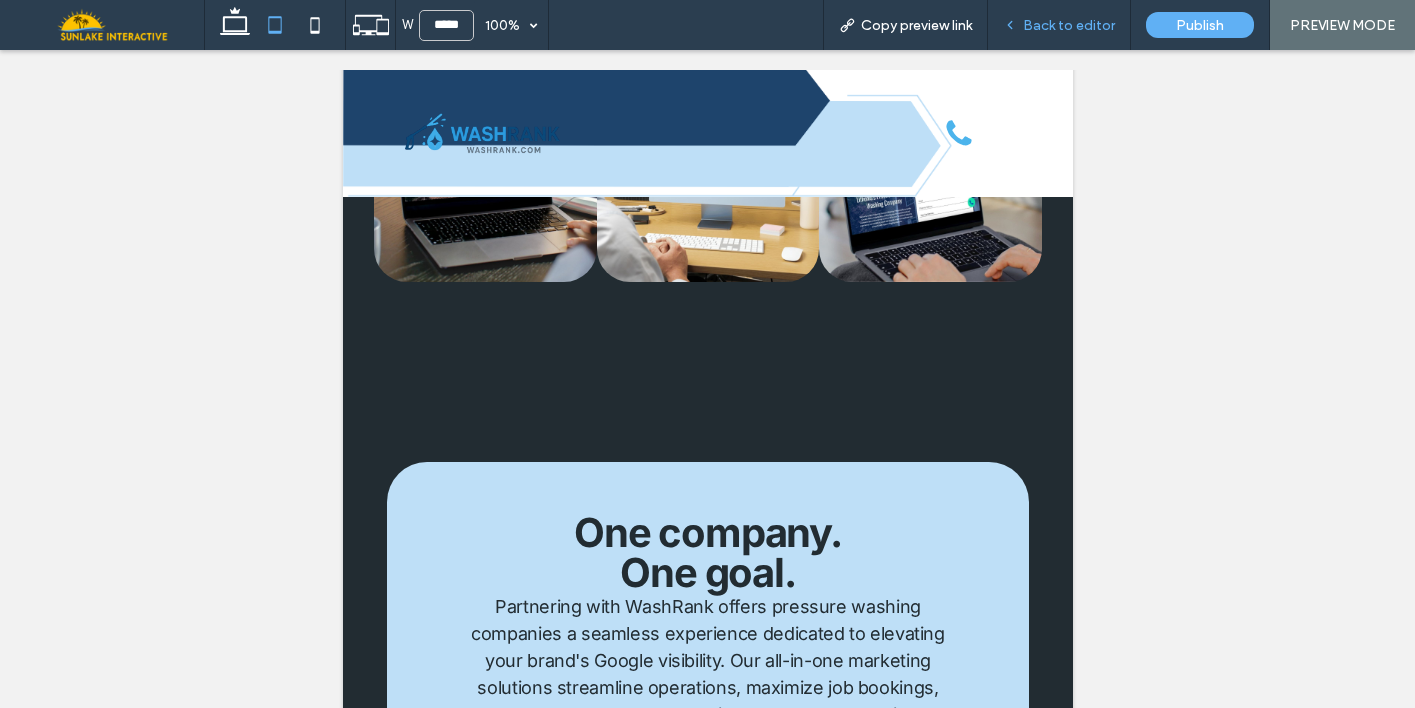 click on "Back to editor" at bounding box center (1069, 25) 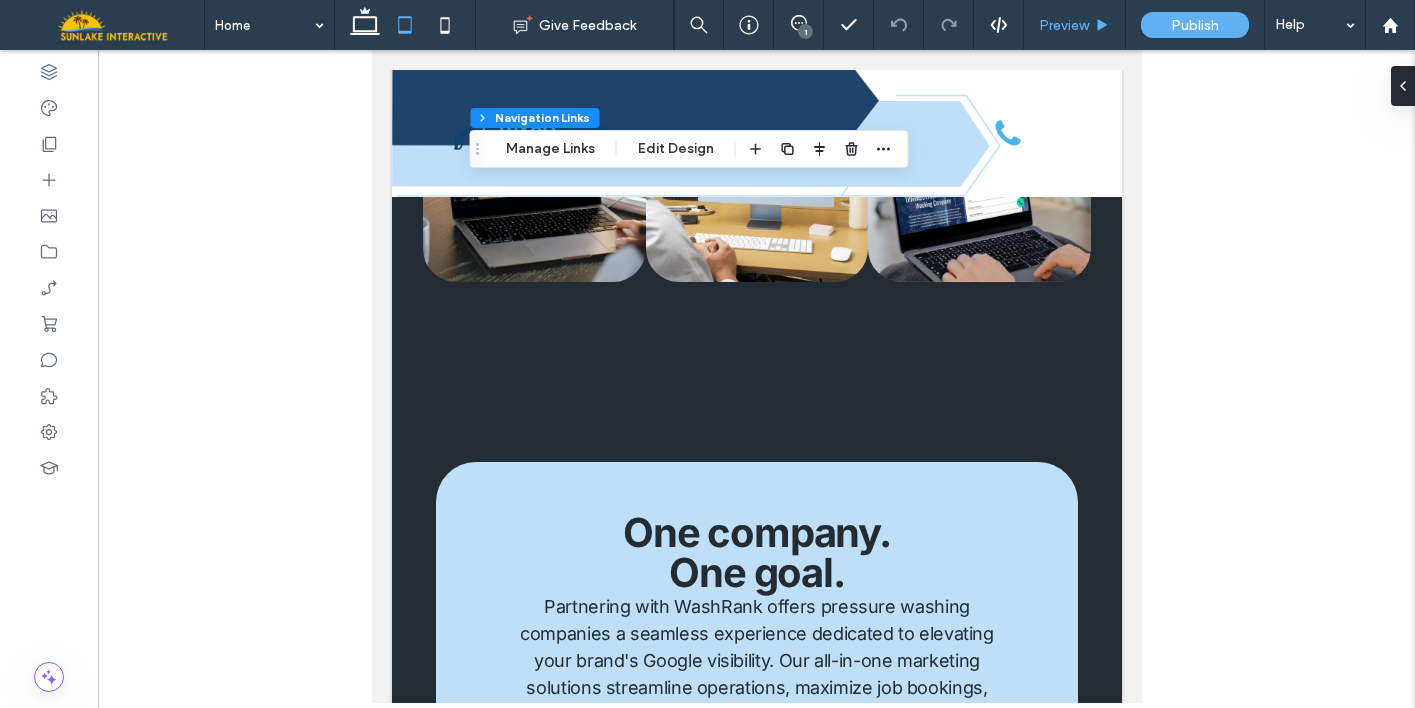 type on "***" 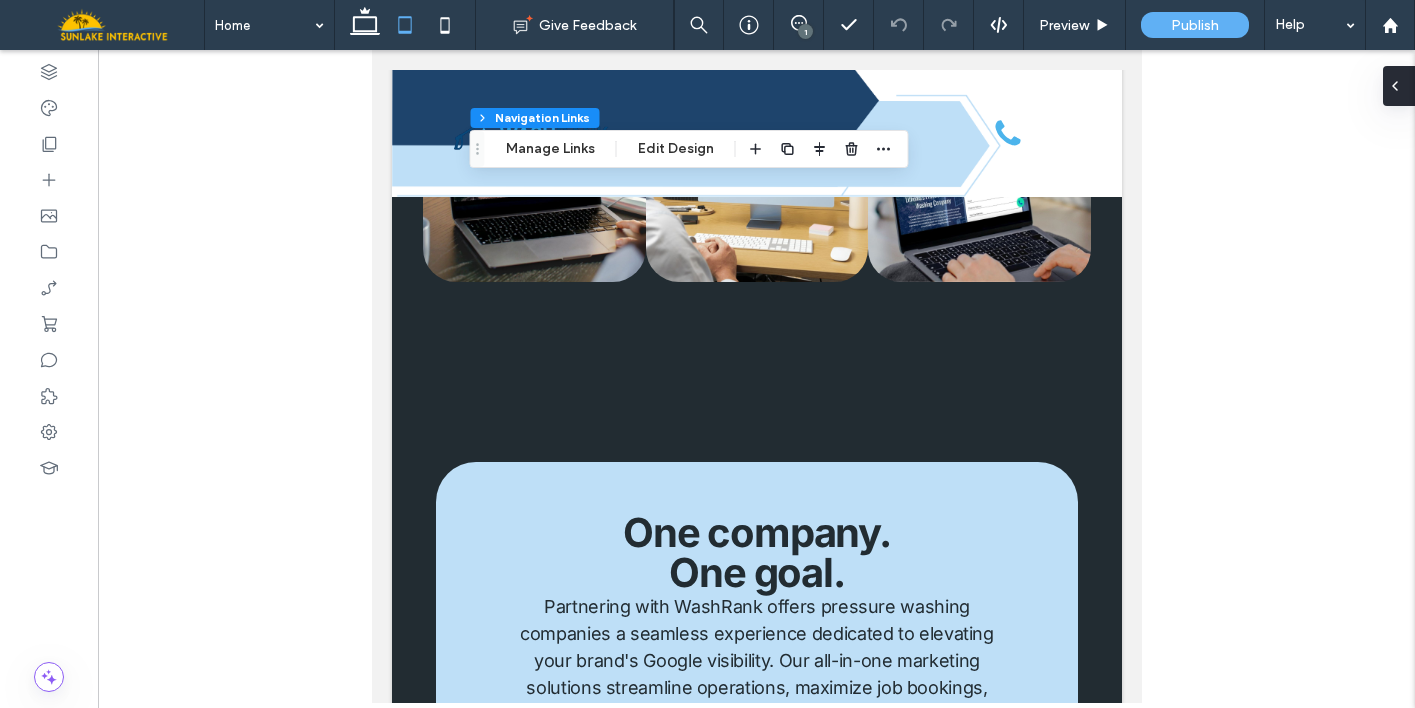 click 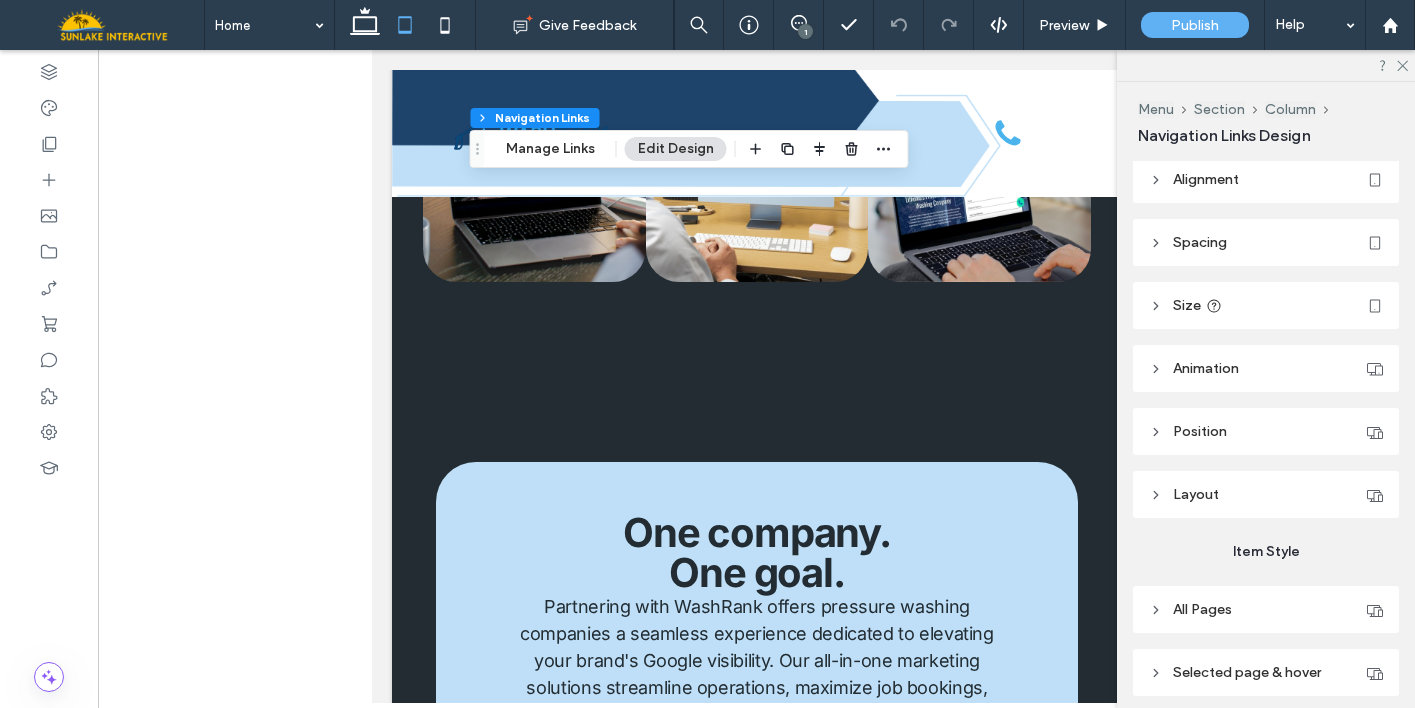 scroll, scrollTop: 199, scrollLeft: 0, axis: vertical 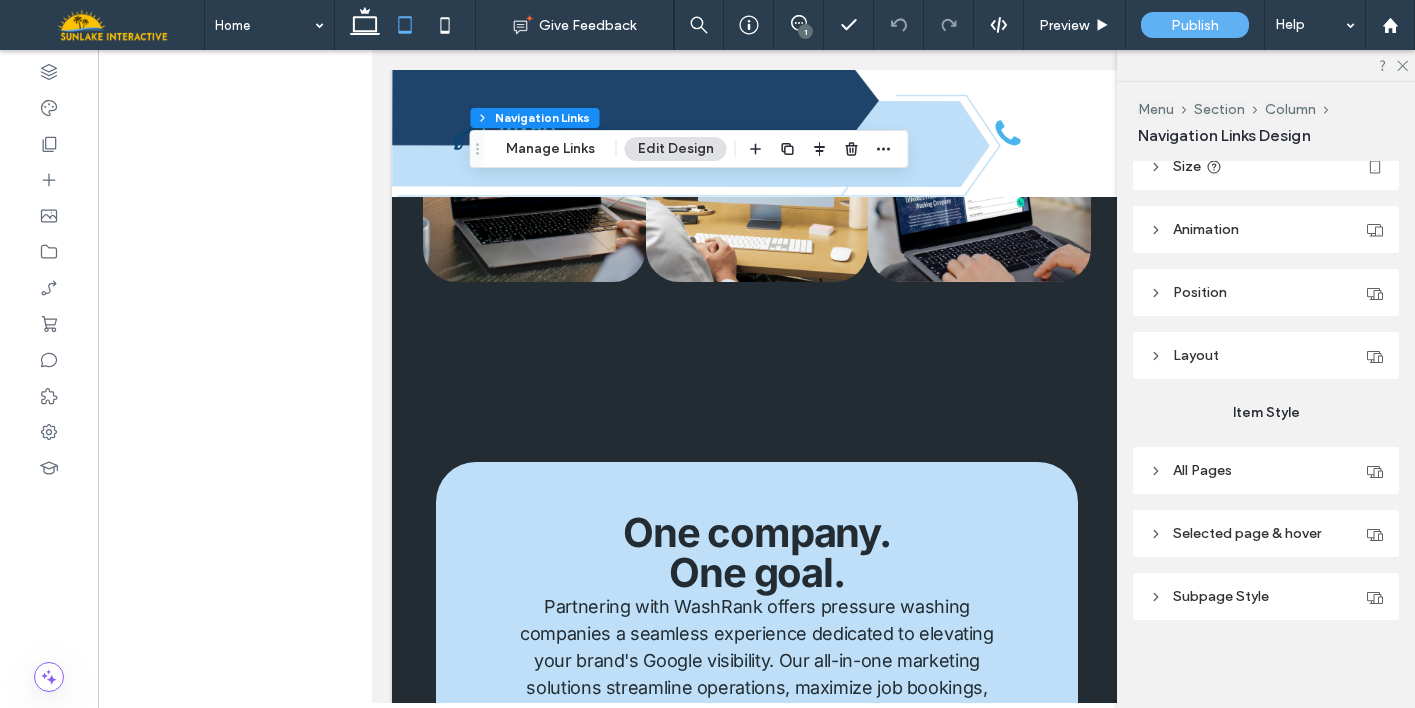 click on "All Pages" at bounding box center [1266, 470] 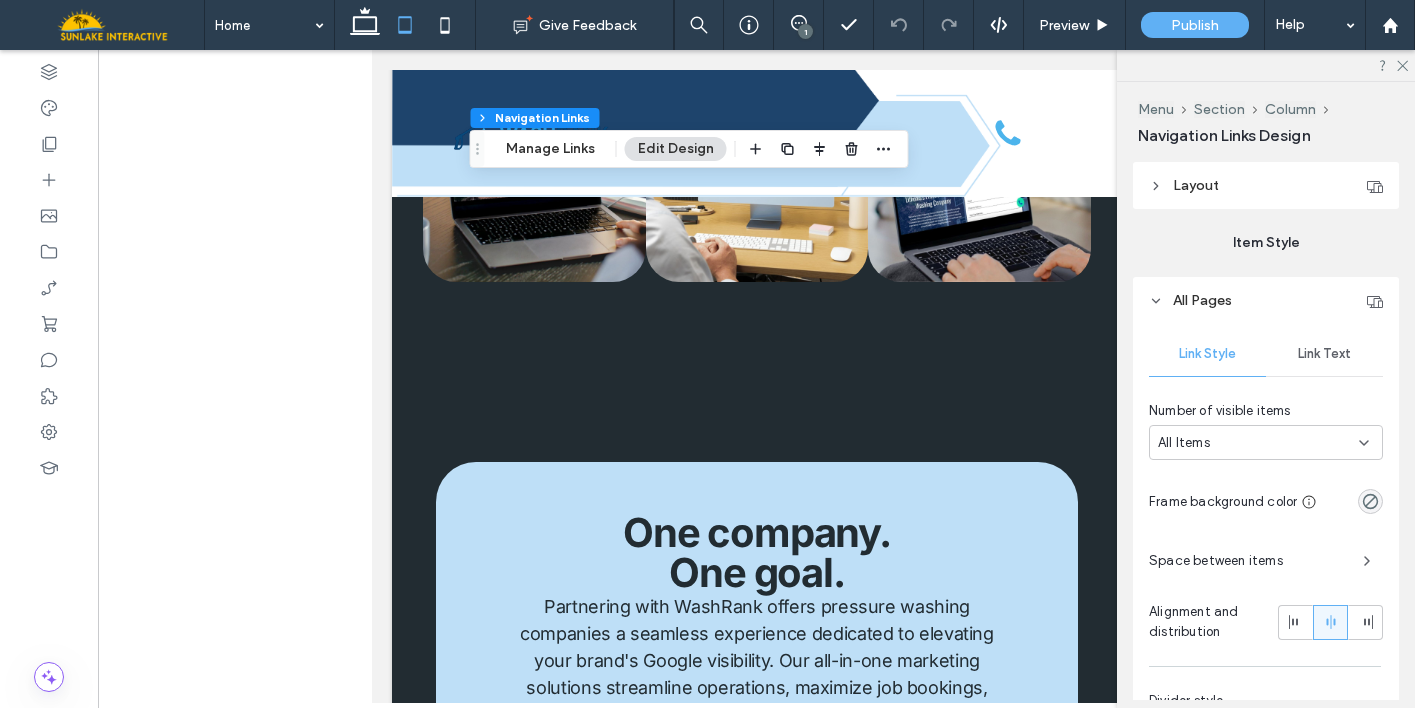 scroll, scrollTop: 428, scrollLeft: 0, axis: vertical 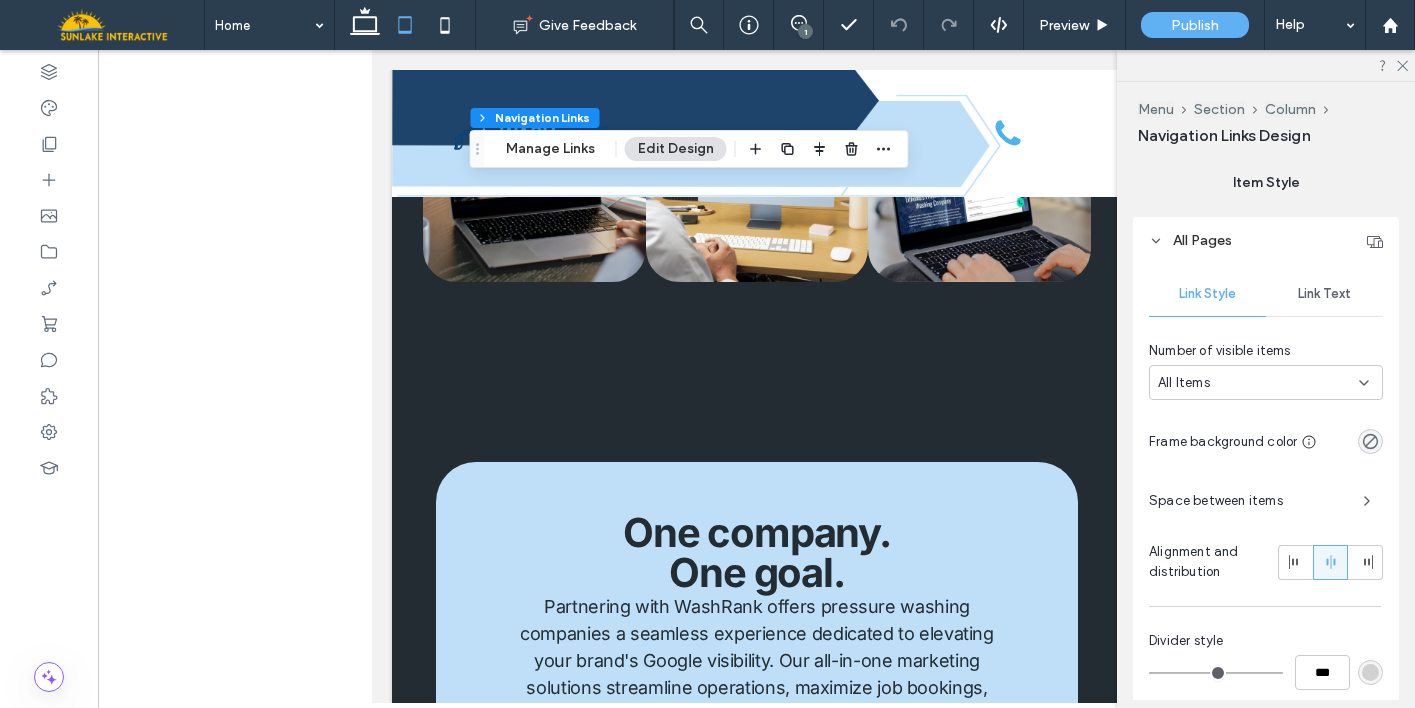 click on "Link Text" at bounding box center (1324, 294) 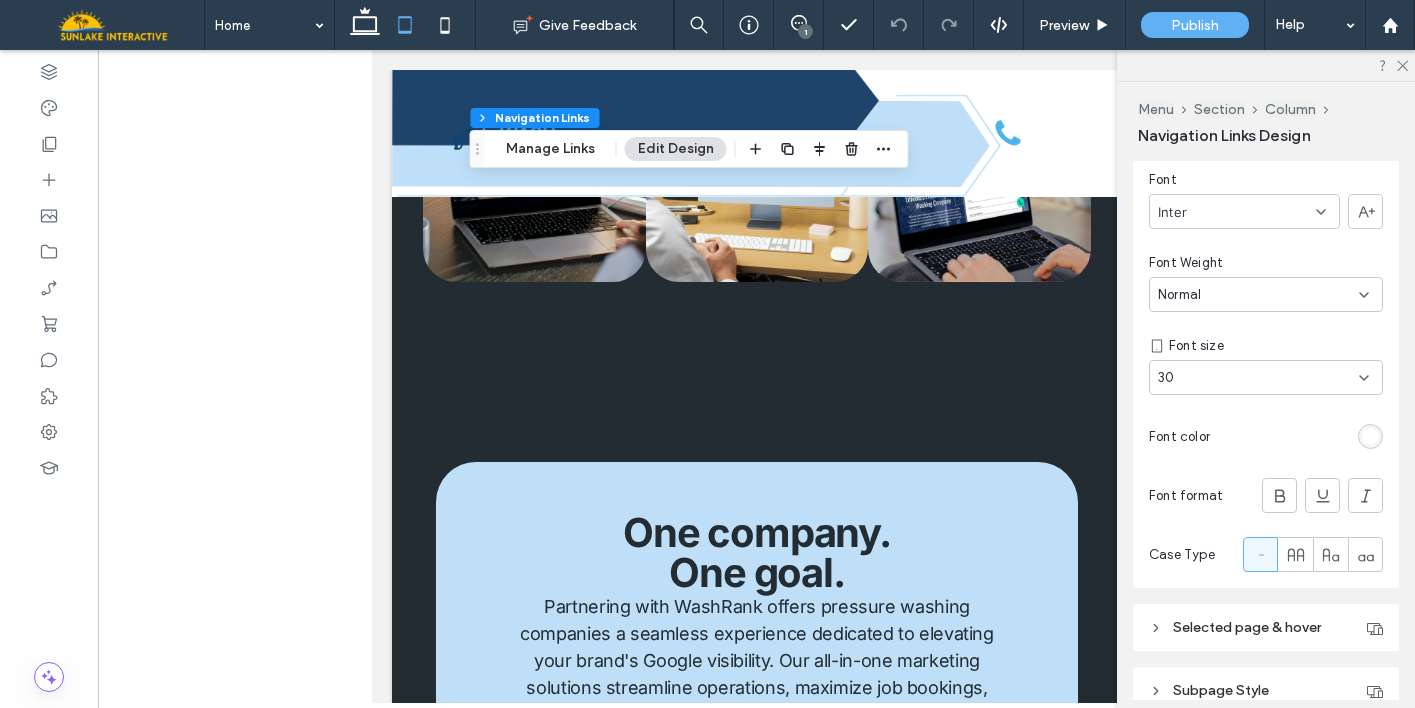 scroll, scrollTop: 694, scrollLeft: 0, axis: vertical 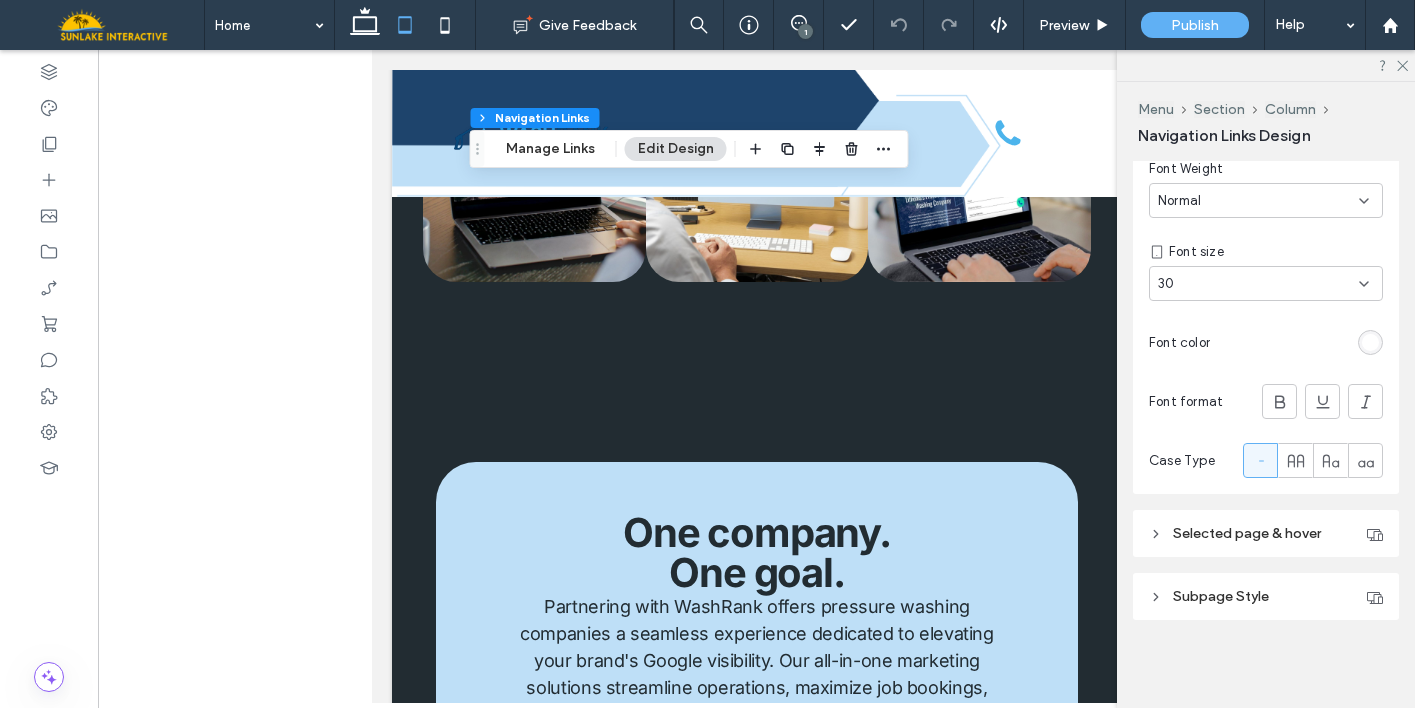 click on "Selected page & hover" at bounding box center [1247, 533] 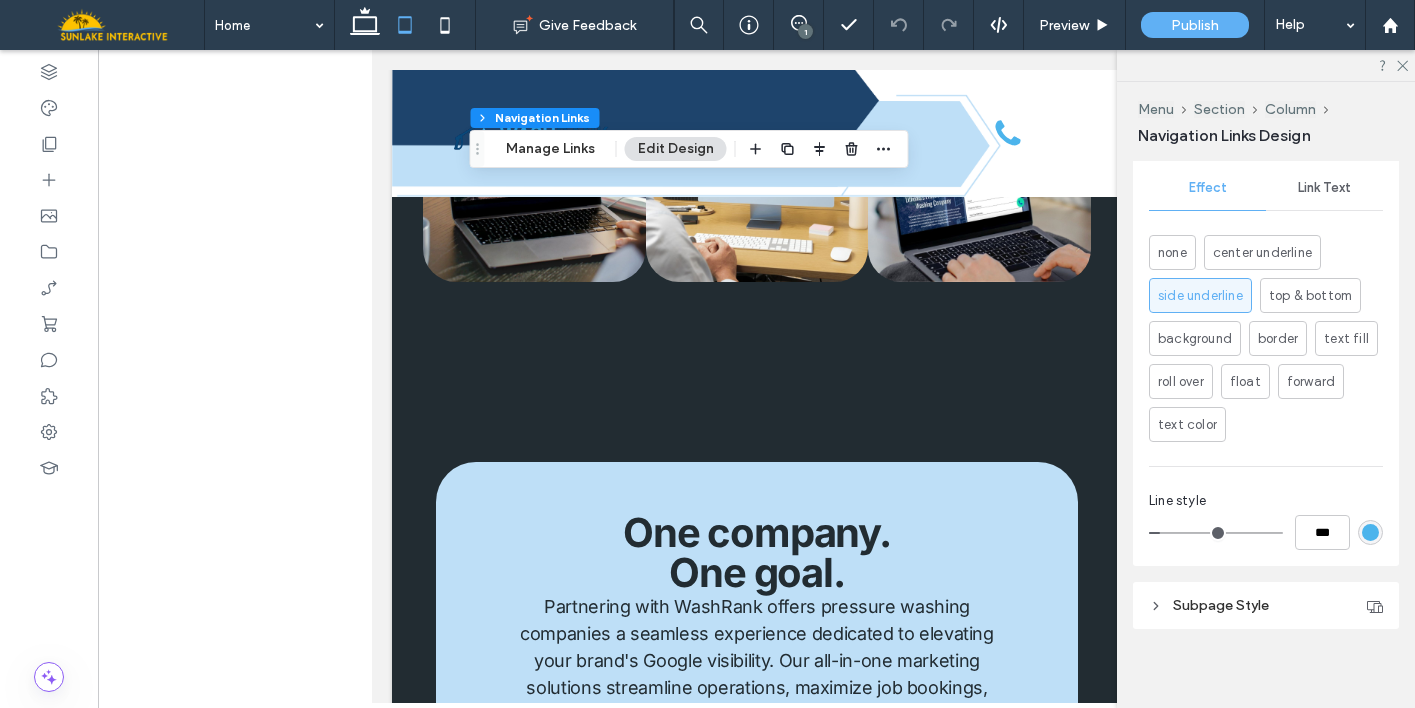 scroll, scrollTop: 1102, scrollLeft: 0, axis: vertical 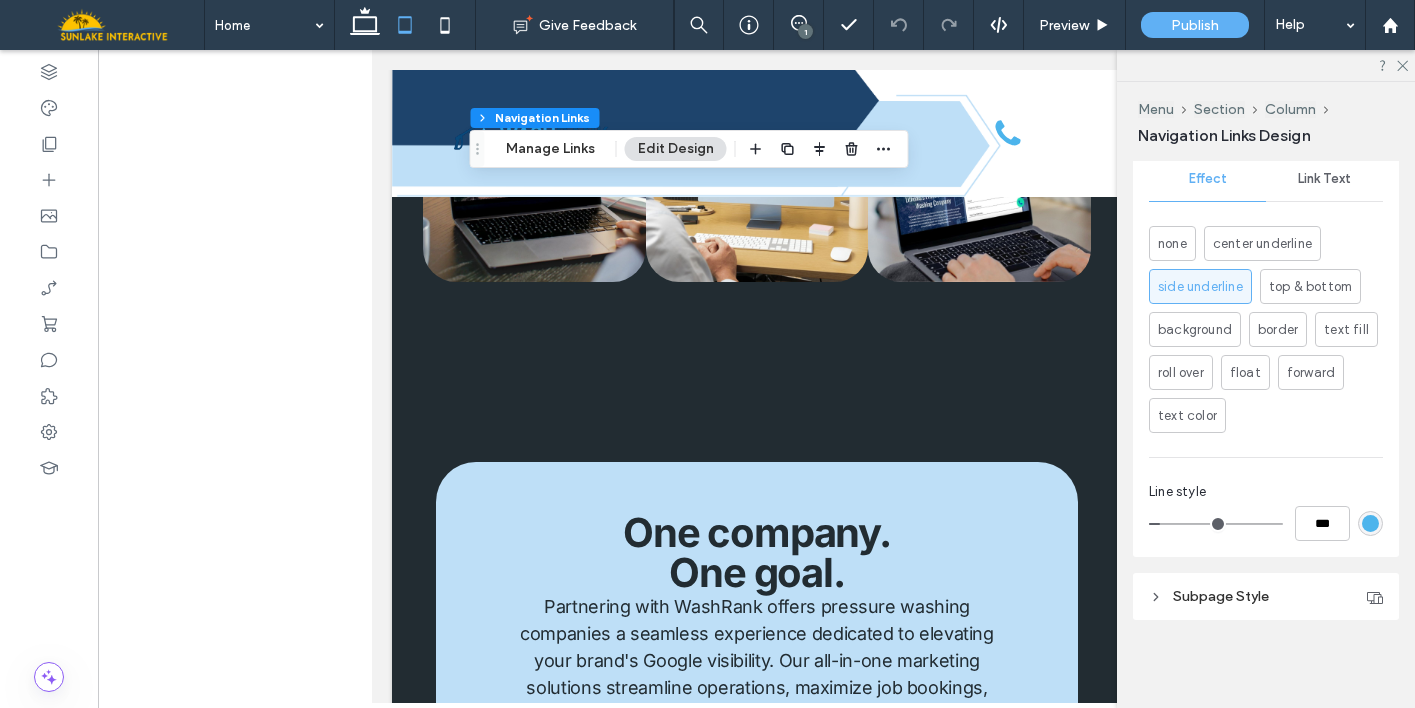 click on "Subpage Style" at bounding box center (1221, 596) 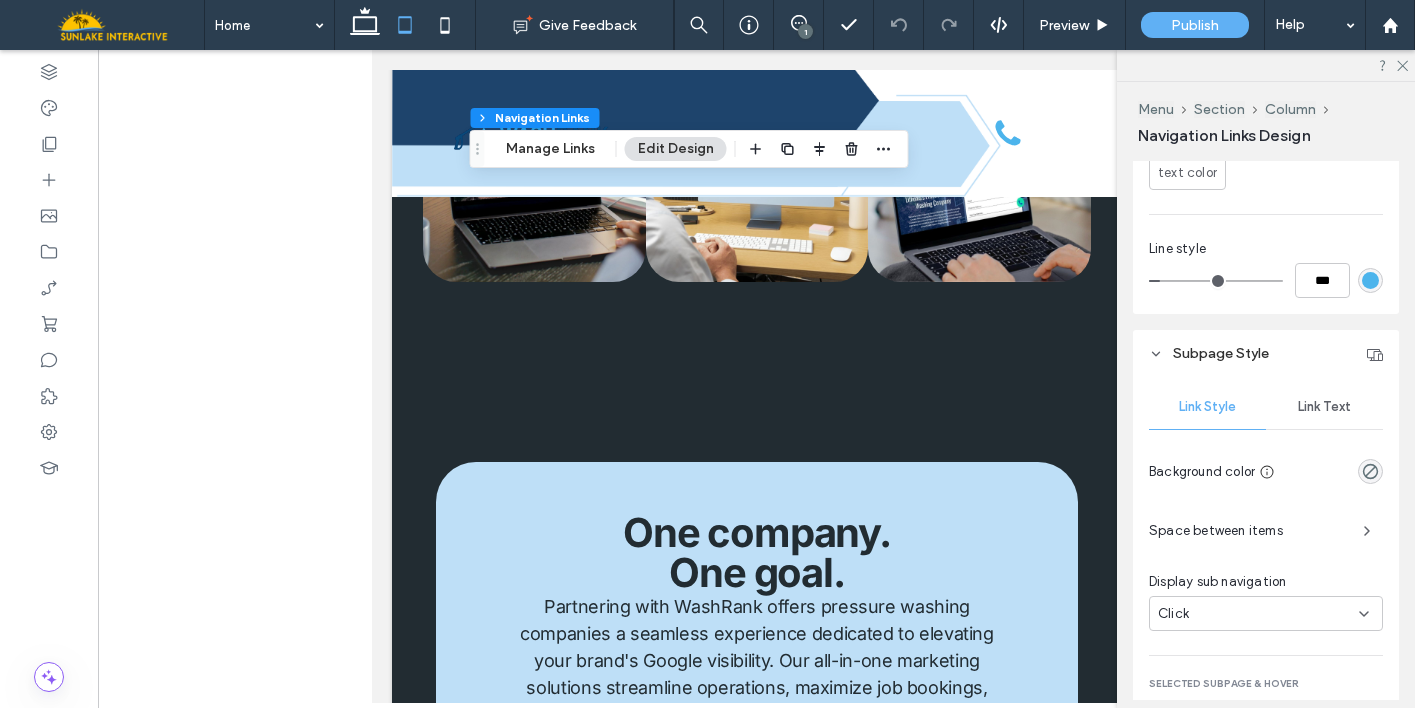 scroll, scrollTop: 1368, scrollLeft: 0, axis: vertical 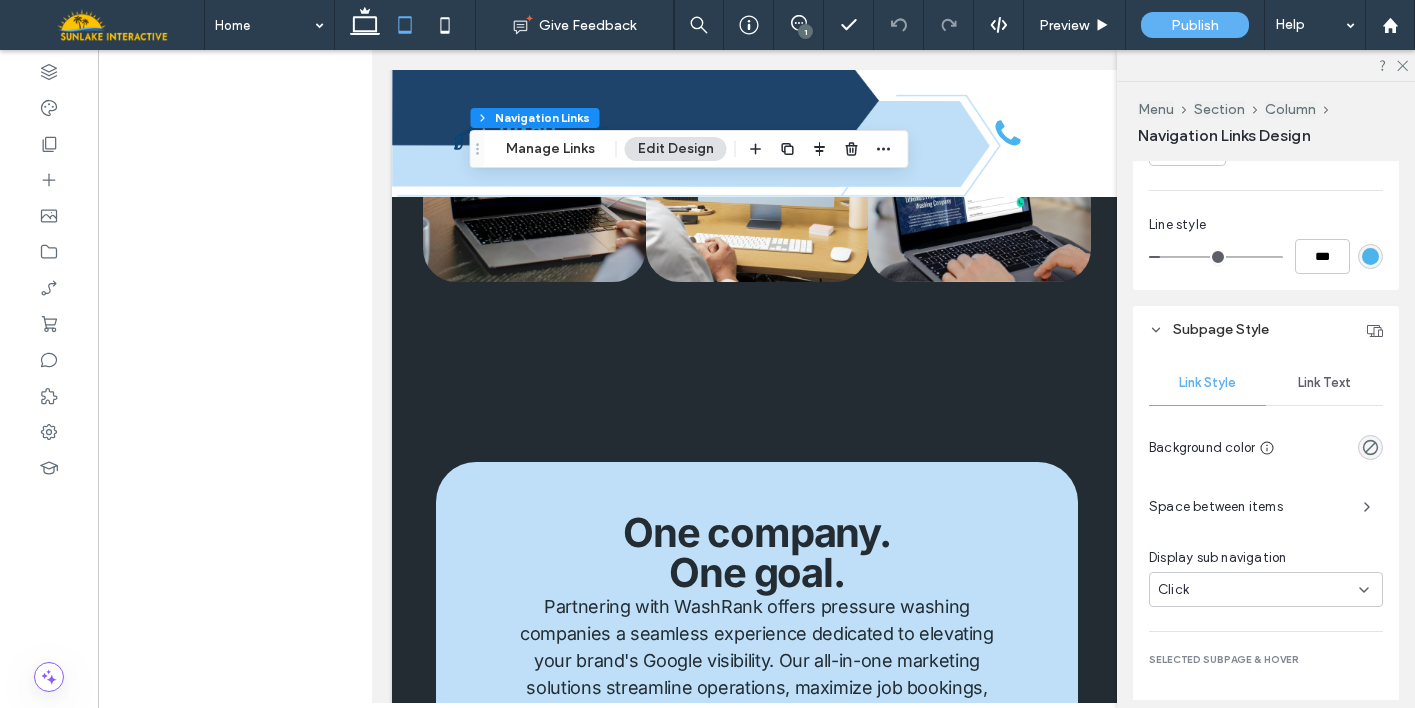 click on "Link Text" at bounding box center [1324, 383] 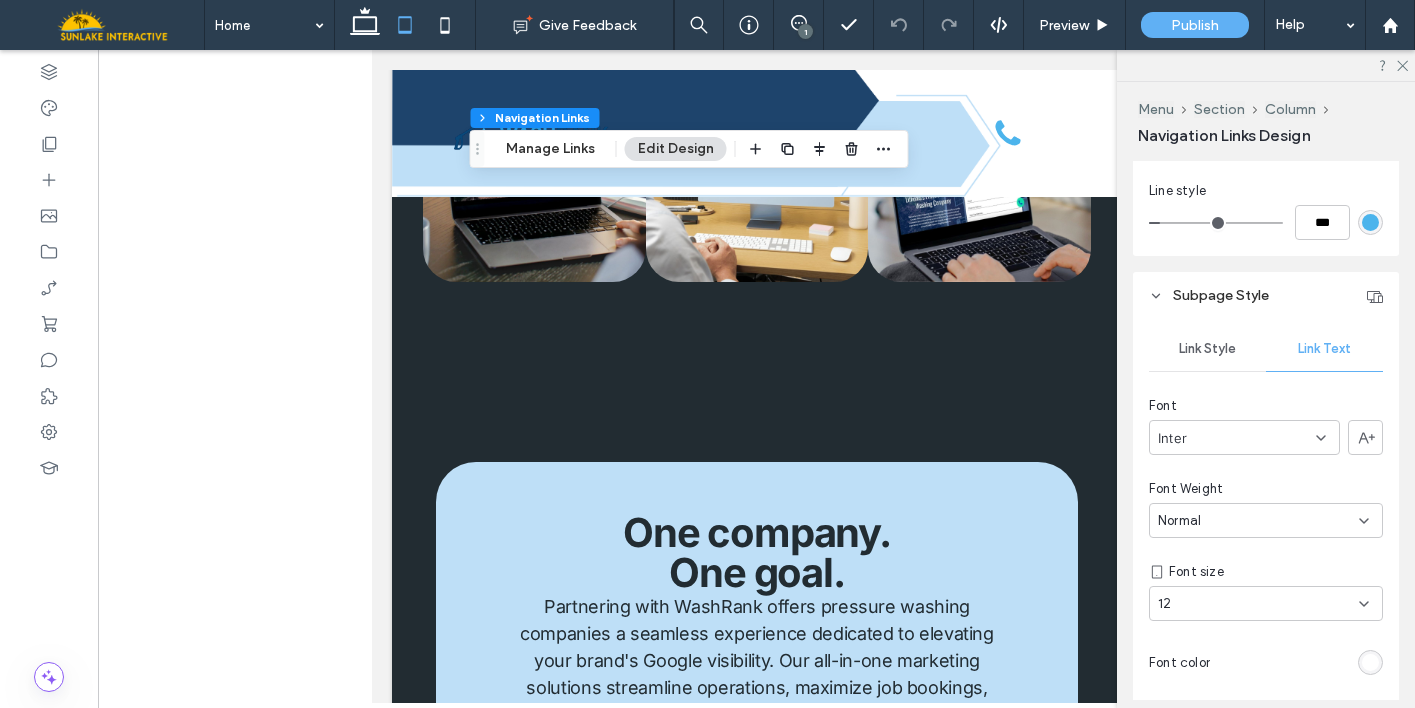 scroll, scrollTop: 1424, scrollLeft: 0, axis: vertical 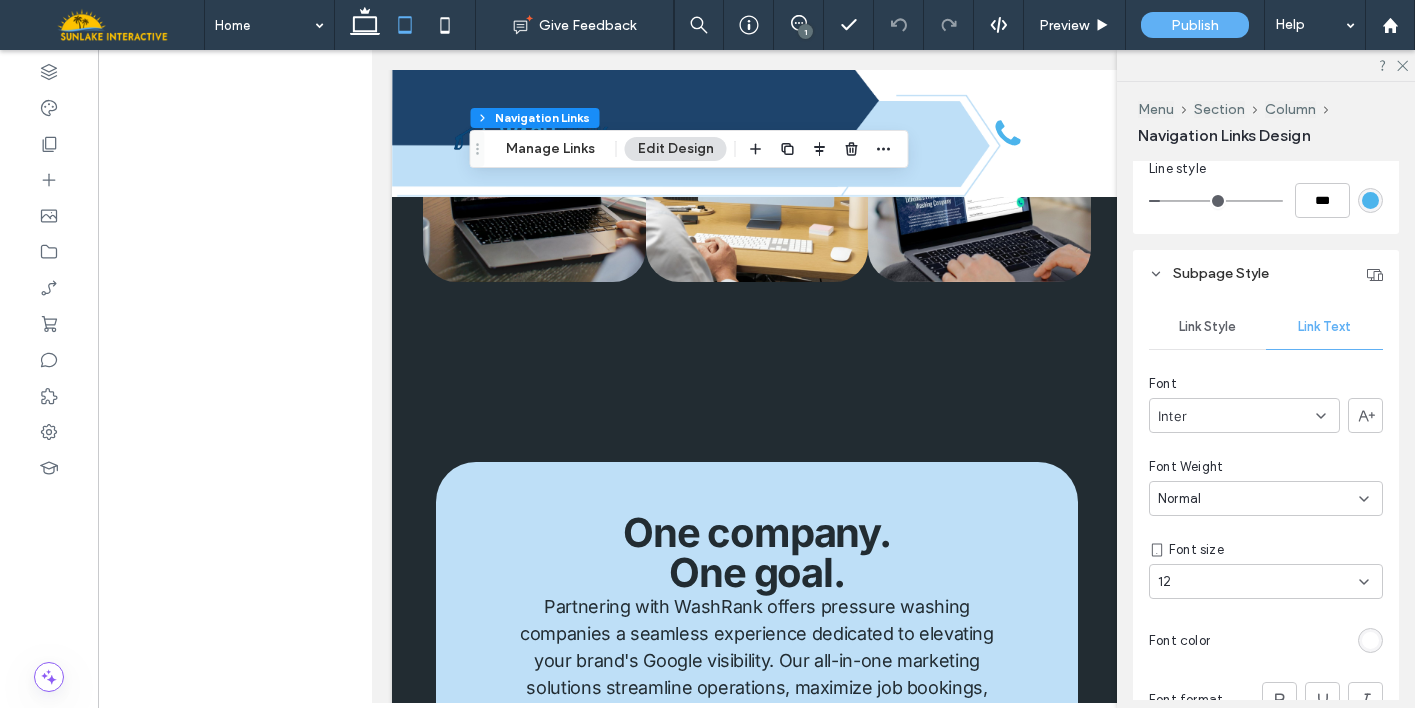 click on "Font size 12" at bounding box center (1266, 569) 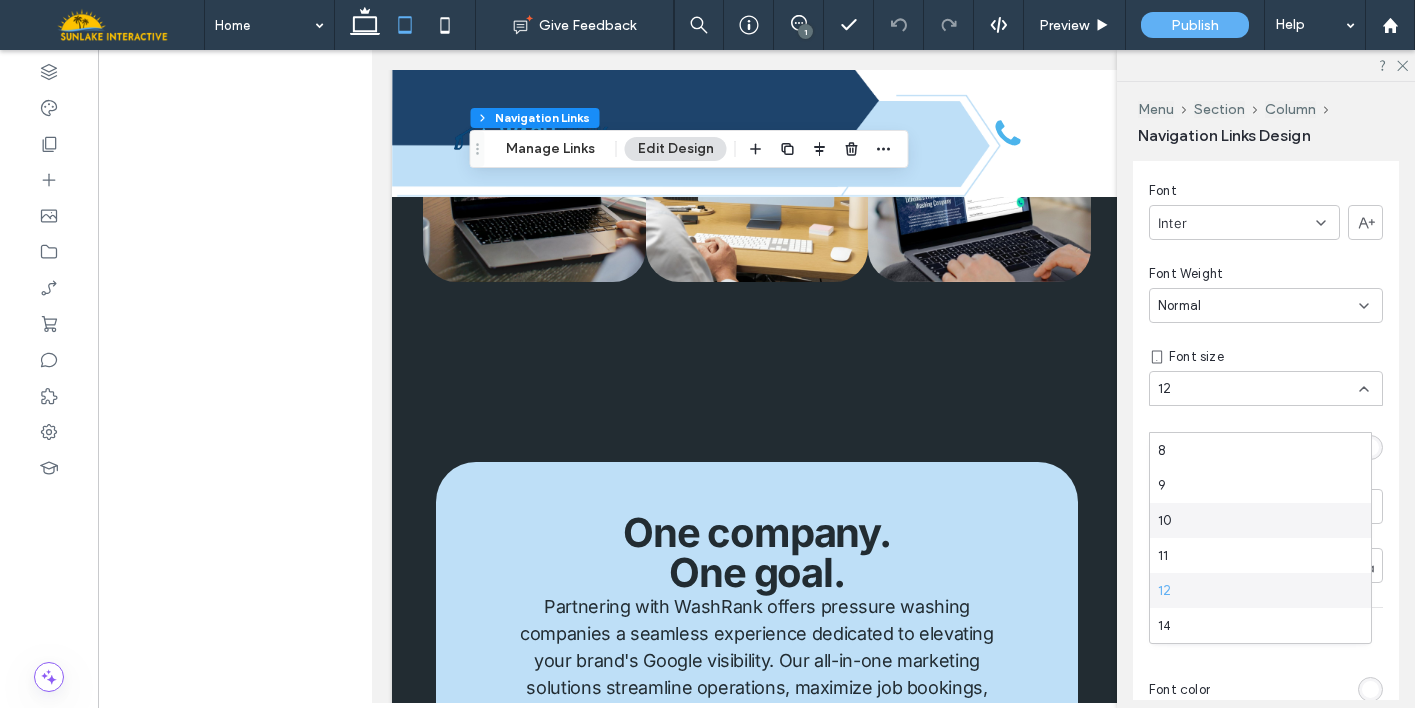 scroll, scrollTop: 1614, scrollLeft: 0, axis: vertical 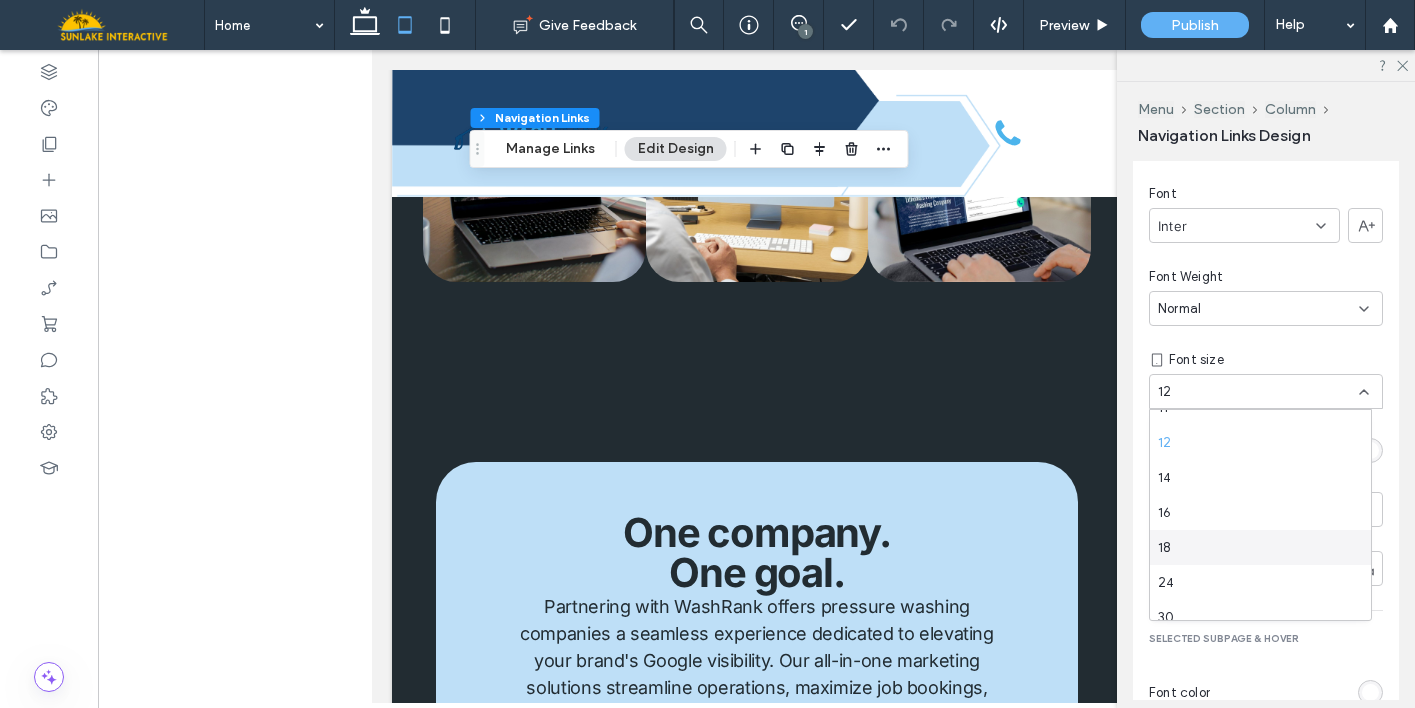 click on "18" at bounding box center [1260, 547] 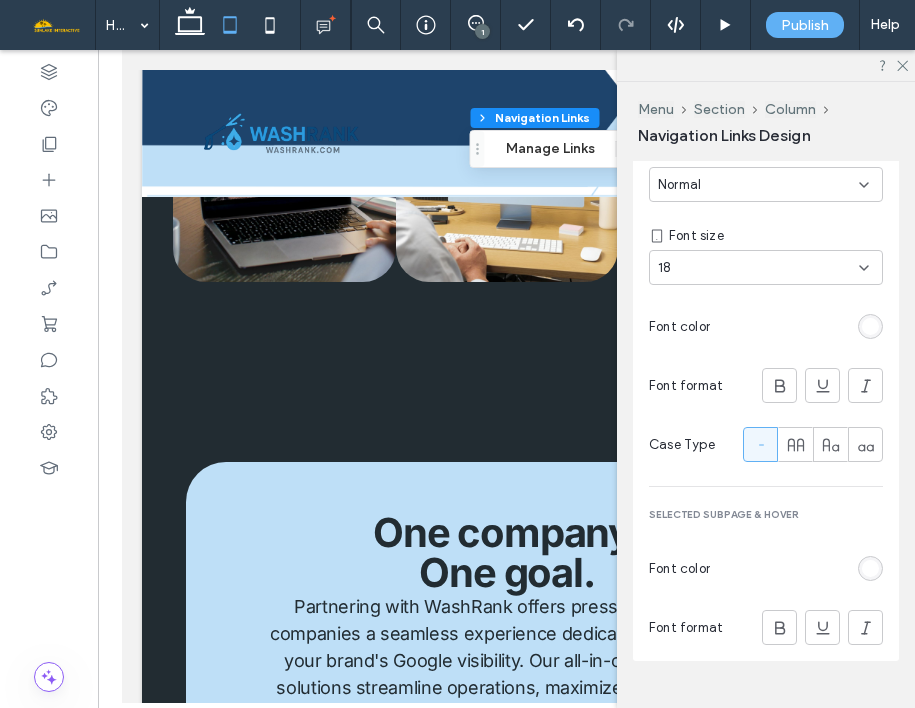 scroll, scrollTop: 1780, scrollLeft: 0, axis: vertical 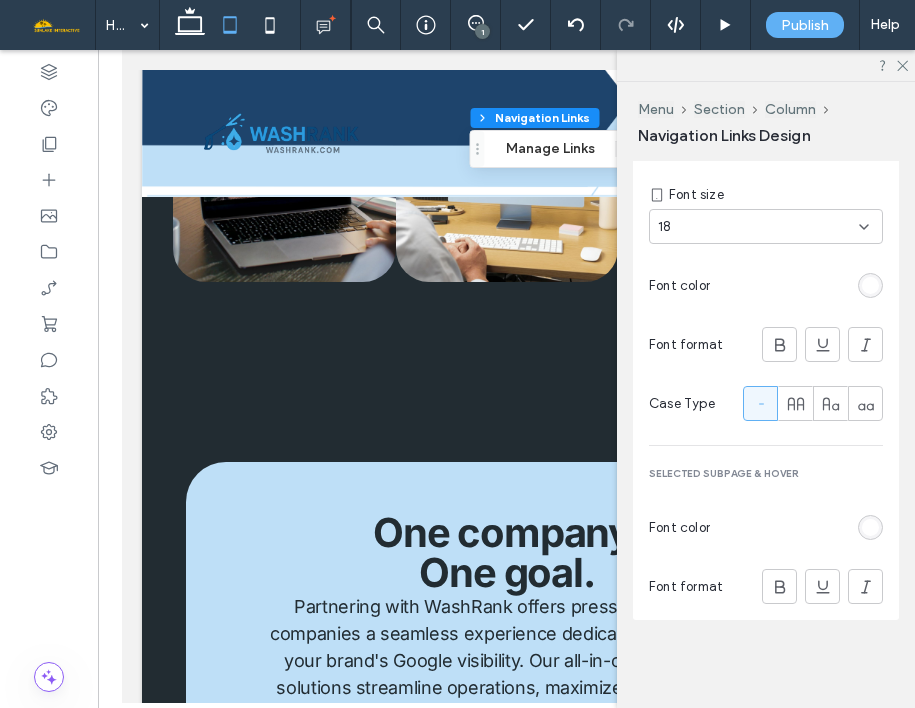 click at bounding box center [870, 527] 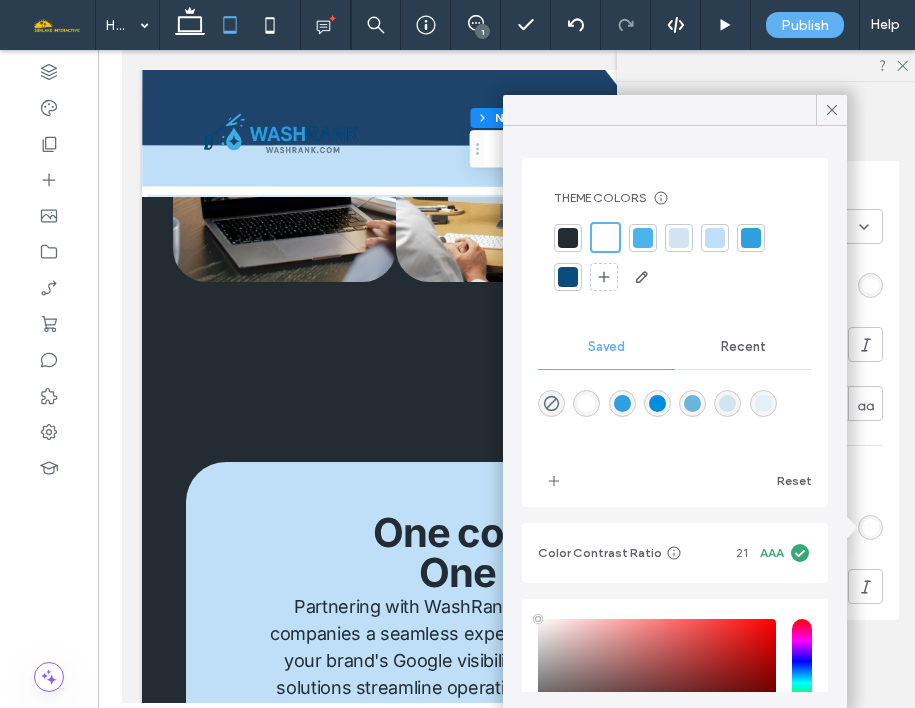 click at bounding box center (643, 238) 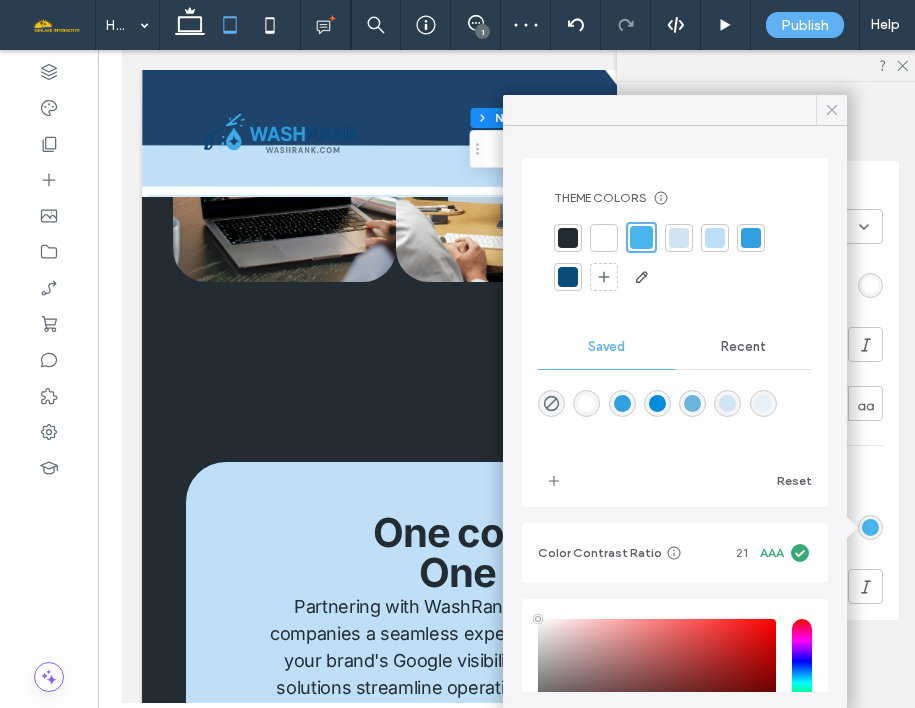 click at bounding box center [831, 110] 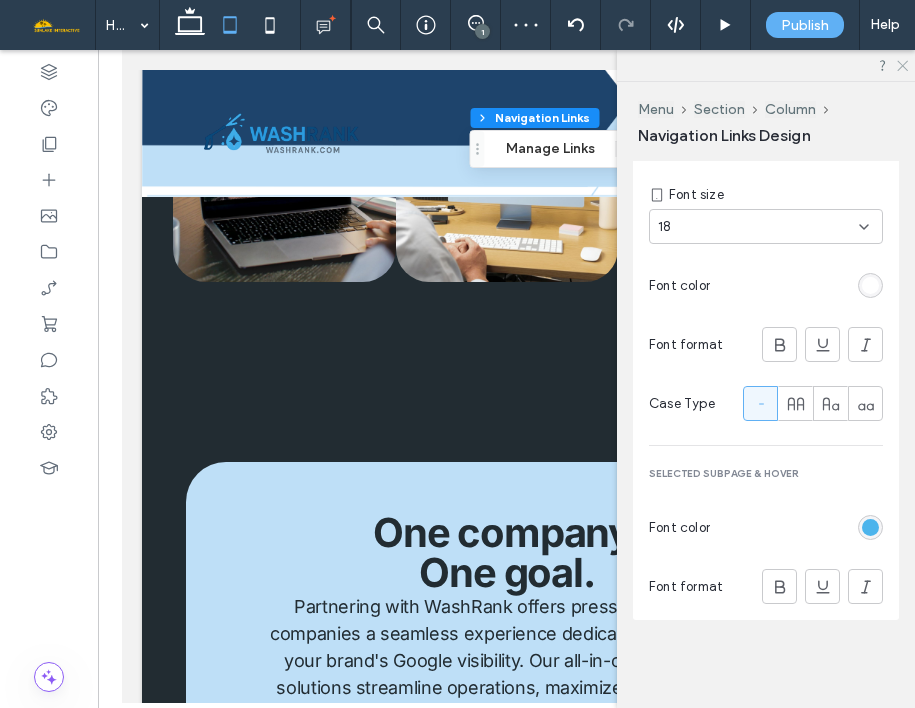 click 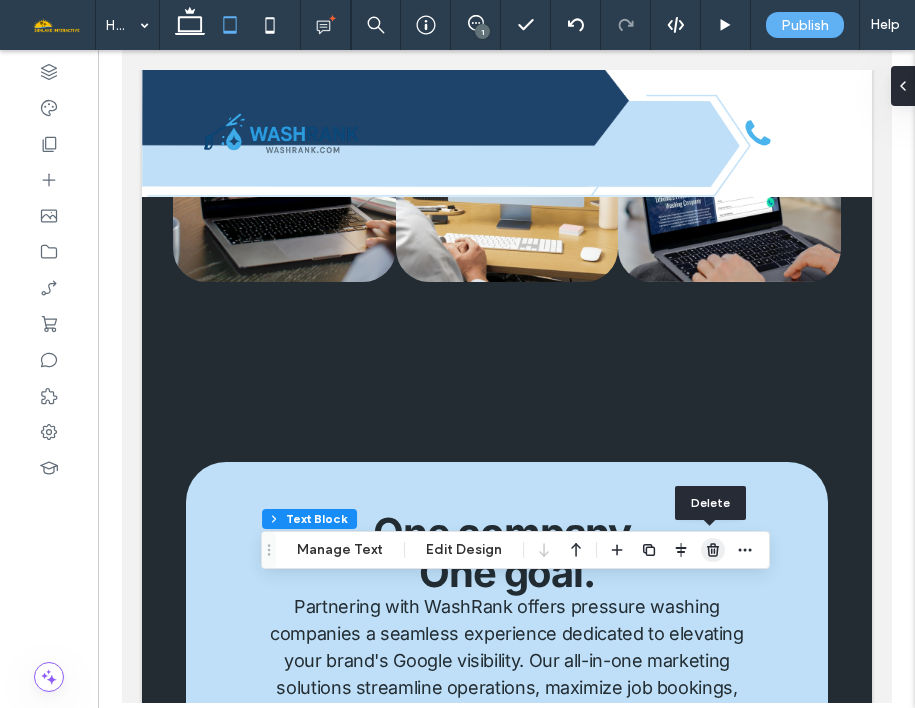 click 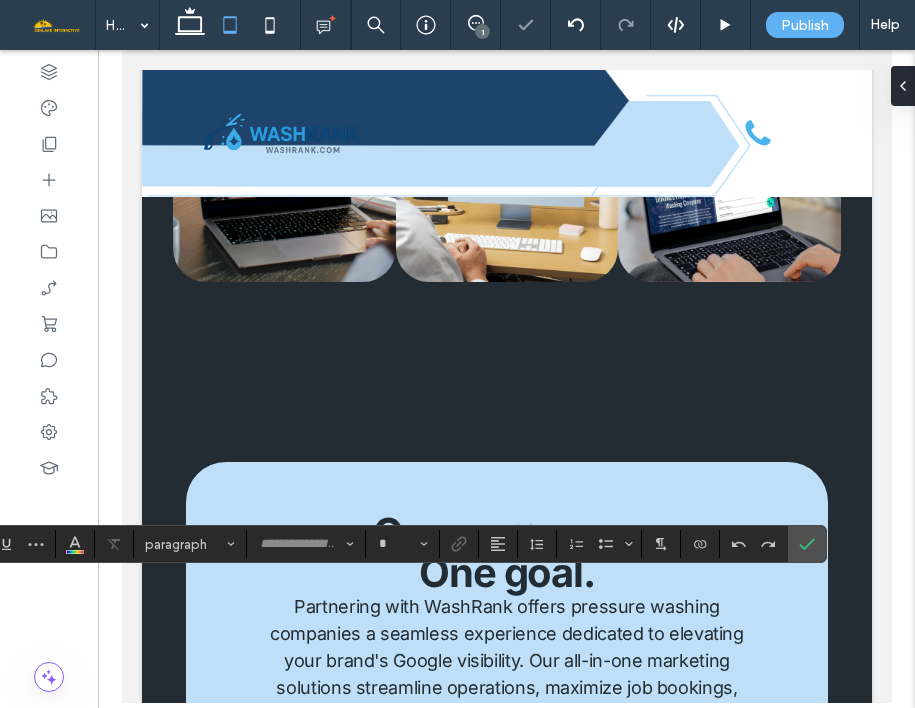 type on "*****" 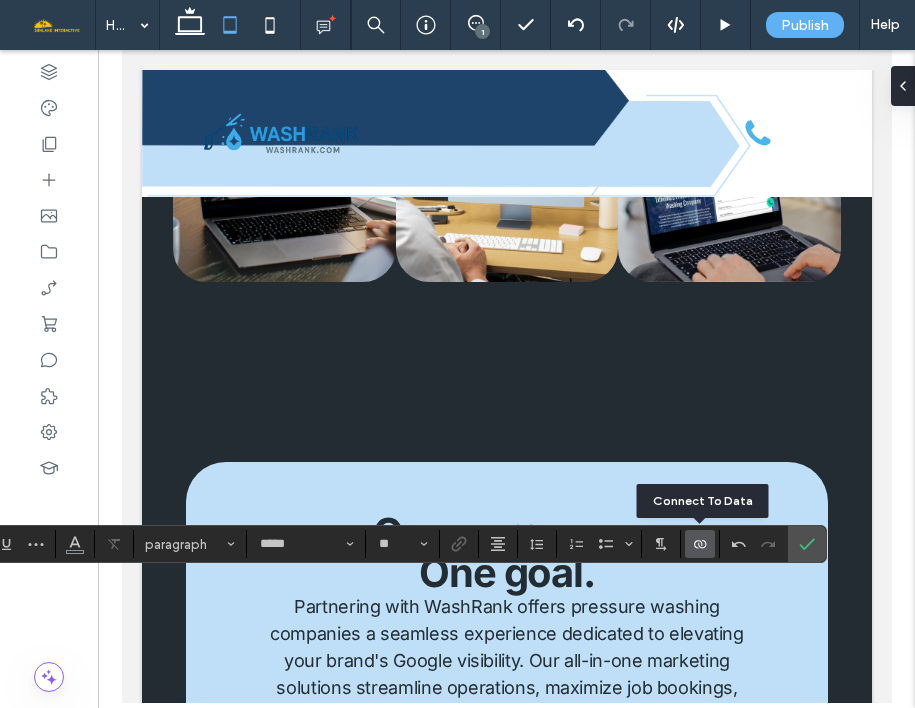 click 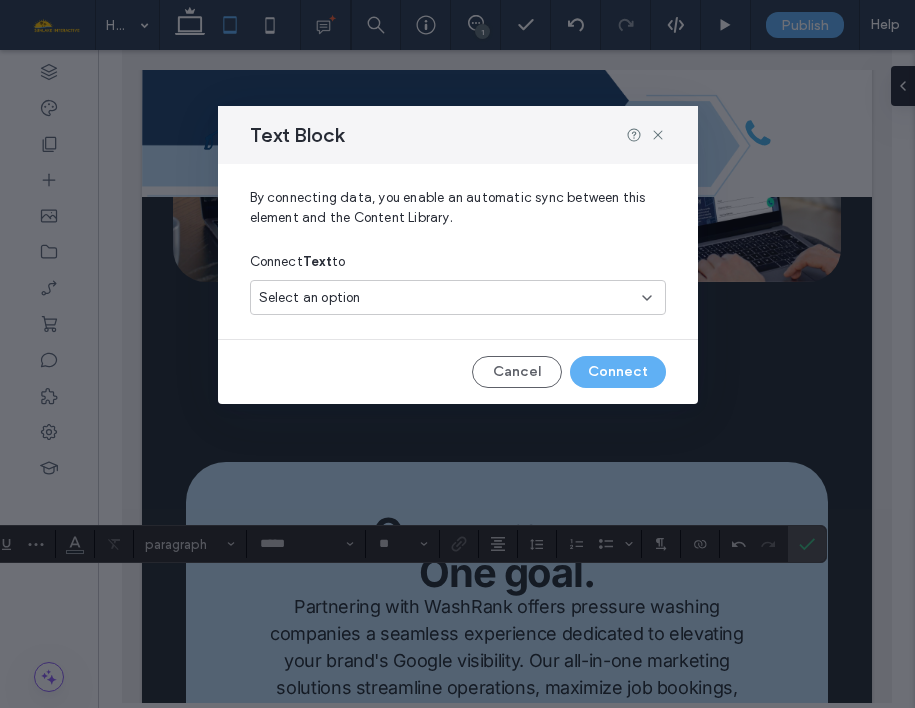 click on "Select an option" at bounding box center [446, 298] 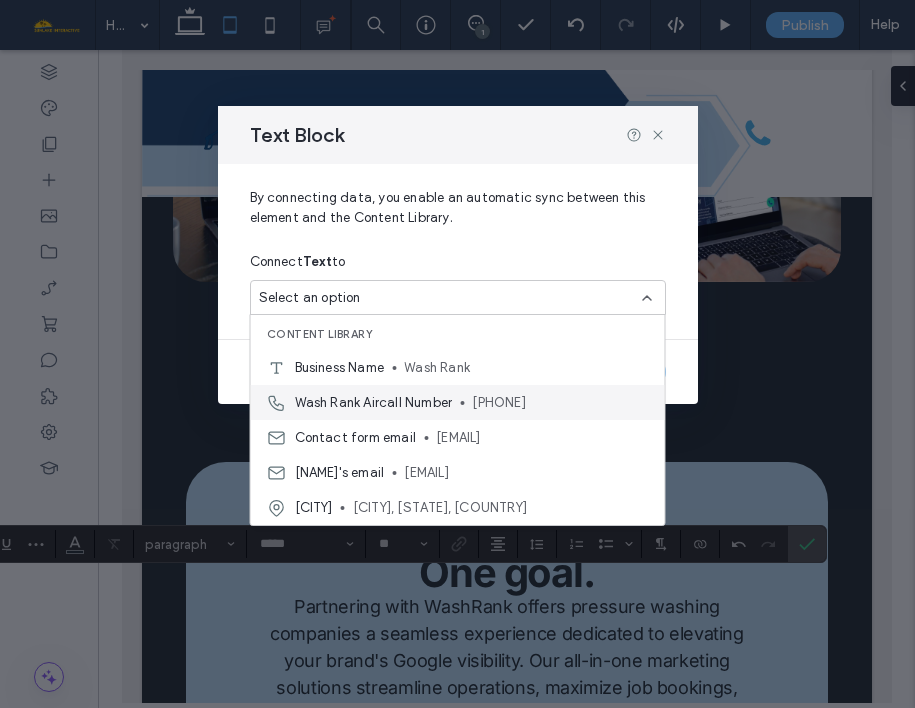 click on "Wash Rank Aircall Number" at bounding box center [374, 403] 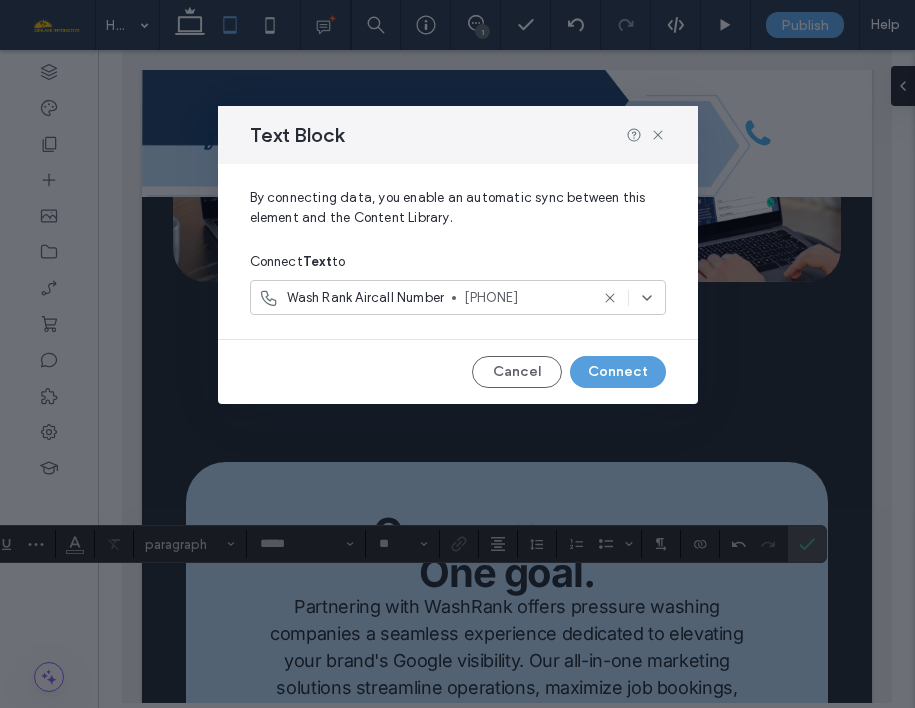 click on "Connect" at bounding box center (618, 372) 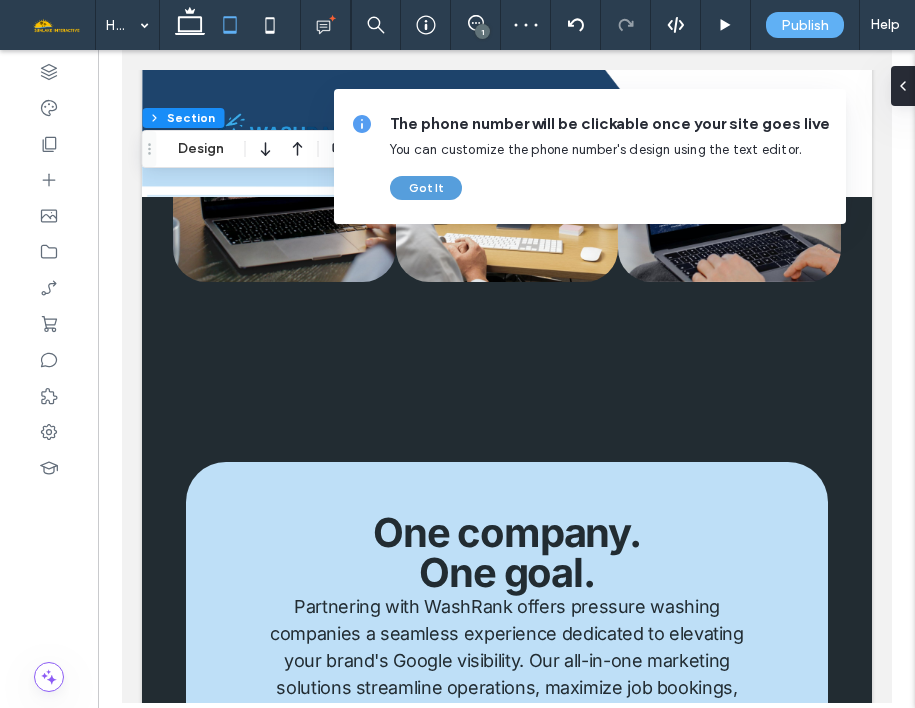 click on "Got It" at bounding box center (426, 188) 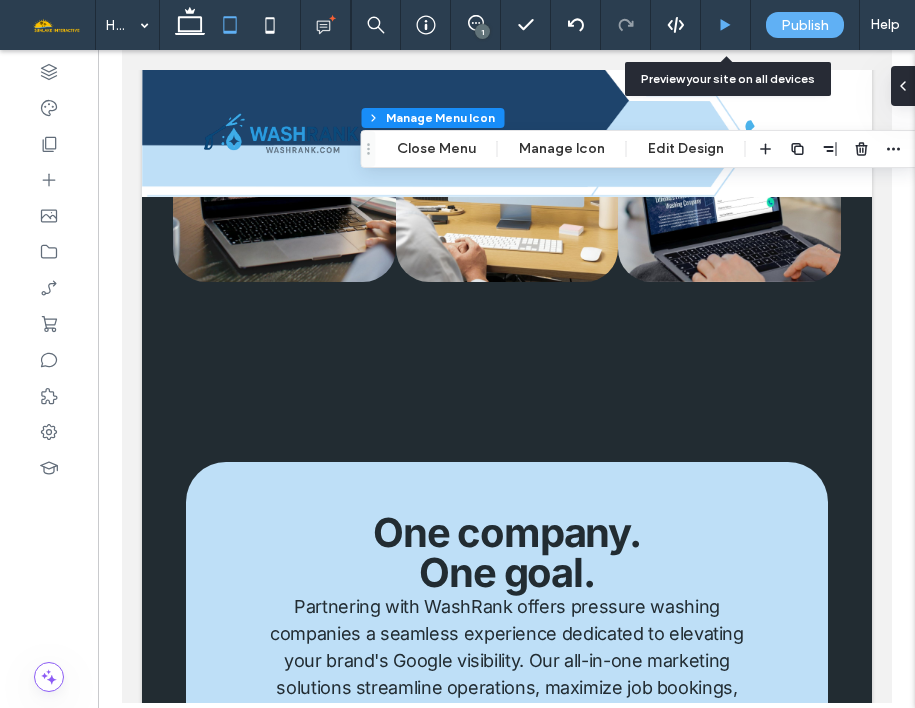 click at bounding box center [726, 25] 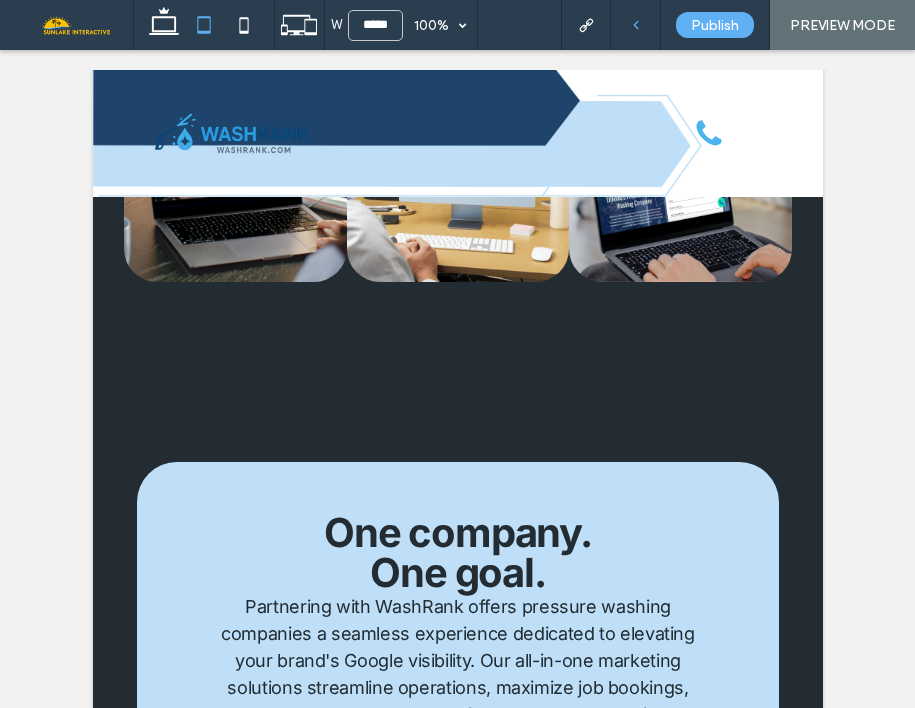 click at bounding box center [635, 25] 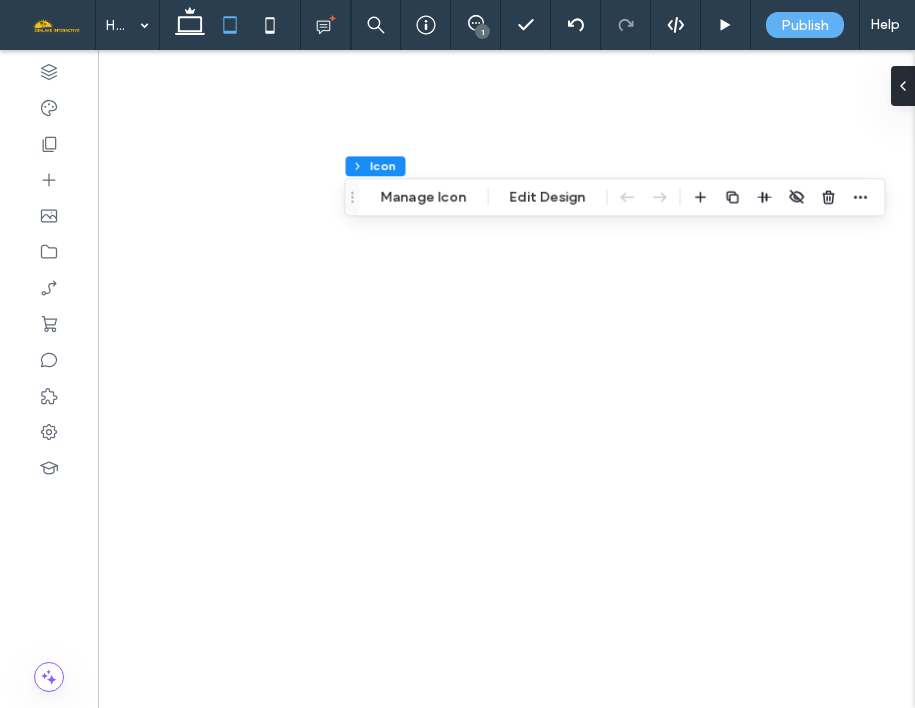 scroll, scrollTop: 0, scrollLeft: 0, axis: both 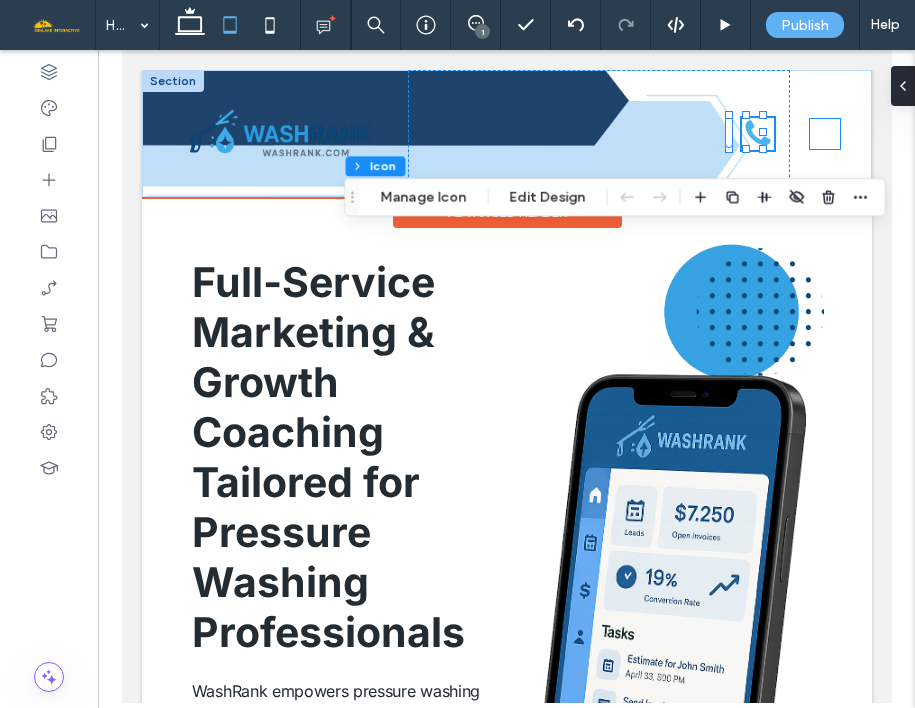 click 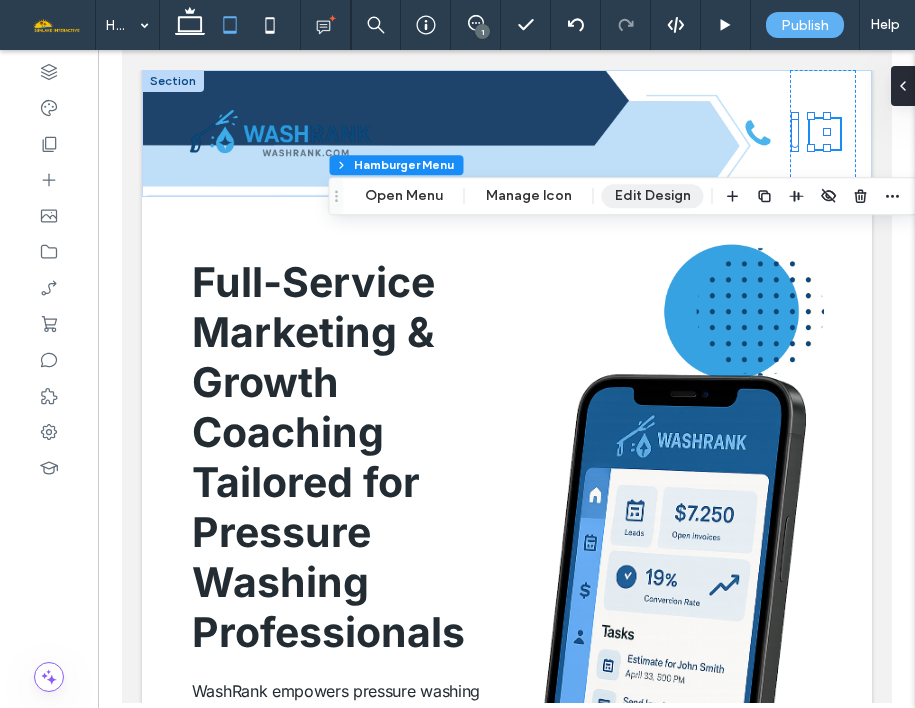 click on "Edit Design" at bounding box center [653, 196] 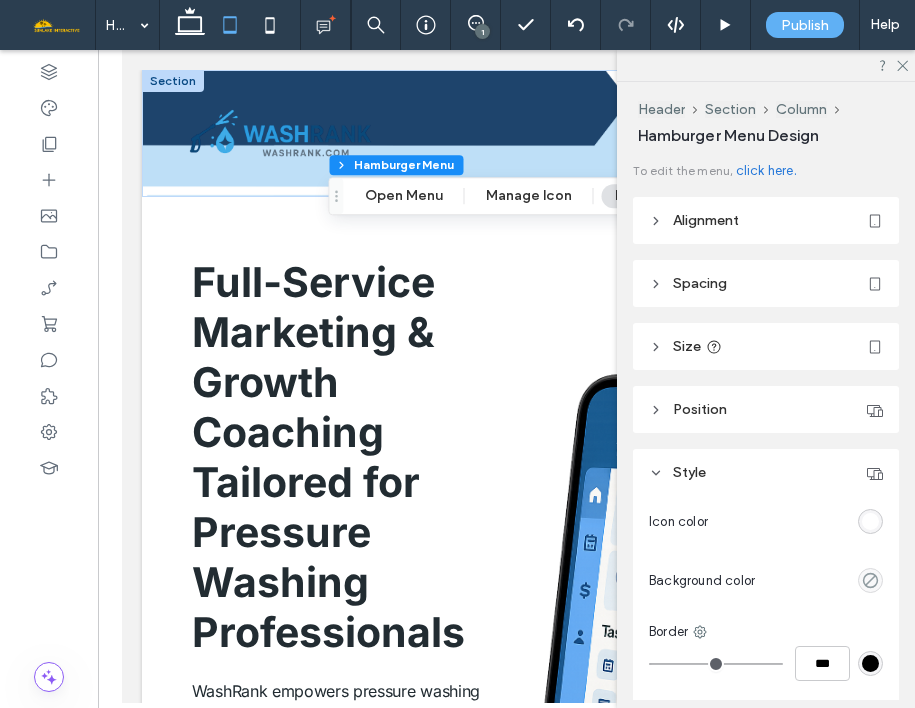 scroll, scrollTop: 150, scrollLeft: 0, axis: vertical 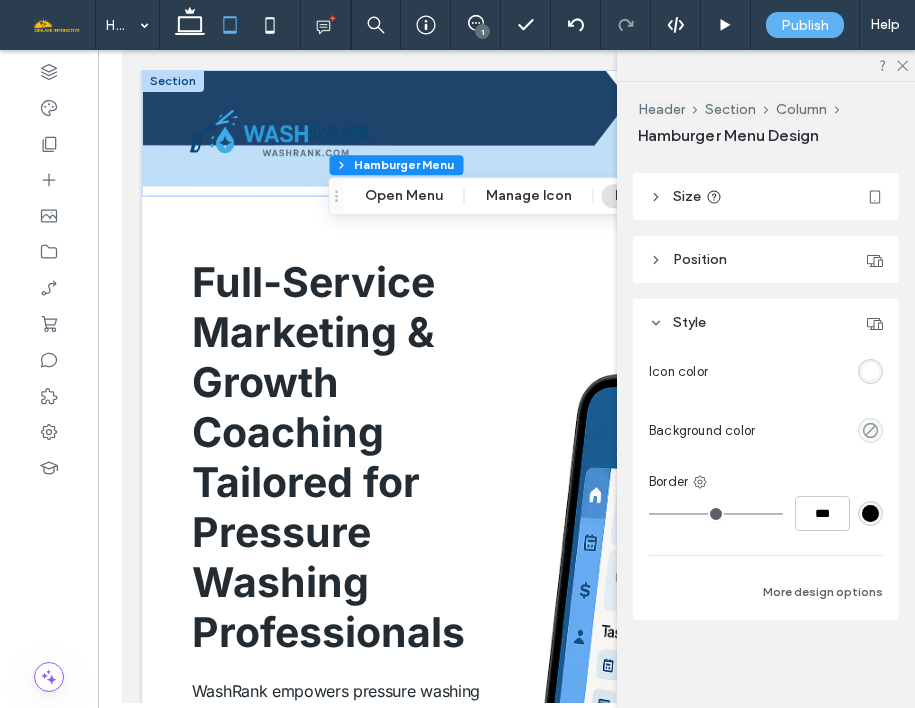 click at bounding box center [870, 371] 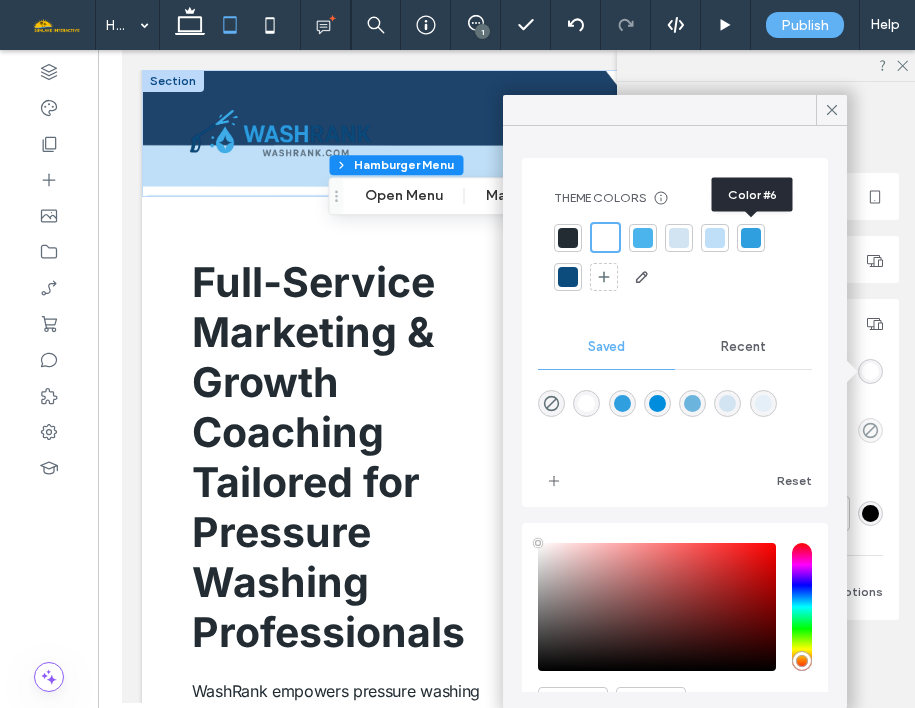 click at bounding box center [751, 238] 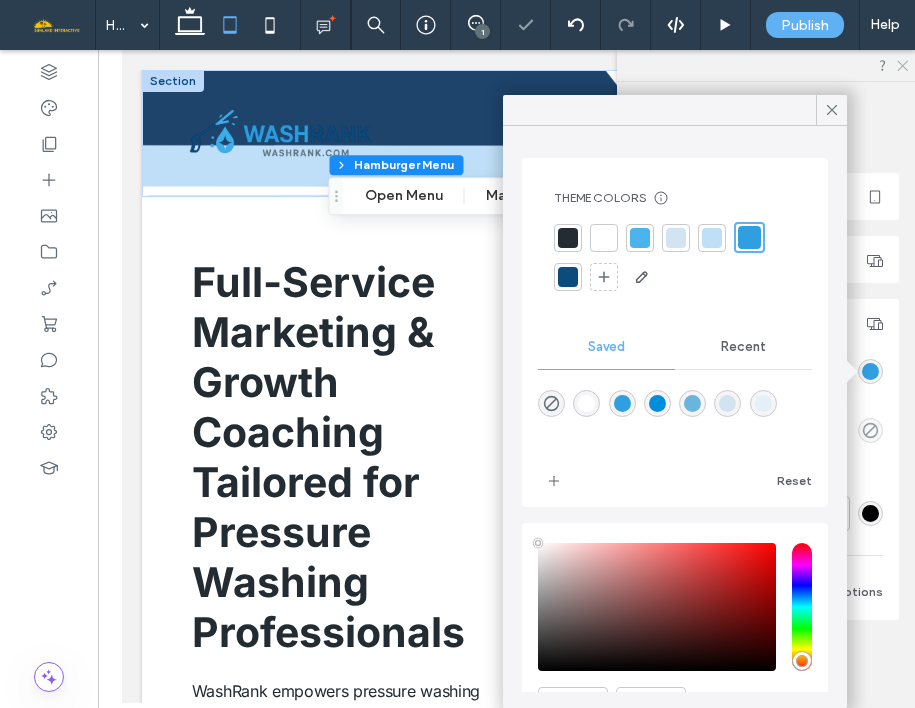 click 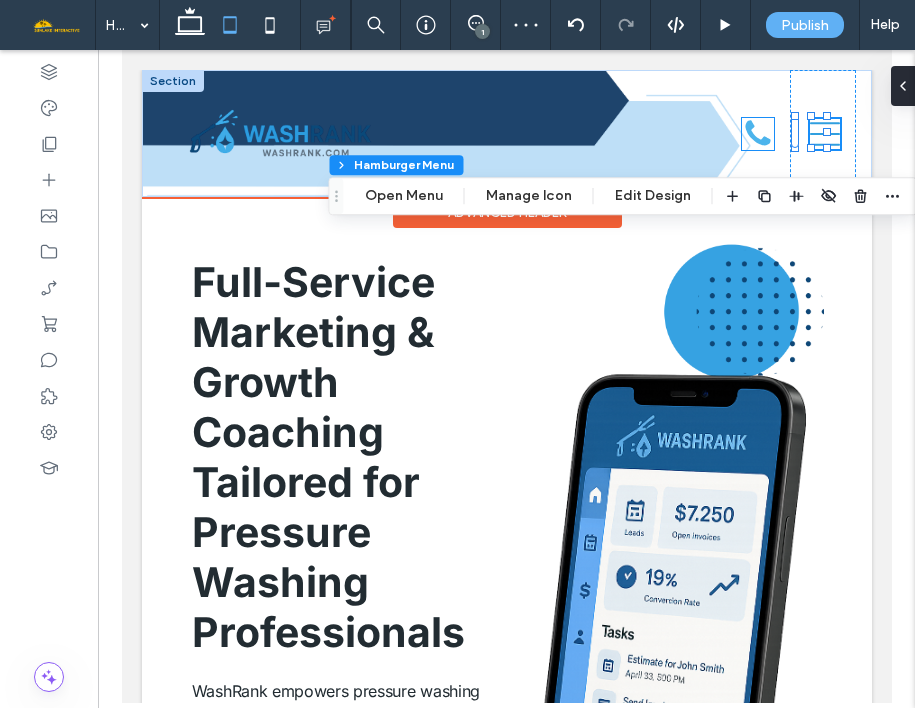 click 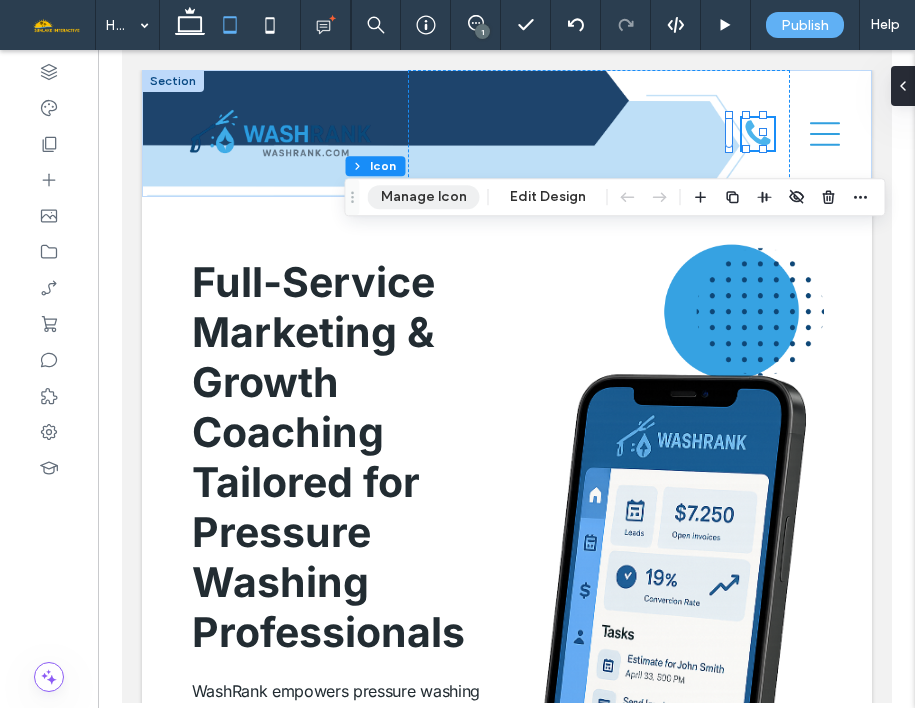 click on "Manage Icon" at bounding box center [424, 197] 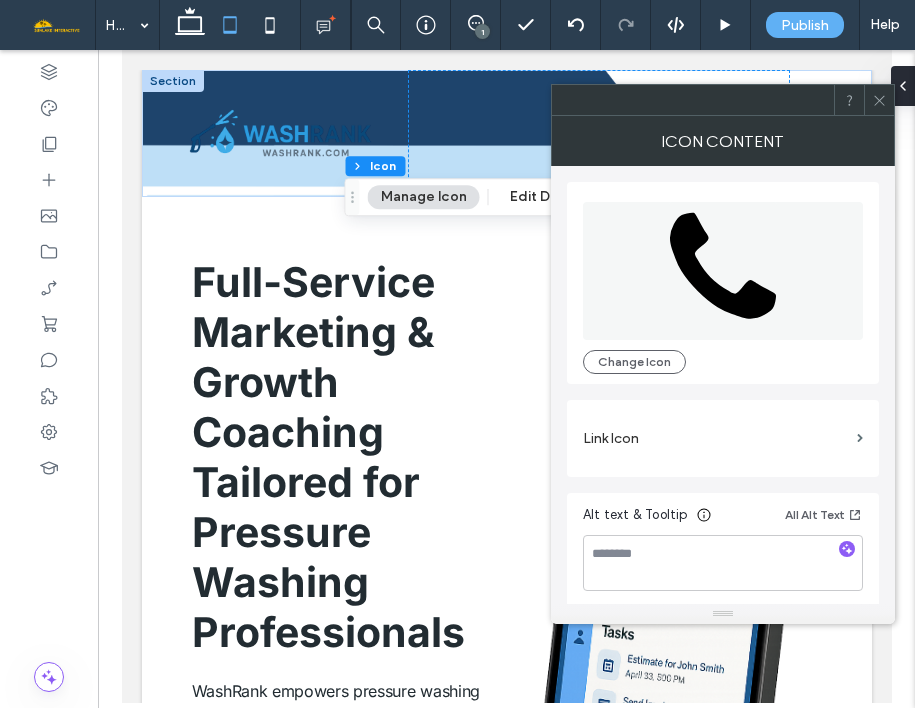 click on "Link Icon" at bounding box center [716, 438] 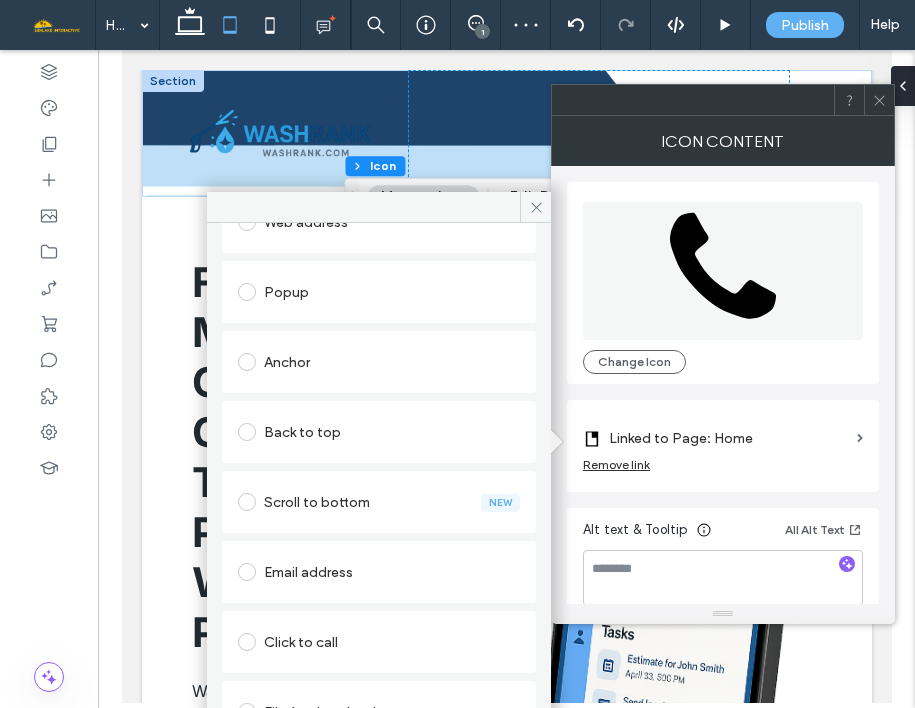 click on "Click to call" at bounding box center [379, 642] 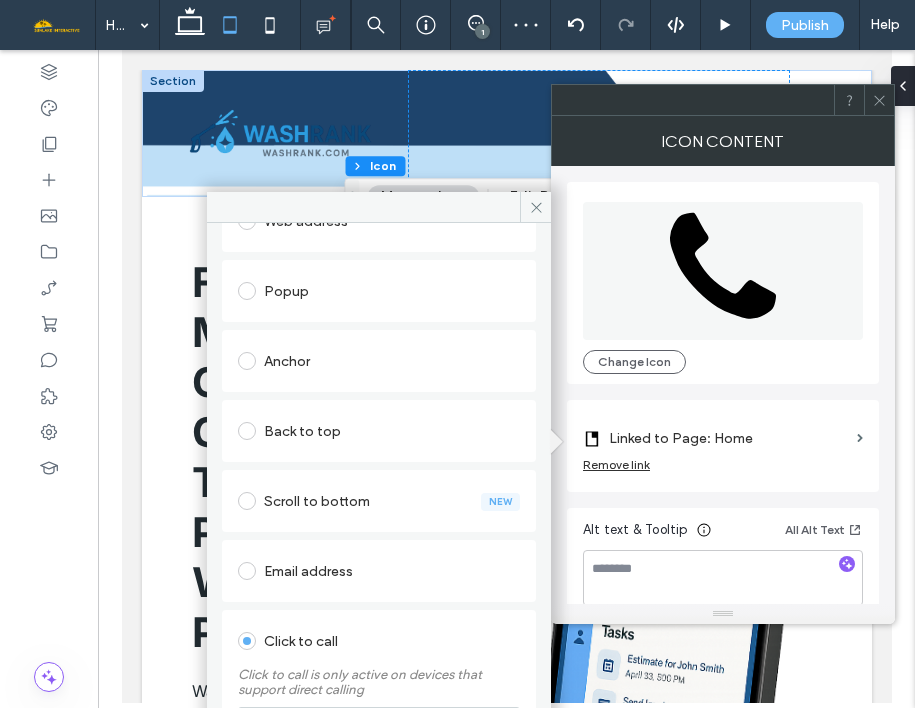 scroll, scrollTop: 297, scrollLeft: 0, axis: vertical 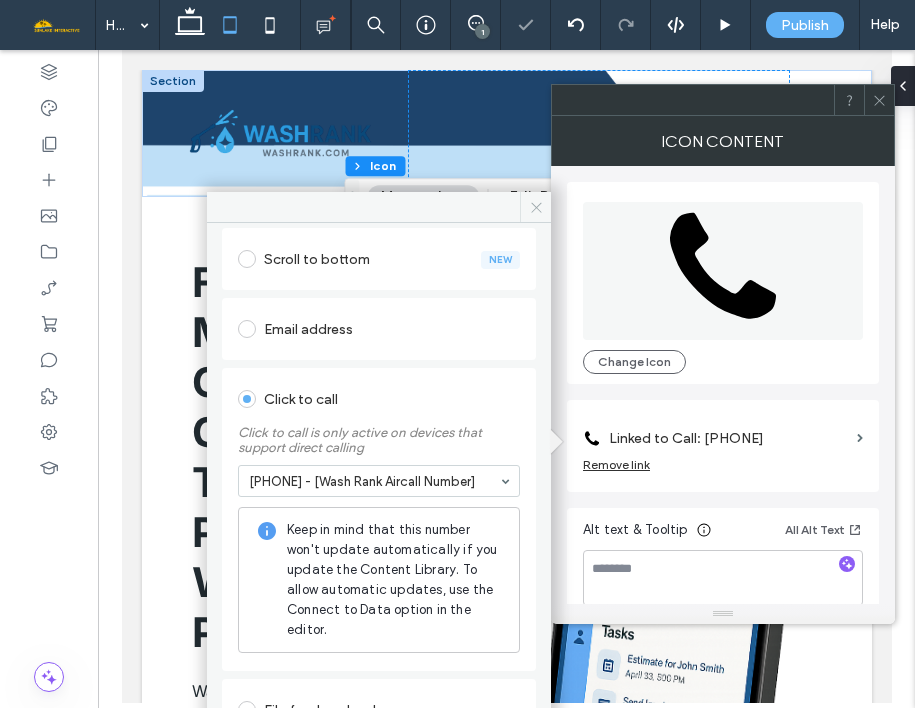 click 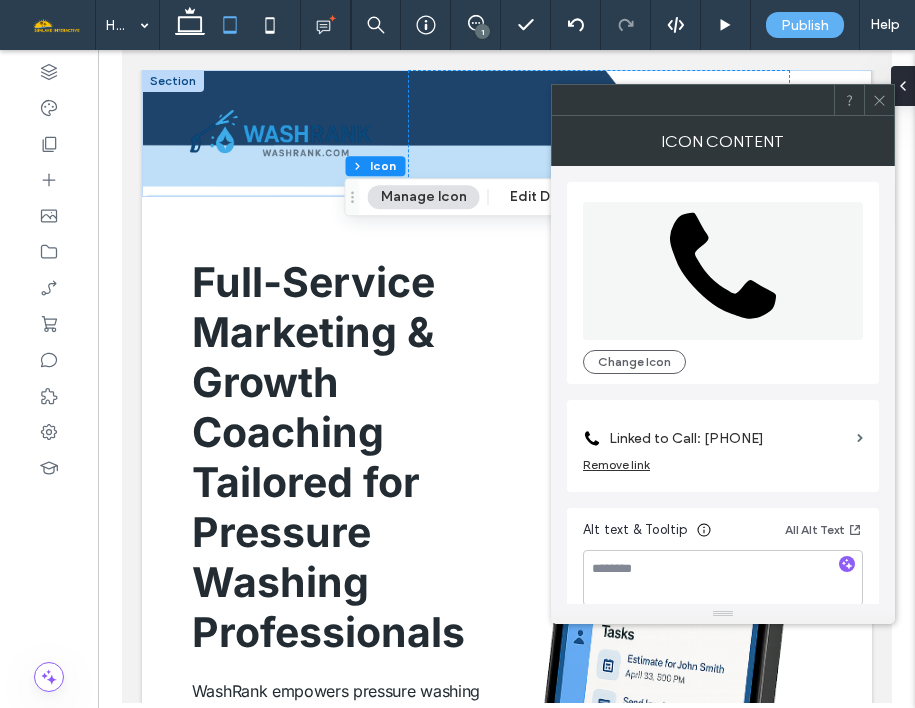 click 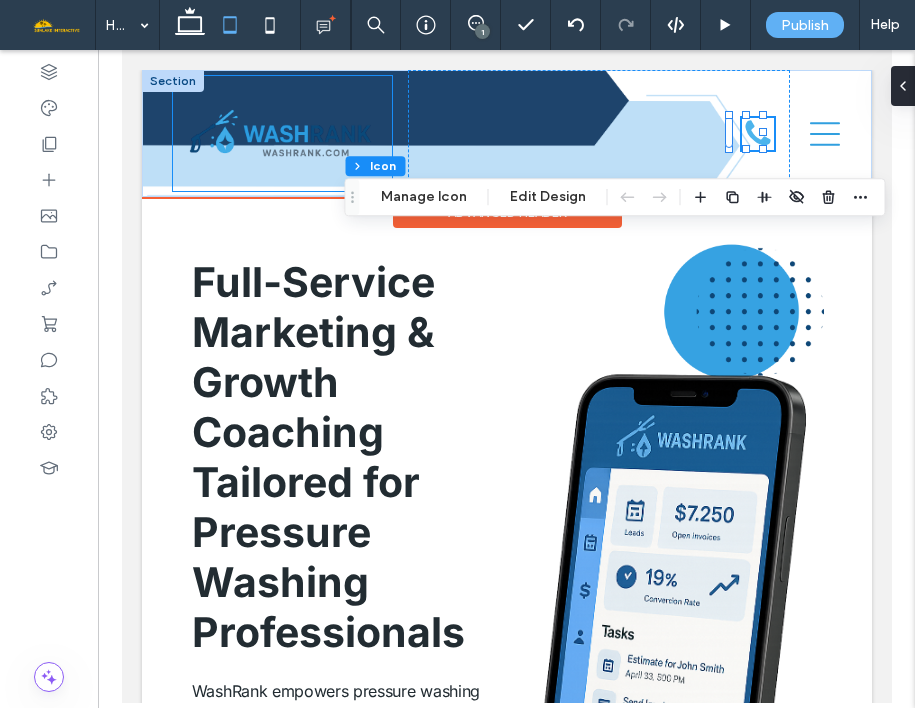click at bounding box center [282, 133] 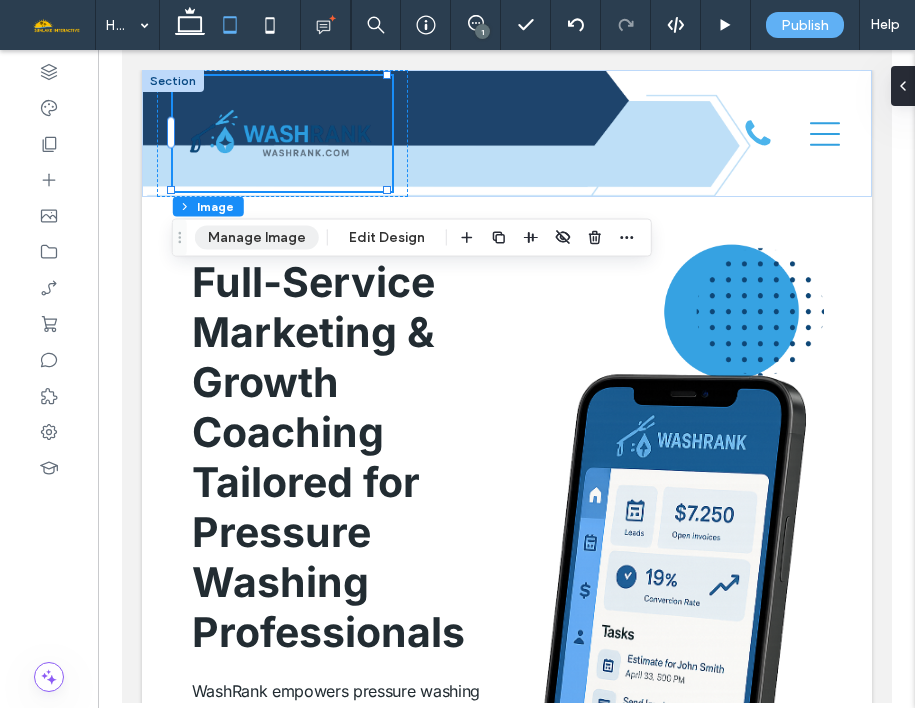 click on "Manage Image" at bounding box center [257, 238] 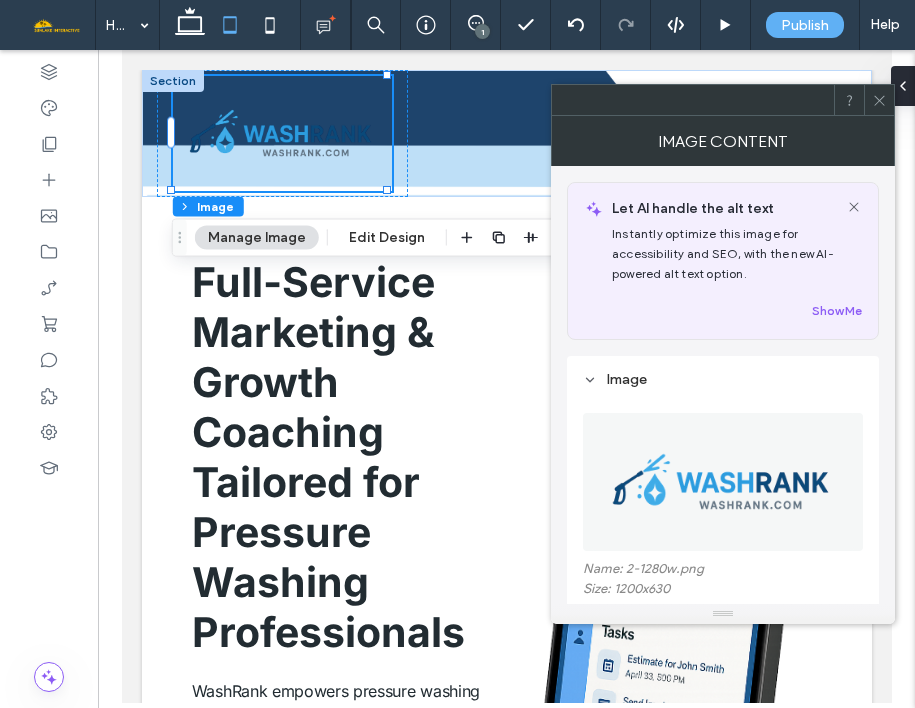 click at bounding box center [722, 482] 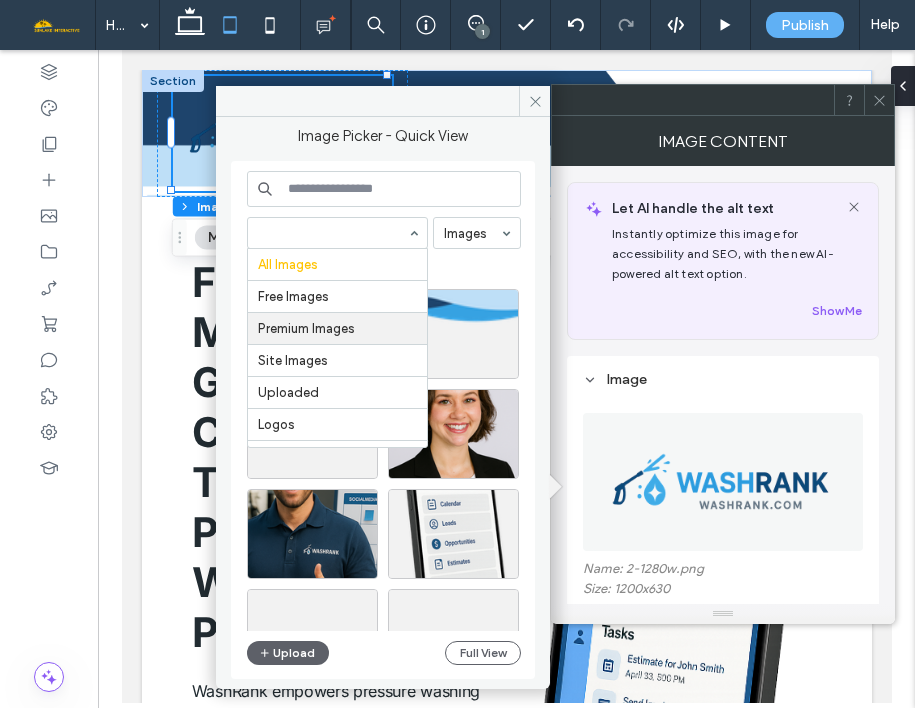 scroll, scrollTop: 65, scrollLeft: 0, axis: vertical 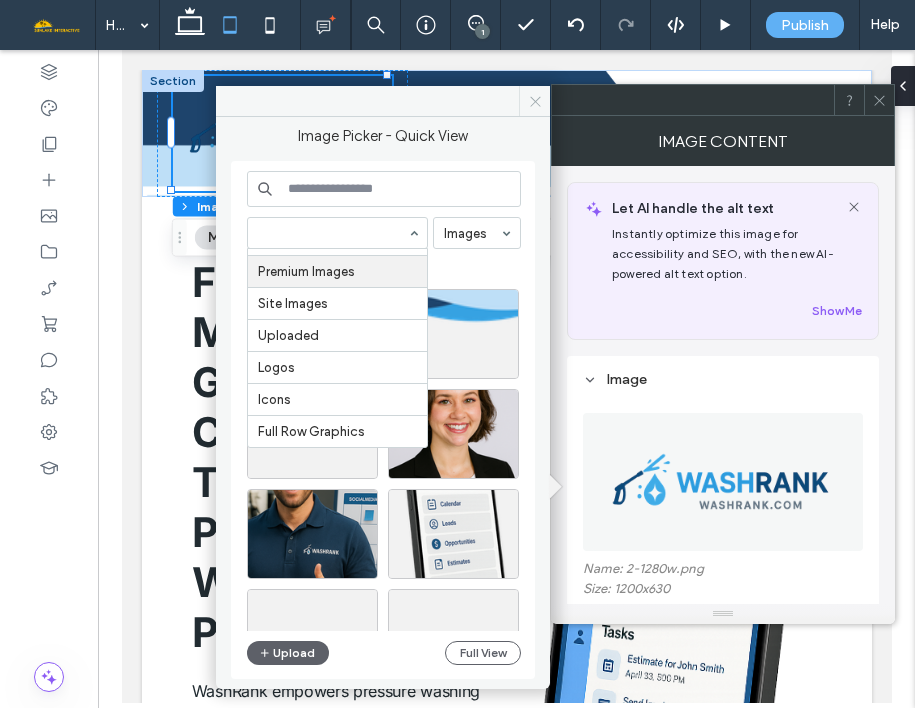 click 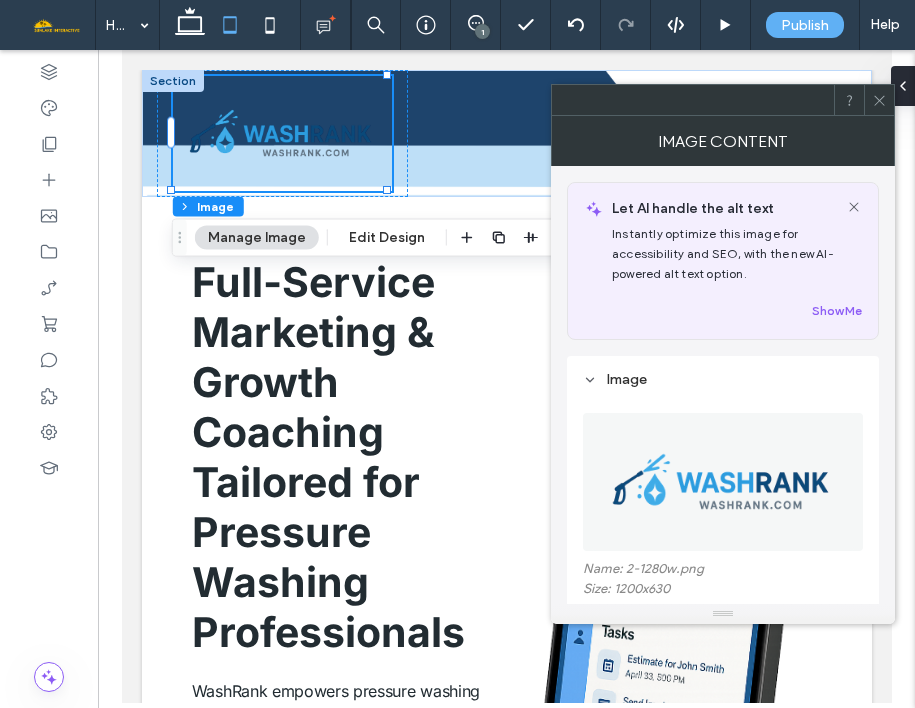 click 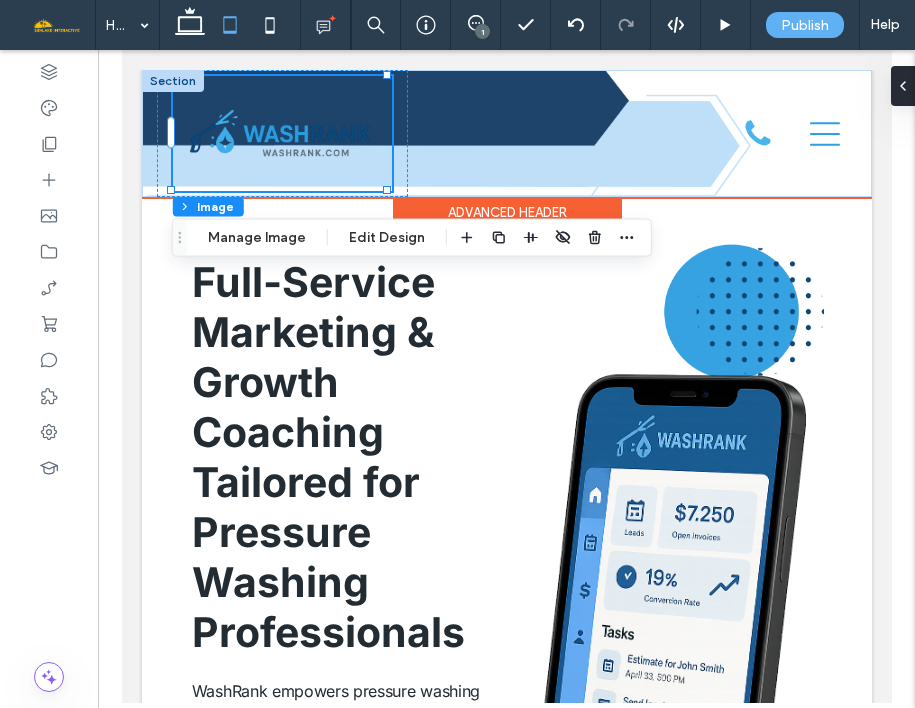 click at bounding box center [172, 81] 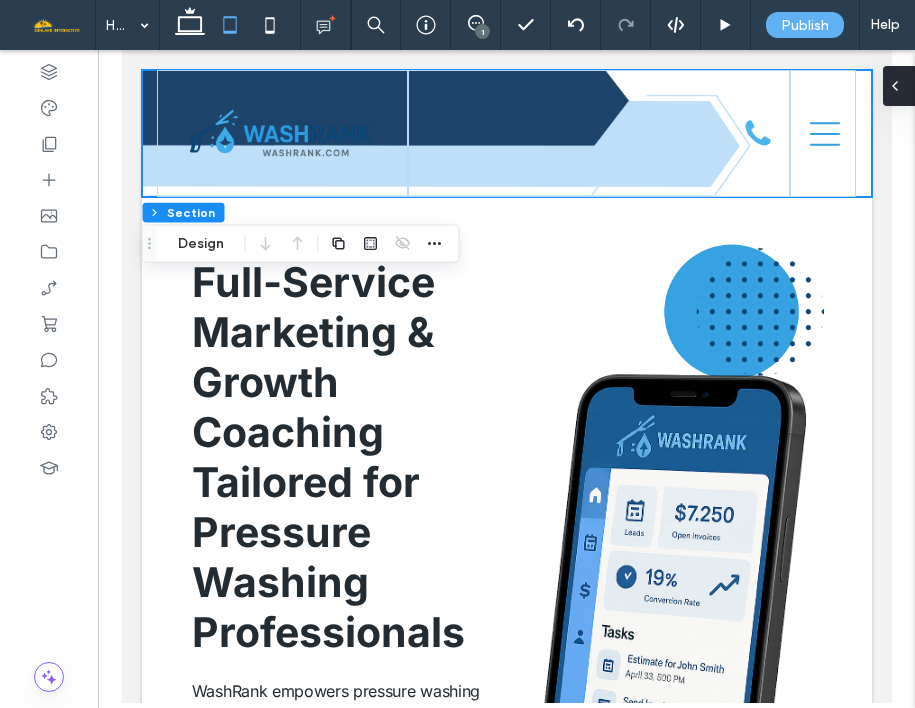 click at bounding box center [899, 86] 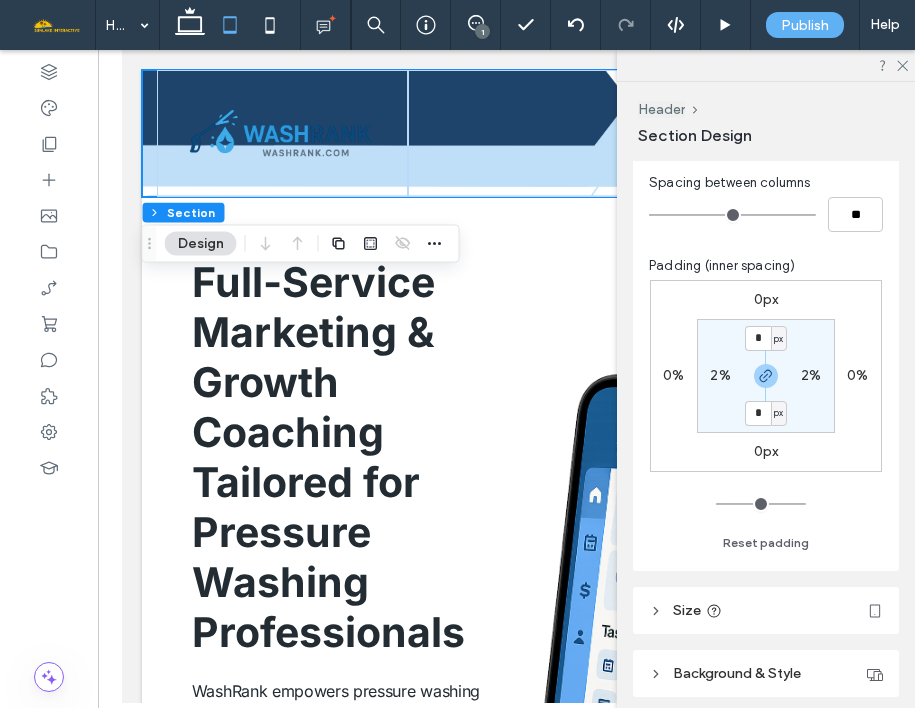 scroll, scrollTop: 183, scrollLeft: 0, axis: vertical 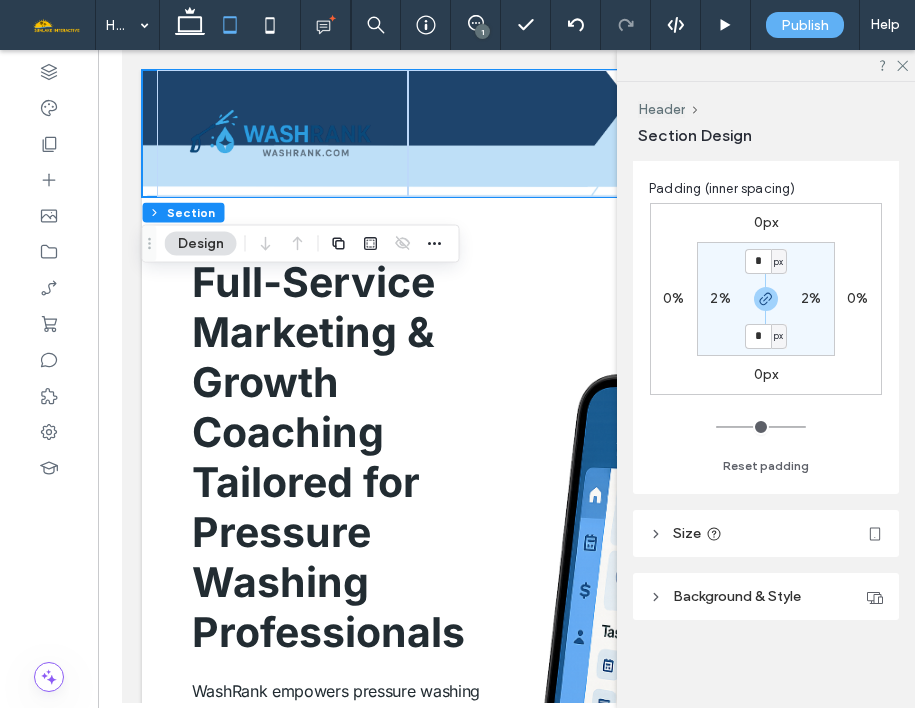 click on "Background & Style" at bounding box center [766, 596] 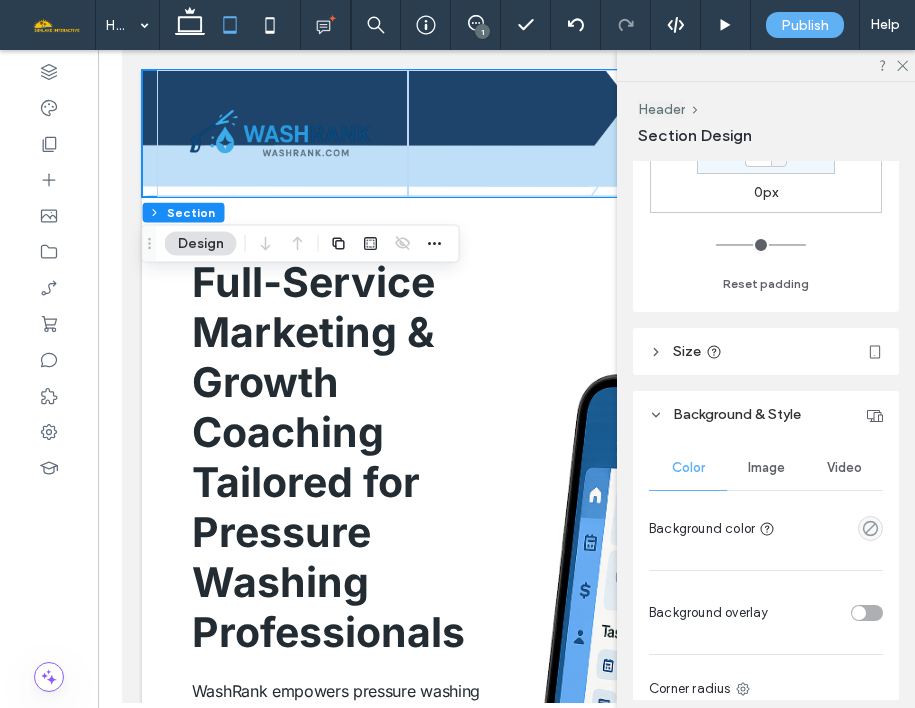 scroll, scrollTop: 364, scrollLeft: 0, axis: vertical 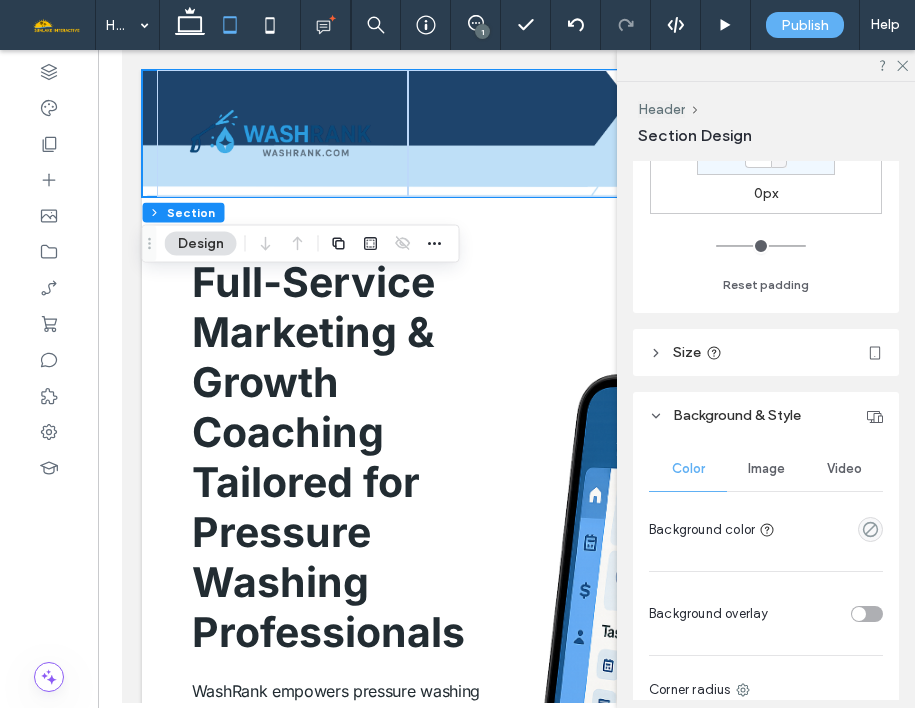 click on "Size" at bounding box center (687, 352) 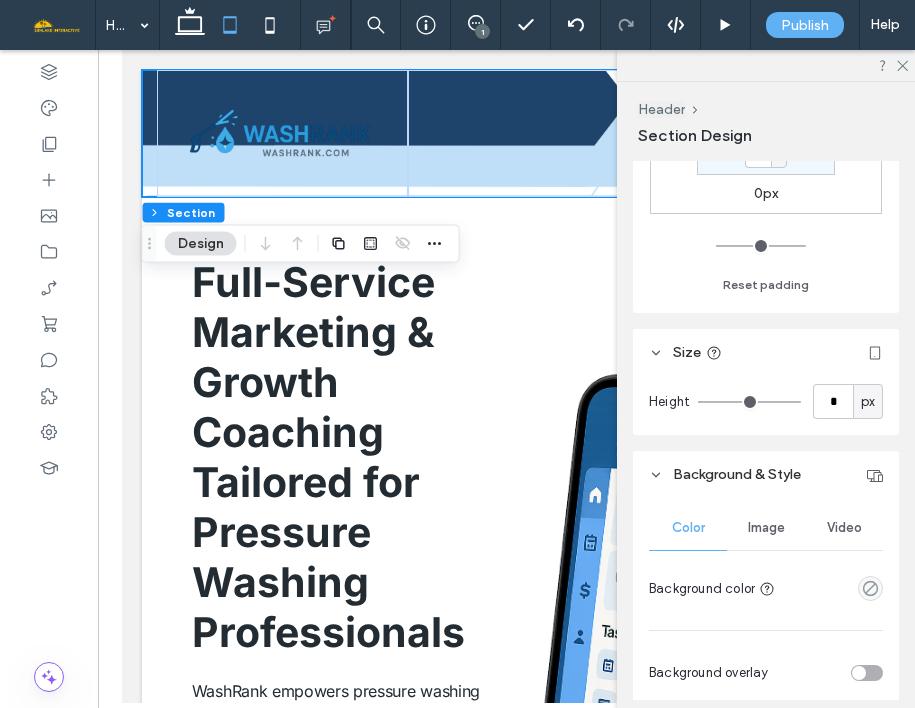 click 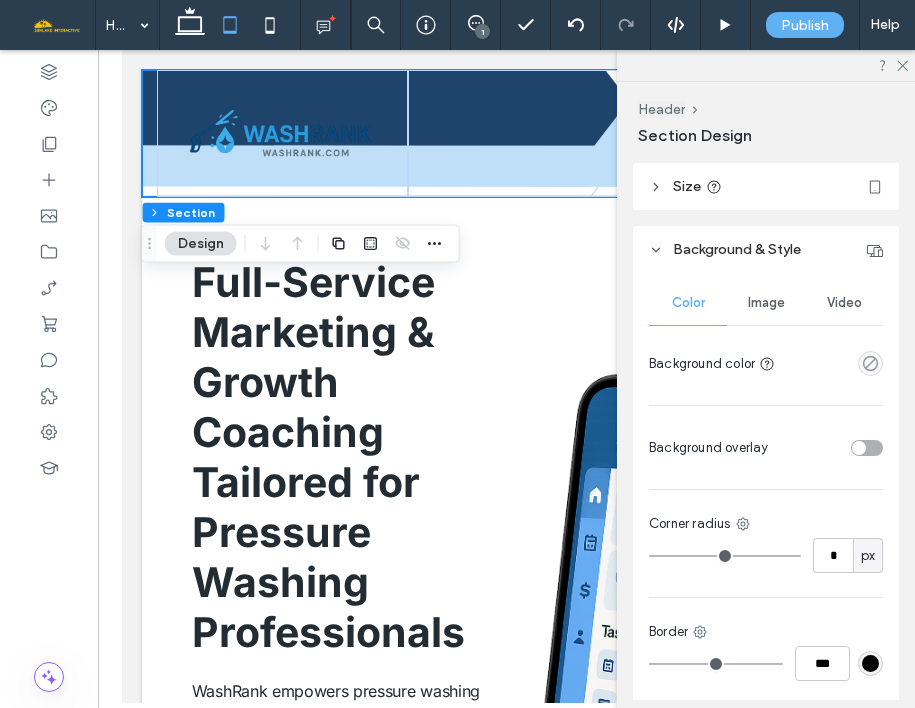 scroll, scrollTop: 484, scrollLeft: 0, axis: vertical 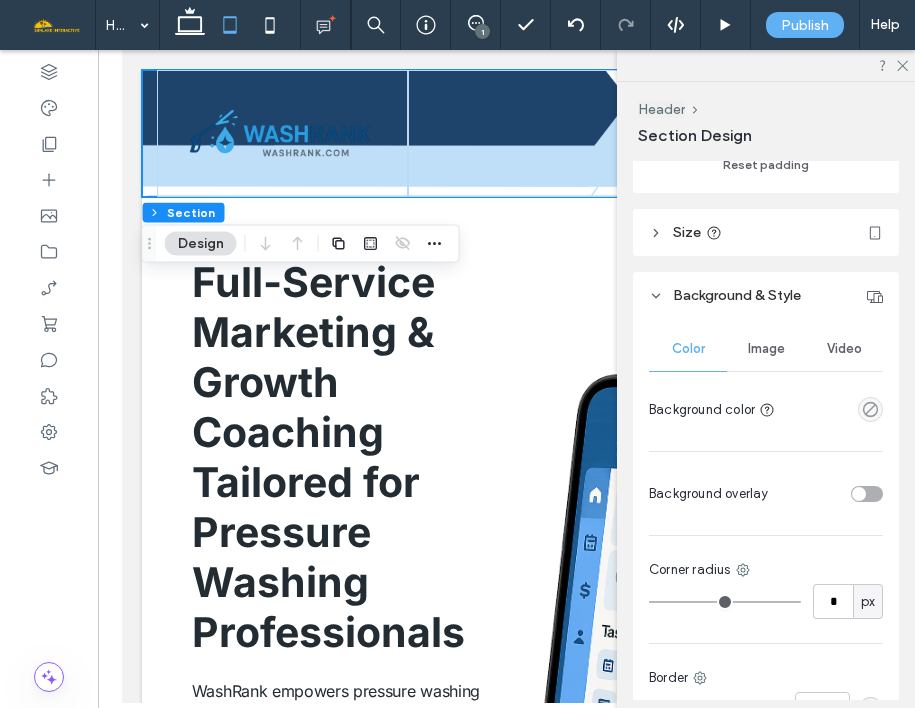 click on "Image" at bounding box center [766, 349] 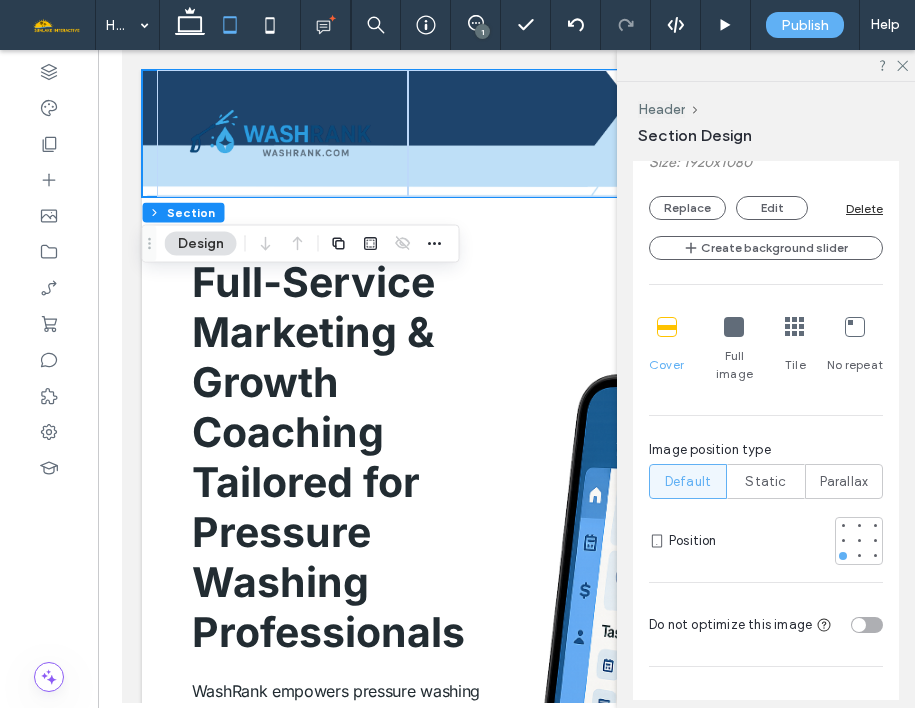 scroll, scrollTop: 1099, scrollLeft: 0, axis: vertical 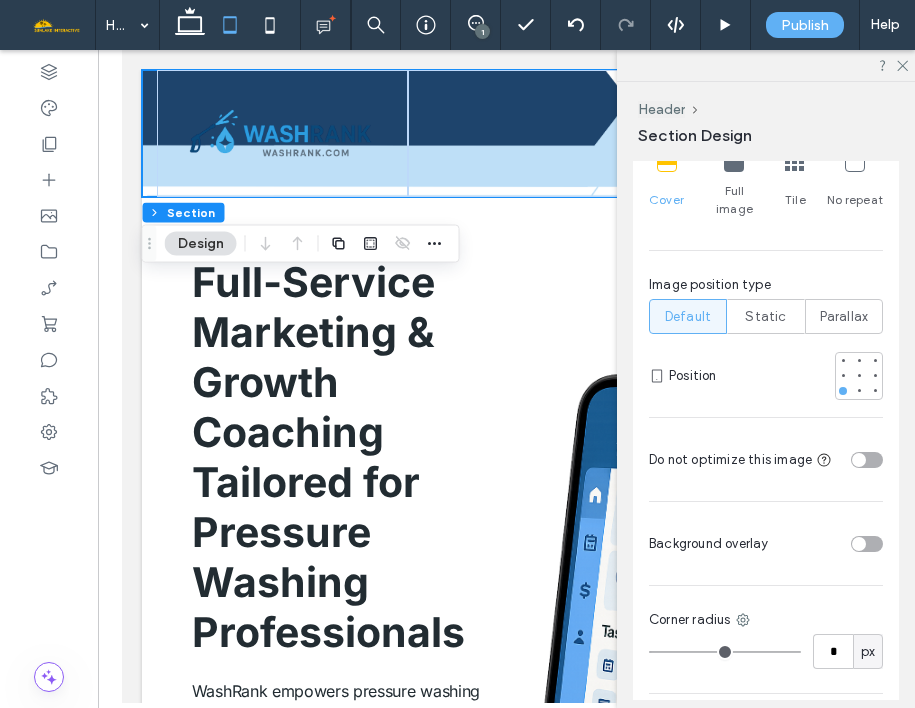 click at bounding box center (734, 162) 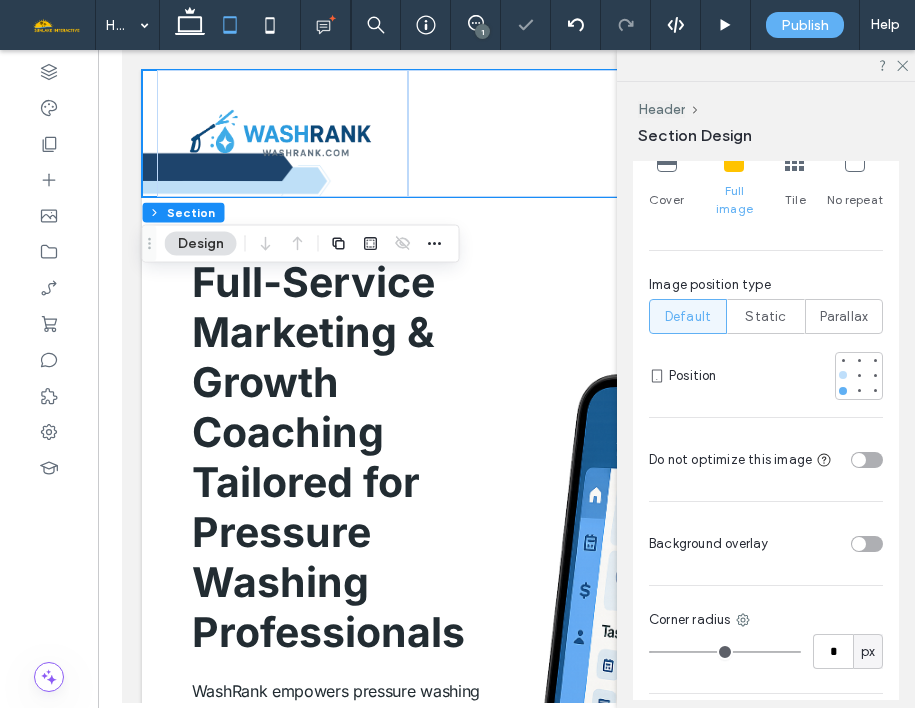 click at bounding box center [843, 375] 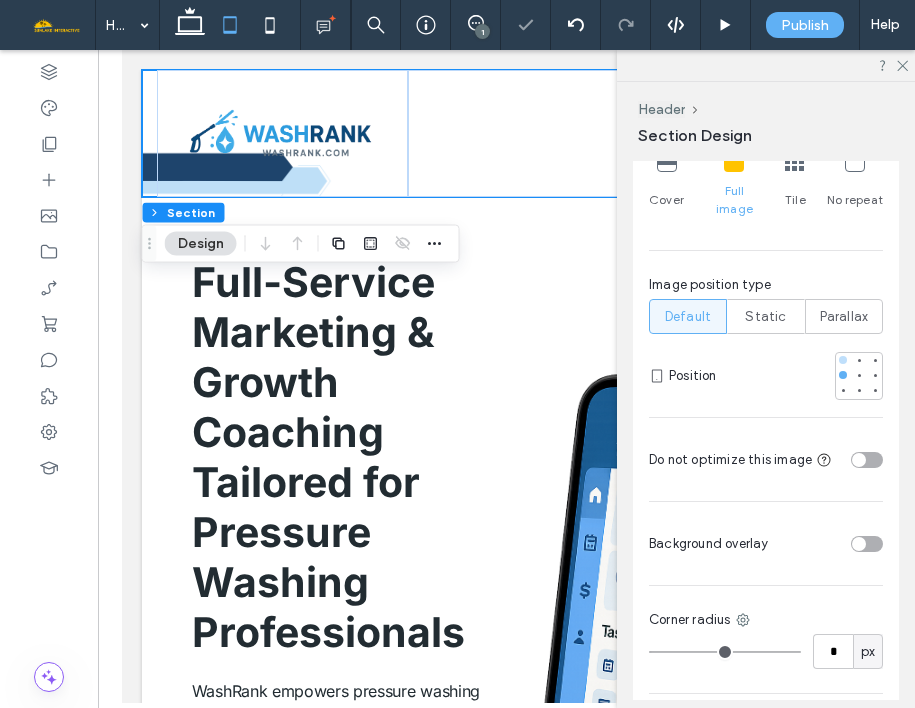 click at bounding box center [843, 360] 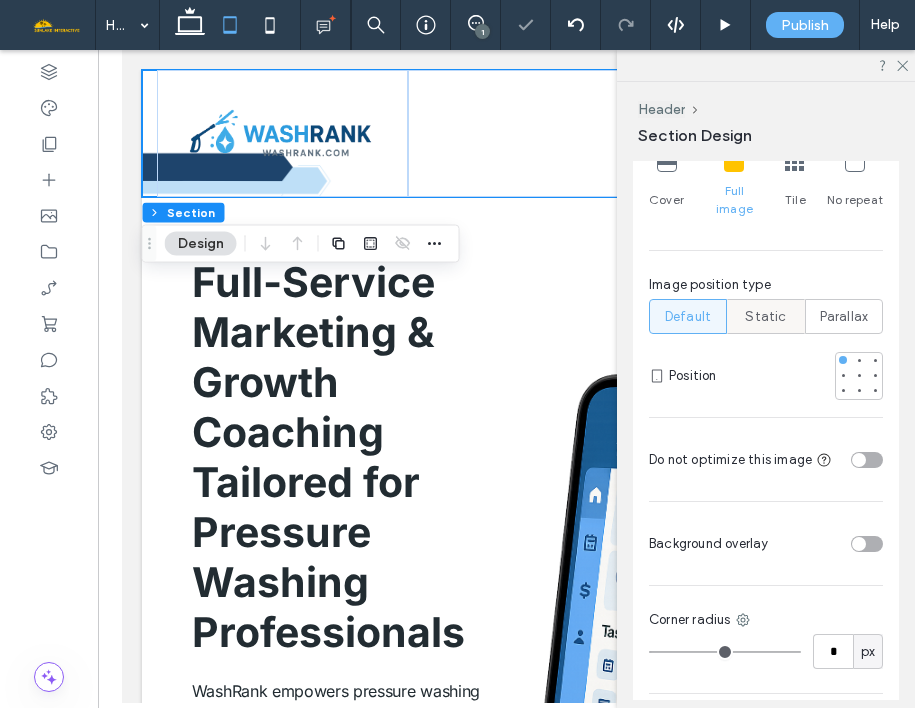 click on "Static" at bounding box center [765, 317] 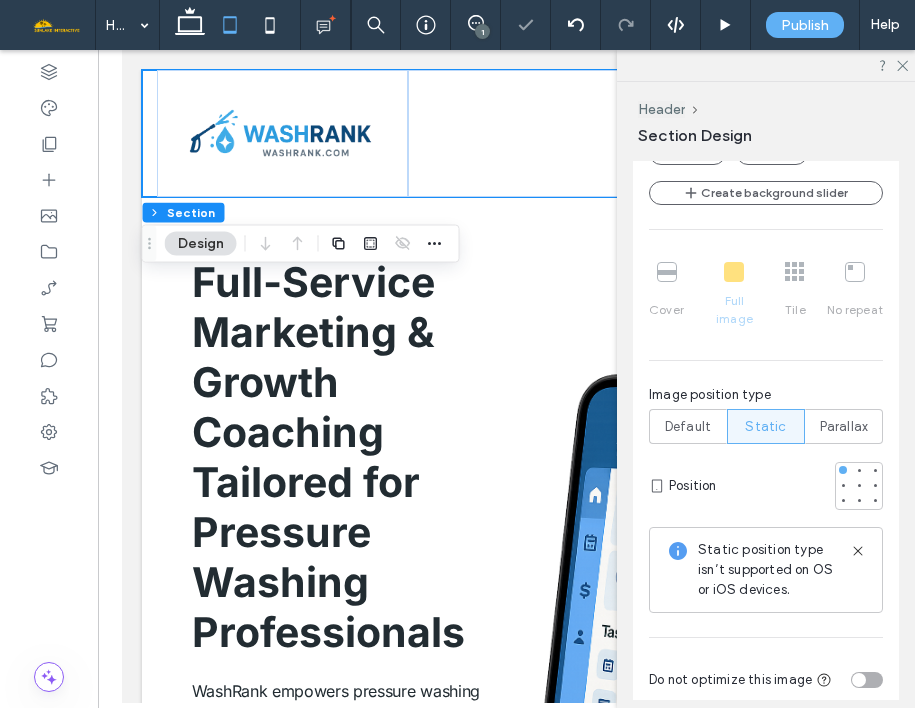 scroll, scrollTop: 982, scrollLeft: 0, axis: vertical 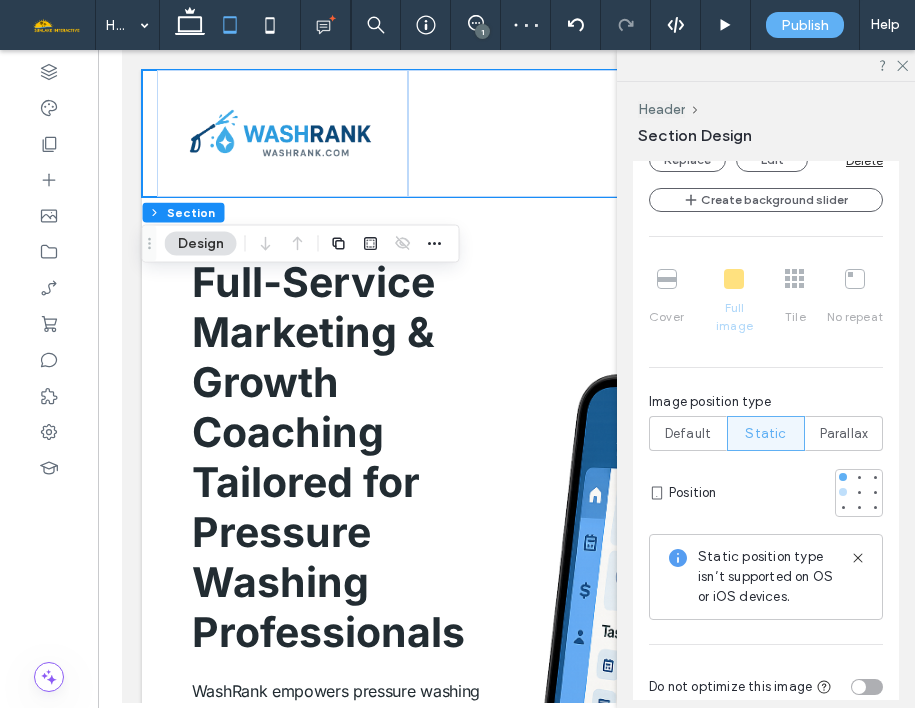 click at bounding box center [843, 492] 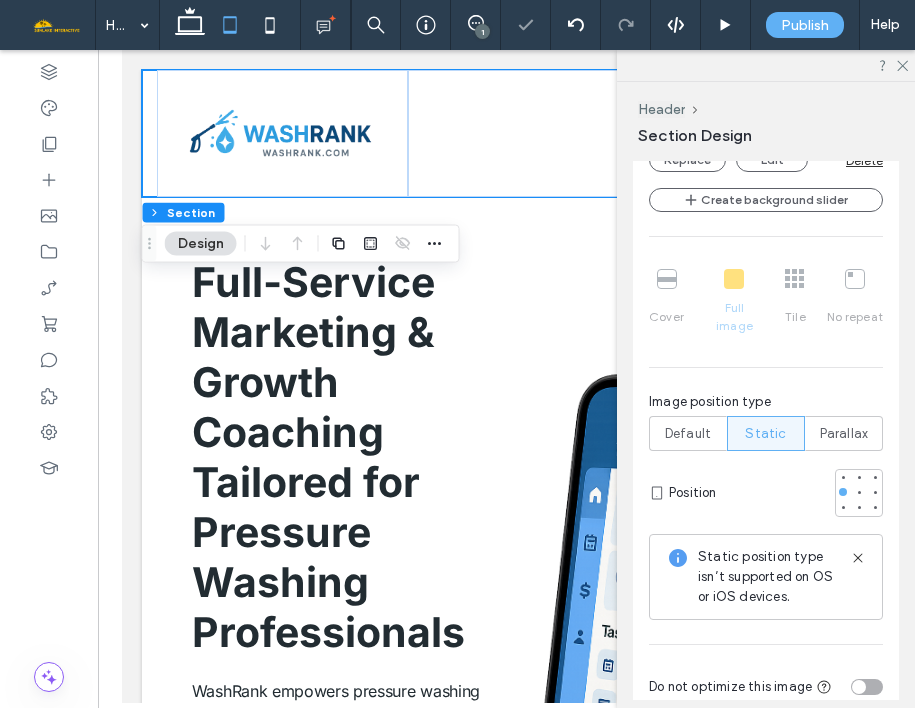 click on "Cover Full image Tile No repeat" at bounding box center [766, 302] 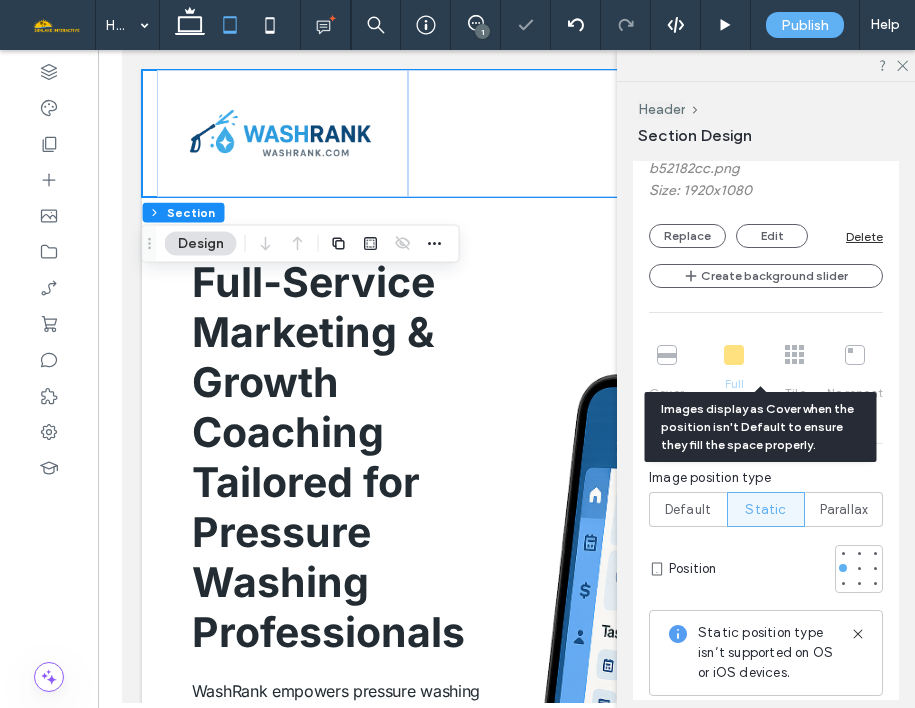 scroll, scrollTop: 896, scrollLeft: 0, axis: vertical 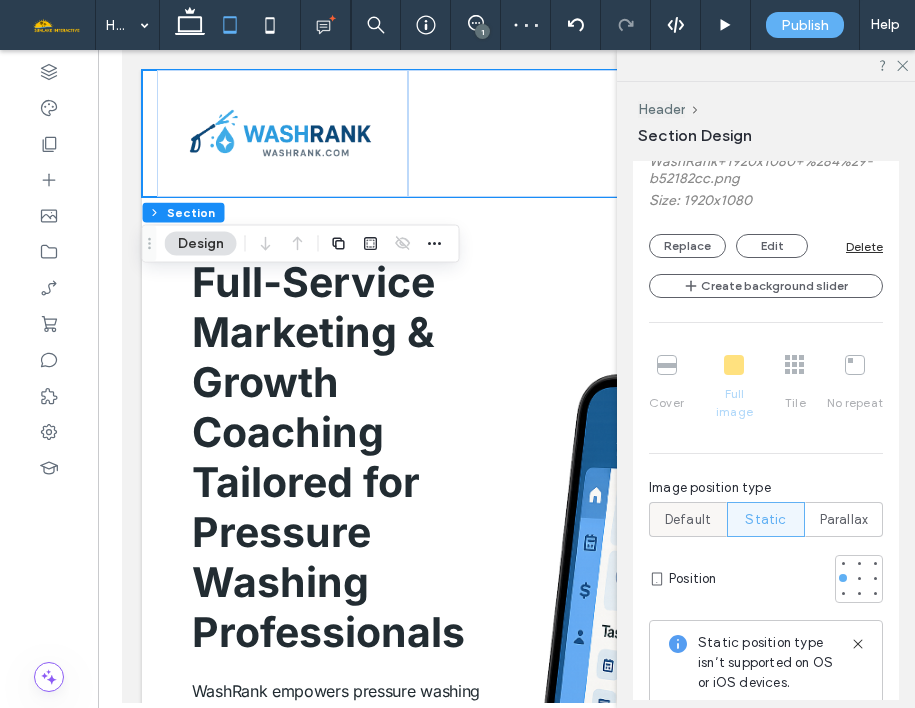 click on "Default" at bounding box center (688, 520) 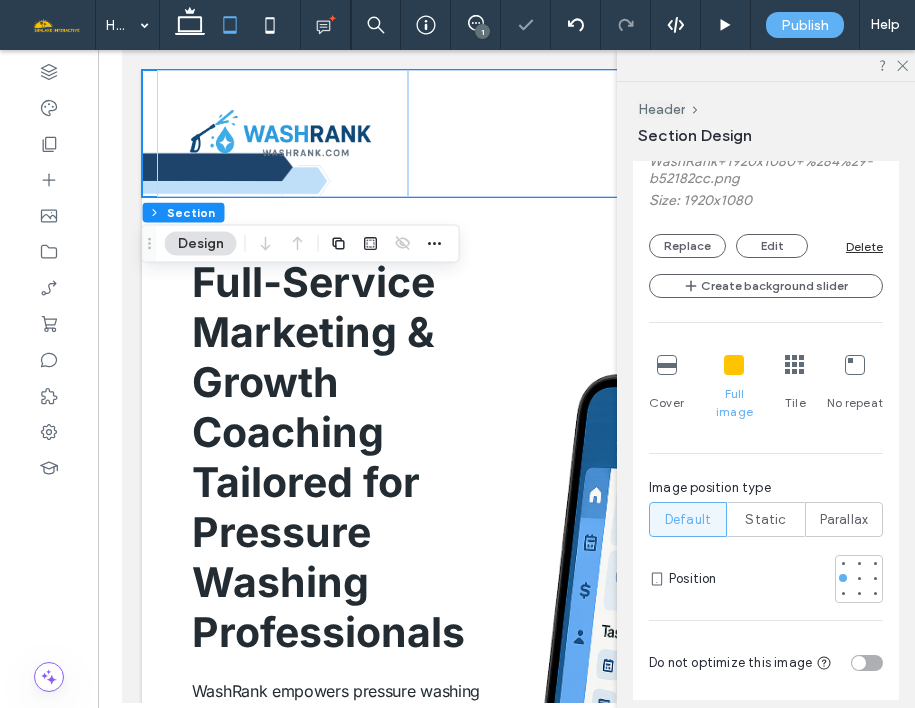 click at bounding box center [667, 365] 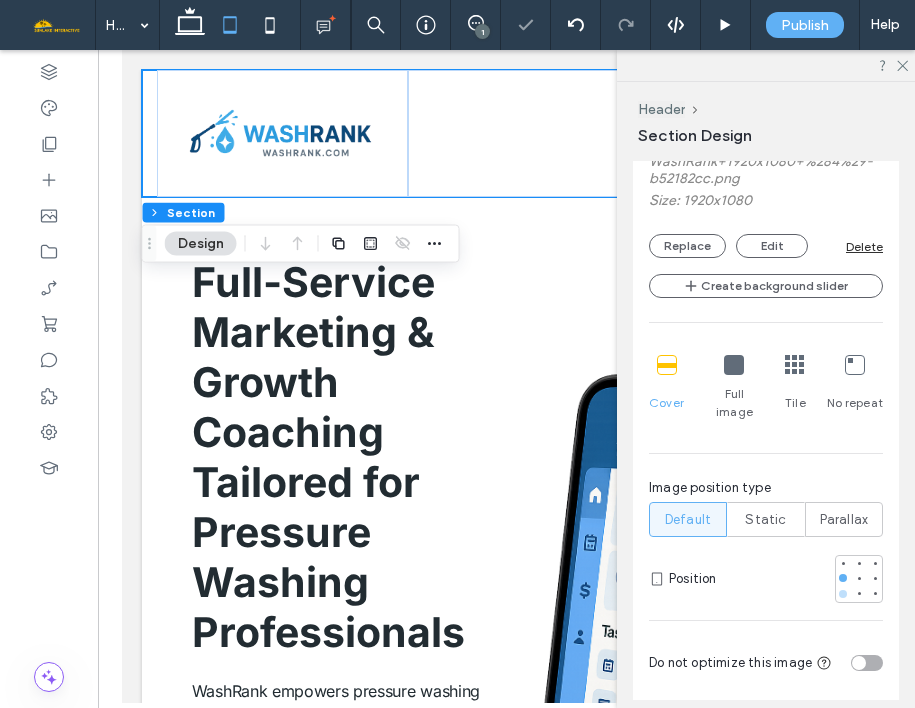 click at bounding box center [843, 594] 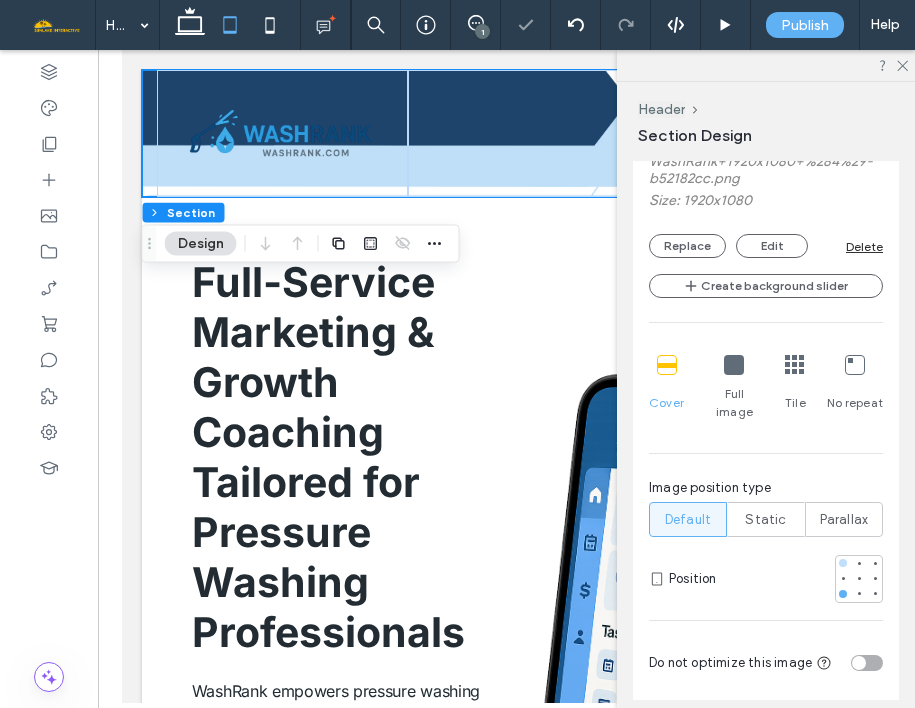 click at bounding box center (843, 563) 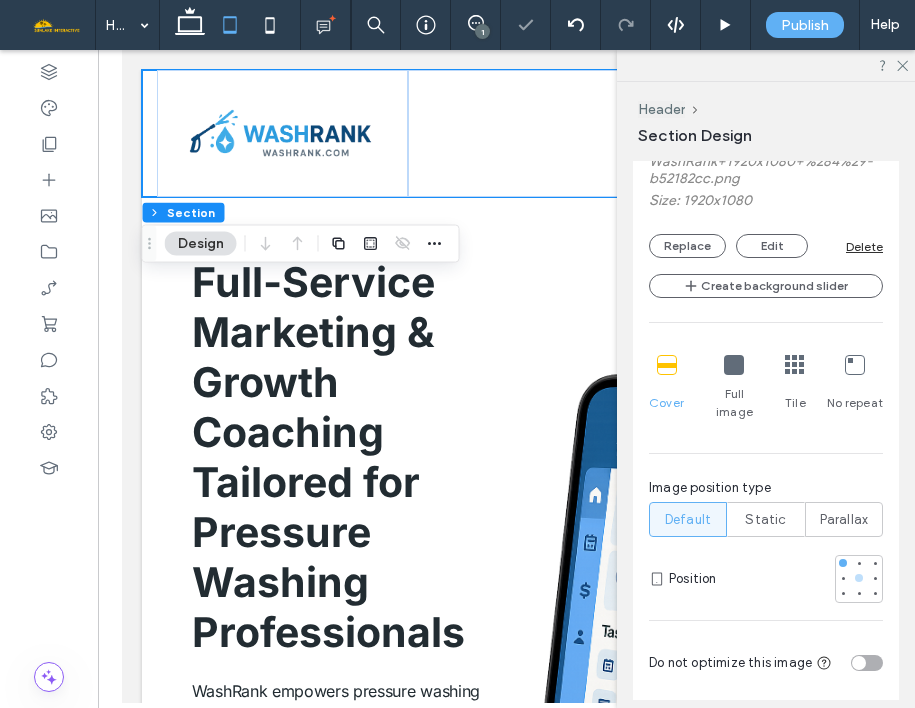 click at bounding box center (859, 578) 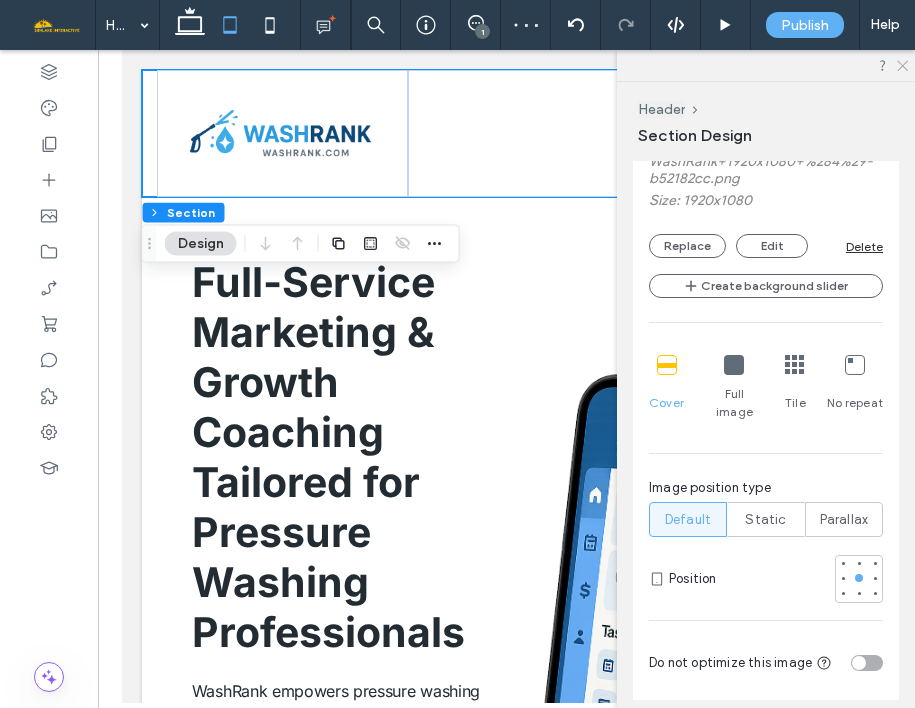 click 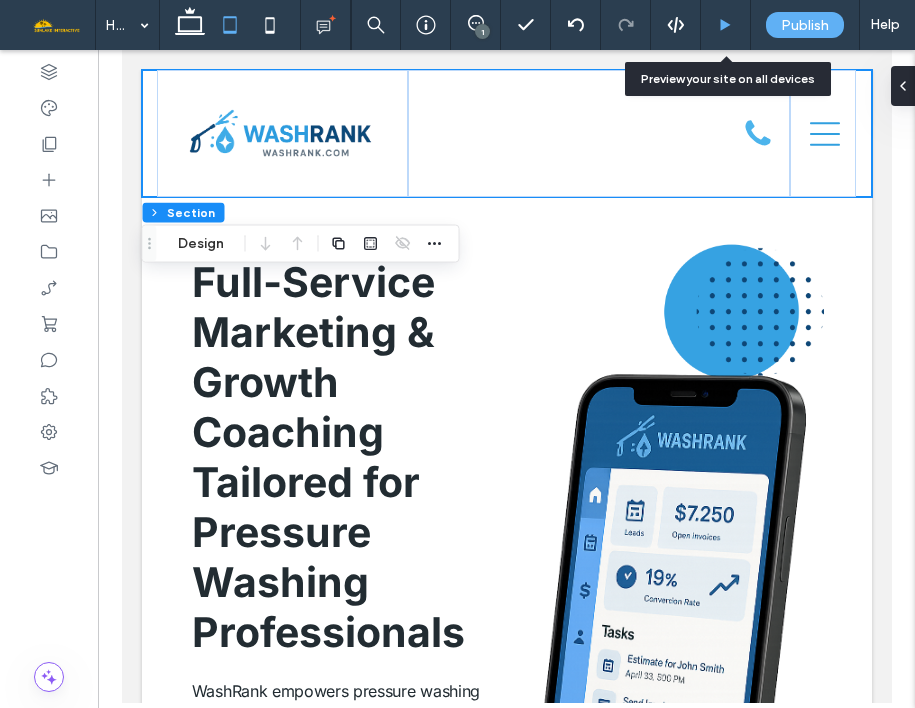 click 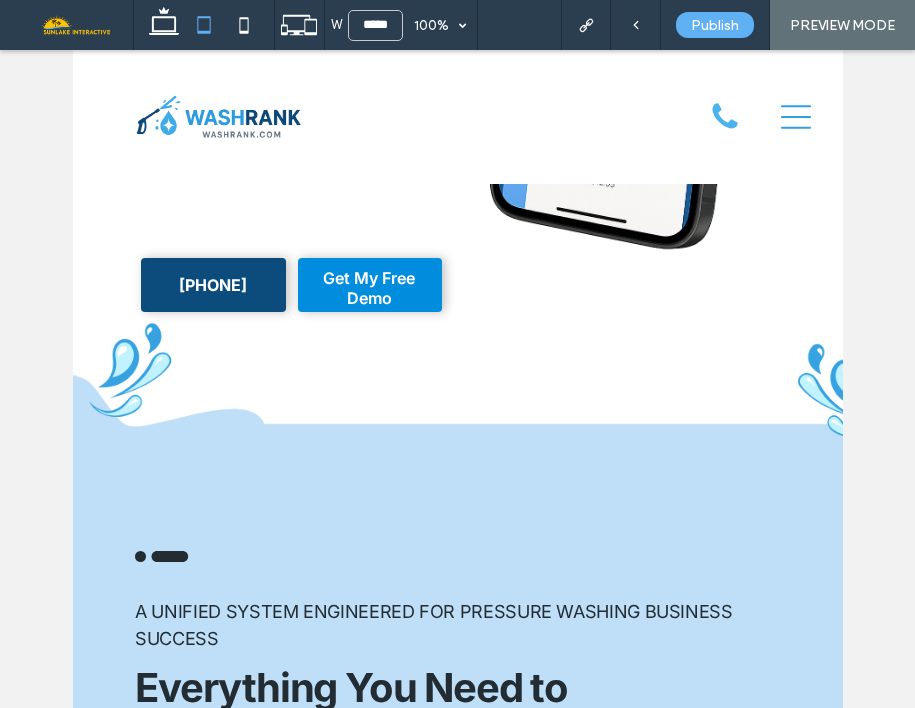scroll, scrollTop: 650, scrollLeft: 0, axis: vertical 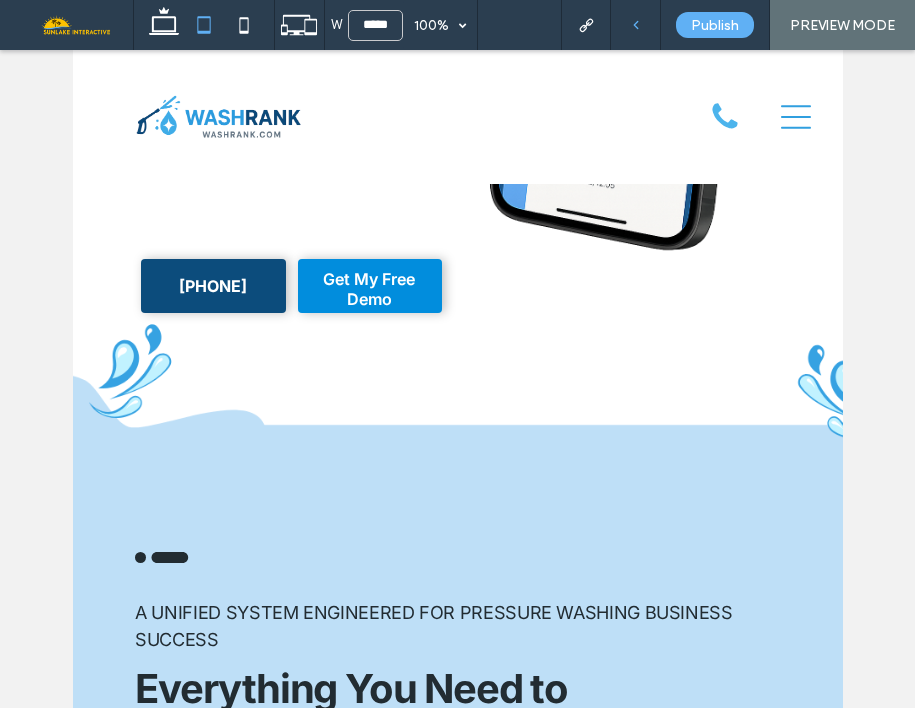 click at bounding box center (635, 25) 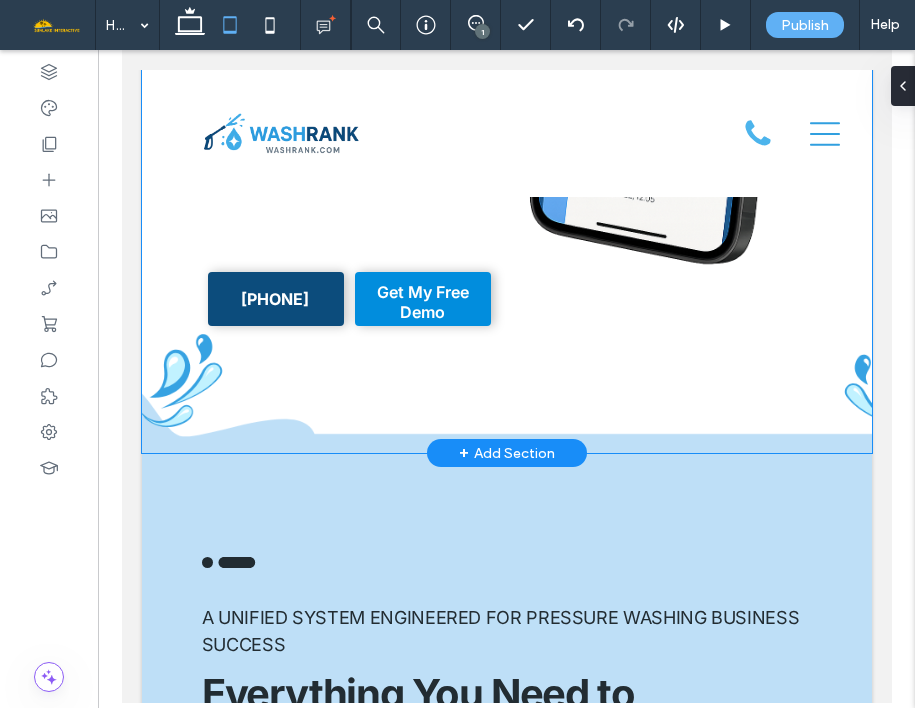 click on "Full-Service Marketing & Growth Coaching Tailored for Pressure Washing Professionals
WashRank empowers pressure washing companies with an all-in-one growth system—professional websites, targeted advertising, business automation, and expert coaching—so you can dominate your market, book more jobs, and reclaim your time.
813-851-5028
Get My Free Demo" at bounding box center (506, 0) 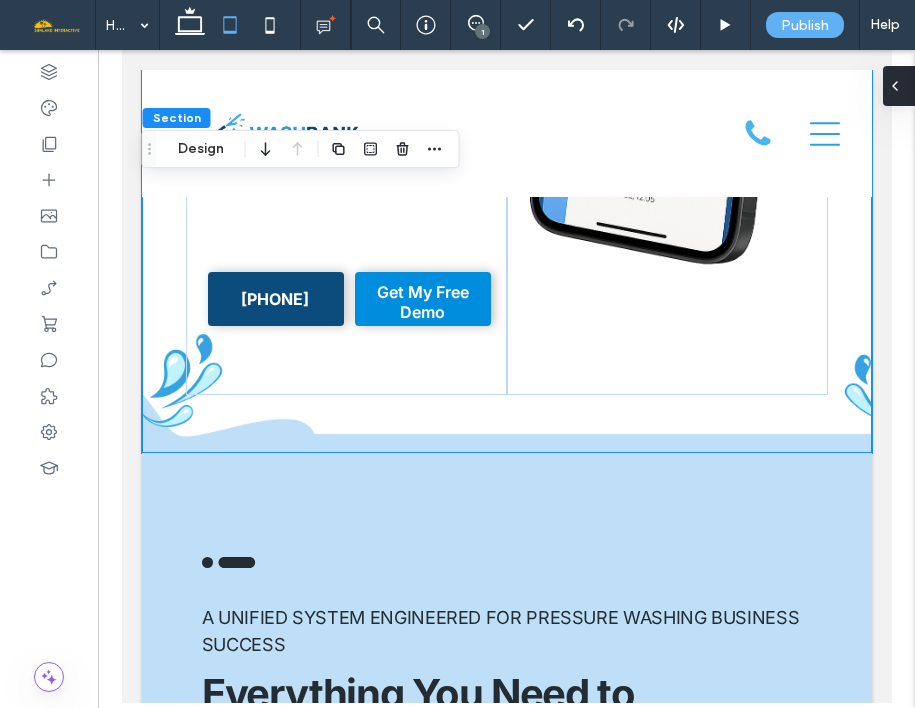 click at bounding box center [899, 86] 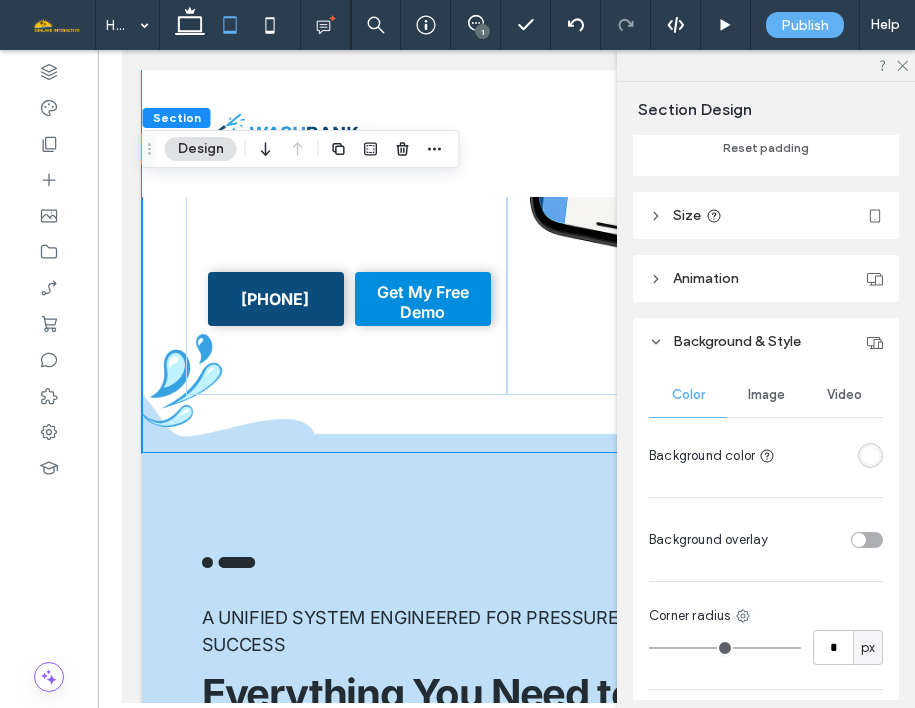 scroll, scrollTop: 543, scrollLeft: 0, axis: vertical 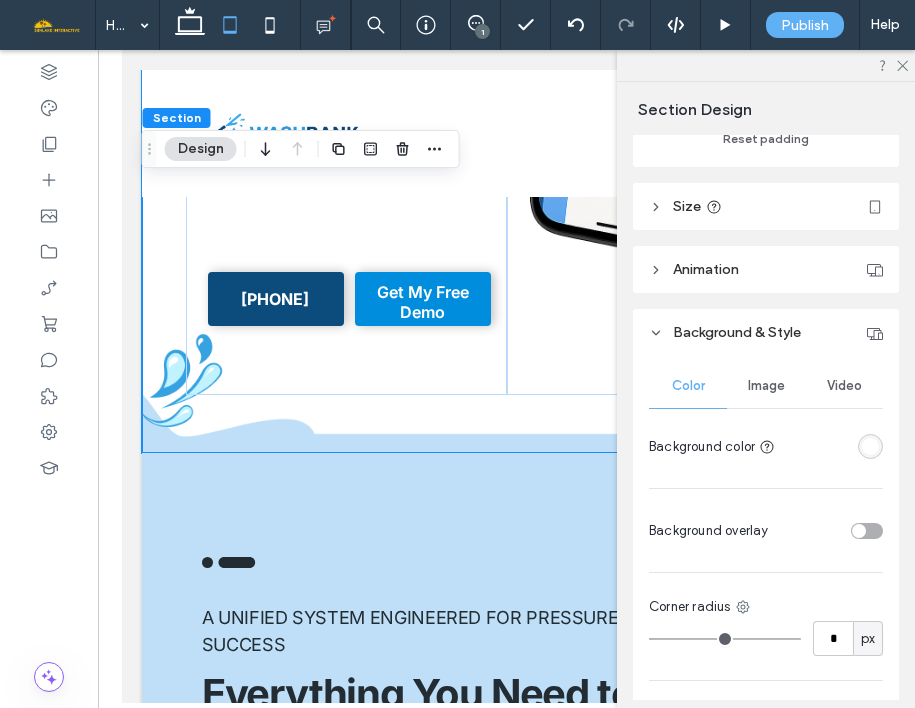 click on "Image" at bounding box center (766, 386) 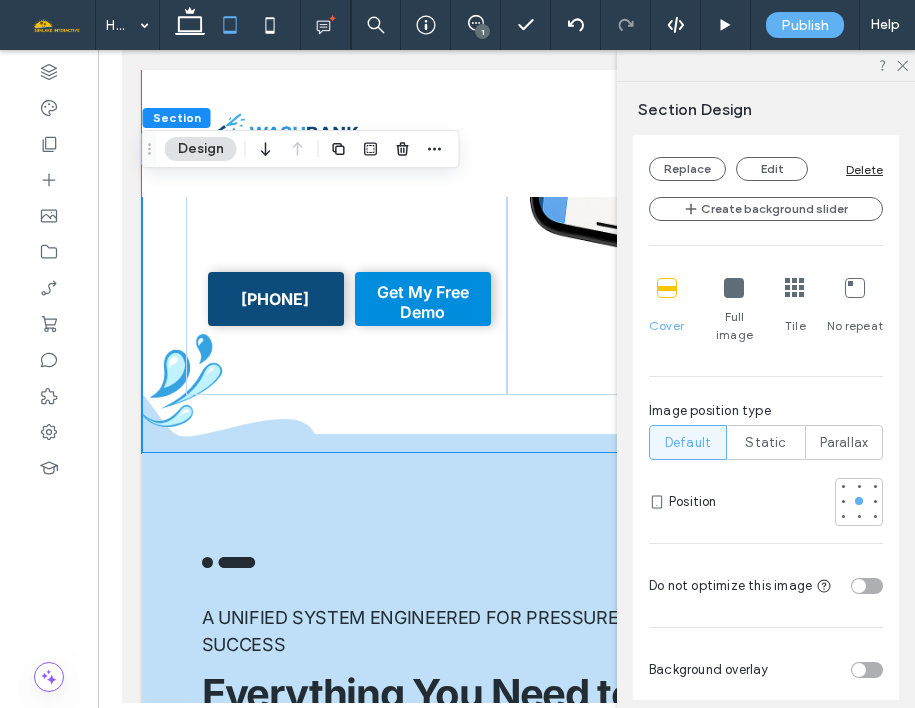 scroll, scrollTop: 1037, scrollLeft: 0, axis: vertical 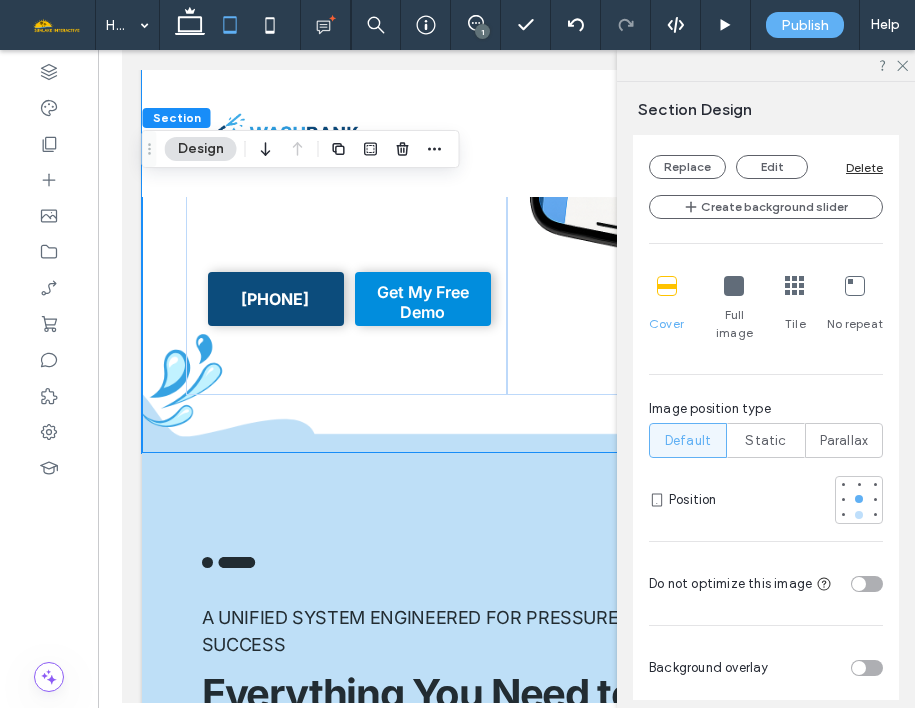 click at bounding box center (859, 515) 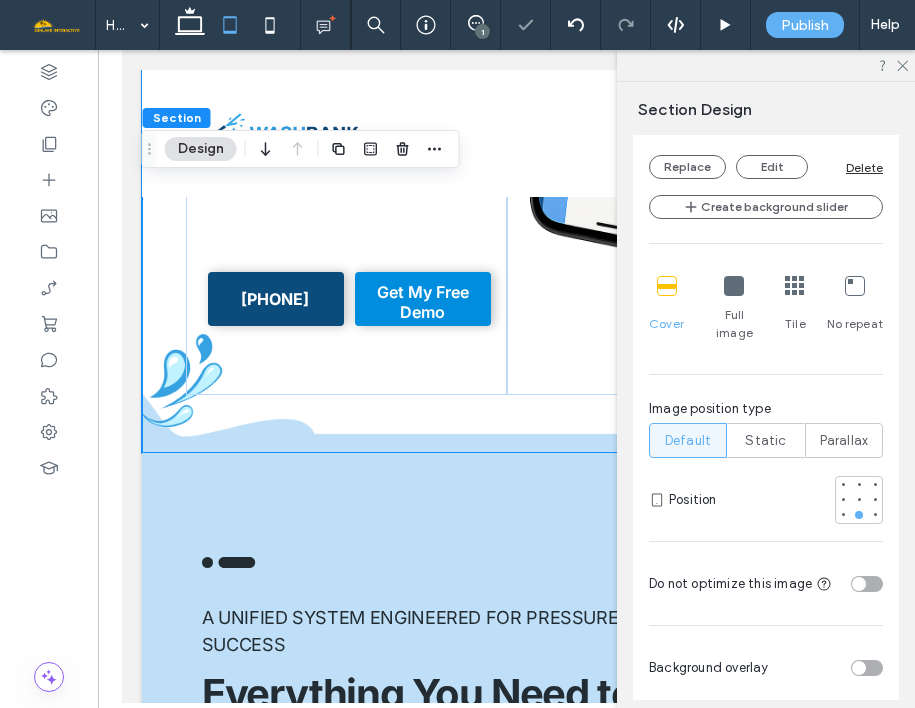 click at bounding box center [734, 286] 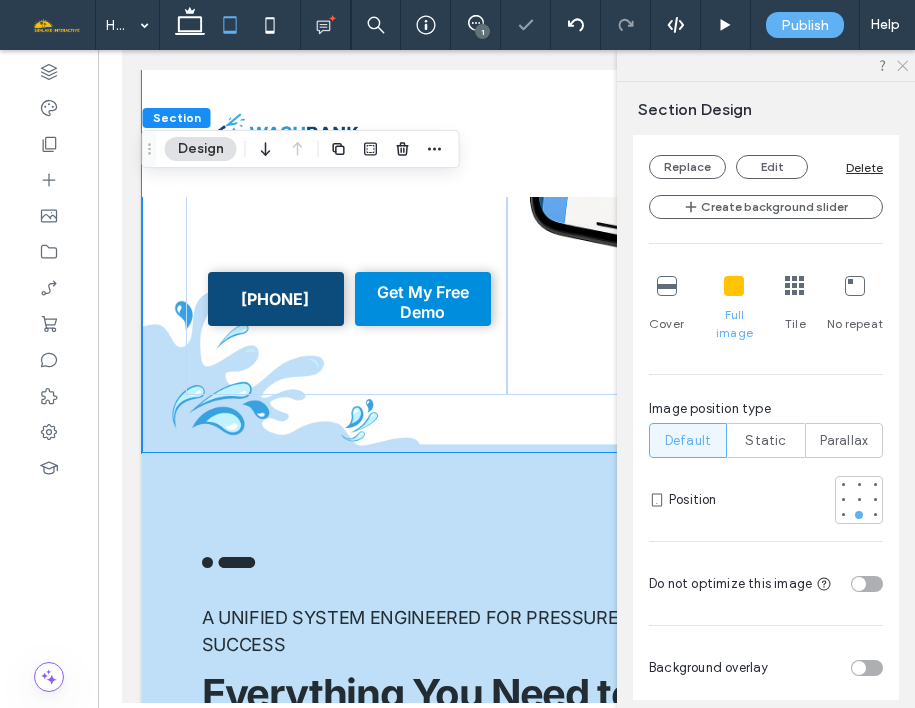 click 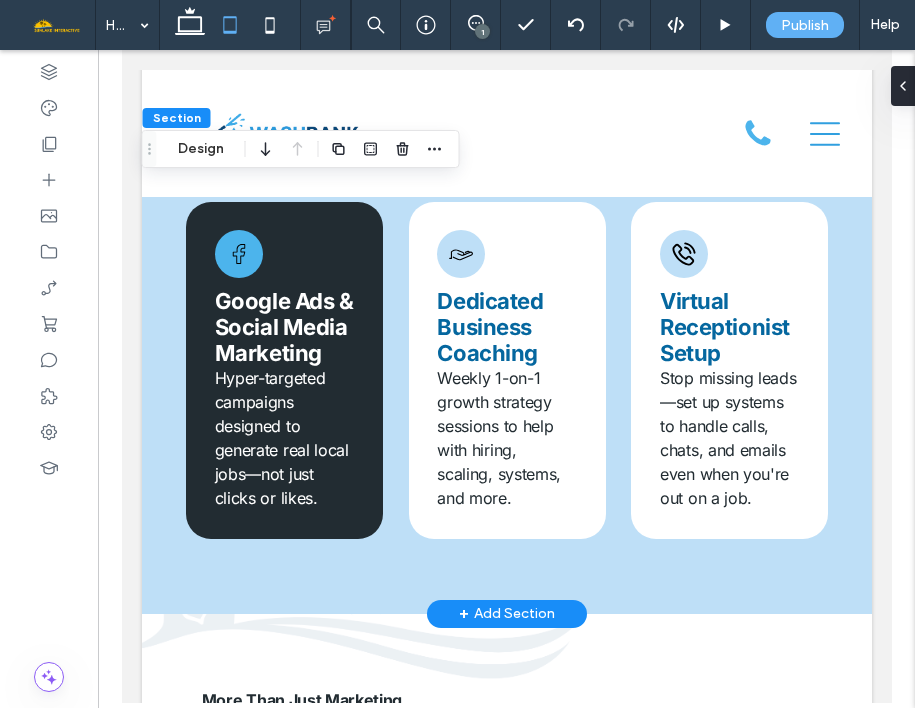 scroll, scrollTop: 1882, scrollLeft: 0, axis: vertical 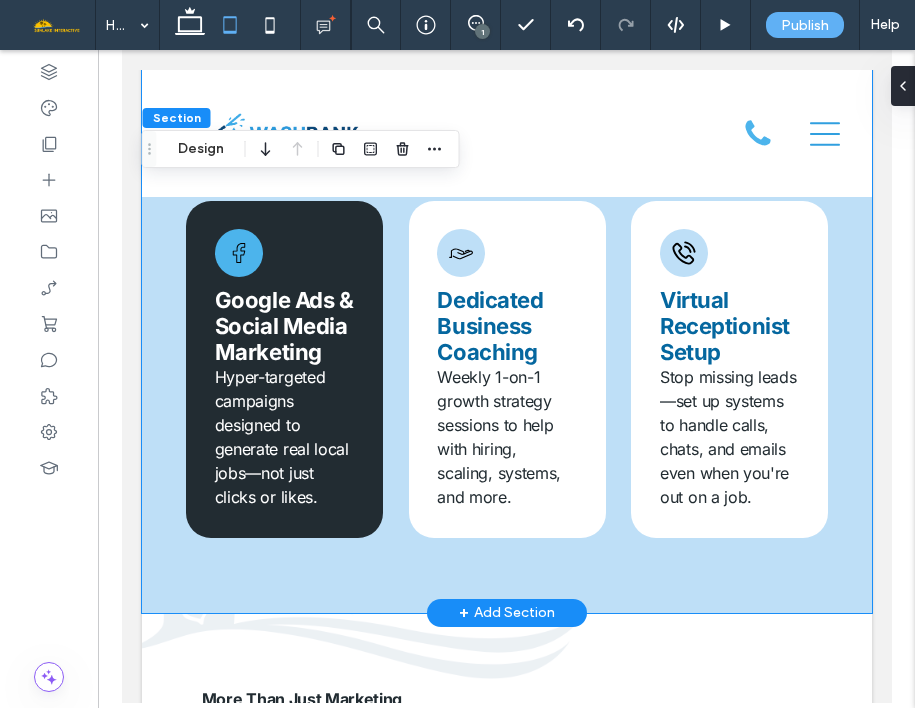 click on ".cls-1-1915212016 {
stroke-width: 0px;
}
Every piece of our system is designed to work together seamlessly, turning your business into a well-oiled machine. From attracting leads to nurturing clients to optimizing operations—we handle it all.
A Unified System Engineered for Pressure Washing Business Success
Everything You Need to Grow
More About Us
Website & SEO
A sleek, high-performance website built to rank on Google, convert visitors into leads, and showcase your services with authority.
CRM & Reviews
Turn chaos into control with custom lead tracking, automated follow-ups, and tools to build a 5-star reputation.
Bookkeeping Referrals
Trusted referrals to small business accountants who help you stay on track and prepare for growth." at bounding box center (506, -84) 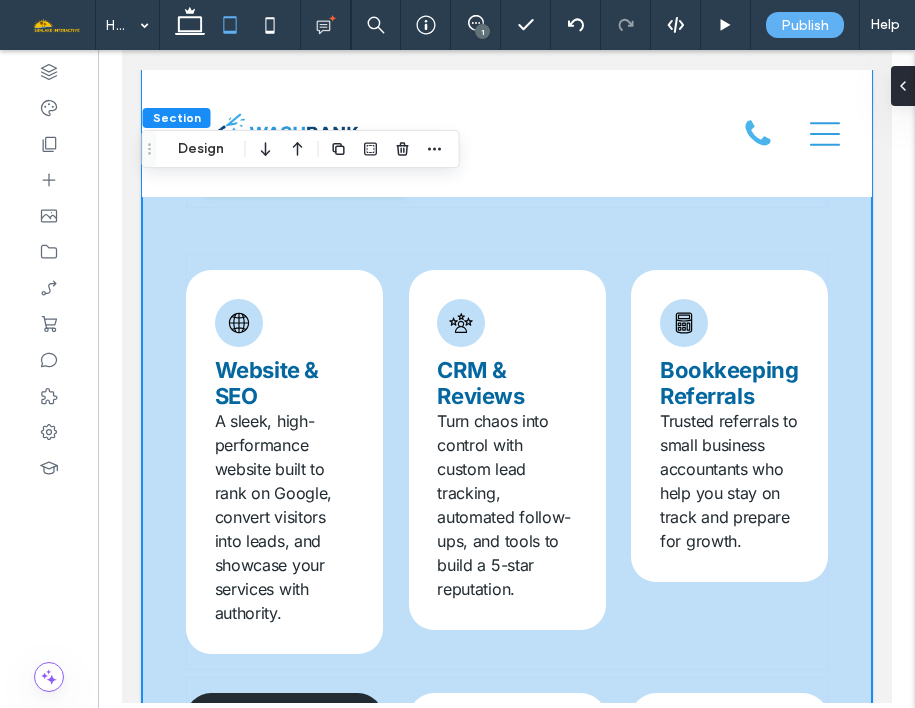 scroll, scrollTop: 1377, scrollLeft: 0, axis: vertical 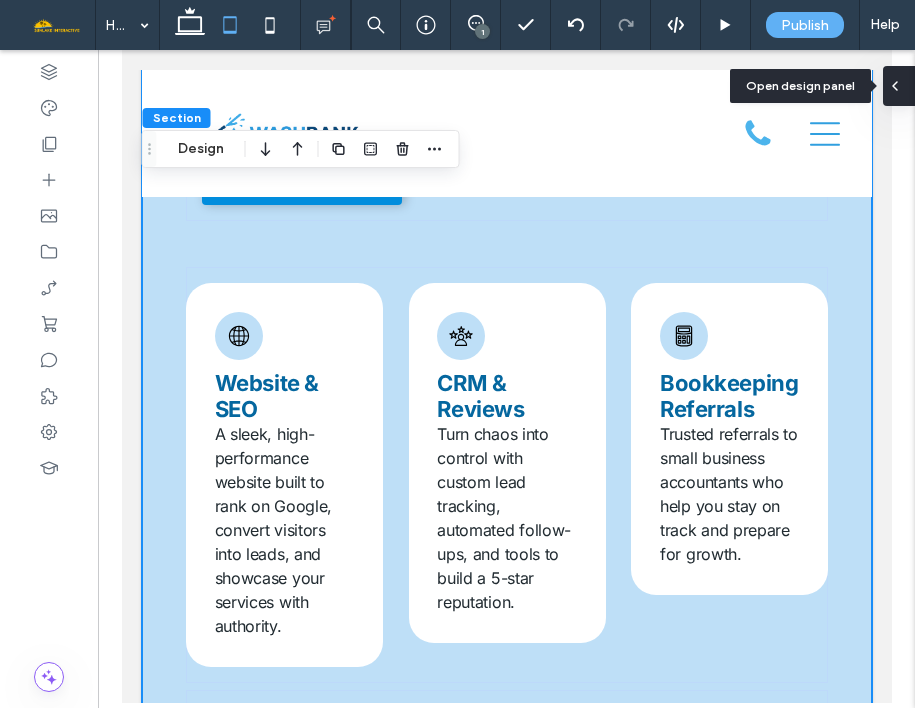 click 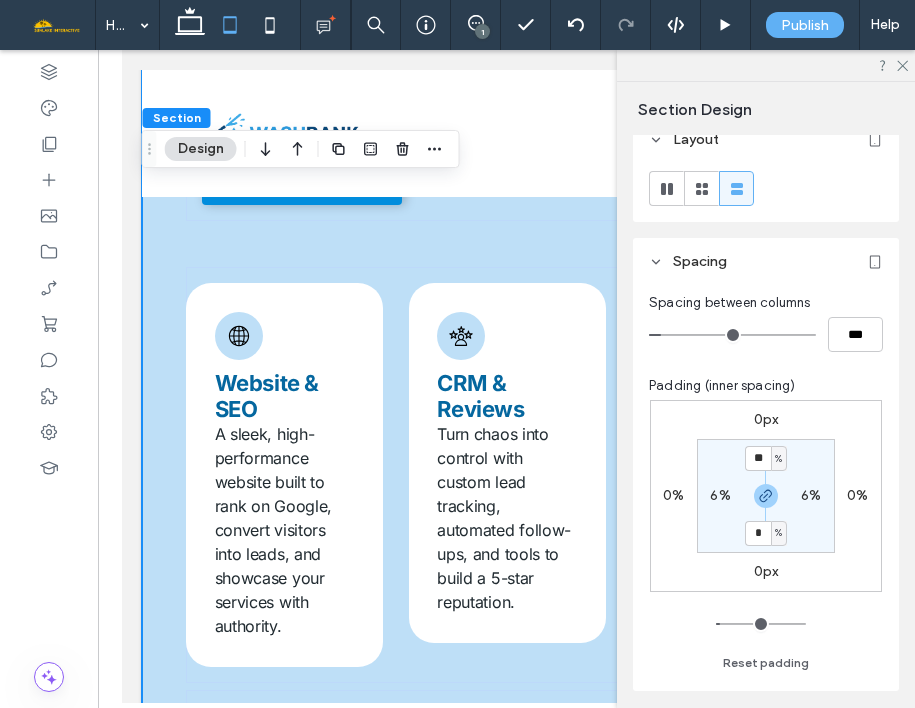 scroll, scrollTop: 0, scrollLeft: 0, axis: both 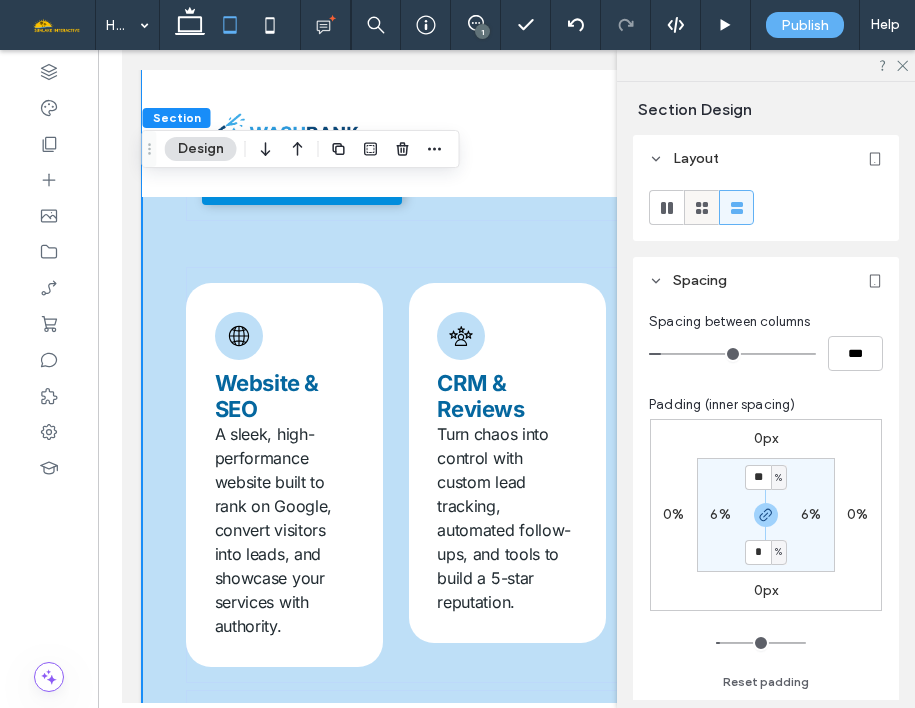 click 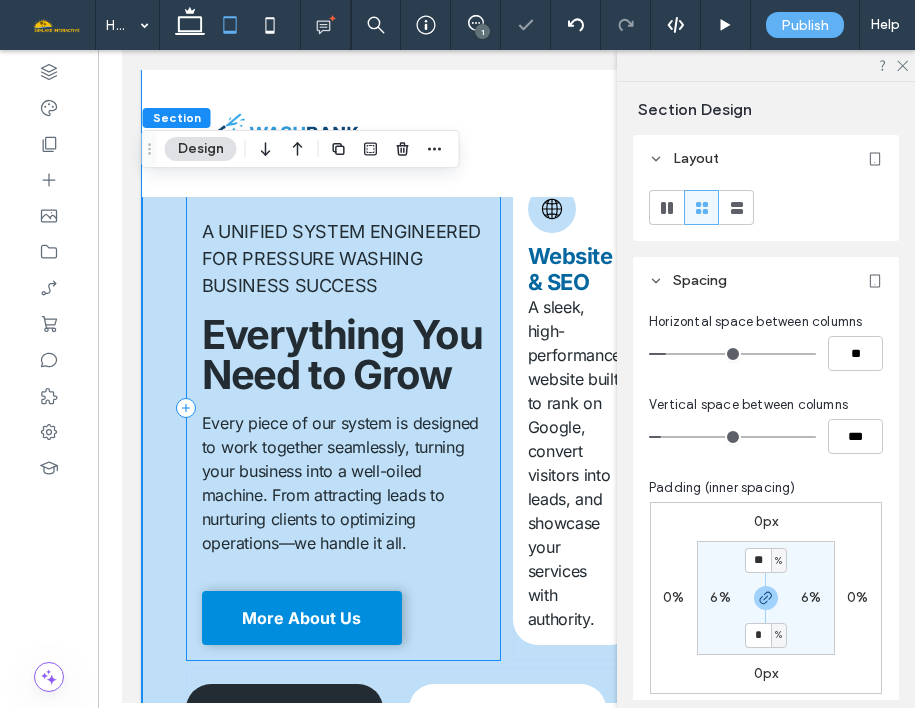scroll, scrollTop: 1035, scrollLeft: 0, axis: vertical 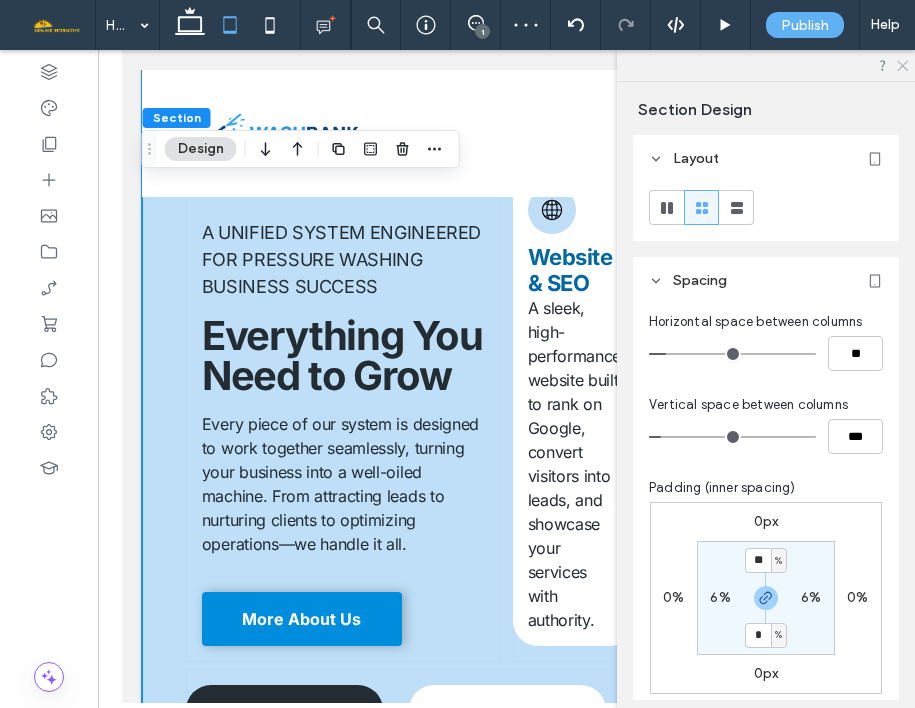 click 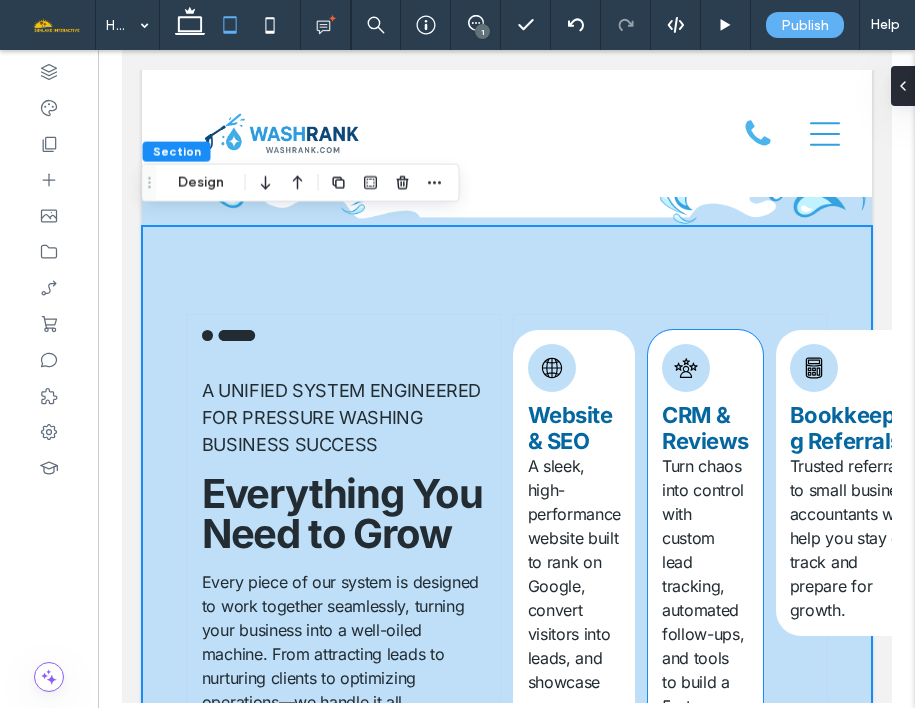 scroll, scrollTop: 878, scrollLeft: 0, axis: vertical 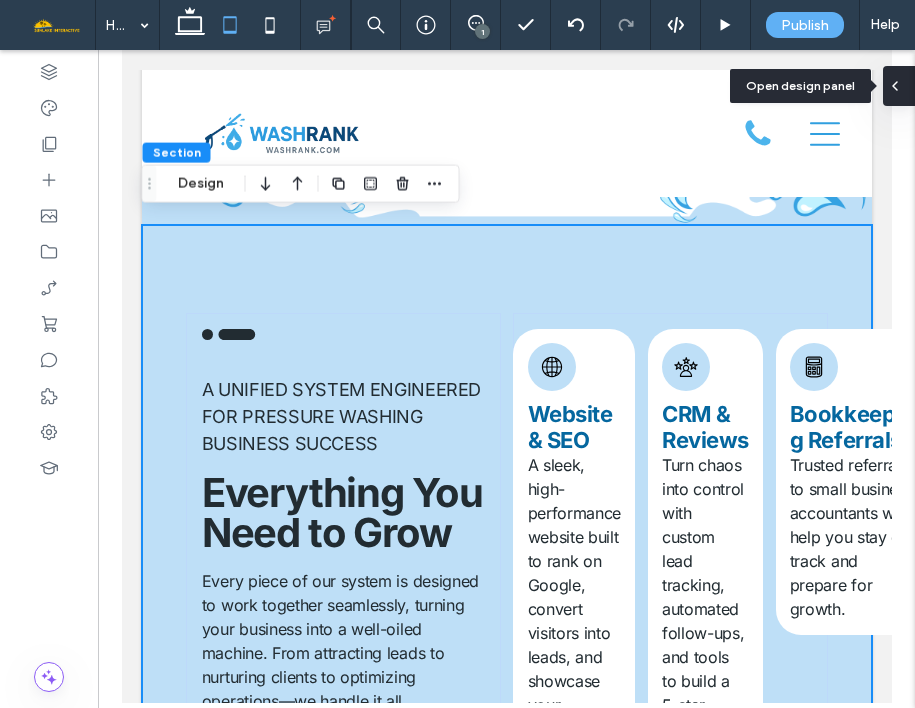 click at bounding box center [899, 86] 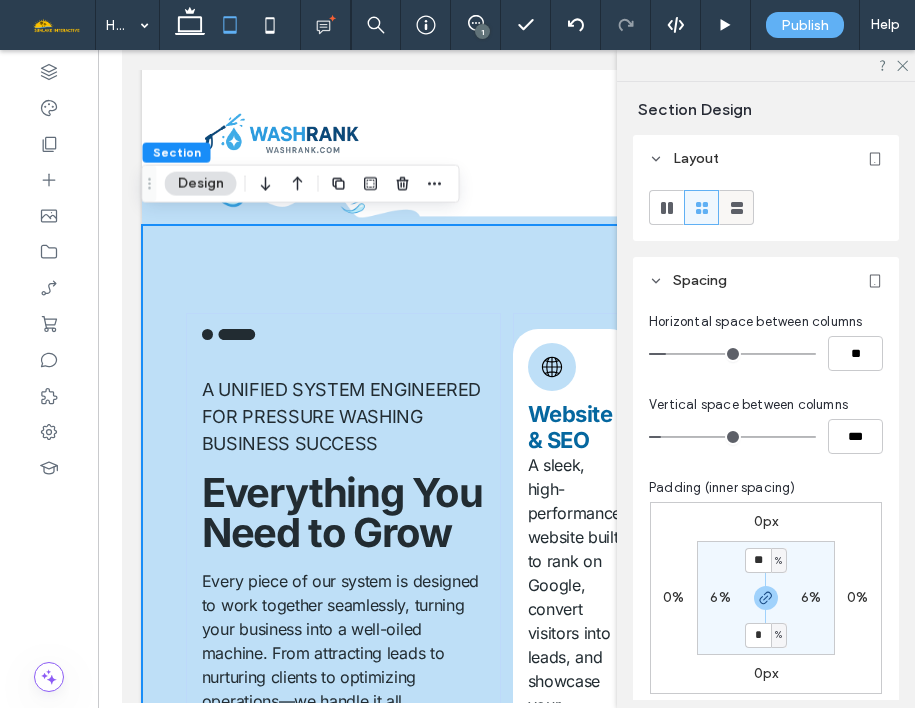 click 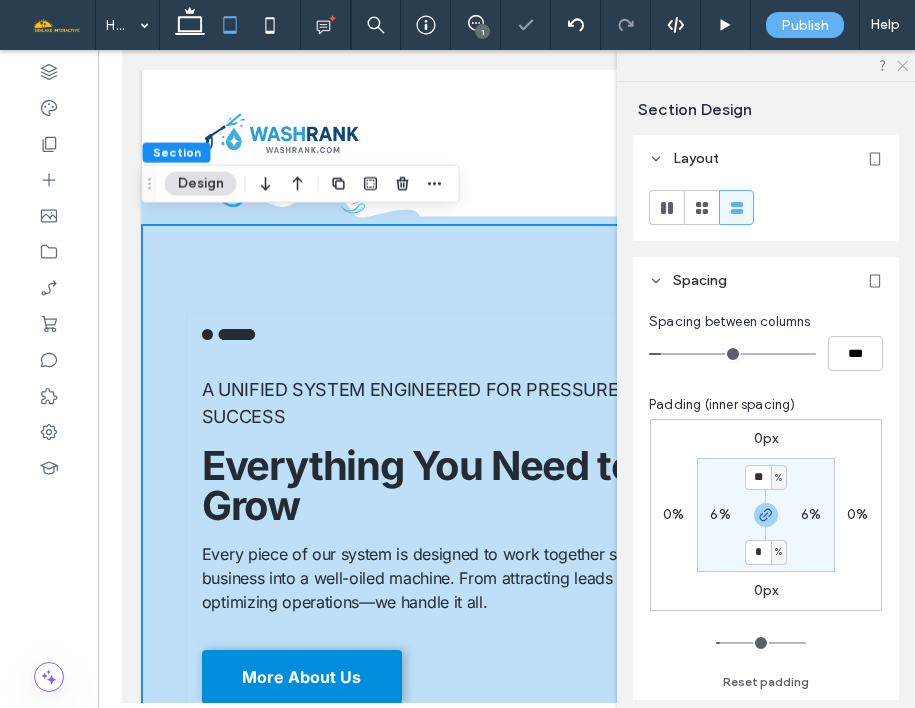 click 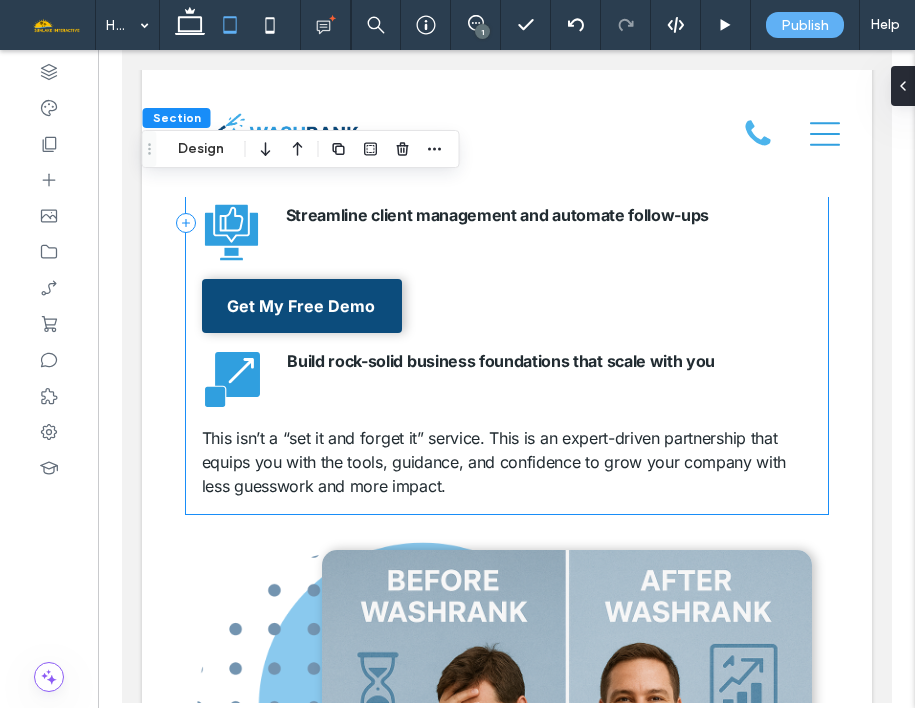 scroll, scrollTop: 3489, scrollLeft: 0, axis: vertical 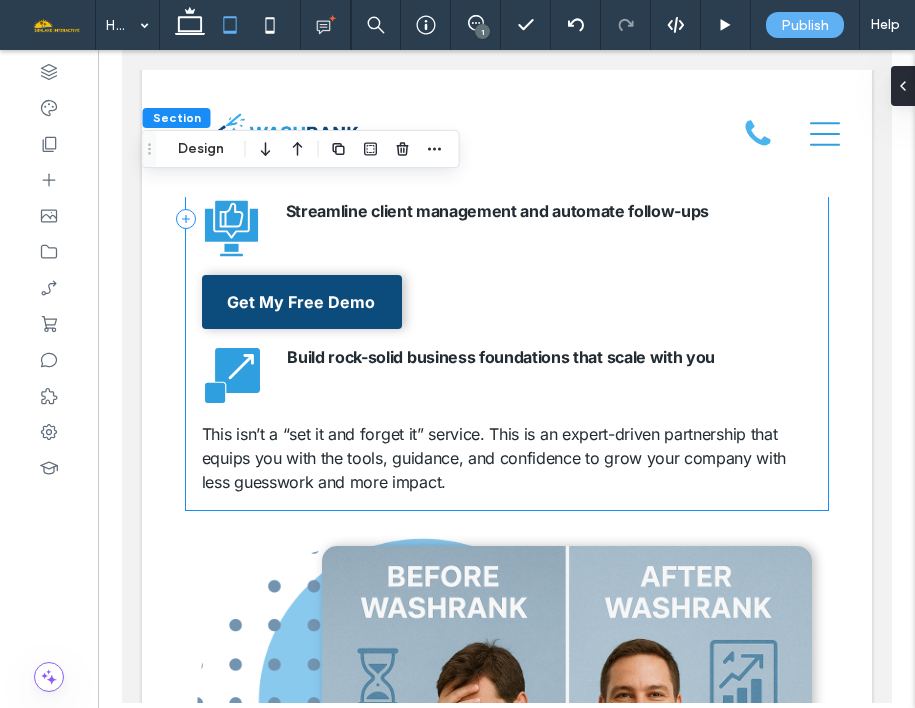 click on "We Help You
Take control of your business.
Generate qualified leads and stand out online
Streamline client management and automate follow-ups
Build rock-solid business foundations that scale with you
This isn’t a “set it and forget it” service. This is an expert-driven partnership that equips you with the tools, guidance, and confidence to grow your company with less guesswork and more impact.
Get My Free Demo" at bounding box center (506, 219) 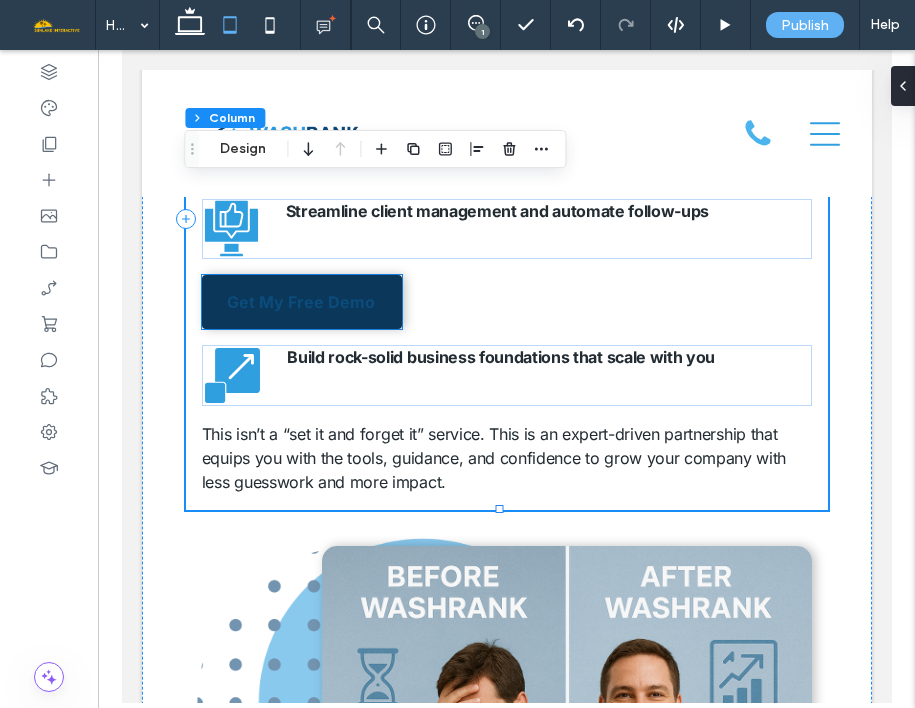 click on "Get My Free Demo" at bounding box center [300, 302] 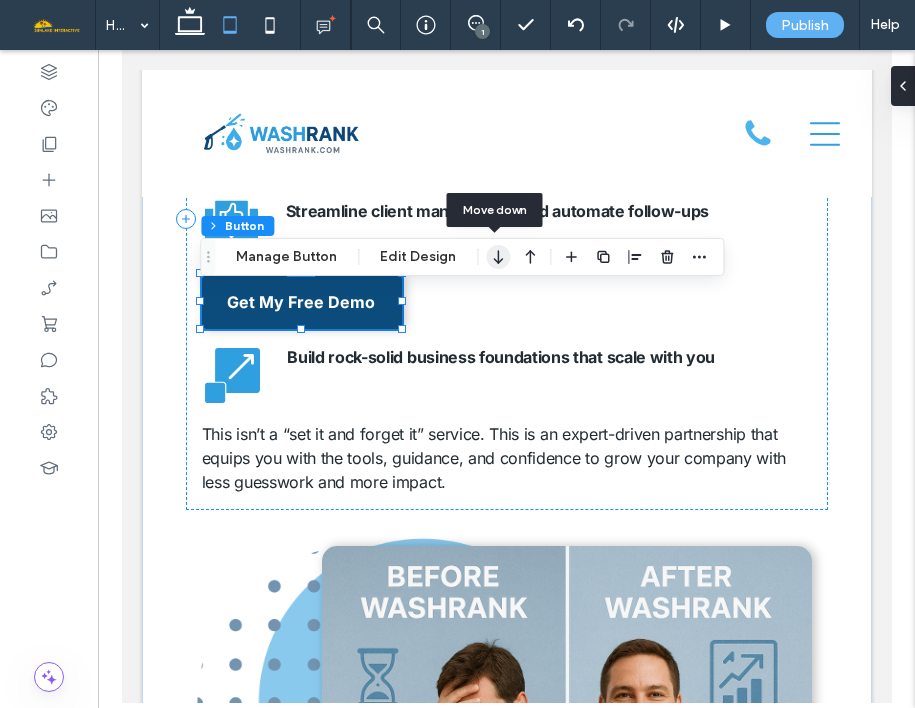 click 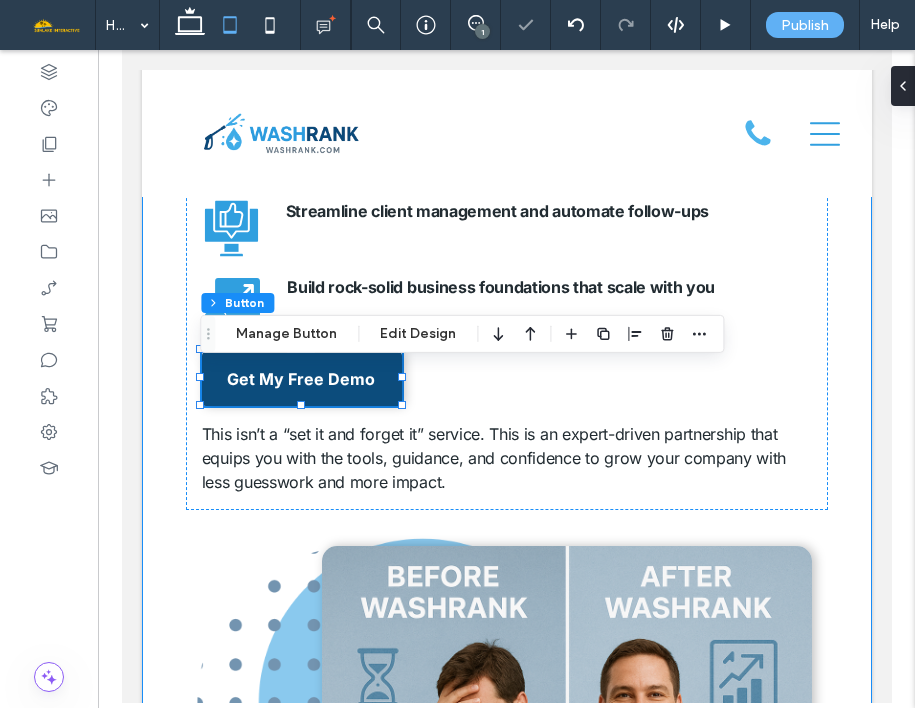 click on "We Help You
Take control of your business.
Generate qualified leads and stand out online
Streamline client management and automate follow-ups
Build rock-solid business foundations that scale with you
This isn’t a “set it and forget it” service. This is an expert-driven partnership that equips you with the tools, guidance, and confidence to grow your company with less guesswork and more impact.
Get My Free Demo" at bounding box center [506, 491] 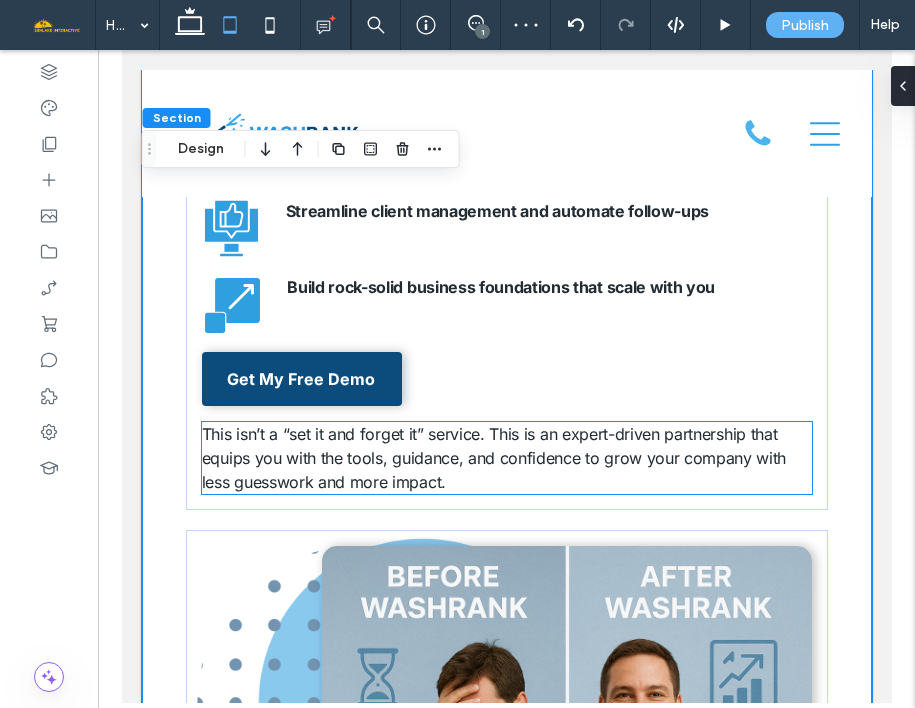 click on "This isn’t a “set it and forget it” service. This is an expert-driven partnership that equips you with the tools, guidance, and confidence to grow your company with less guesswork and more impact." at bounding box center (493, 458) 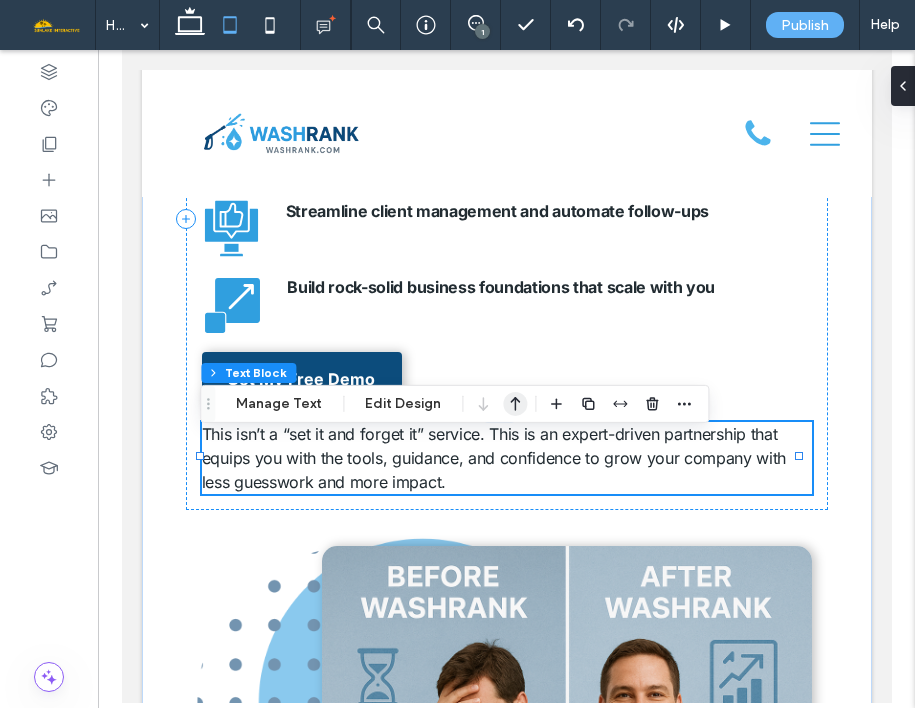 click 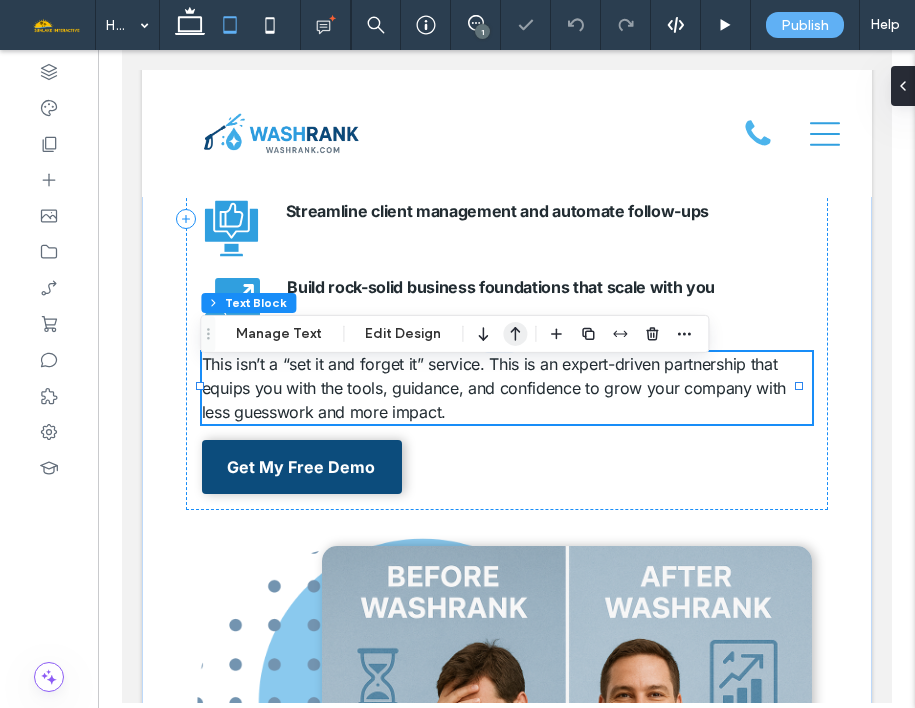 click 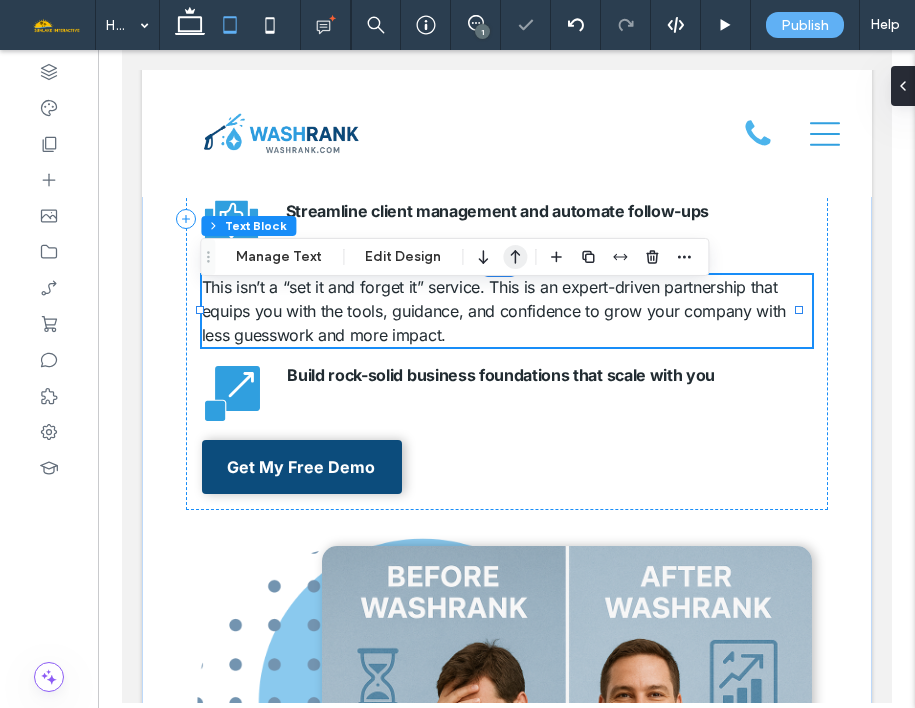 click 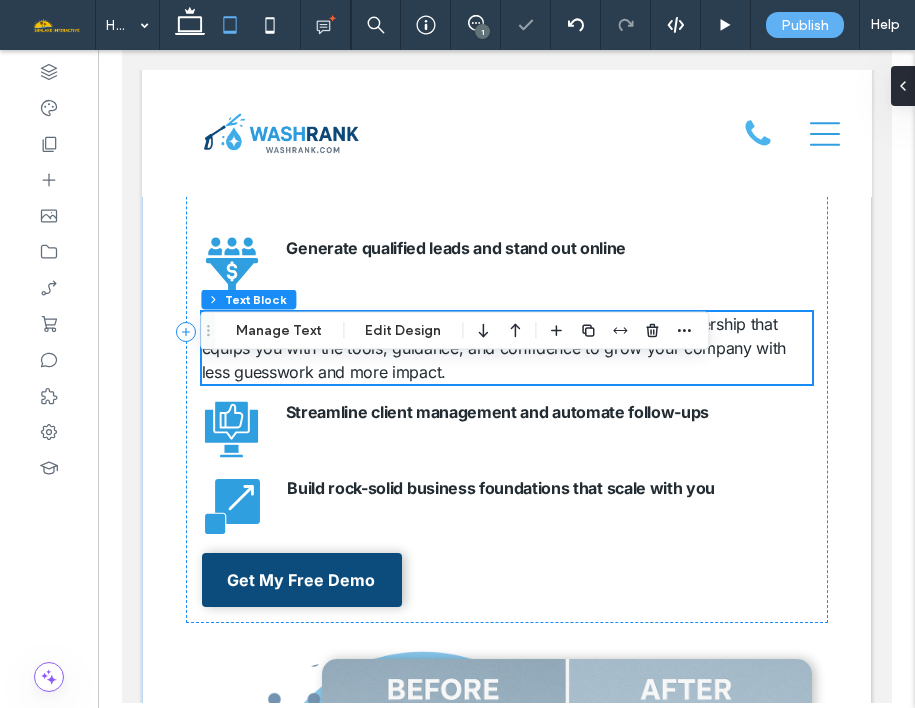 scroll, scrollTop: 3323, scrollLeft: 0, axis: vertical 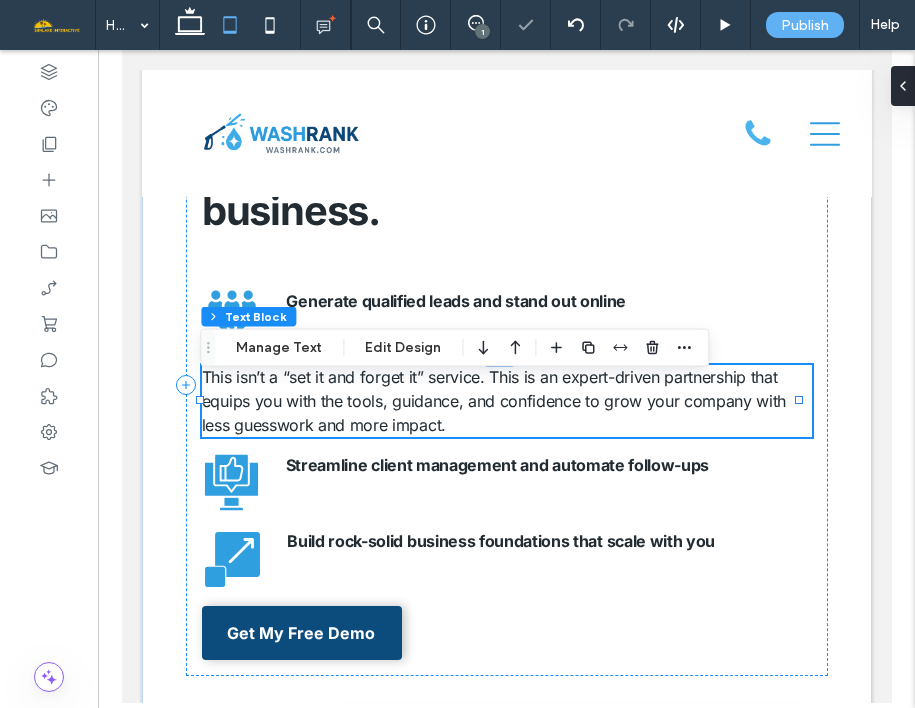 click at bounding box center (499, 348) 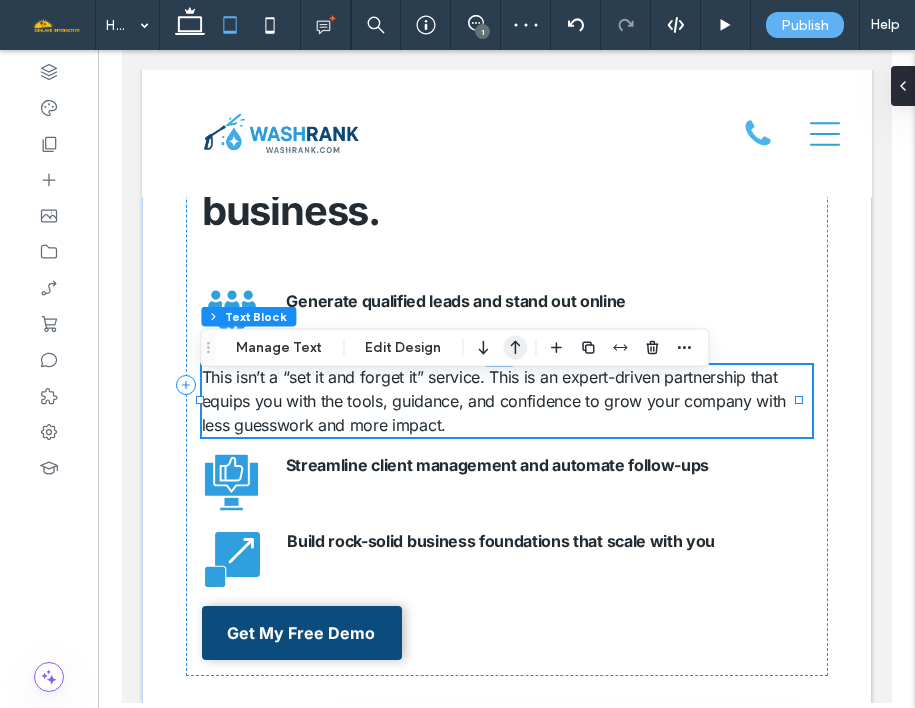 click 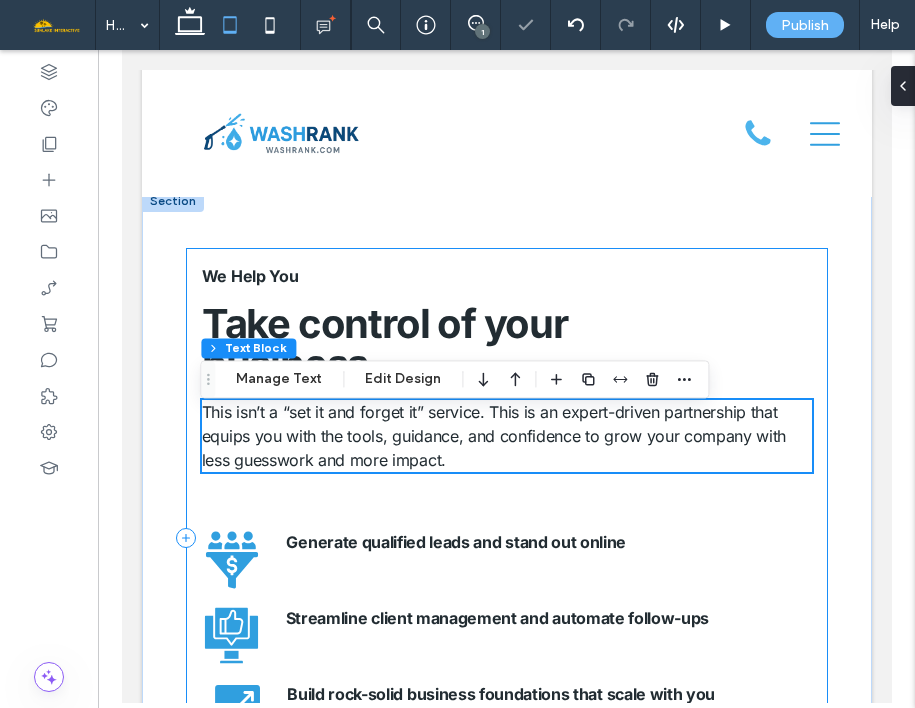 scroll, scrollTop: 3166, scrollLeft: 0, axis: vertical 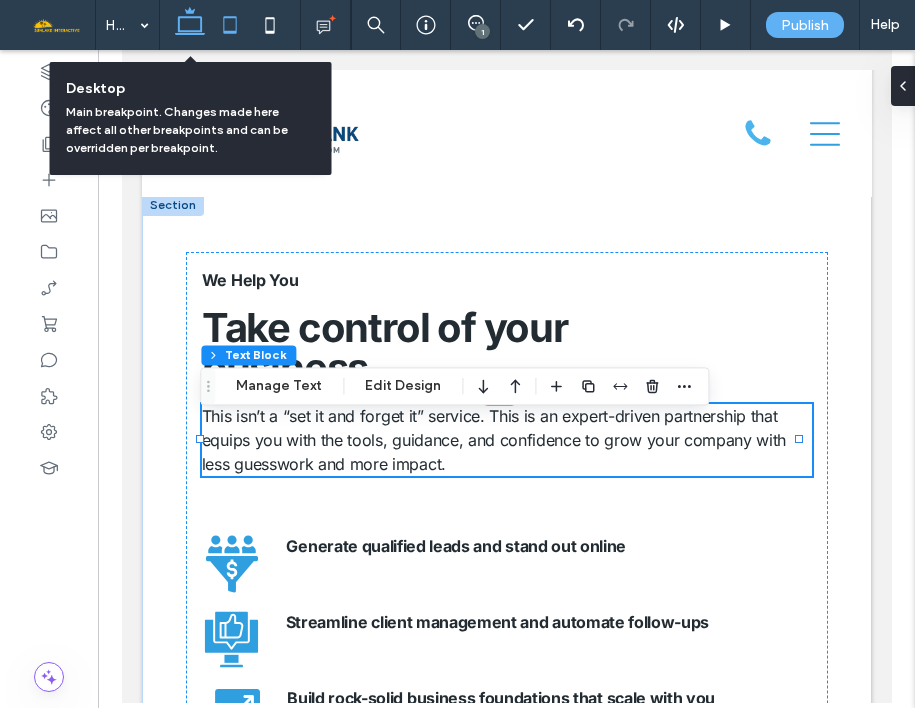 drag, startPoint x: 178, startPoint y: 32, endPoint x: 366, endPoint y: 361, distance: 378.92612 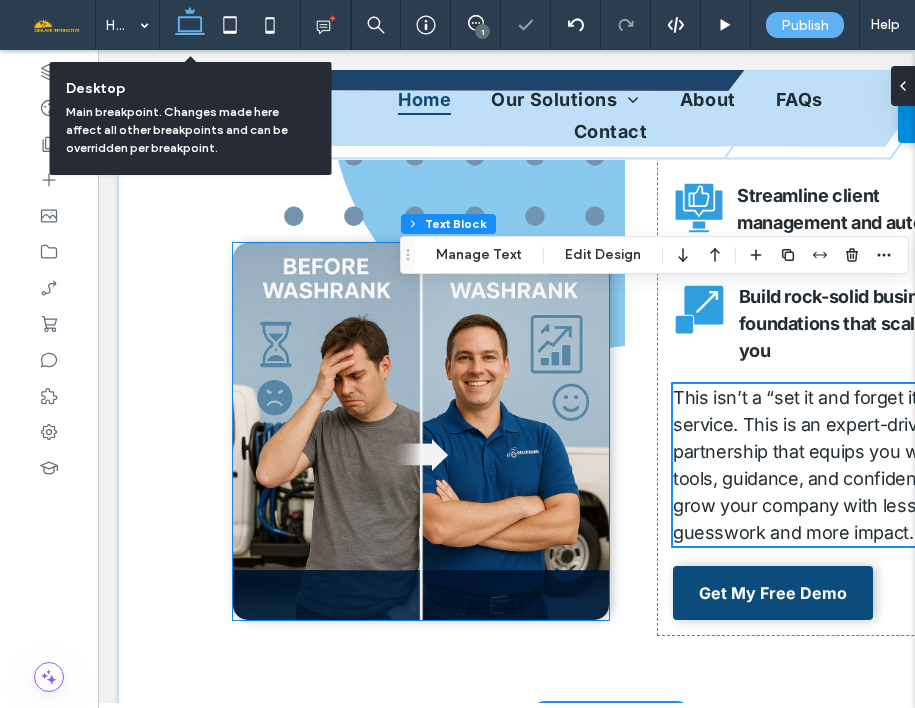 scroll, scrollTop: 3304, scrollLeft: 0, axis: vertical 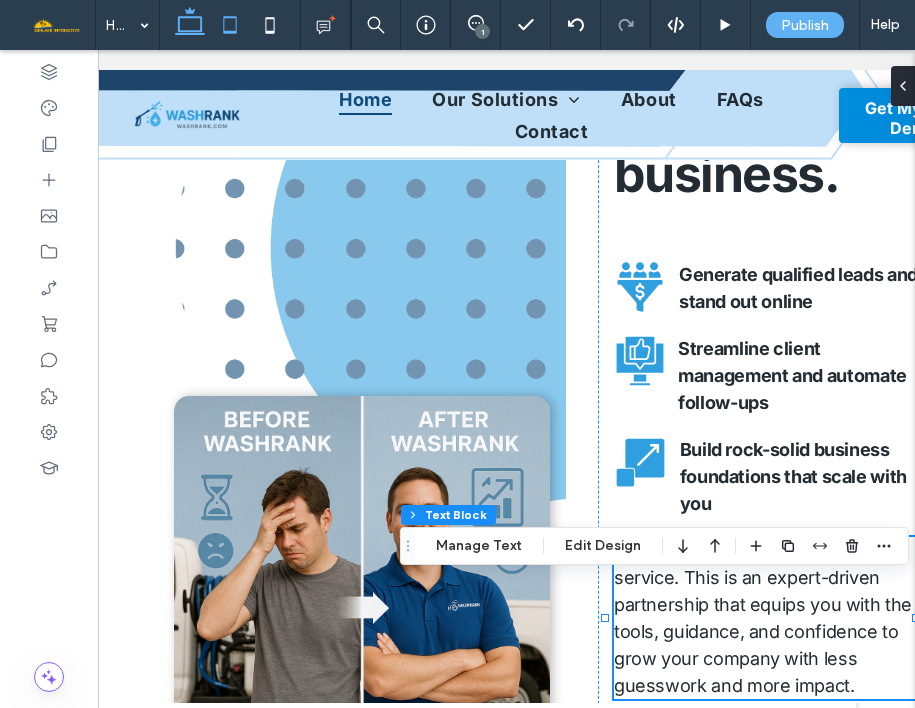 click 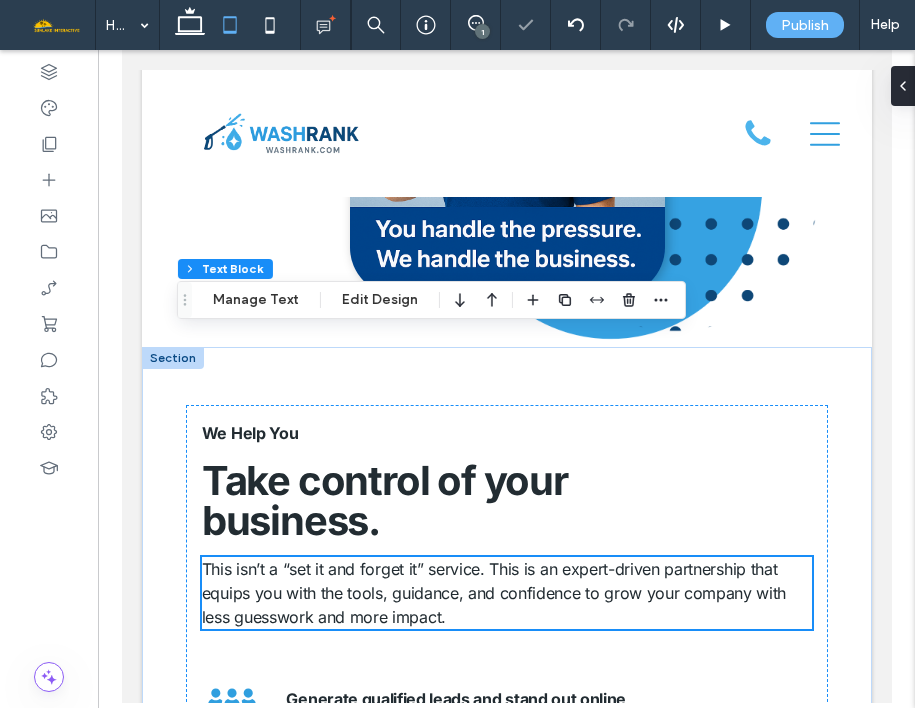 scroll, scrollTop: 3252, scrollLeft: 0, axis: vertical 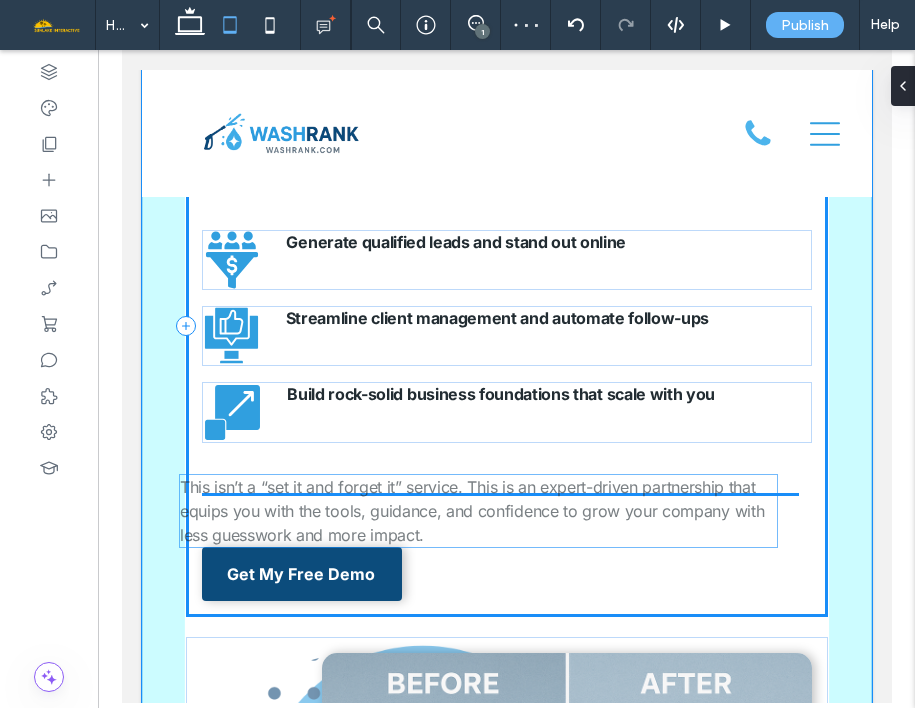 drag, startPoint x: 495, startPoint y: 368, endPoint x: 357, endPoint y: 491, distance: 184.8594 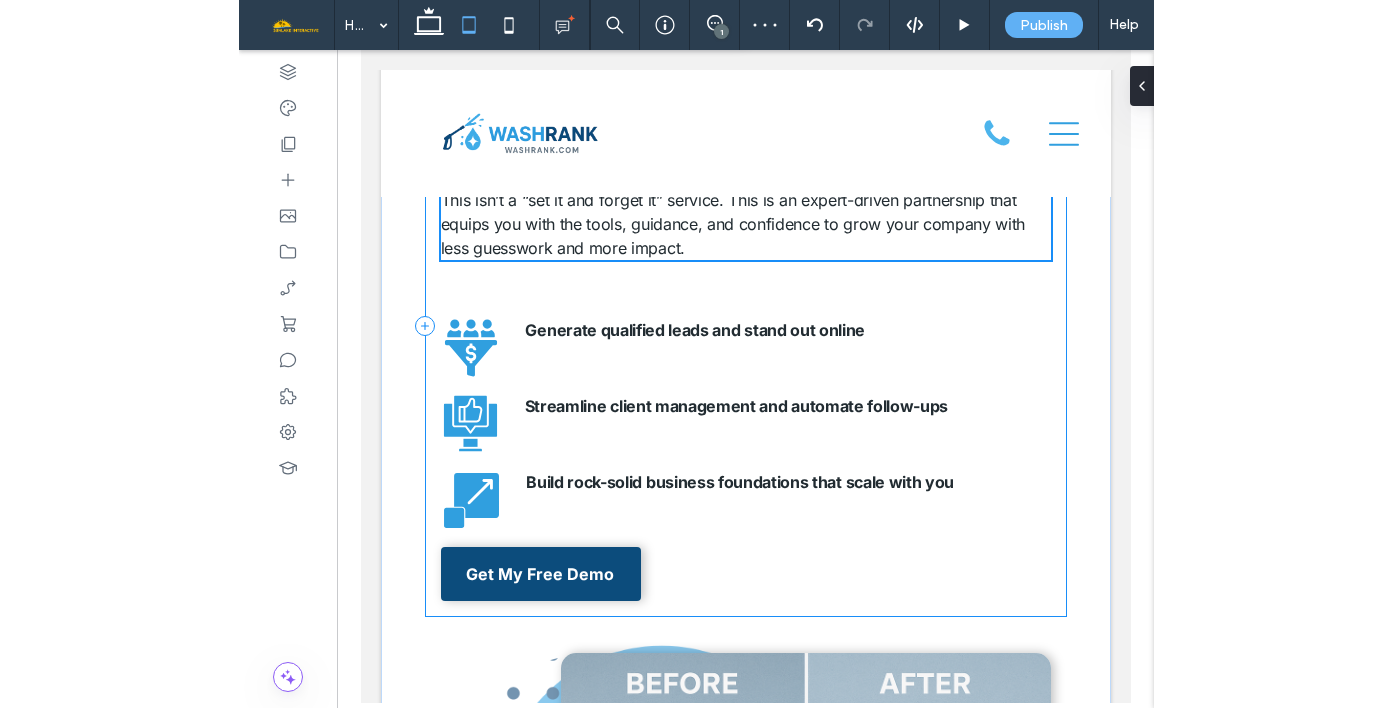 scroll, scrollTop: 3294, scrollLeft: 0, axis: vertical 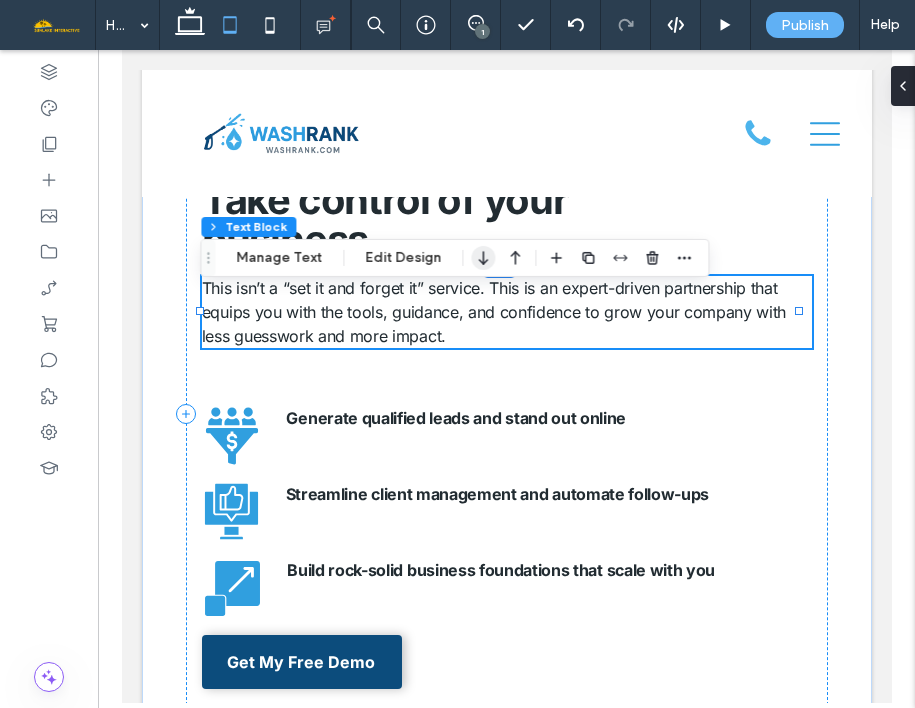 click 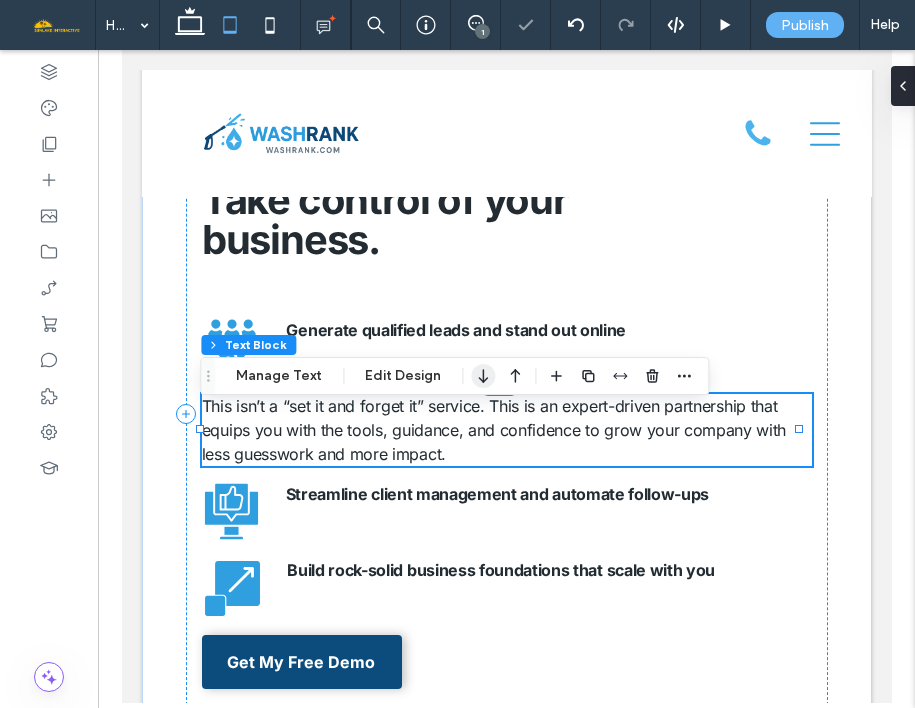 click 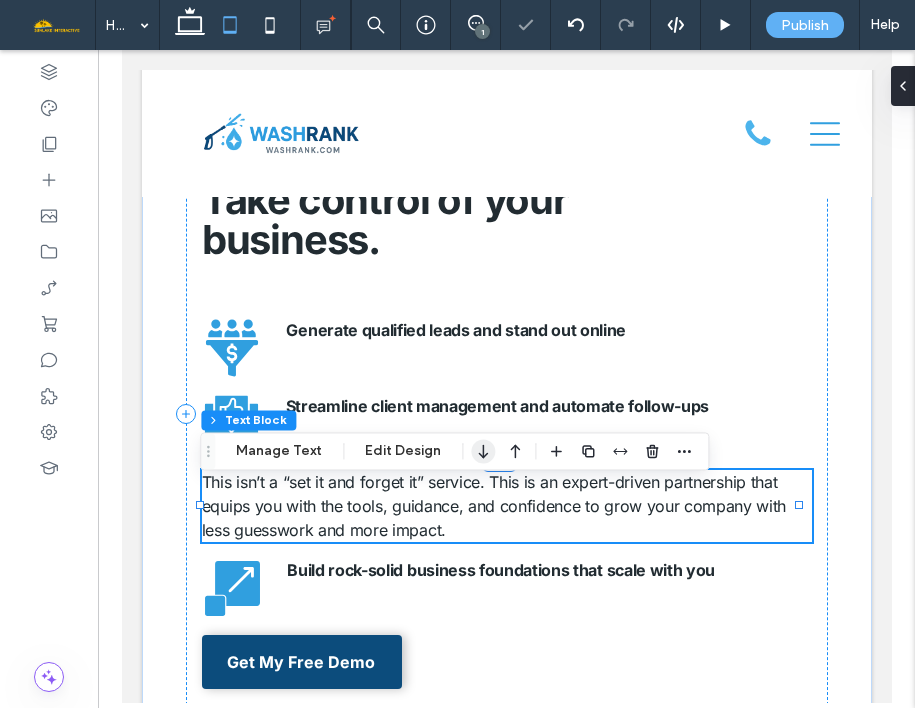 click 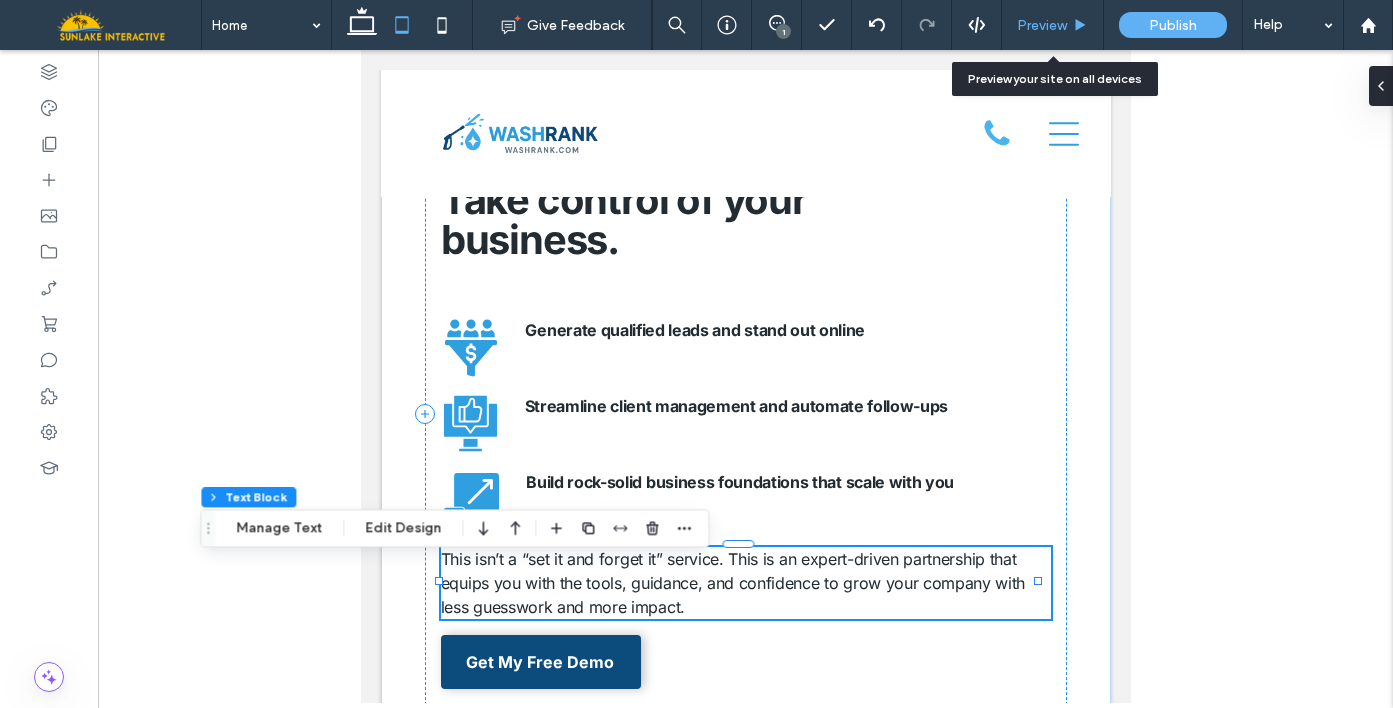 click on "Preview" at bounding box center [1053, 25] 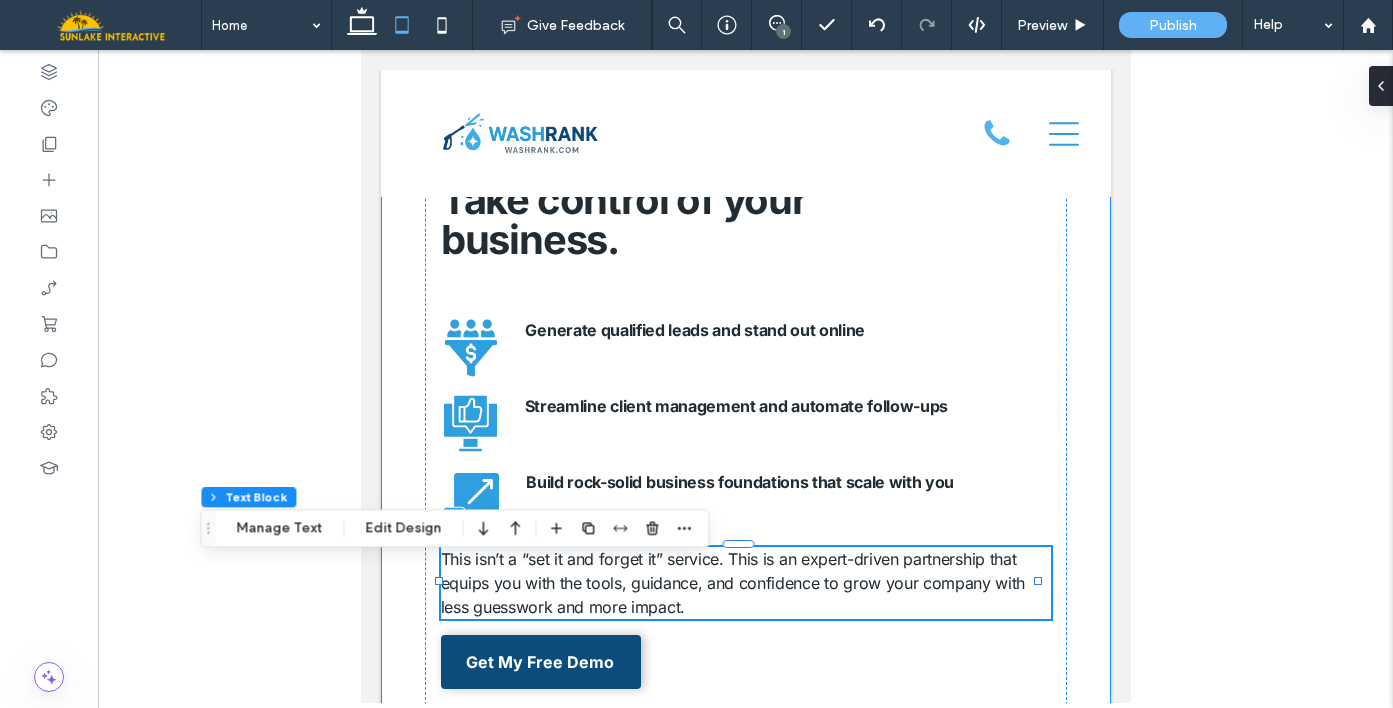 click on "We Help You
Take control of your business.
Generate qualified leads and stand out online
Streamline client management and automate follow-ups
Build rock-solid business foundations that scale with you
This isn’t a “set it and forget it” service. This is an expert-driven partnership that equips you with the tools, guidance, and confidence to grow your company with less guesswork and more impact.
Get My Free Demo" at bounding box center [745, 686] 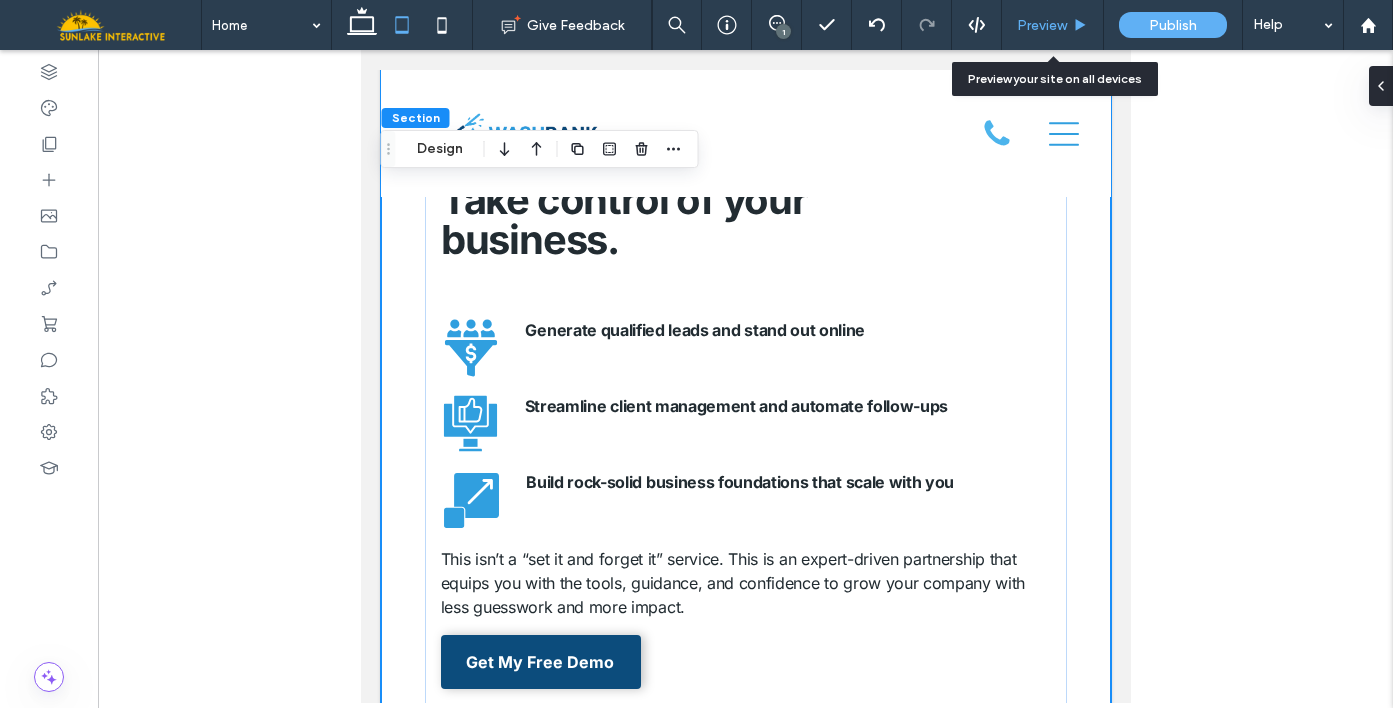click on "Preview" at bounding box center (1053, 25) 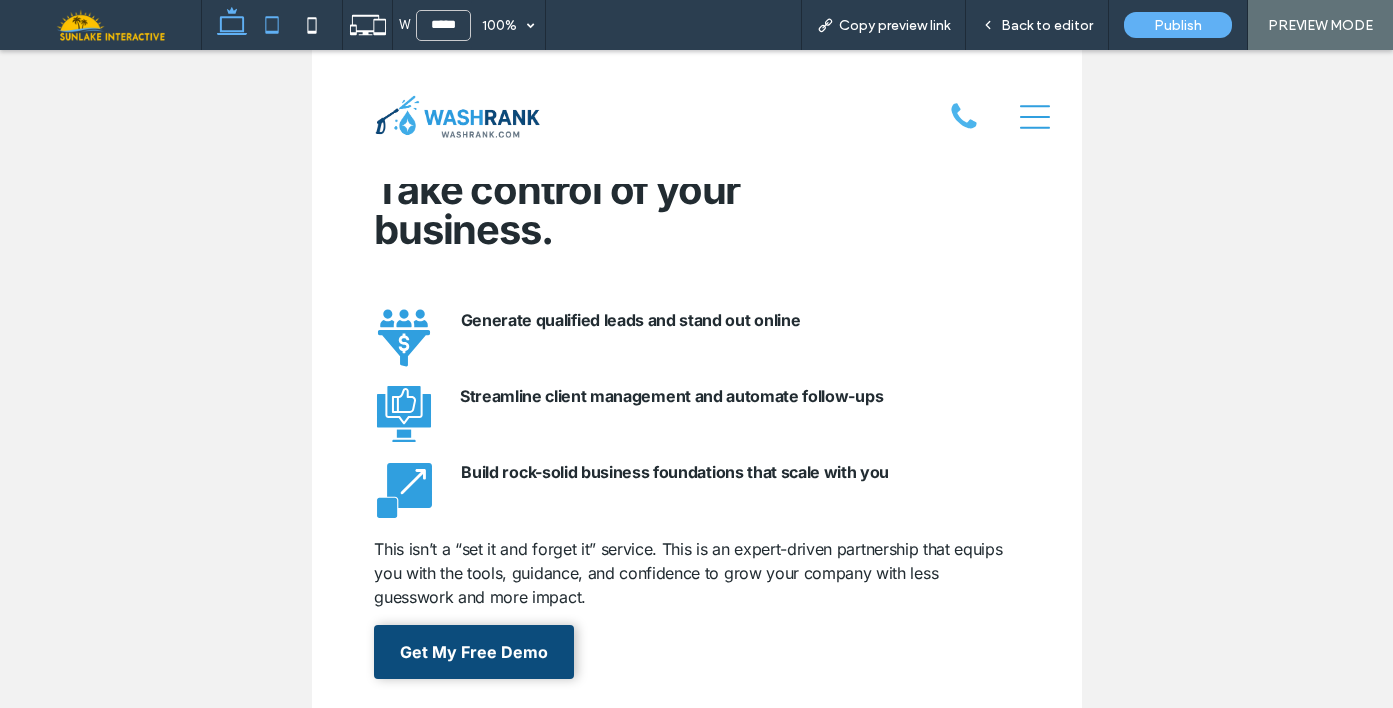click 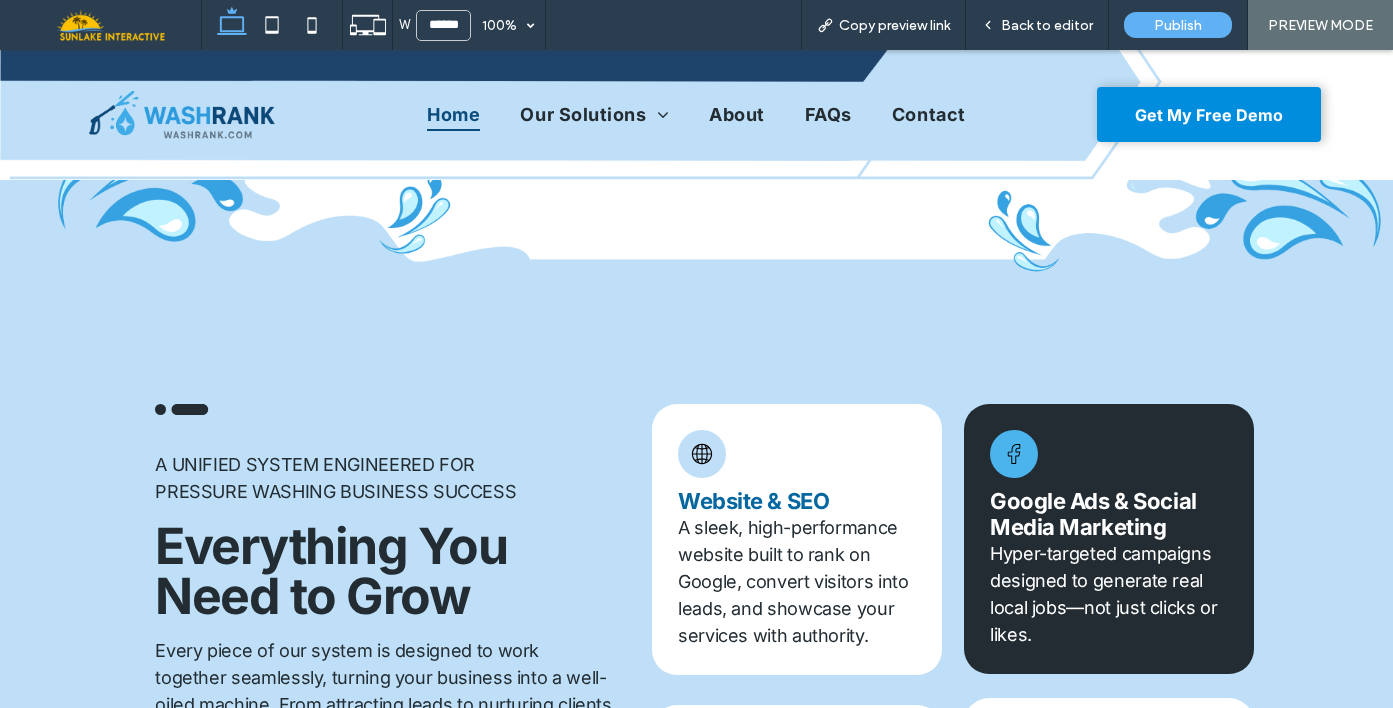 scroll, scrollTop: 0, scrollLeft: 0, axis: both 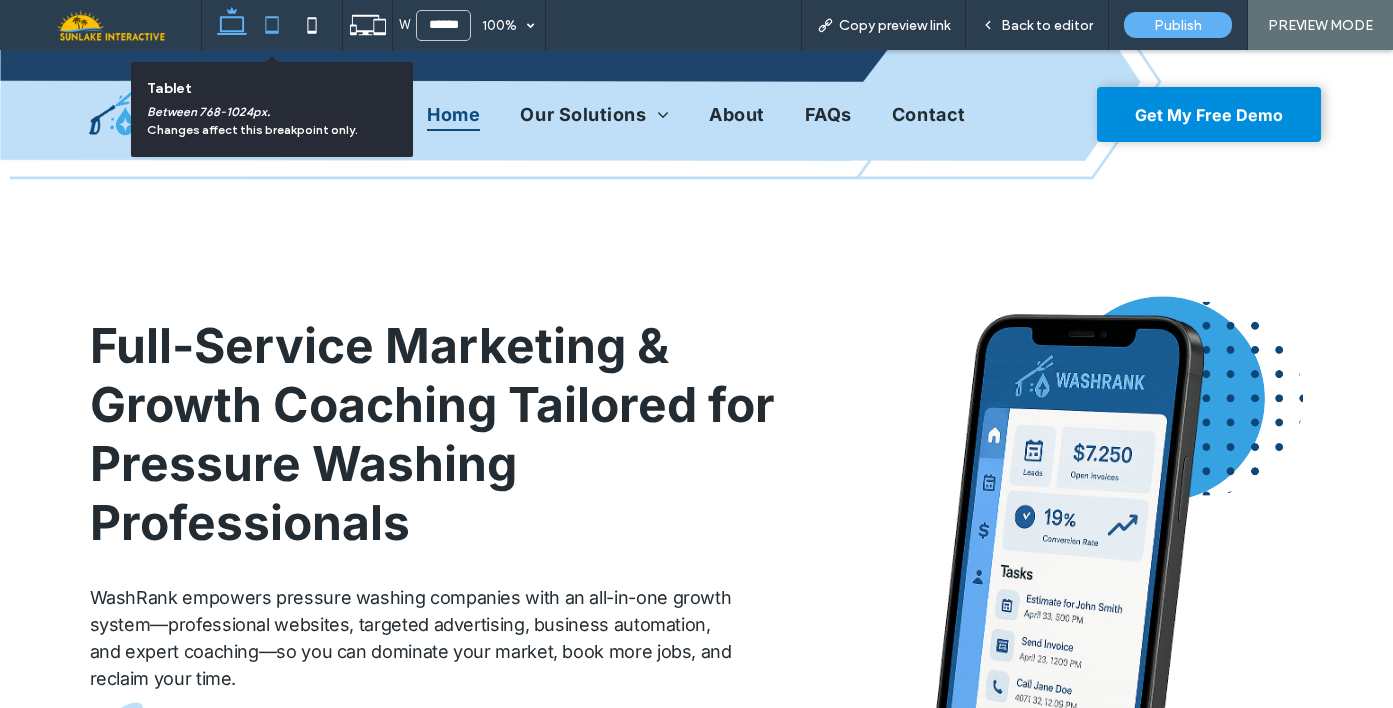 click 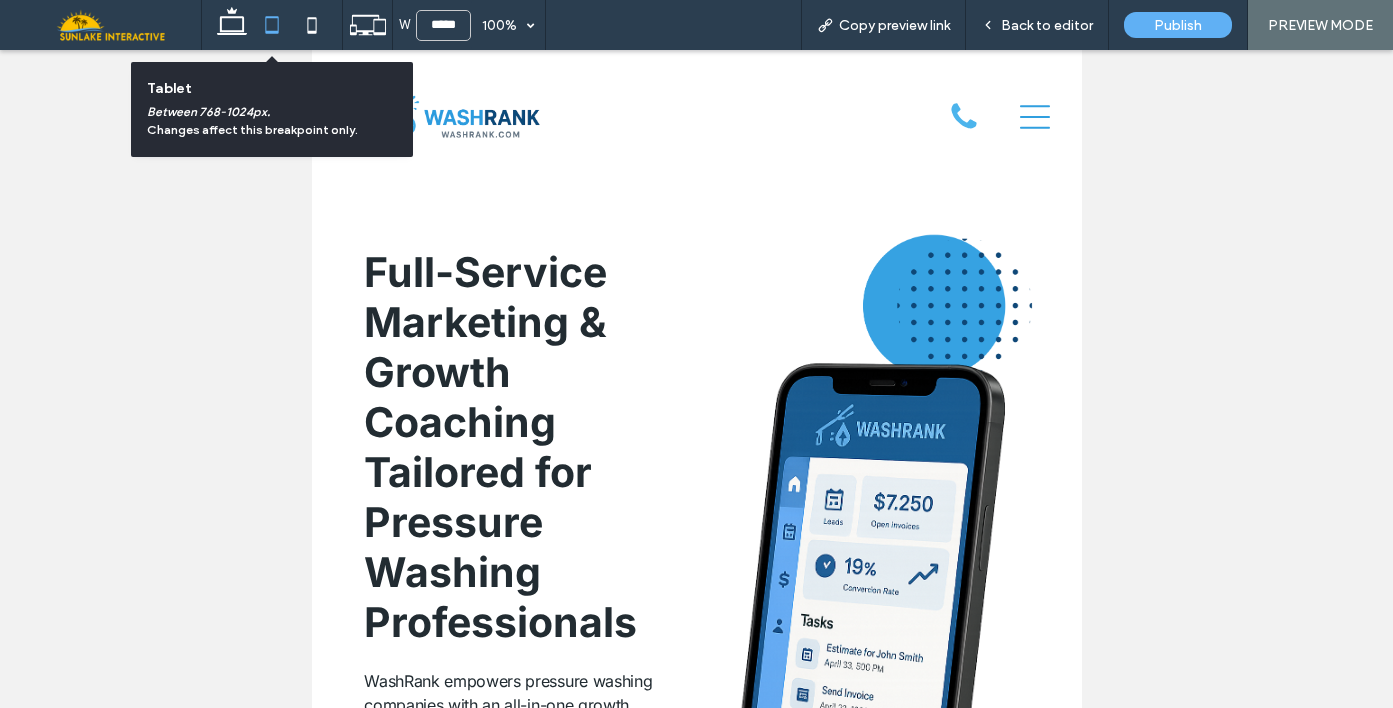 scroll, scrollTop: 3500, scrollLeft: 0, axis: vertical 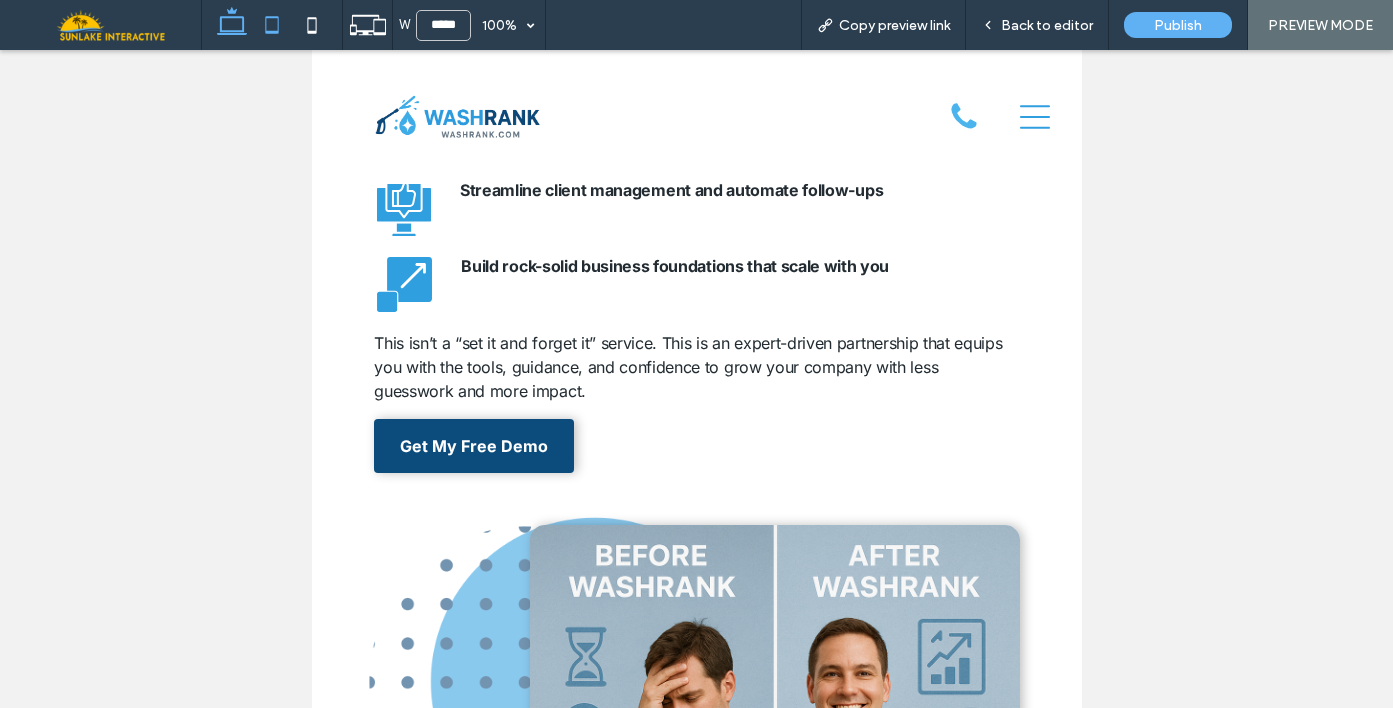 click 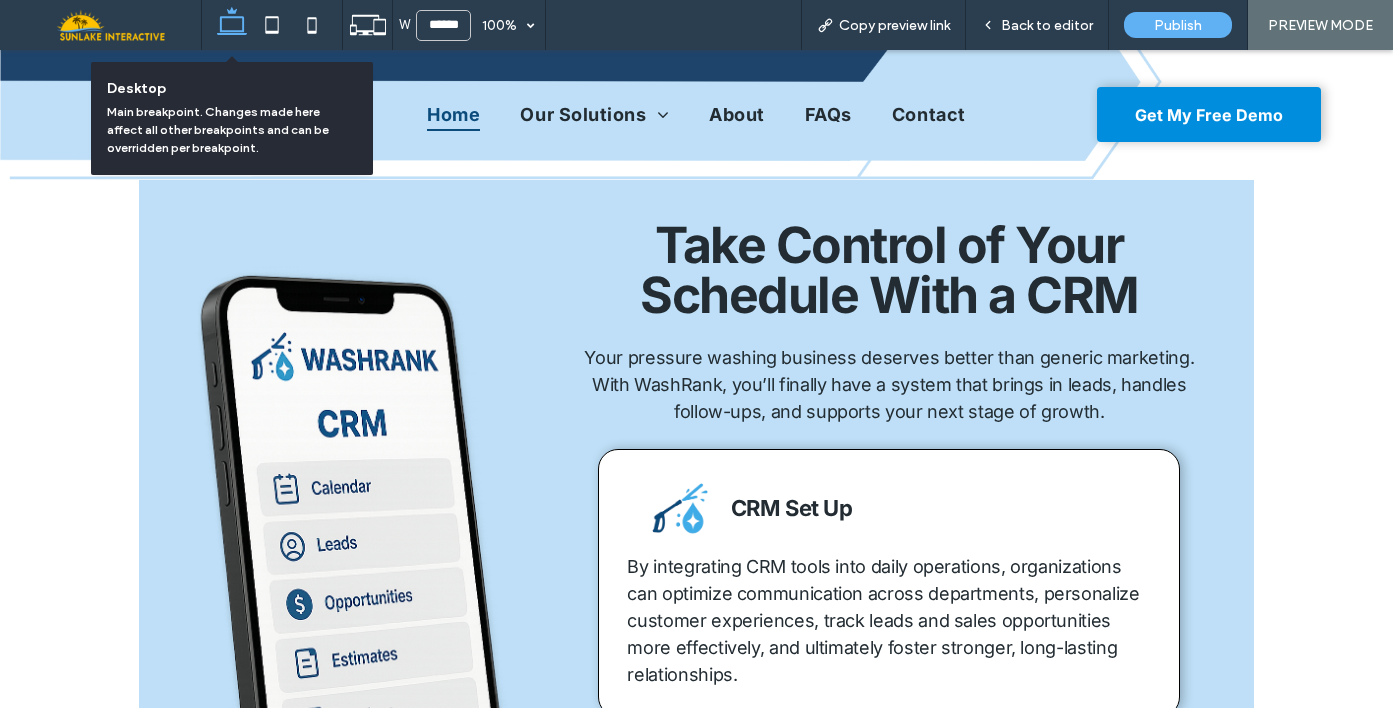 scroll, scrollTop: 2993, scrollLeft: 0, axis: vertical 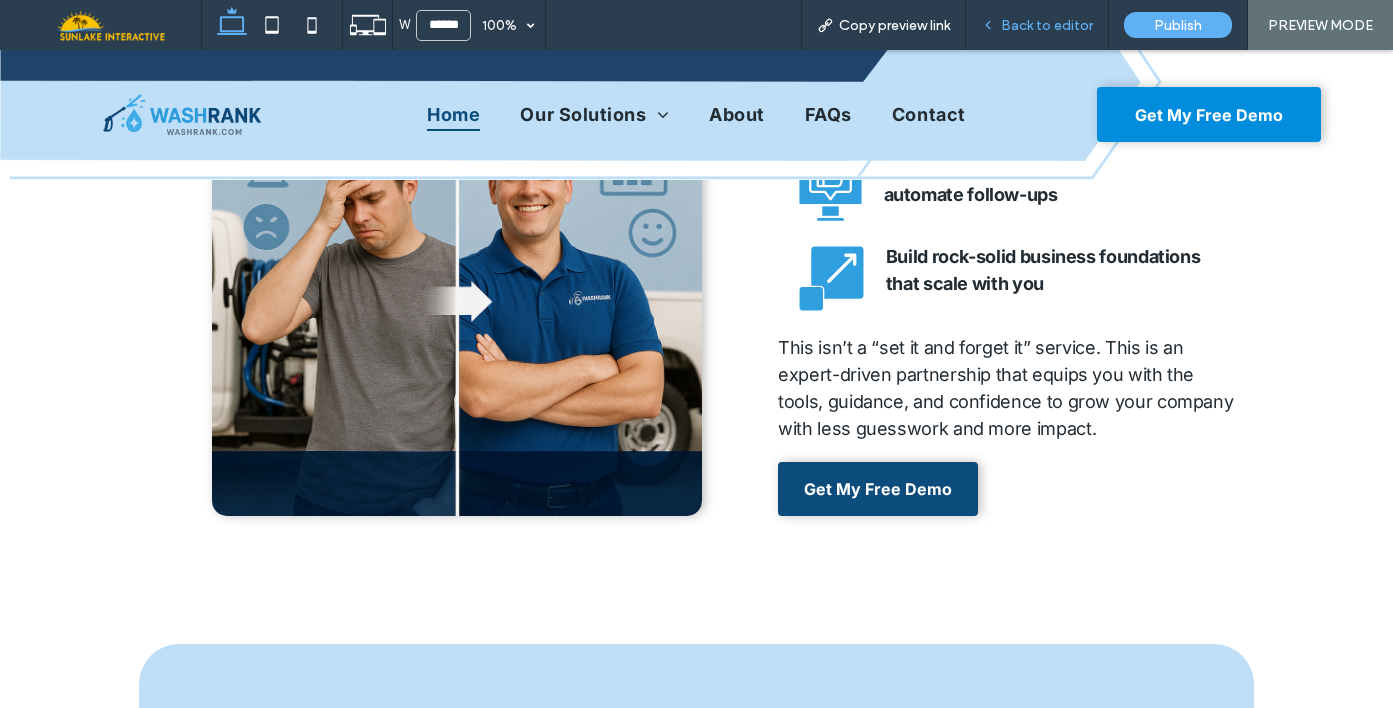 click on "Back to editor" at bounding box center [1047, 25] 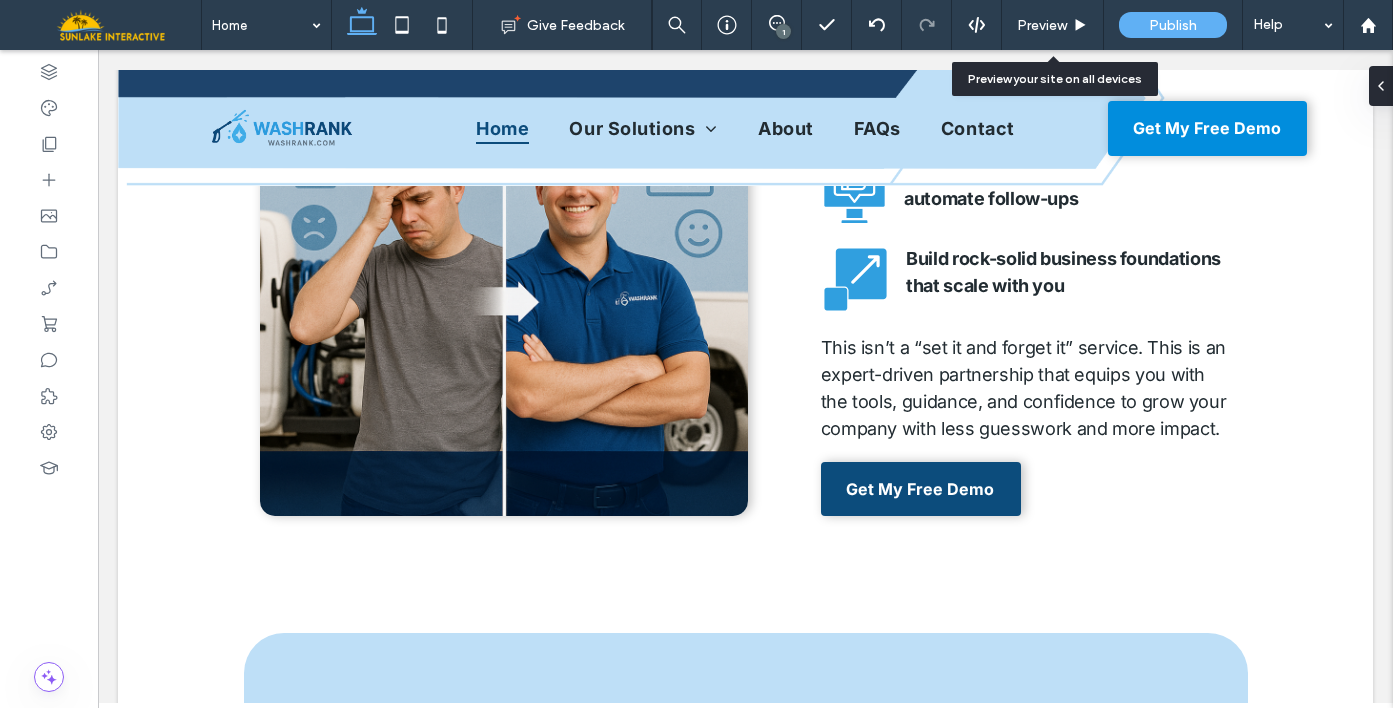 scroll, scrollTop: 3004, scrollLeft: 0, axis: vertical 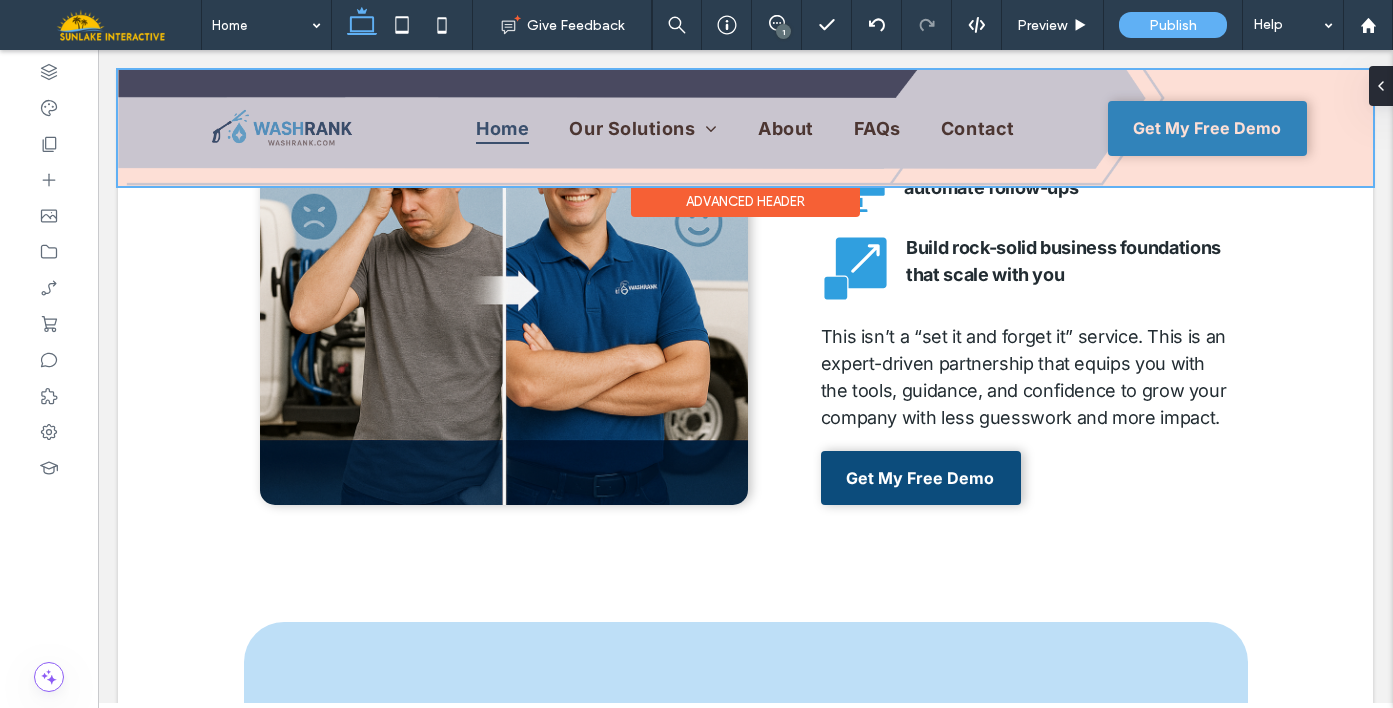click at bounding box center (745, 128) 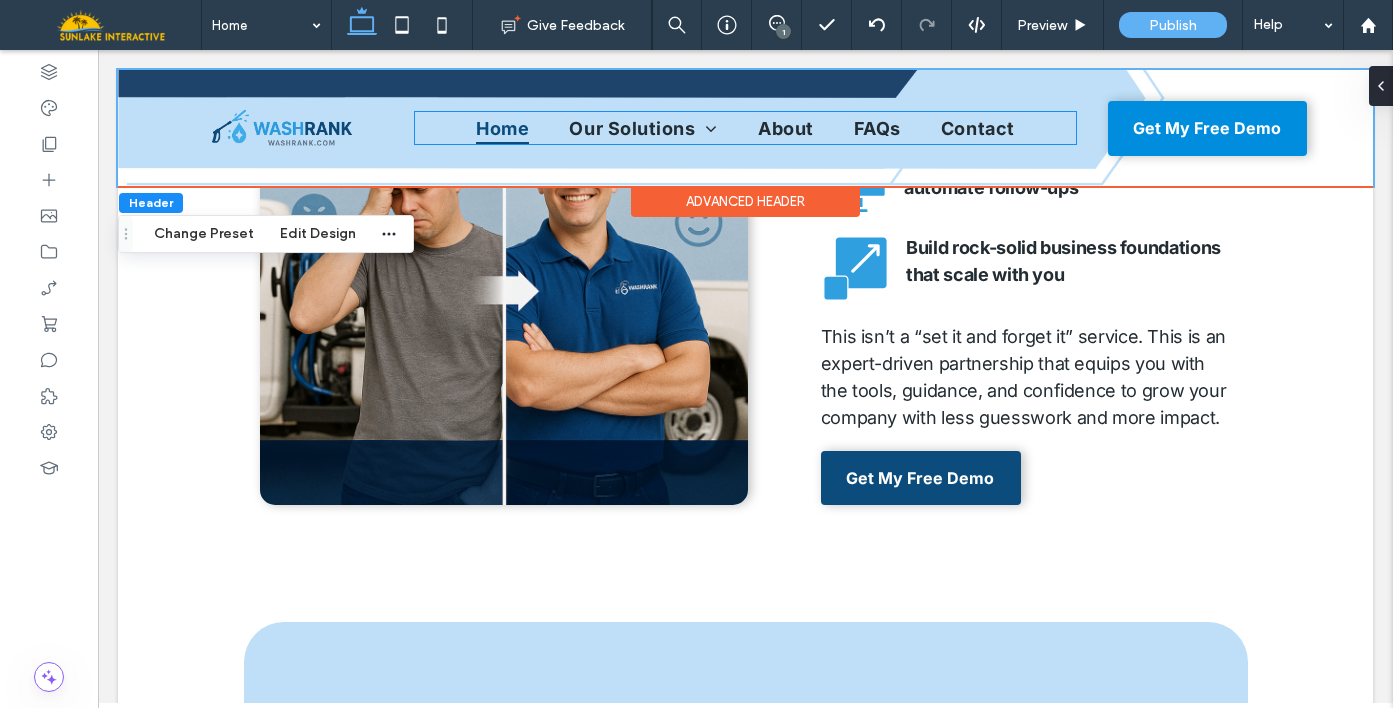 click on "Our Solutions" at bounding box center [643, 128] 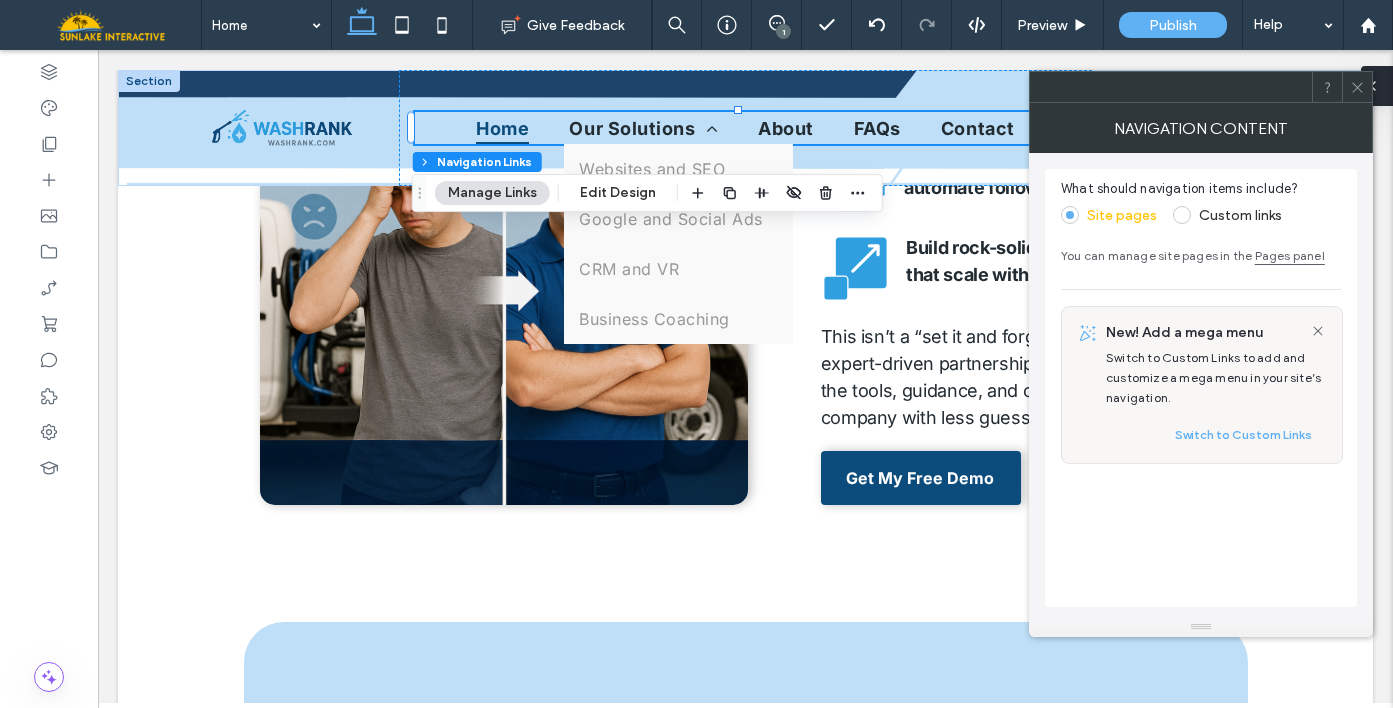 click at bounding box center [1373, 86] 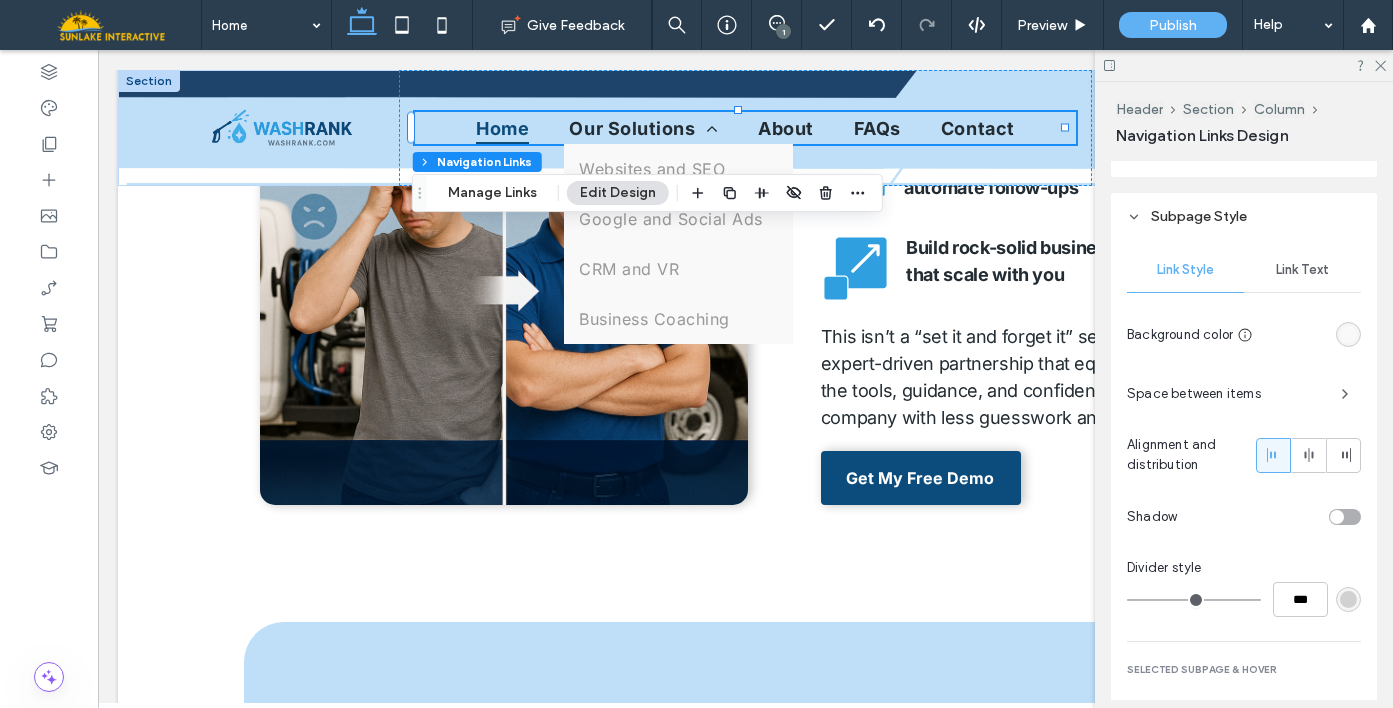scroll, scrollTop: 1468, scrollLeft: 0, axis: vertical 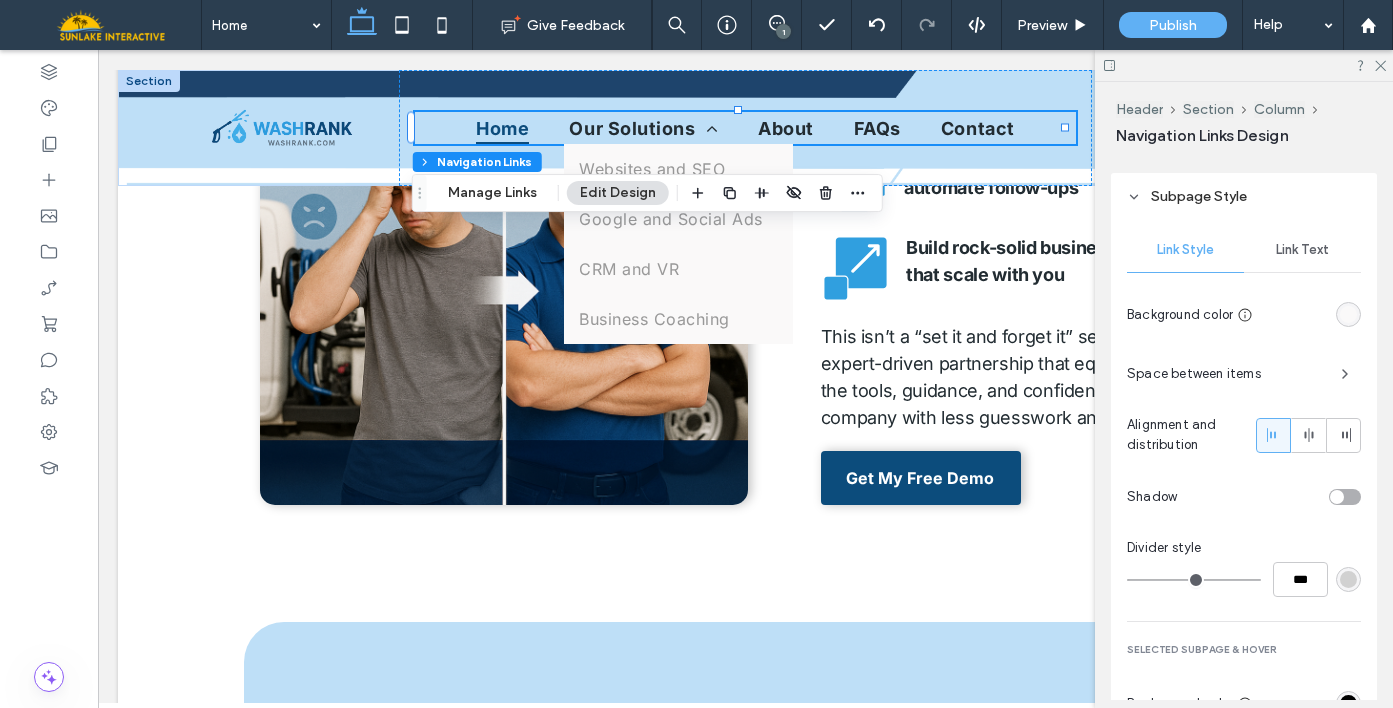 click at bounding box center (1348, 314) 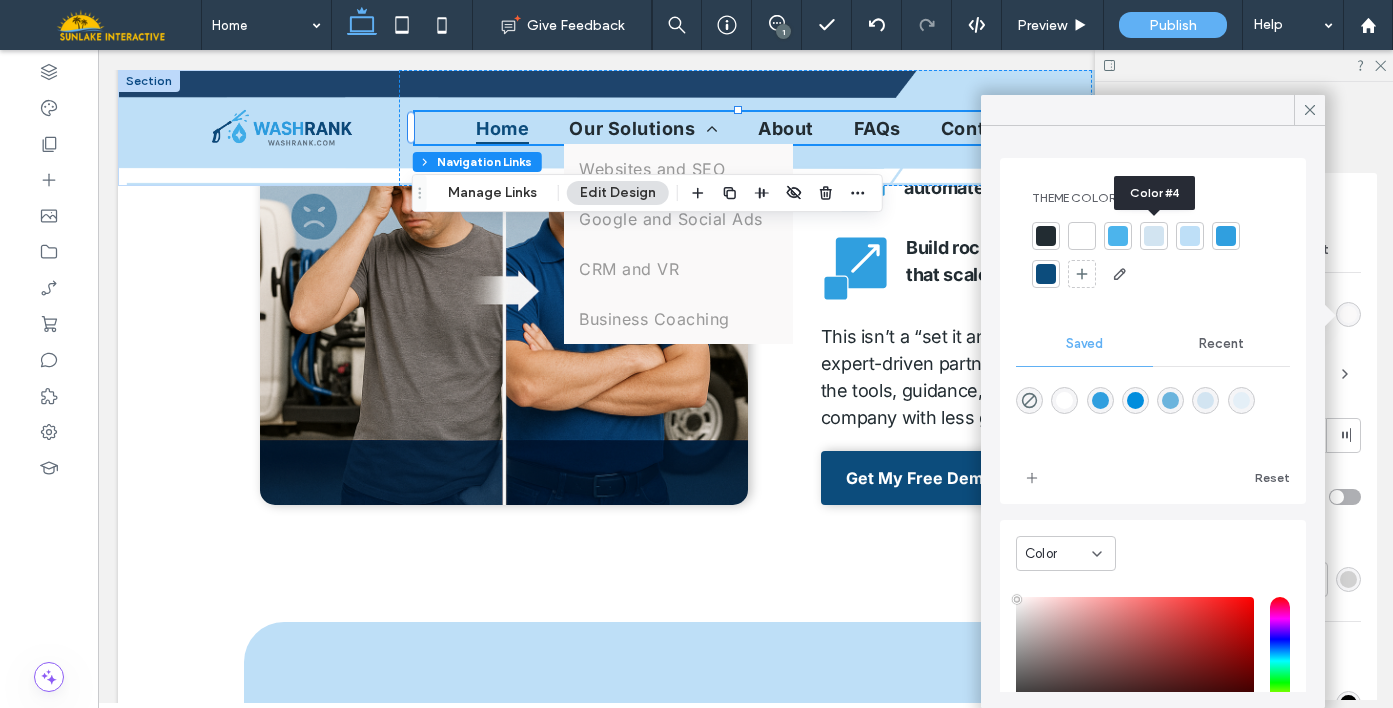 click at bounding box center [1154, 236] 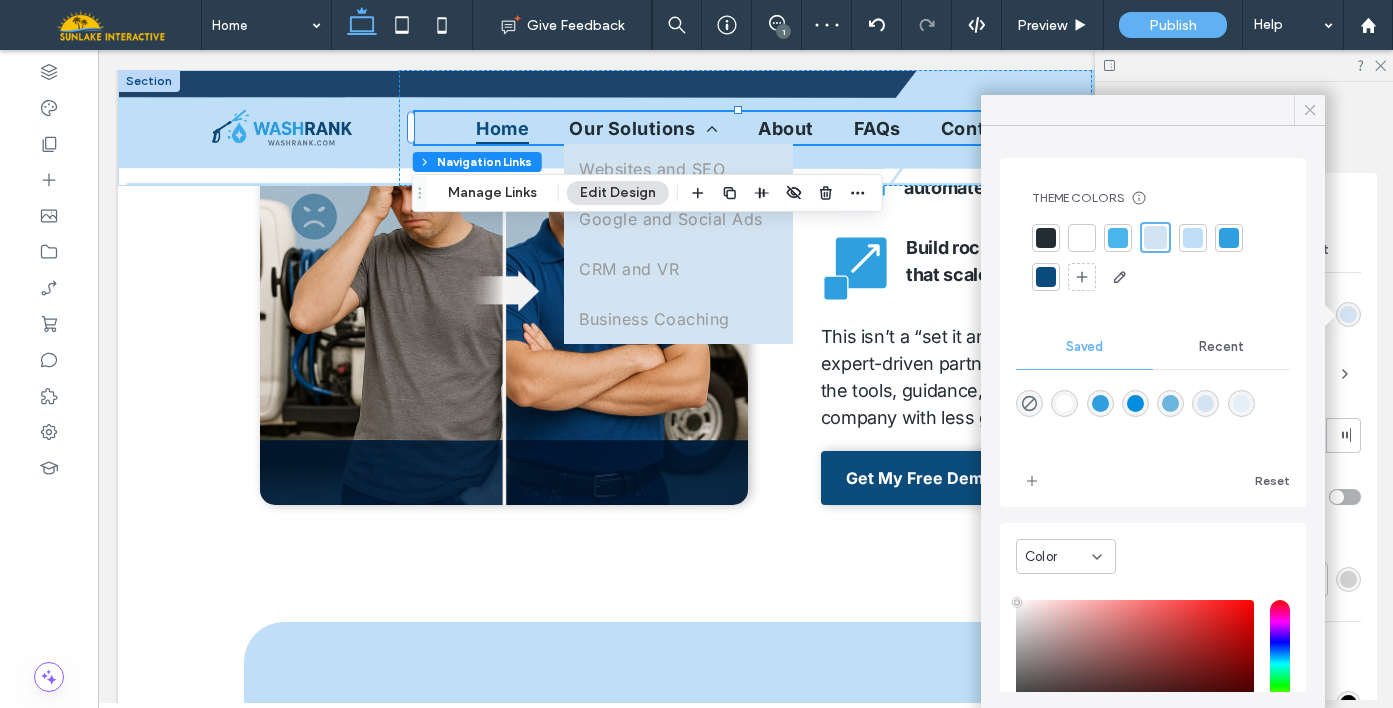 click 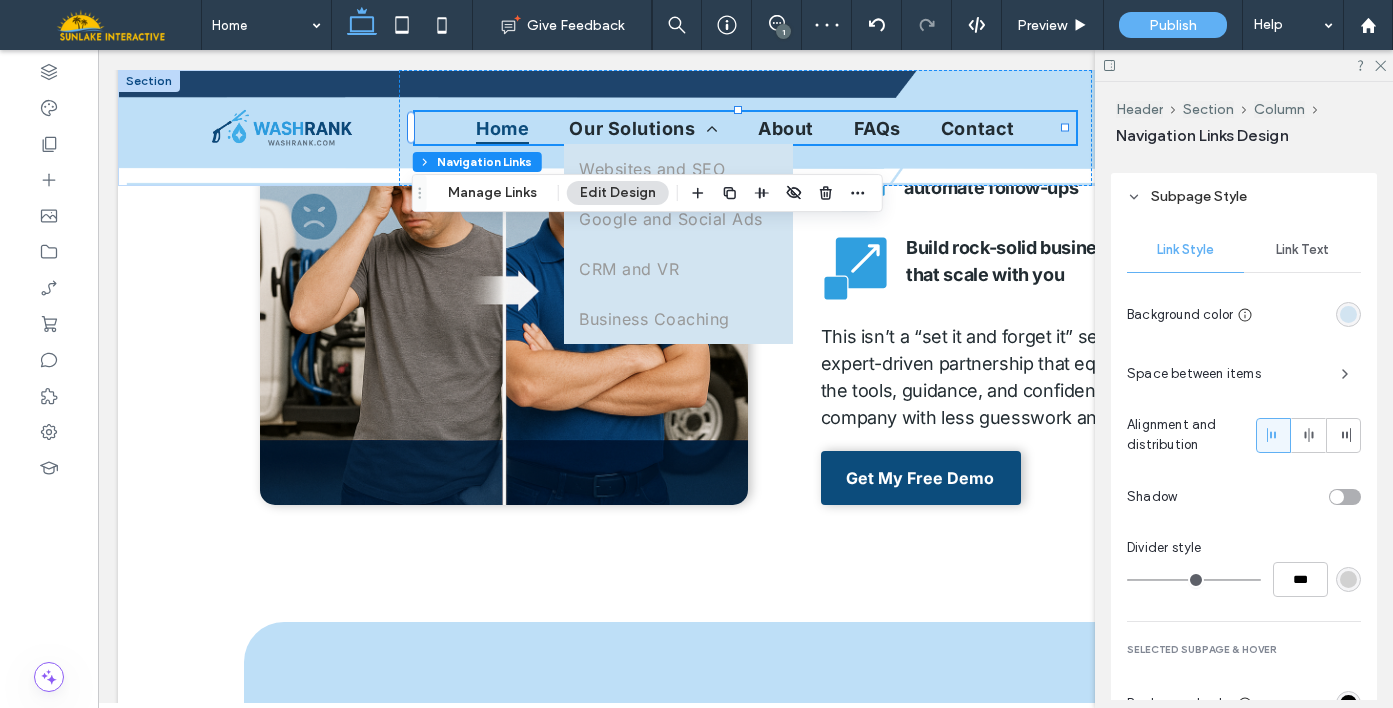 click at bounding box center [1337, 497] 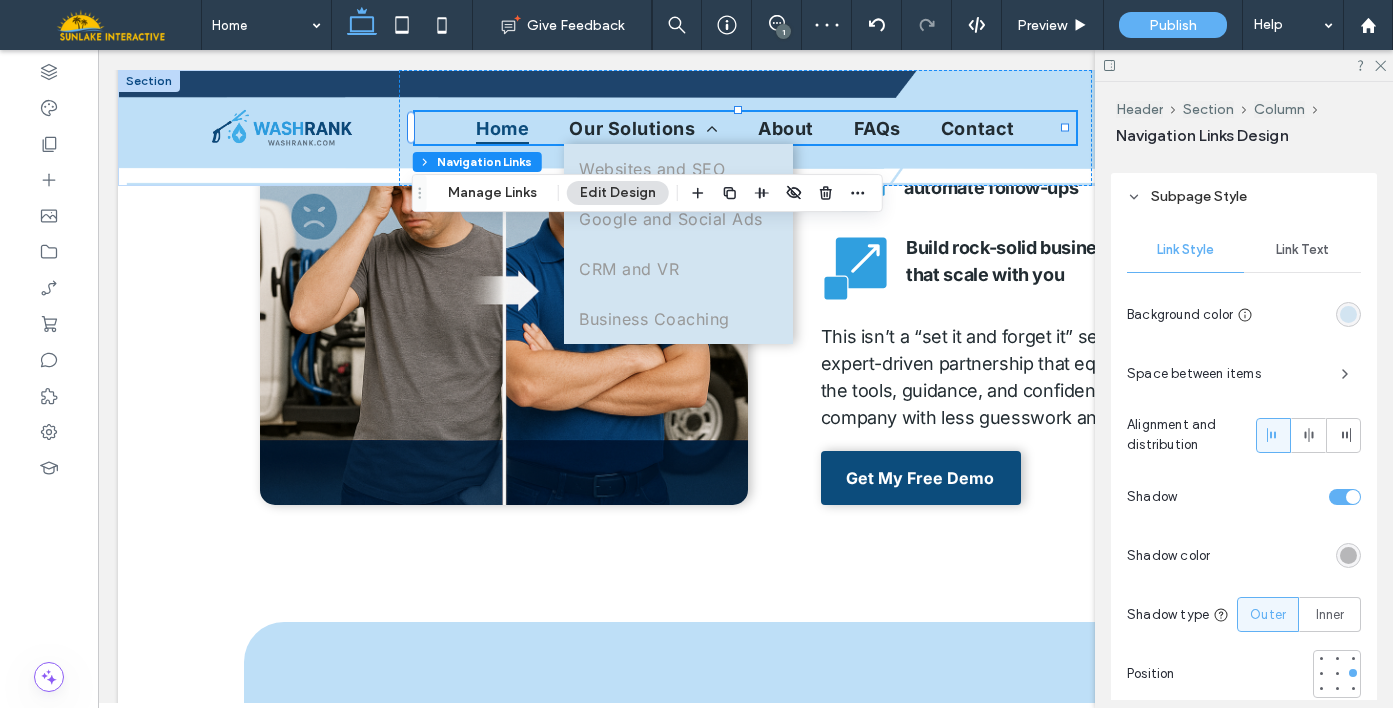 click at bounding box center [1348, 314] 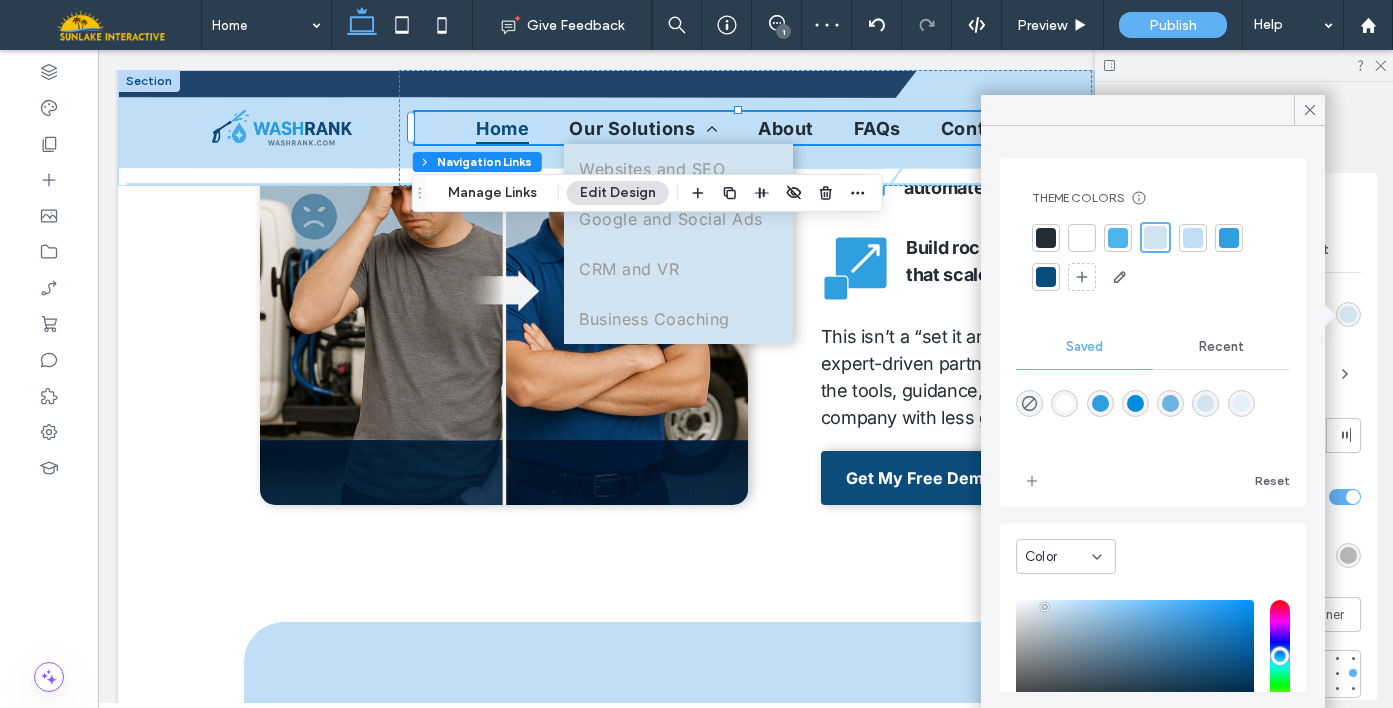 click at bounding box center [1082, 238] 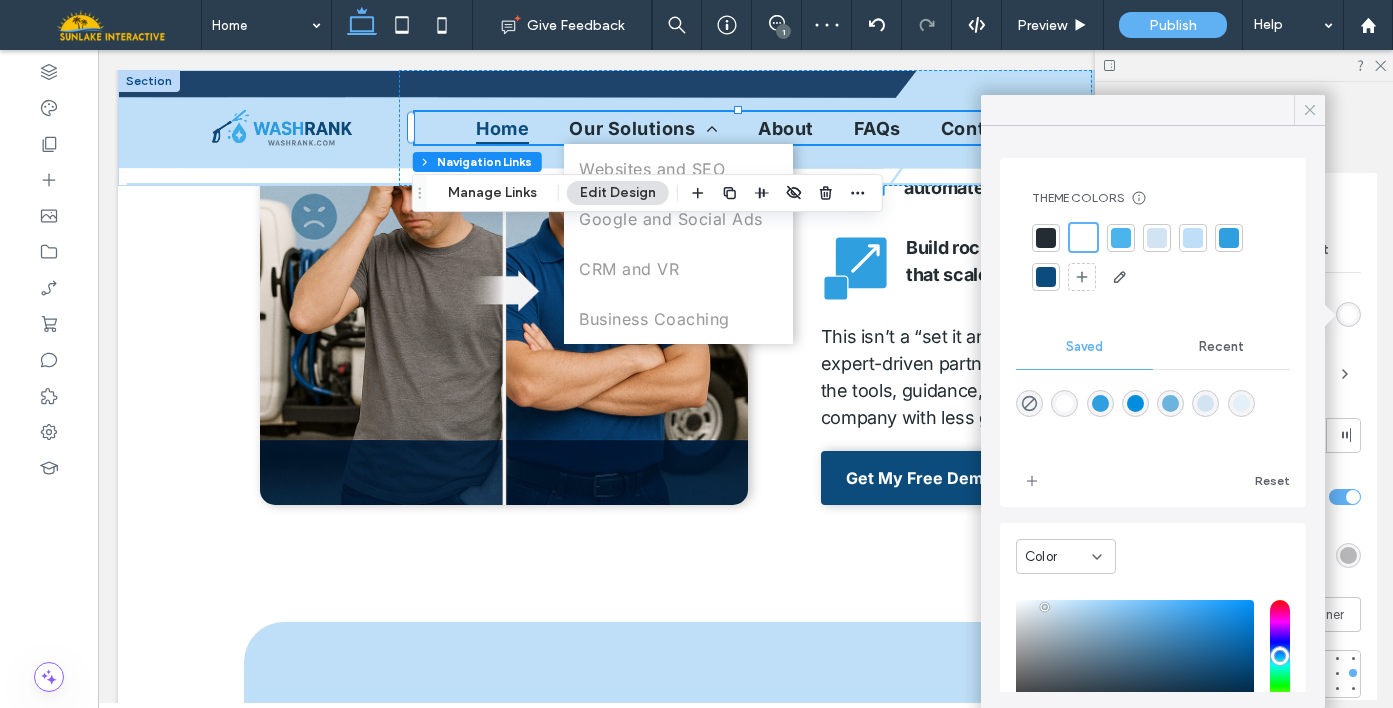 click 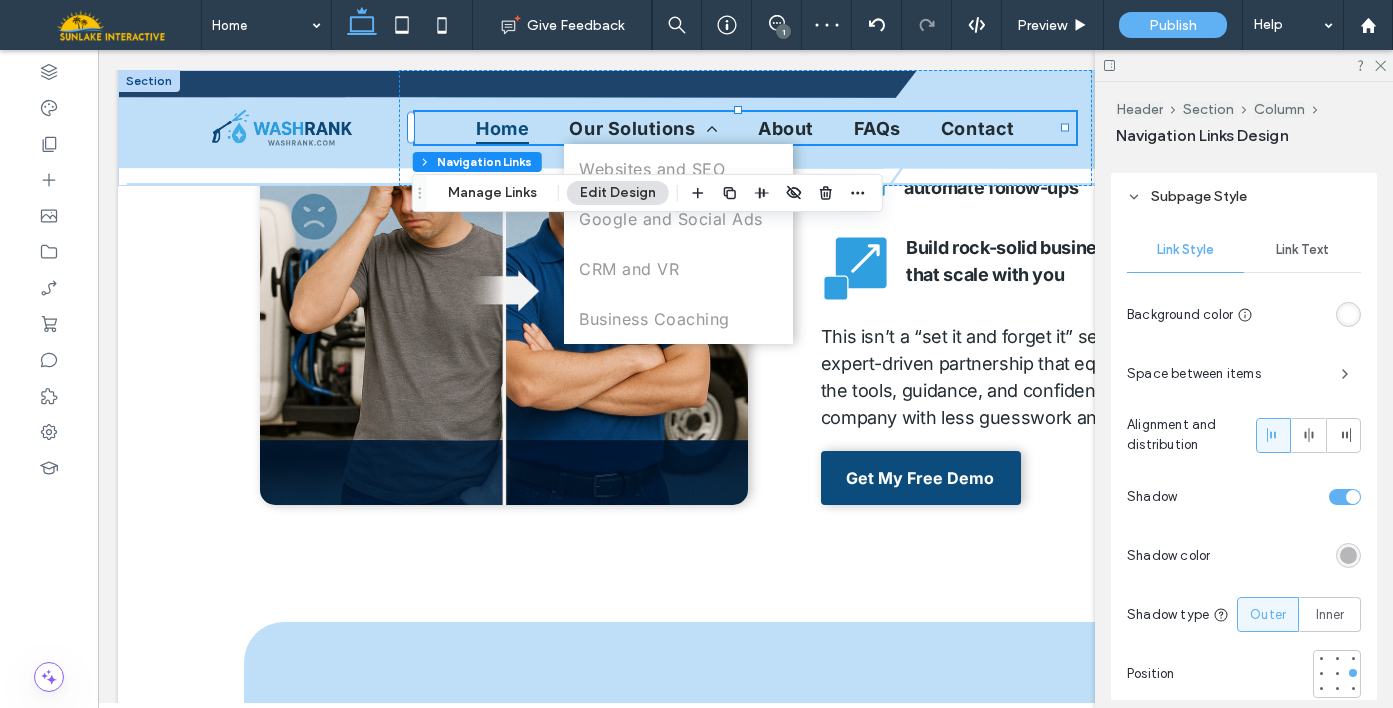 click at bounding box center [1348, 314] 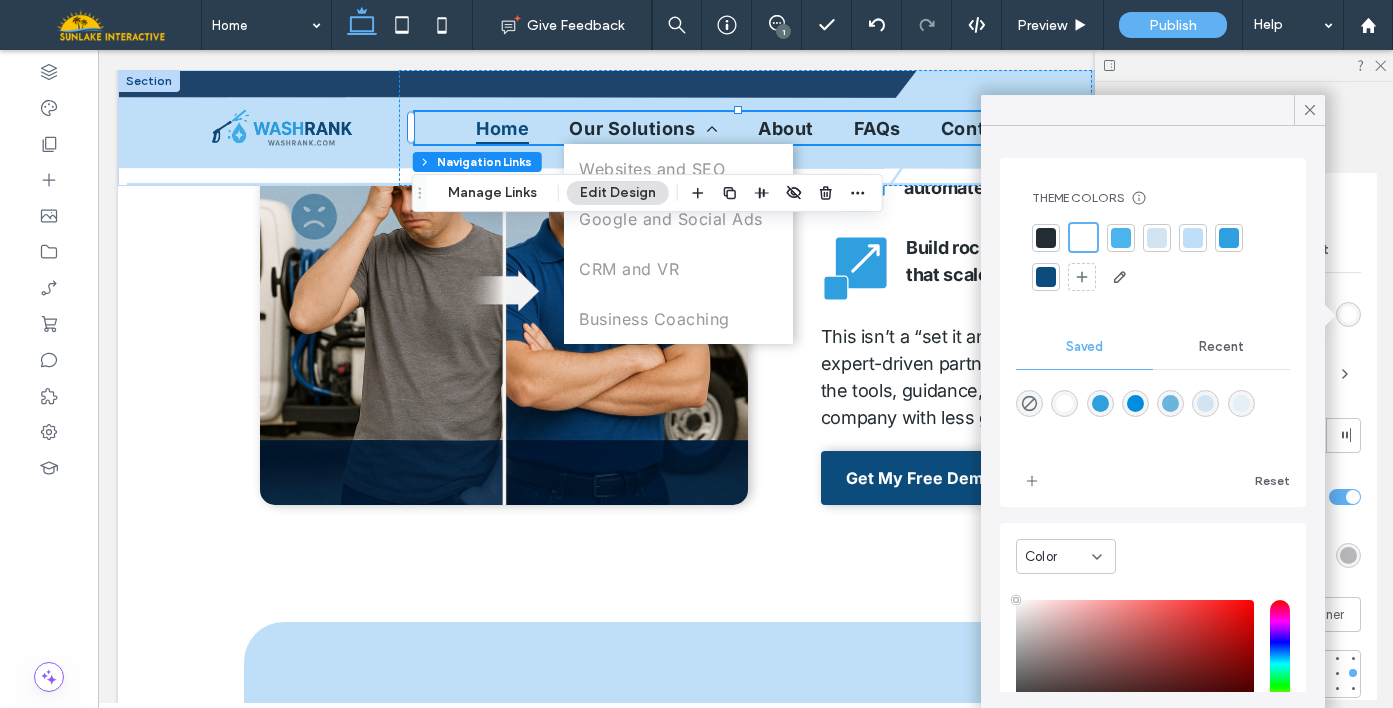 click at bounding box center [1157, 238] 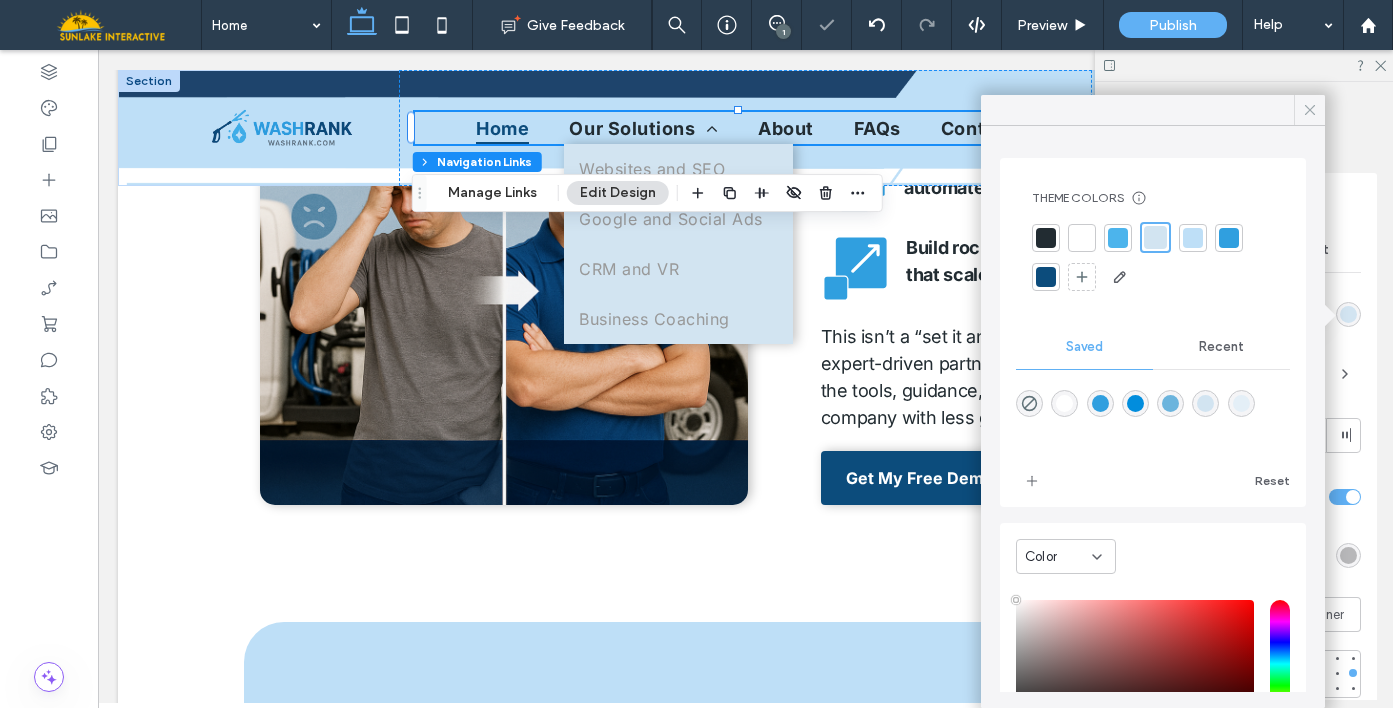 click 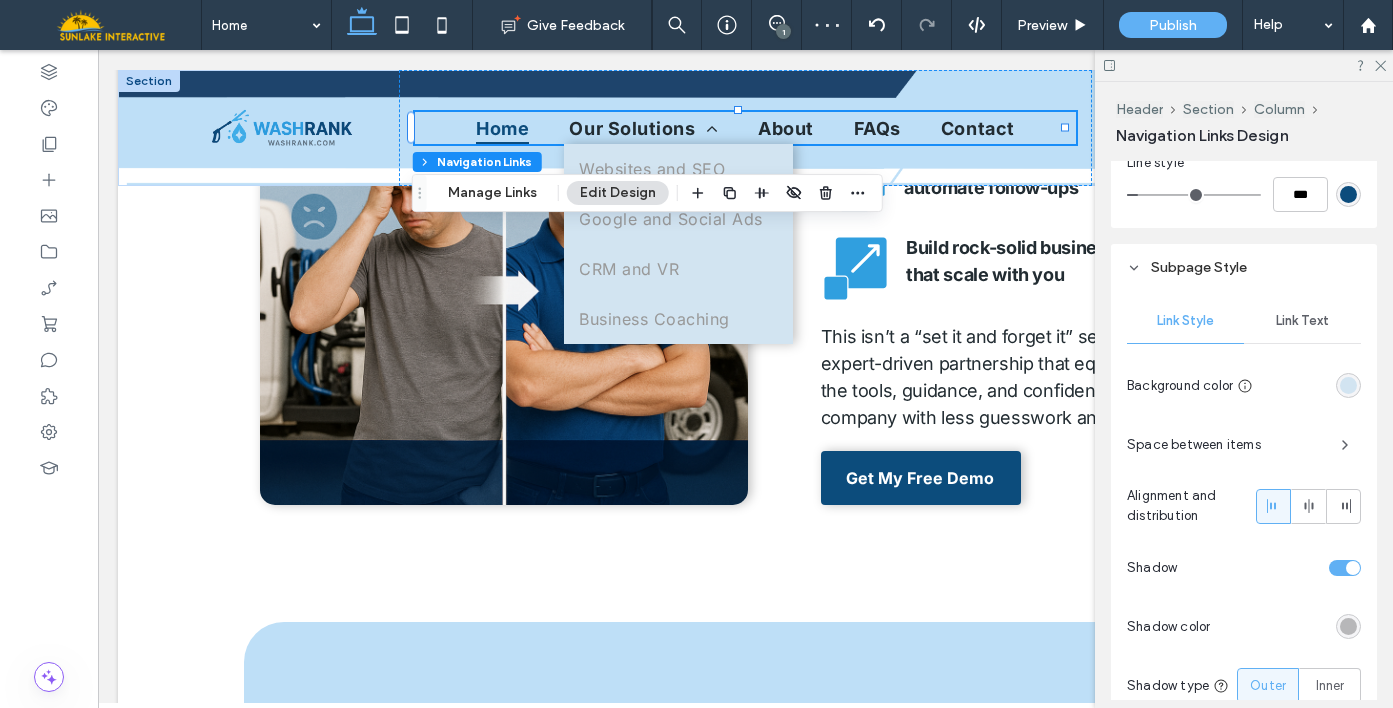 scroll, scrollTop: 1396, scrollLeft: 0, axis: vertical 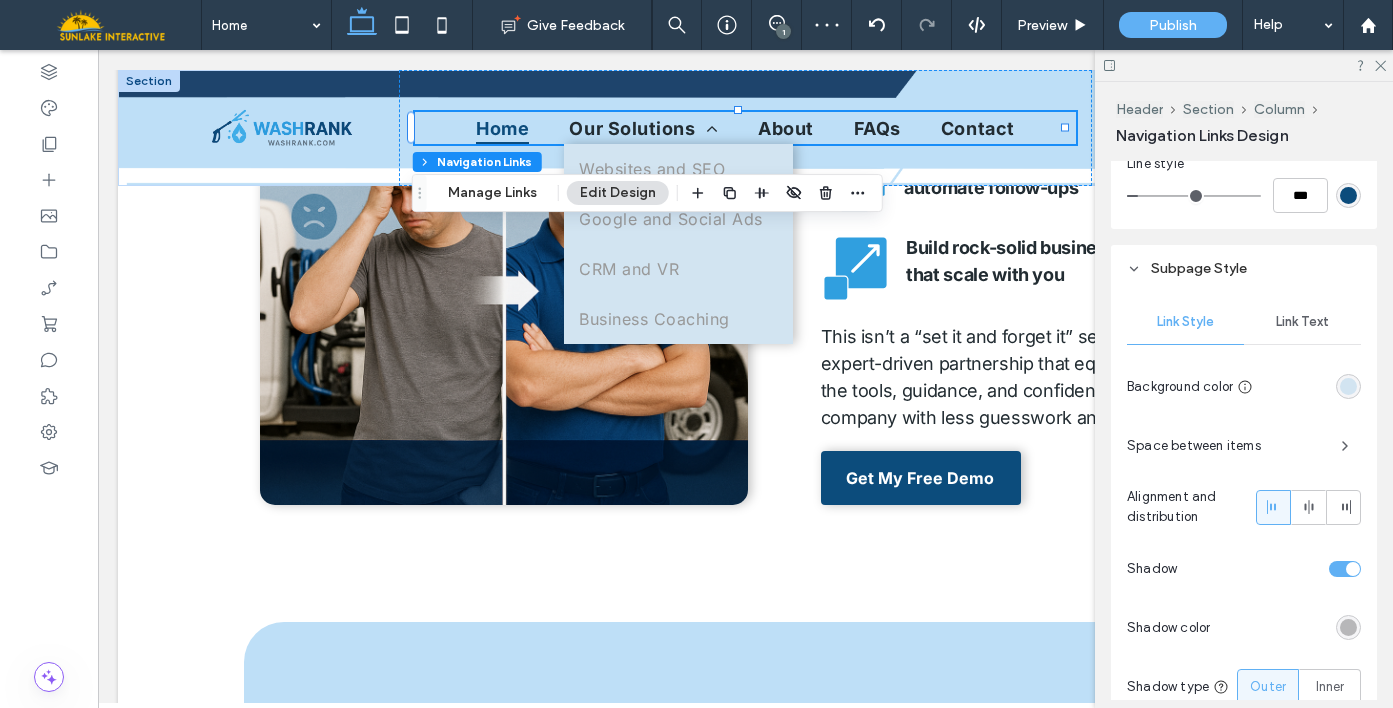 click on "Link Text" at bounding box center [1302, 322] 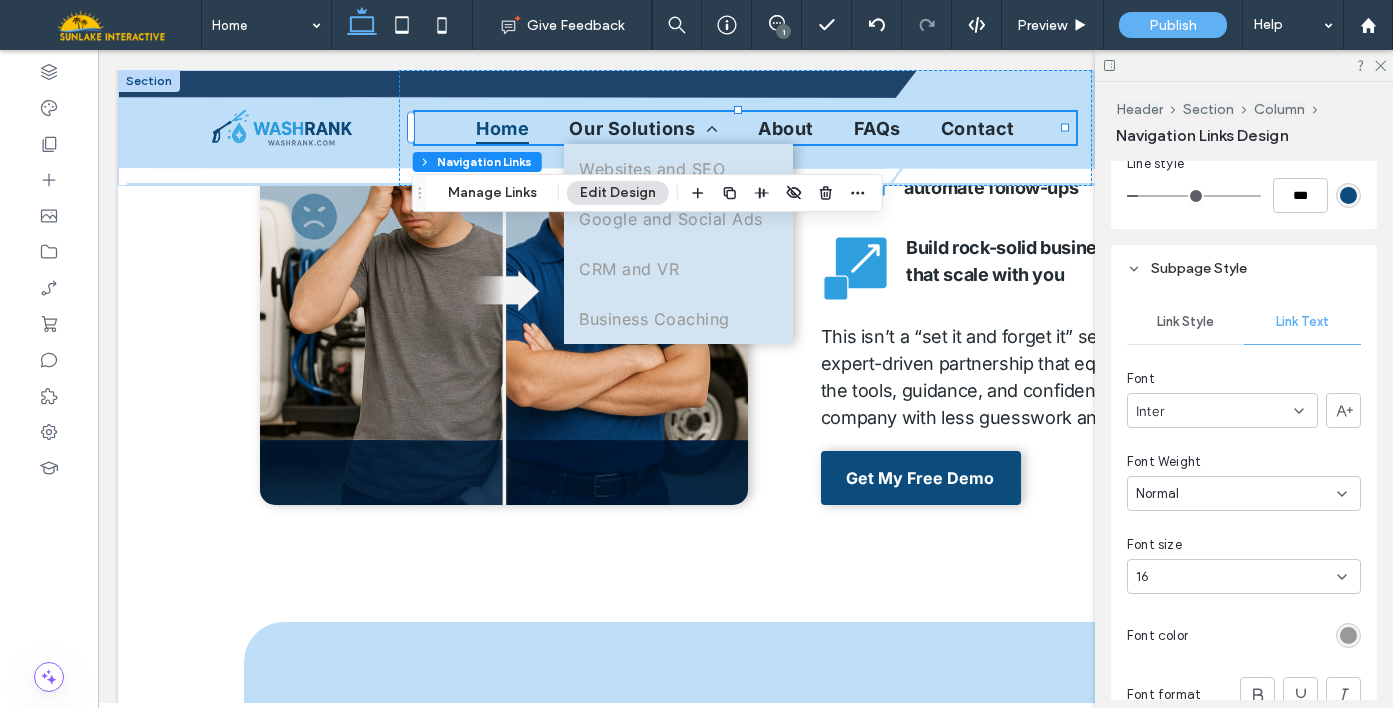 click at bounding box center [1348, 635] 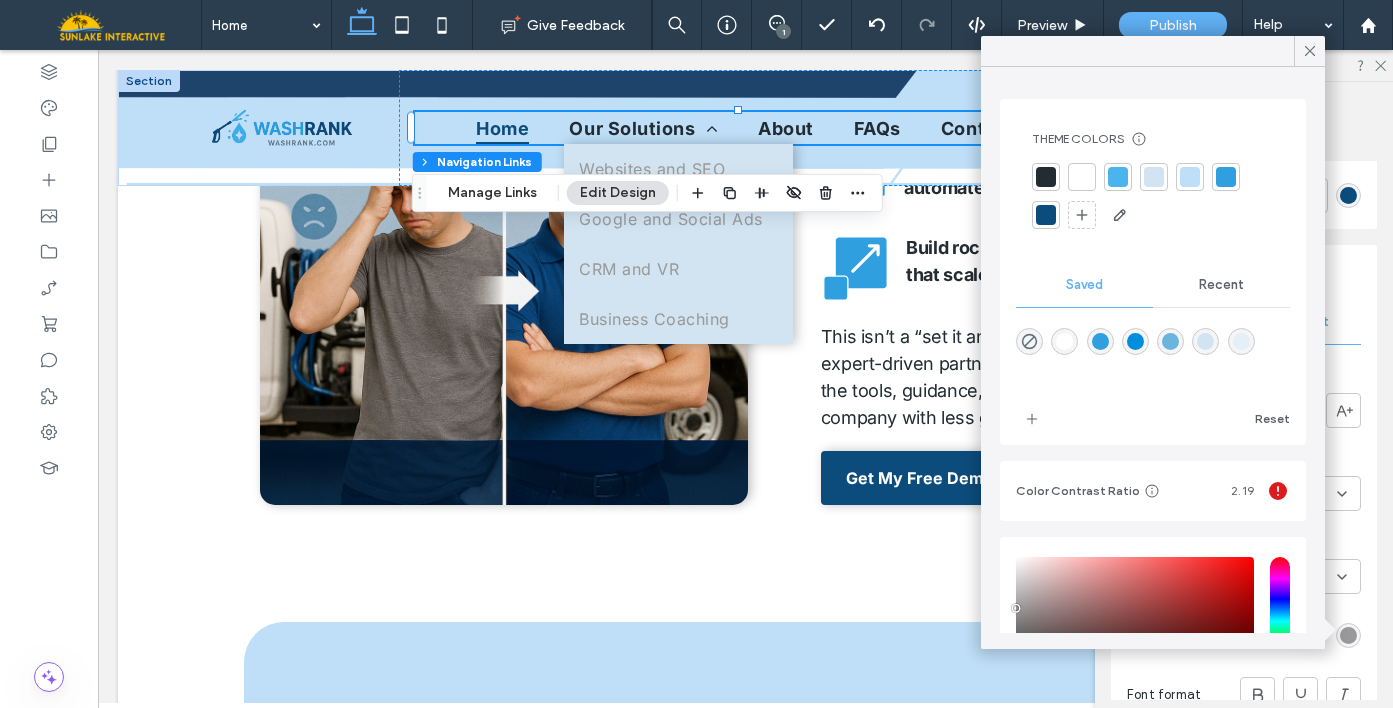 click at bounding box center (1046, 215) 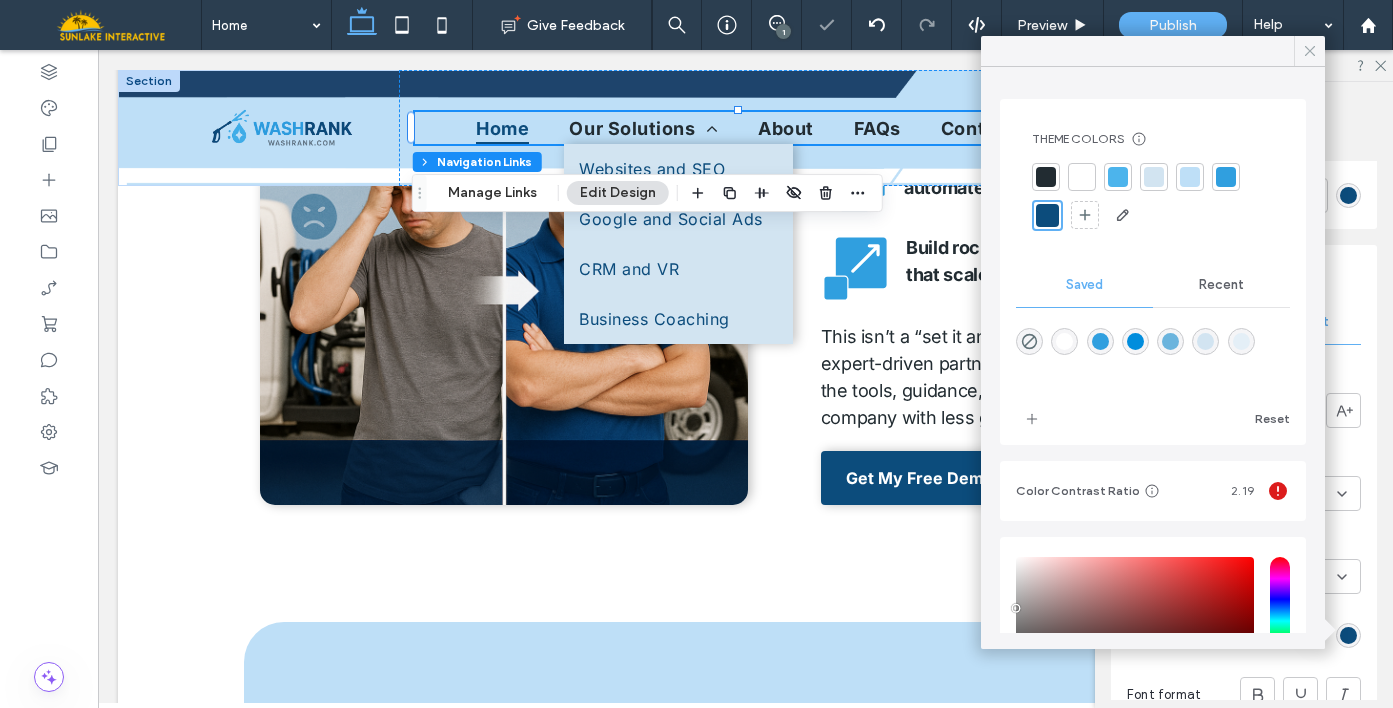 click 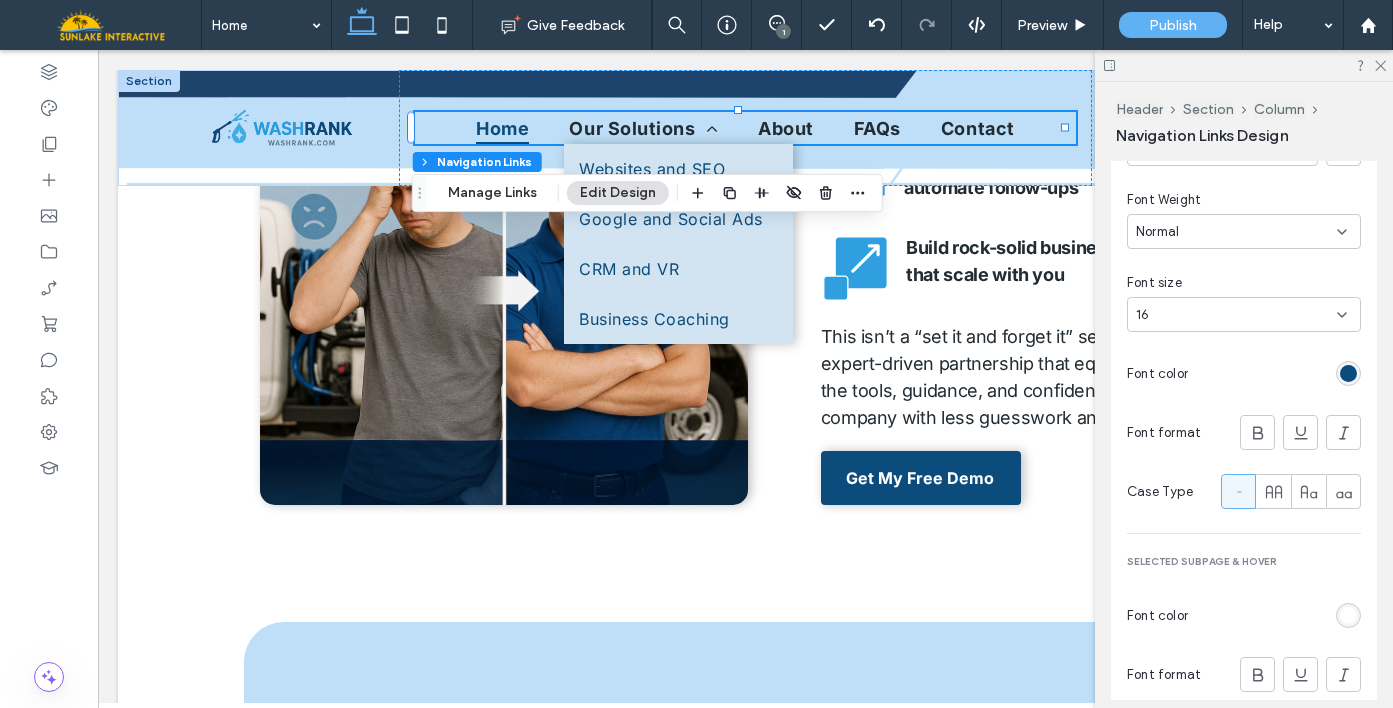 scroll, scrollTop: 1747, scrollLeft: 0, axis: vertical 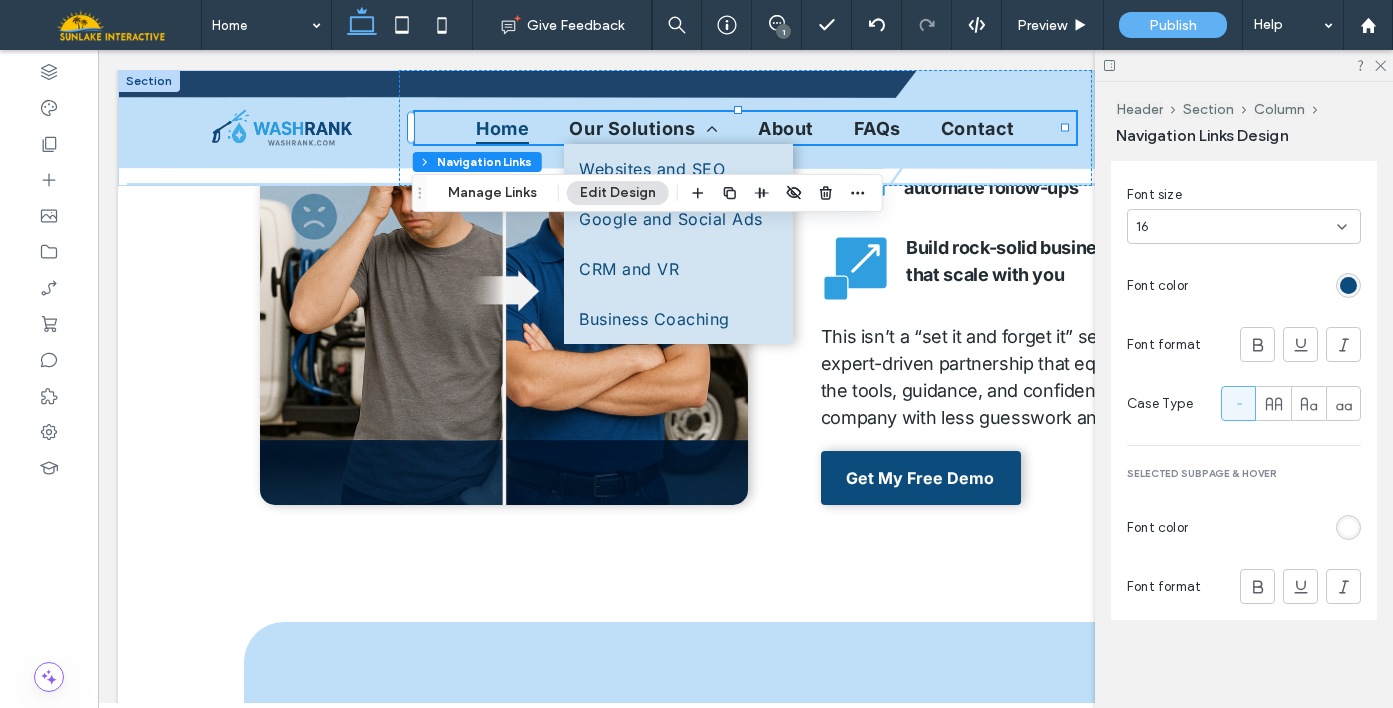 click at bounding box center (1278, 527) 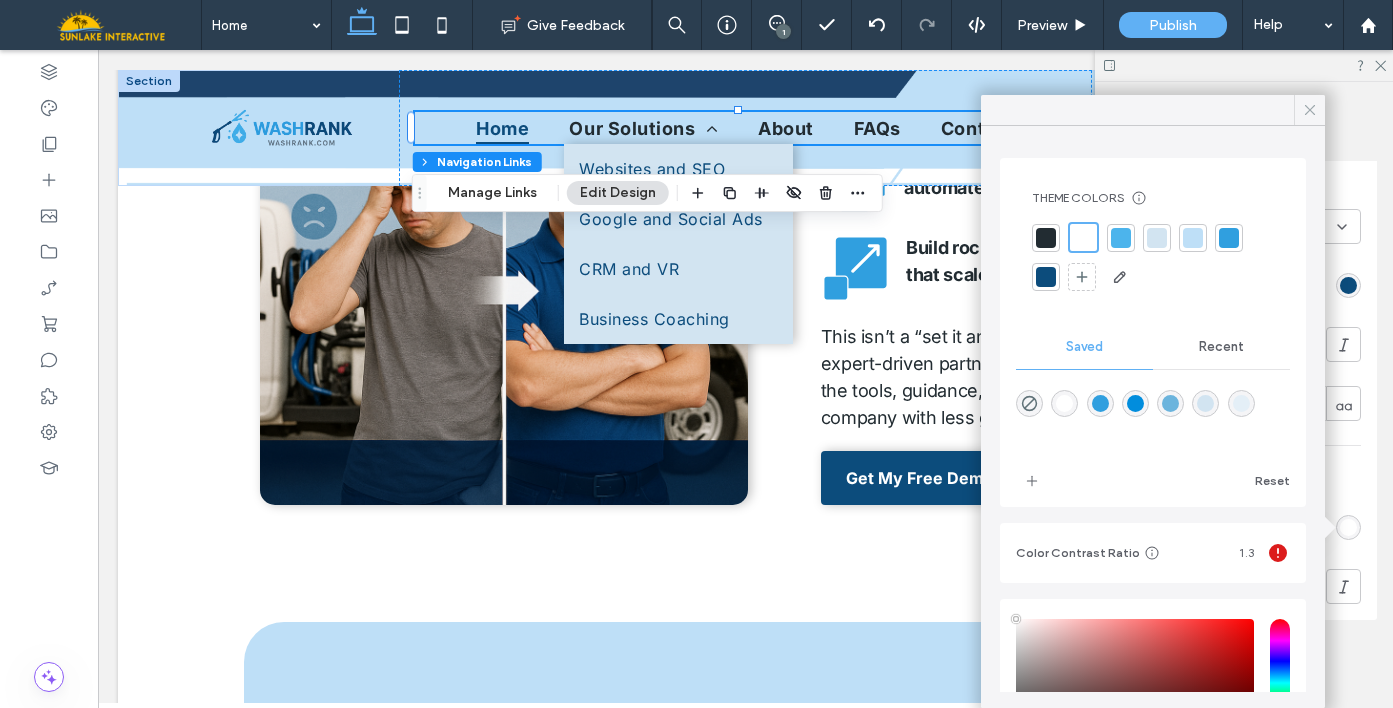 click 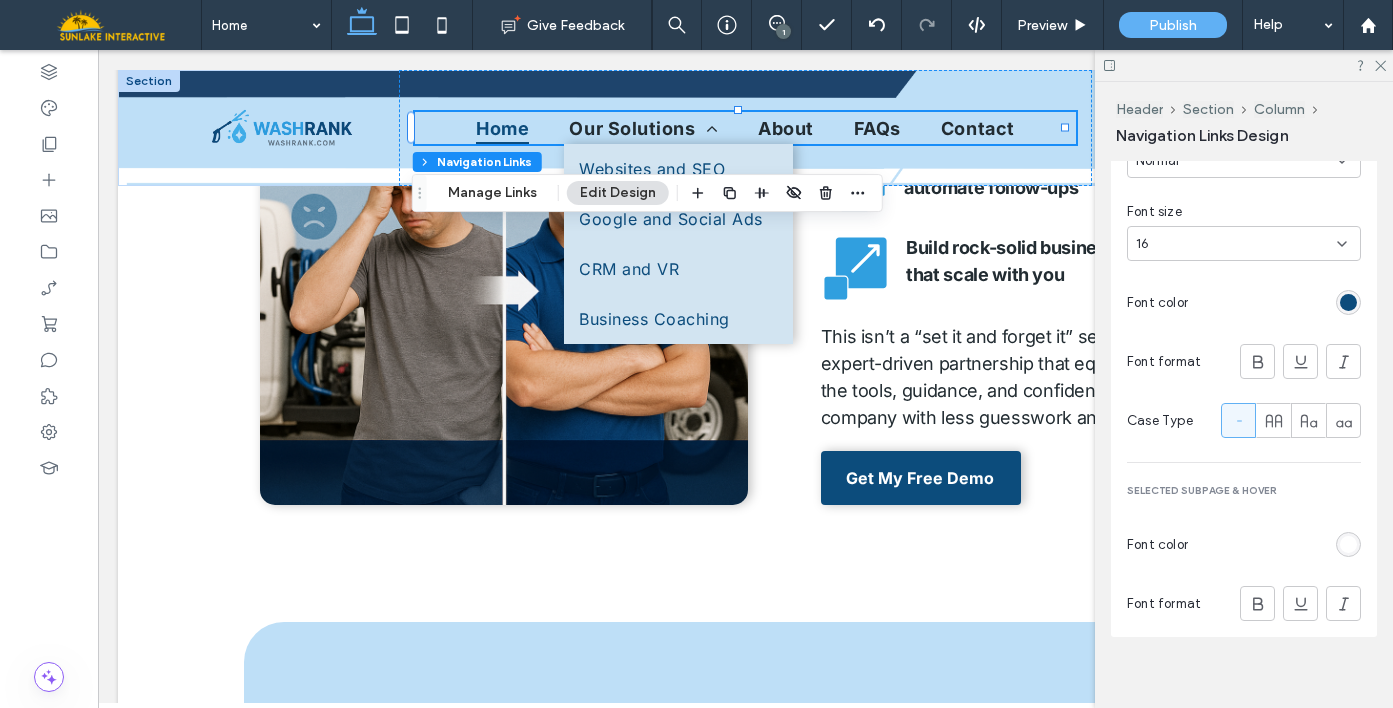 scroll, scrollTop: 1725, scrollLeft: 0, axis: vertical 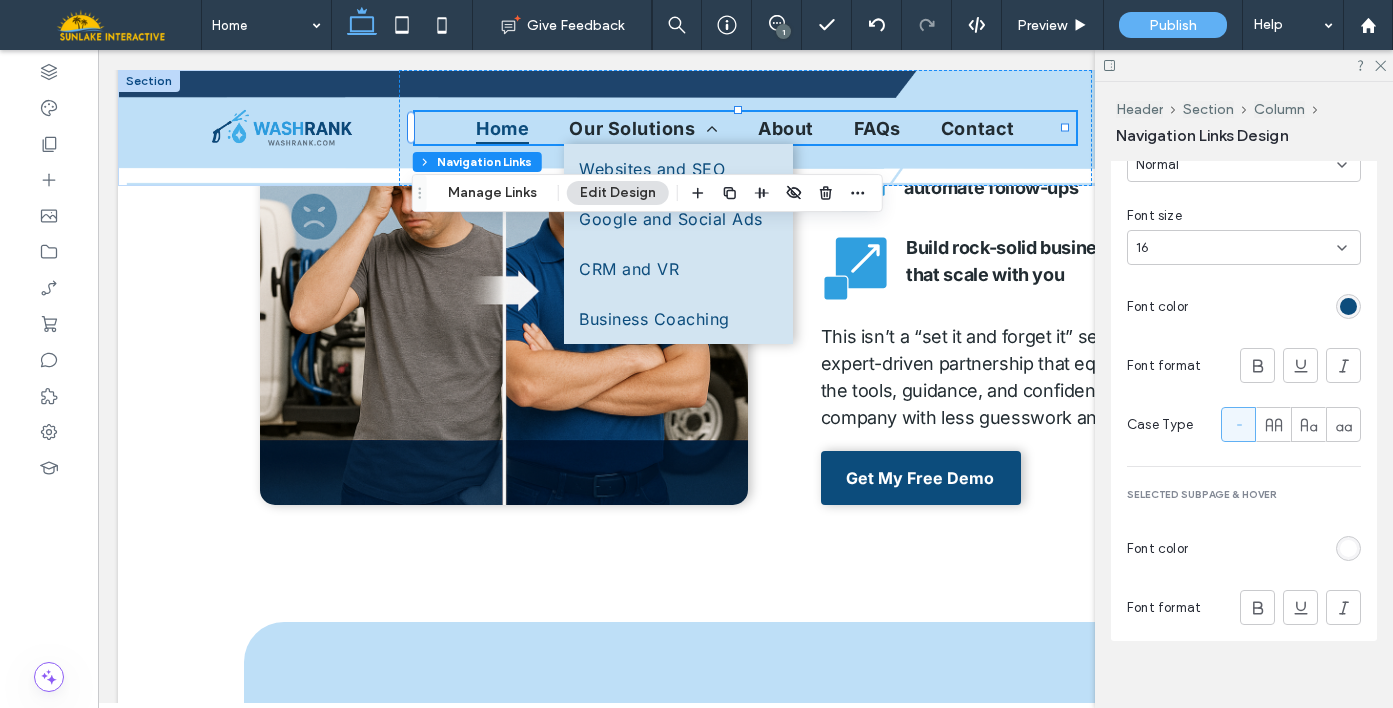 click at bounding box center [1348, 548] 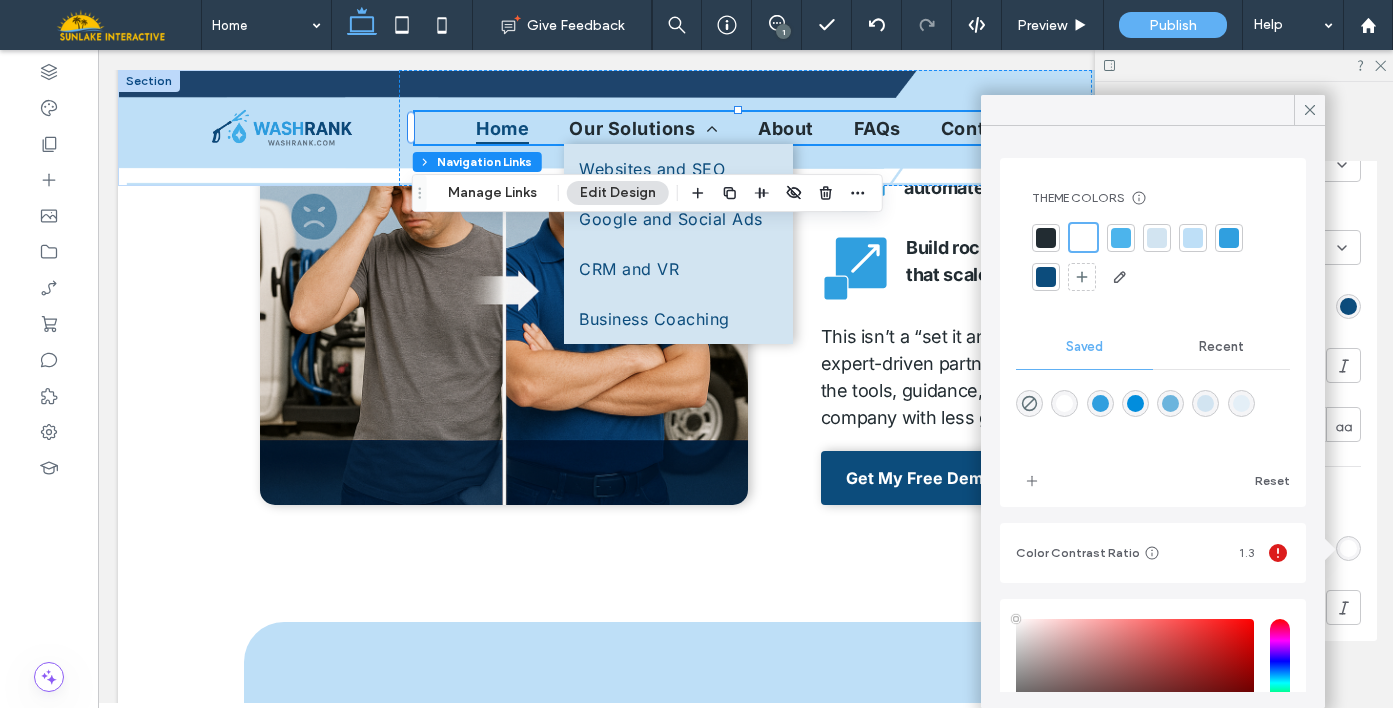 click at bounding box center [1083, 237] 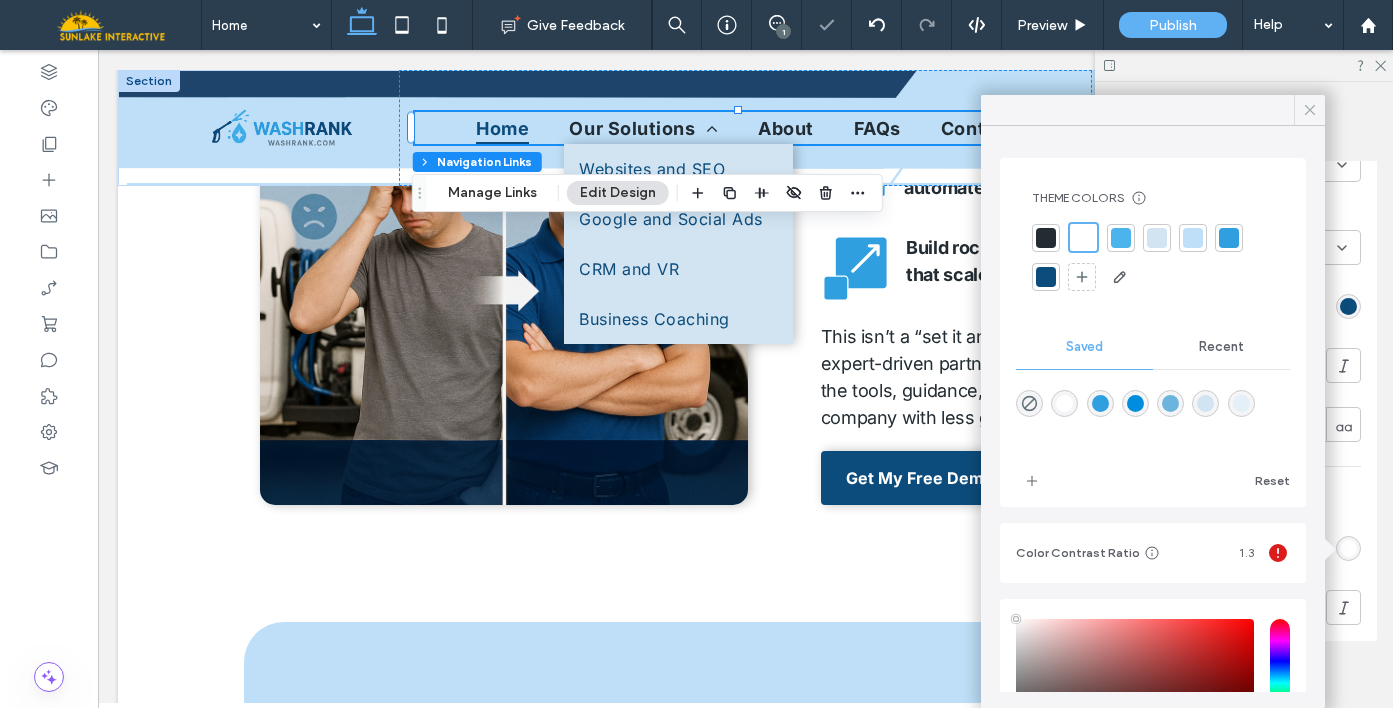 click 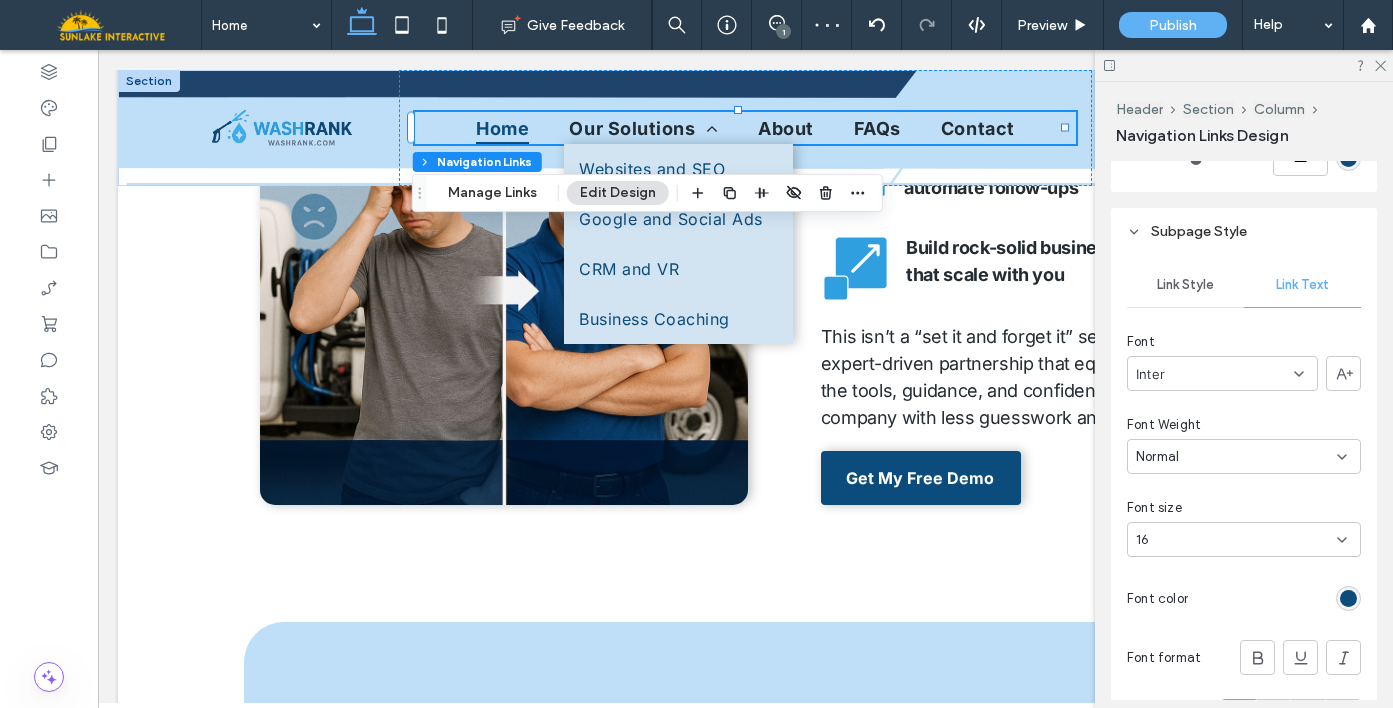 scroll, scrollTop: 1431, scrollLeft: 0, axis: vertical 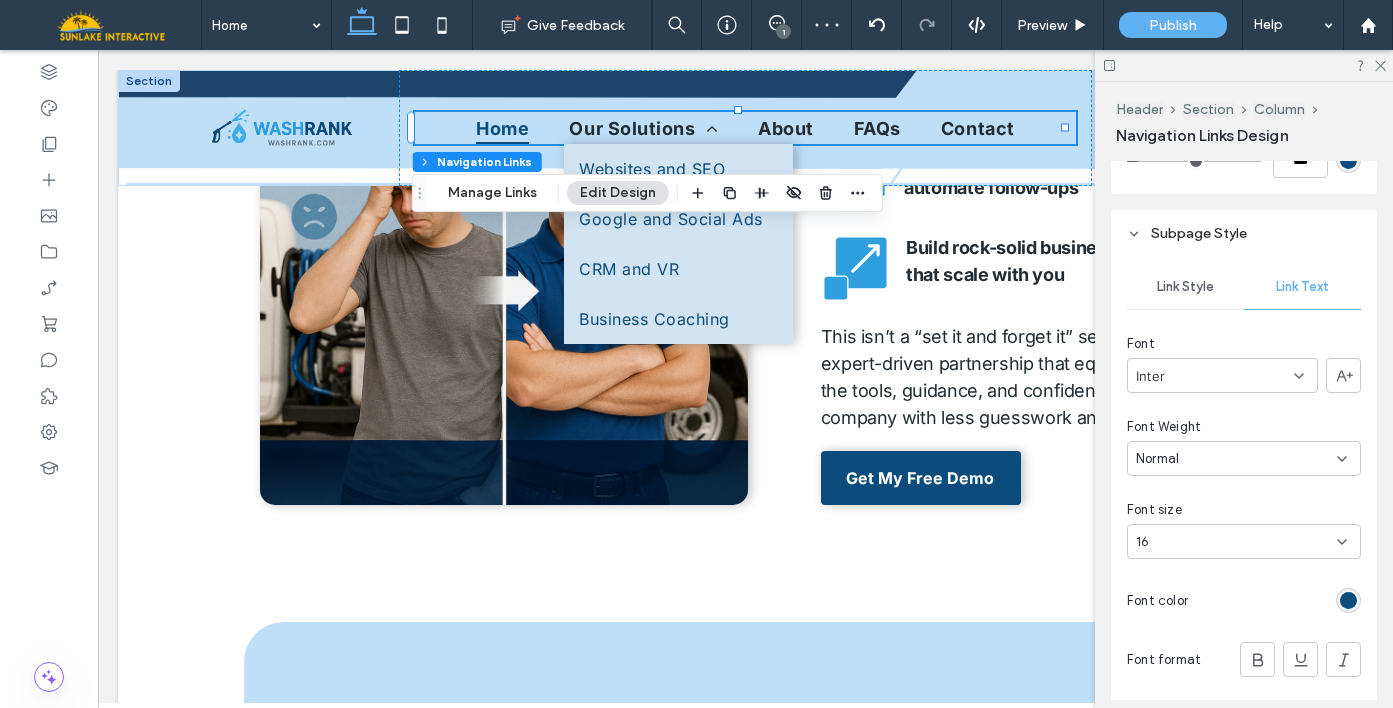 click on "Link Style" at bounding box center (1185, 287) 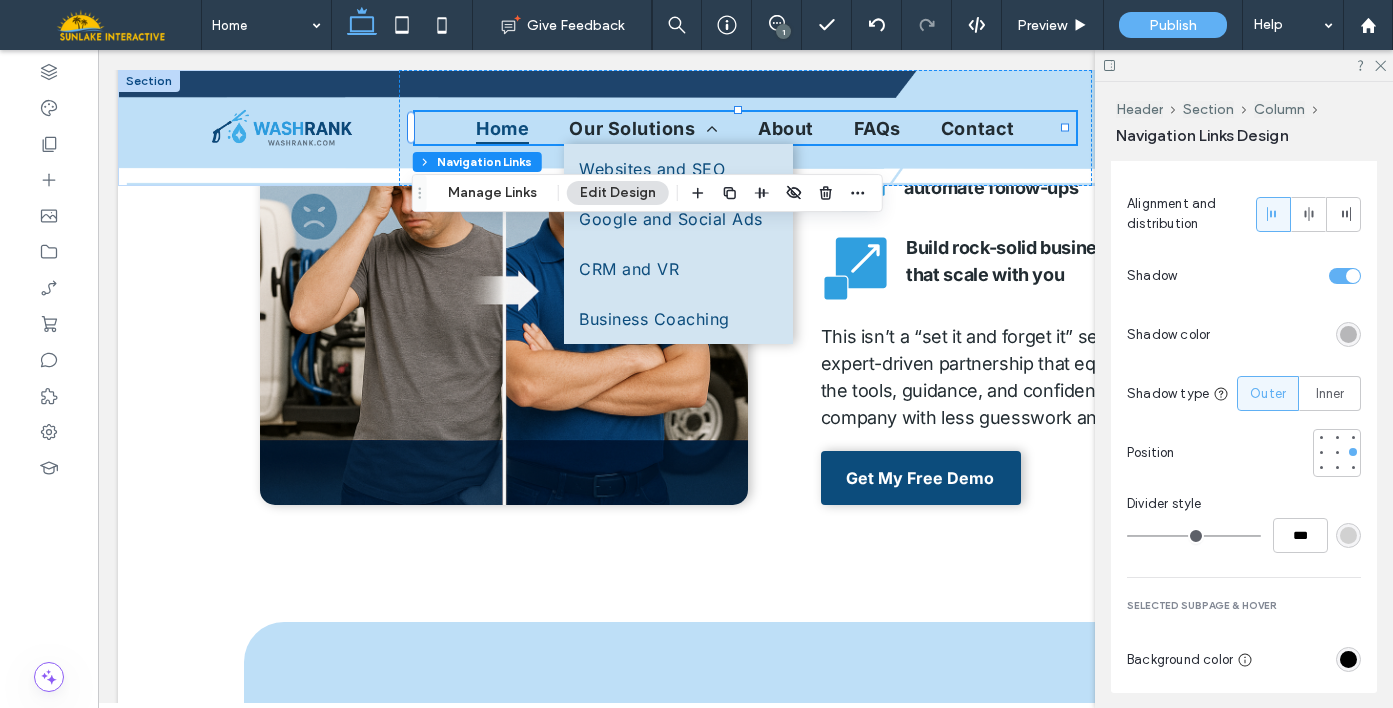 scroll, scrollTop: 1768, scrollLeft: 0, axis: vertical 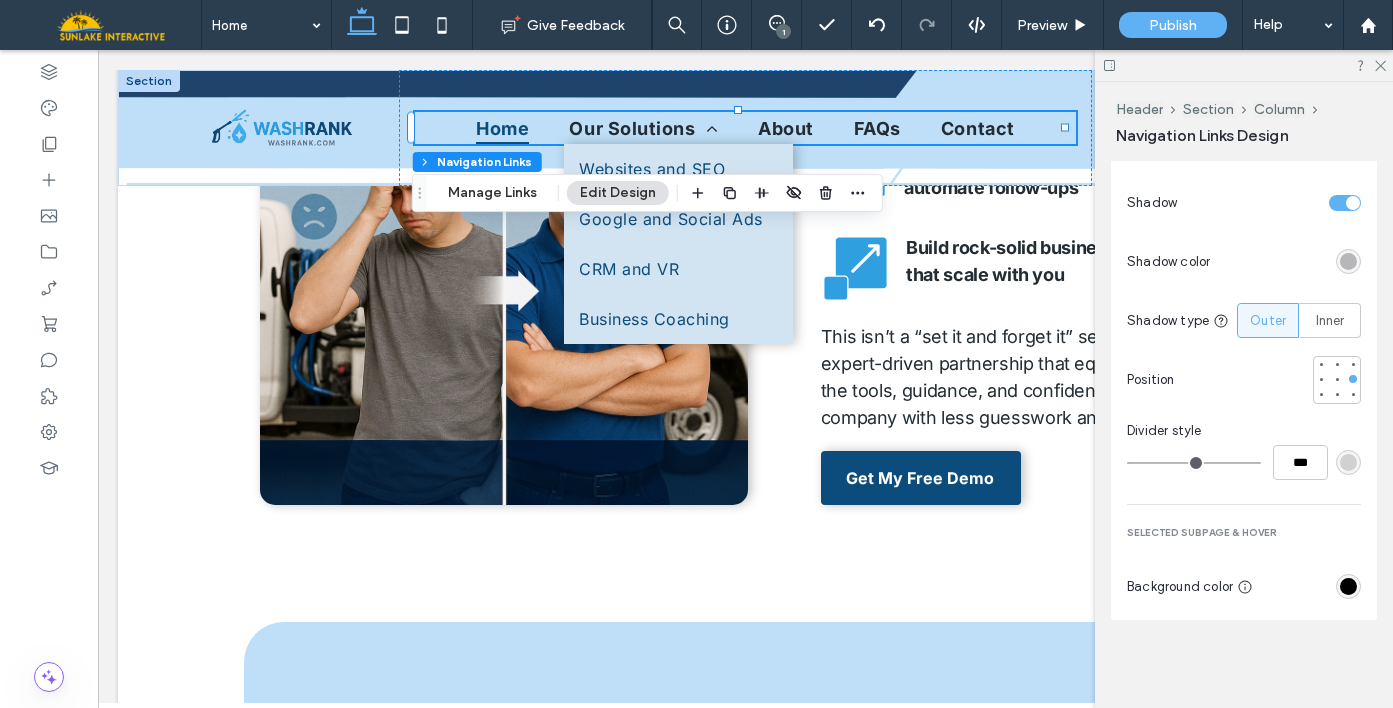 click at bounding box center [1348, 586] 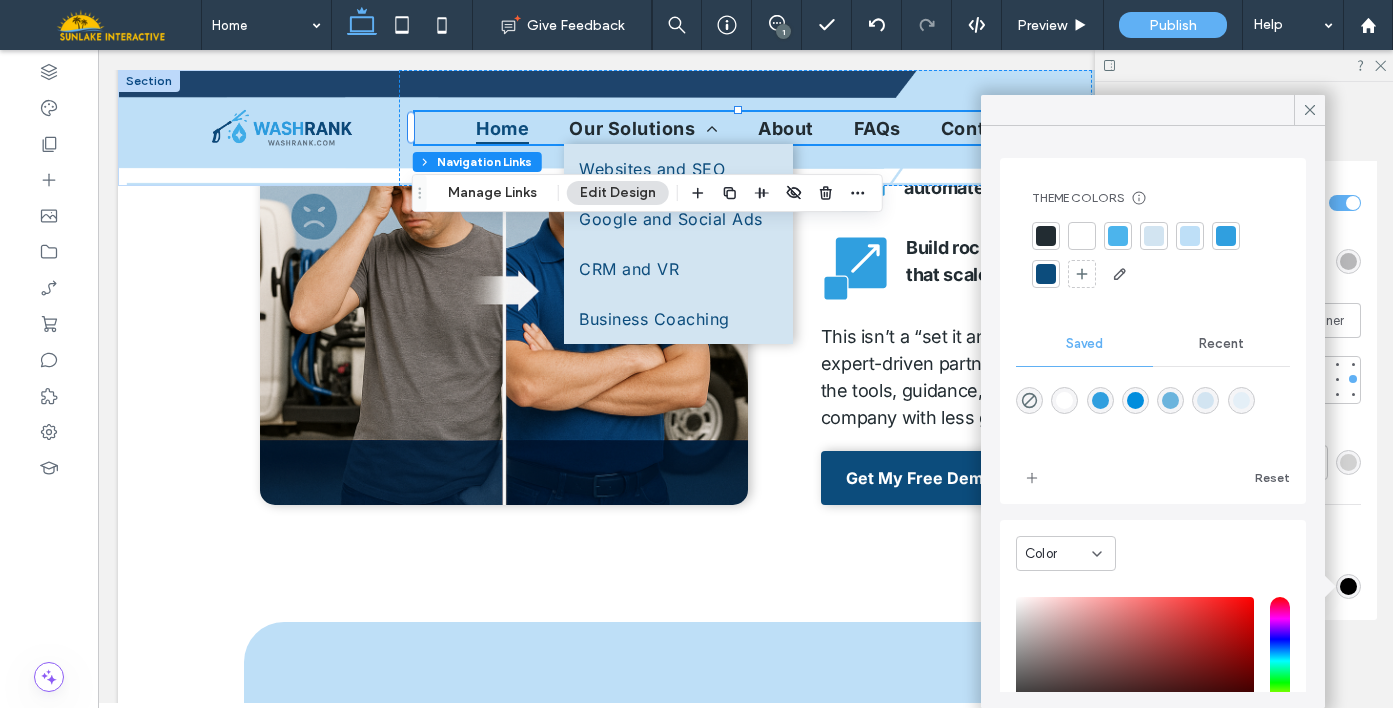 click at bounding box center [1046, 274] 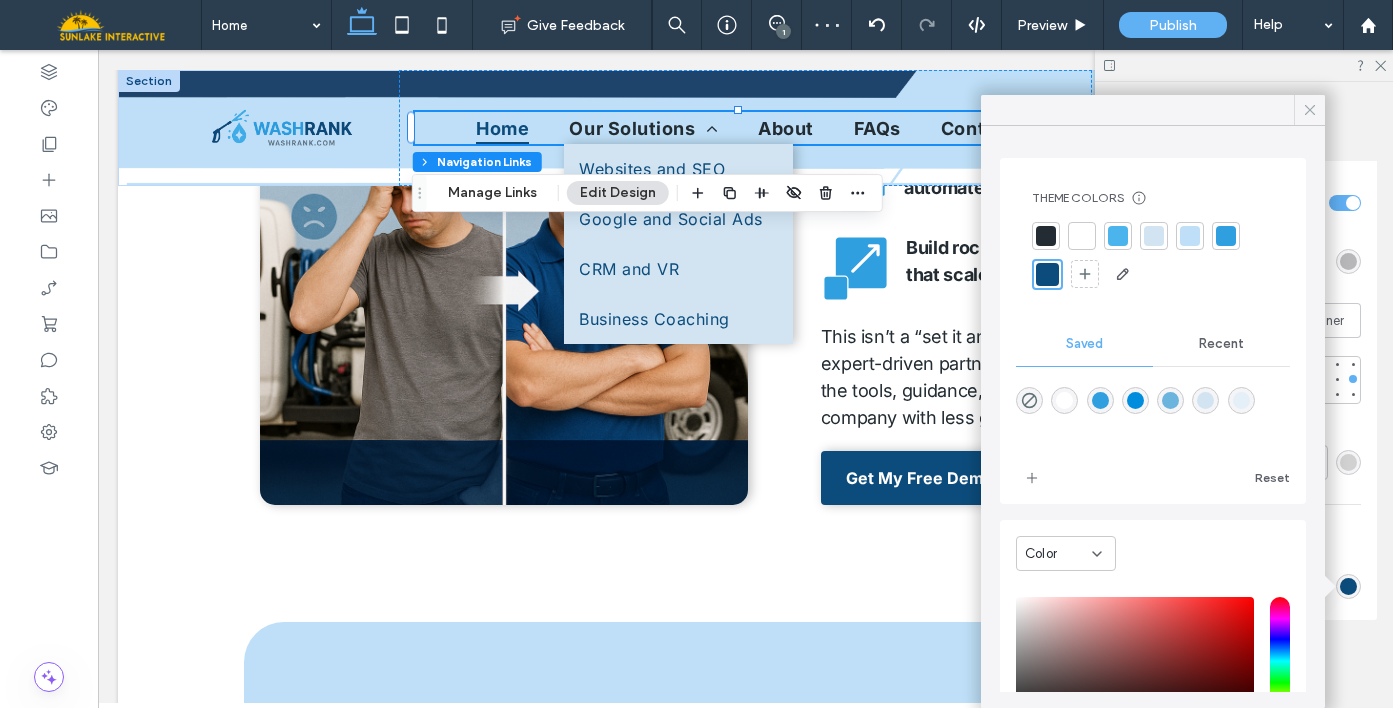 click 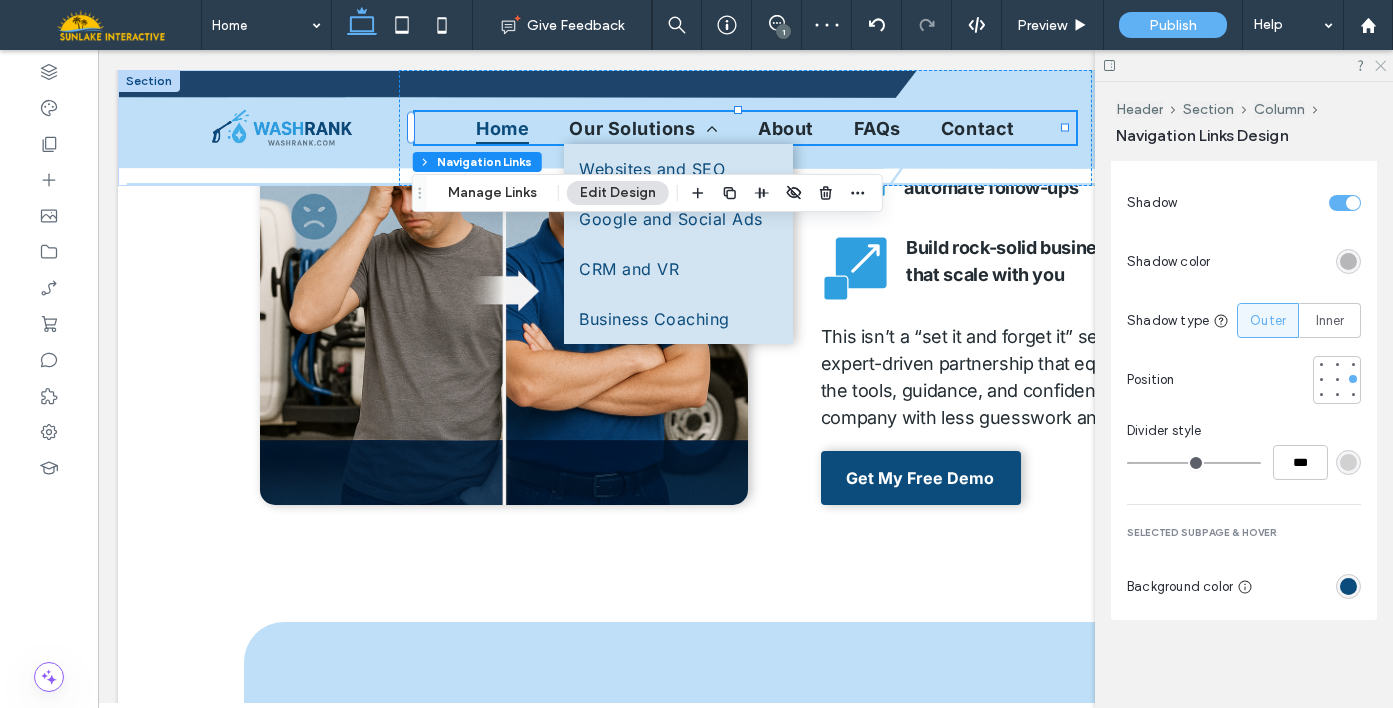 click 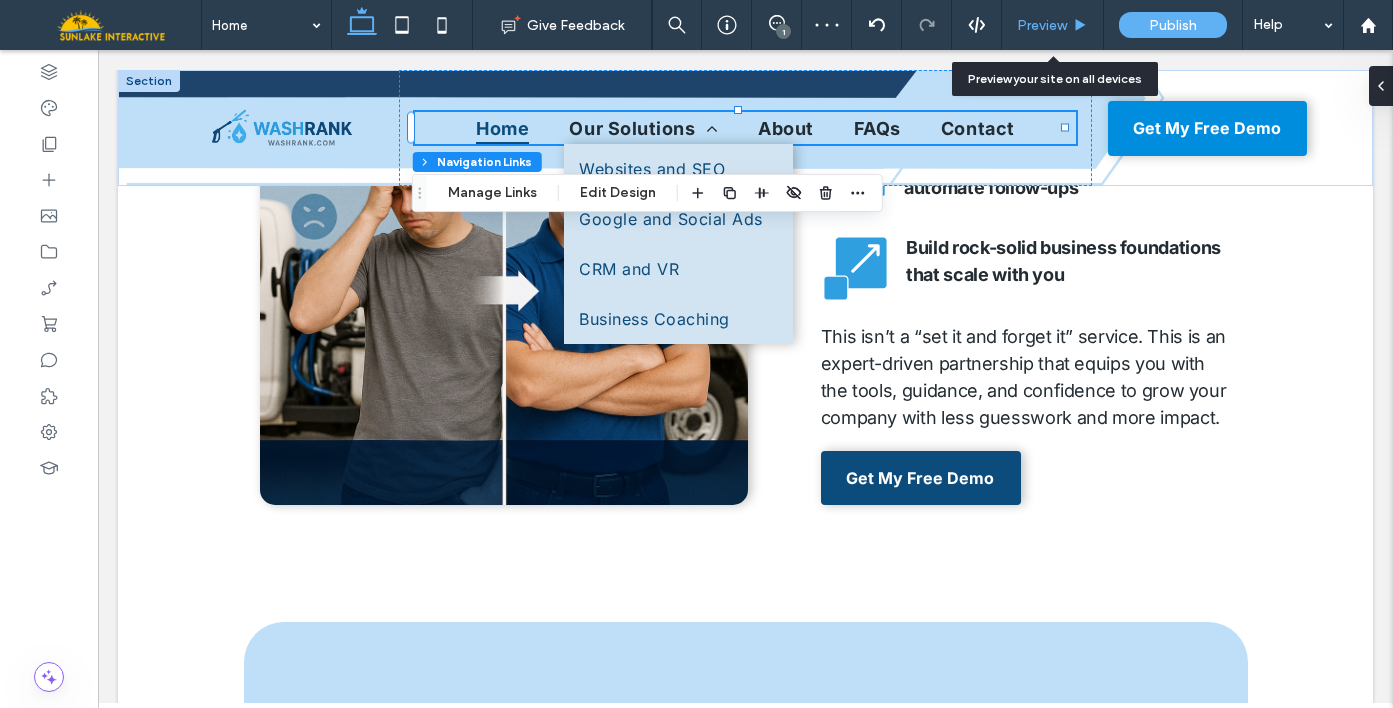 drag, startPoint x: 1046, startPoint y: 29, endPoint x: 1014, endPoint y: 19, distance: 33.526108 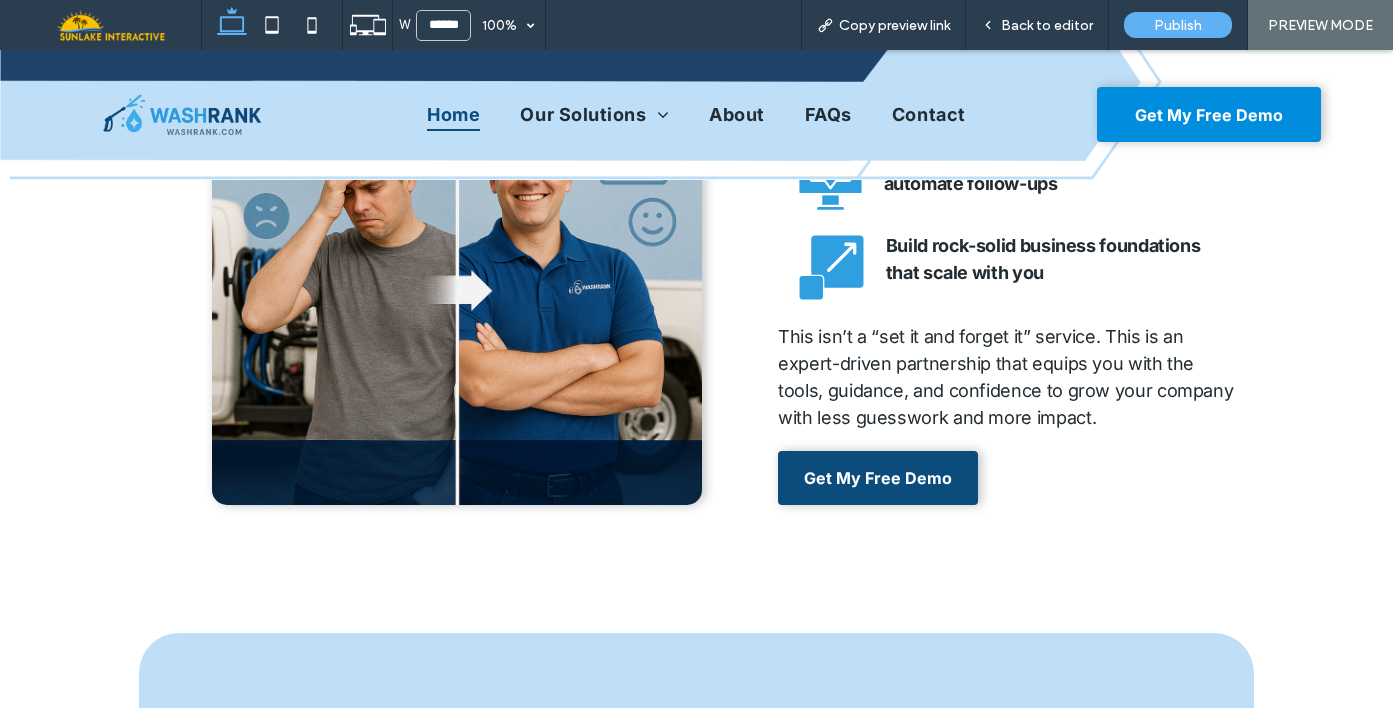 scroll, scrollTop: 3020, scrollLeft: 0, axis: vertical 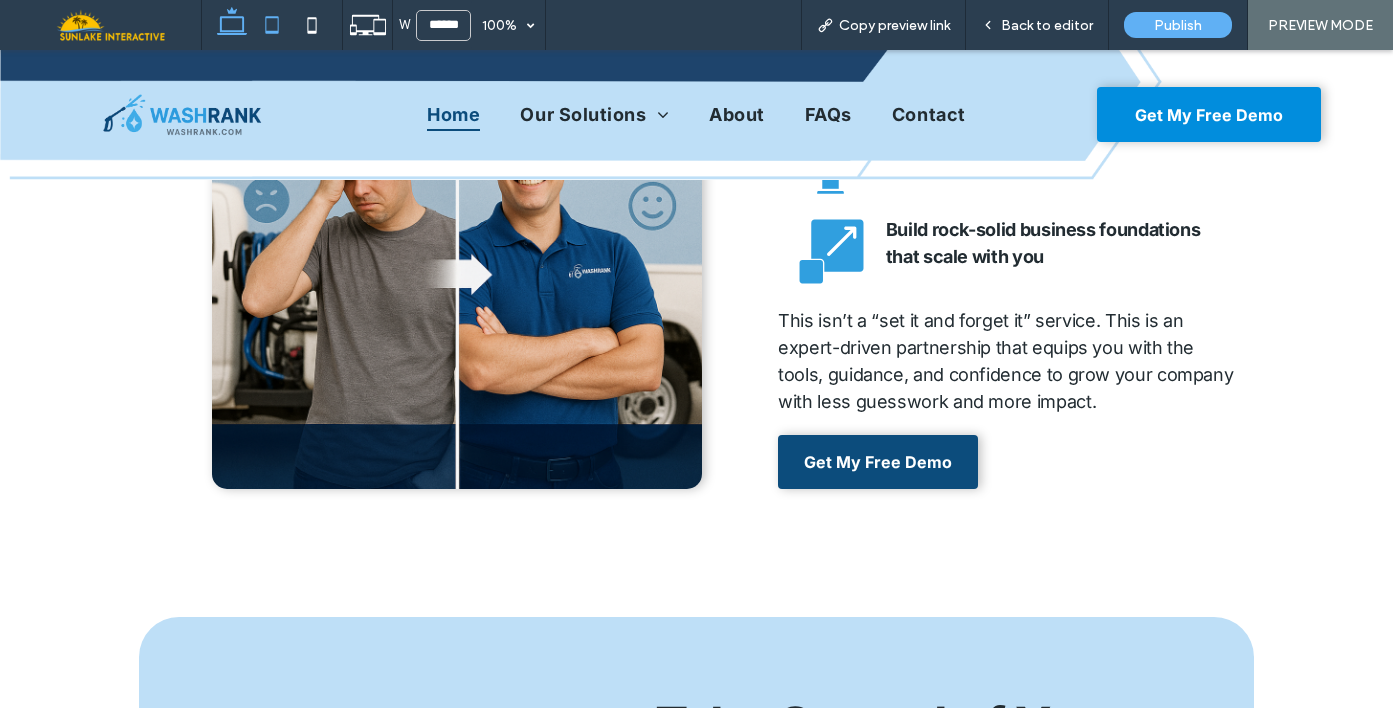 click 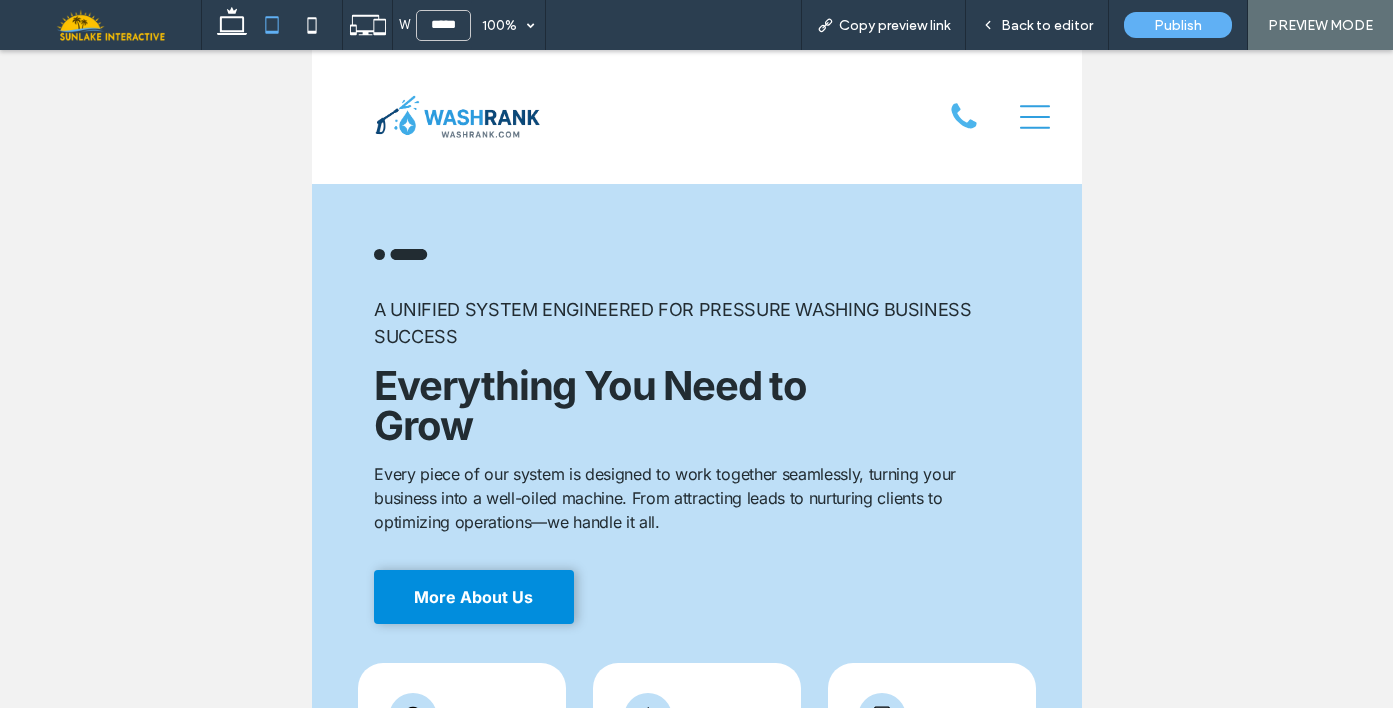 scroll, scrollTop: 0, scrollLeft: 0, axis: both 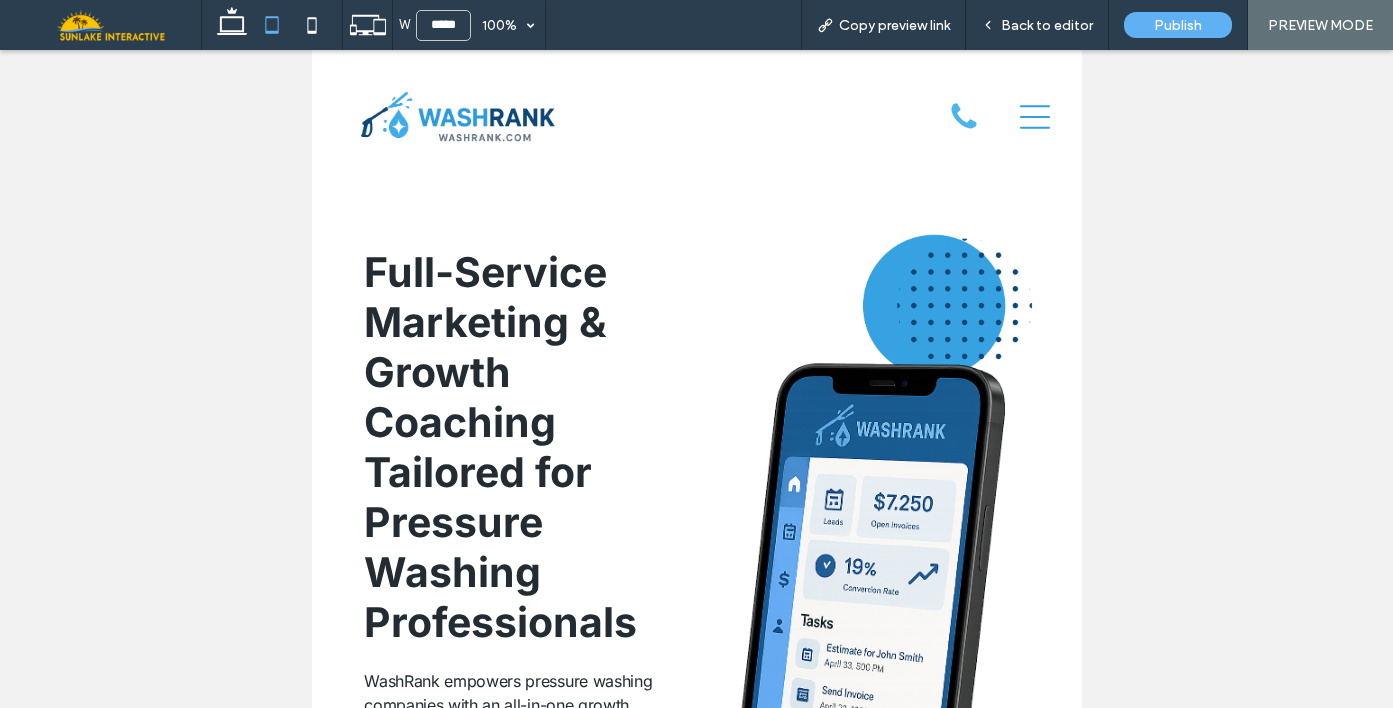 click 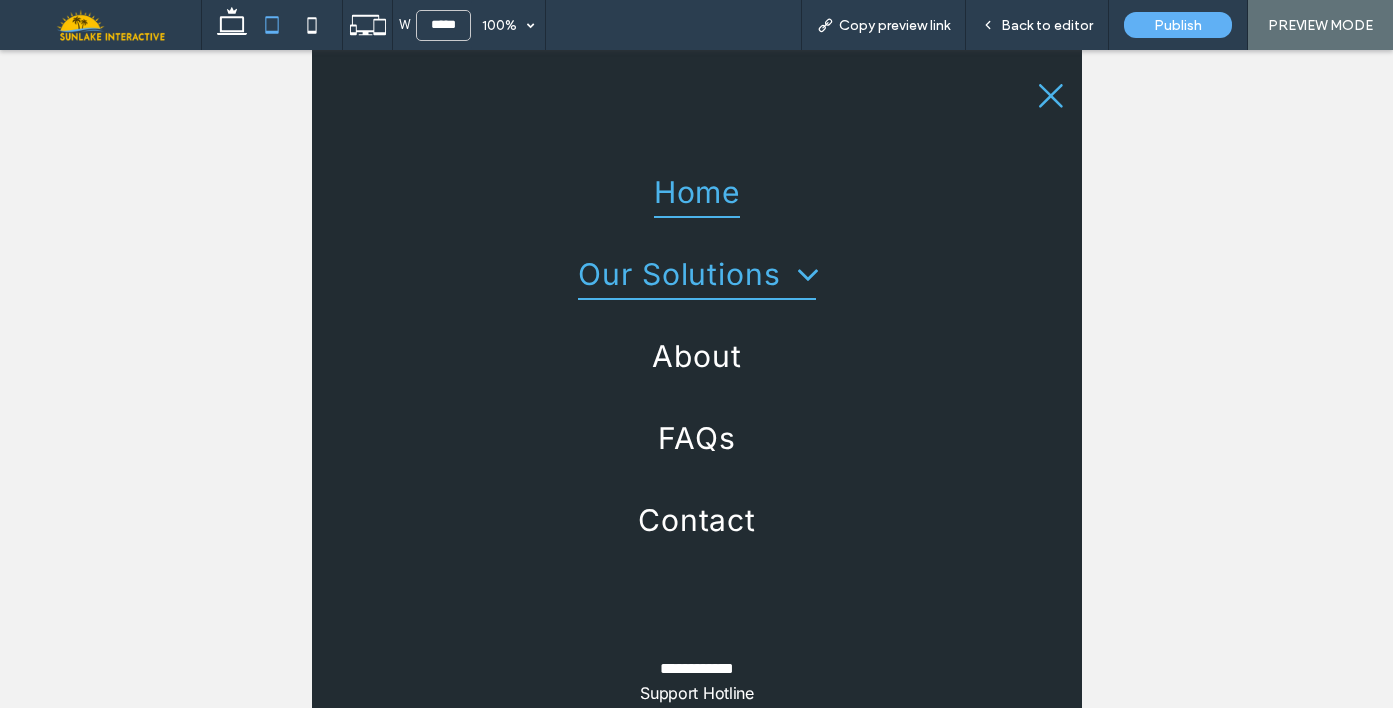 click on "Our Solutions" at bounding box center (696, 274) 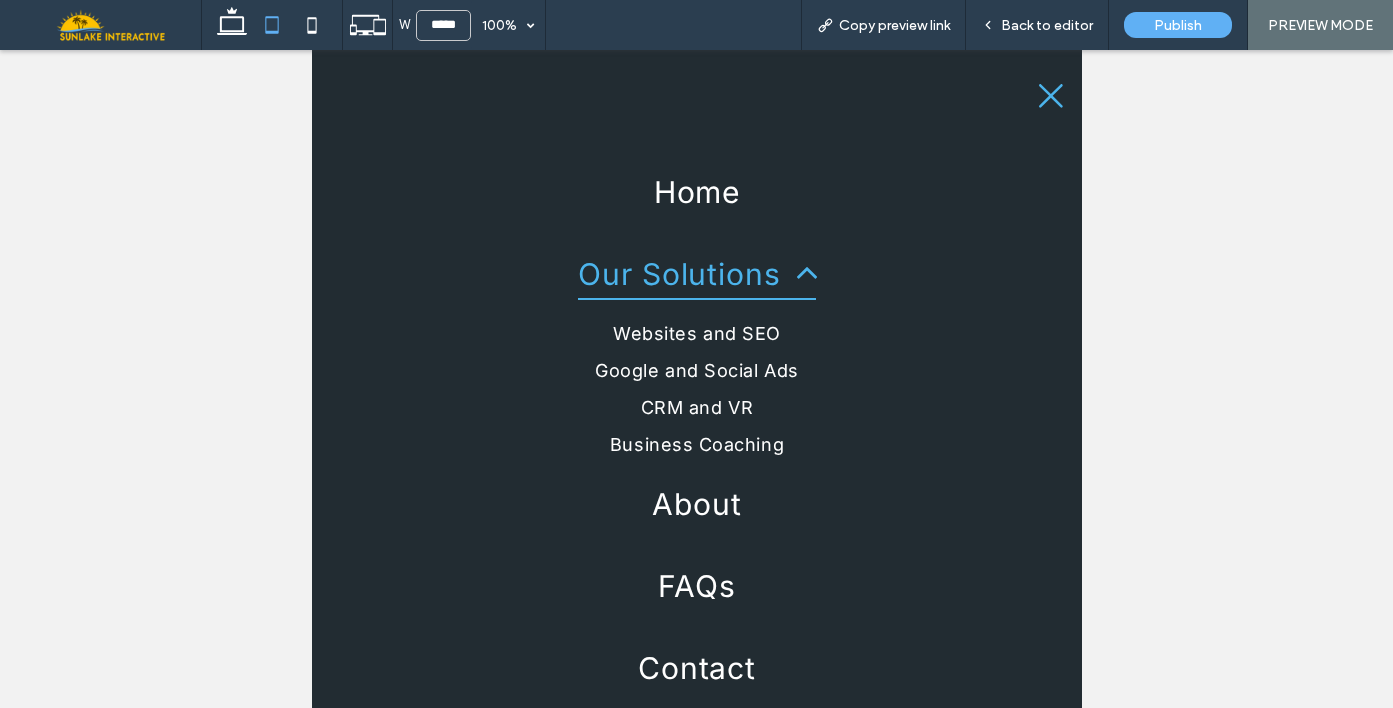 scroll, scrollTop: 0, scrollLeft: 0, axis: both 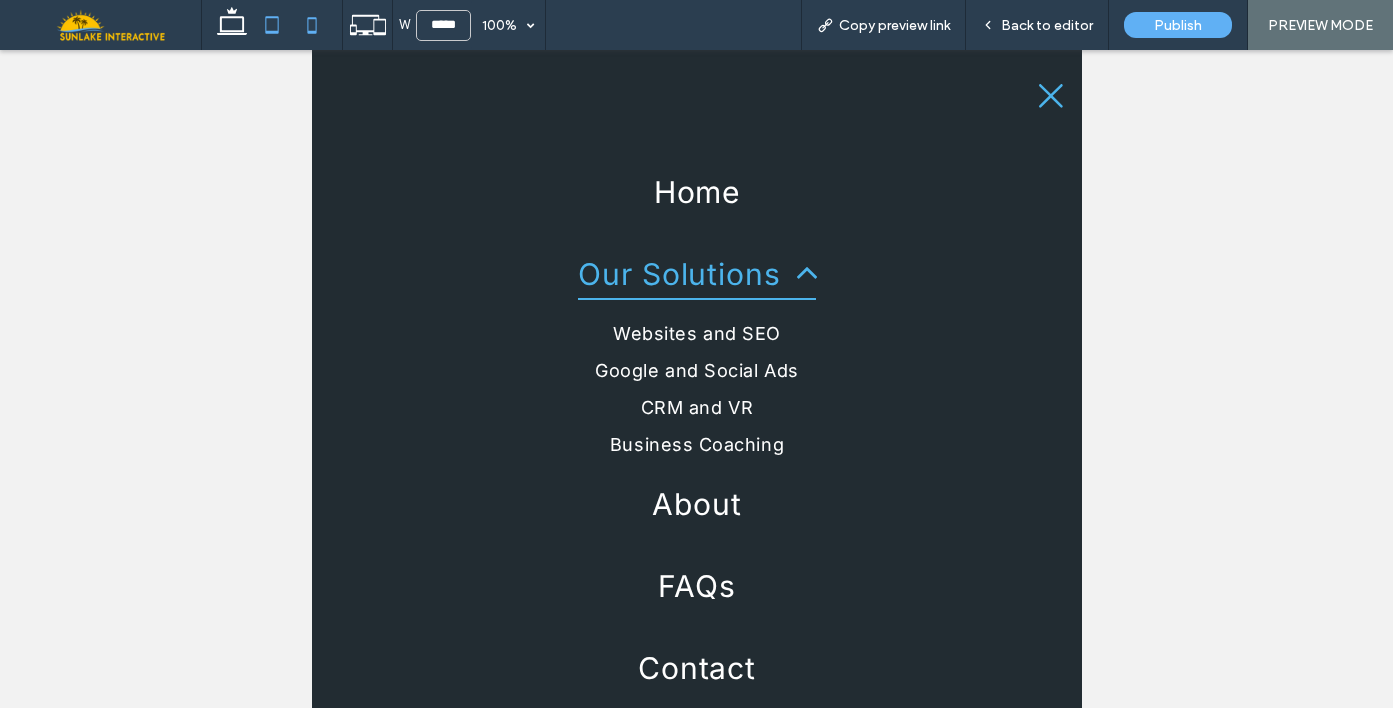 click 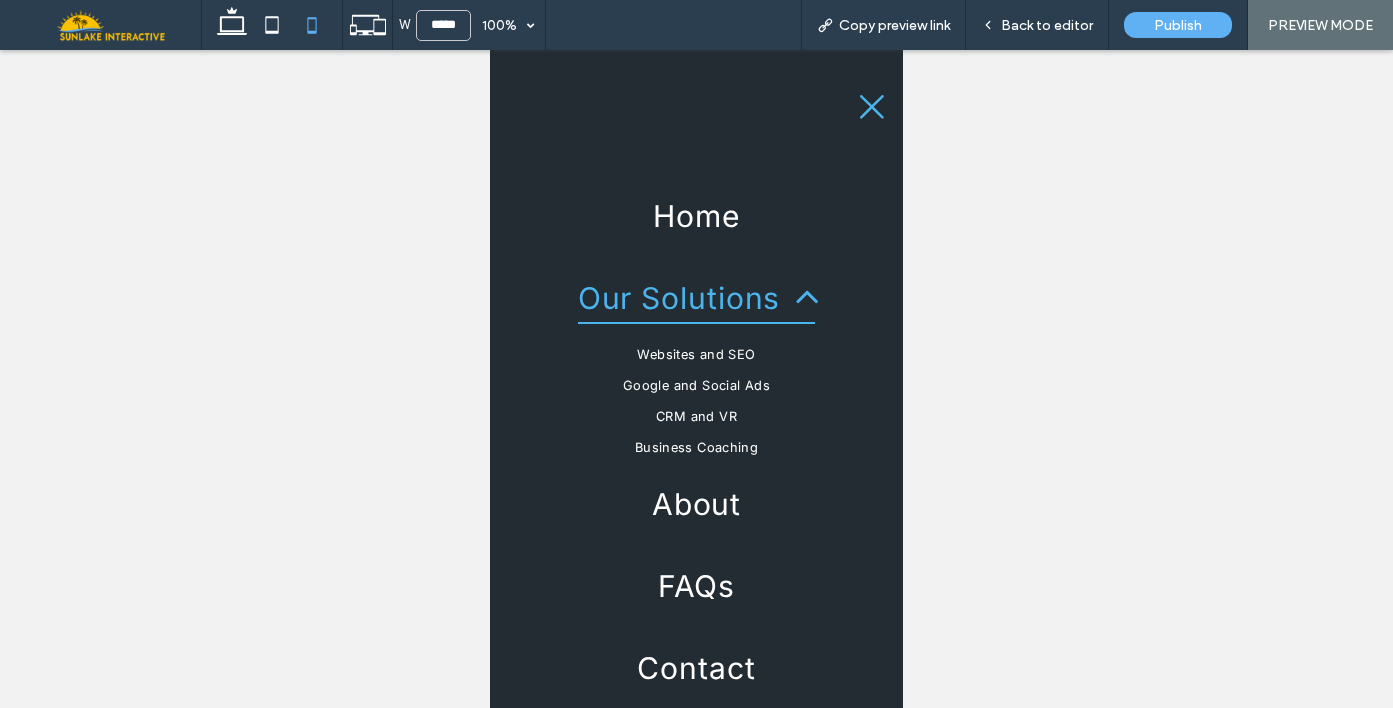 scroll, scrollTop: 64, scrollLeft: 0, axis: vertical 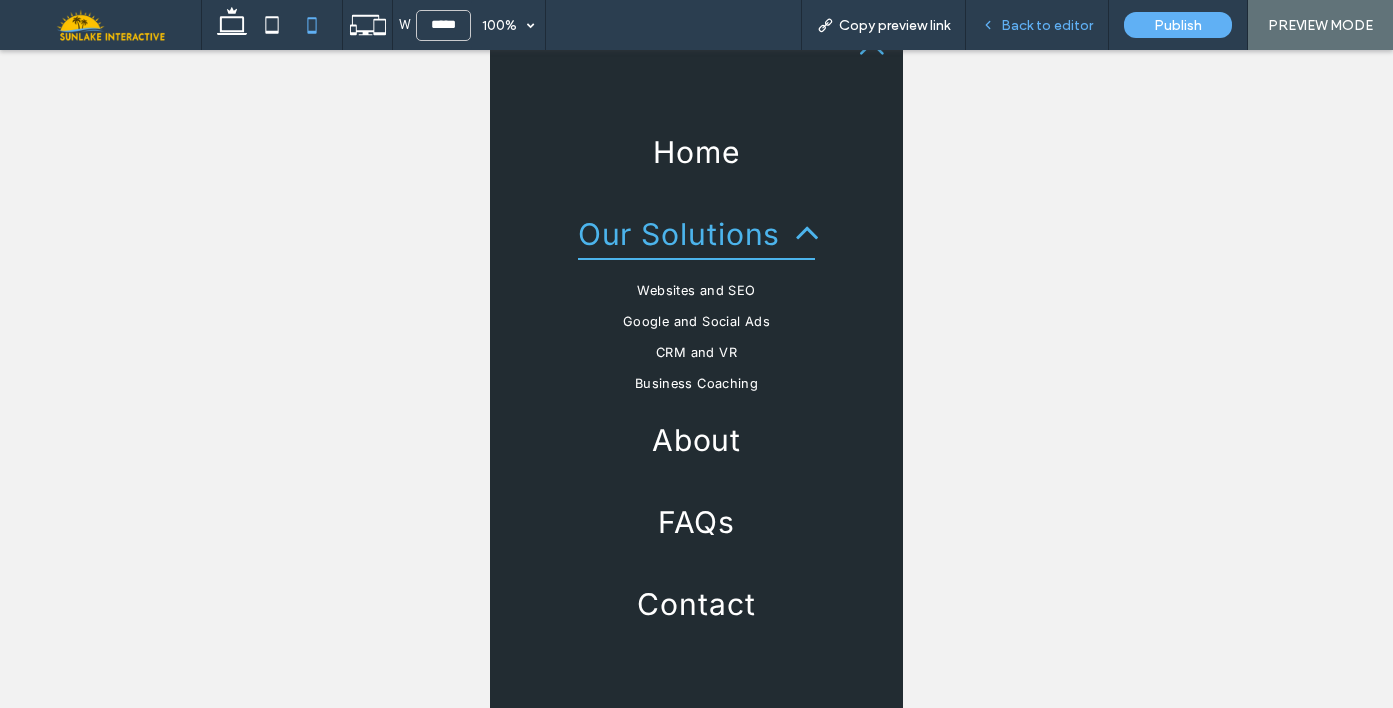 click on "Back to editor" at bounding box center (1047, 25) 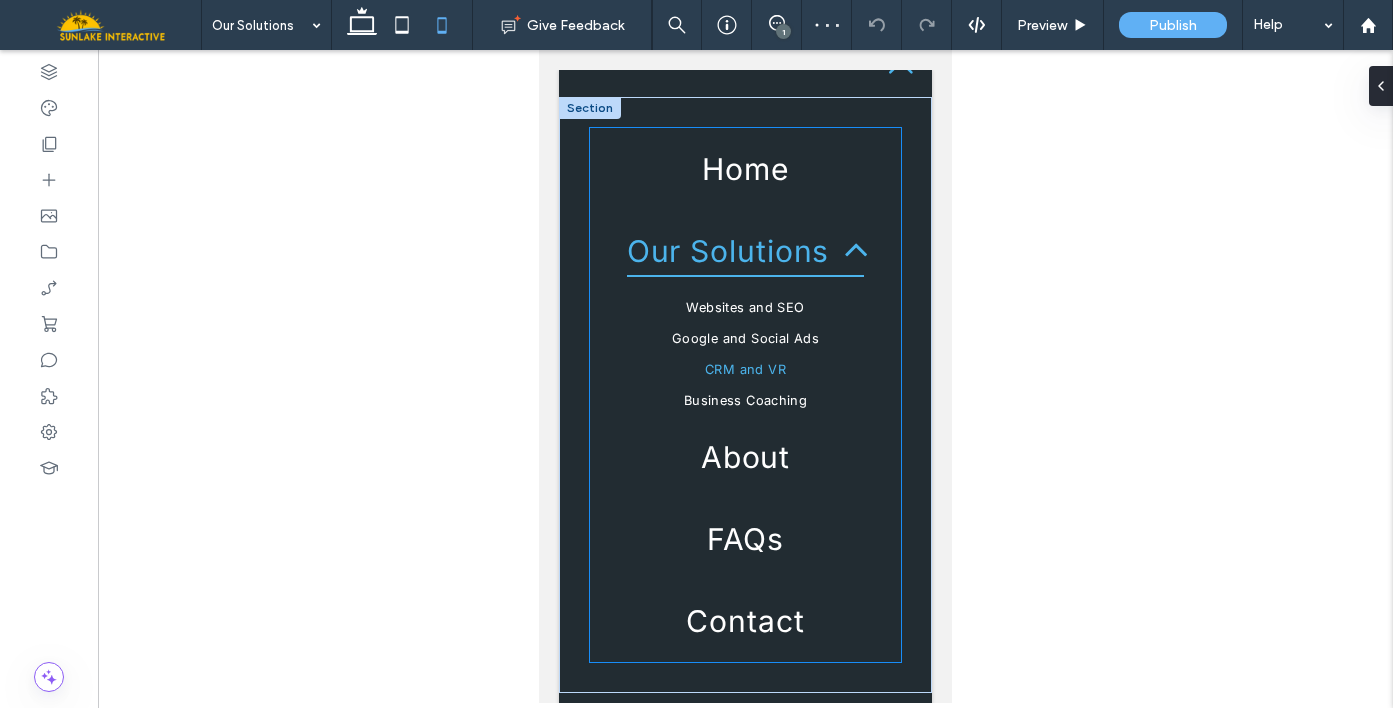 click on "CRM and VR" at bounding box center [745, 369] 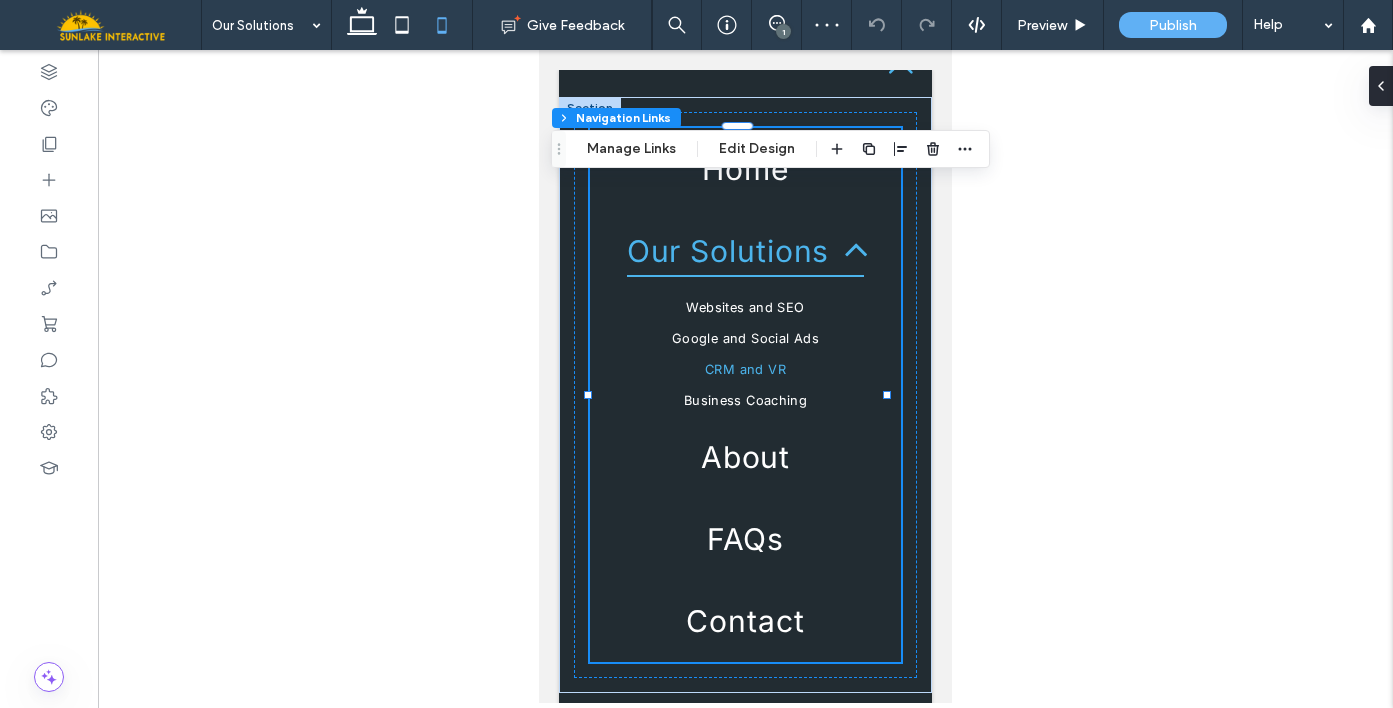 type on "***" 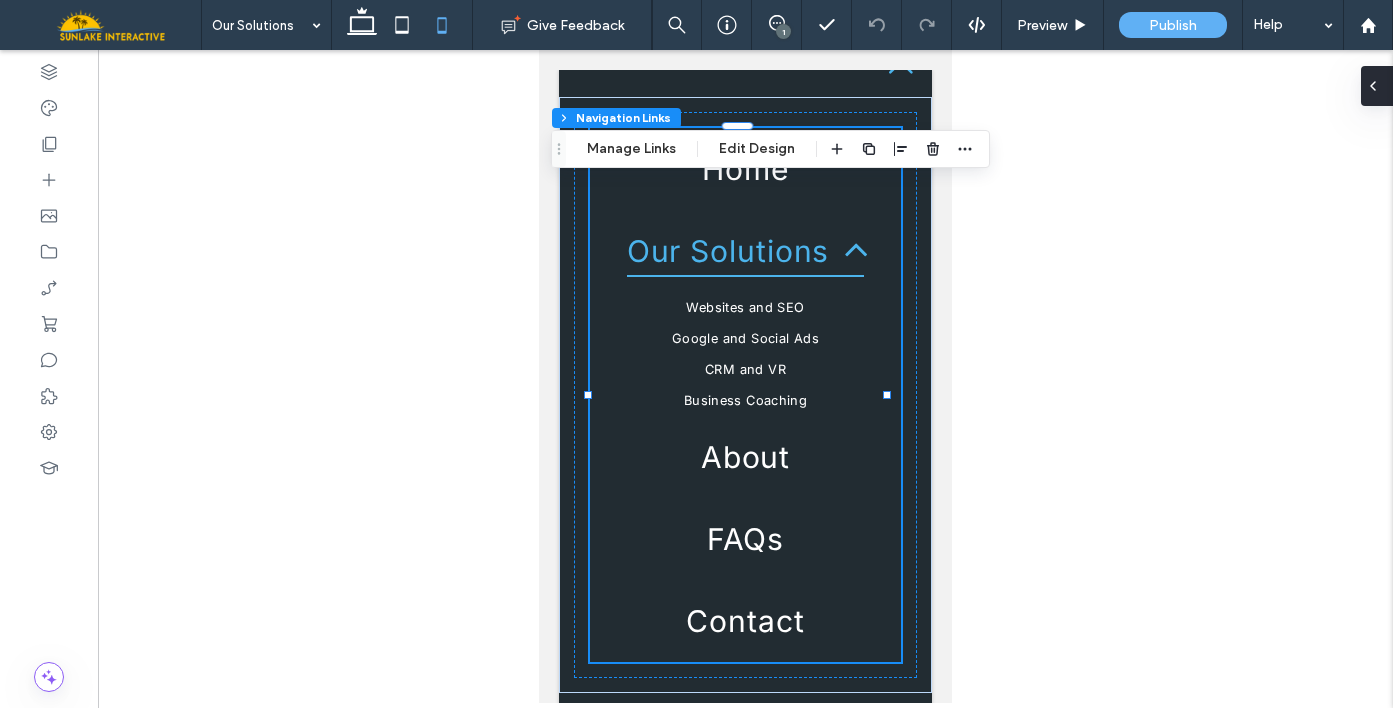 click 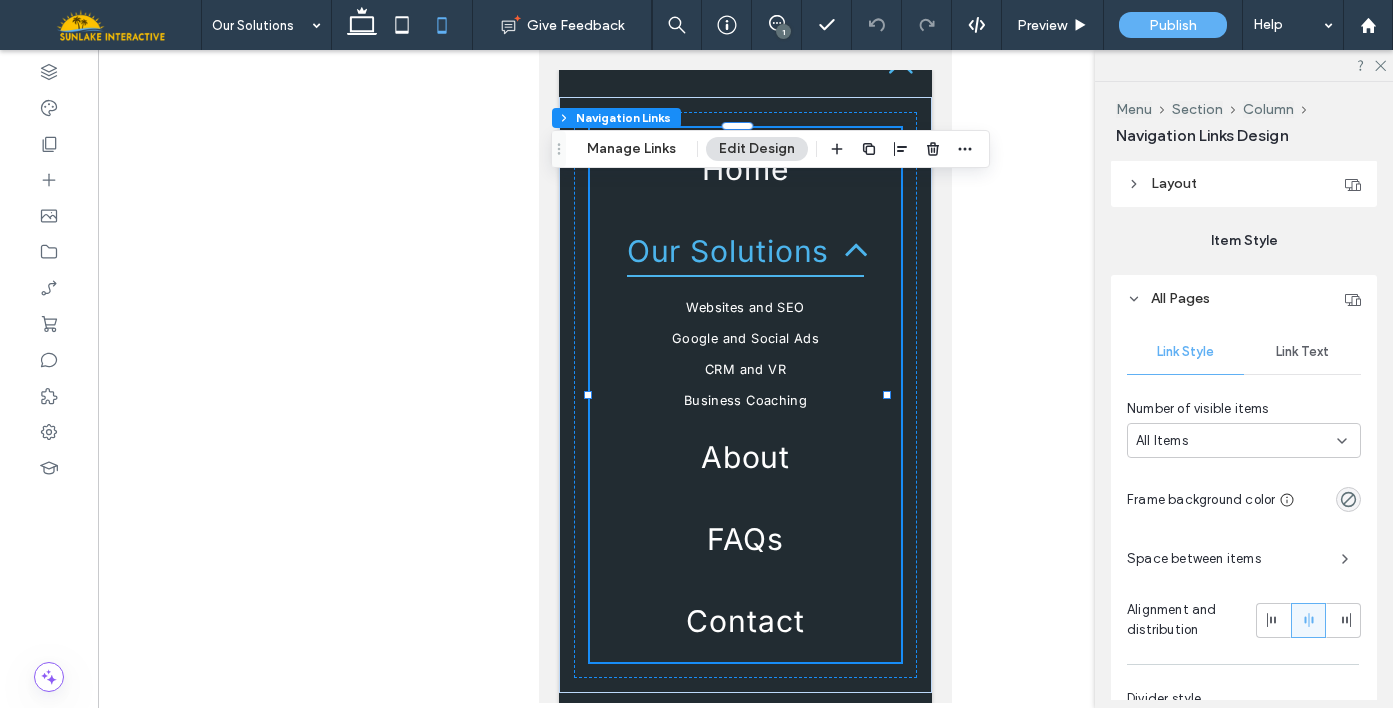 scroll, scrollTop: 487, scrollLeft: 0, axis: vertical 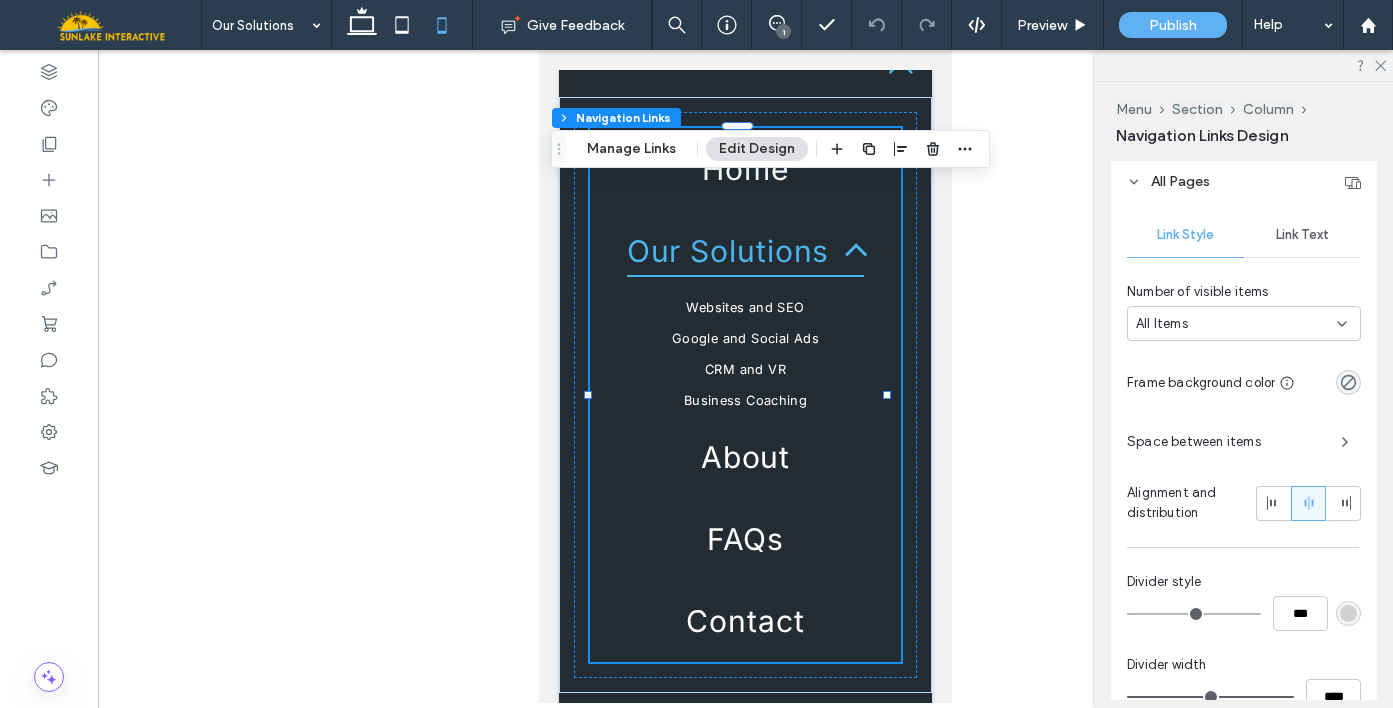 click on "Link Style Link Text Number of visible items All Items Frame background color Space between items Alignment and distribution Divider style *** Divider width ****" at bounding box center [1244, 467] 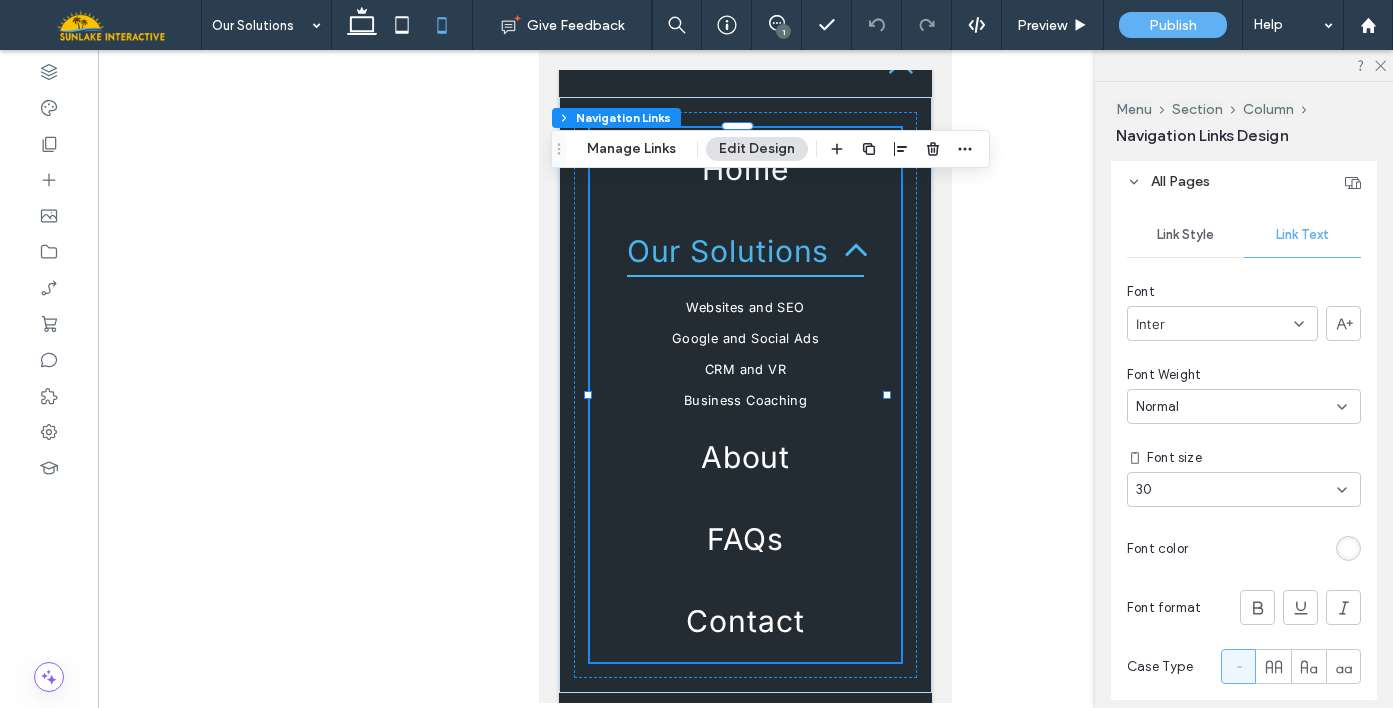 scroll, scrollTop: 516, scrollLeft: 0, axis: vertical 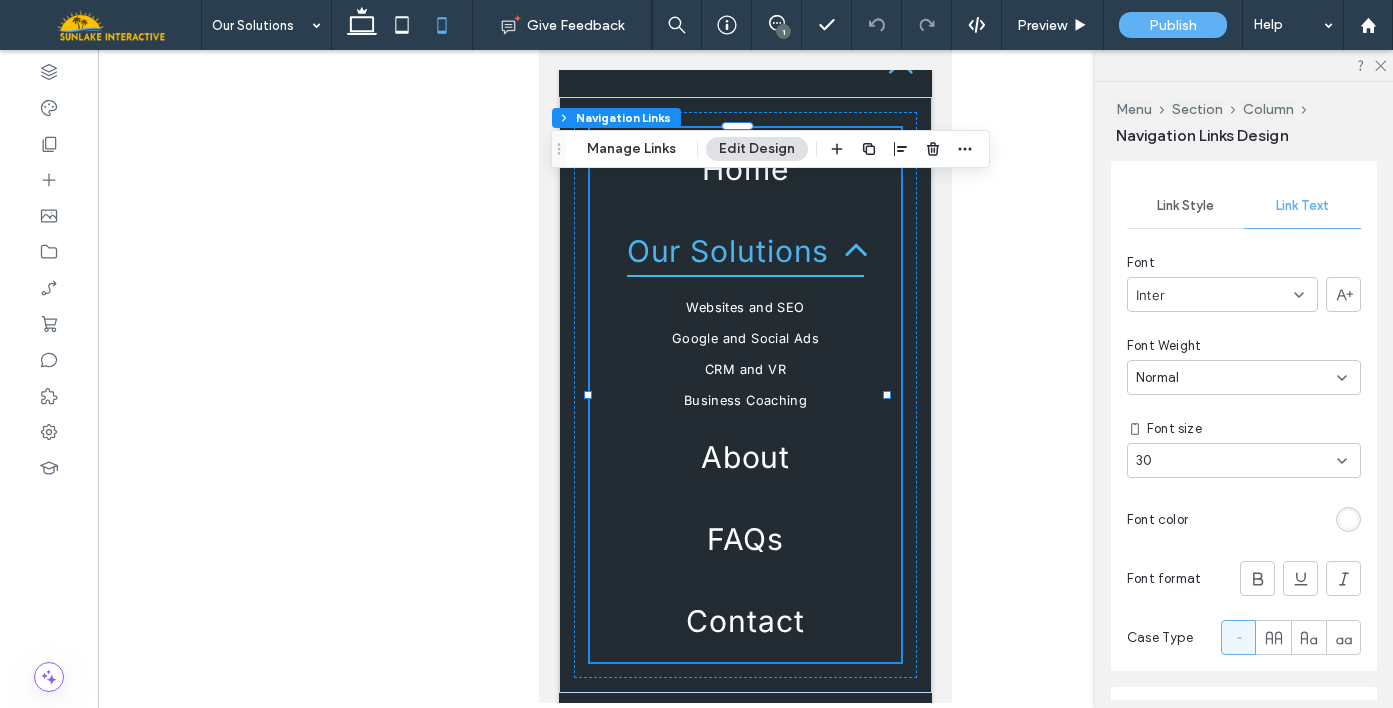 click on "30" at bounding box center [1232, 461] 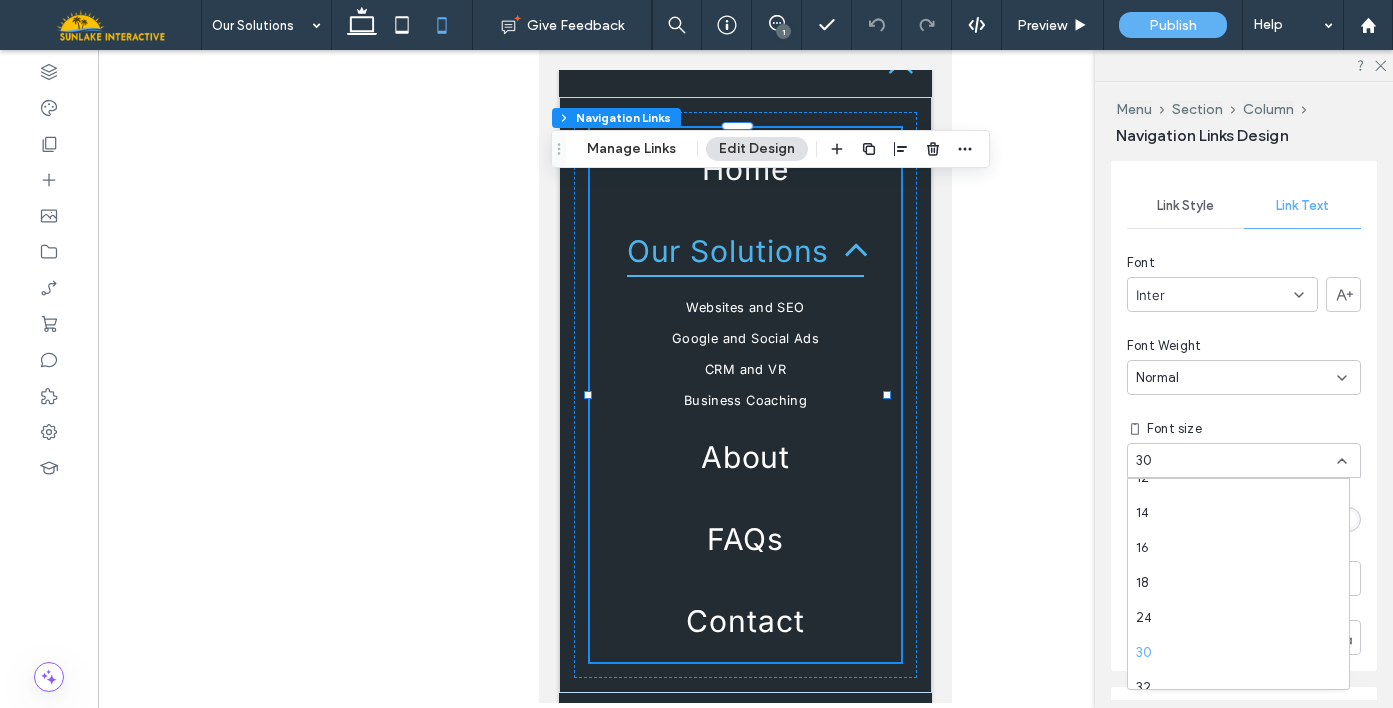 scroll, scrollTop: 173, scrollLeft: 0, axis: vertical 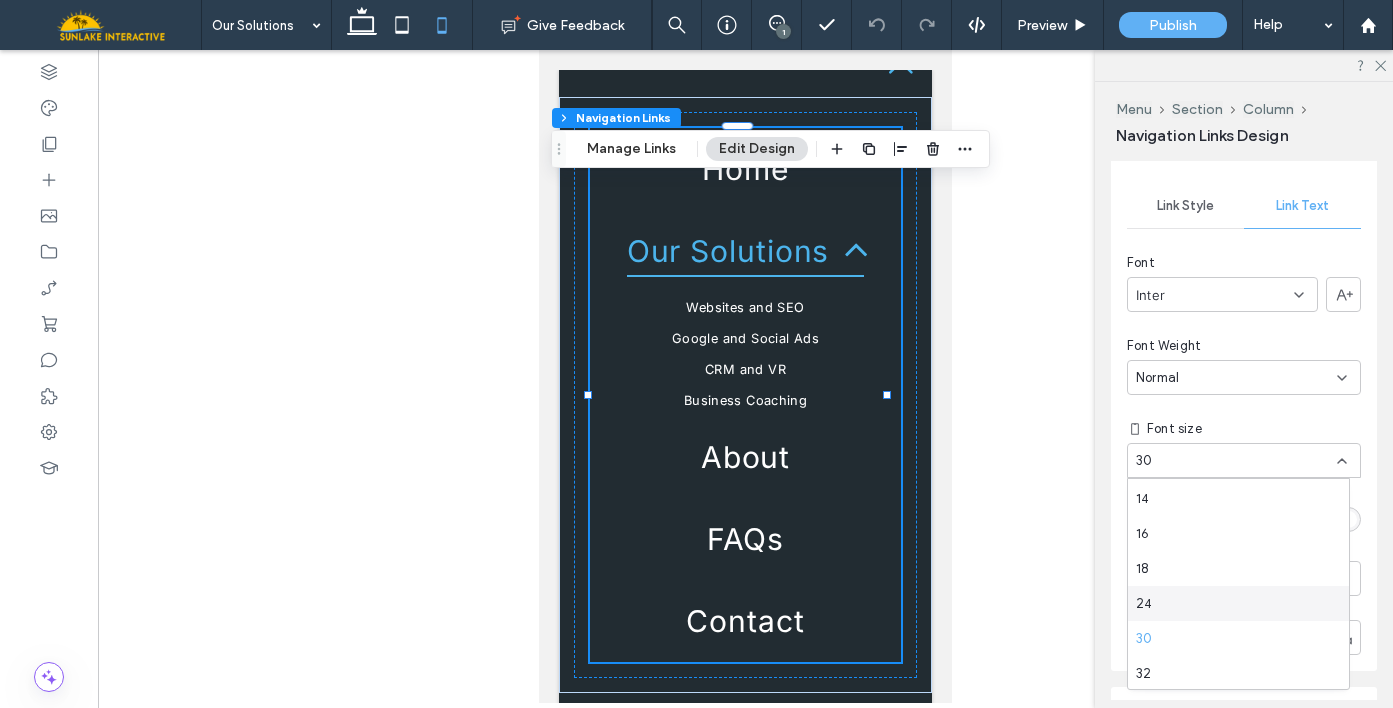 click on "24" at bounding box center [1238, 603] 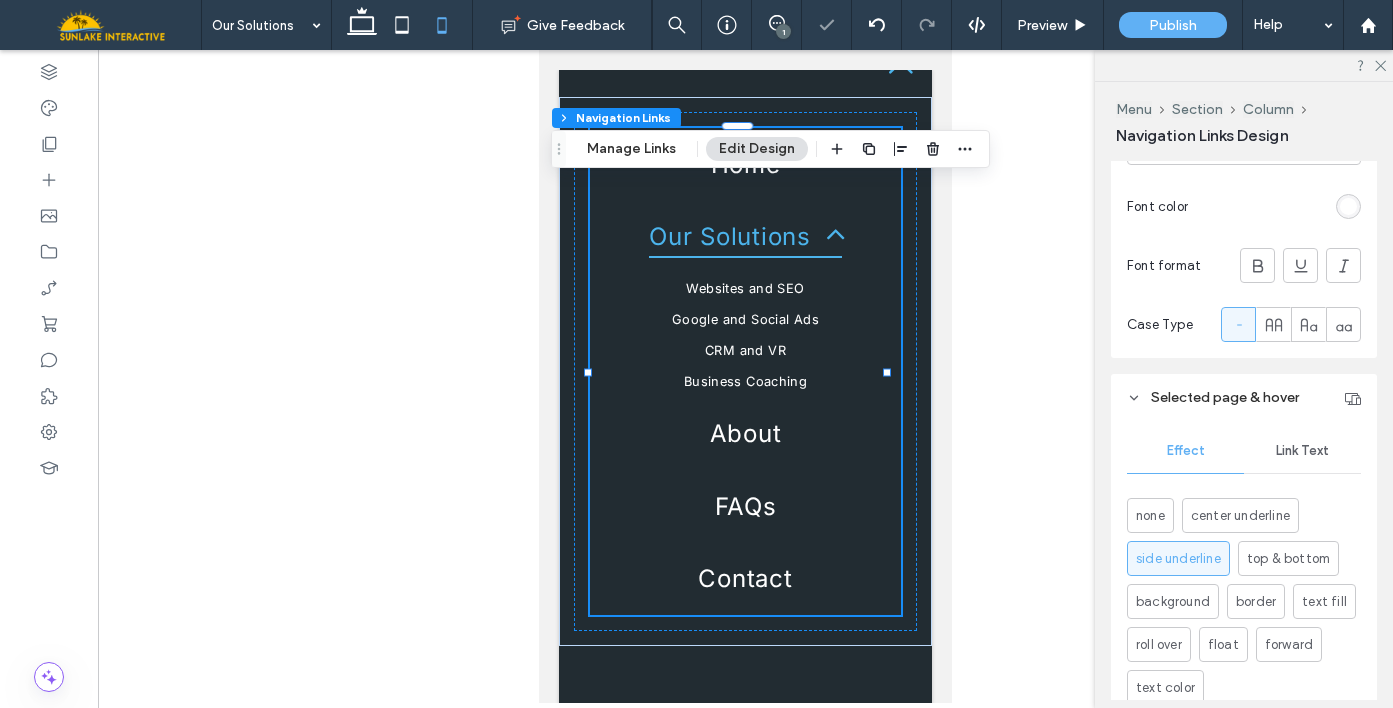 click on "Link Text" at bounding box center [1302, 451] 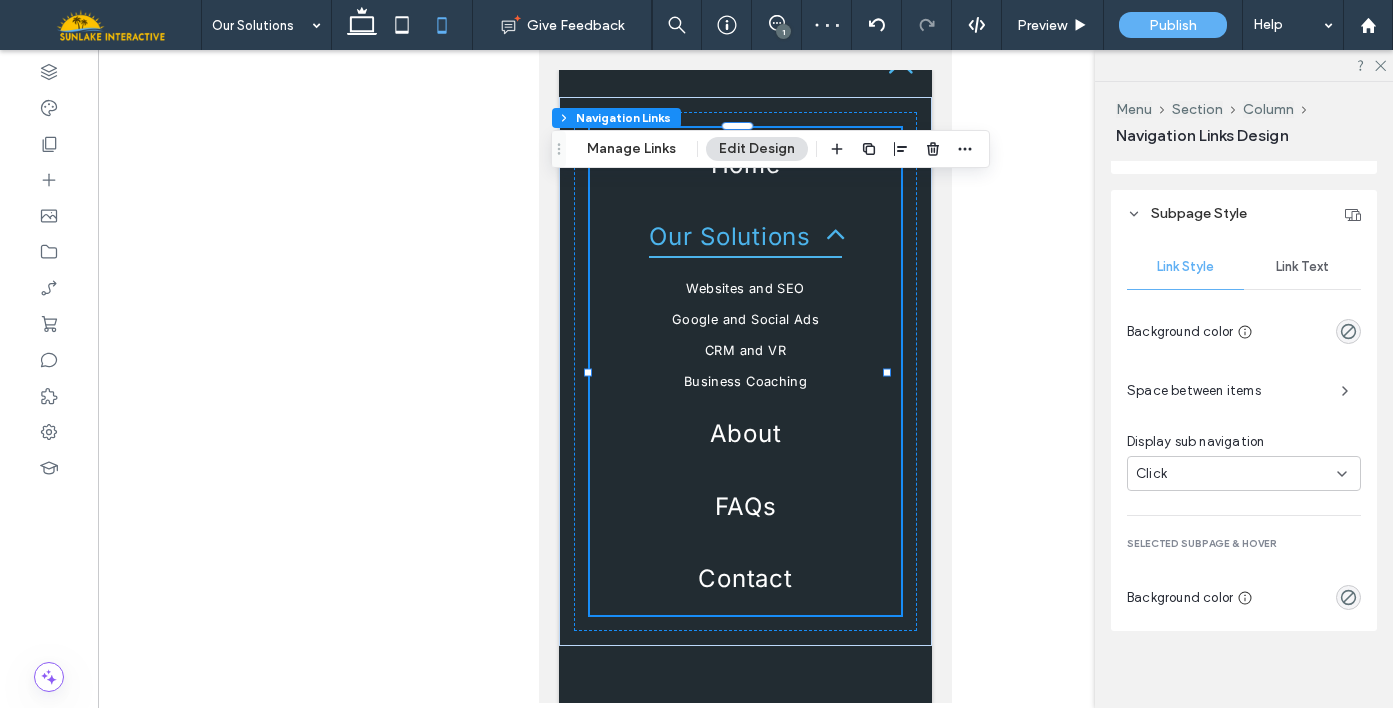 scroll, scrollTop: 1270, scrollLeft: 0, axis: vertical 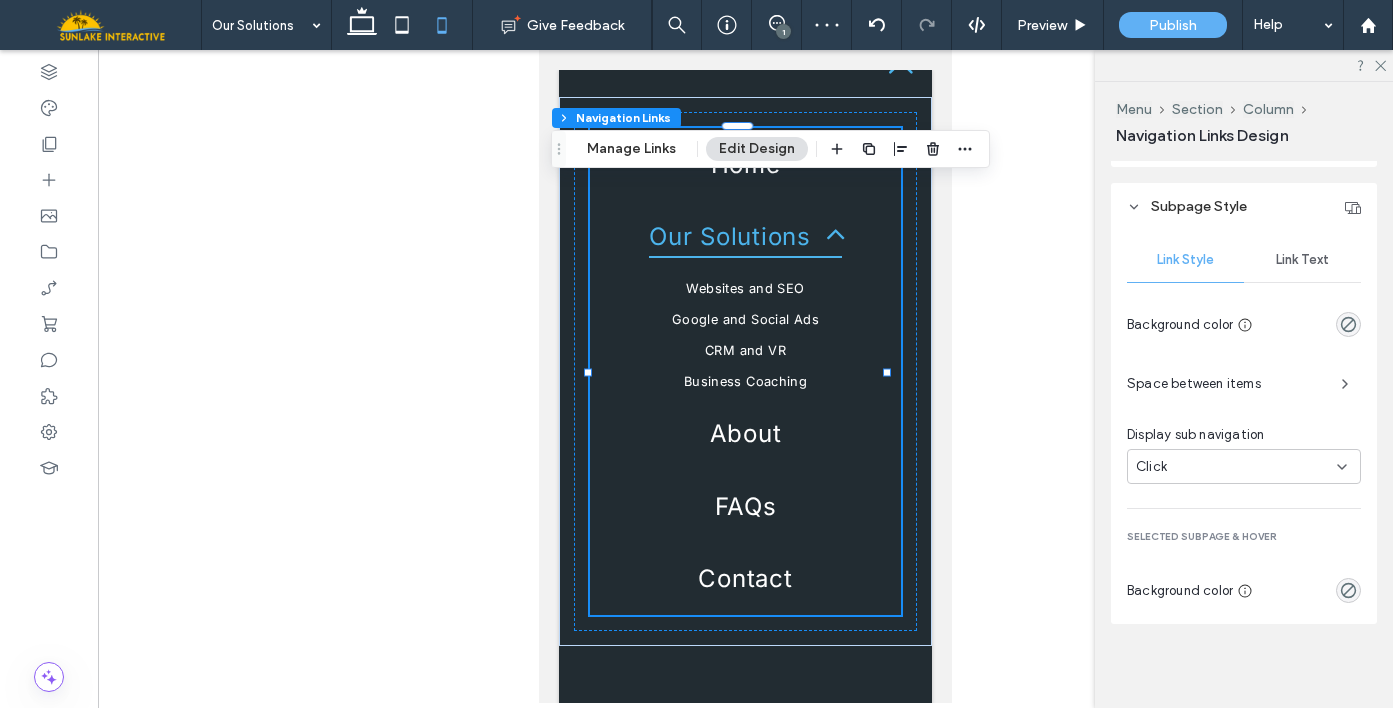 click on "Link Text" at bounding box center (1302, 260) 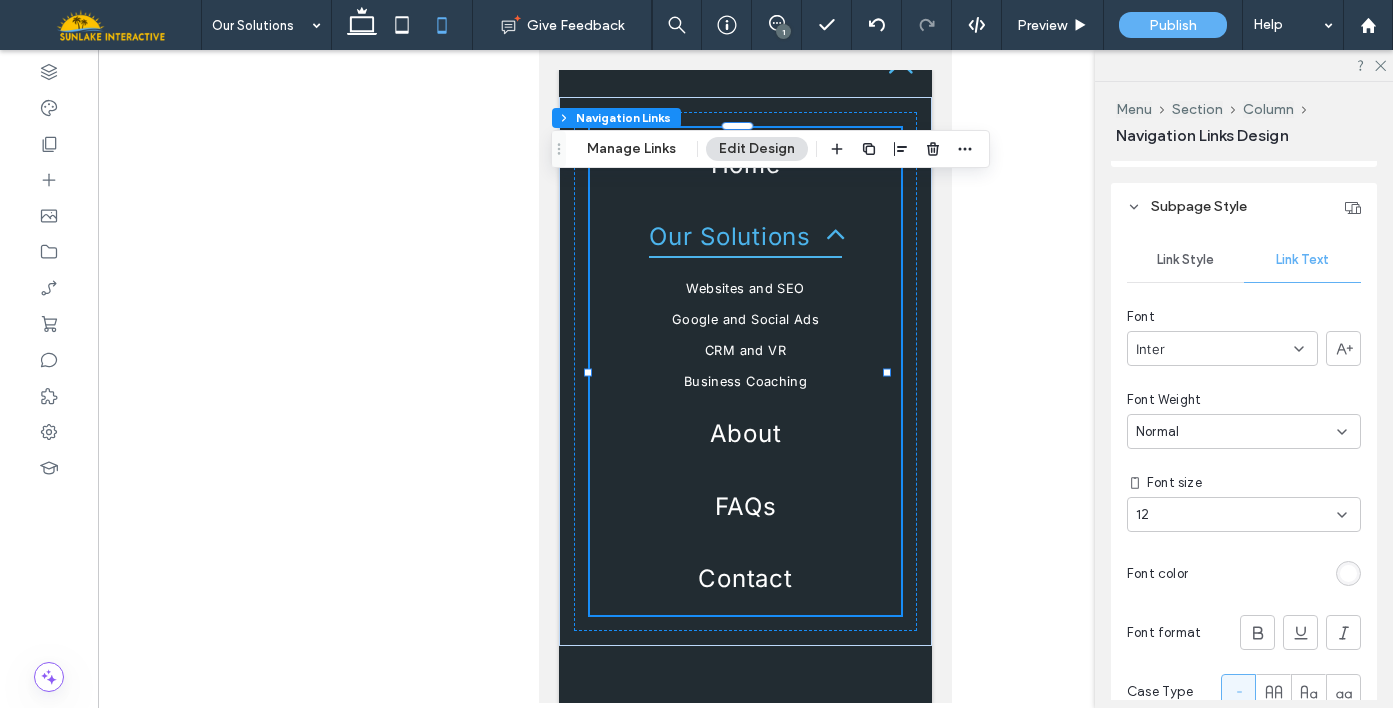 click on "12" at bounding box center [1232, 515] 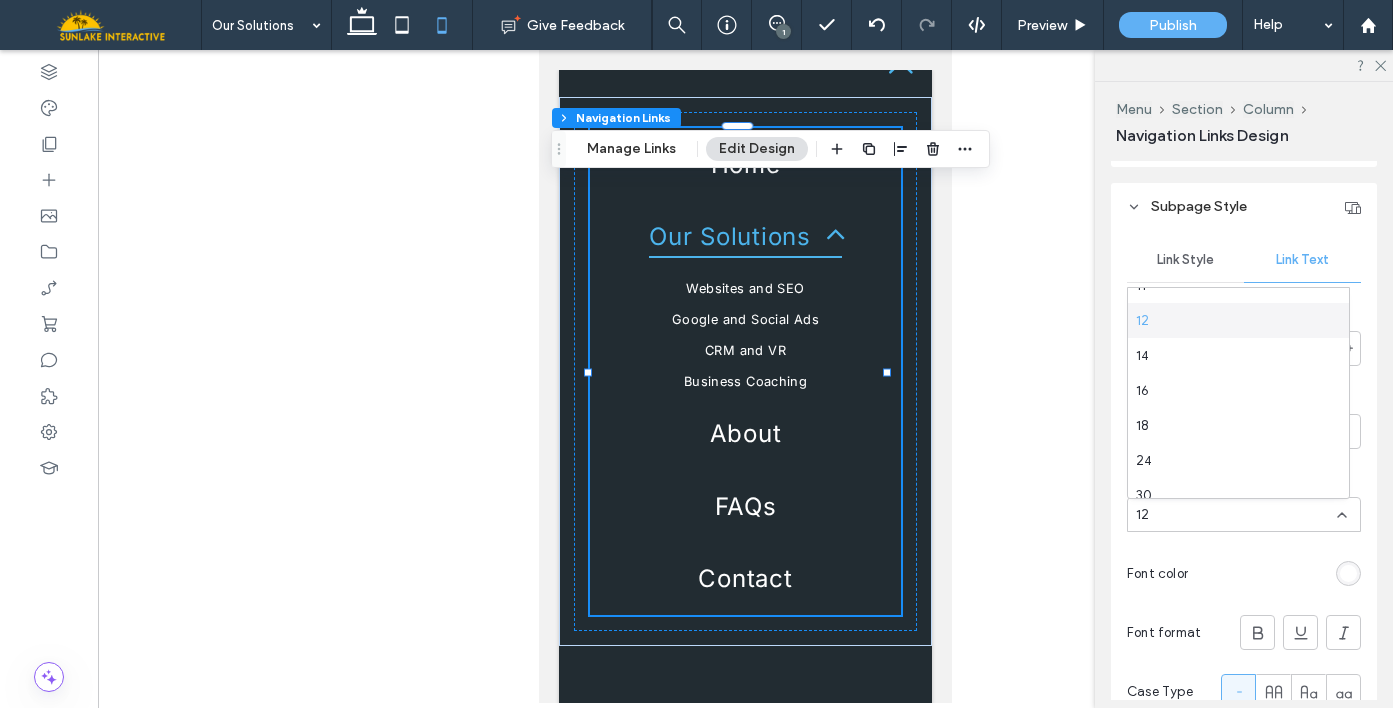 scroll, scrollTop: 132, scrollLeft: 0, axis: vertical 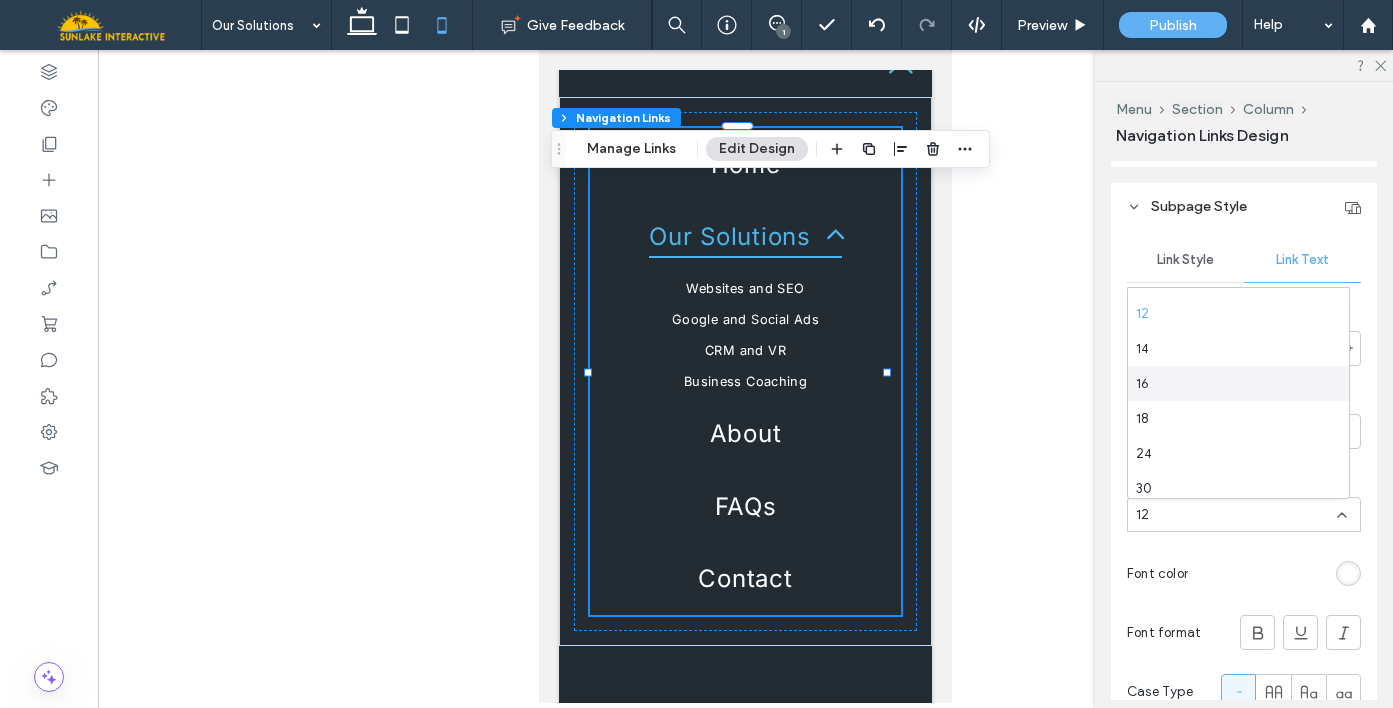 click on "16" at bounding box center [1238, 383] 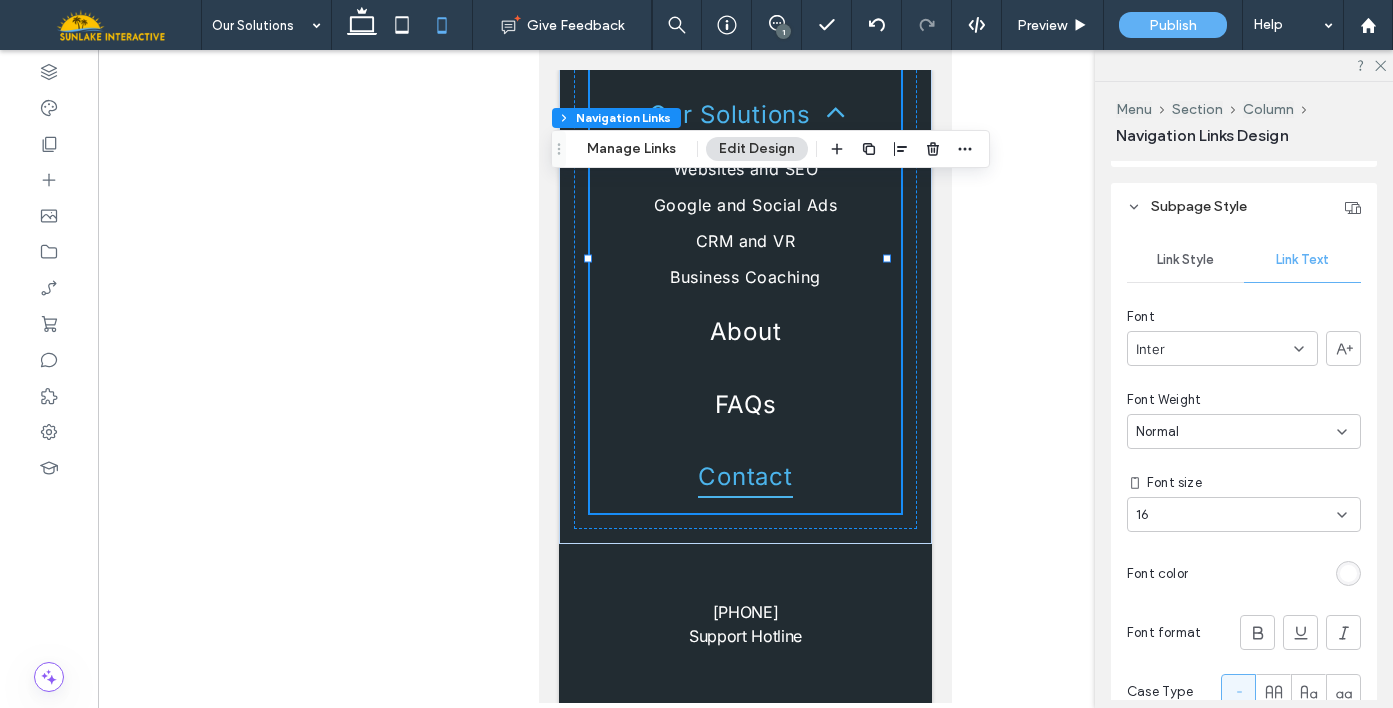 scroll, scrollTop: 0, scrollLeft: 0, axis: both 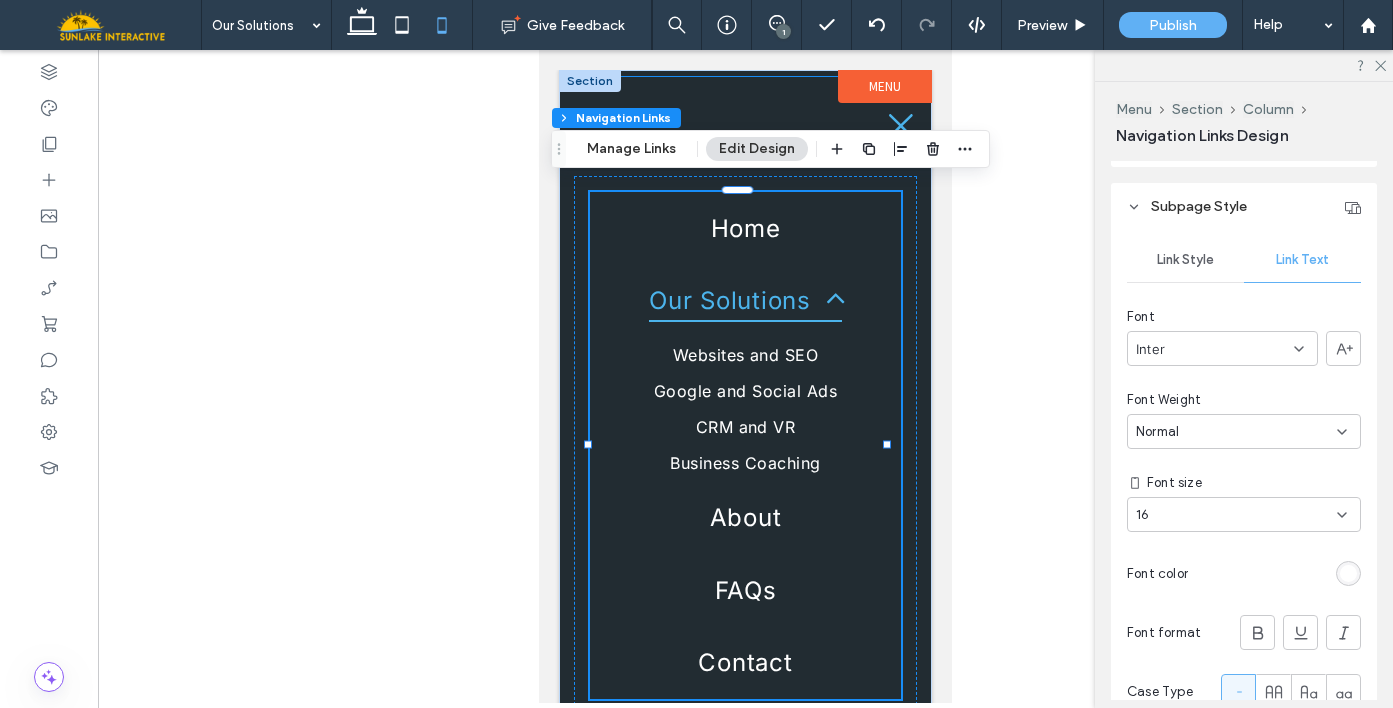 click at bounding box center [745, 117] 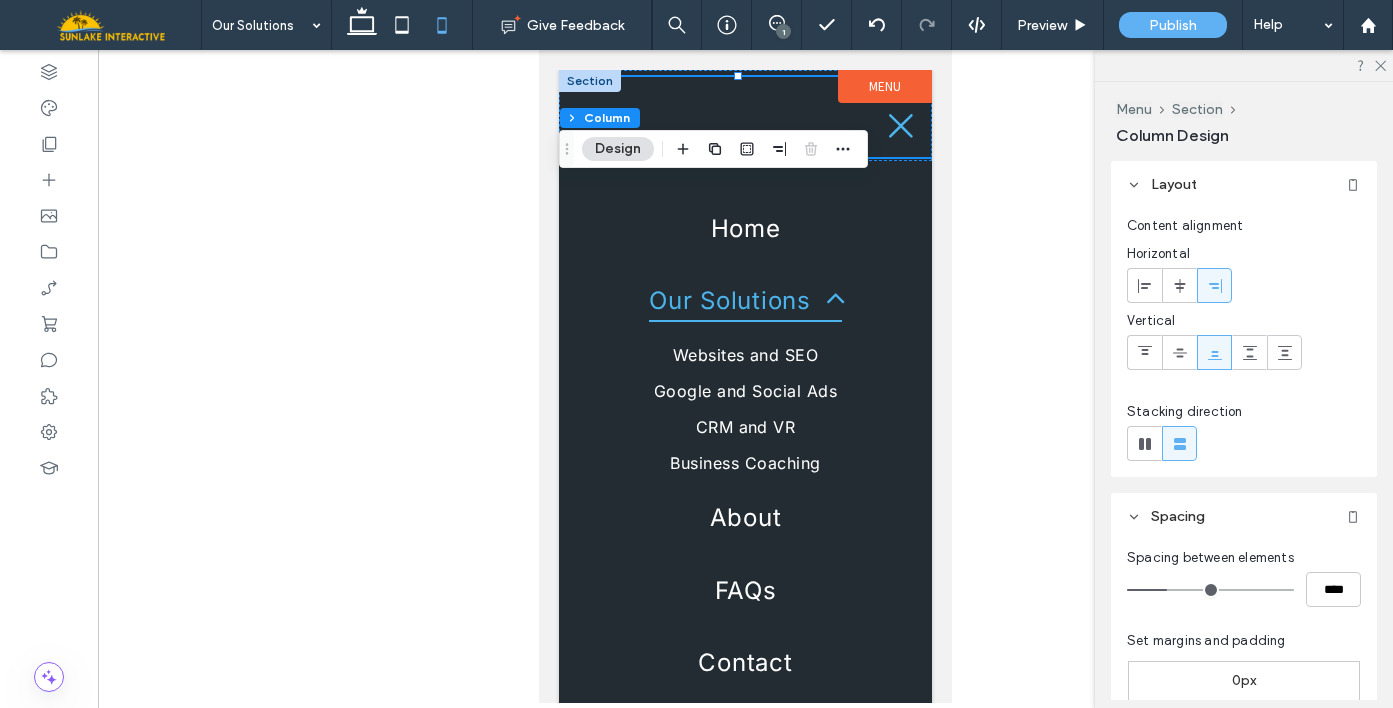 click at bounding box center (745, 117) 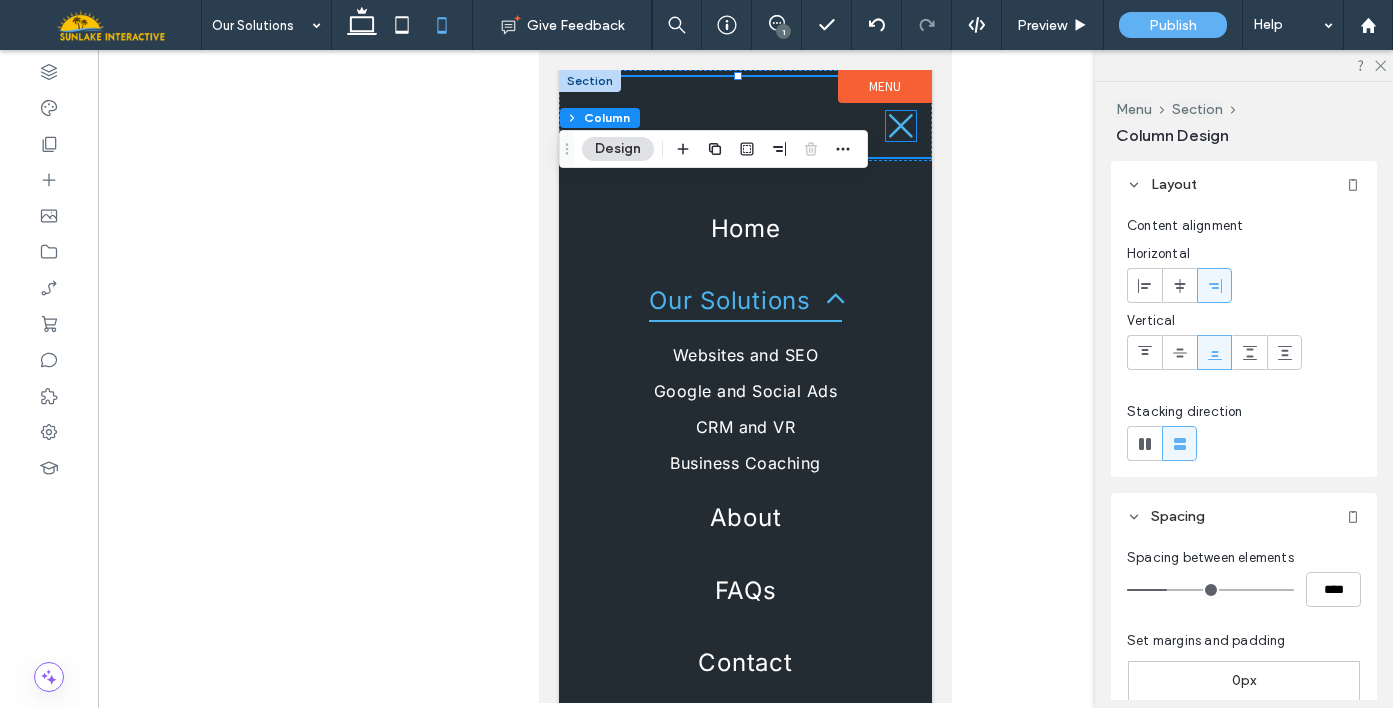 click 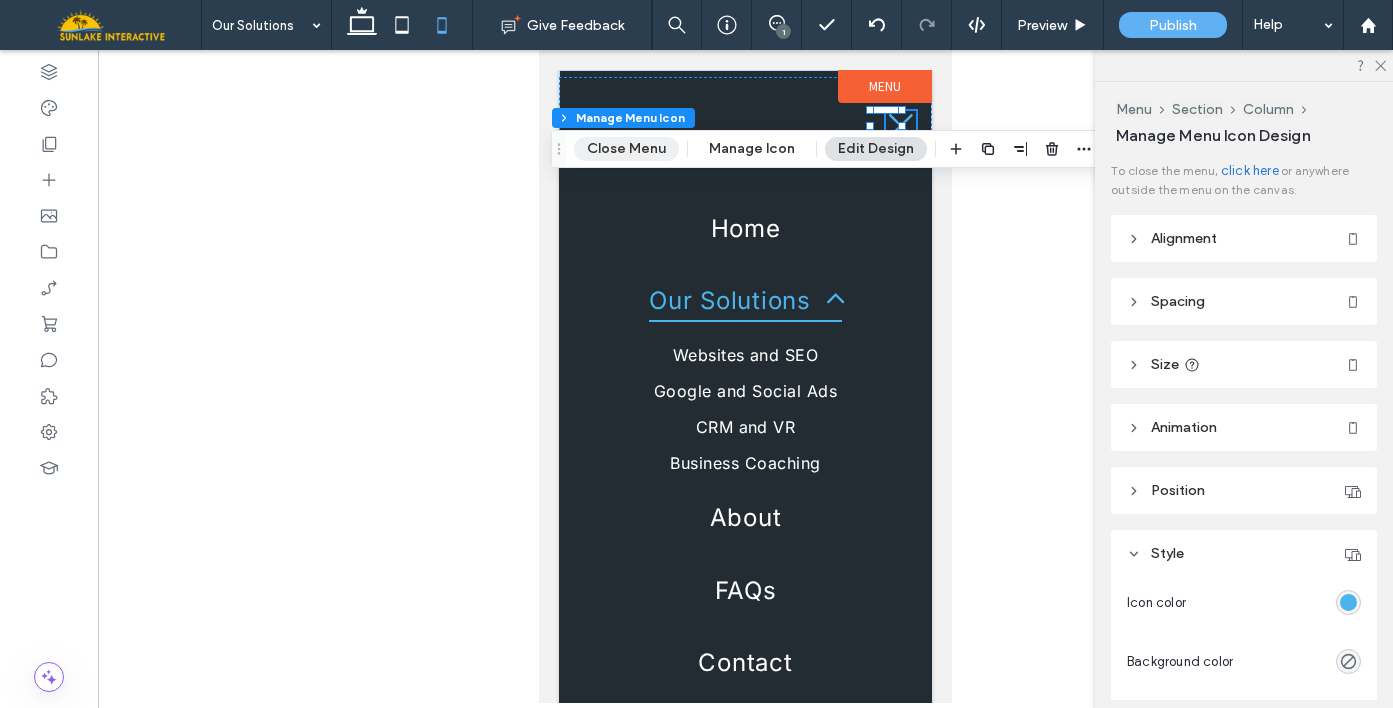 click on "Close Menu" at bounding box center (626, 149) 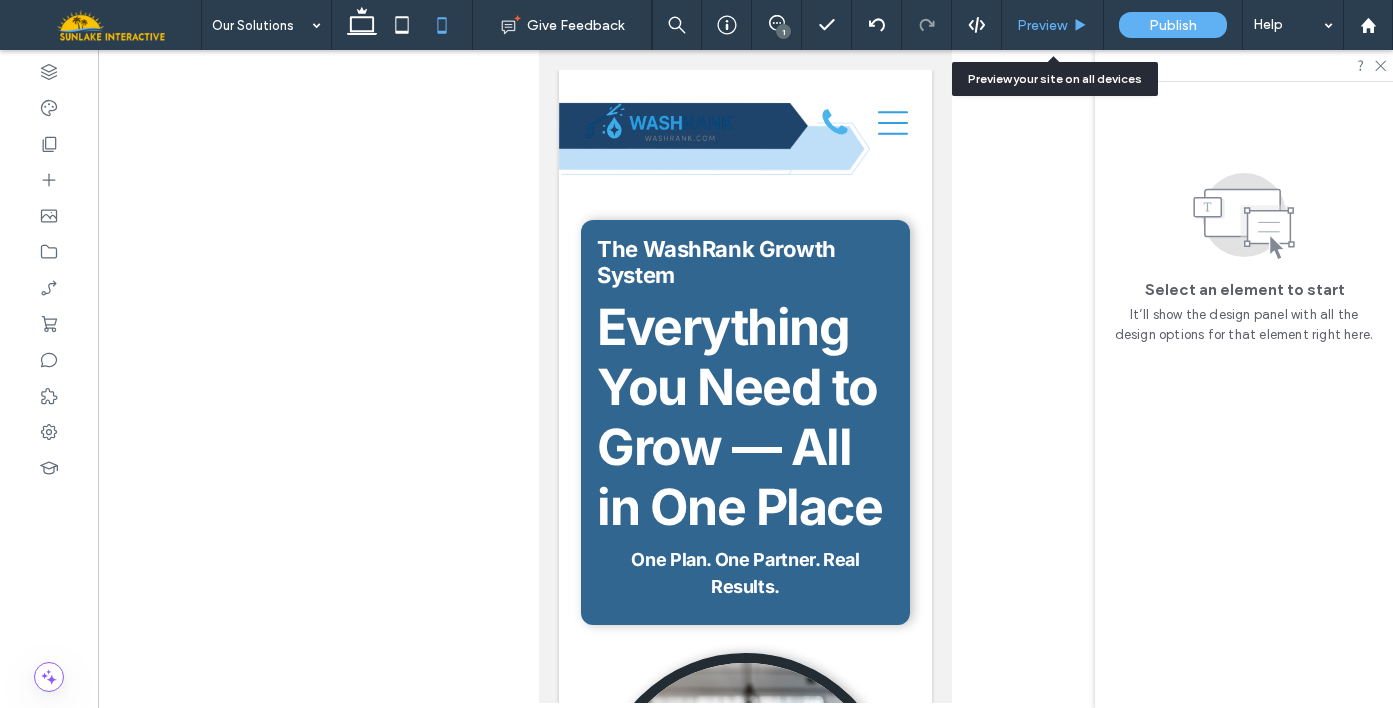 click on "Preview" at bounding box center [1053, 25] 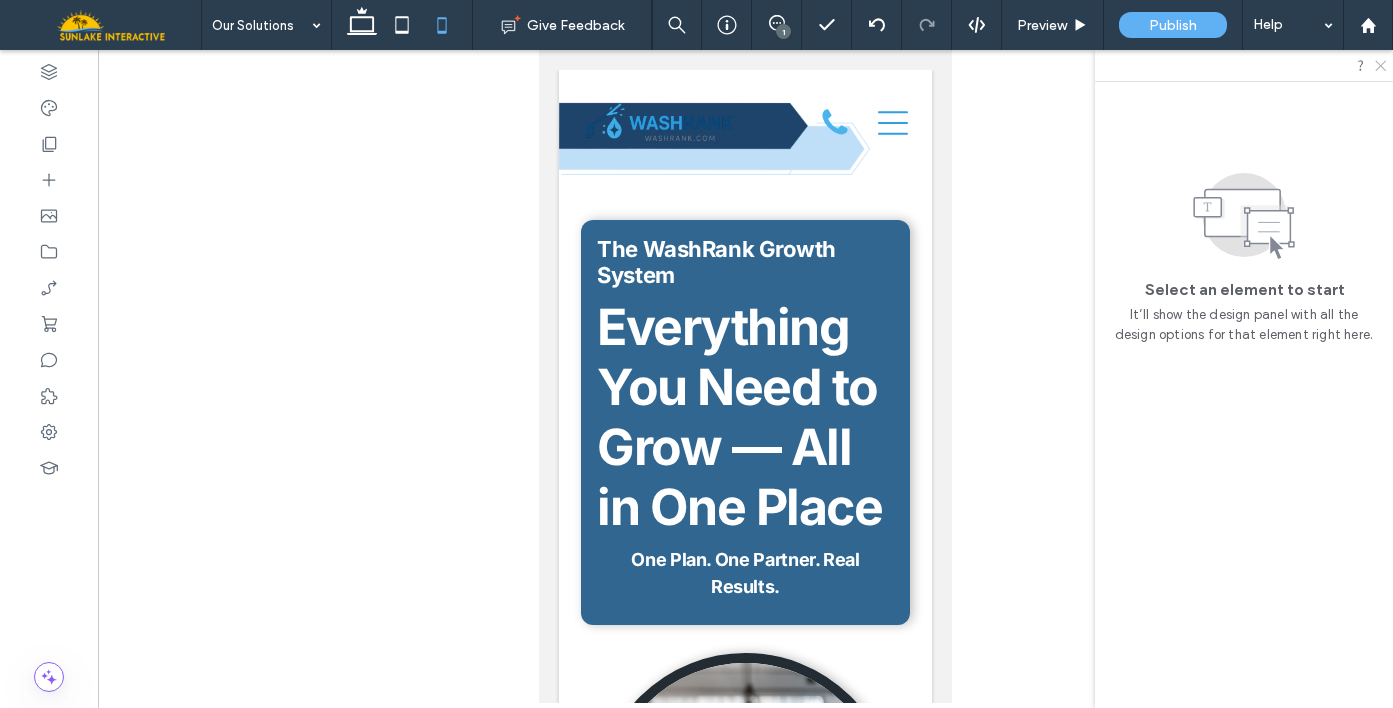 click 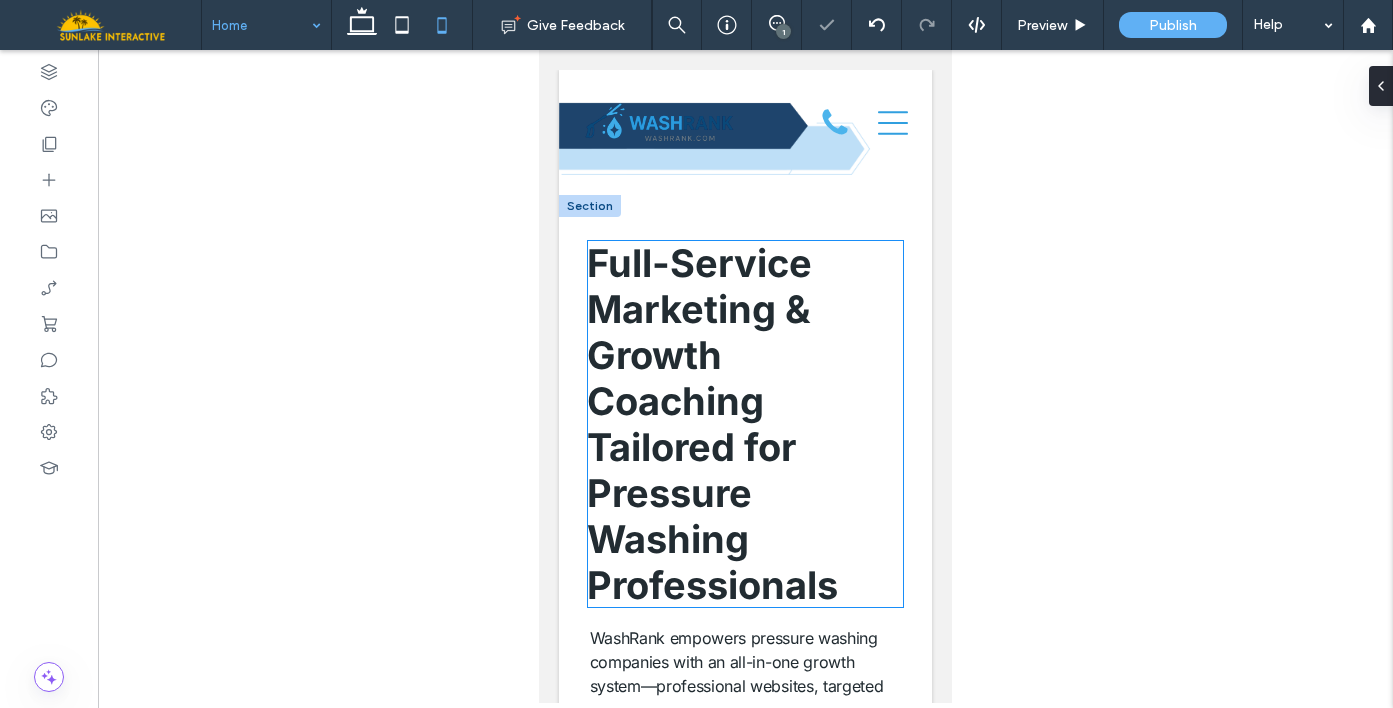 scroll, scrollTop: 0, scrollLeft: 0, axis: both 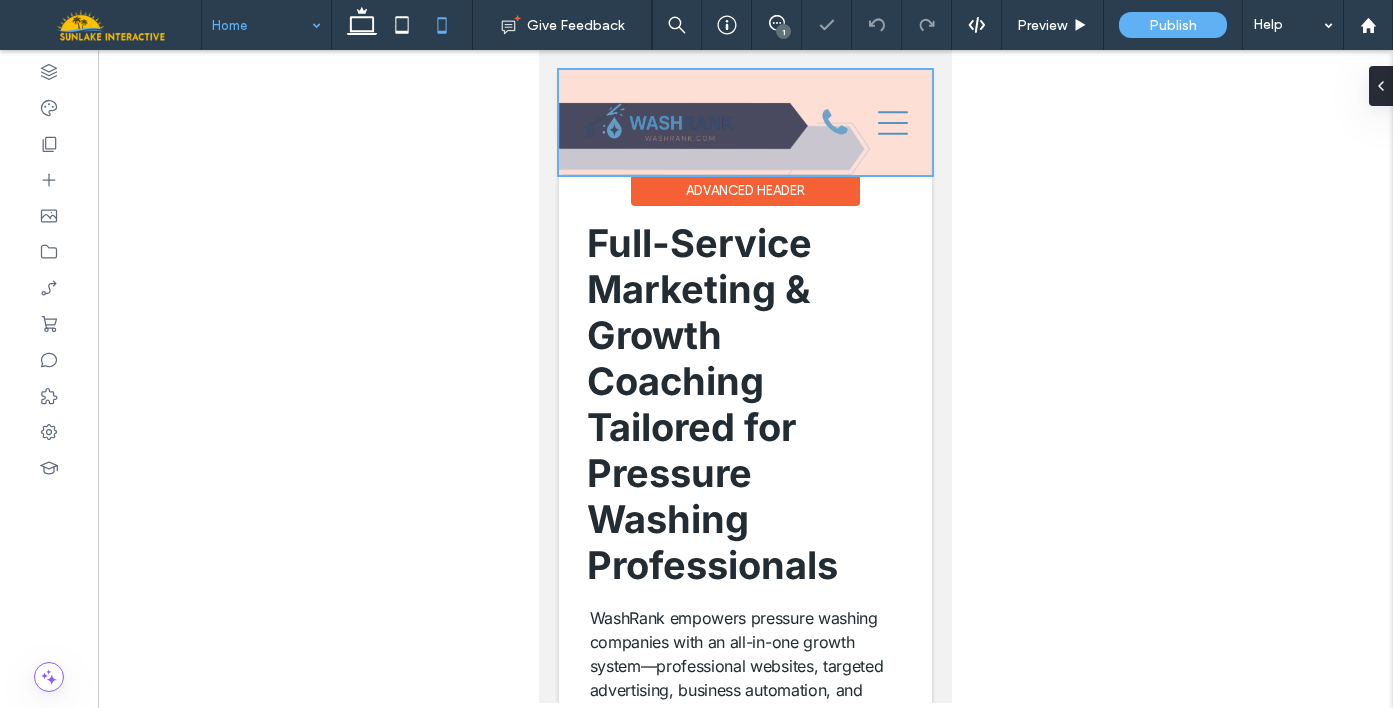 click at bounding box center (745, 122) 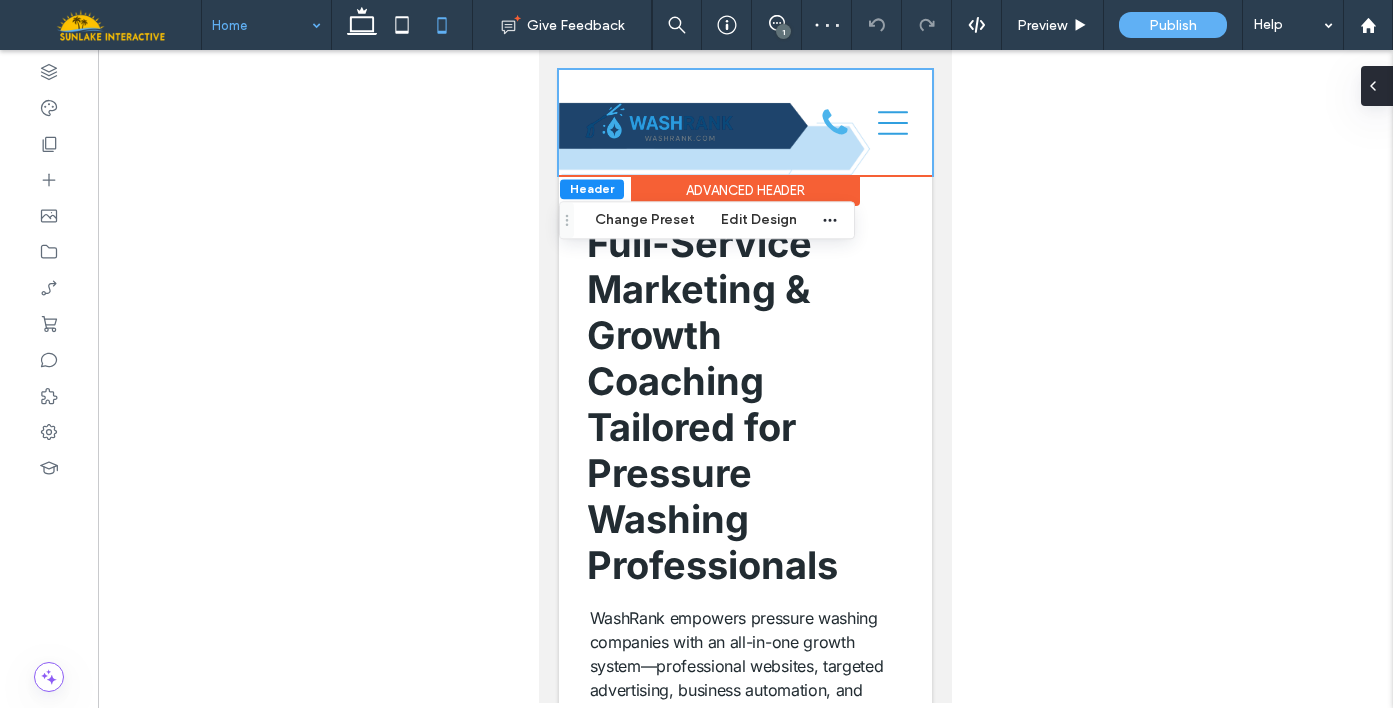 click 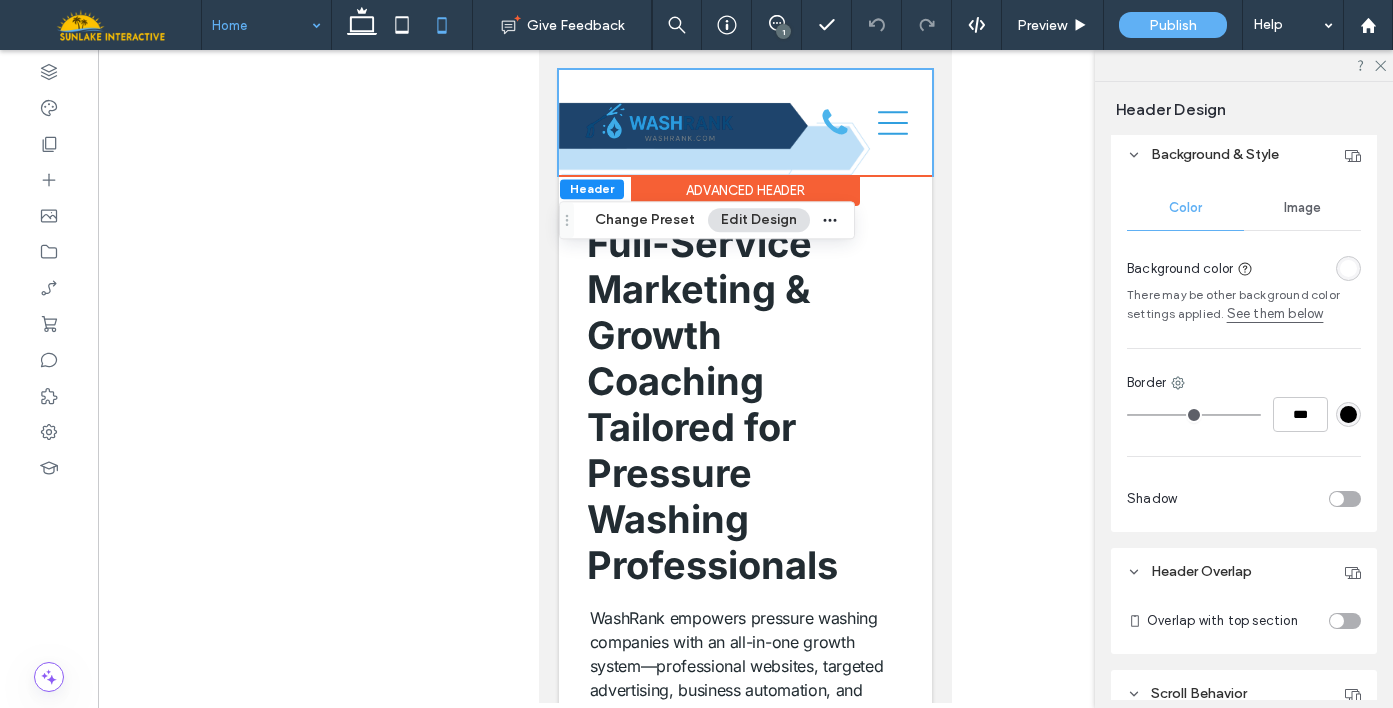 scroll, scrollTop: 283, scrollLeft: 0, axis: vertical 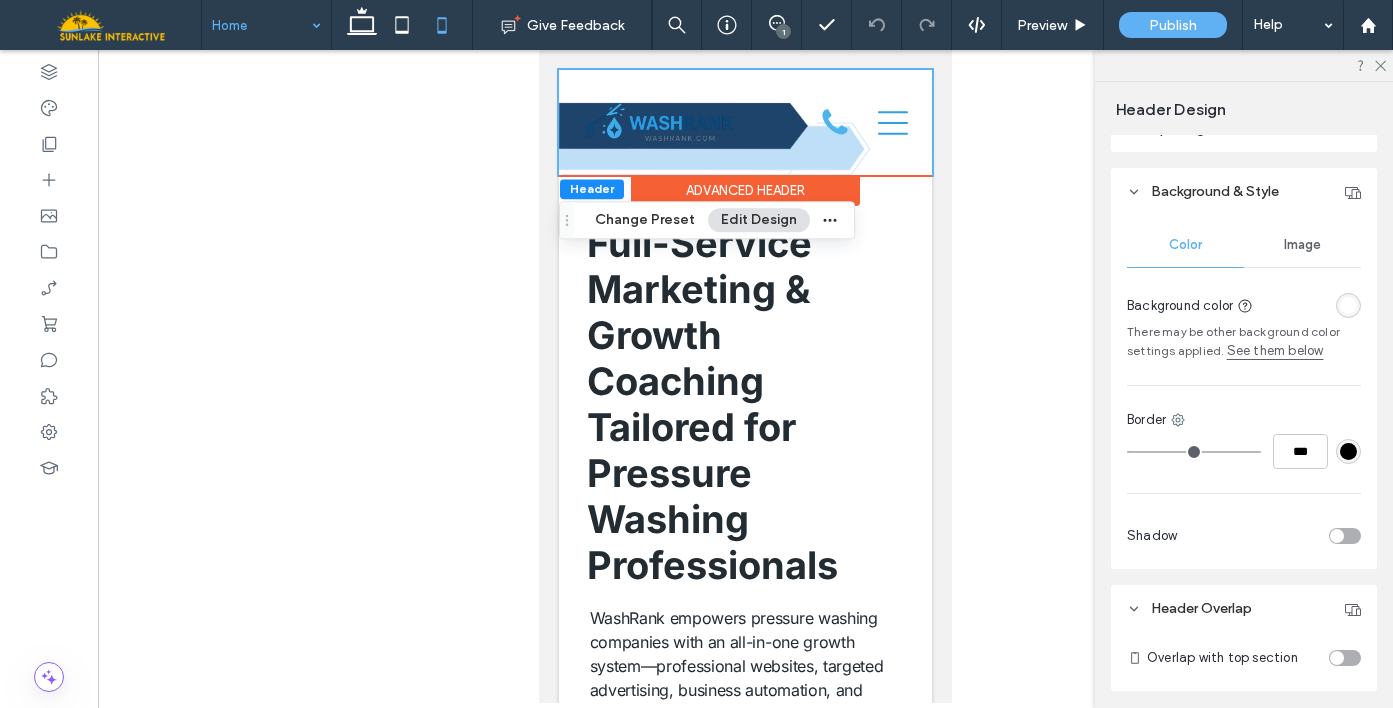 click on "Image" at bounding box center [1302, 245] 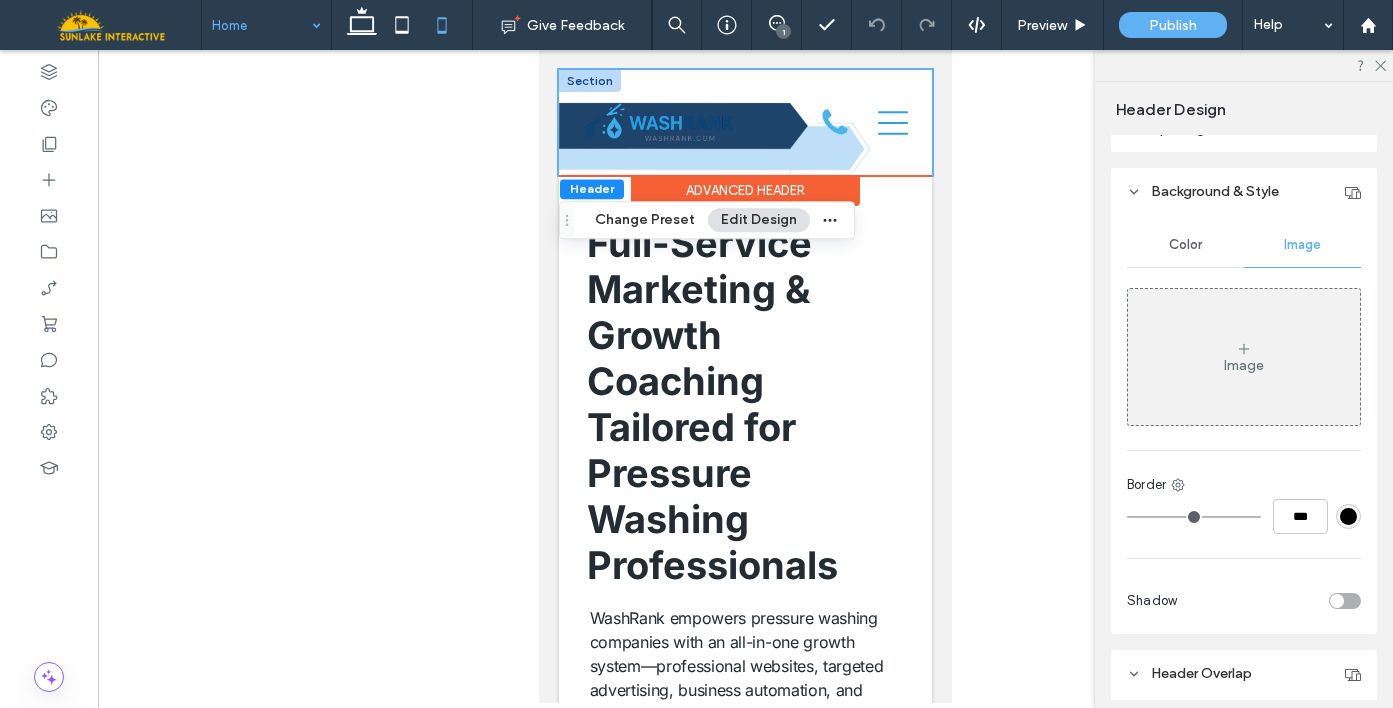 click at bounding box center [590, 81] 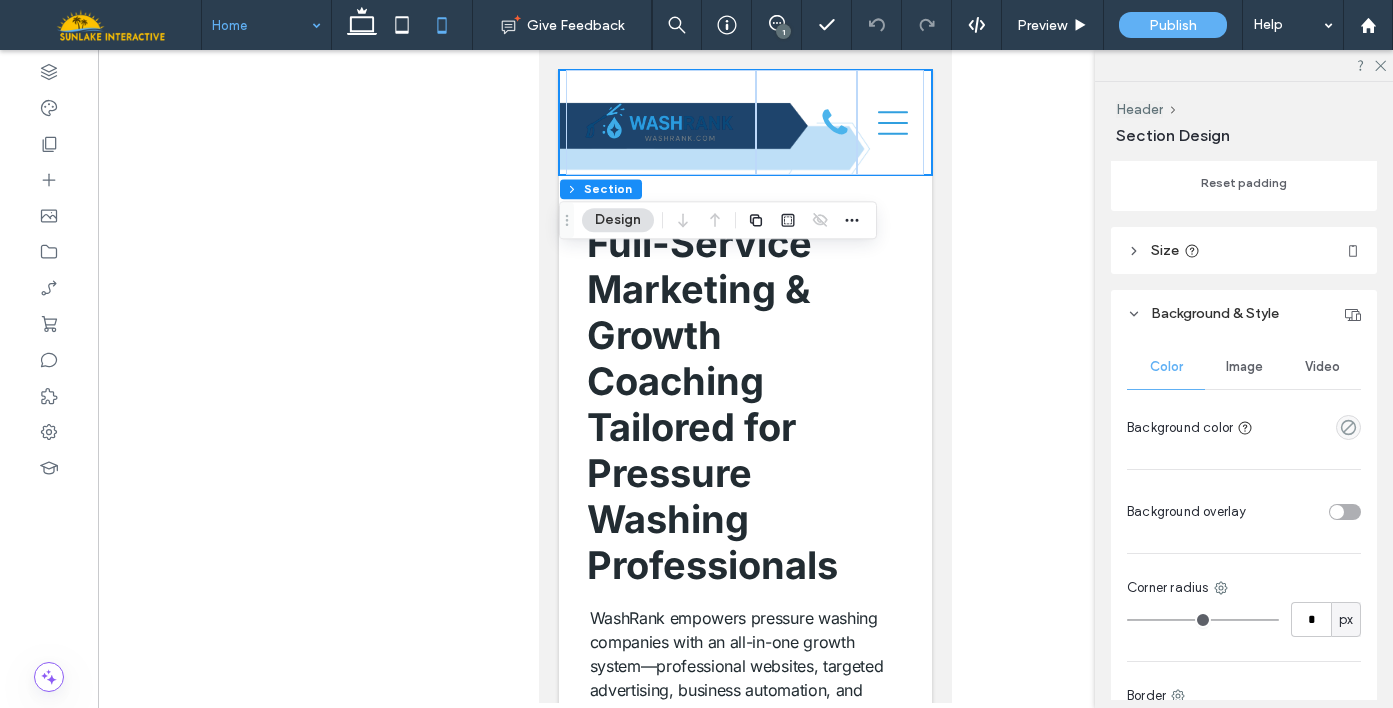 scroll, scrollTop: 551, scrollLeft: 0, axis: vertical 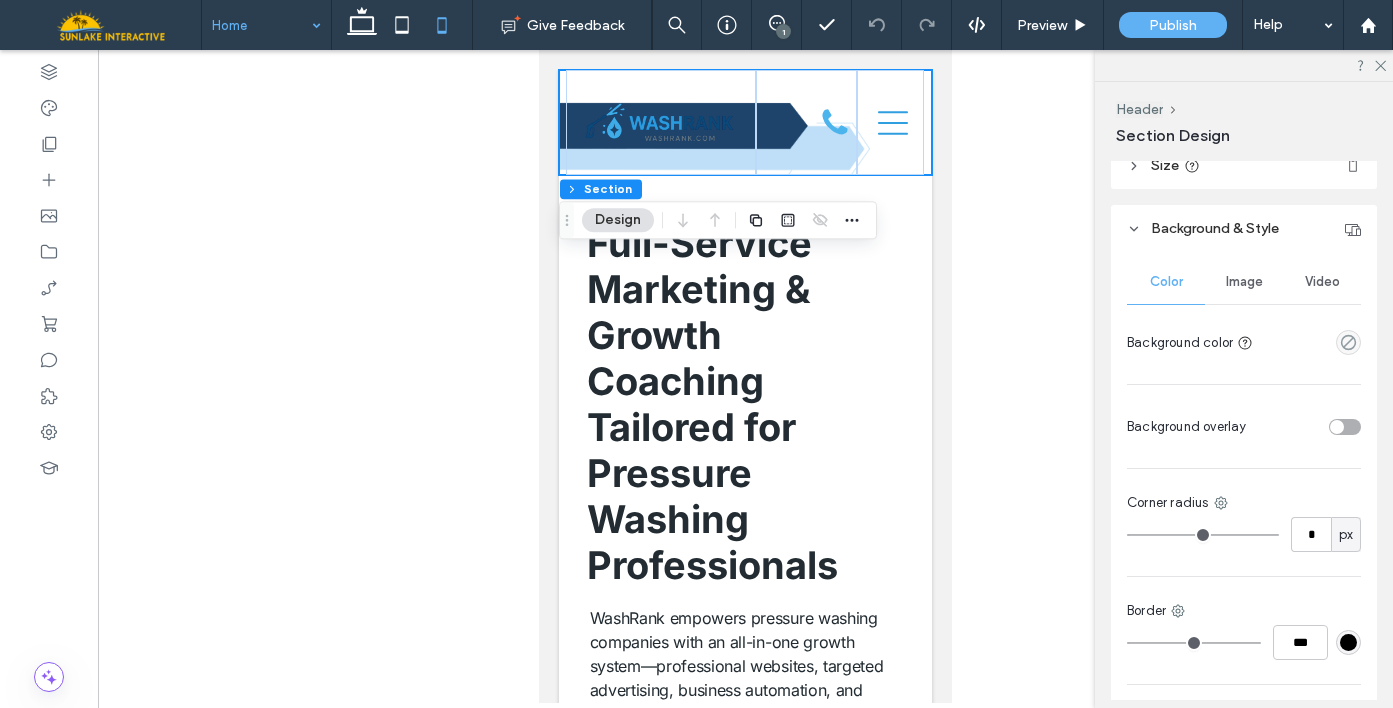click on "Image" at bounding box center [1244, 282] 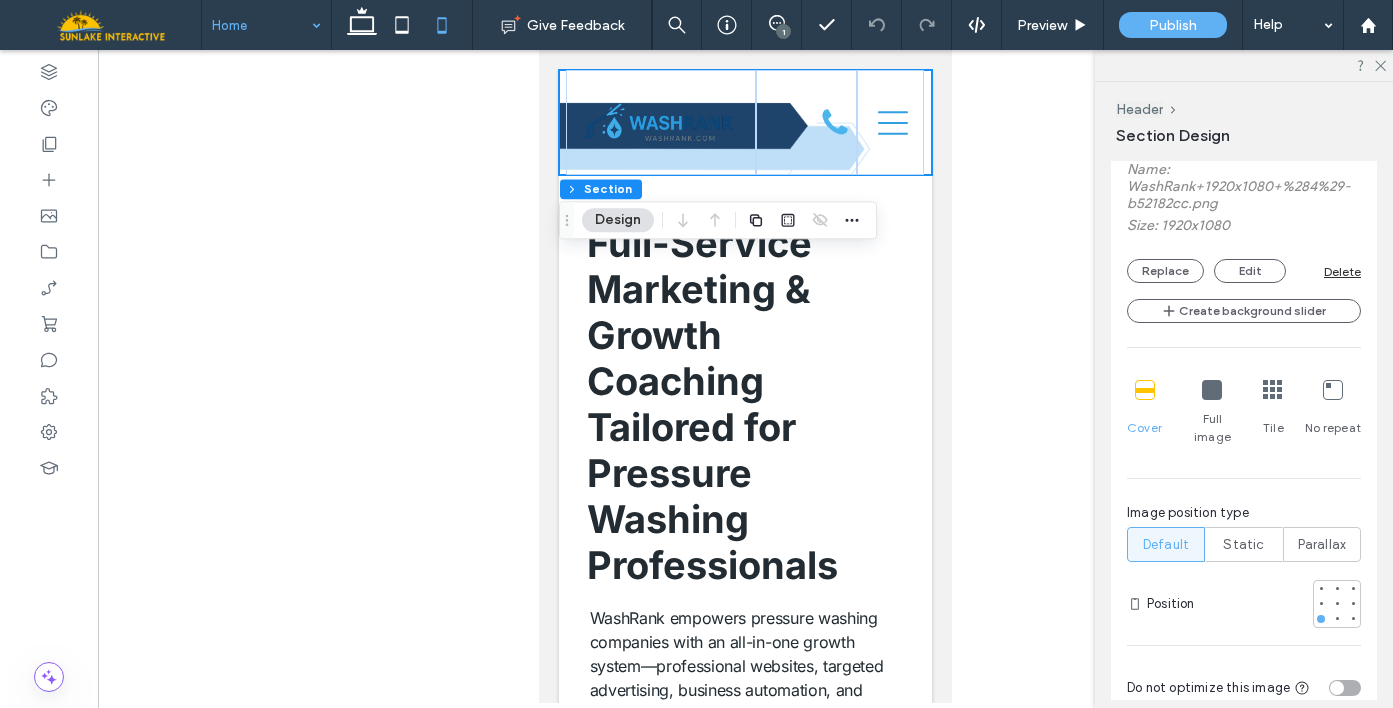 scroll, scrollTop: 901, scrollLeft: 0, axis: vertical 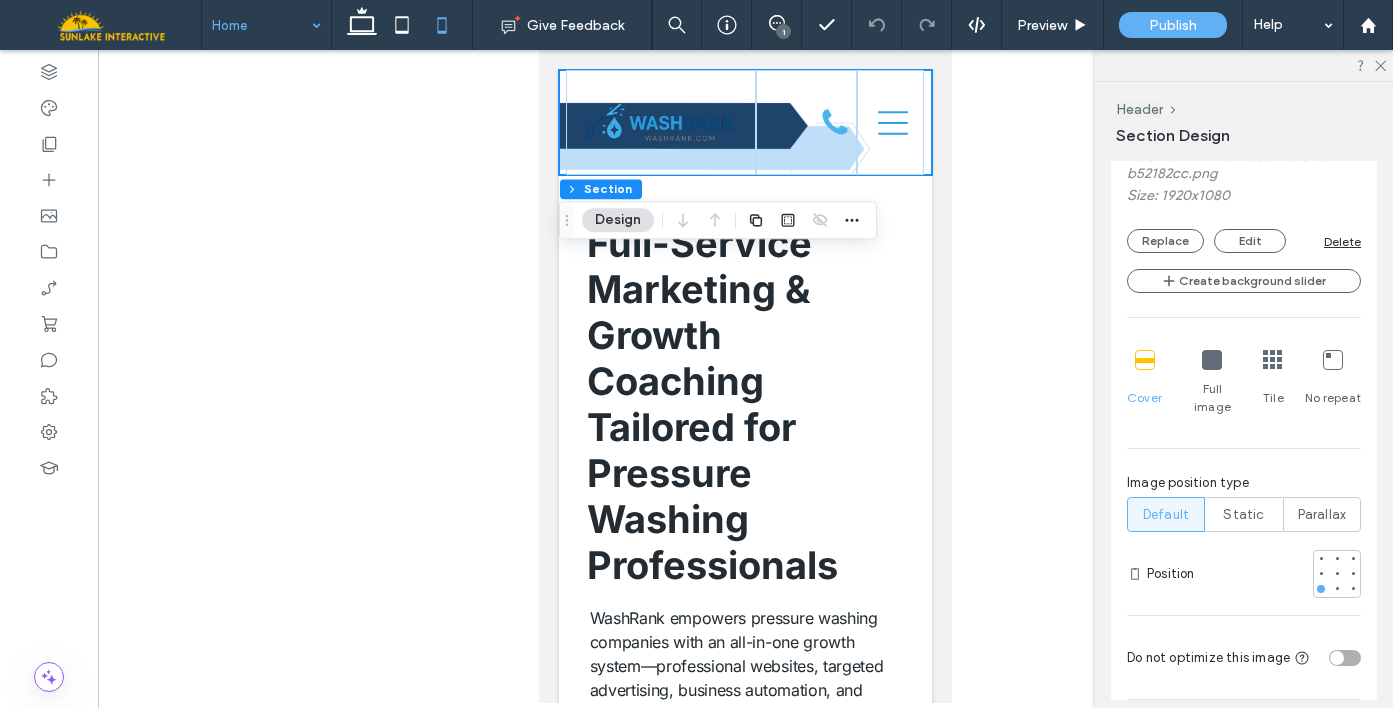 click at bounding box center (1212, 360) 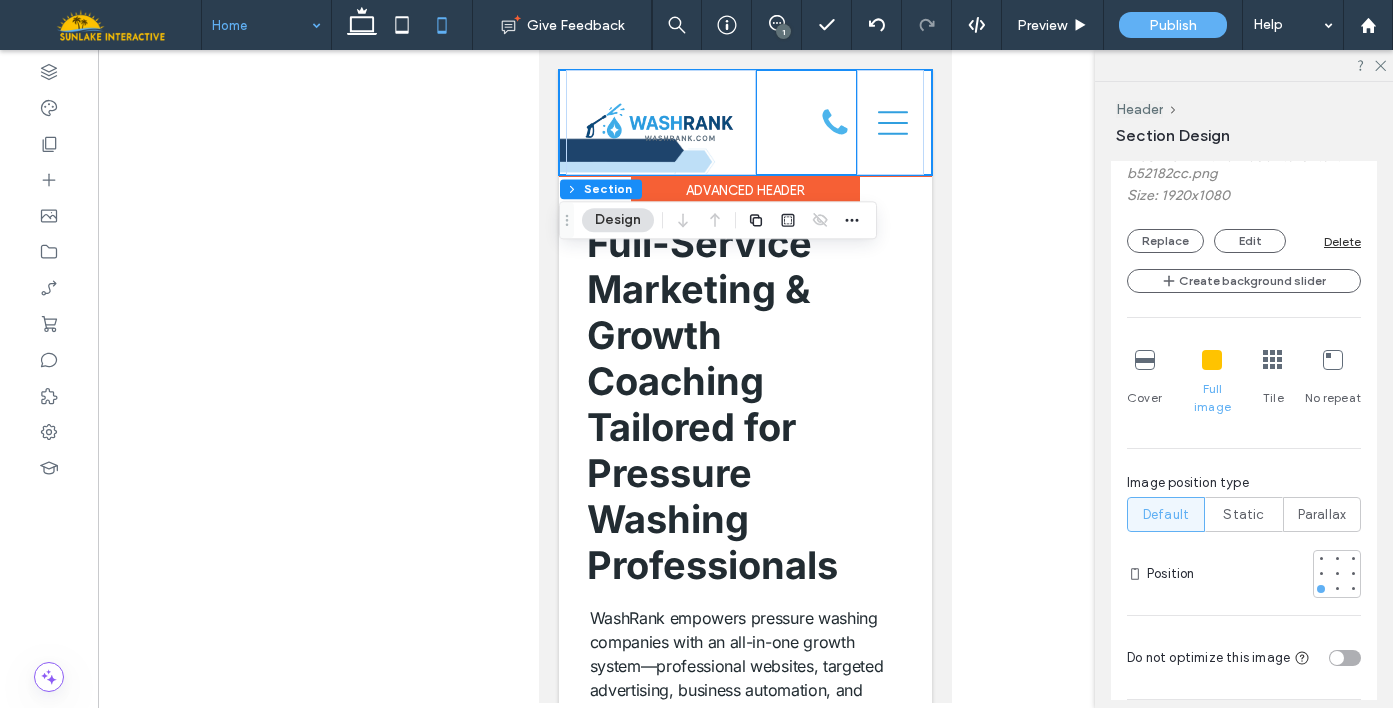 click on "Get My Free Demo" at bounding box center (806, 122) 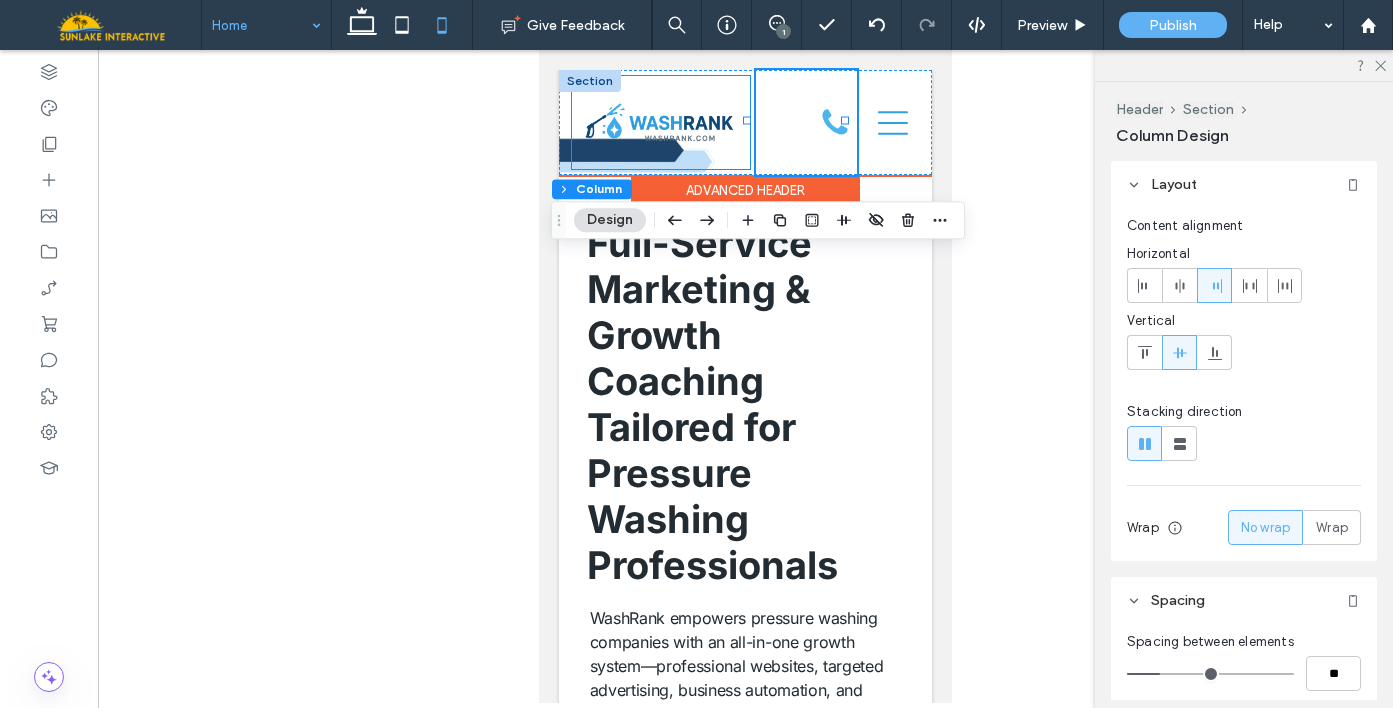 click at bounding box center [661, 122] 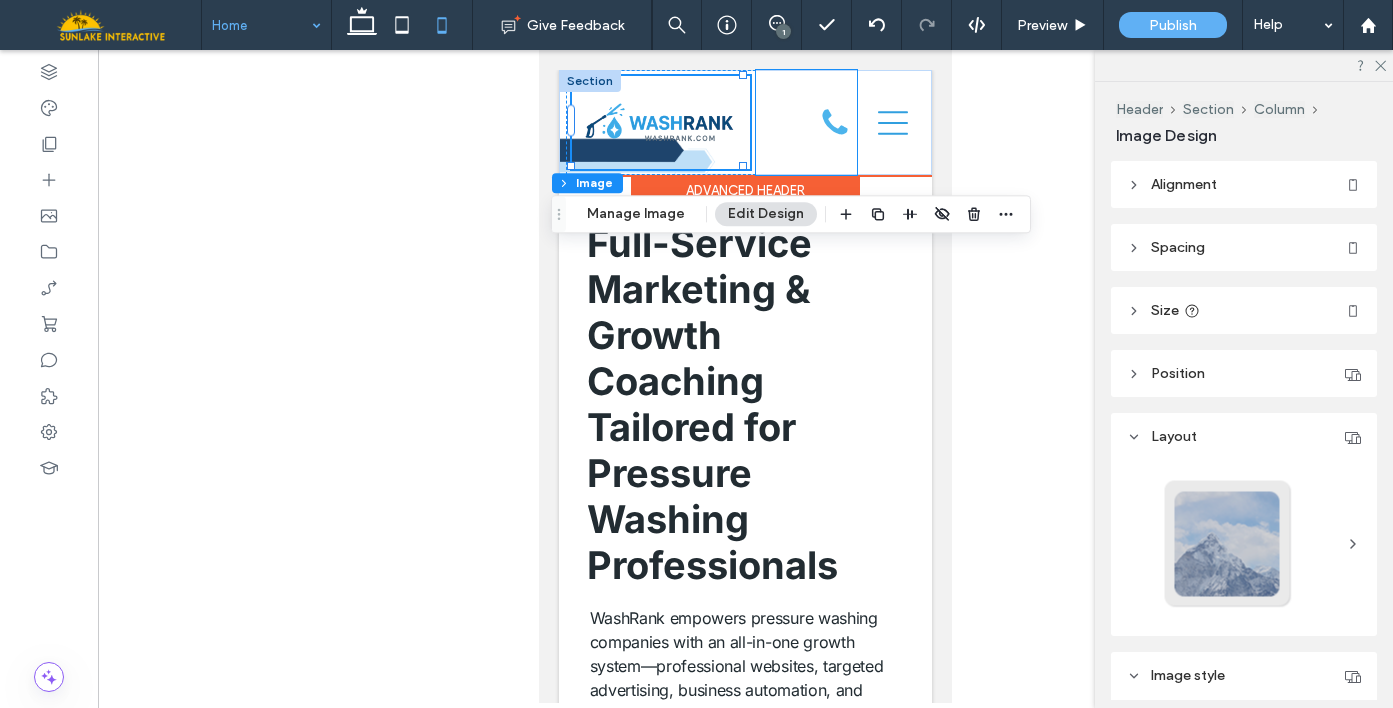 click on "Get My Free Demo" at bounding box center (806, 122) 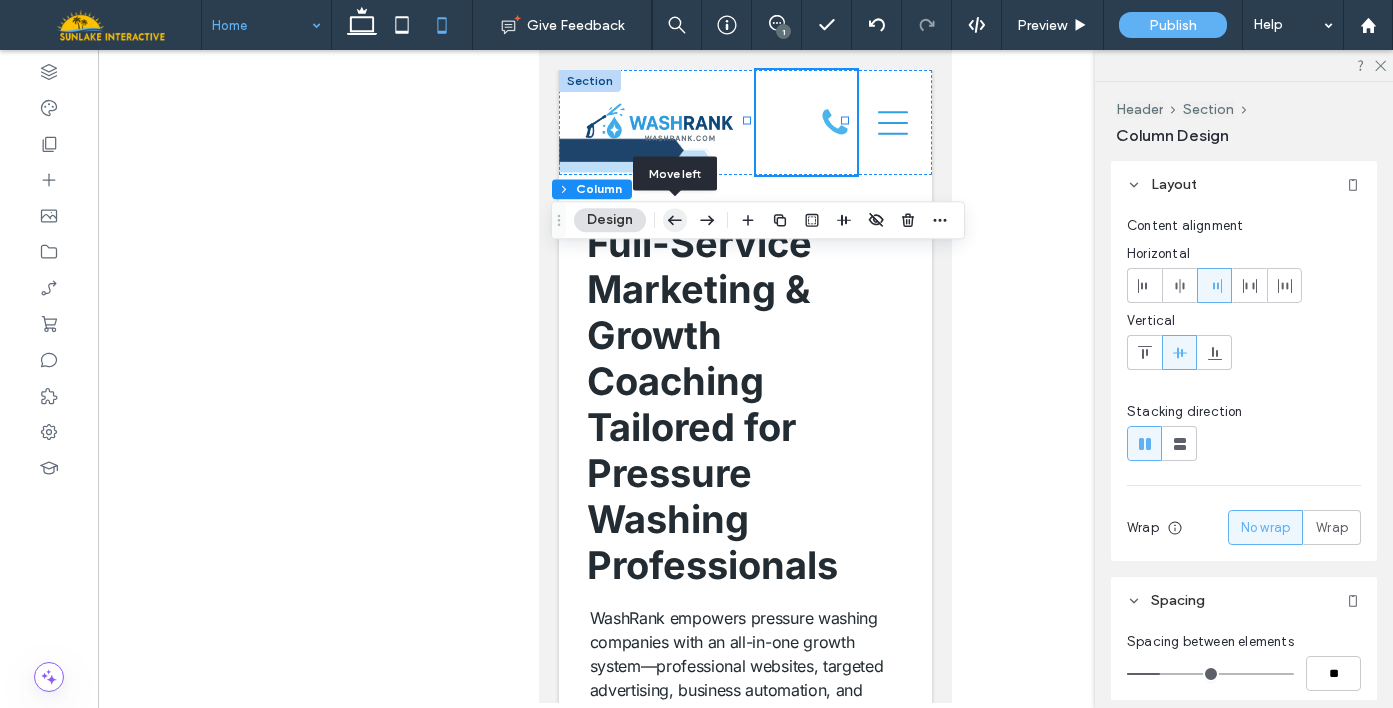 click 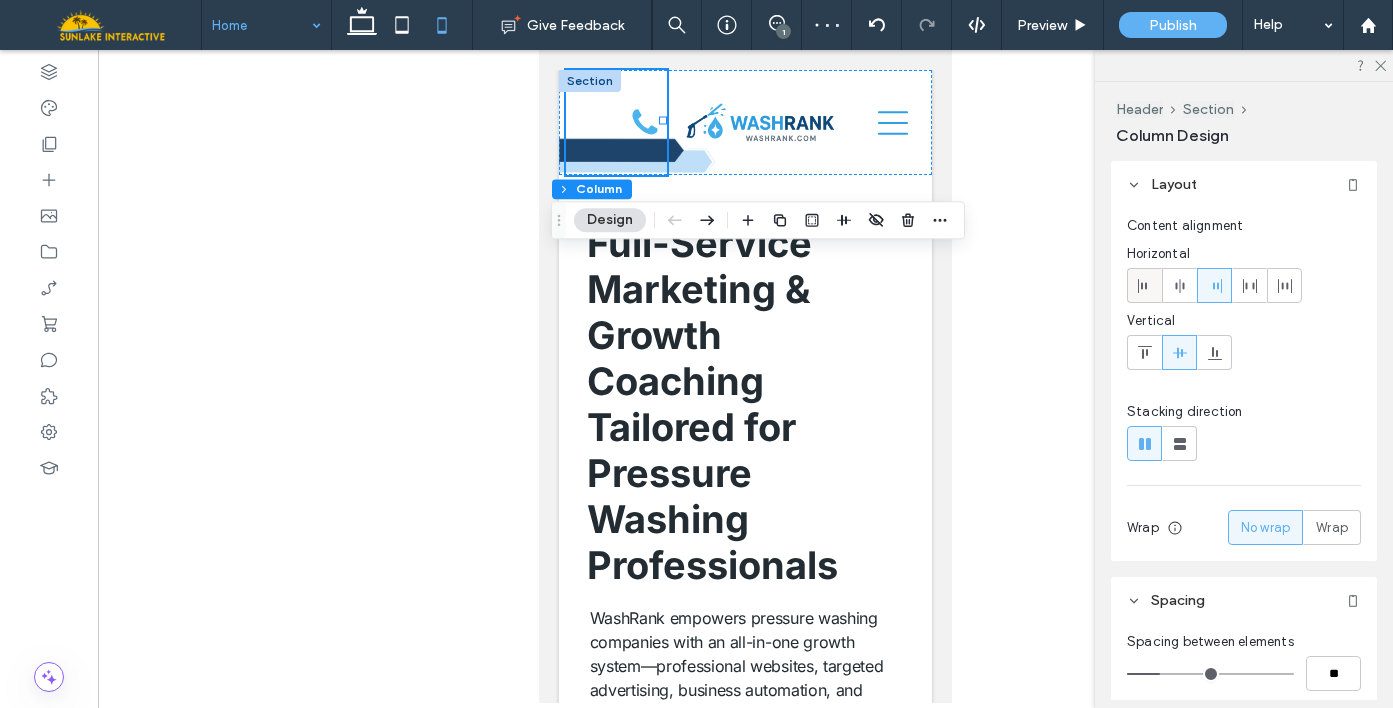 click 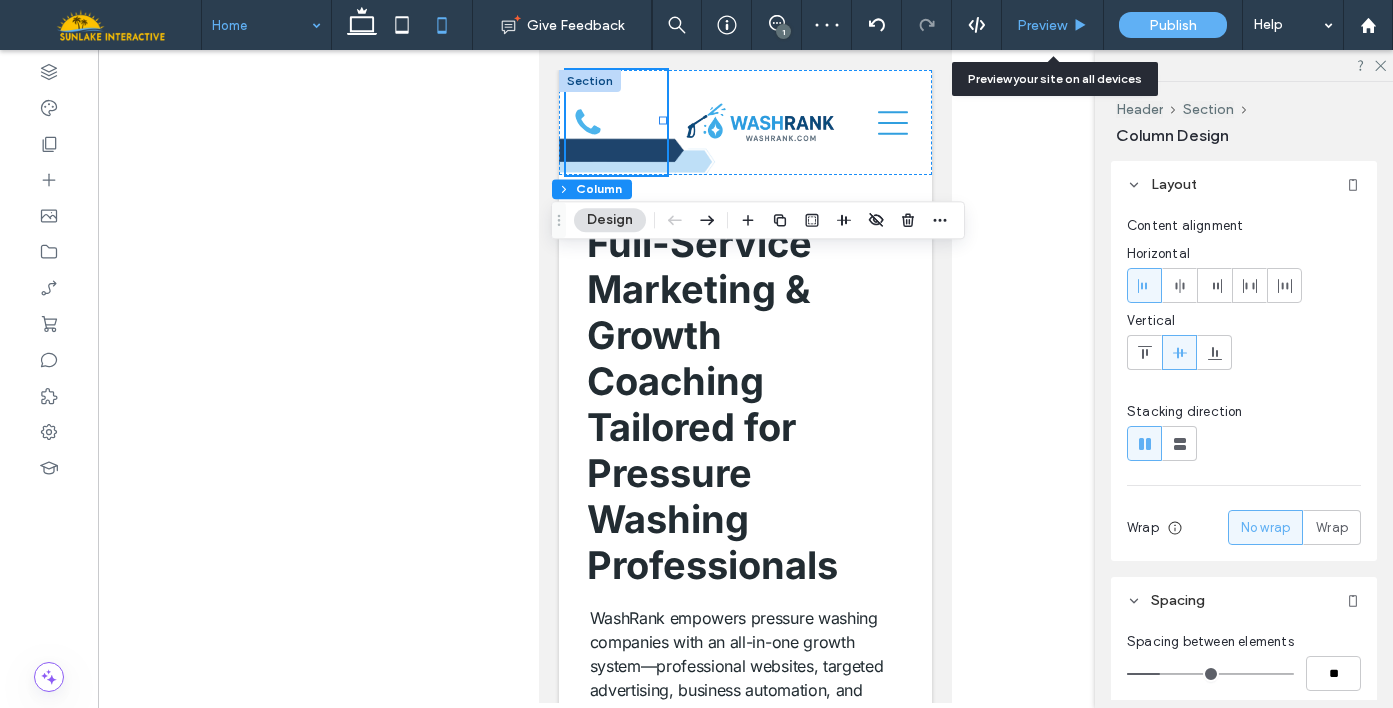 click on "Preview" at bounding box center (1042, 25) 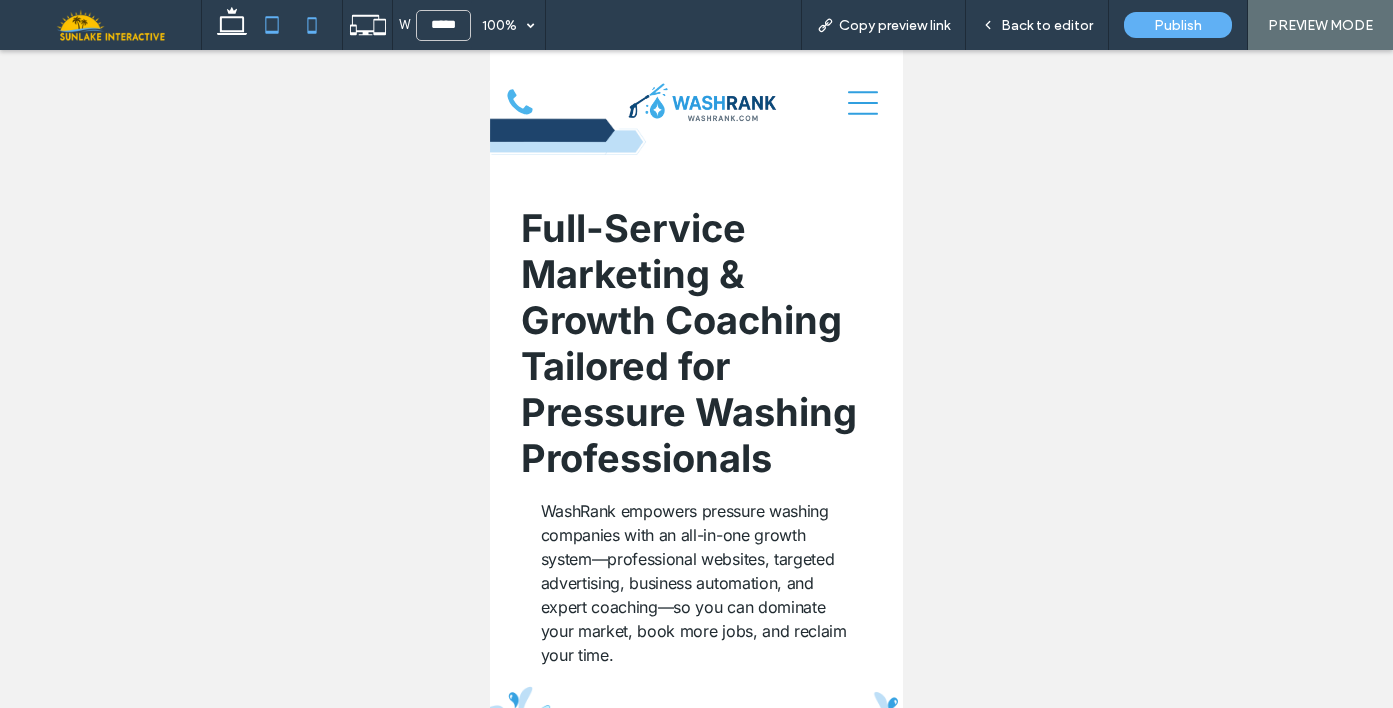click 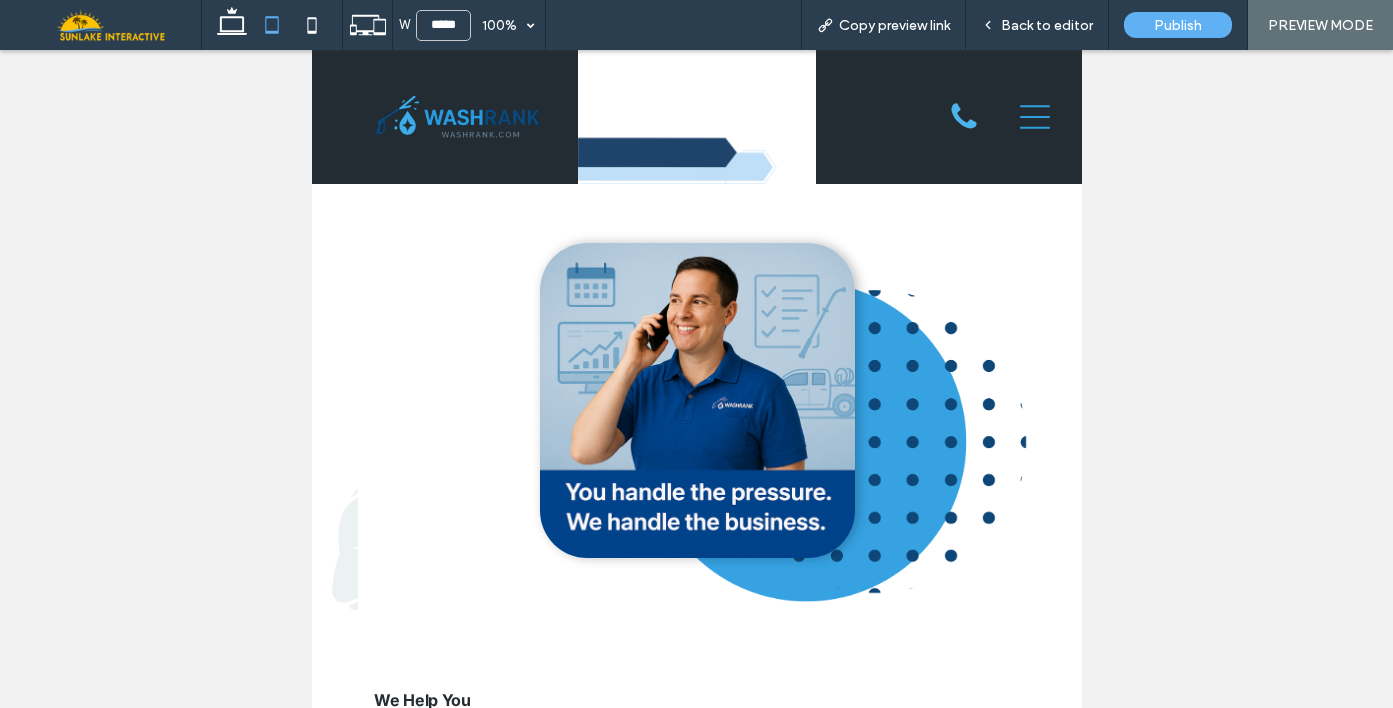 scroll, scrollTop: 2730, scrollLeft: 0, axis: vertical 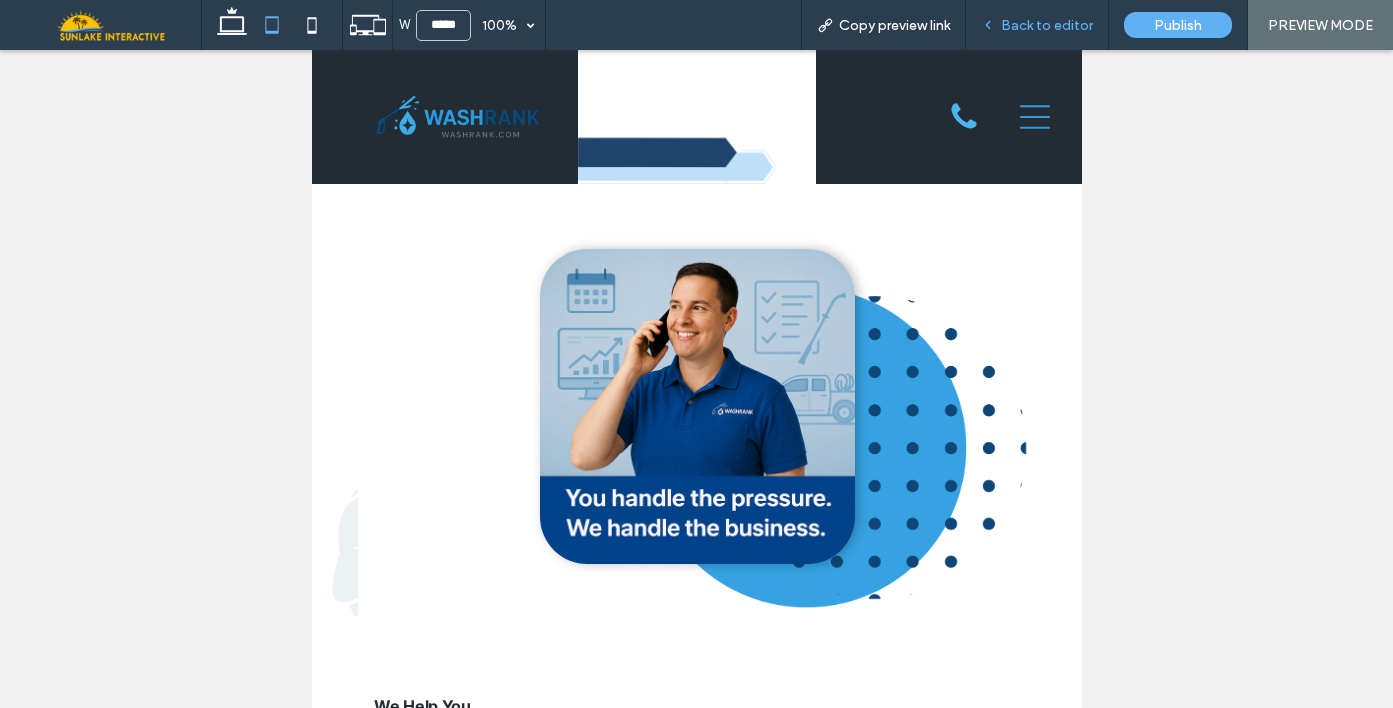 click on "Back to editor" at bounding box center (1037, 25) 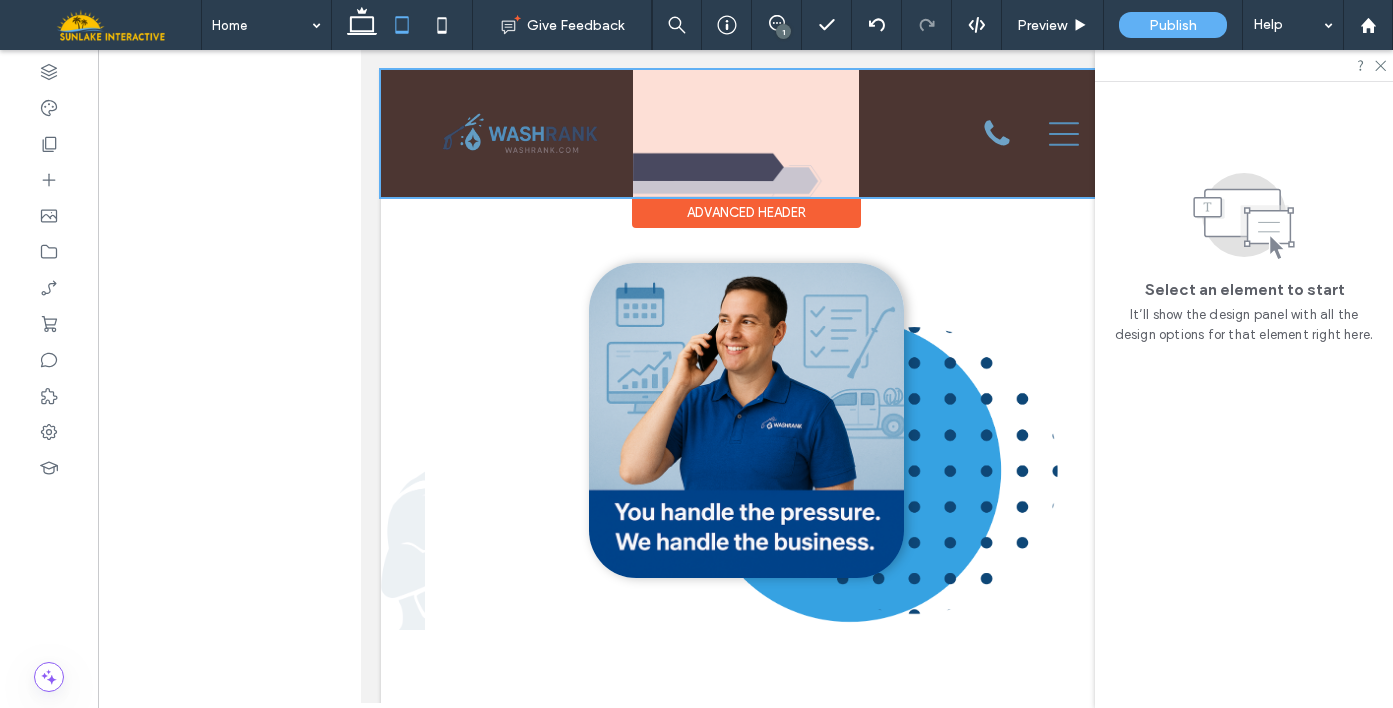 click at bounding box center (745, 133) 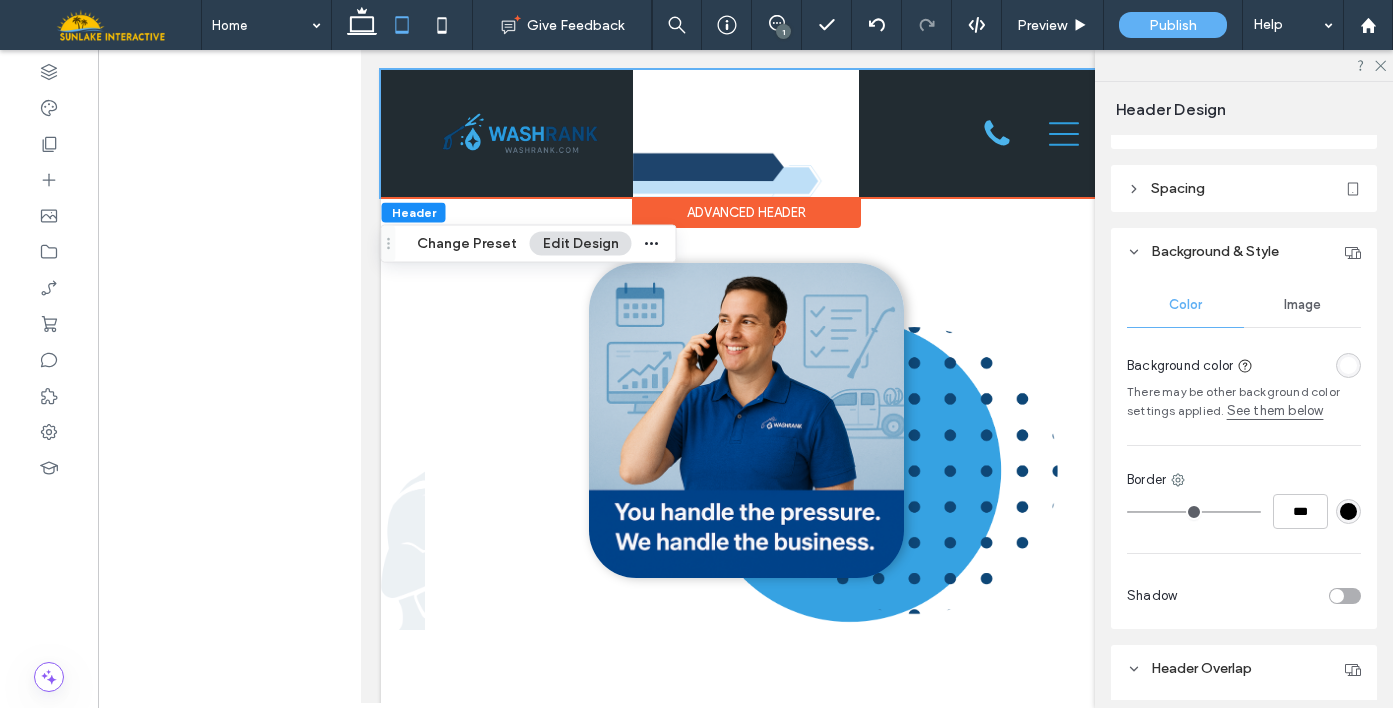scroll, scrollTop: 212, scrollLeft: 0, axis: vertical 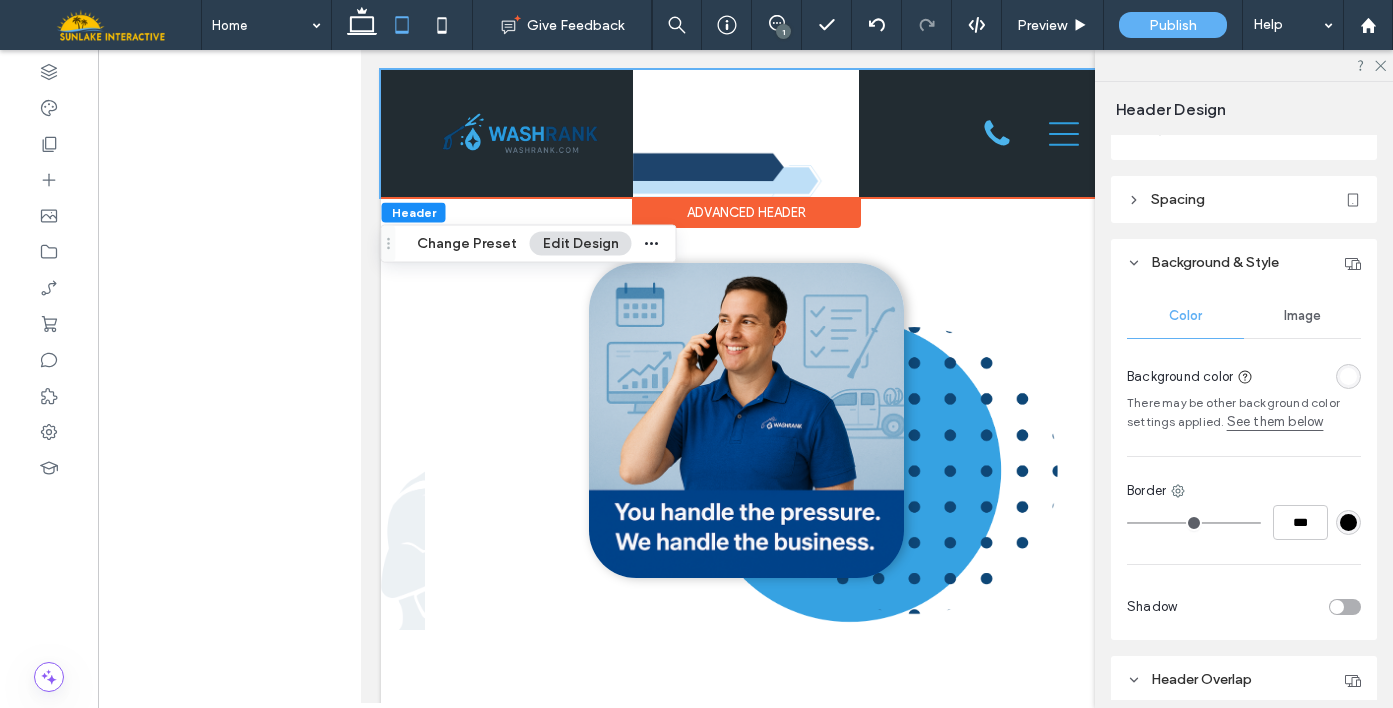 click on "Image" at bounding box center (1302, 316) 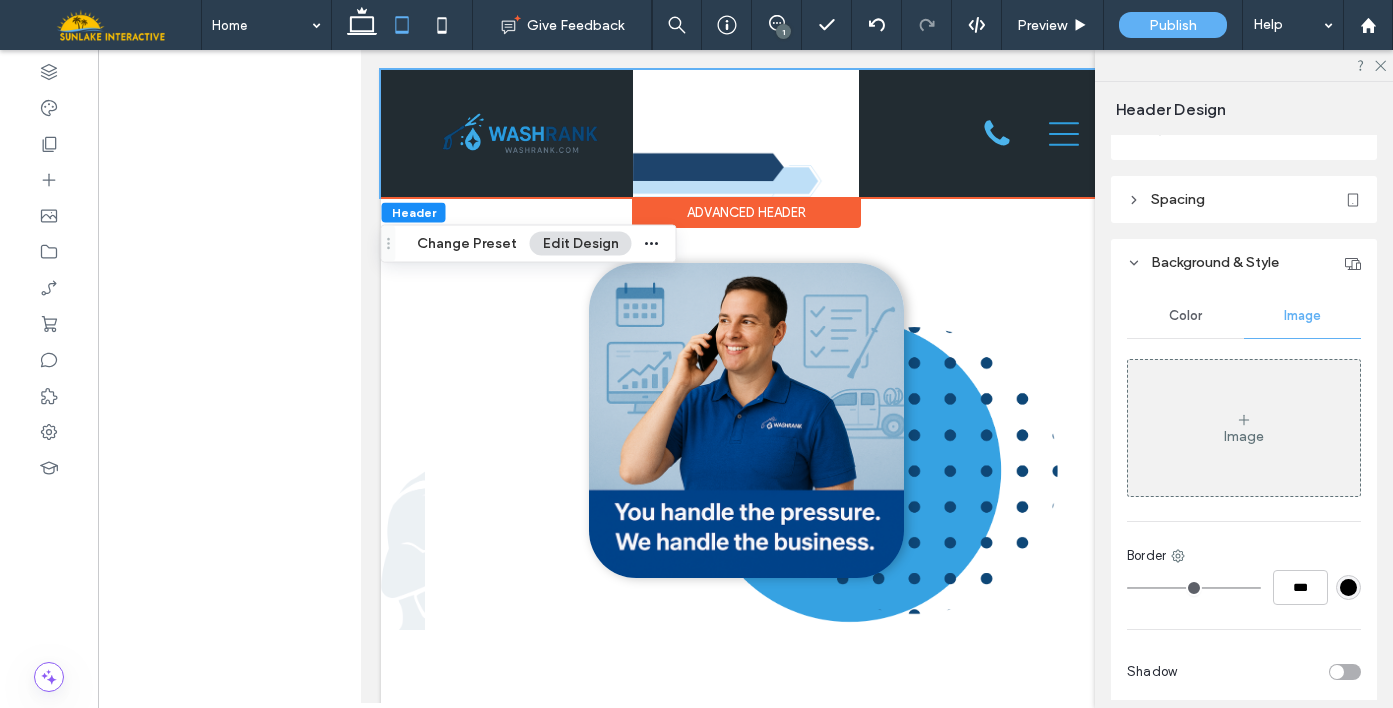 click on "Image" at bounding box center [1244, 428] 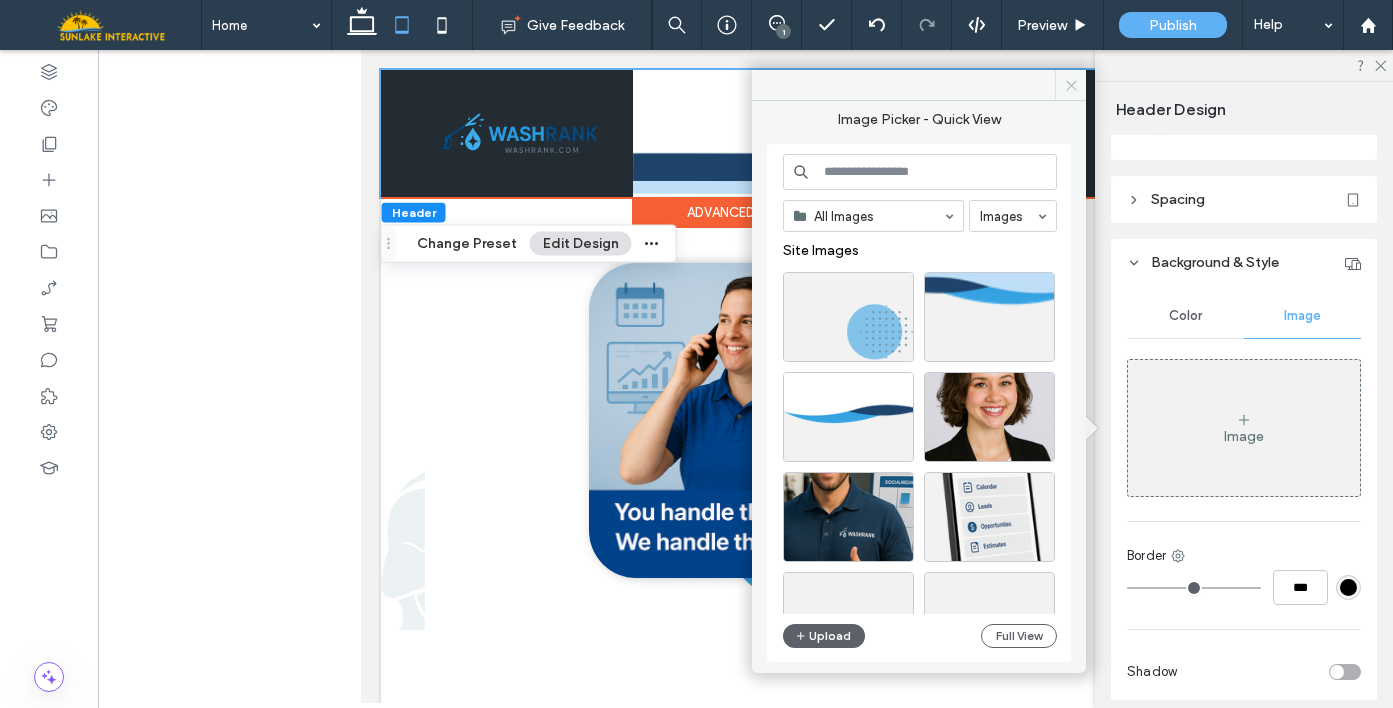 click 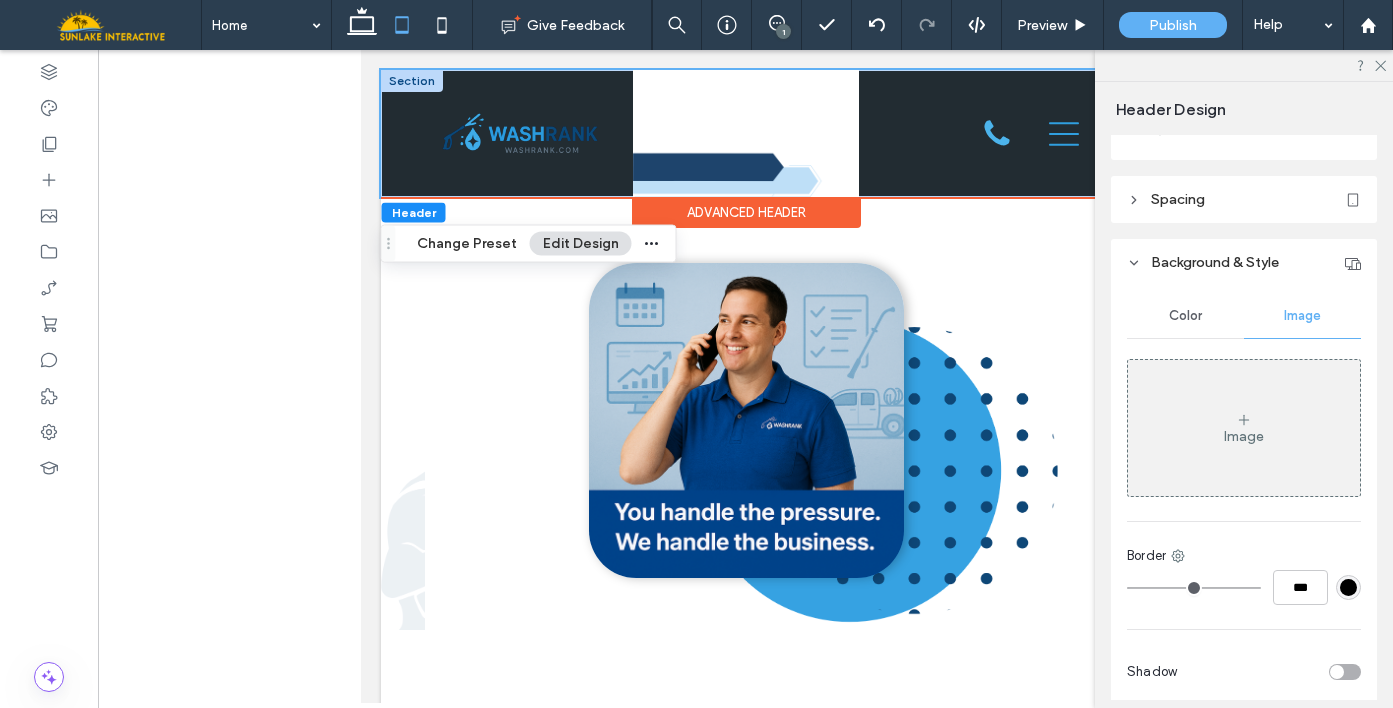 click at bounding box center (411, 81) 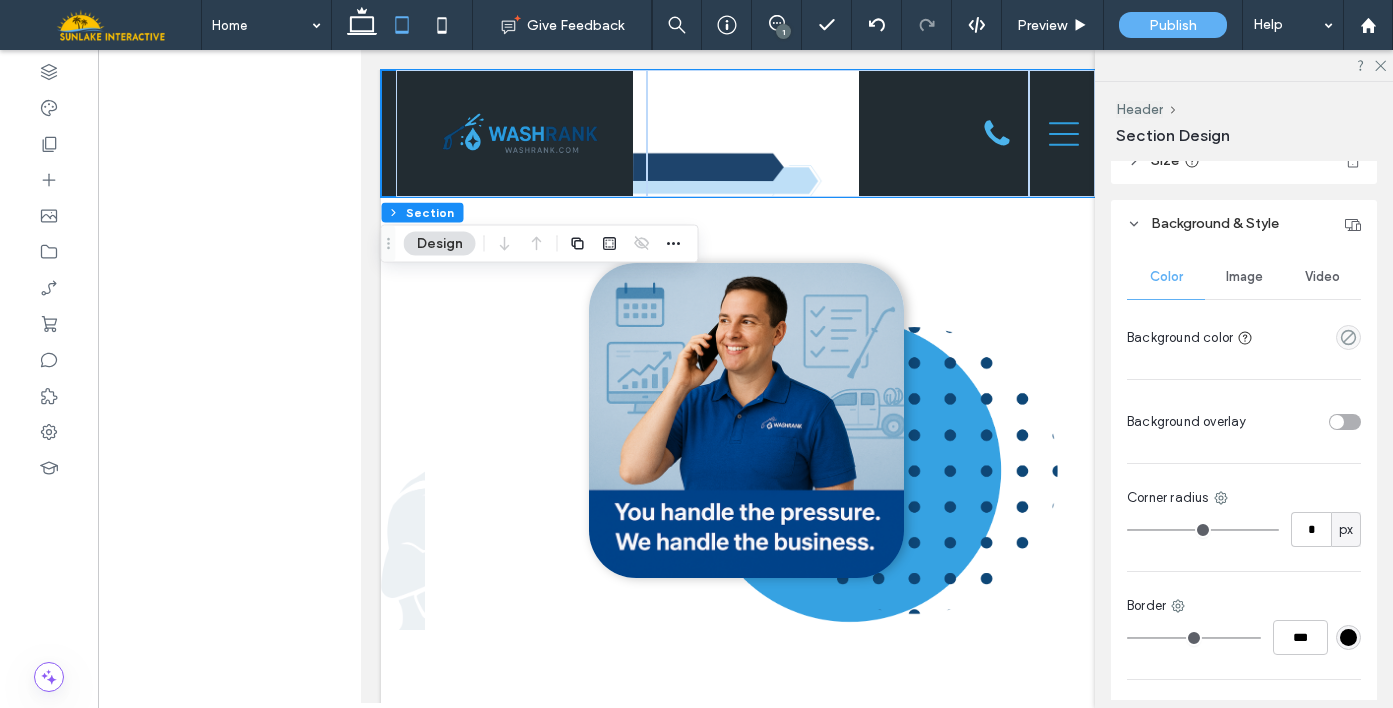 scroll, scrollTop: 574, scrollLeft: 0, axis: vertical 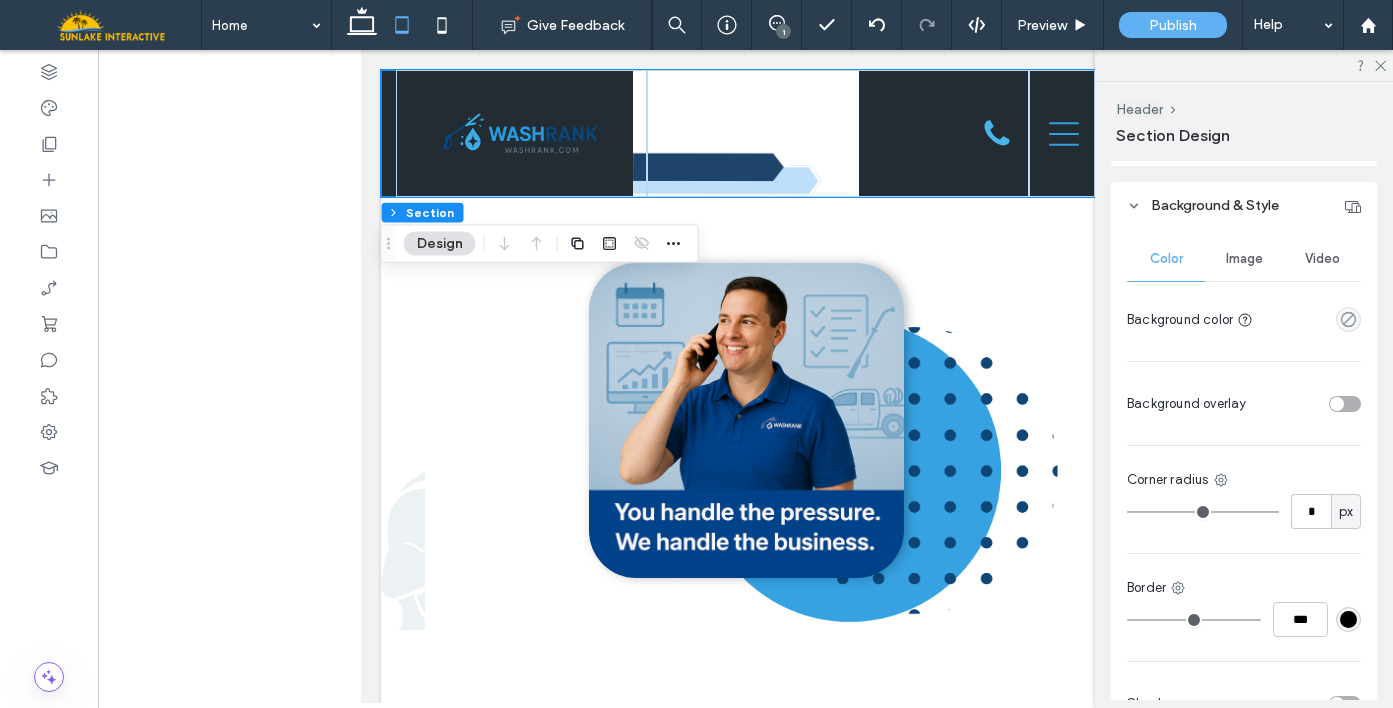 click on "Image" at bounding box center (1244, 259) 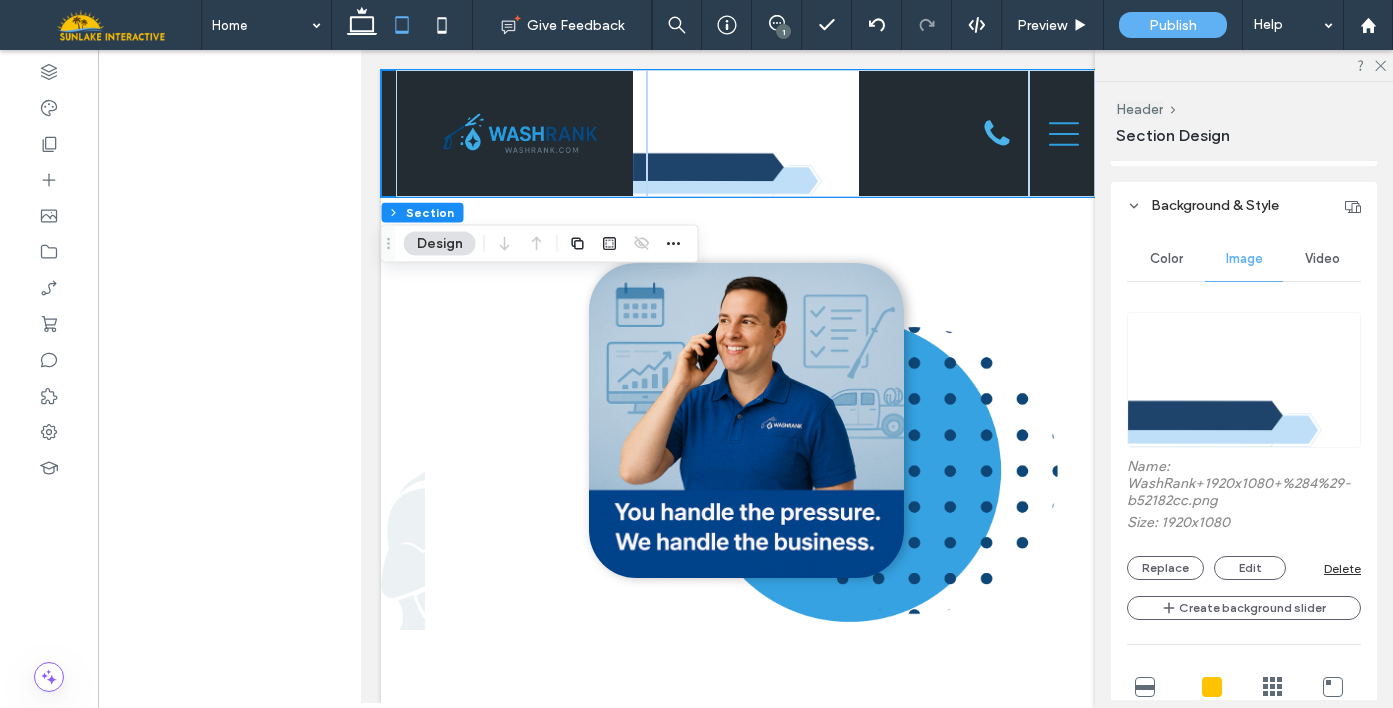 click at bounding box center [1145, 687] 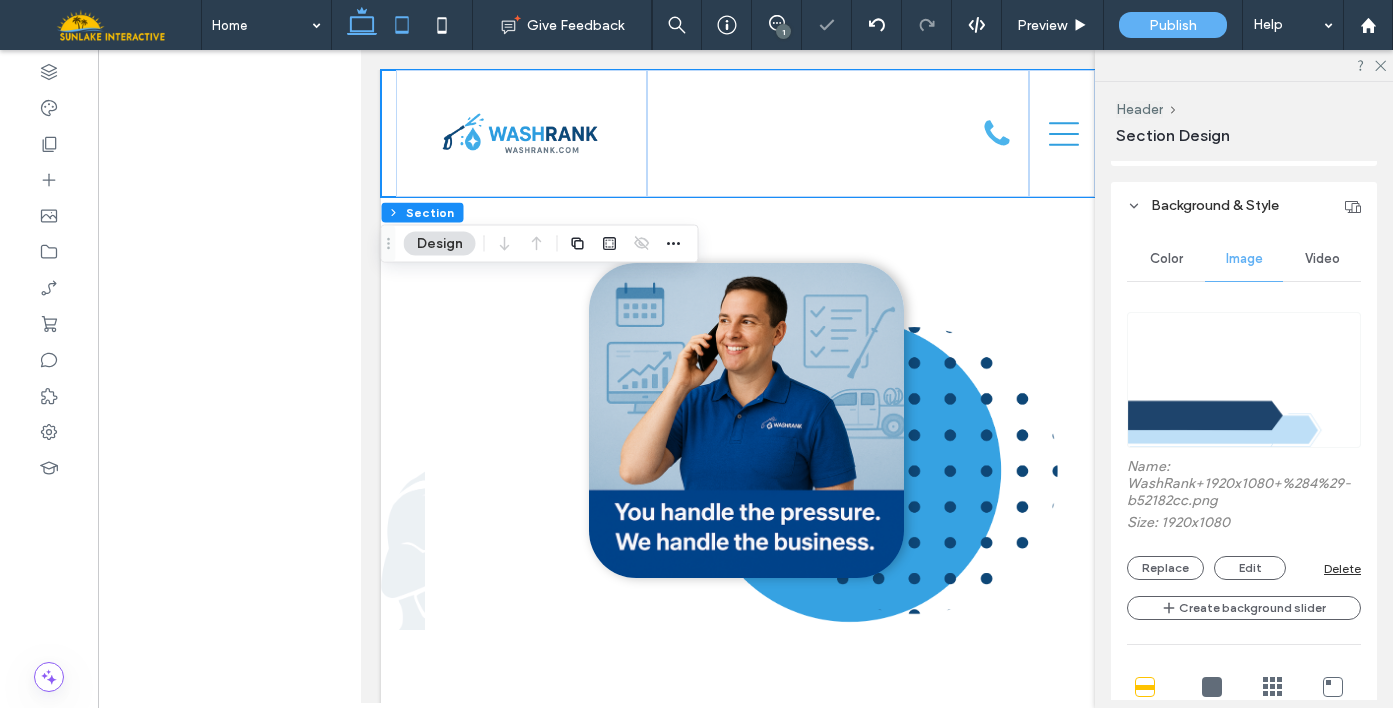 click 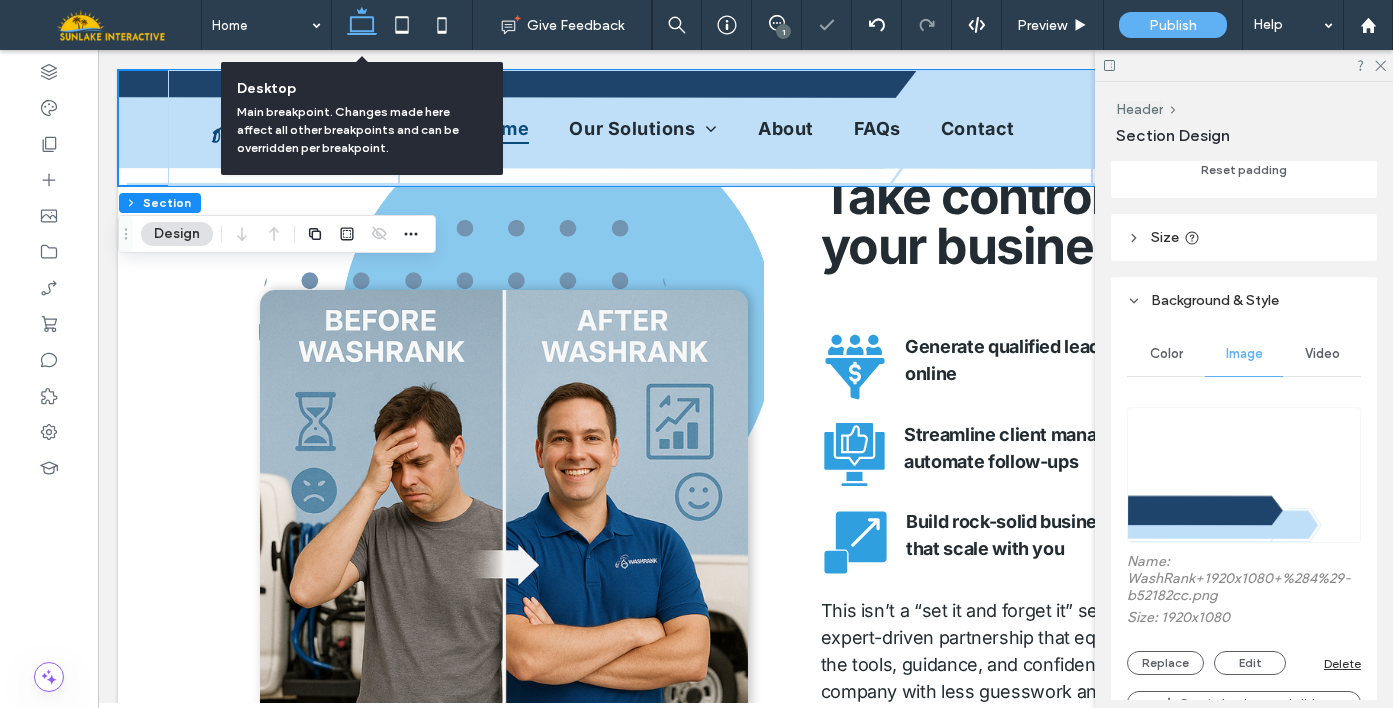 scroll, scrollTop: 2586, scrollLeft: 0, axis: vertical 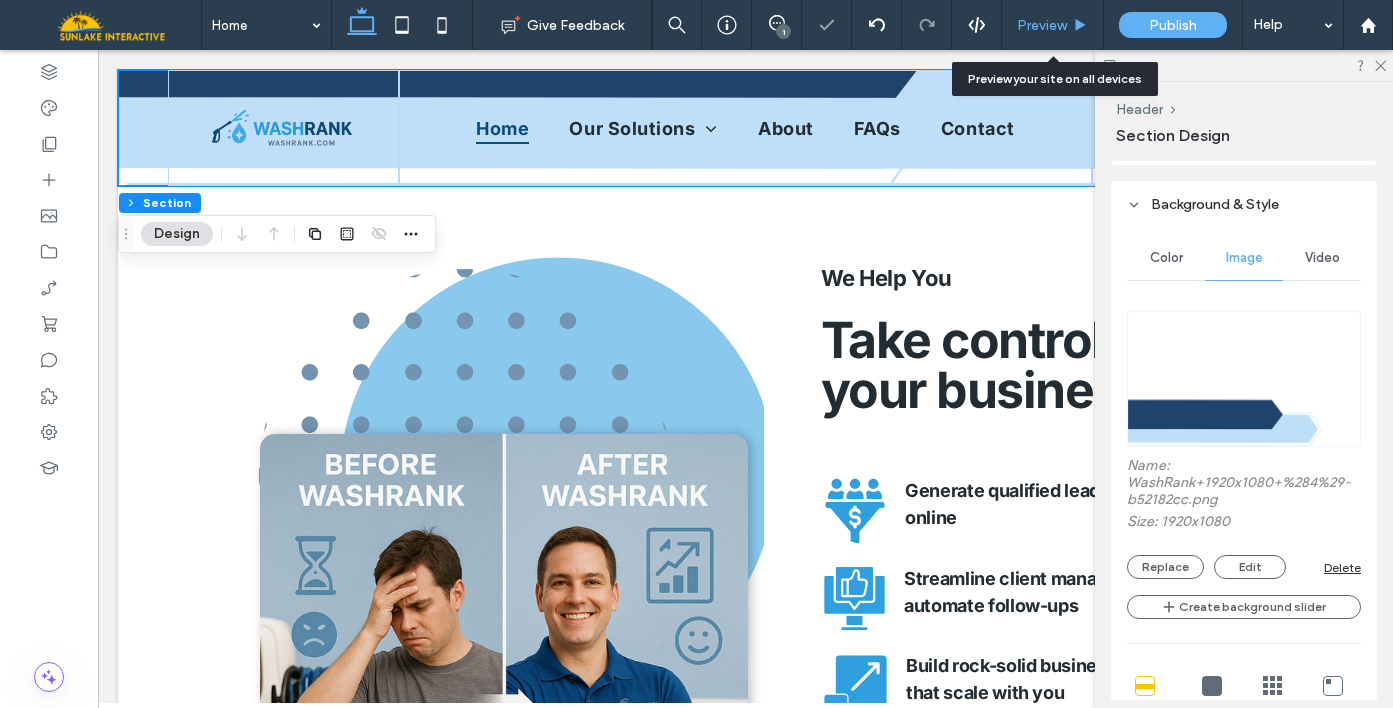 drag, startPoint x: 1068, startPoint y: 26, endPoint x: 856, endPoint y: 288, distance: 337.0282 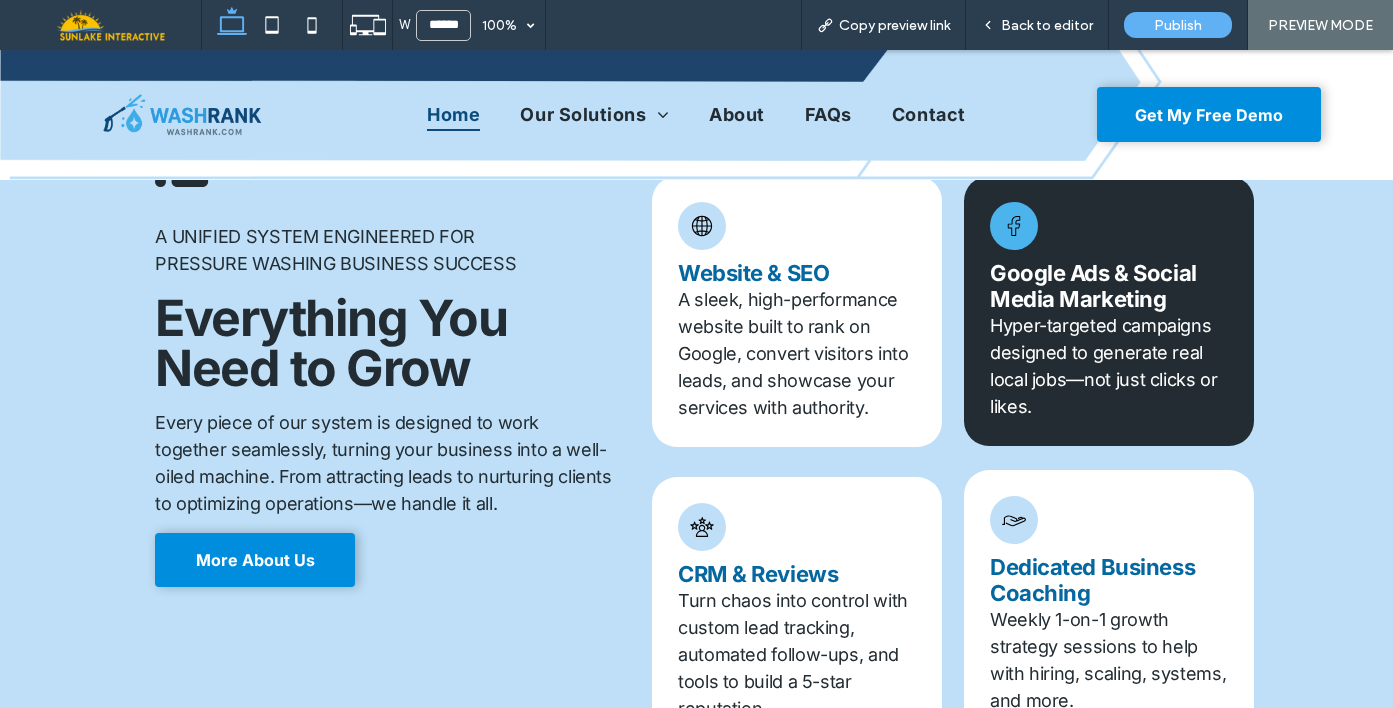scroll, scrollTop: 1121, scrollLeft: 0, axis: vertical 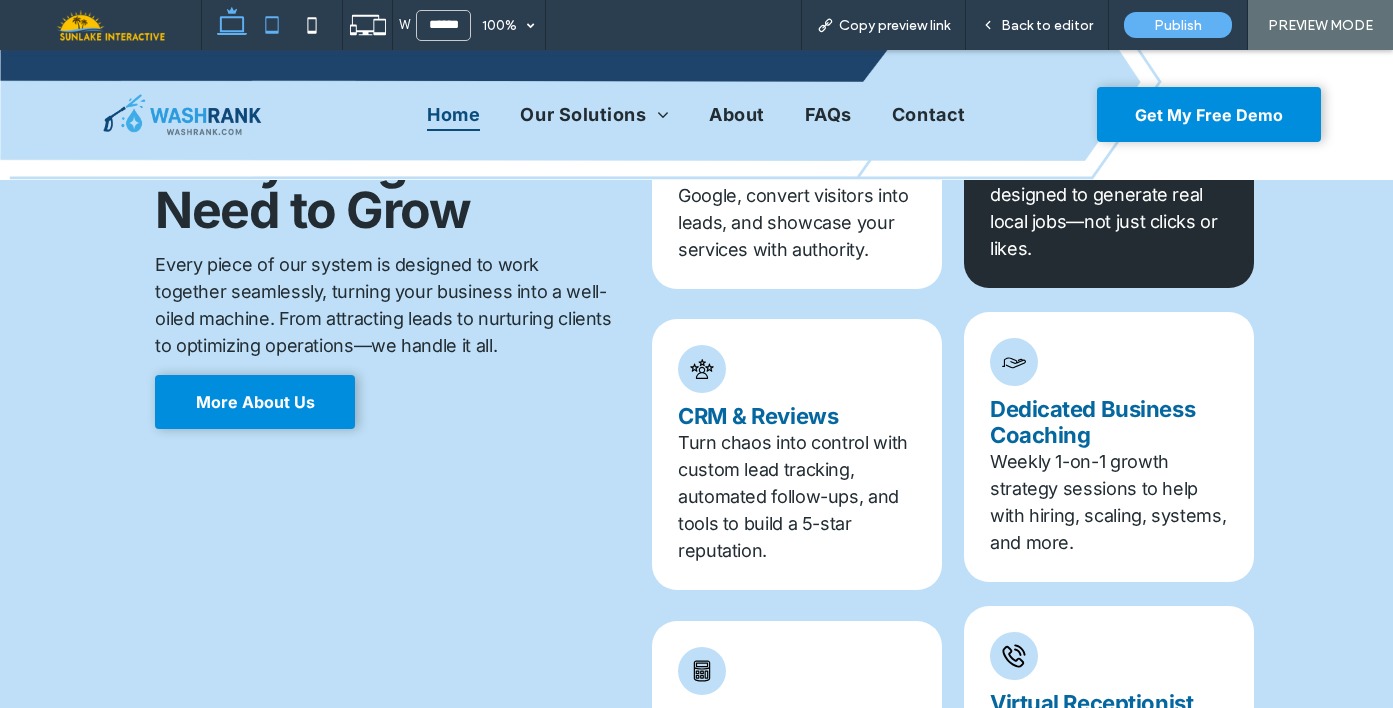 click 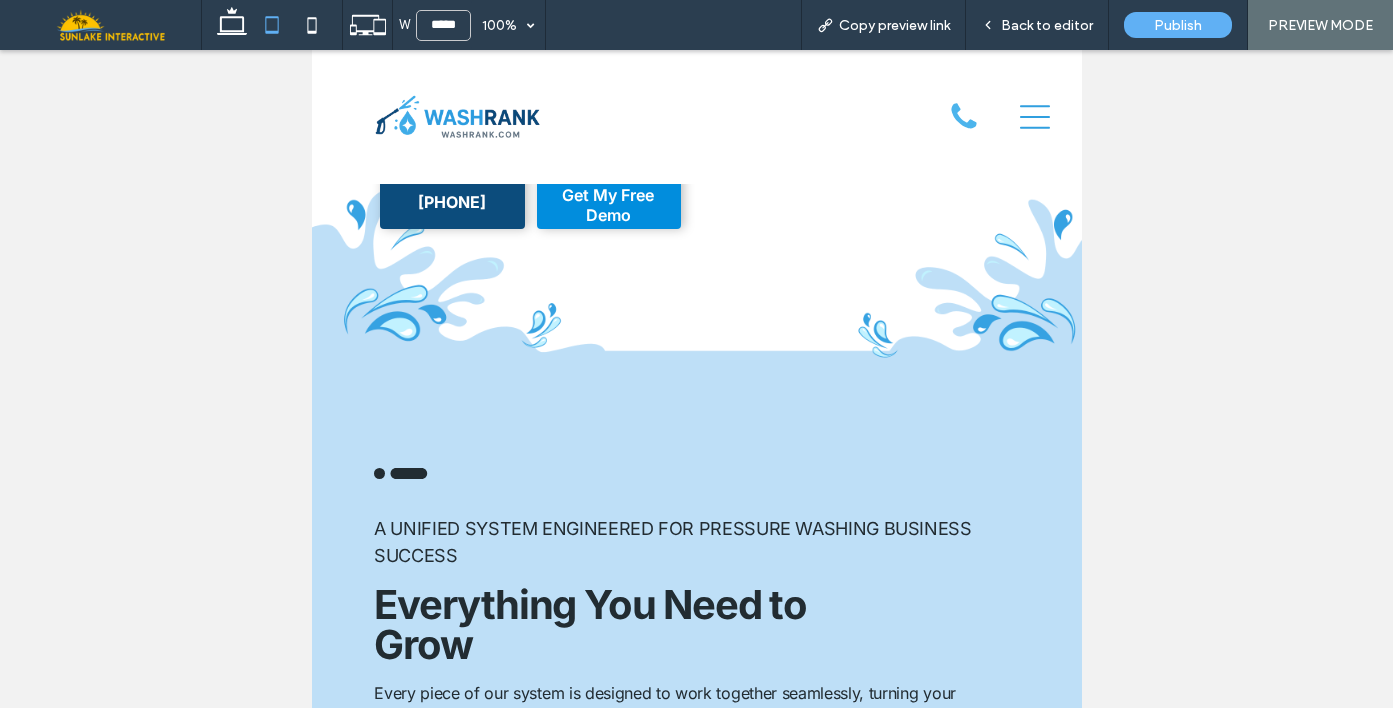 scroll, scrollTop: 806, scrollLeft: 0, axis: vertical 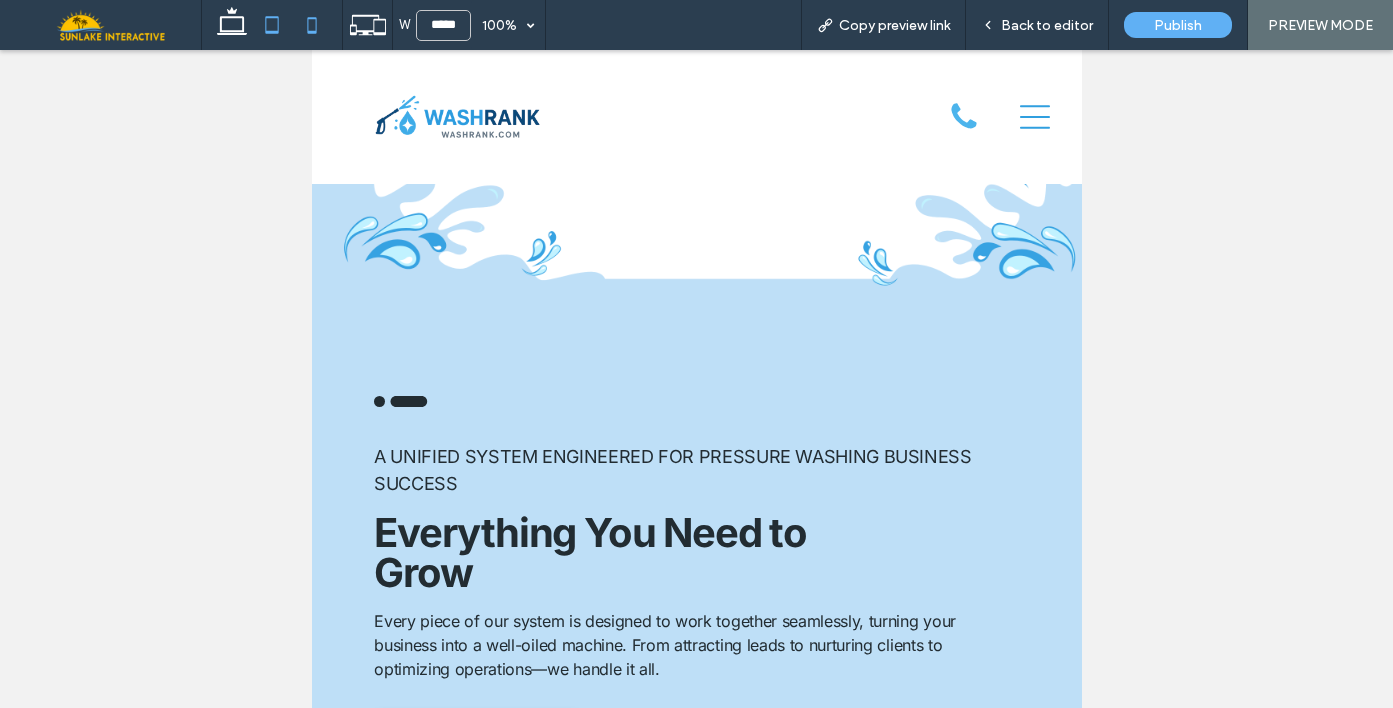 click 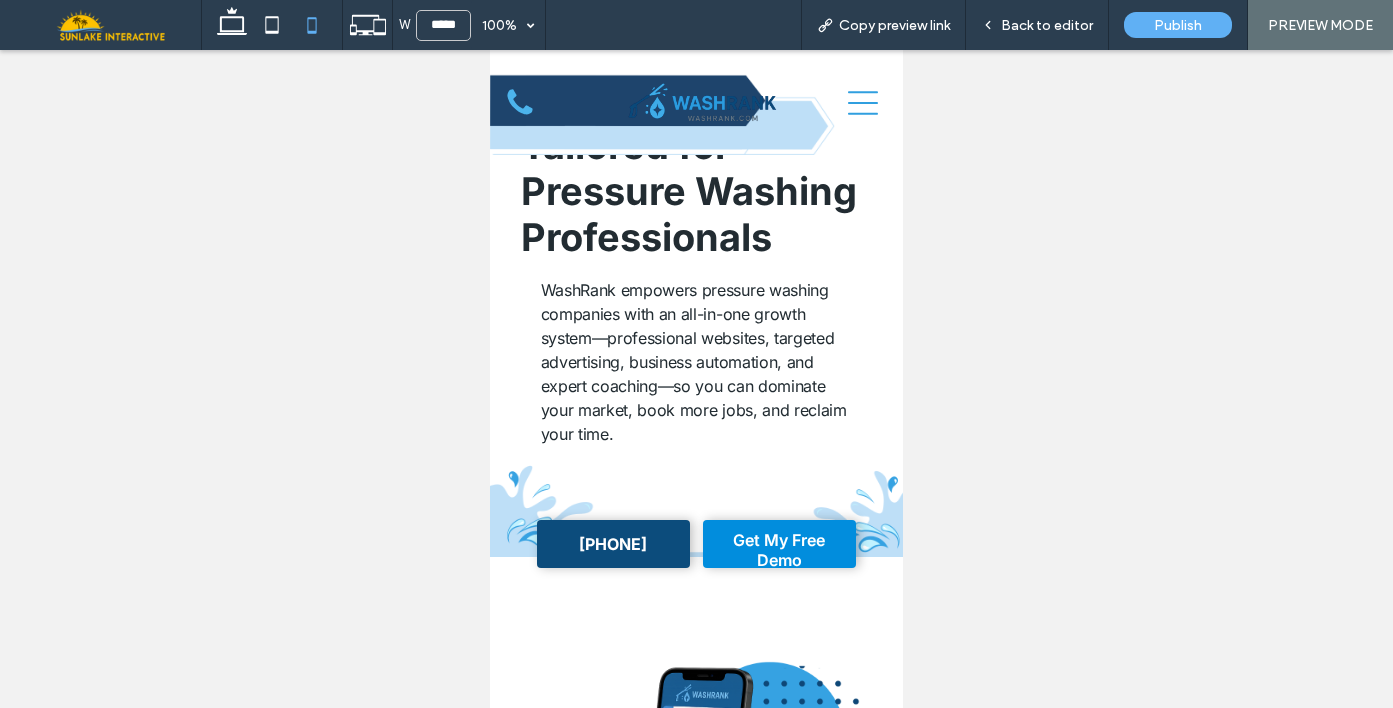 scroll, scrollTop: 0, scrollLeft: 0, axis: both 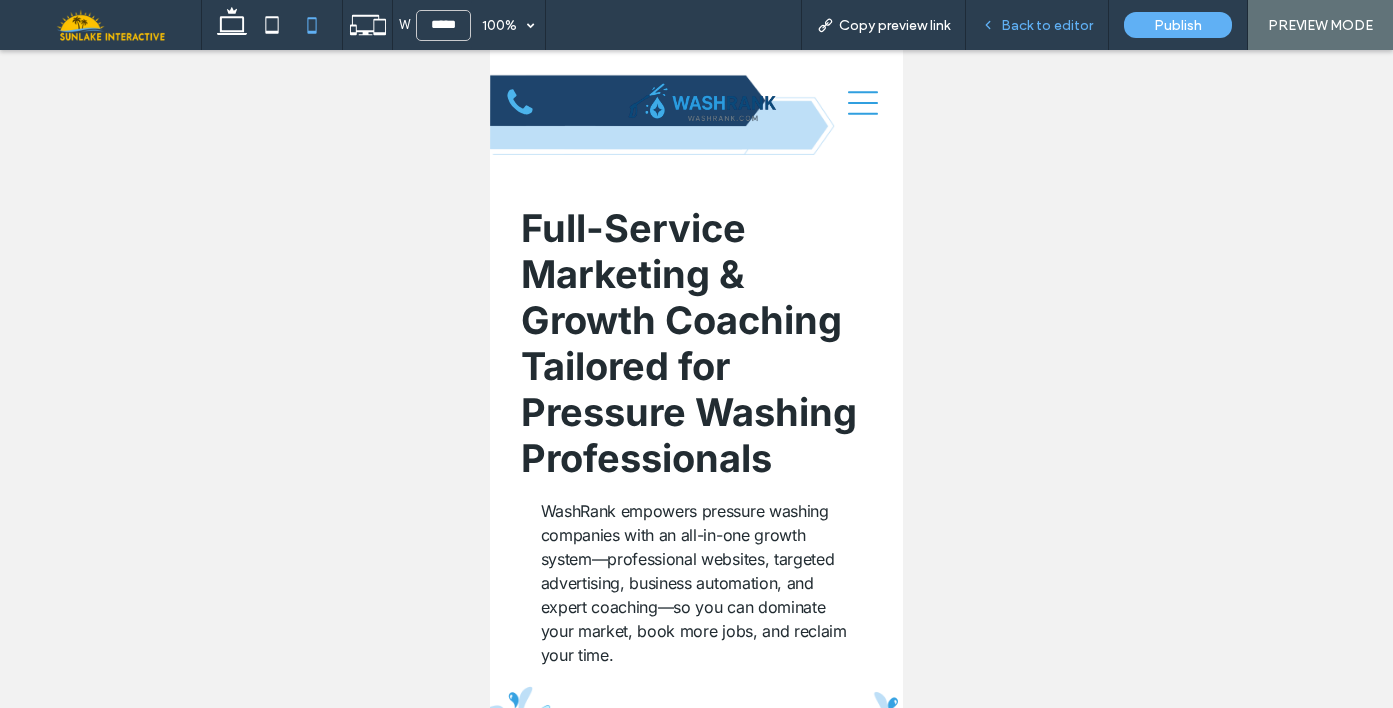 click on "Back to editor" at bounding box center [1037, 25] 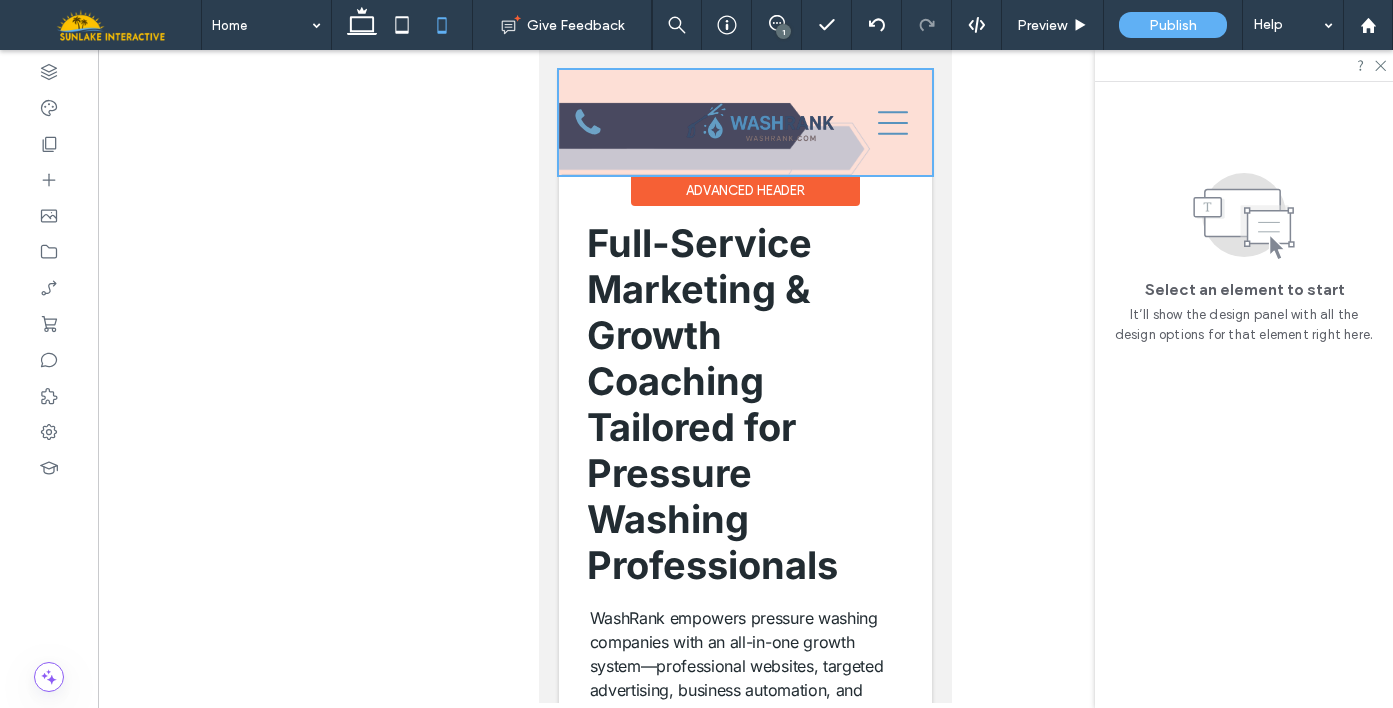 click at bounding box center (745, 122) 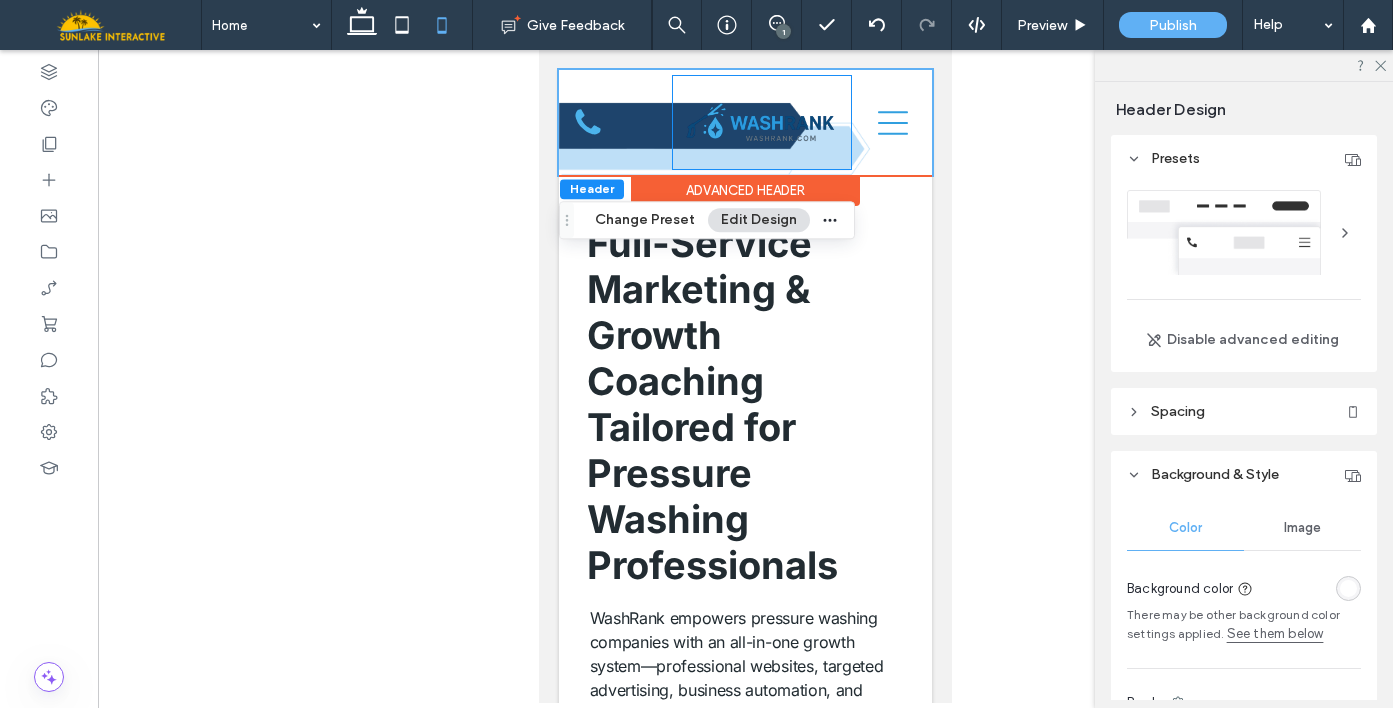 click at bounding box center [762, 122] 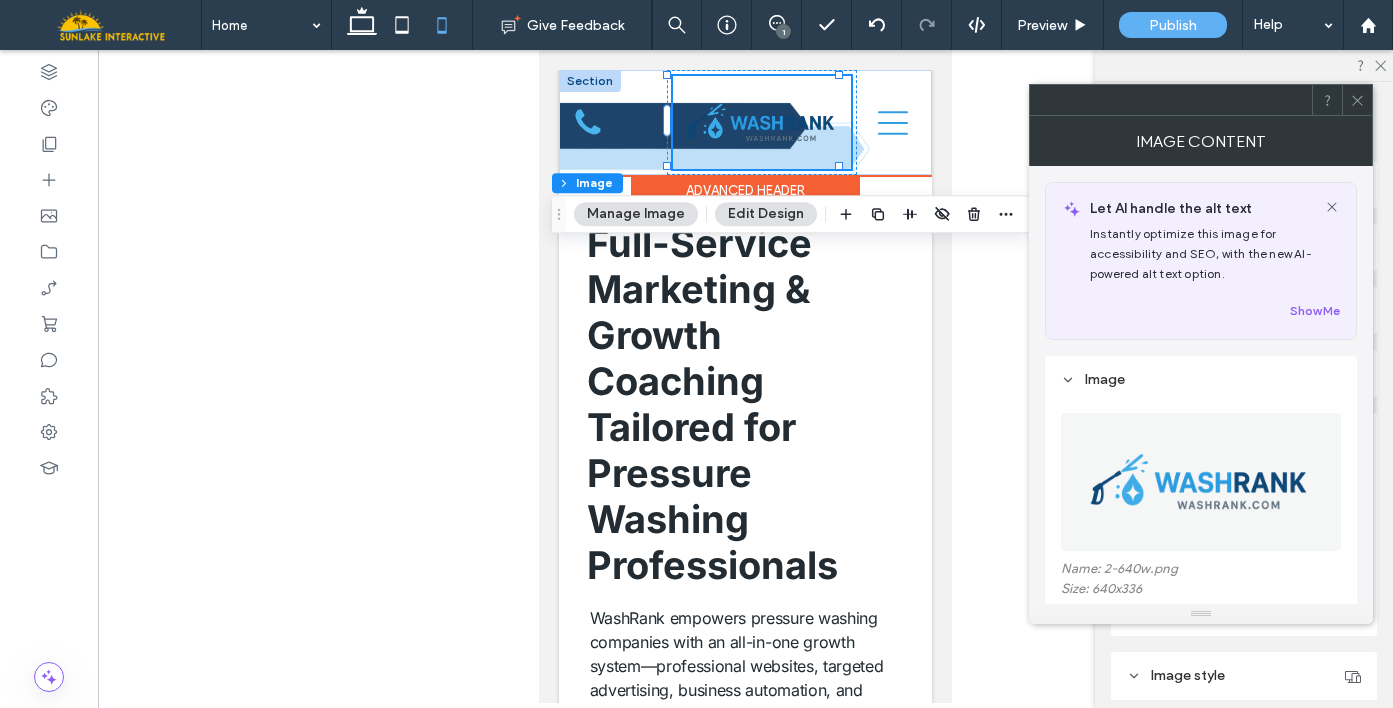 click at bounding box center (762, 122) 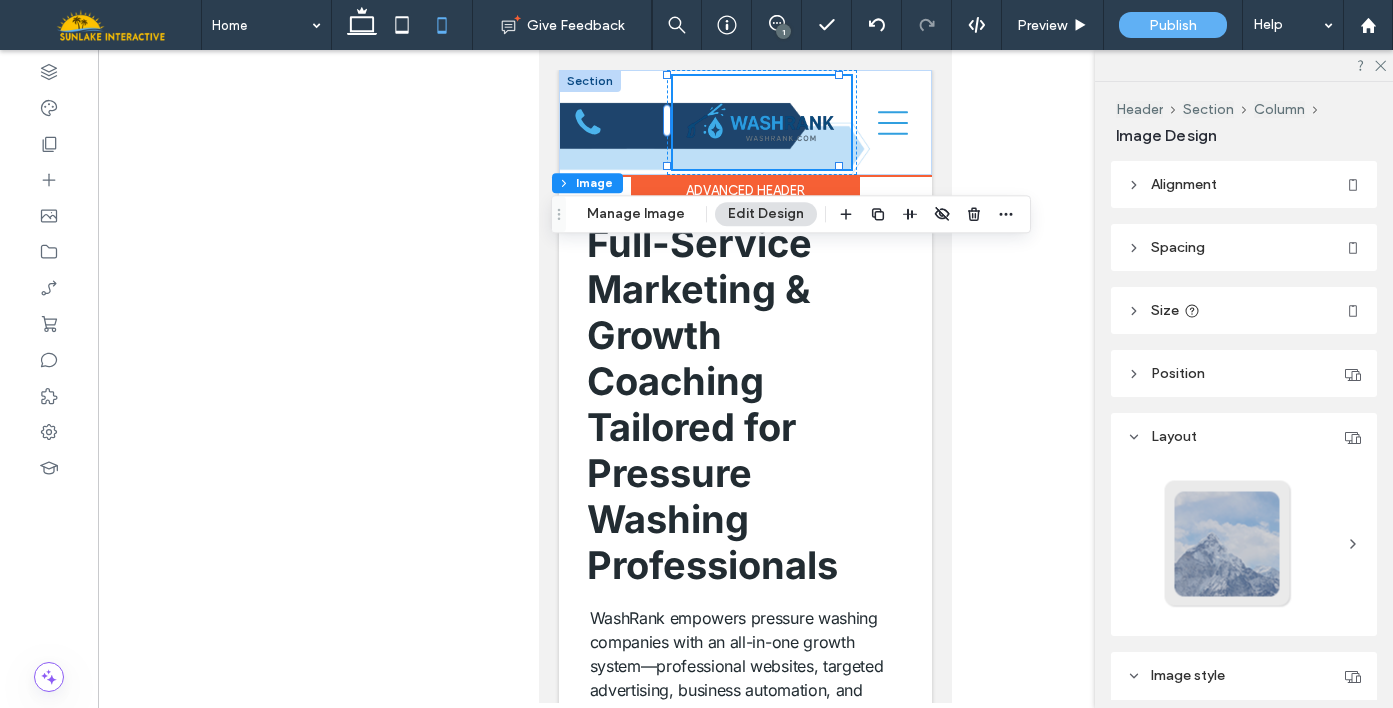 click at bounding box center [762, 122] 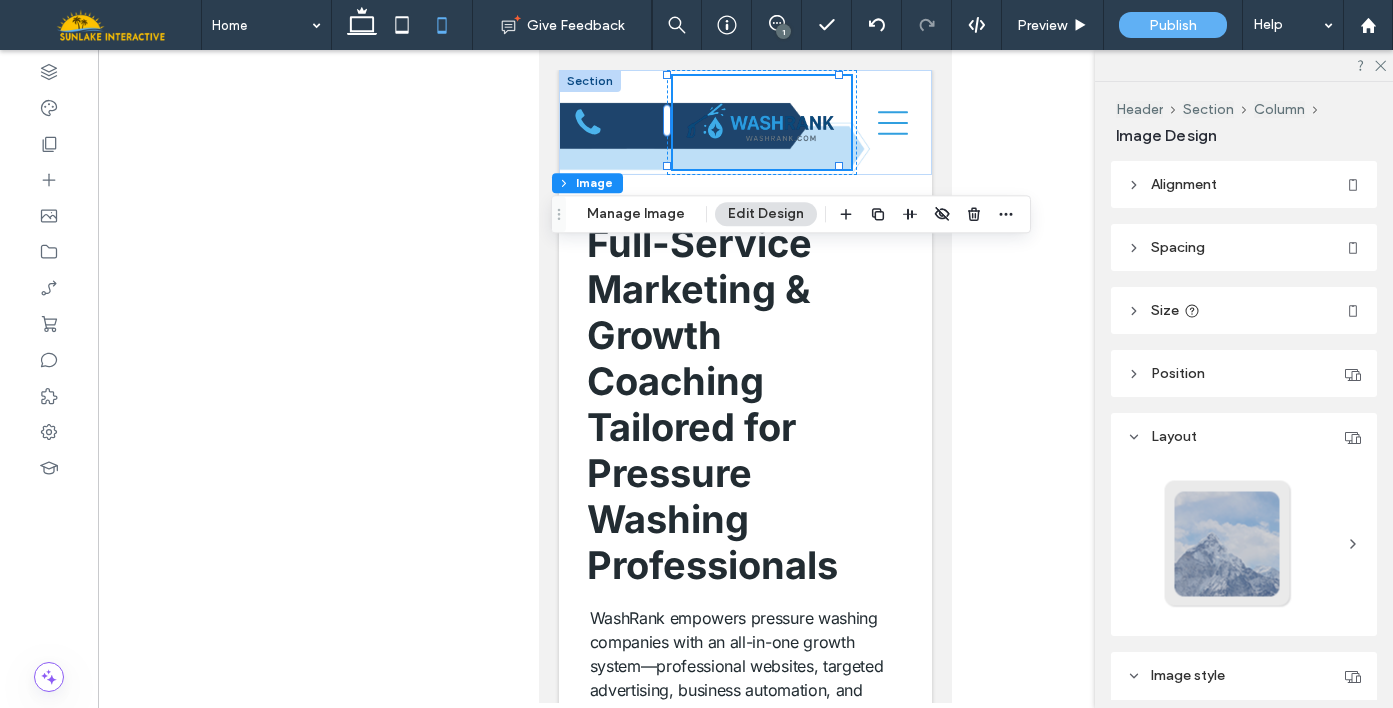 click on "Edit Design" at bounding box center (766, 214) 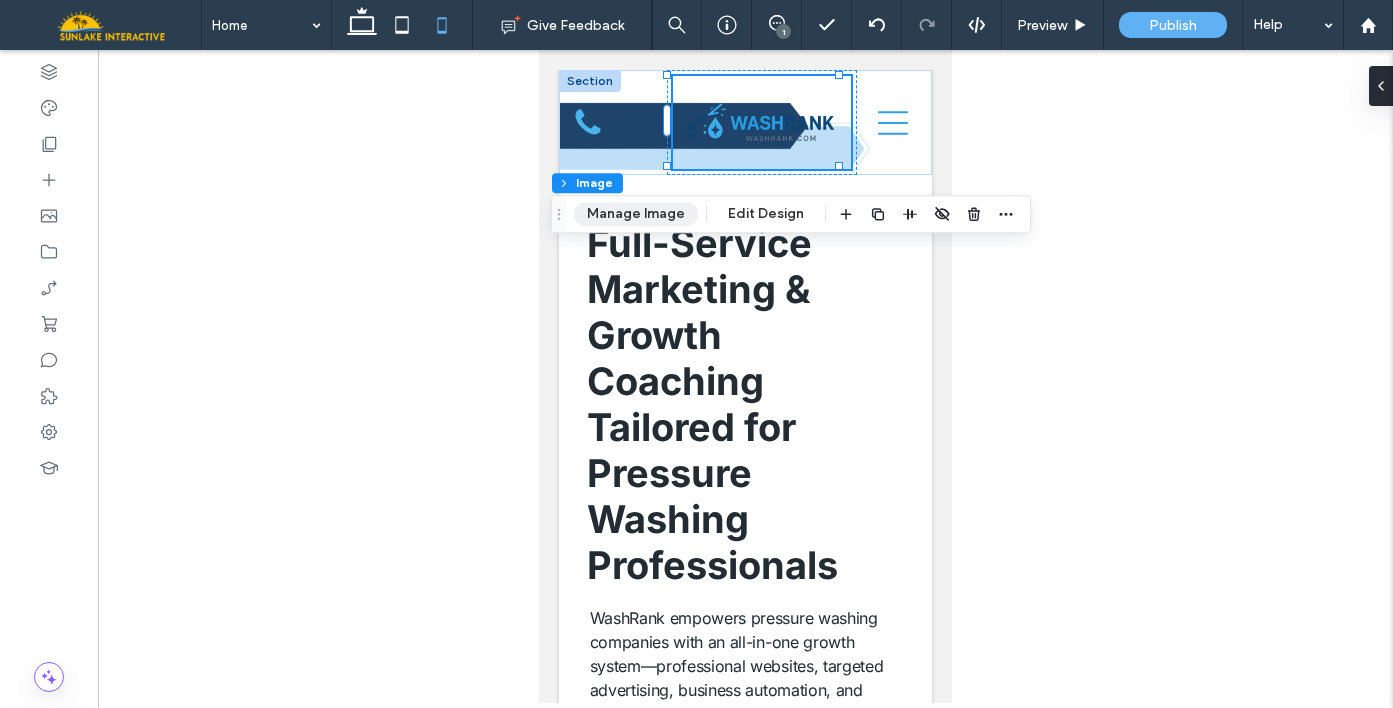 click on "Manage Image" at bounding box center [636, 214] 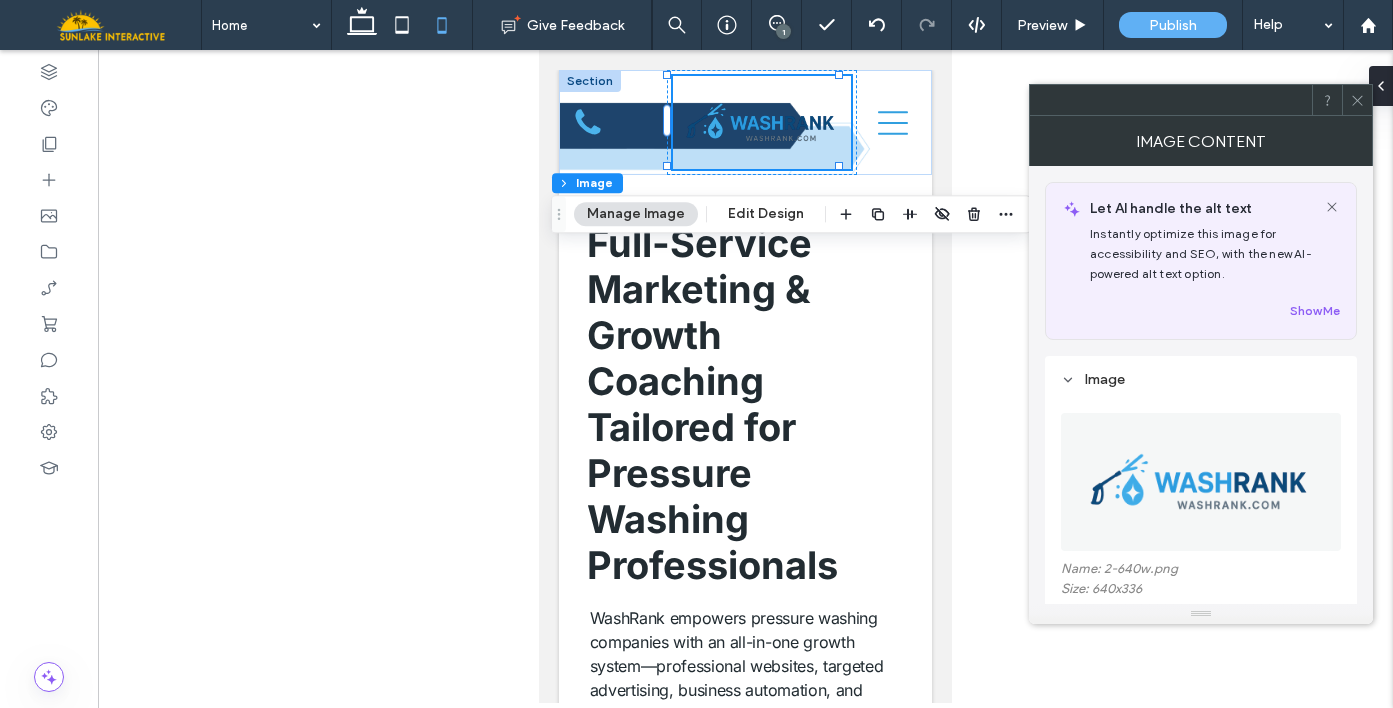 click at bounding box center [1200, 482] 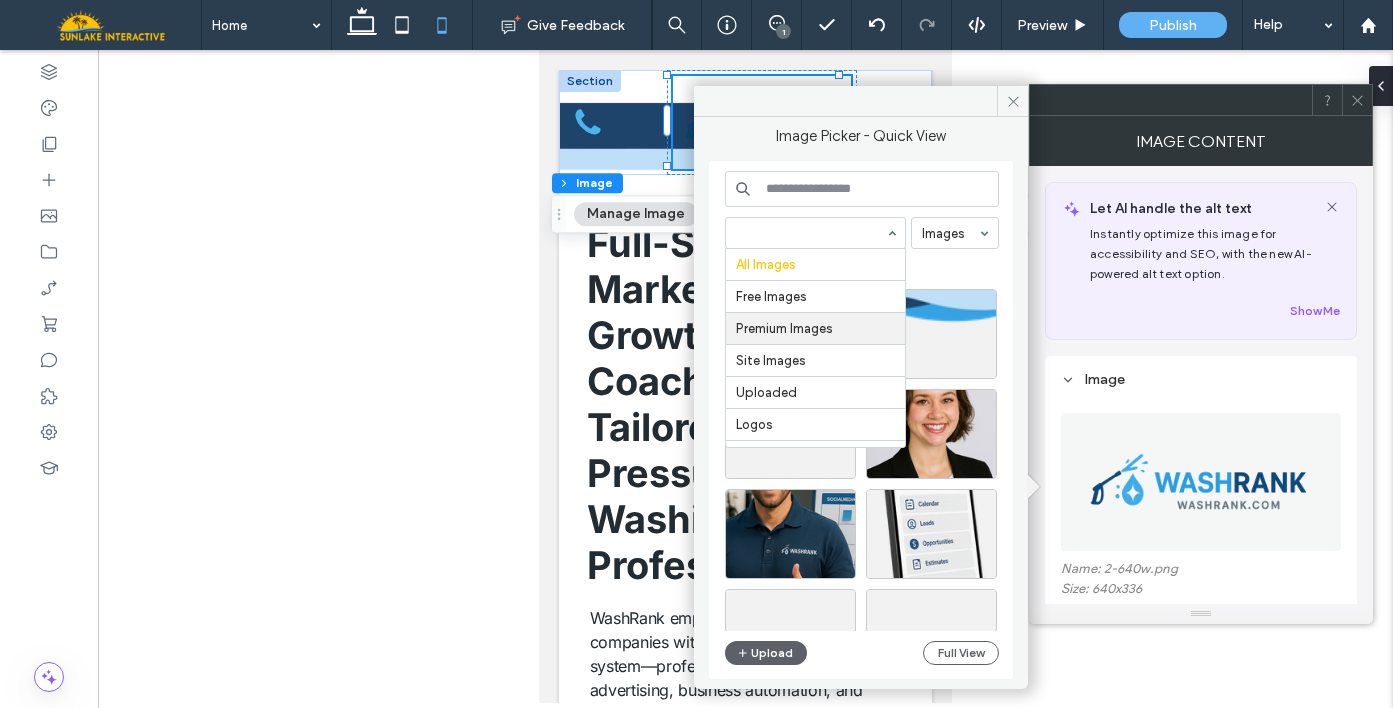 scroll, scrollTop: 65, scrollLeft: 0, axis: vertical 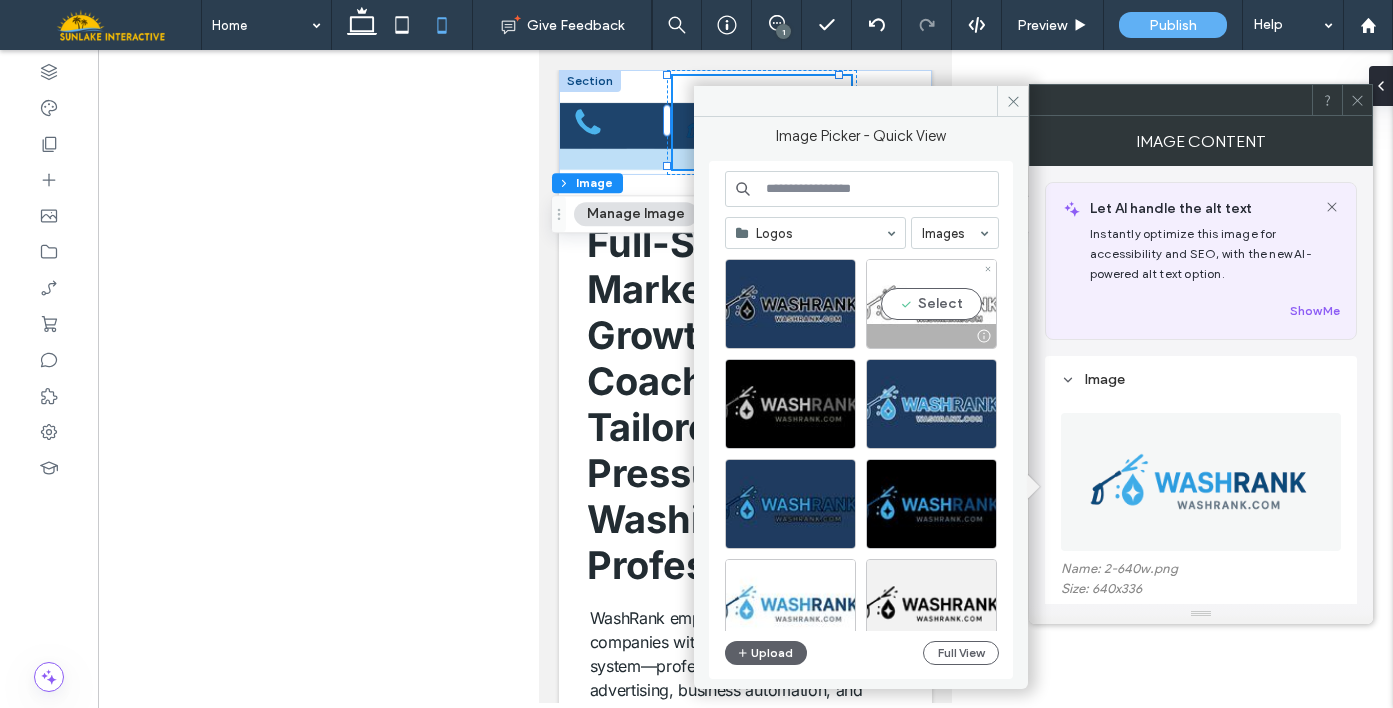 click on "Select" at bounding box center (931, 304) 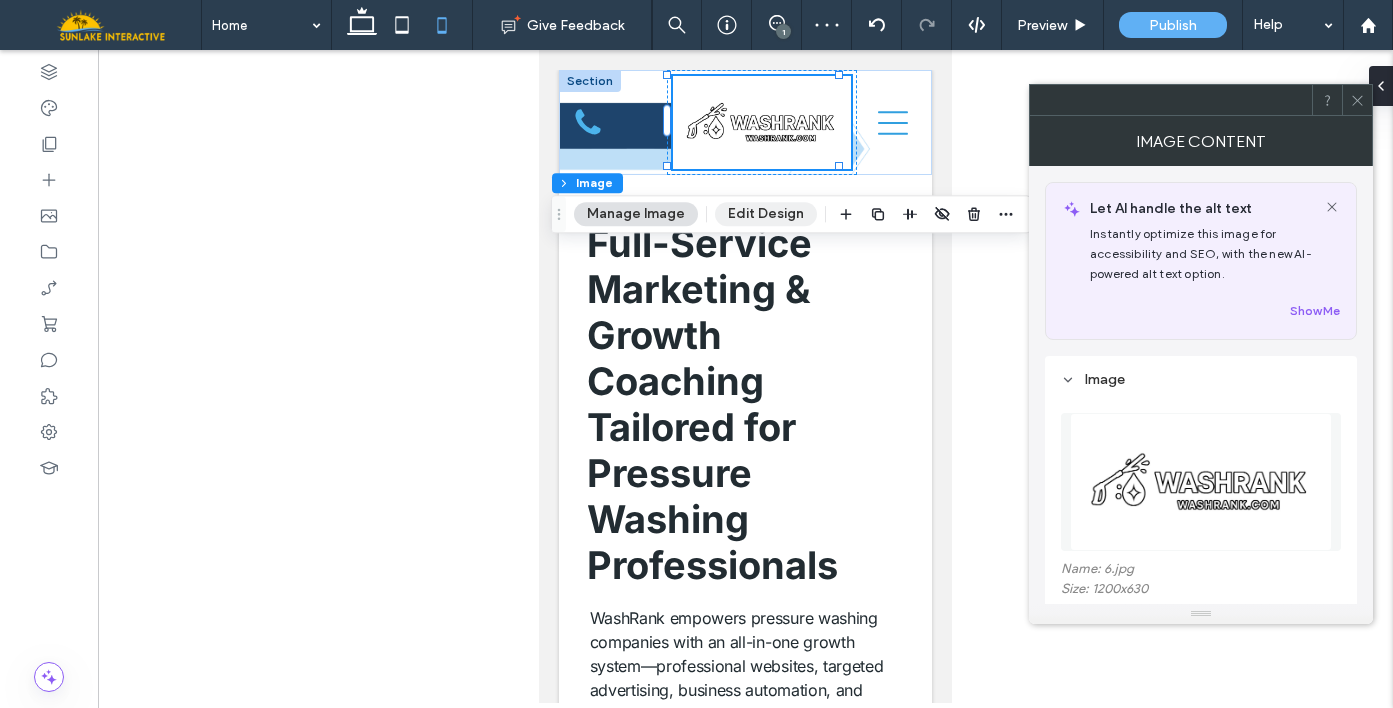 click on "Edit Design" at bounding box center [766, 214] 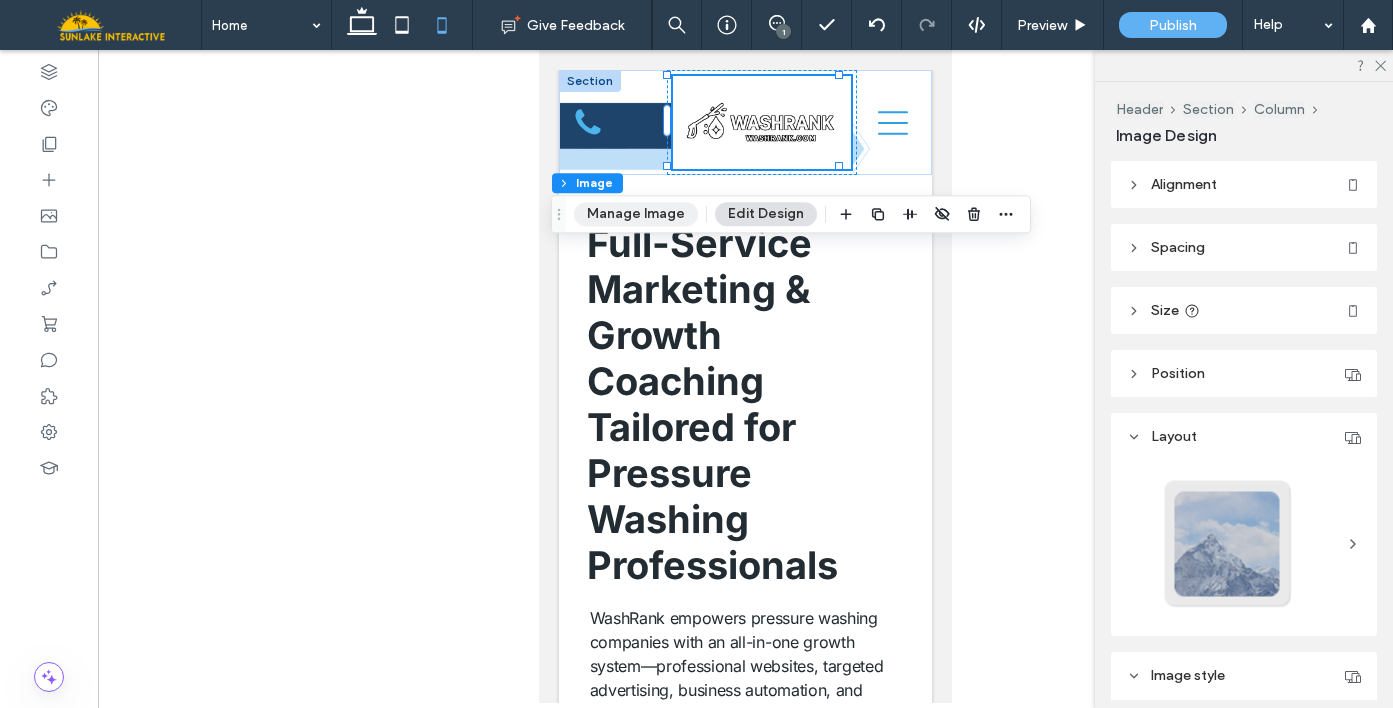 click on "Manage Image" at bounding box center [636, 214] 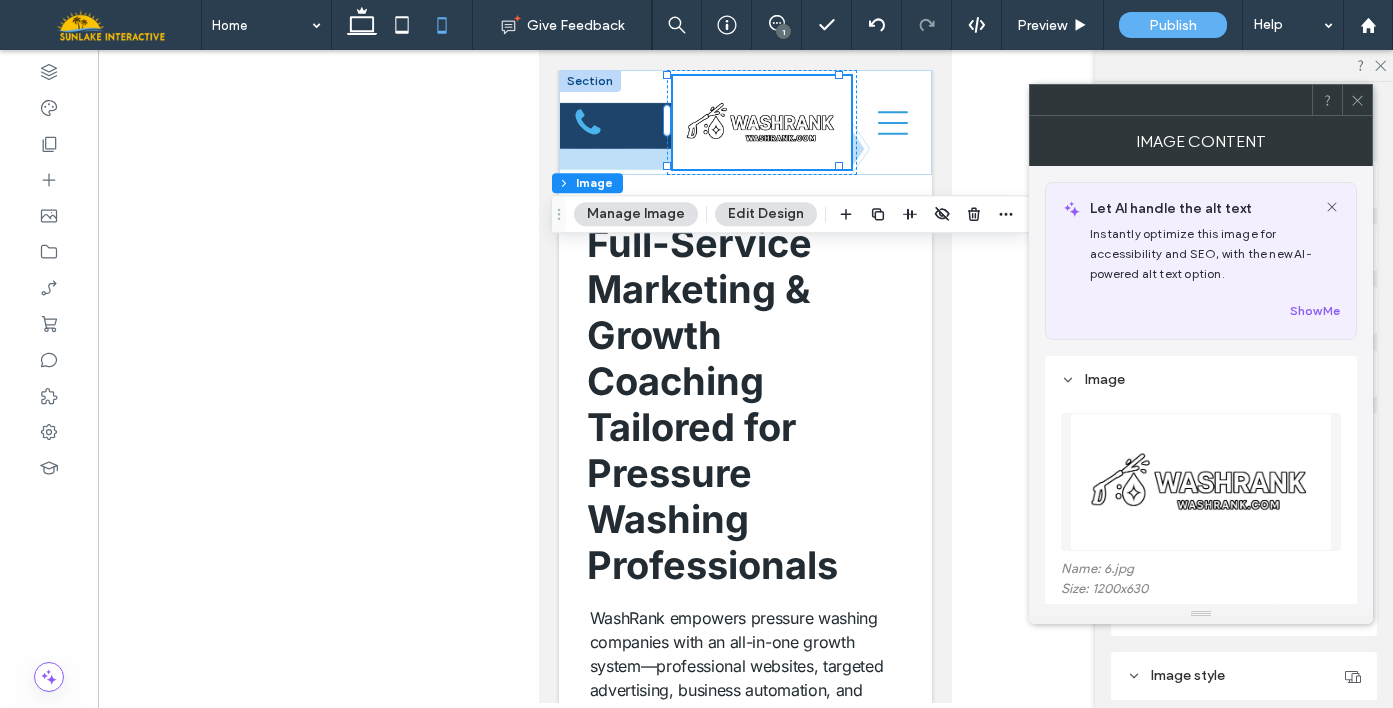 click at bounding box center [1200, 482] 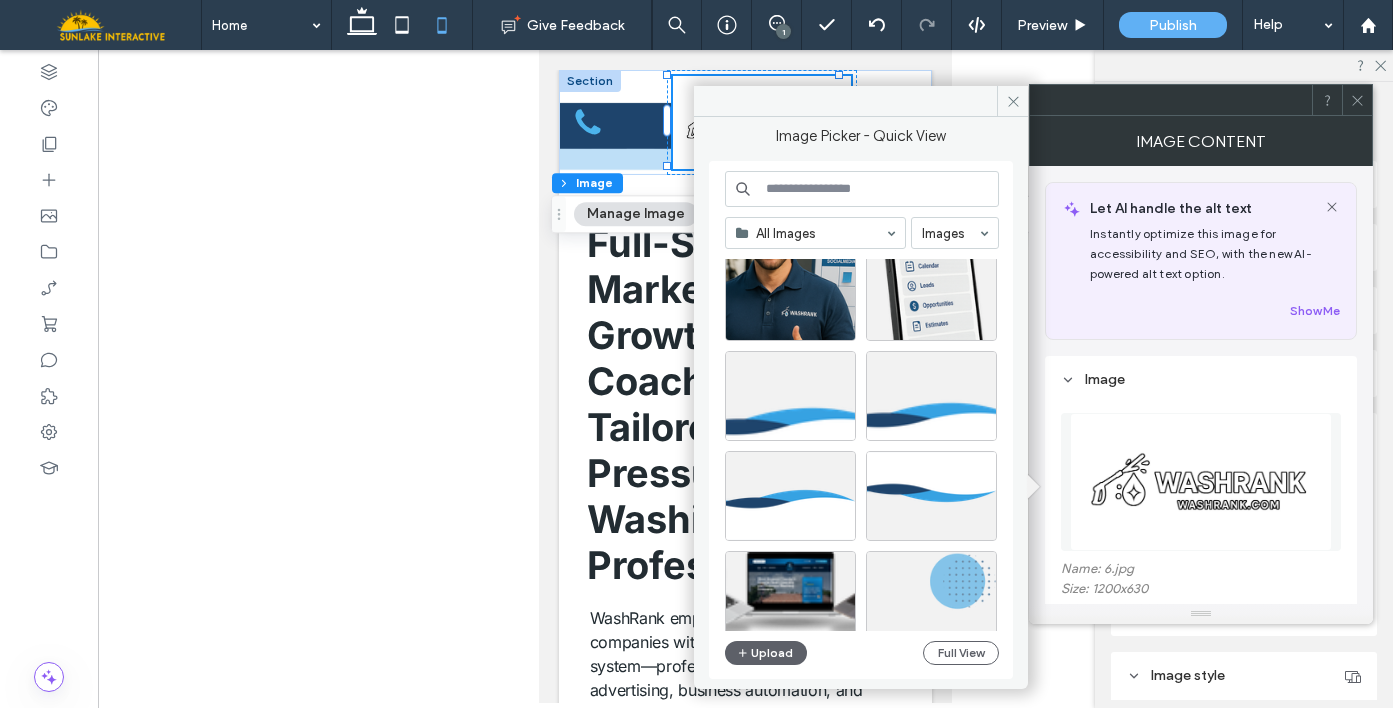 scroll, scrollTop: 235, scrollLeft: 0, axis: vertical 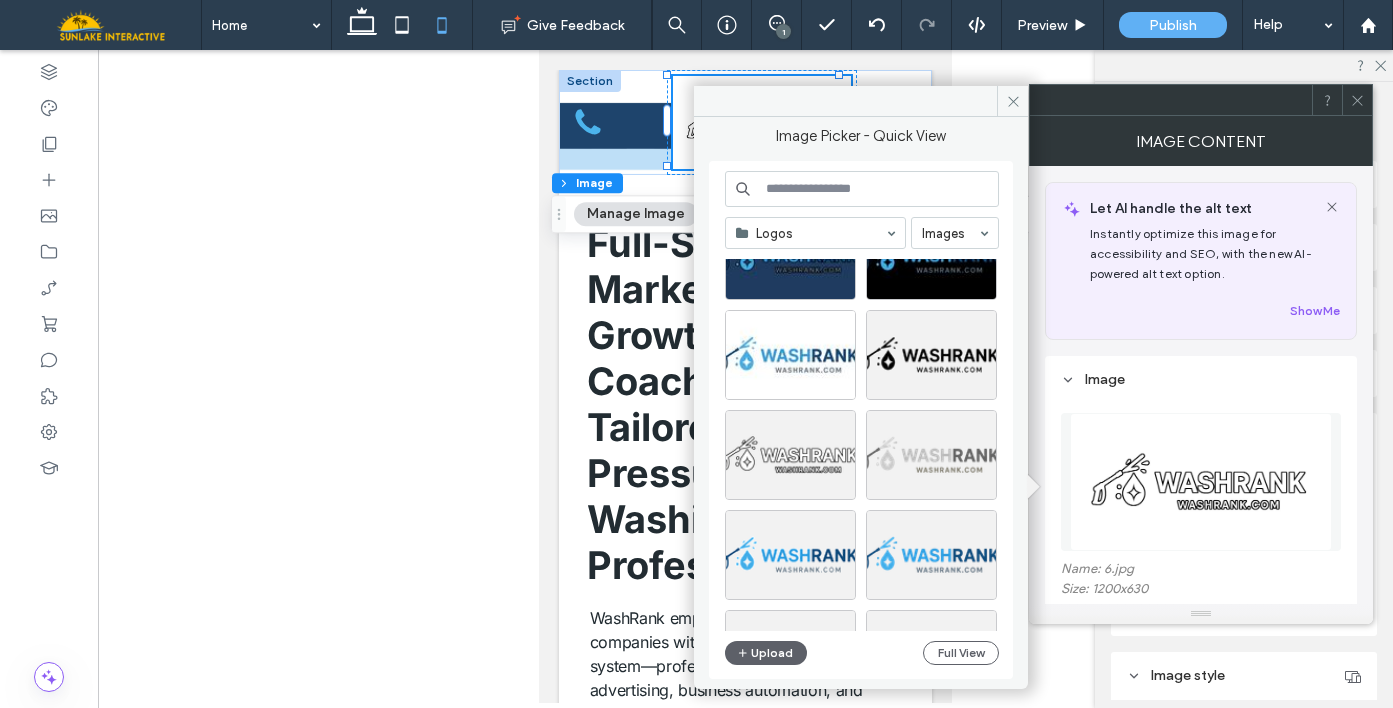 click at bounding box center [790, 455] 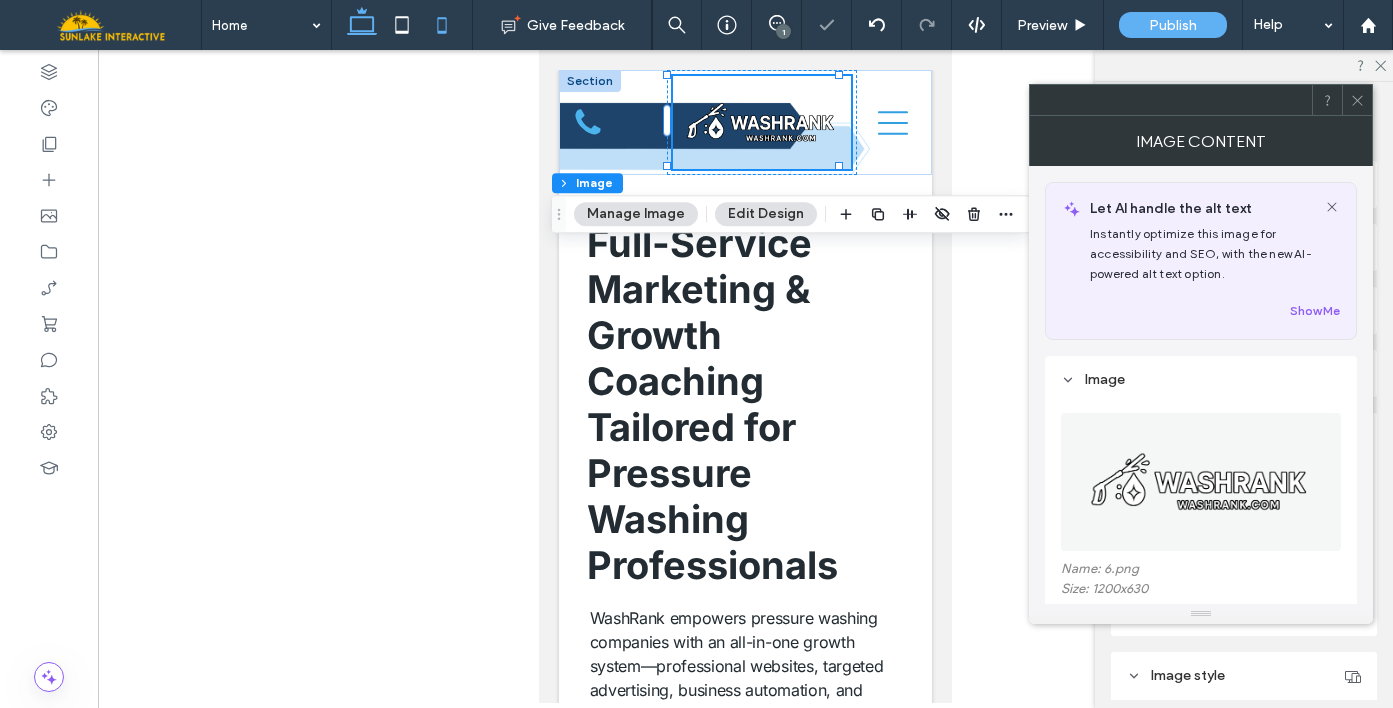 click 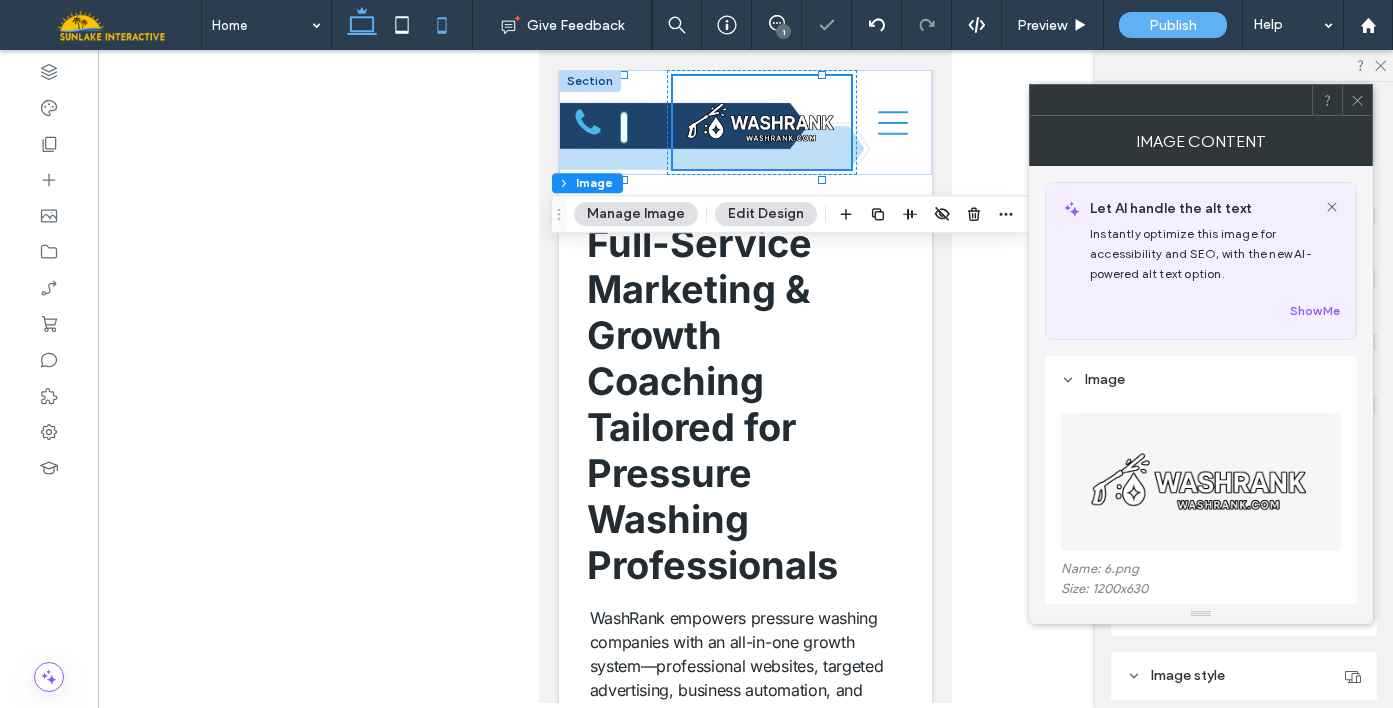 type on "***" 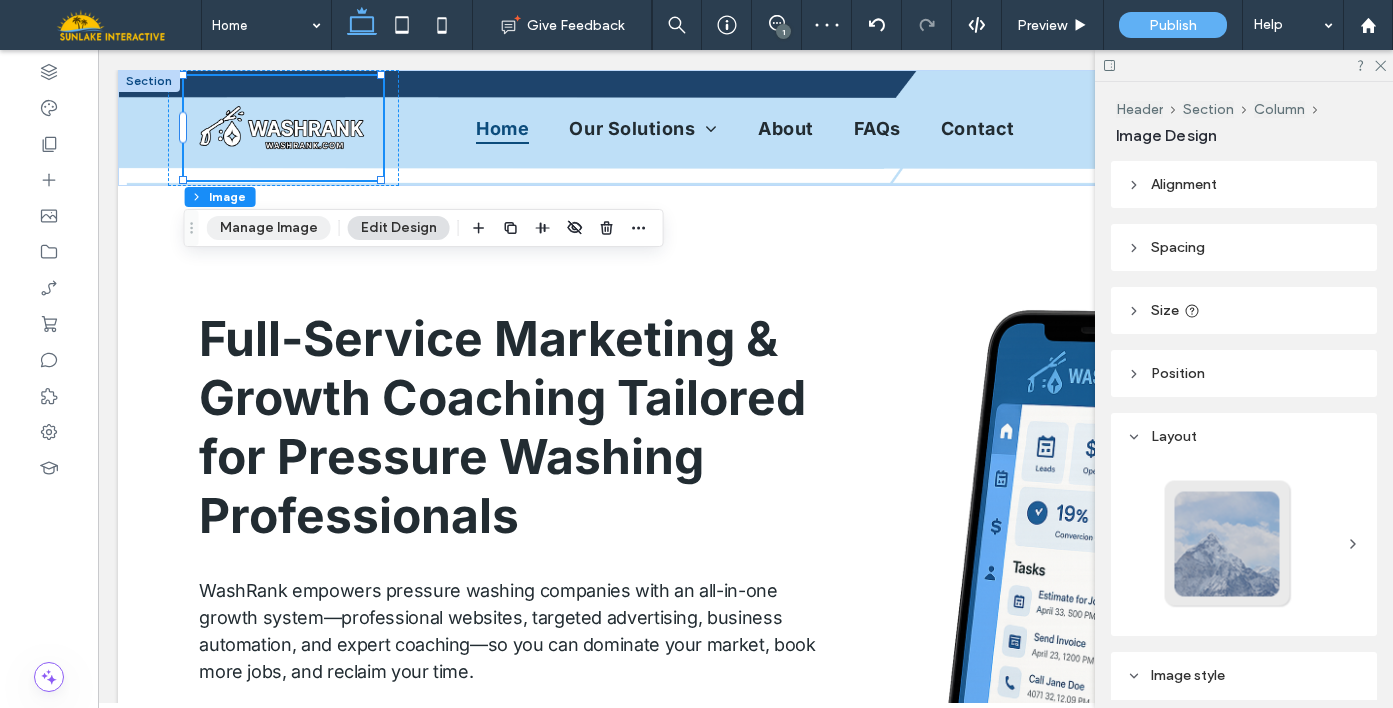 click on "Manage Image" at bounding box center (269, 228) 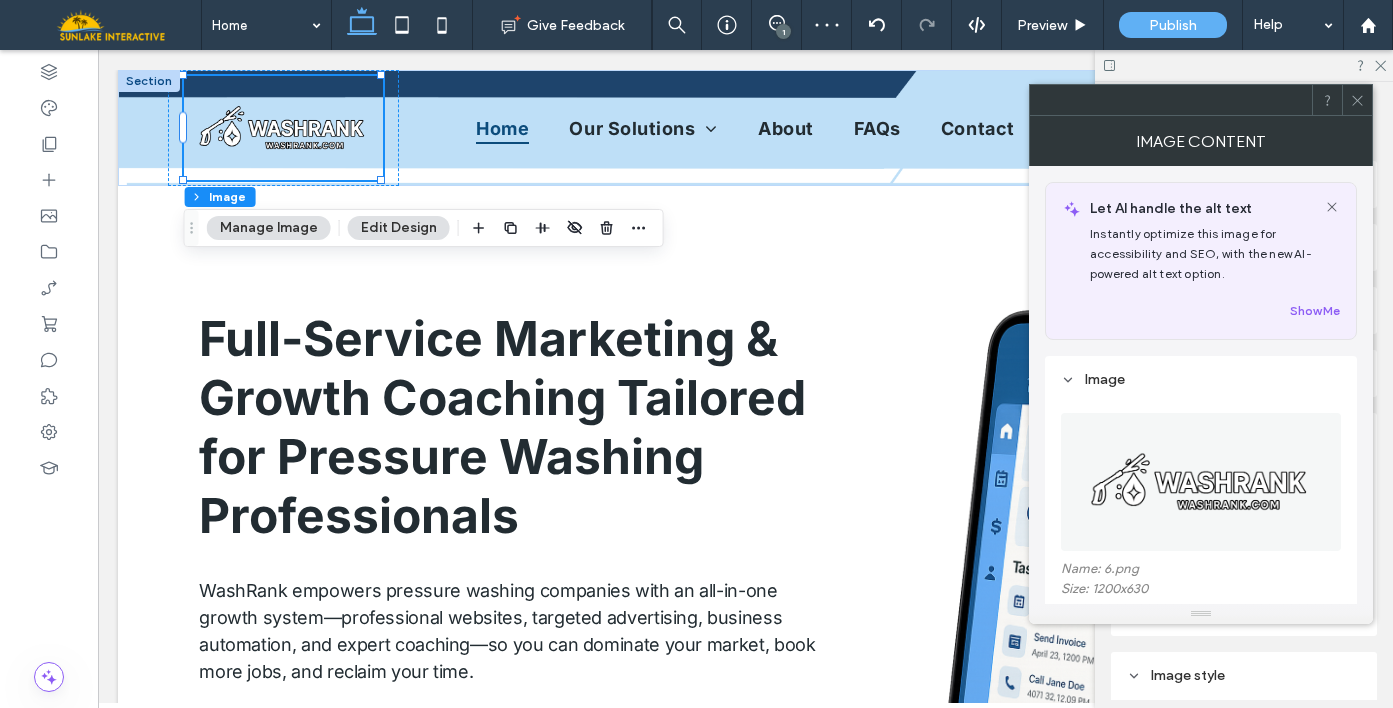 click at bounding box center [1200, 482] 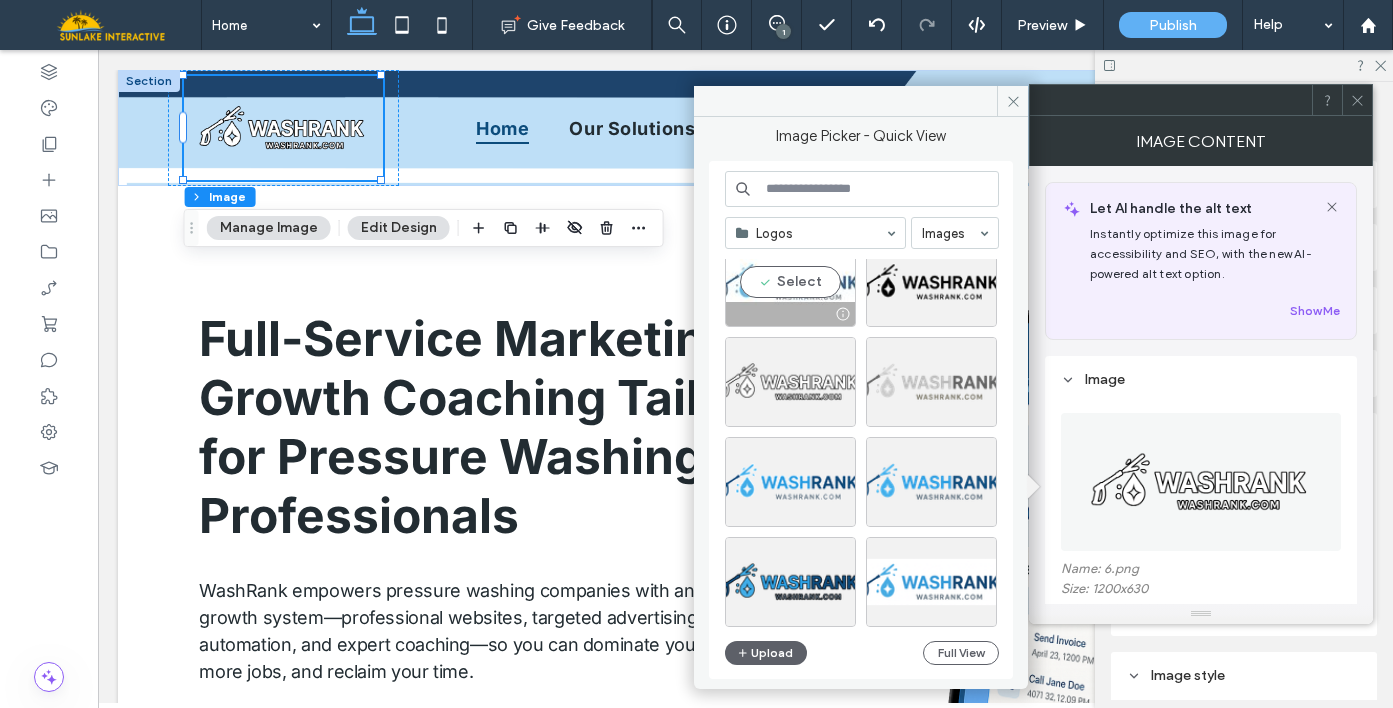 scroll, scrollTop: 323, scrollLeft: 0, axis: vertical 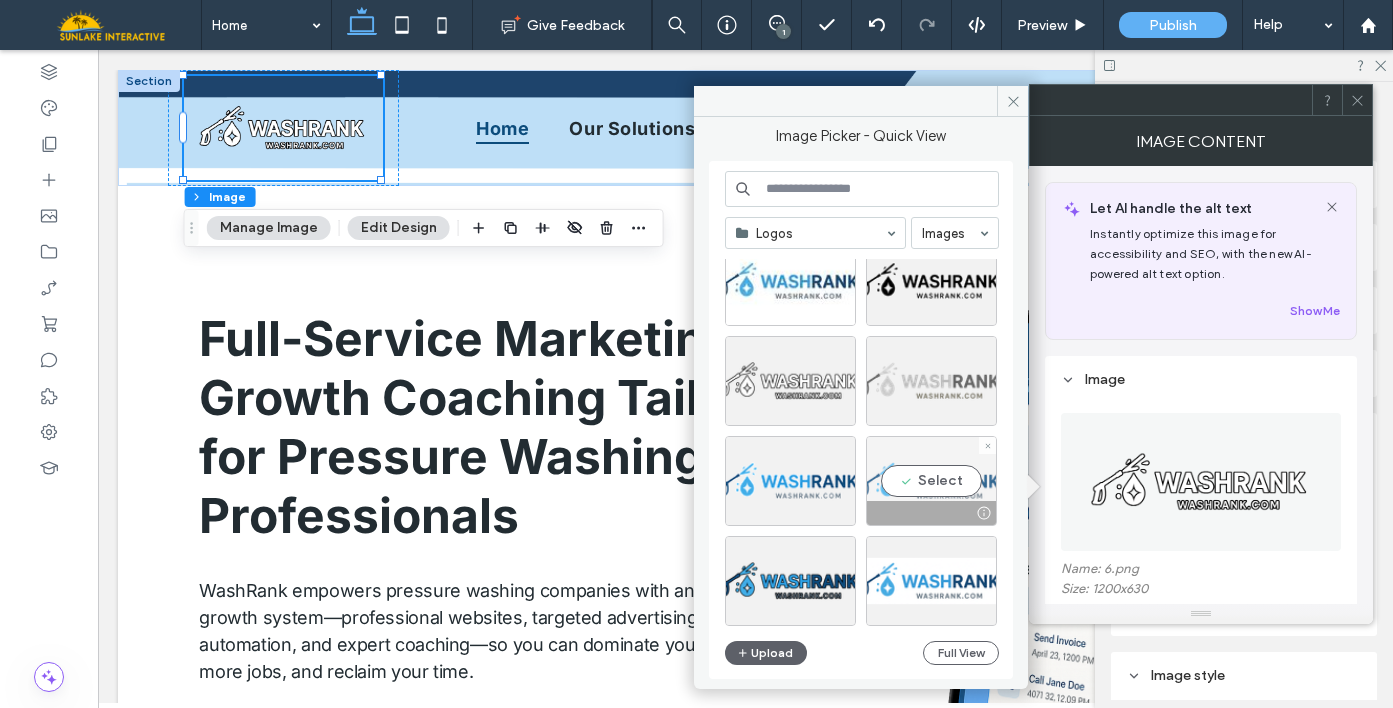 click on "Select" at bounding box center [931, 481] 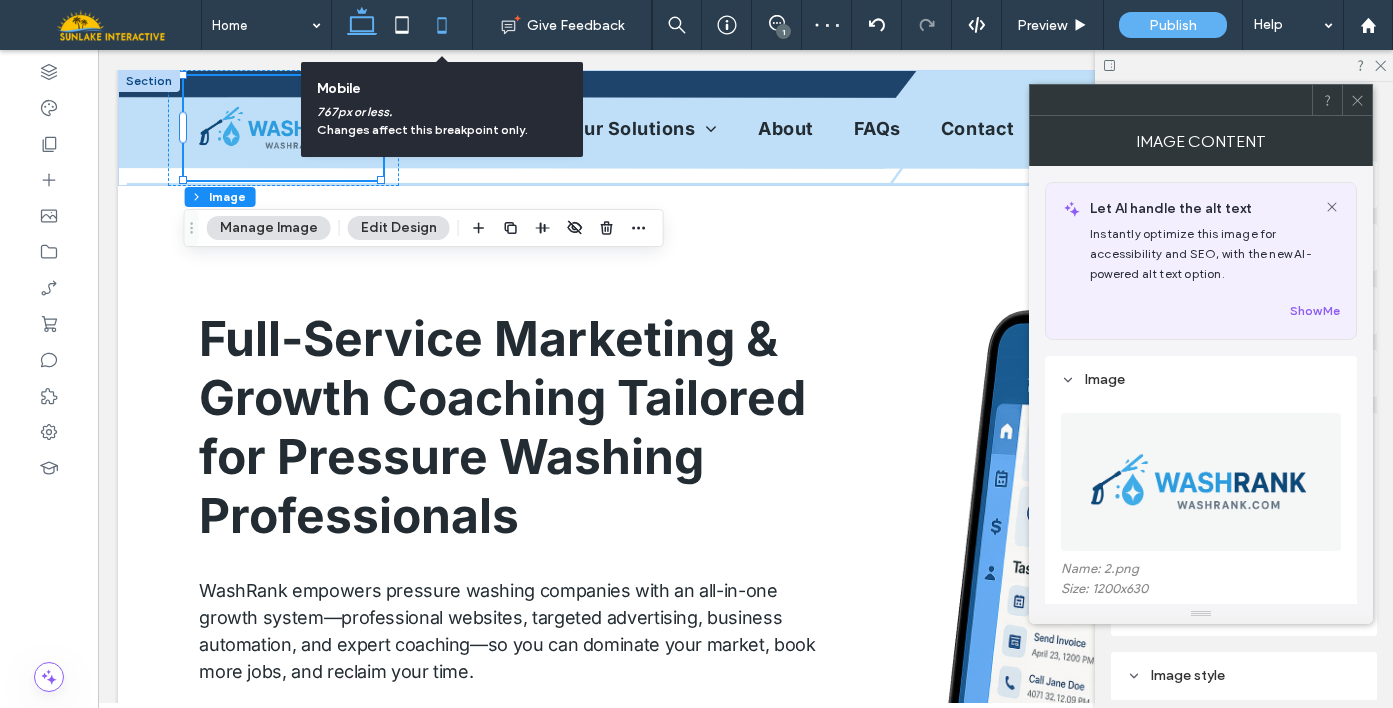 click 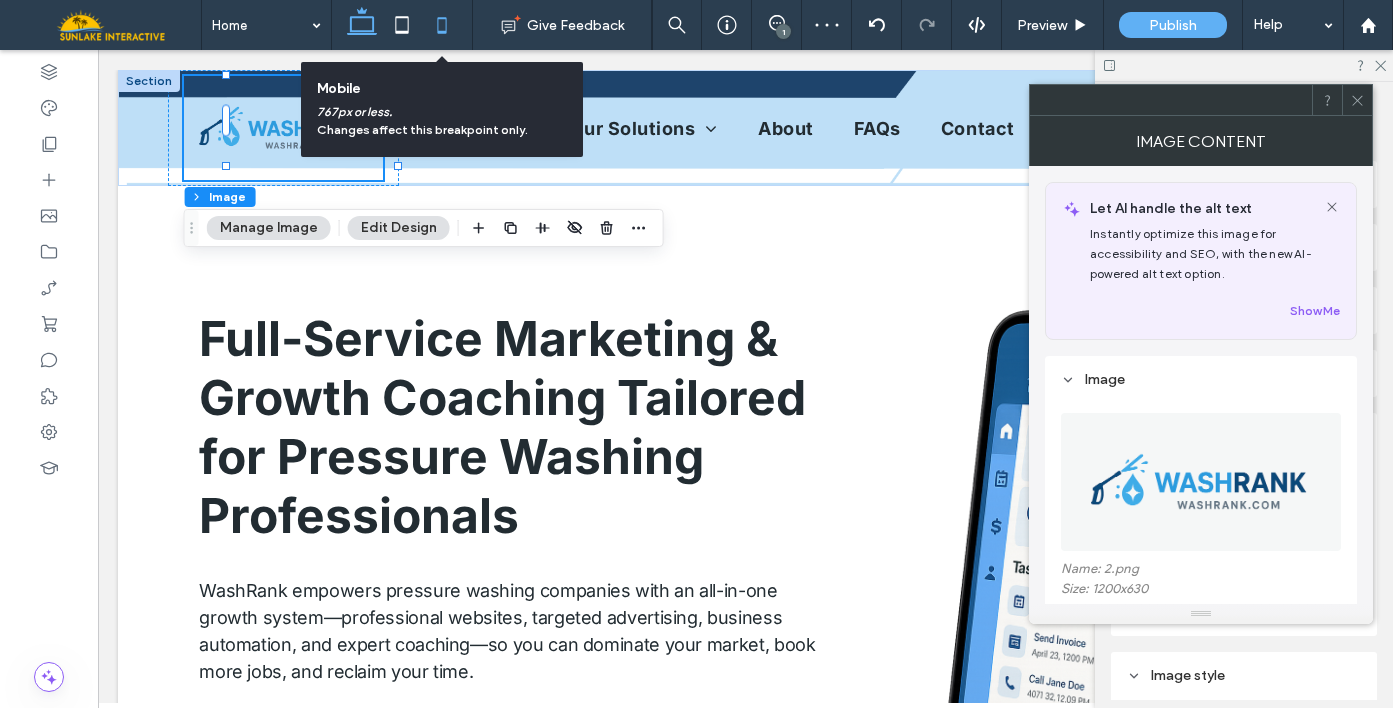 type on "***" 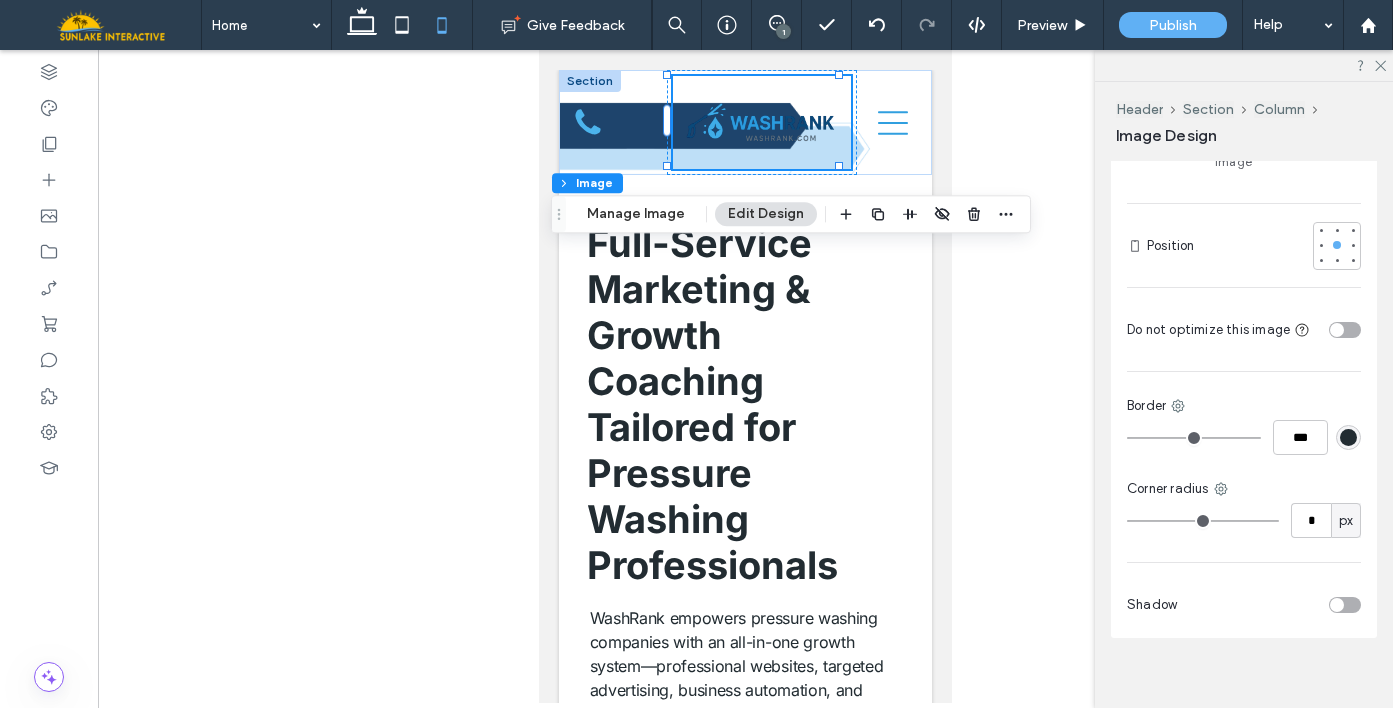 scroll, scrollTop: 482, scrollLeft: 0, axis: vertical 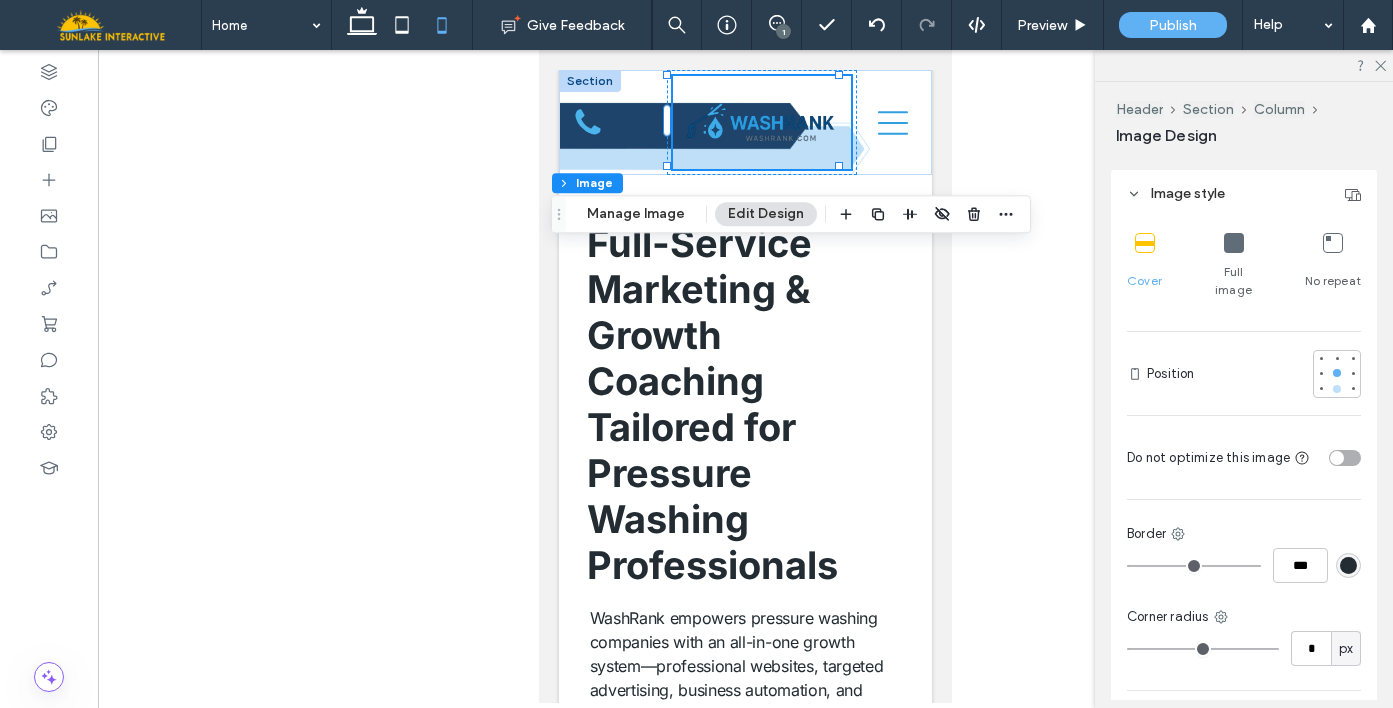 click at bounding box center [1337, 389] 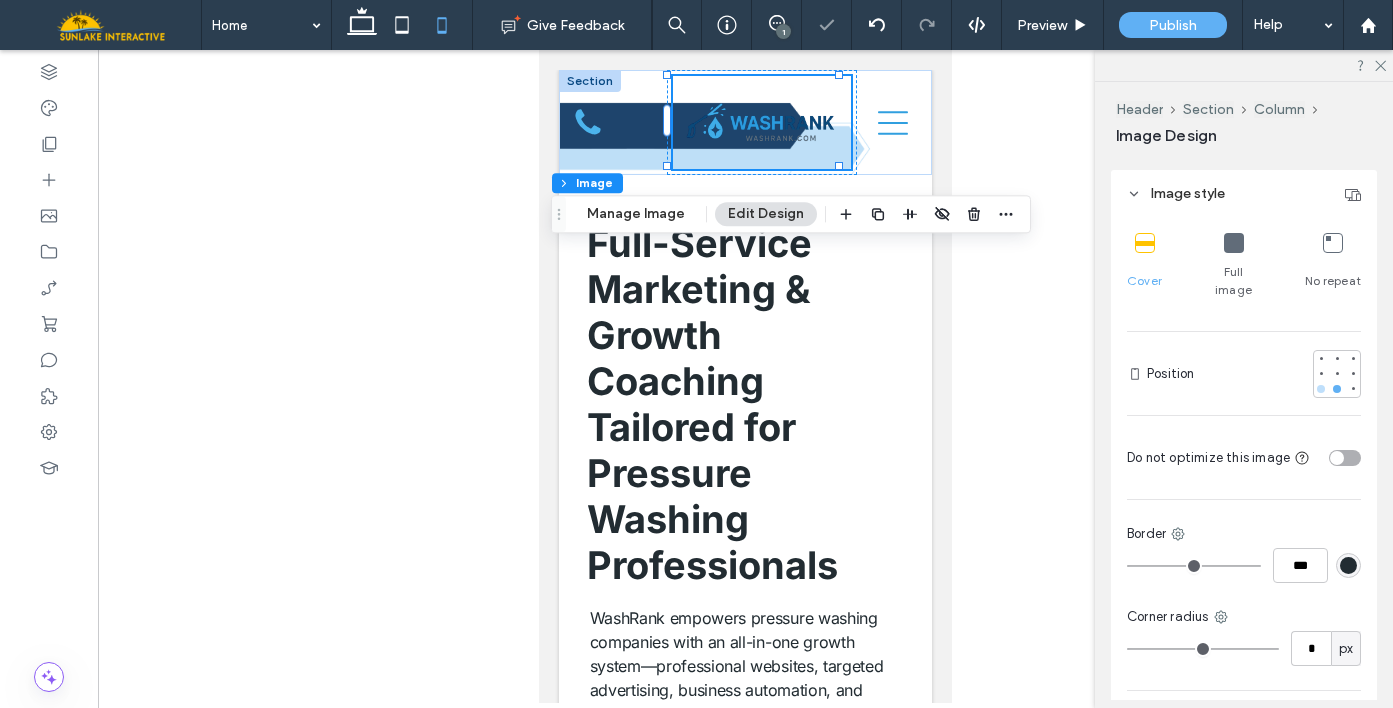 click at bounding box center (1321, 389) 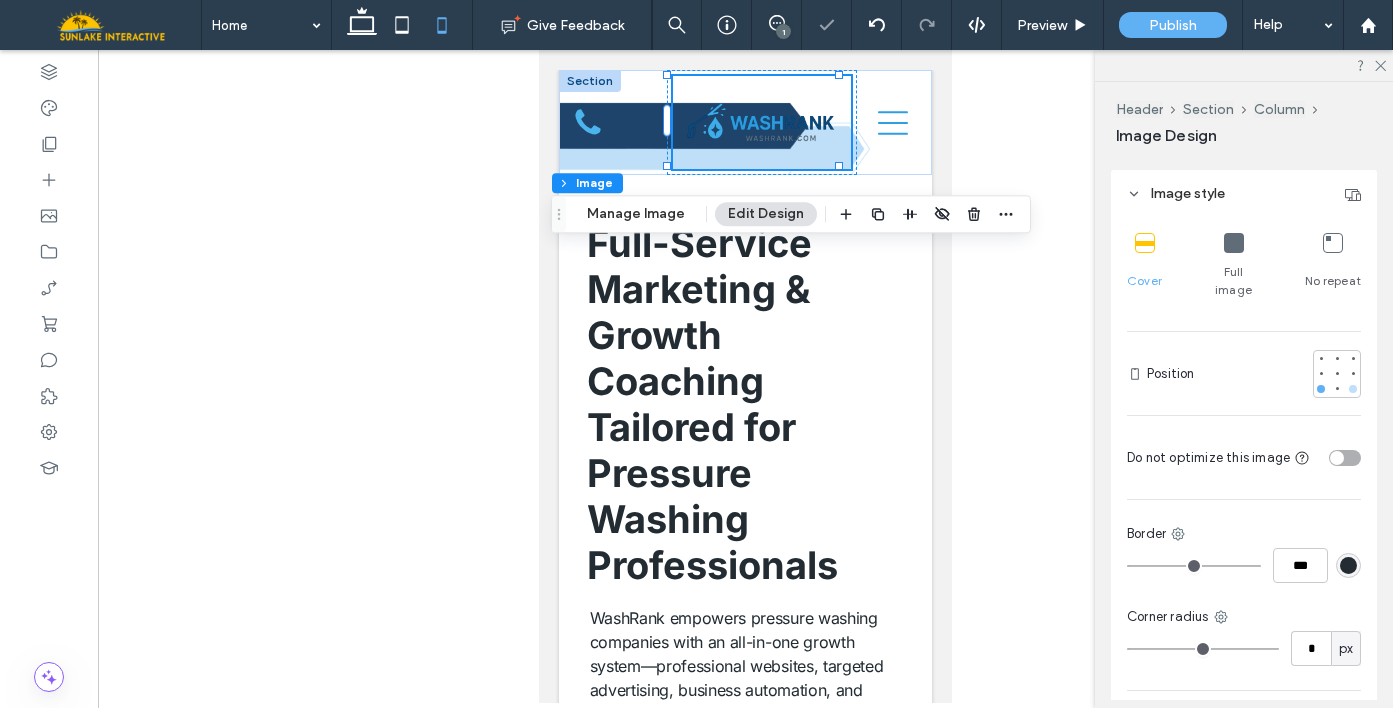 click at bounding box center (1353, 389) 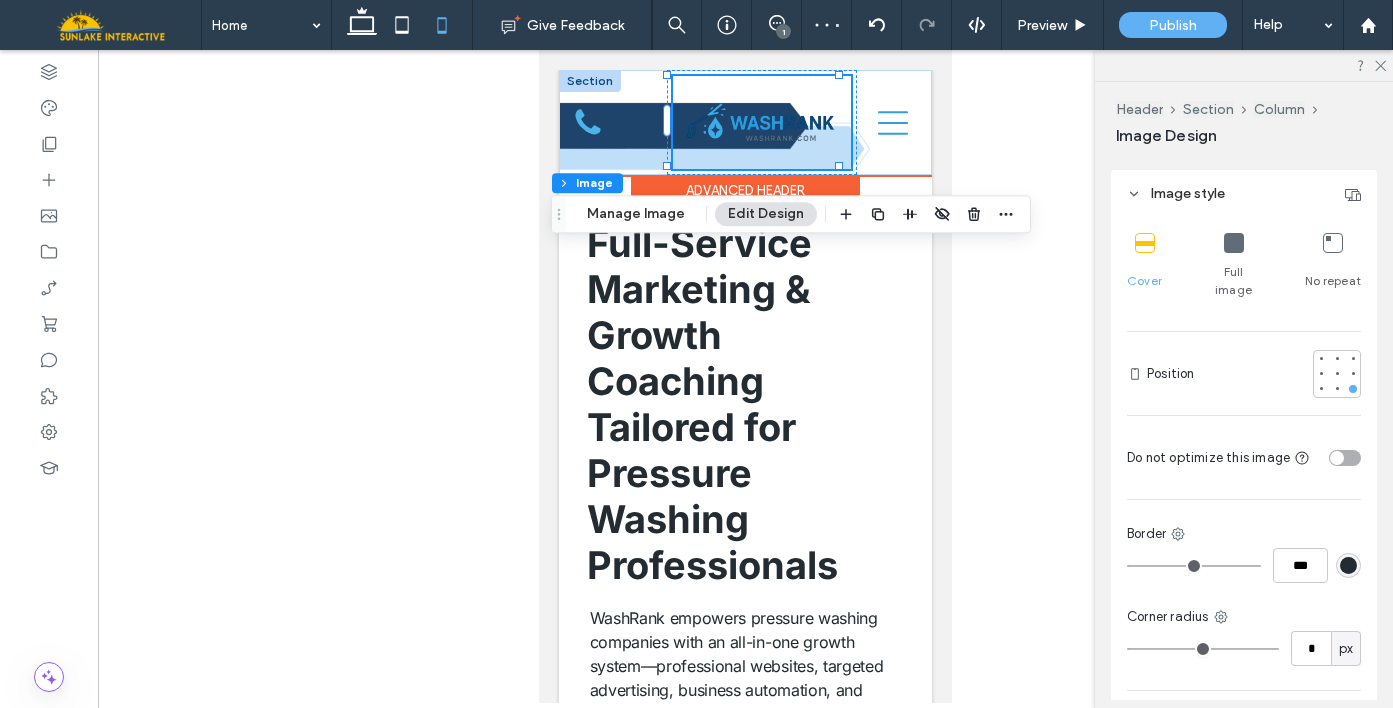 click at bounding box center [590, 81] 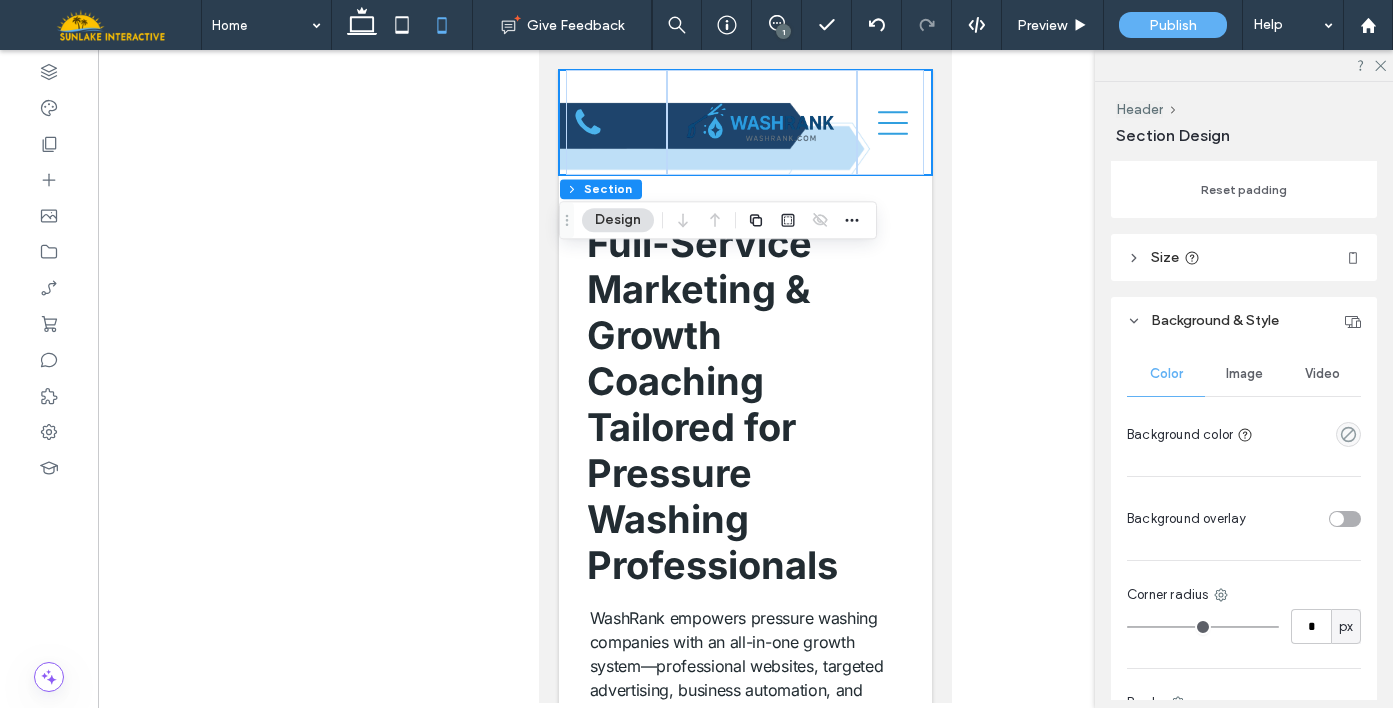 click on "Image" at bounding box center (1244, 374) 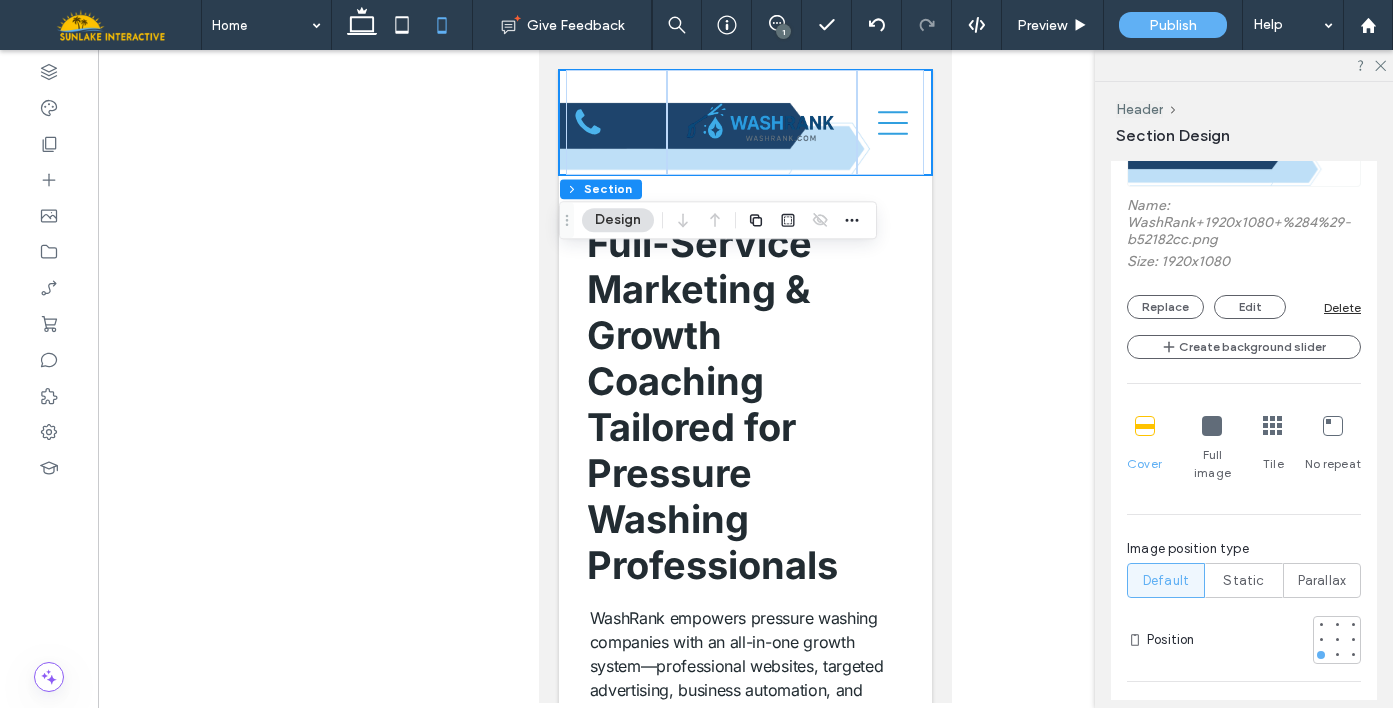 scroll, scrollTop: 918, scrollLeft: 0, axis: vertical 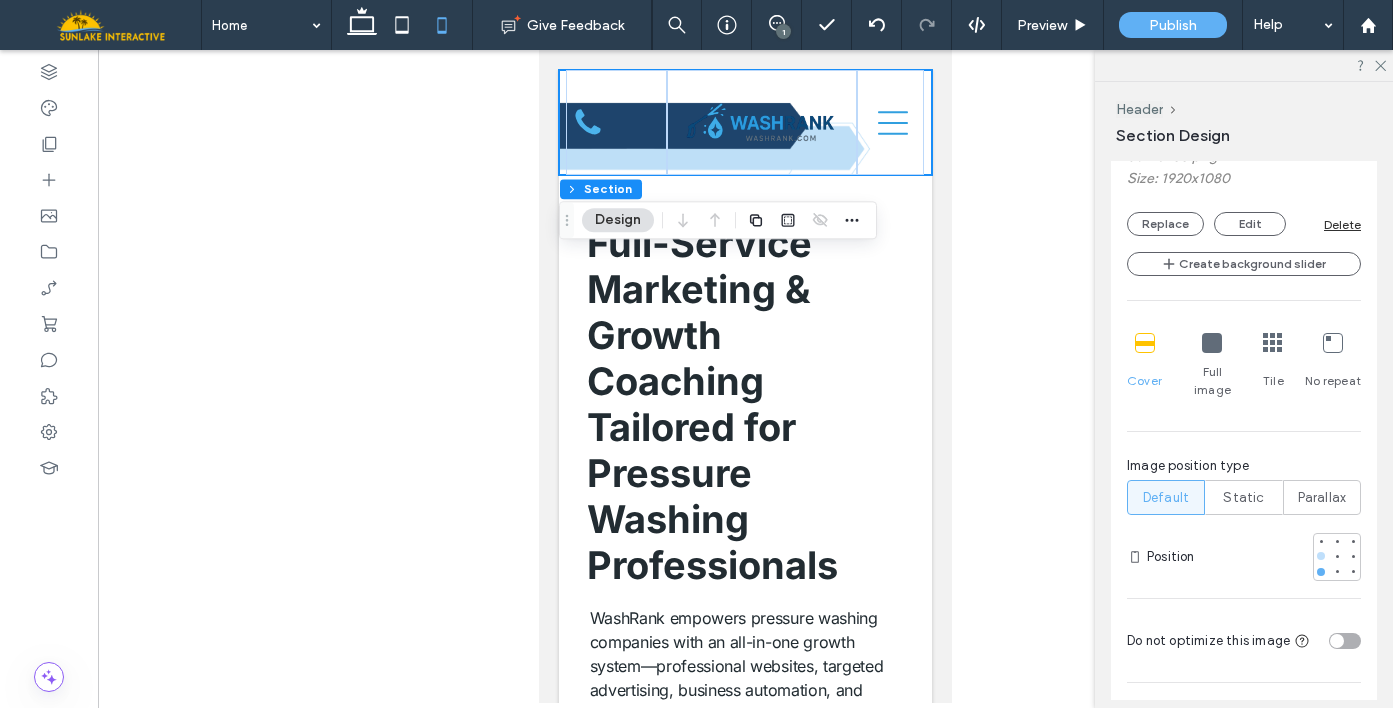 click at bounding box center (1321, 556) 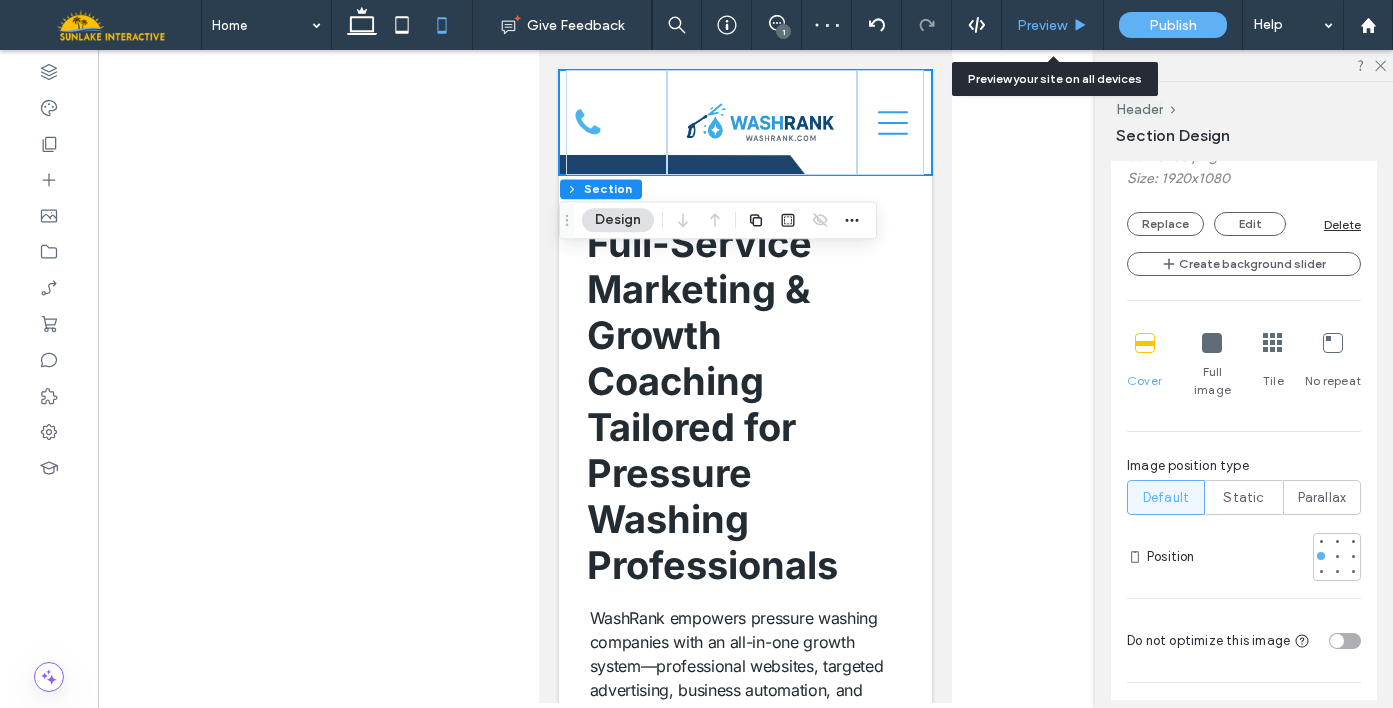click on "Preview" at bounding box center [1042, 25] 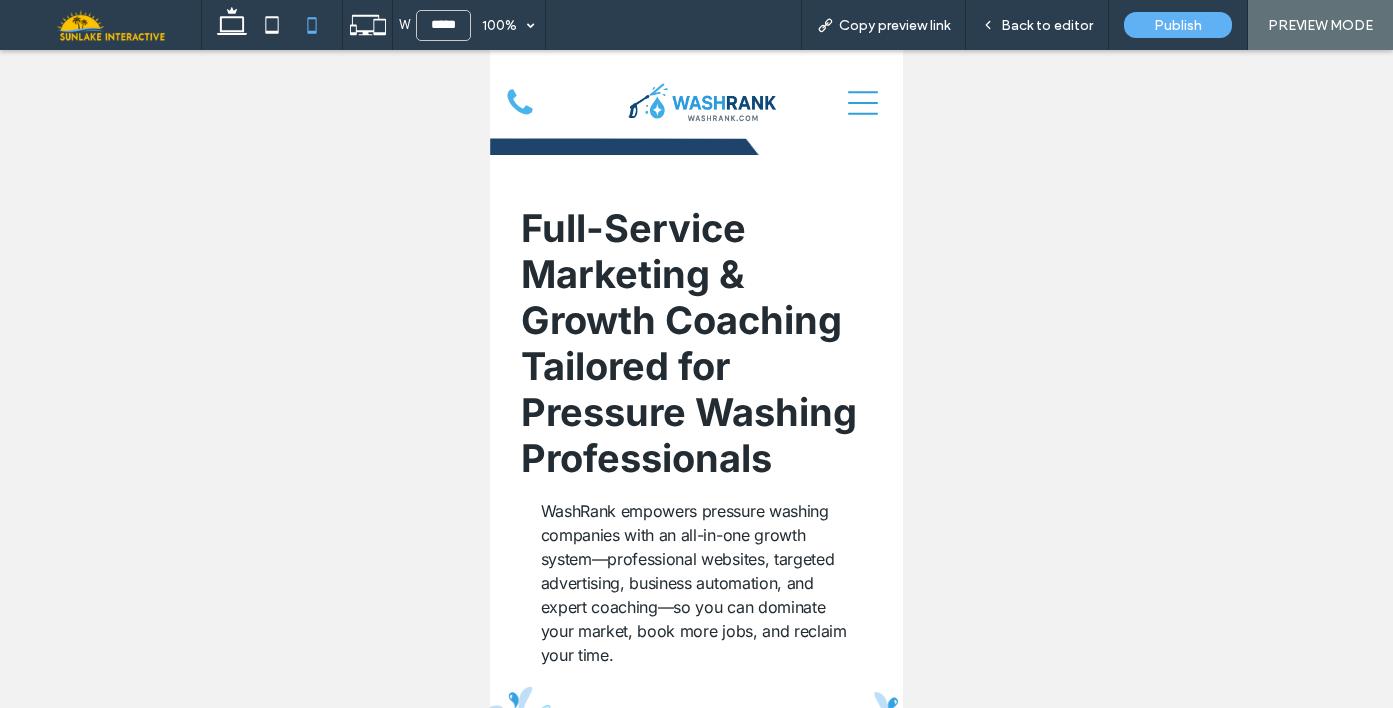 click 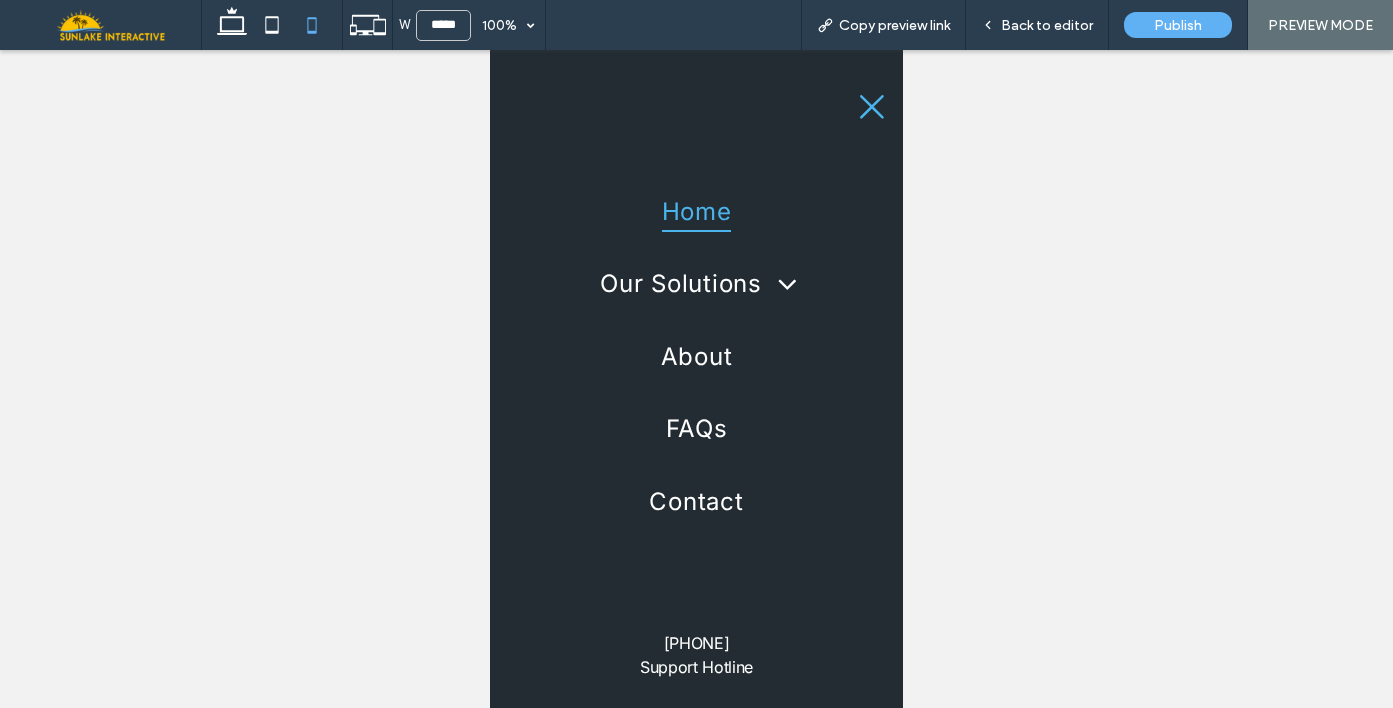 click 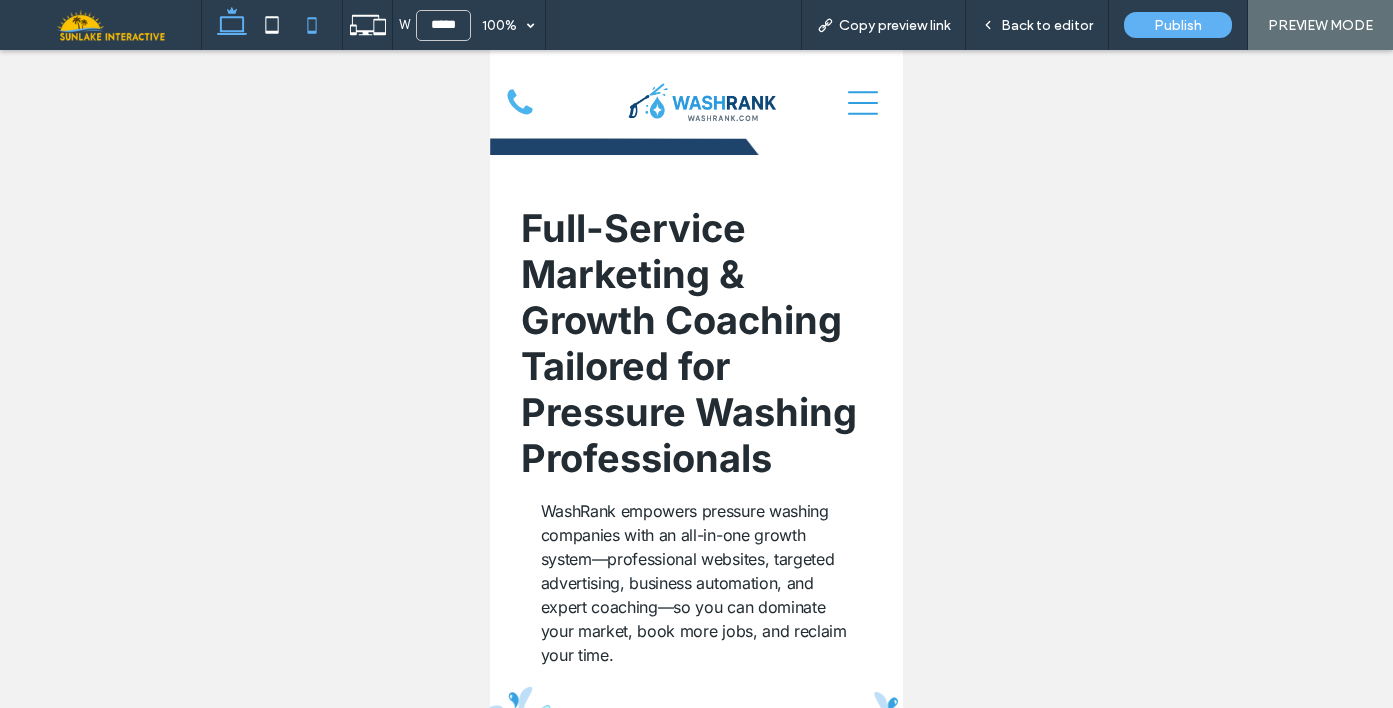 click 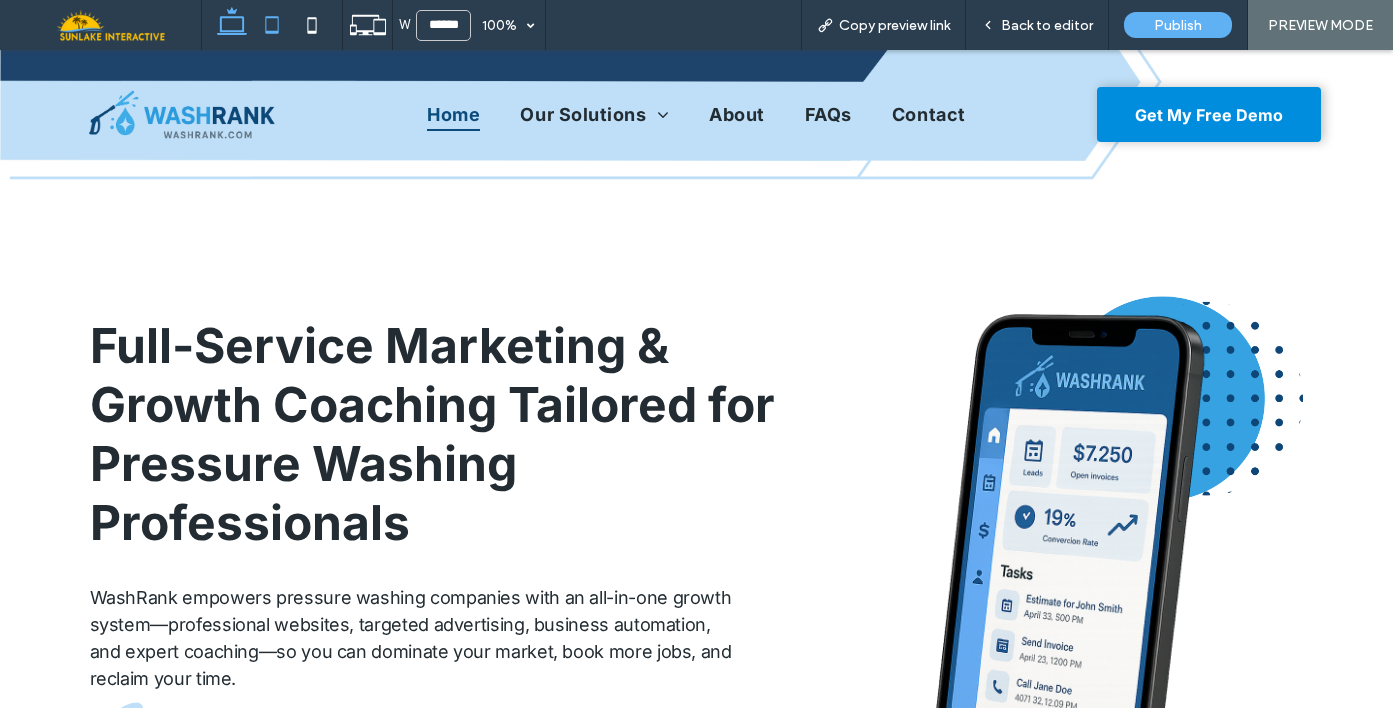 click 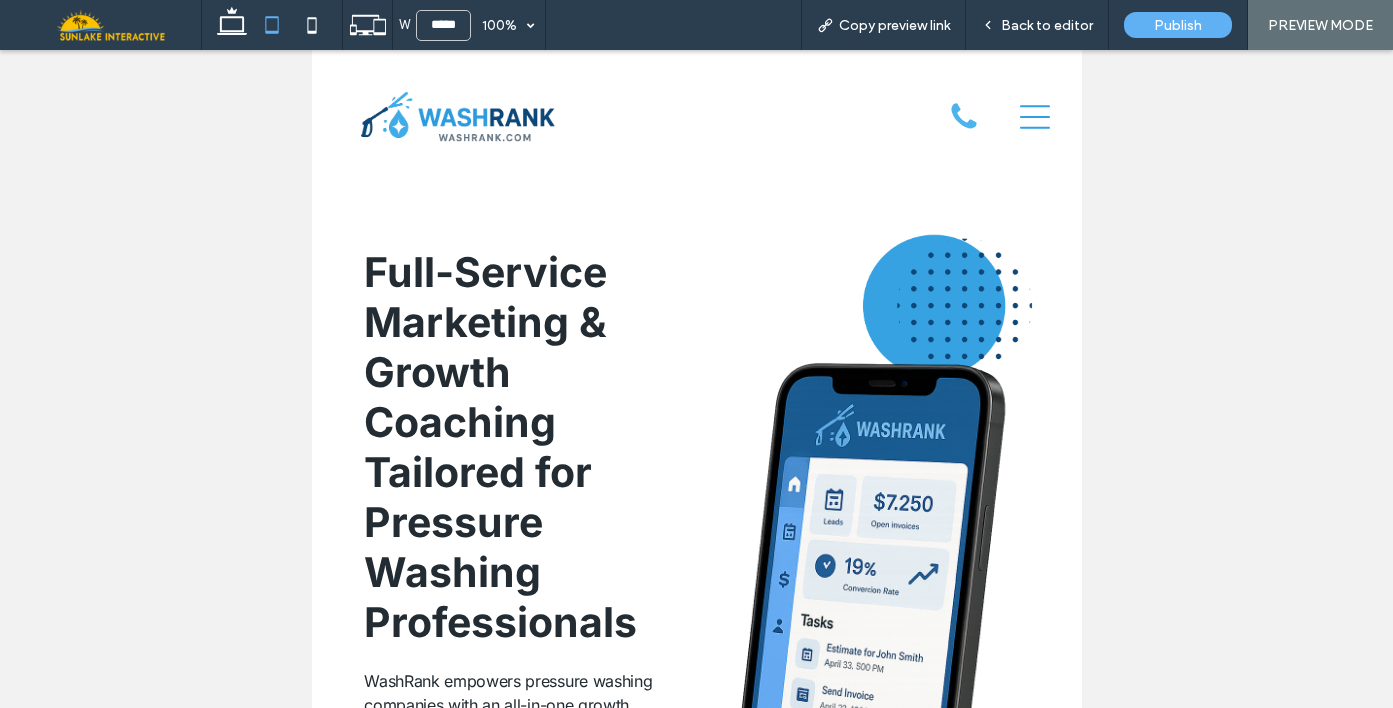 click at bounding box center [696, 379] 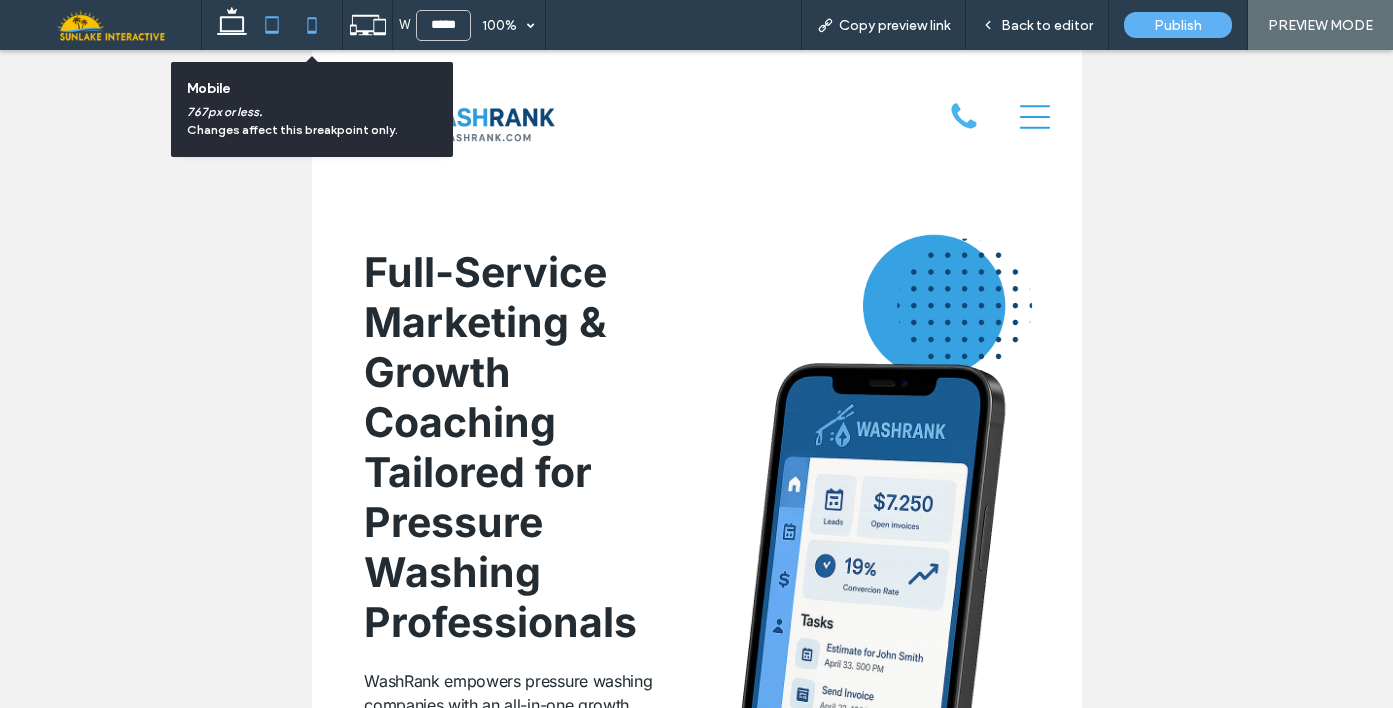 click 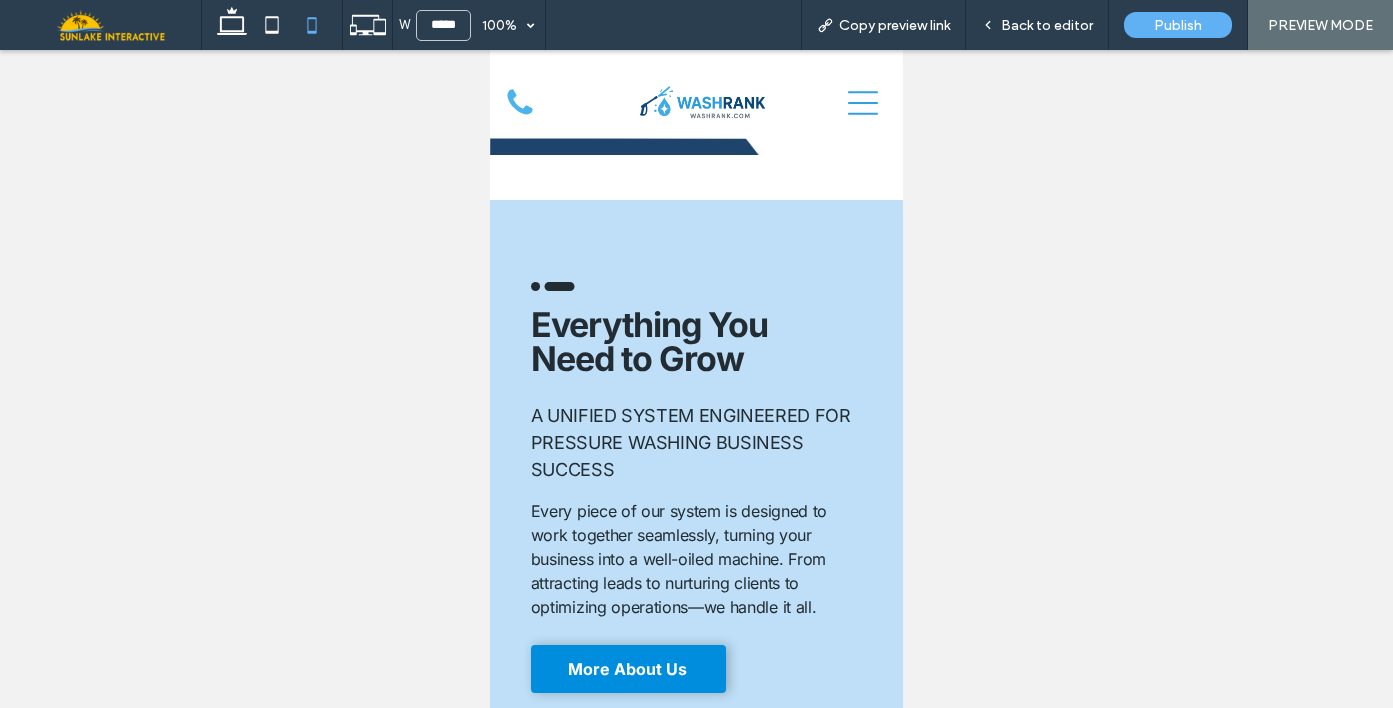 scroll, scrollTop: 0, scrollLeft: 0, axis: both 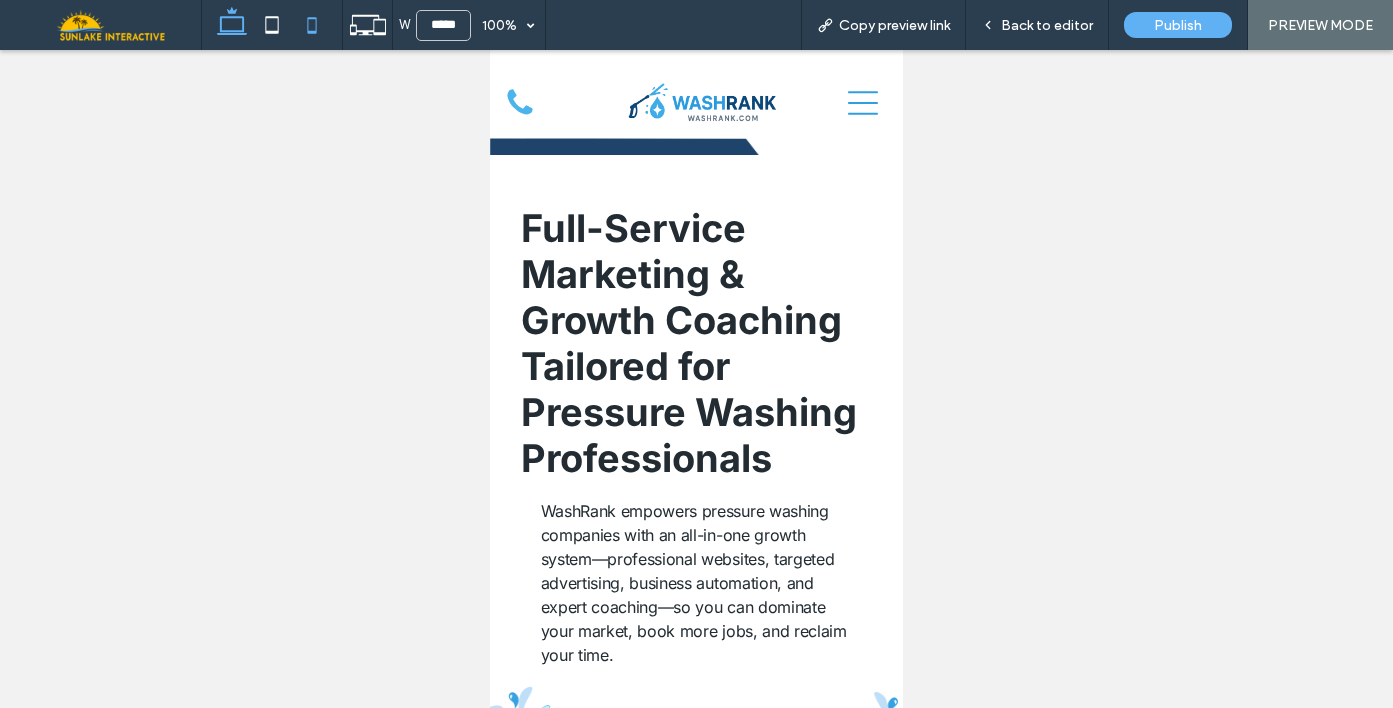 click 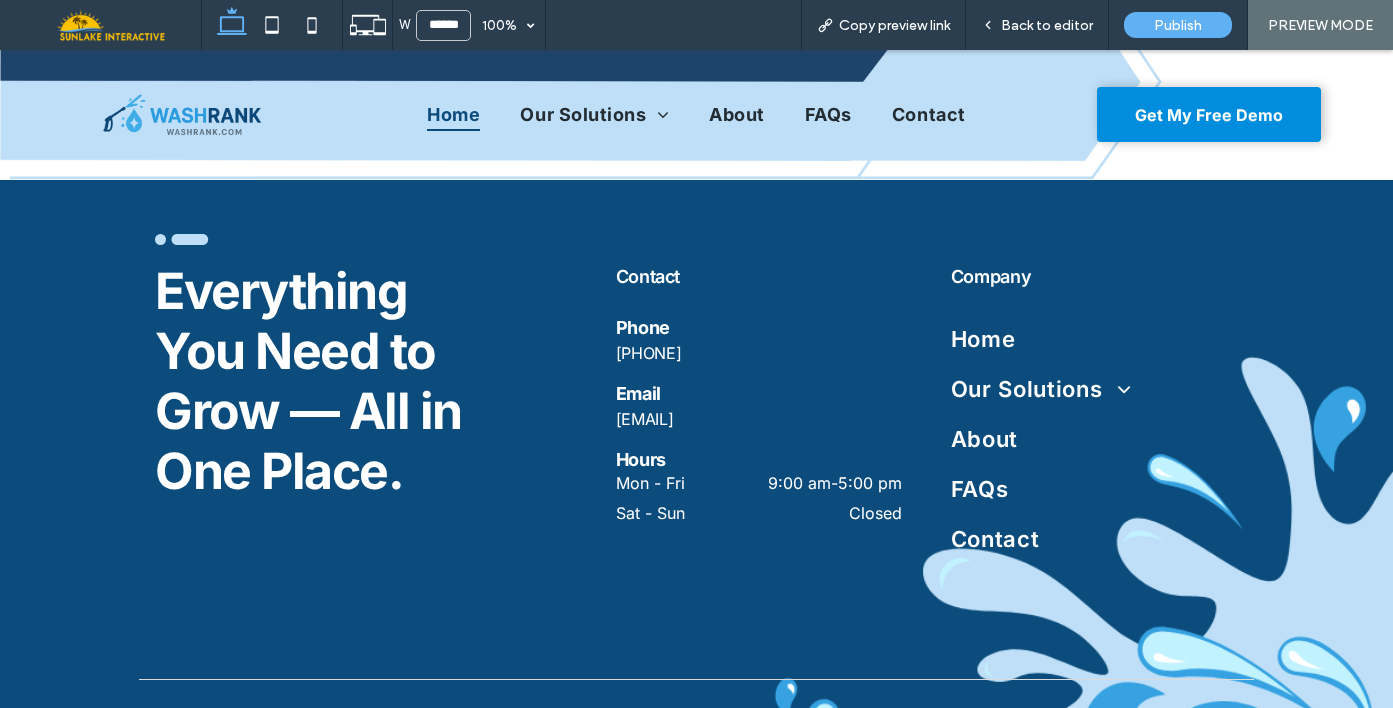 scroll, scrollTop: 8926, scrollLeft: 0, axis: vertical 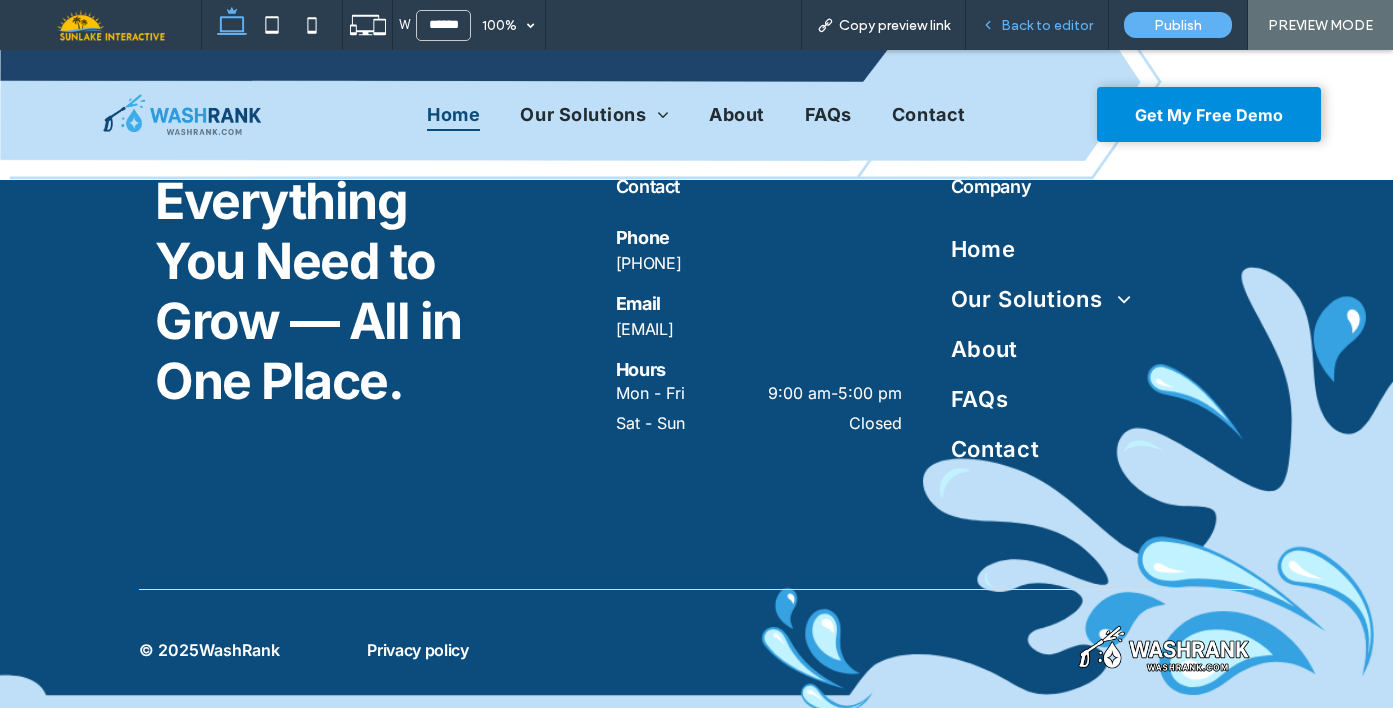 click on "Back to editor" at bounding box center (1047, 25) 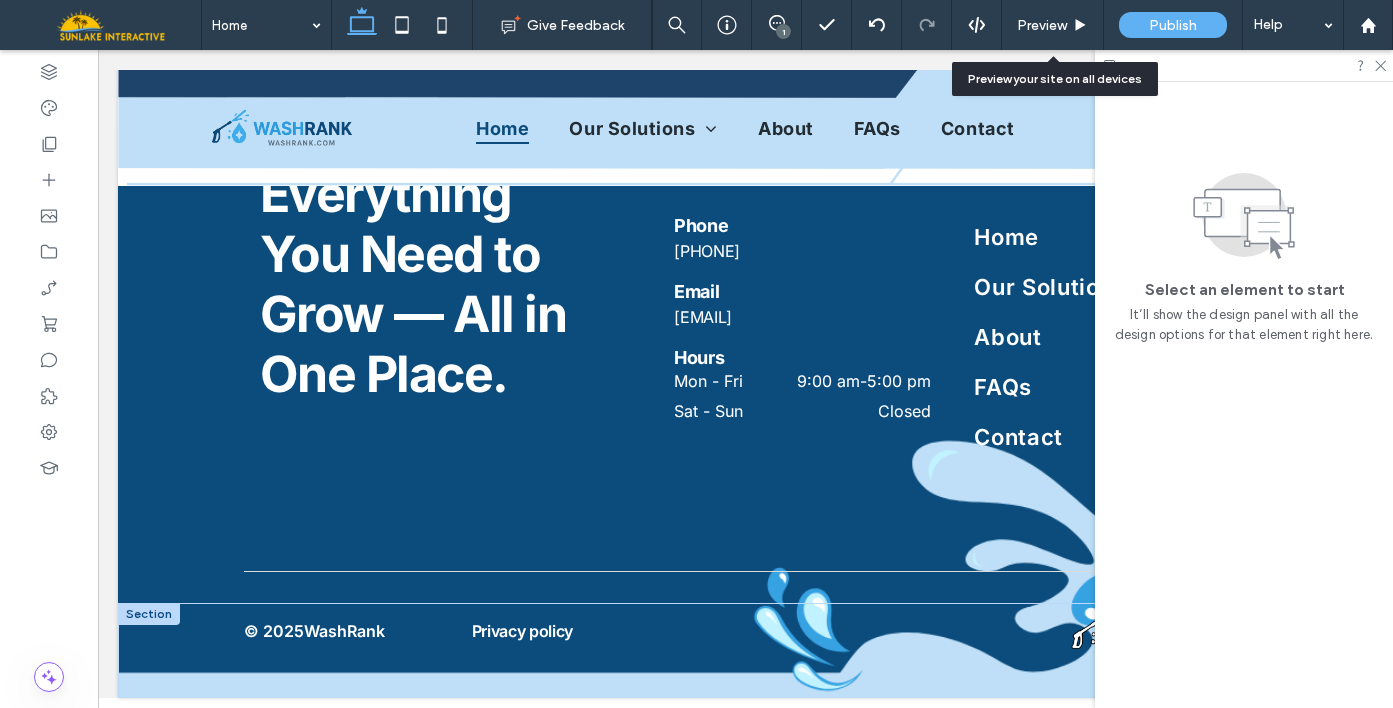 scroll, scrollTop: 8832, scrollLeft: 0, axis: vertical 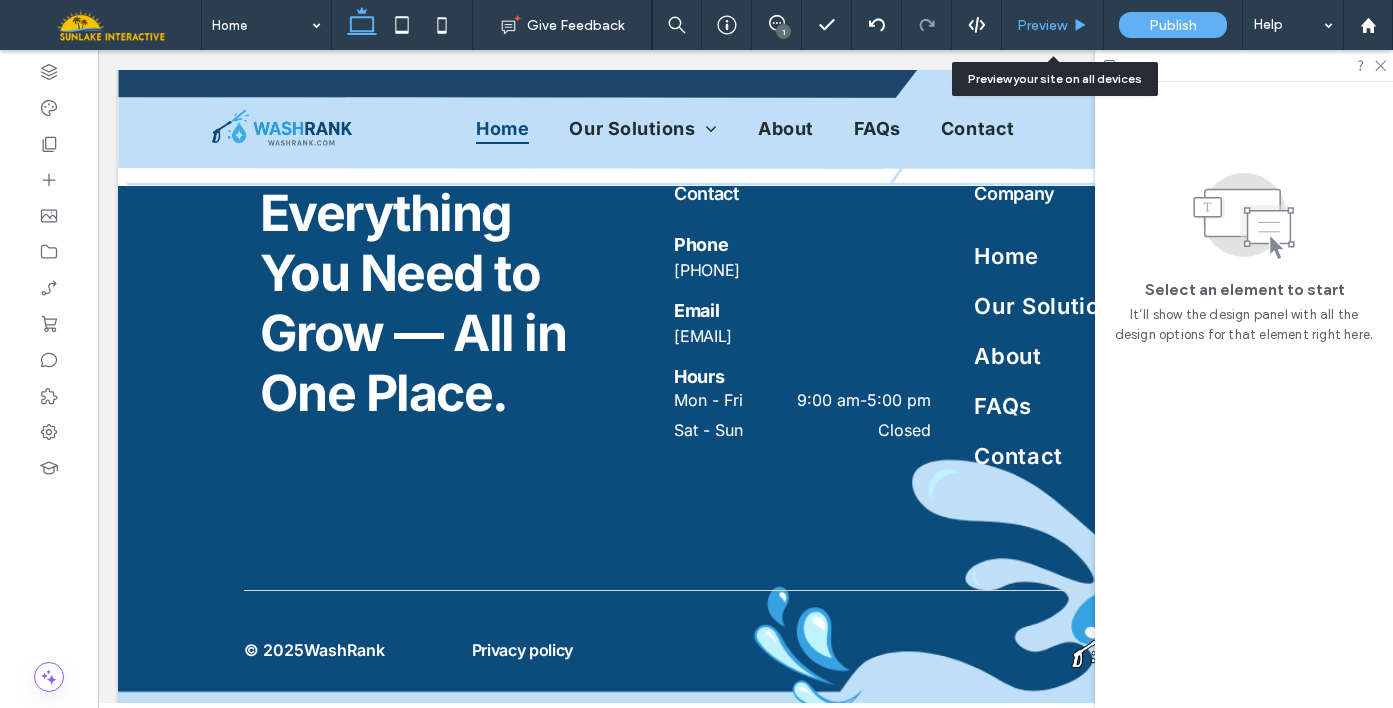 click on "Preview" at bounding box center [1052, 25] 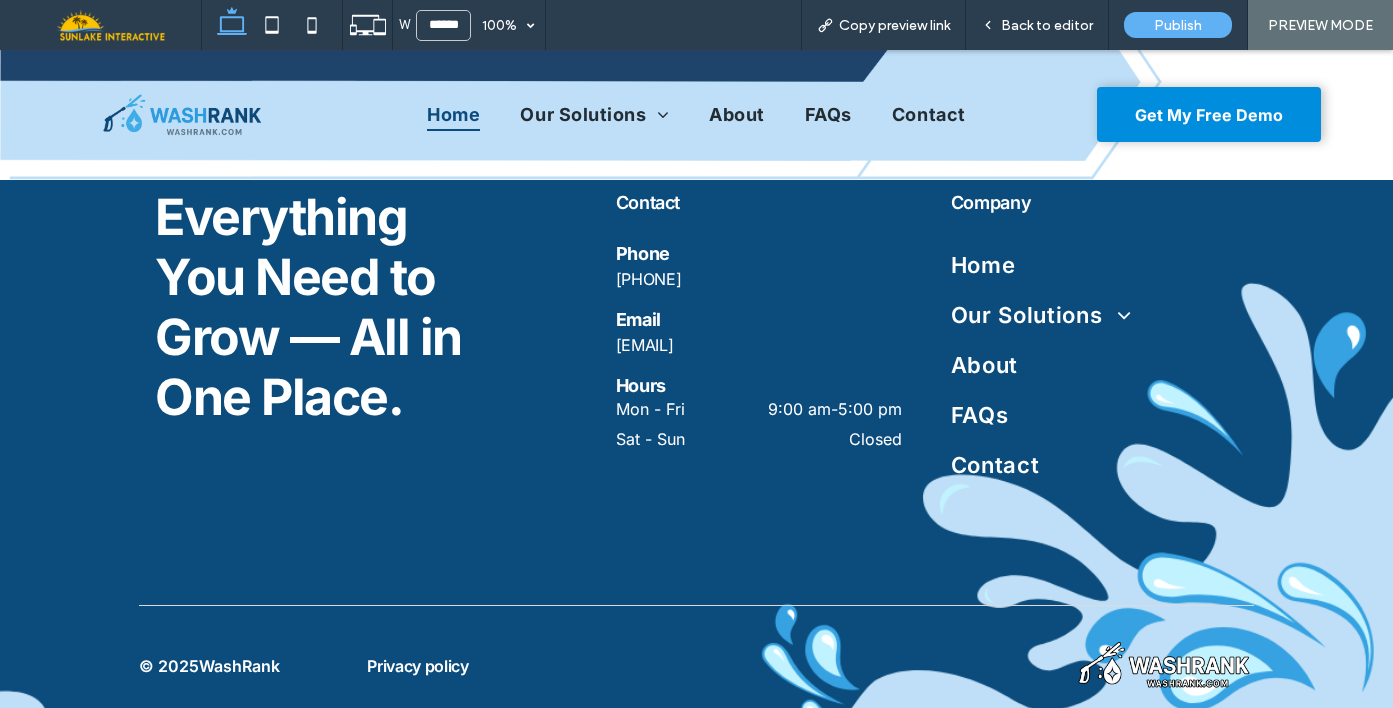 click on "Back to editor" at bounding box center (1047, 25) 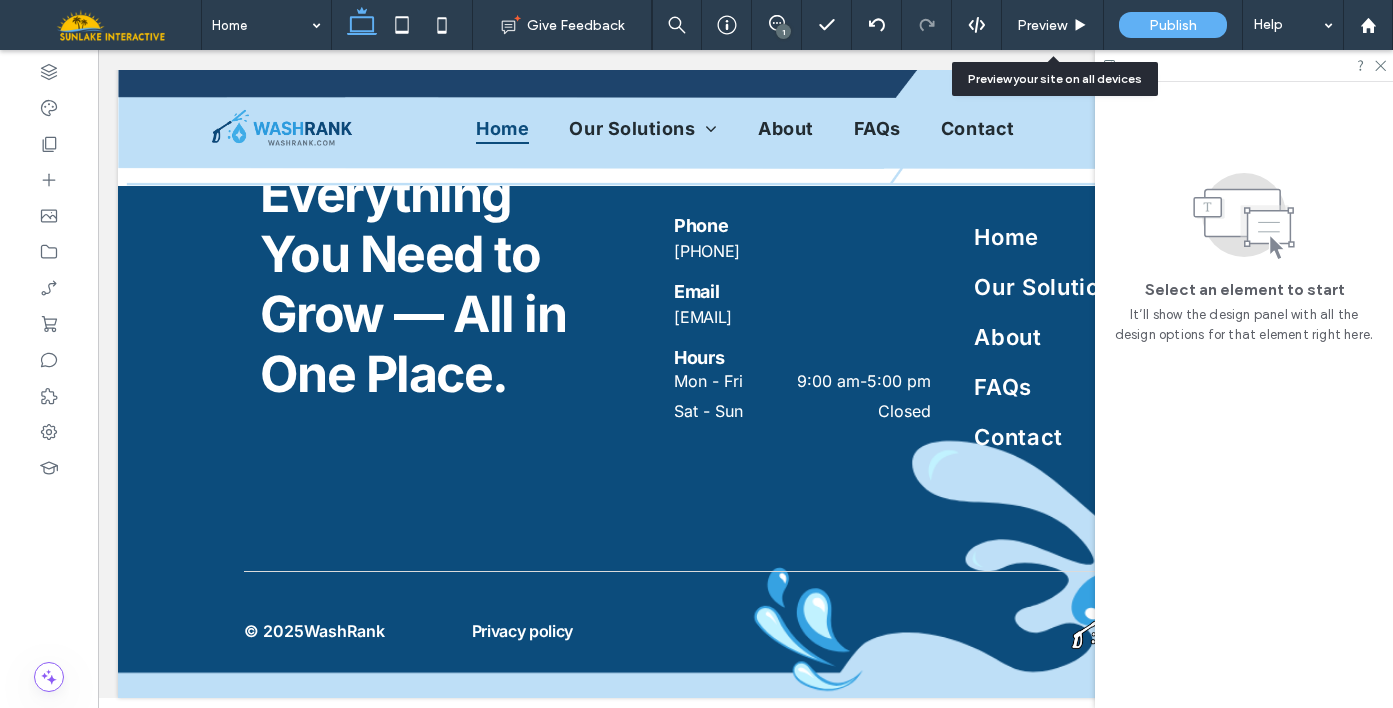 scroll, scrollTop: 8832, scrollLeft: 0, axis: vertical 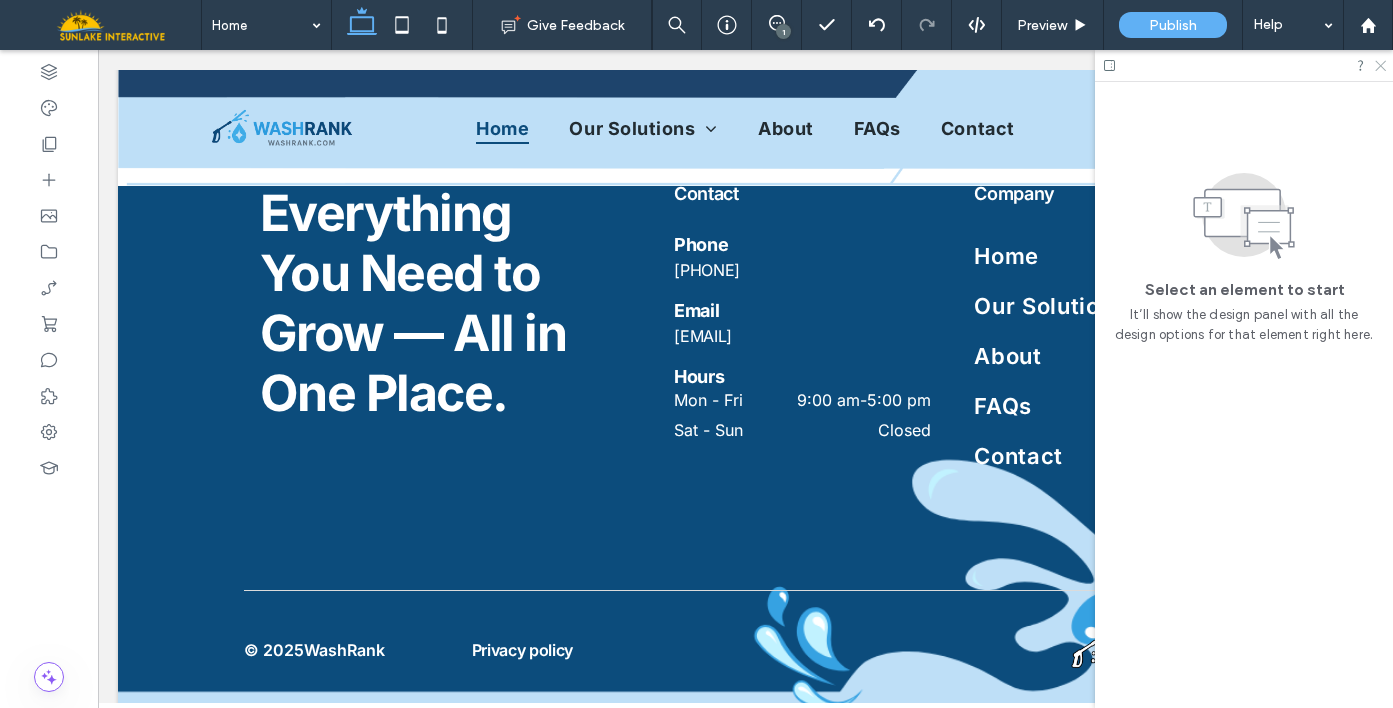 click 